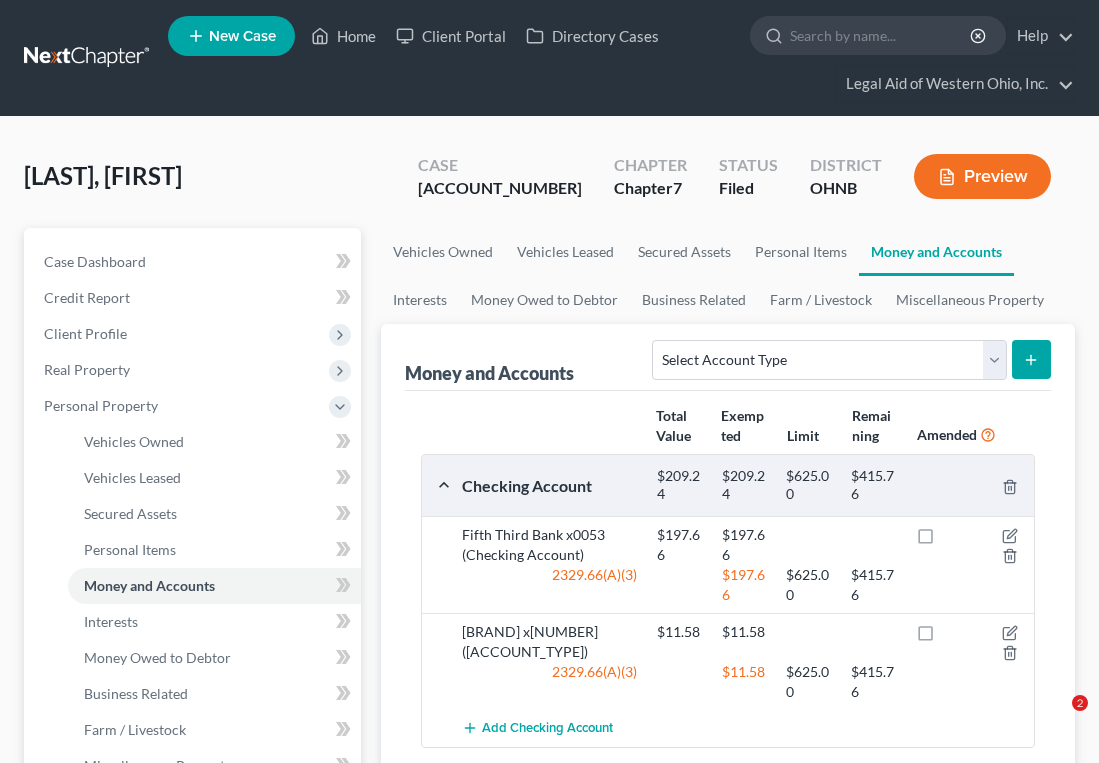 scroll, scrollTop: 200, scrollLeft: 0, axis: vertical 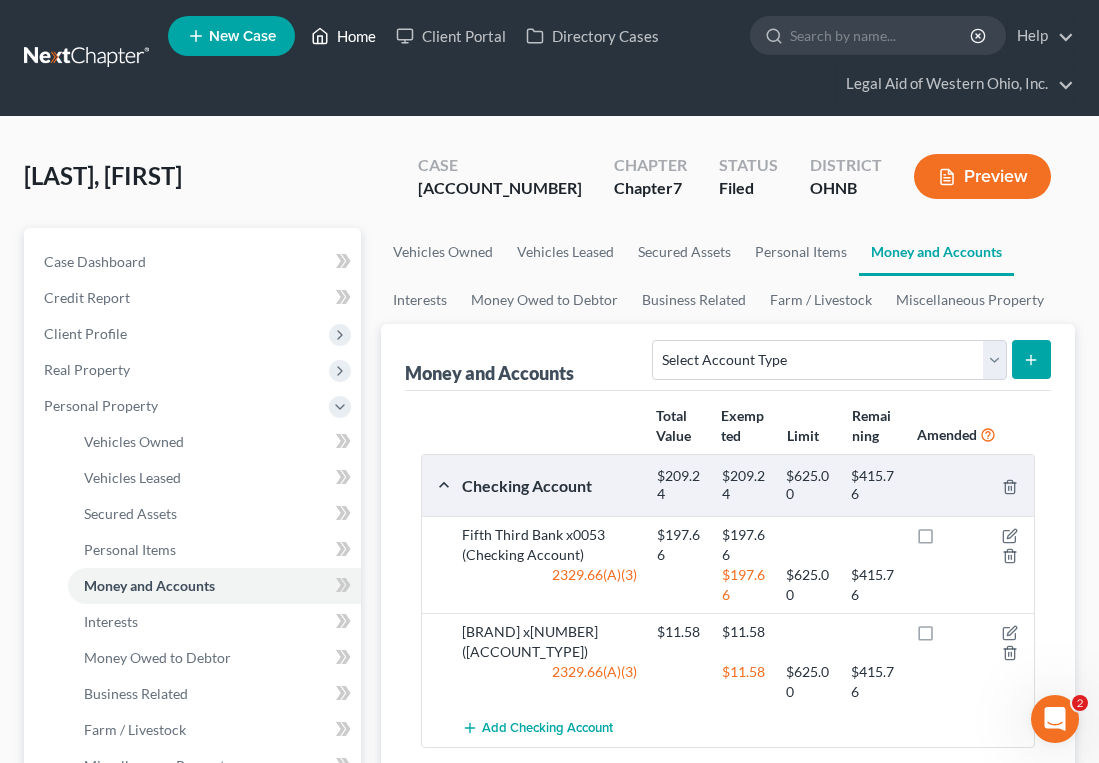 click on "Home" at bounding box center [343, 36] 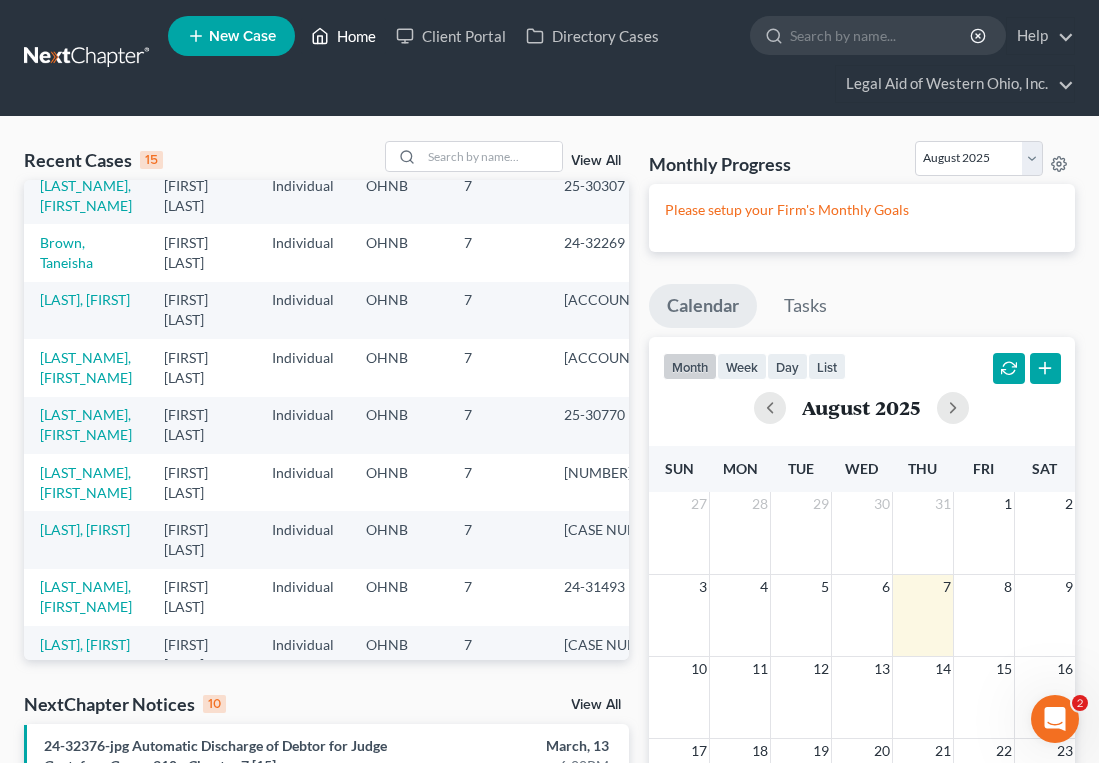 scroll, scrollTop: 400, scrollLeft: 0, axis: vertical 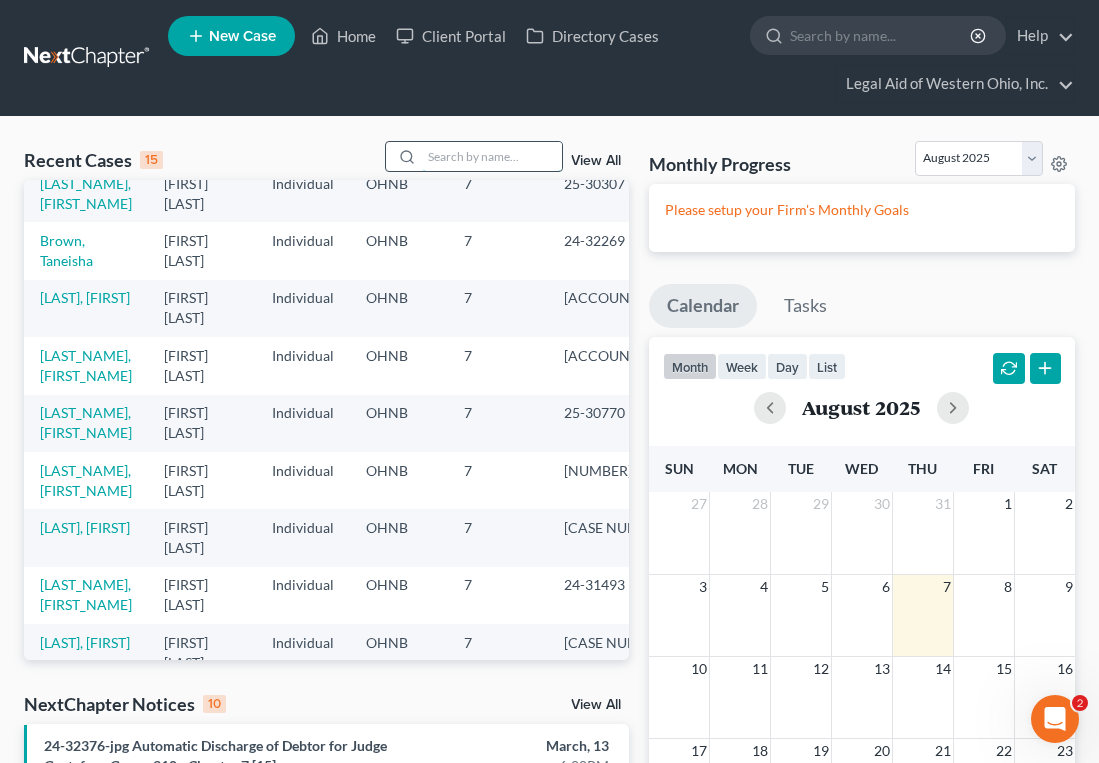click at bounding box center [492, 156] 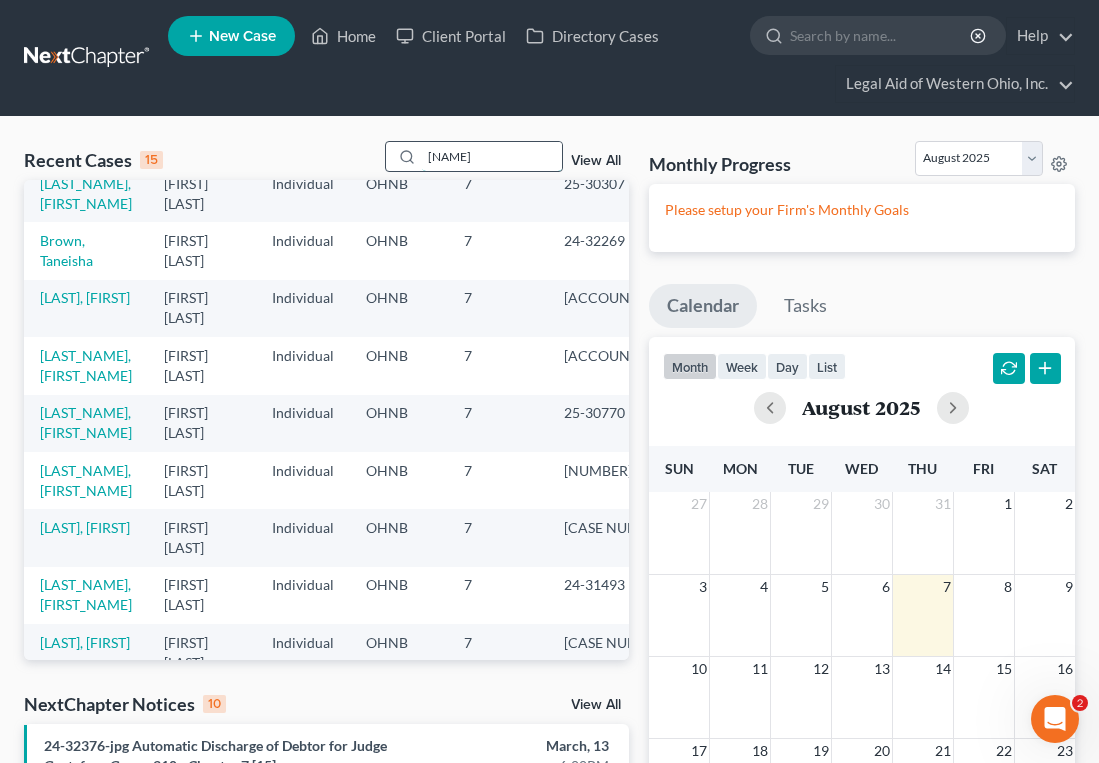 scroll, scrollTop: 0, scrollLeft: 0, axis: both 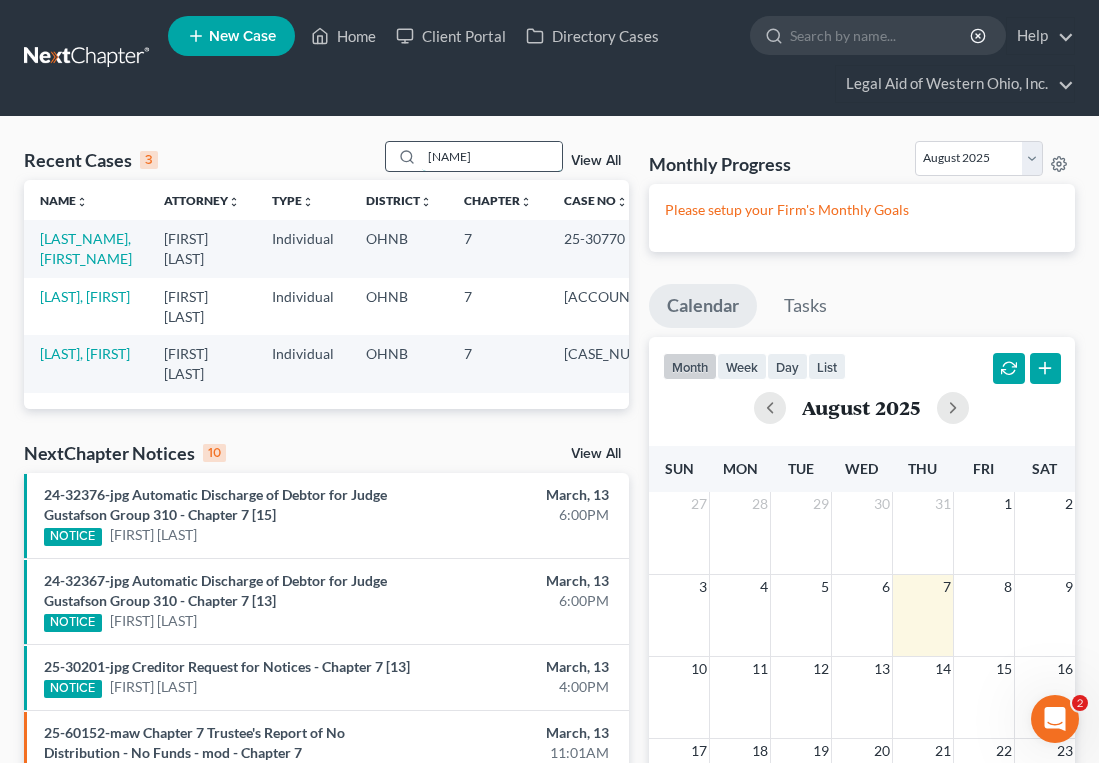 drag, startPoint x: 482, startPoint y: 159, endPoint x: 407, endPoint y: 147, distance: 75.95393 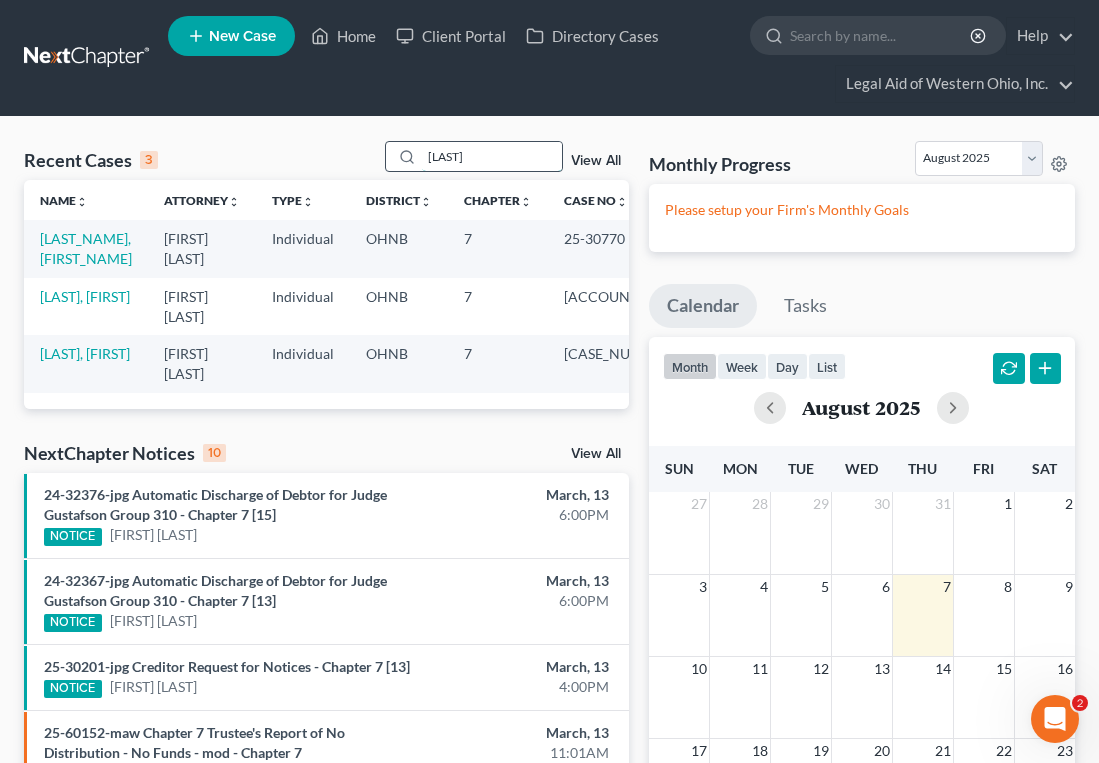 type on "[LAST]" 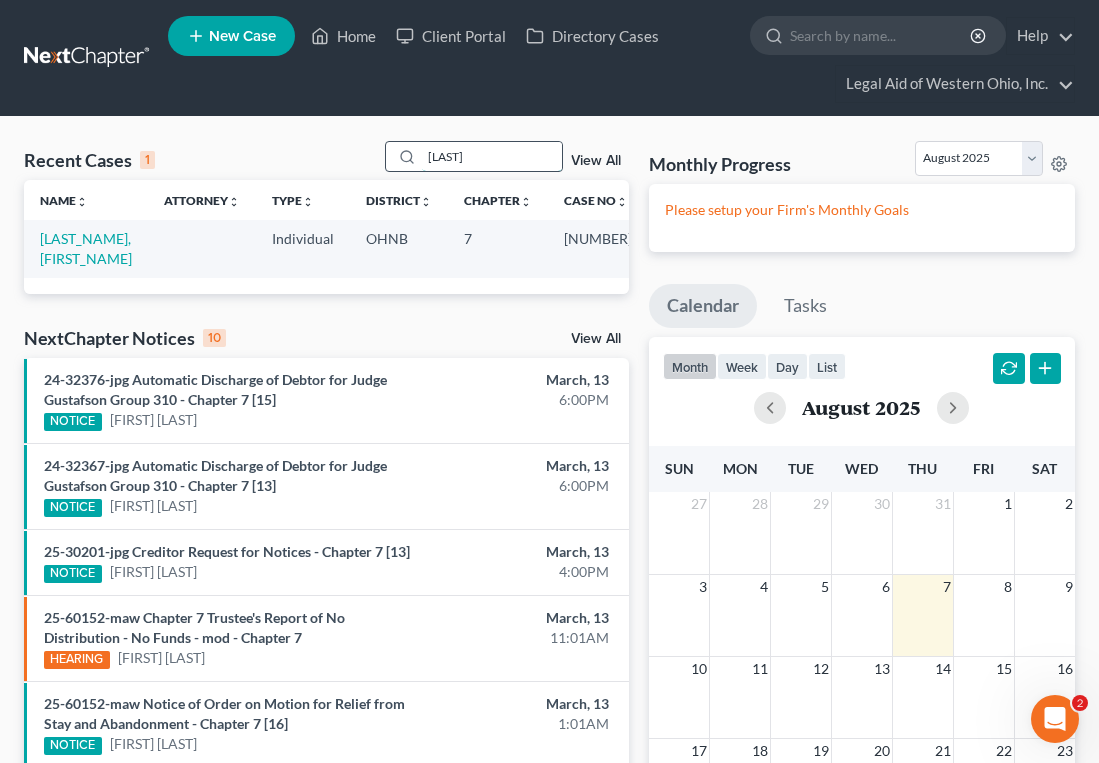 drag, startPoint x: 487, startPoint y: 154, endPoint x: 394, endPoint y: 143, distance: 93.64828 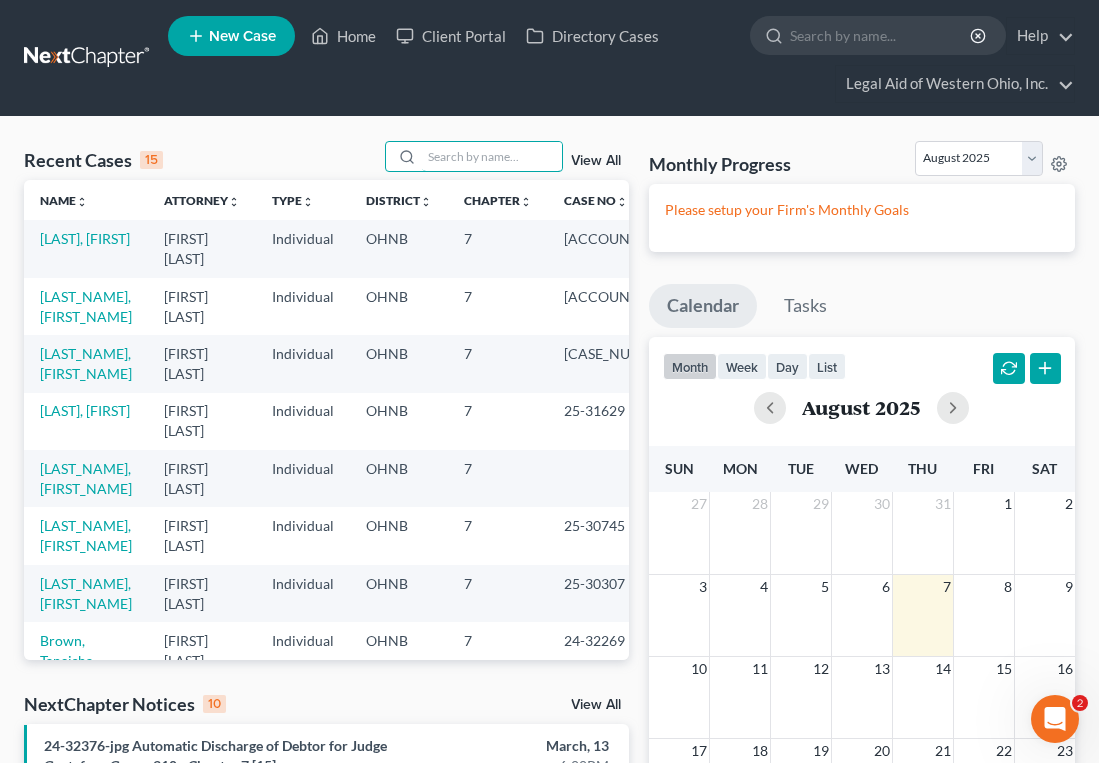 type 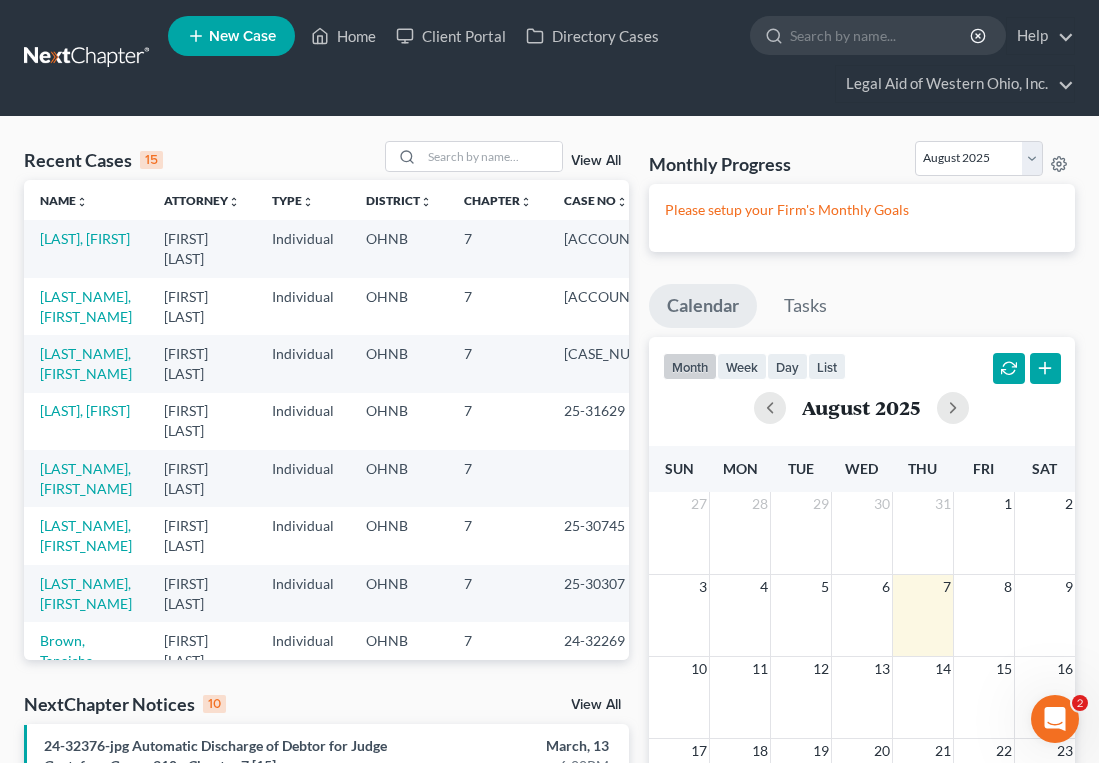 click on "New Case" at bounding box center (231, 36) 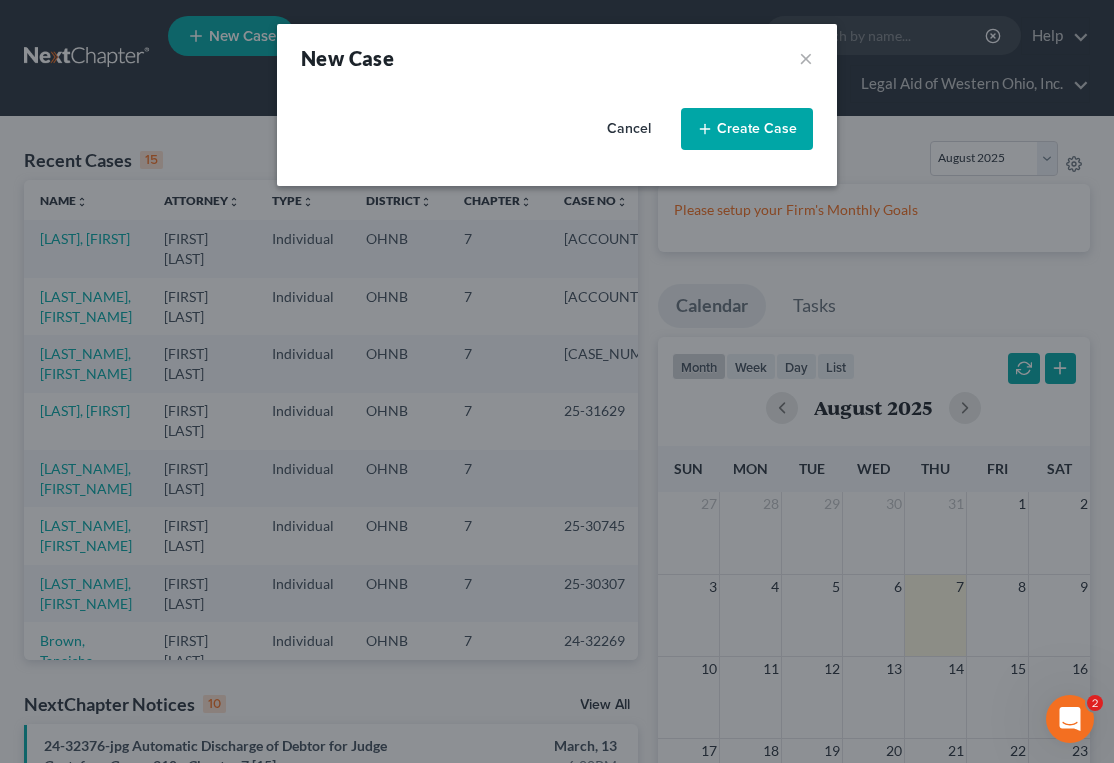 select on "61" 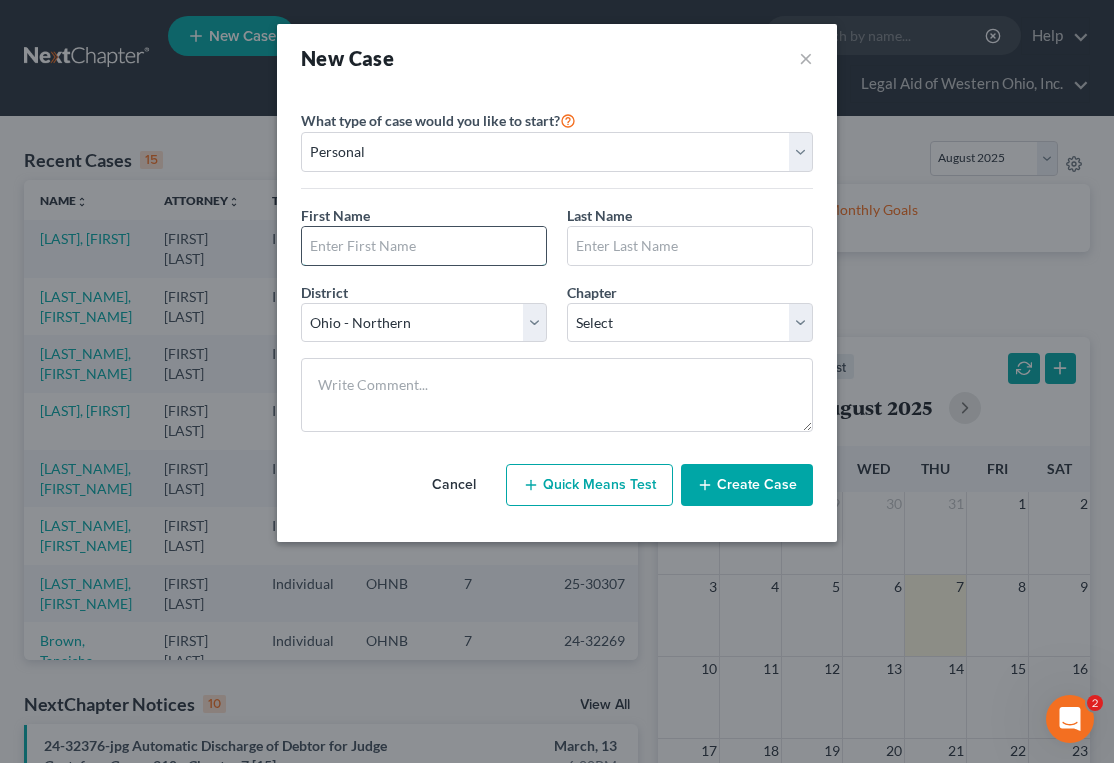 click at bounding box center (424, 246) 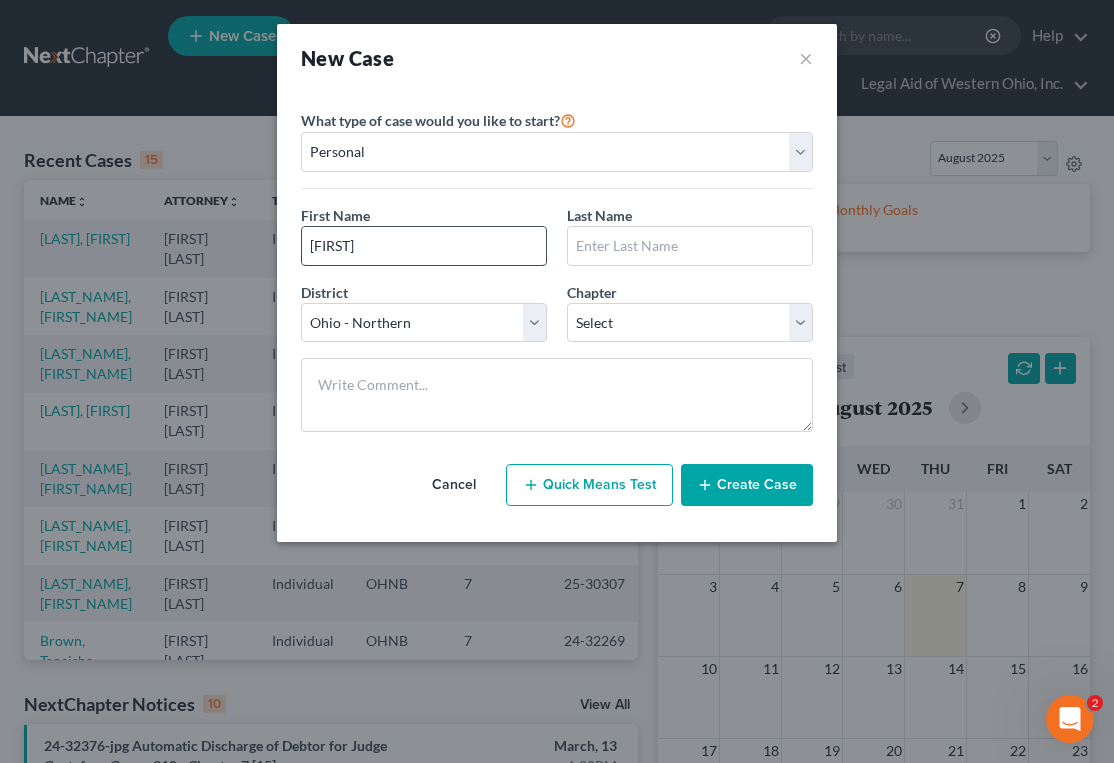 type on "[FIRST]" 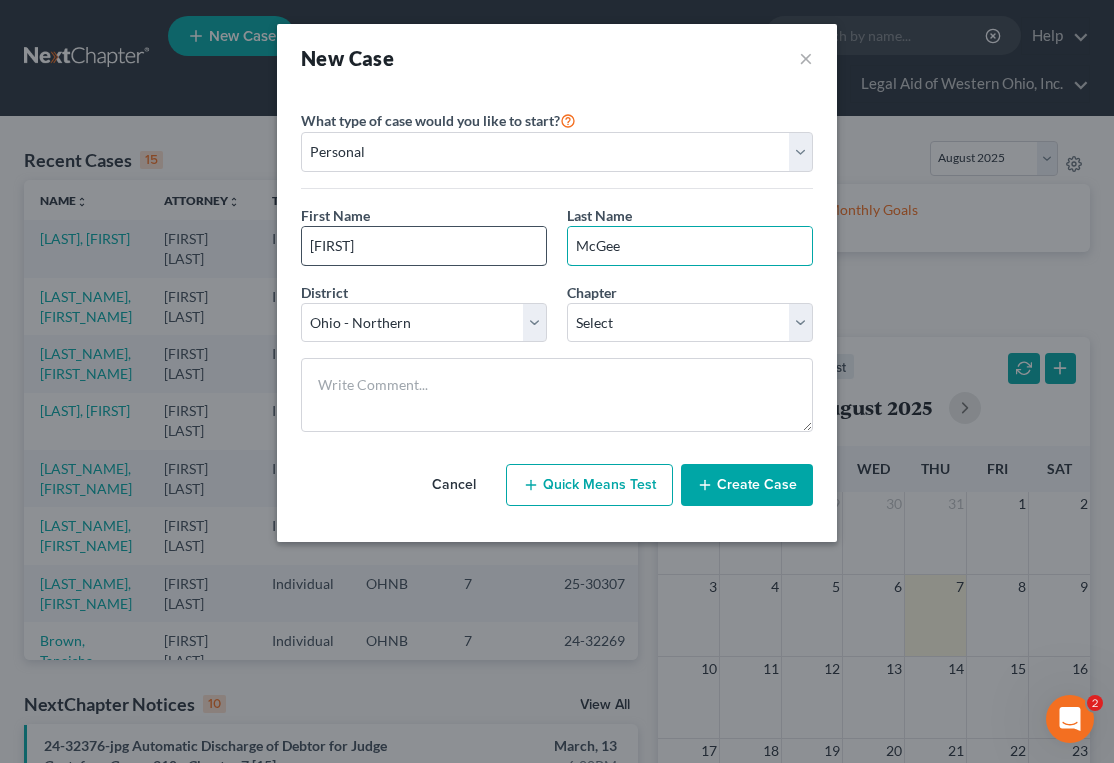 type on "McGee" 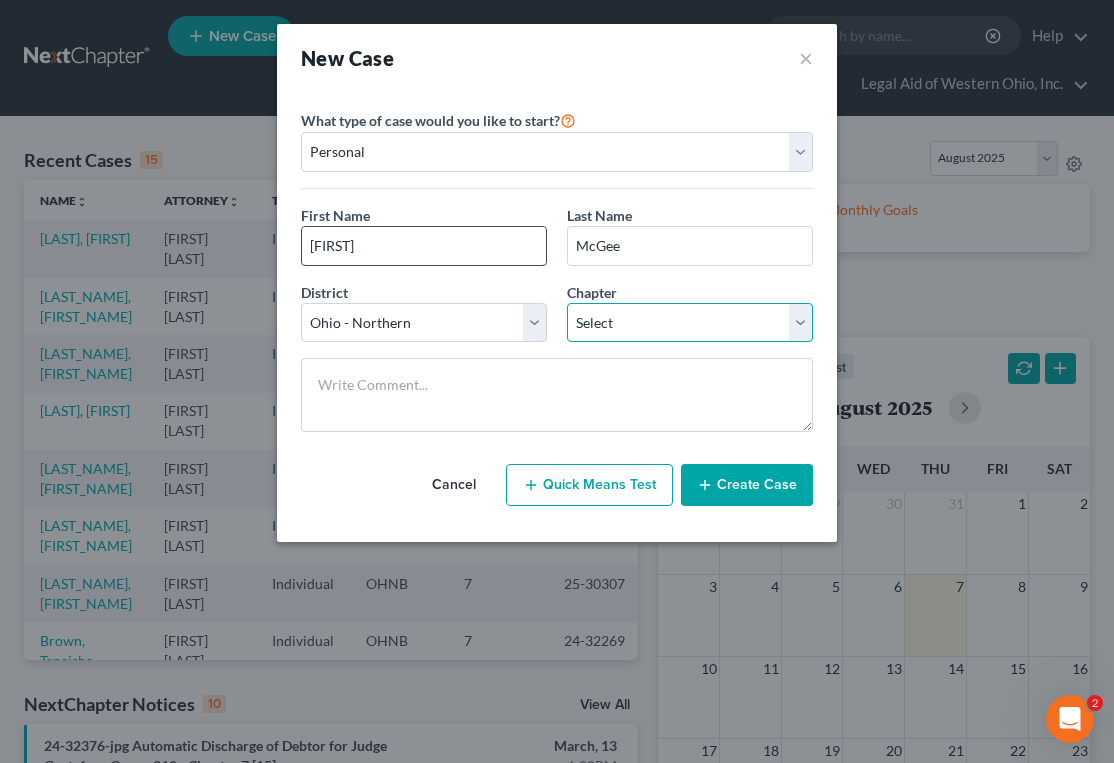 select on "0" 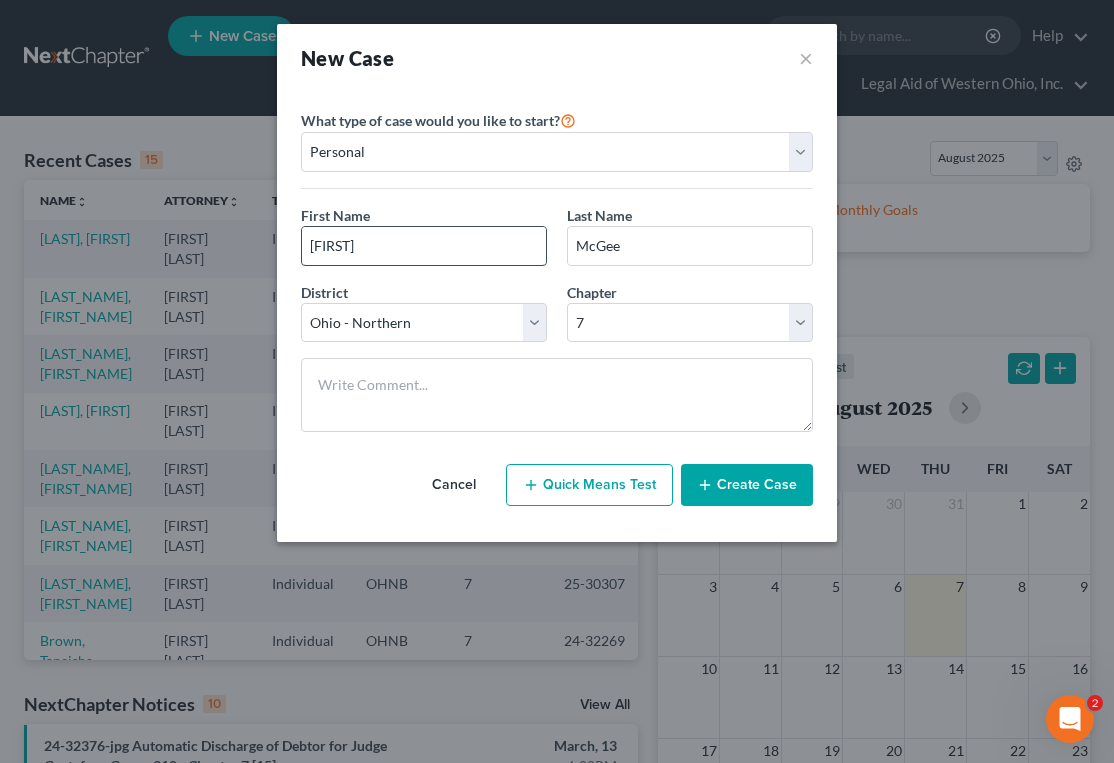 type 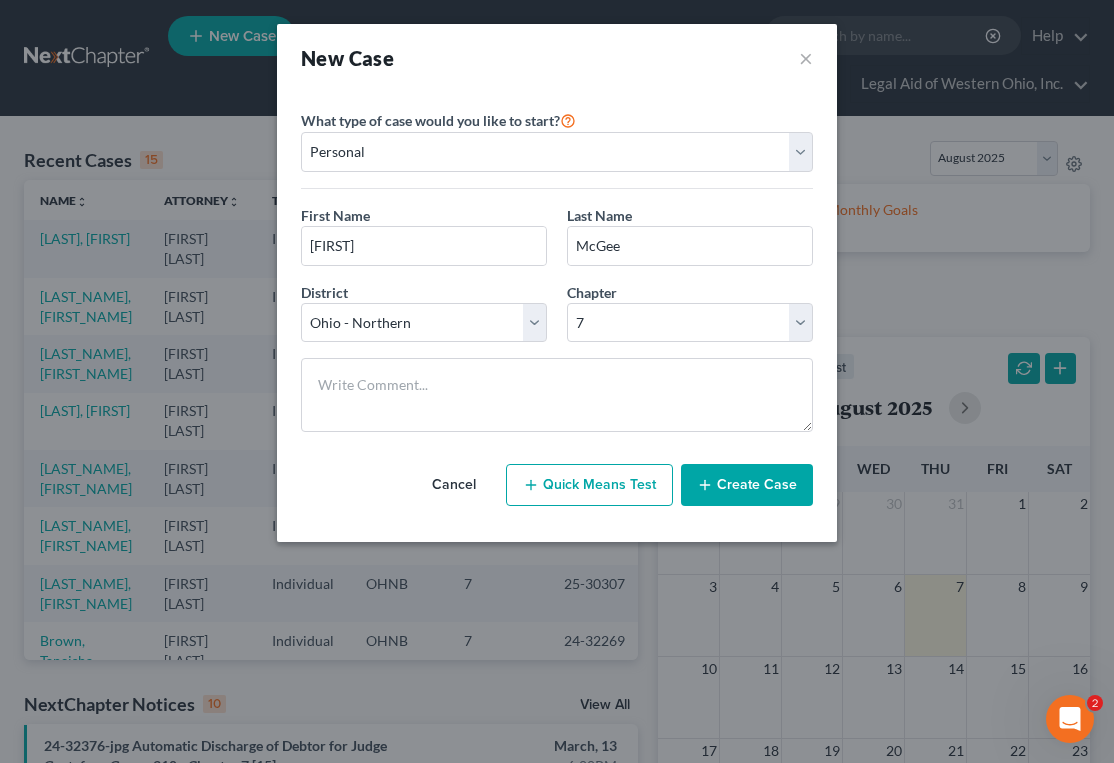 click on "Create Case" at bounding box center [747, 485] 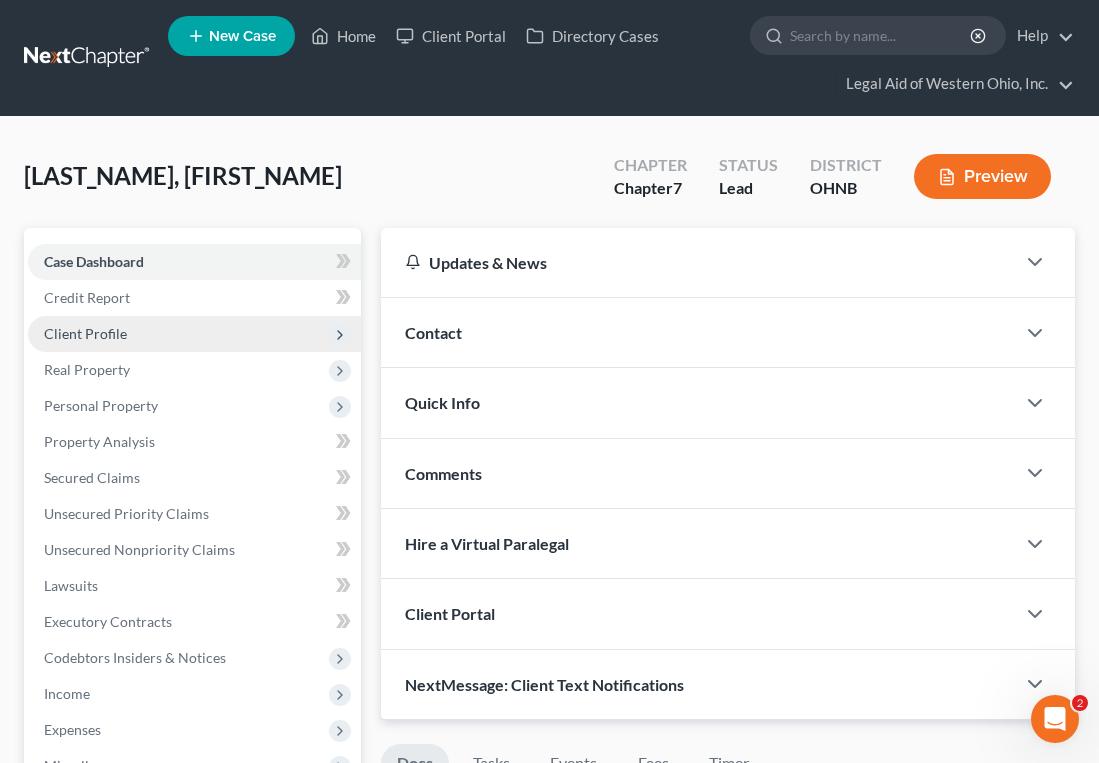 click on "Client Profile" at bounding box center [85, 333] 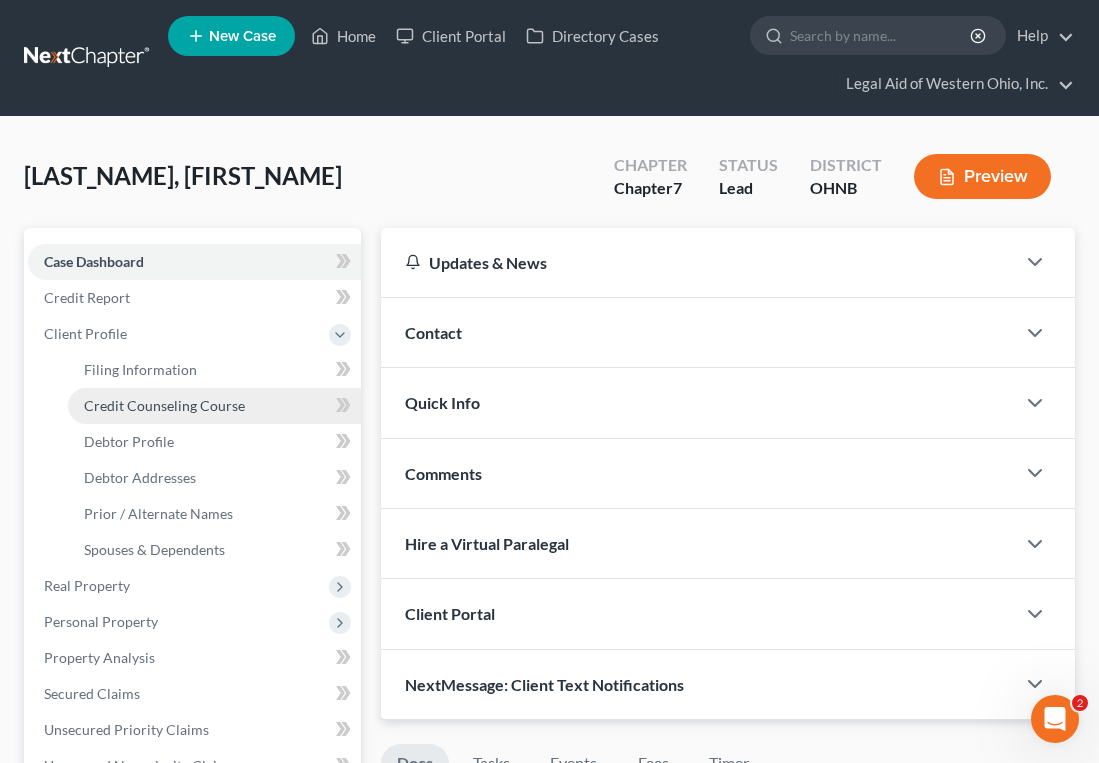 click on "Credit Counseling Course" at bounding box center [164, 405] 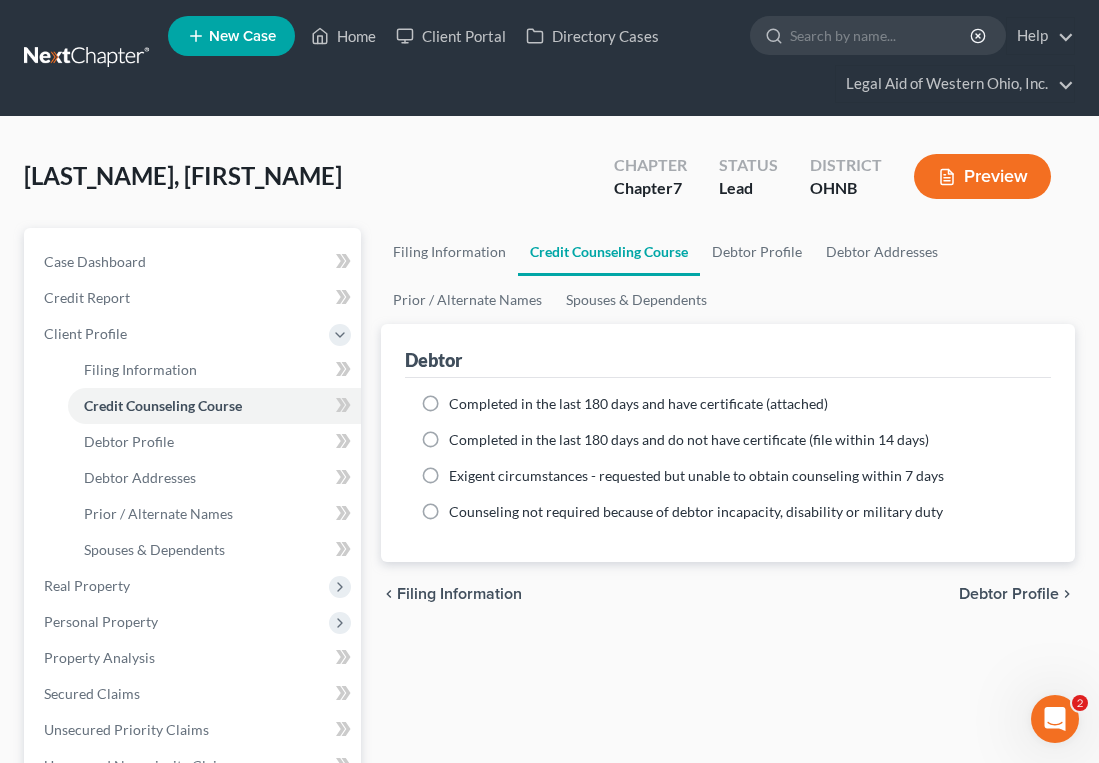 click on "Completed in the last 180 days and have certificate (attached)" at bounding box center [638, 404] 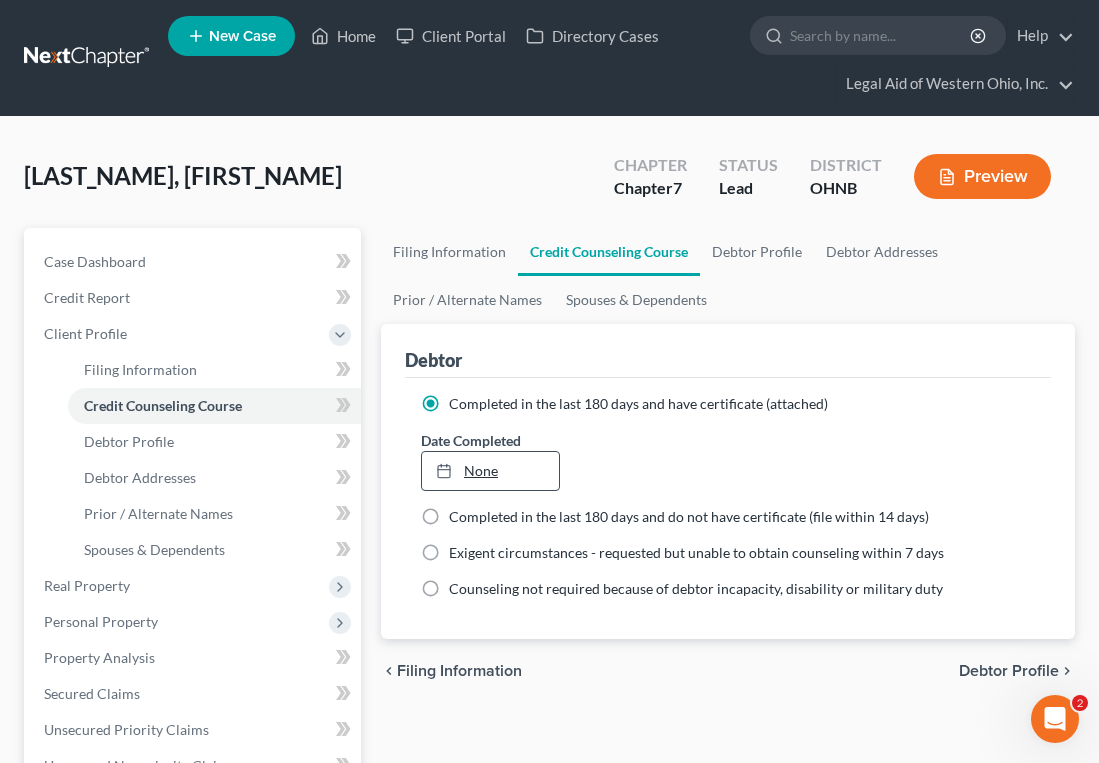 type on "8/7/2025" 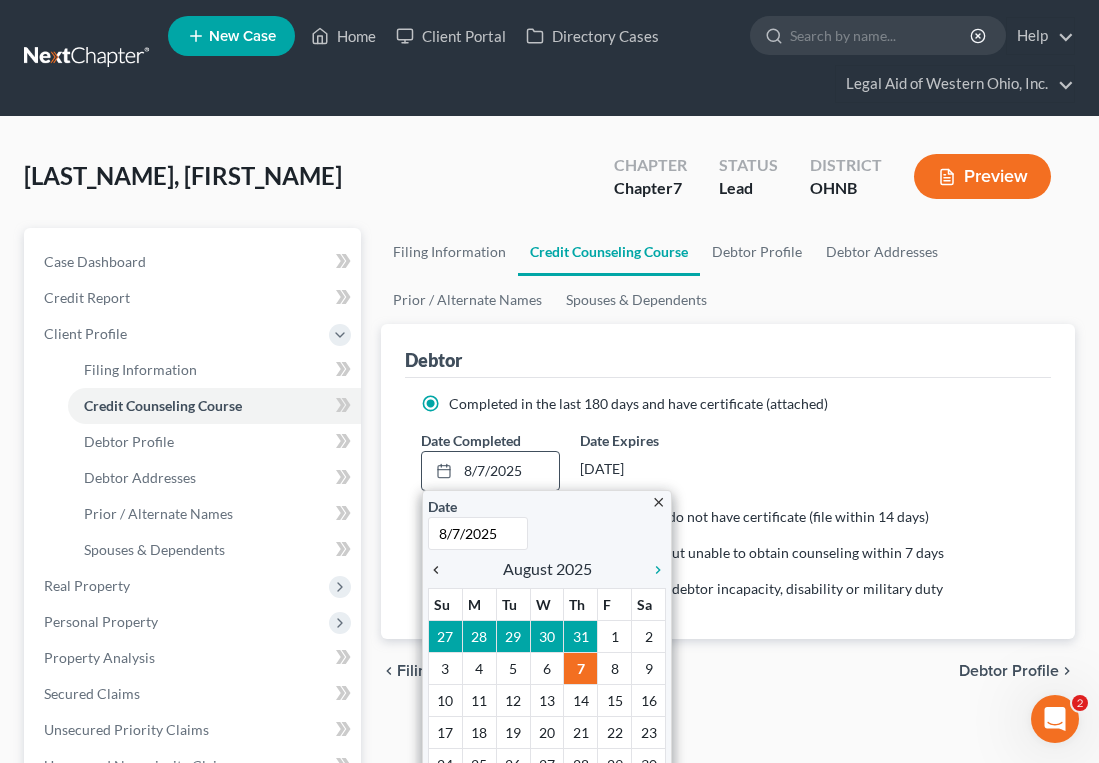 click on "chevron_left" at bounding box center (441, 570) 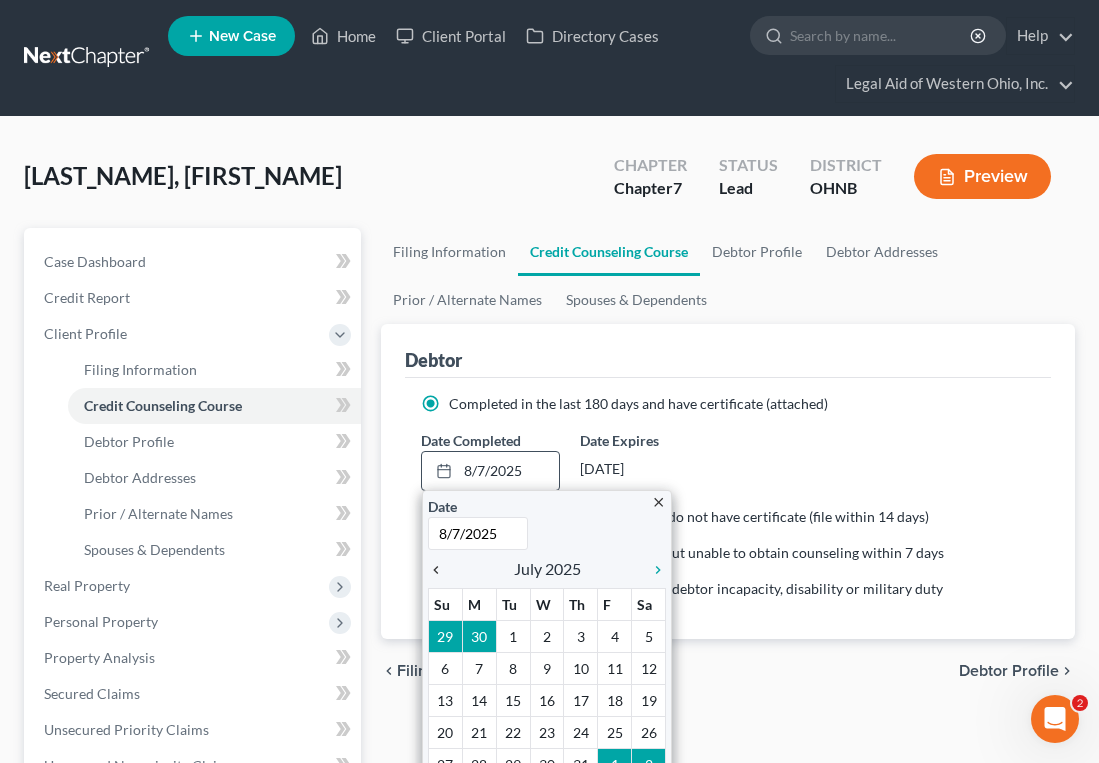 click on "chevron_left" at bounding box center (441, 570) 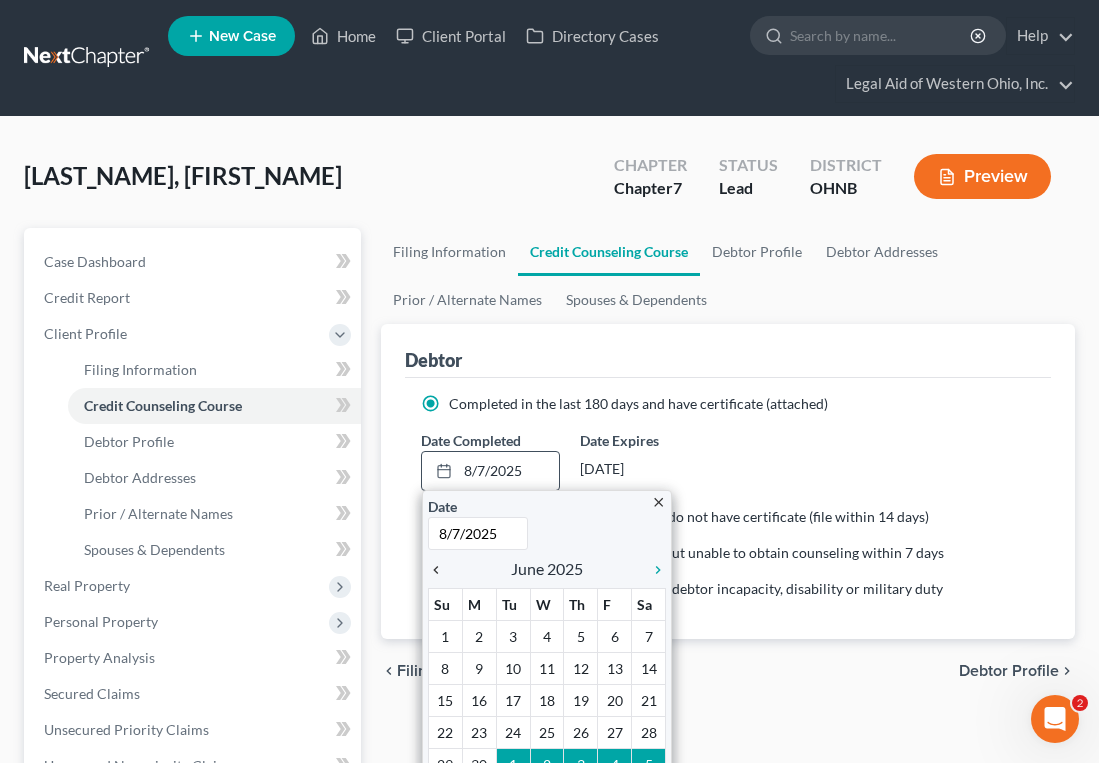 click on "chevron_left" at bounding box center (441, 570) 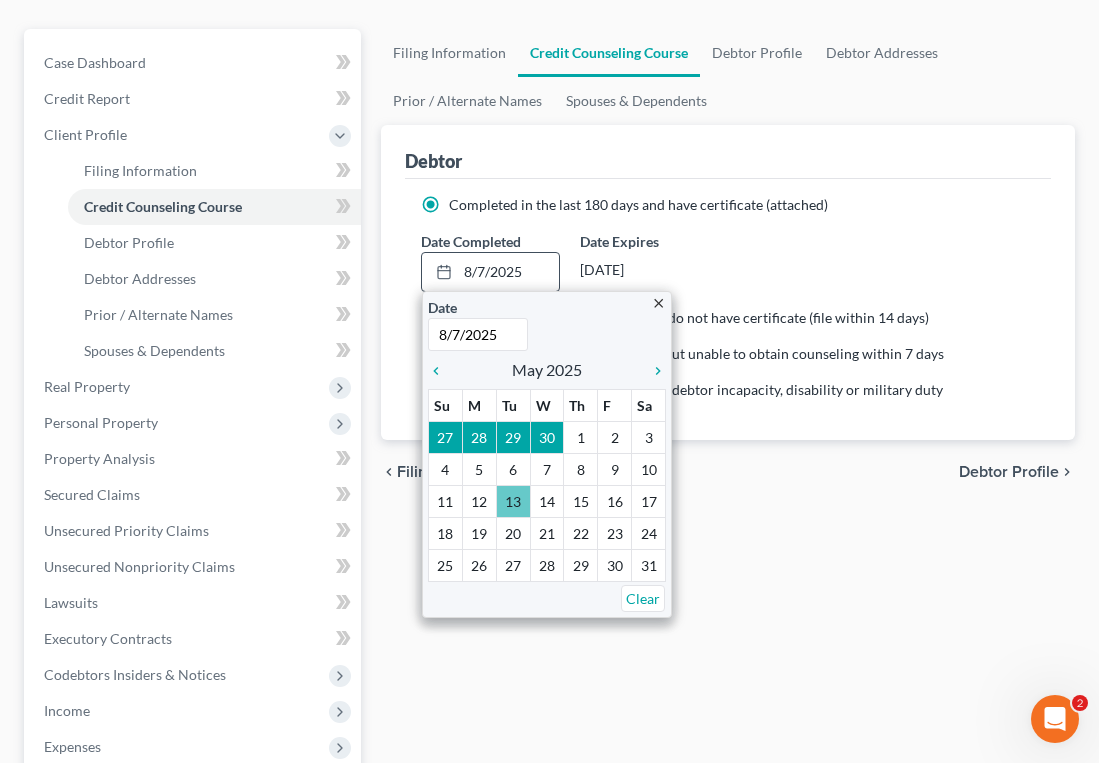 scroll, scrollTop: 200, scrollLeft: 0, axis: vertical 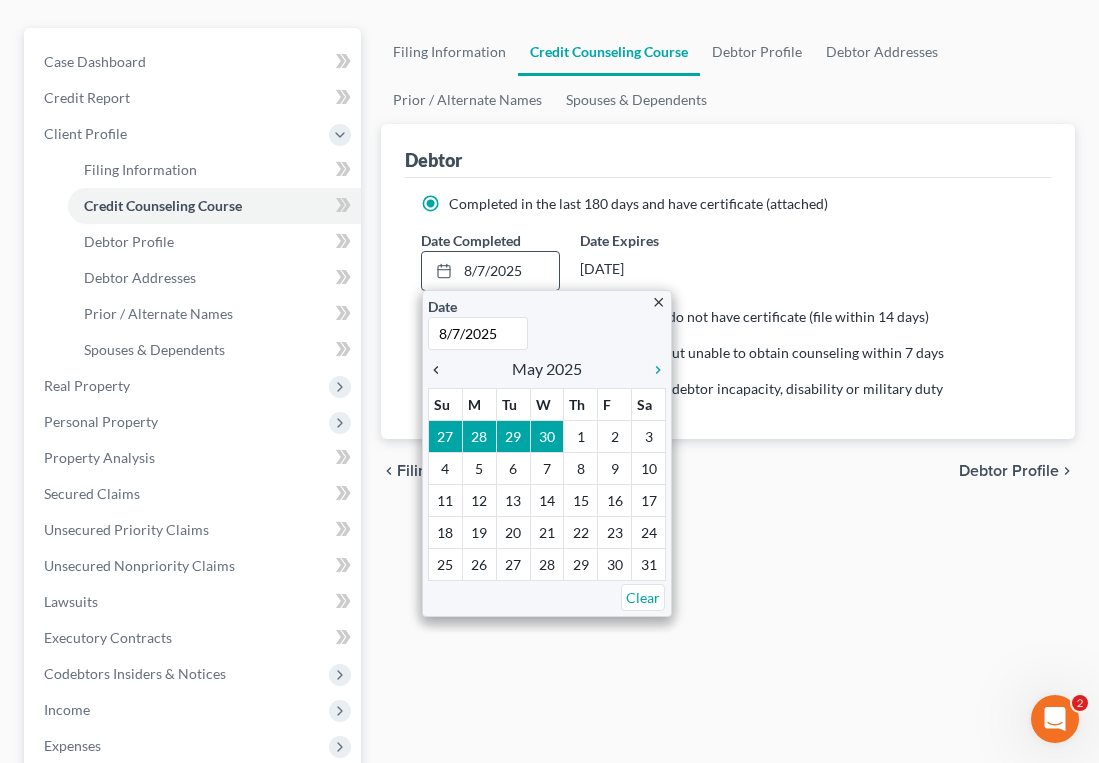 click on "chevron_left" at bounding box center [441, 370] 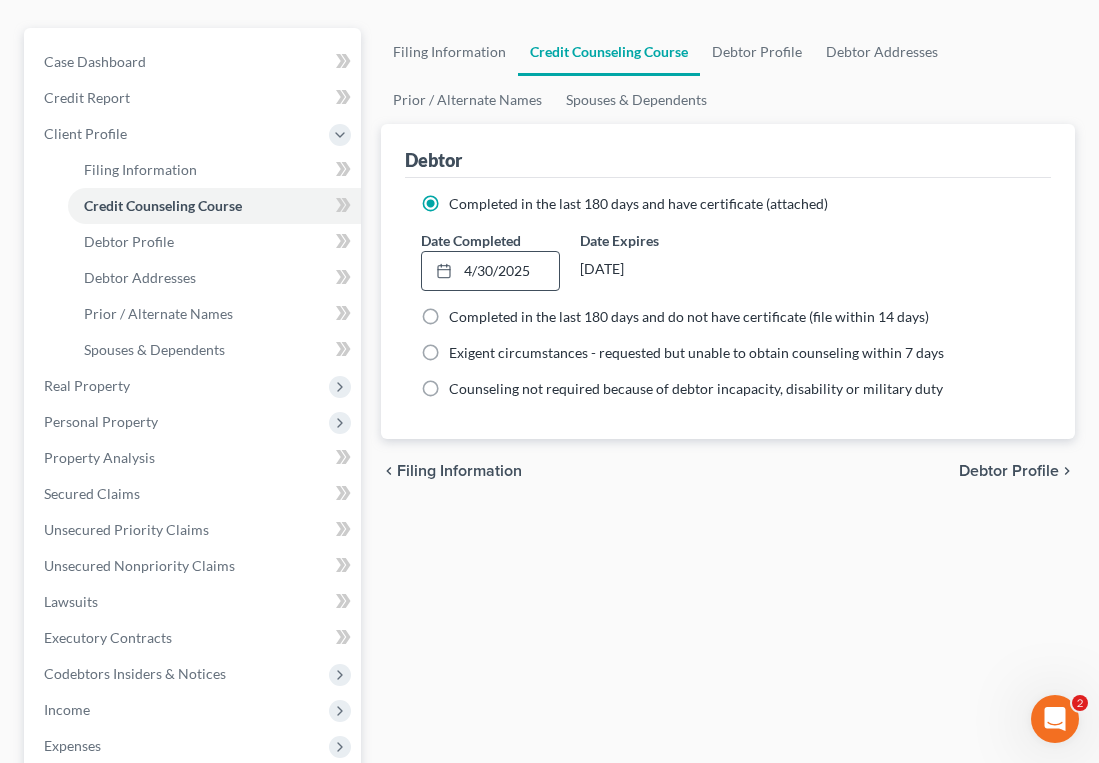click on "chevron_right" at bounding box center [1067, 471] 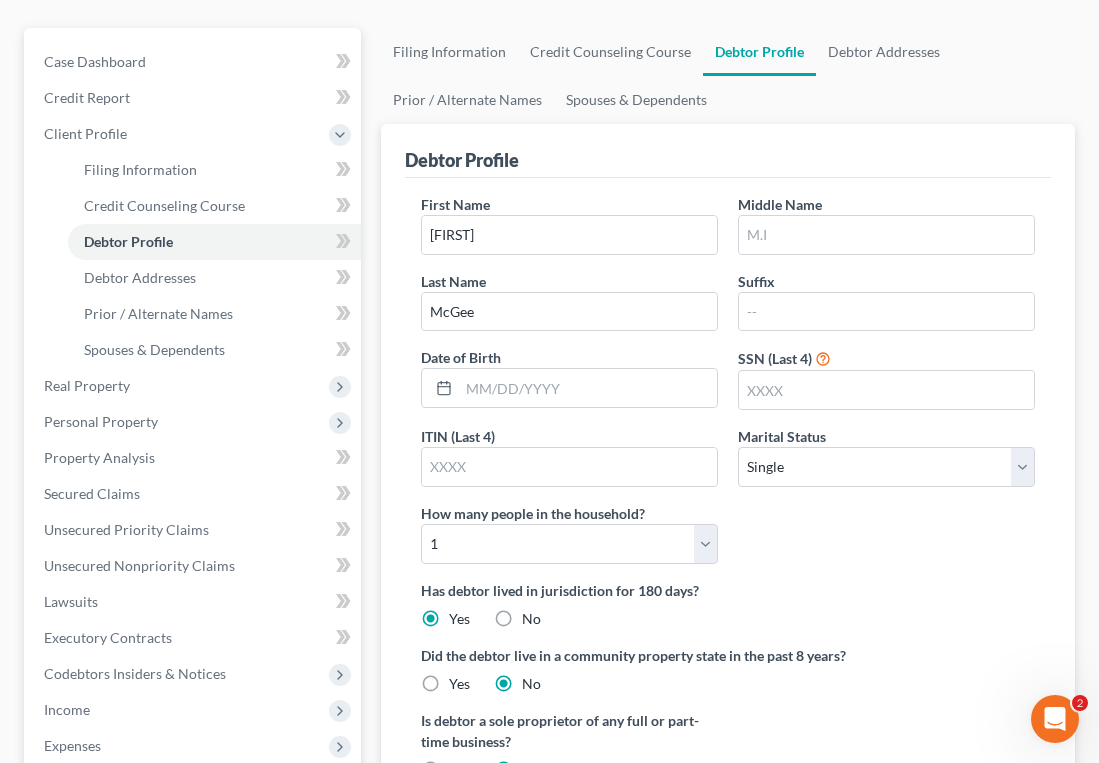 scroll, scrollTop: 0, scrollLeft: 0, axis: both 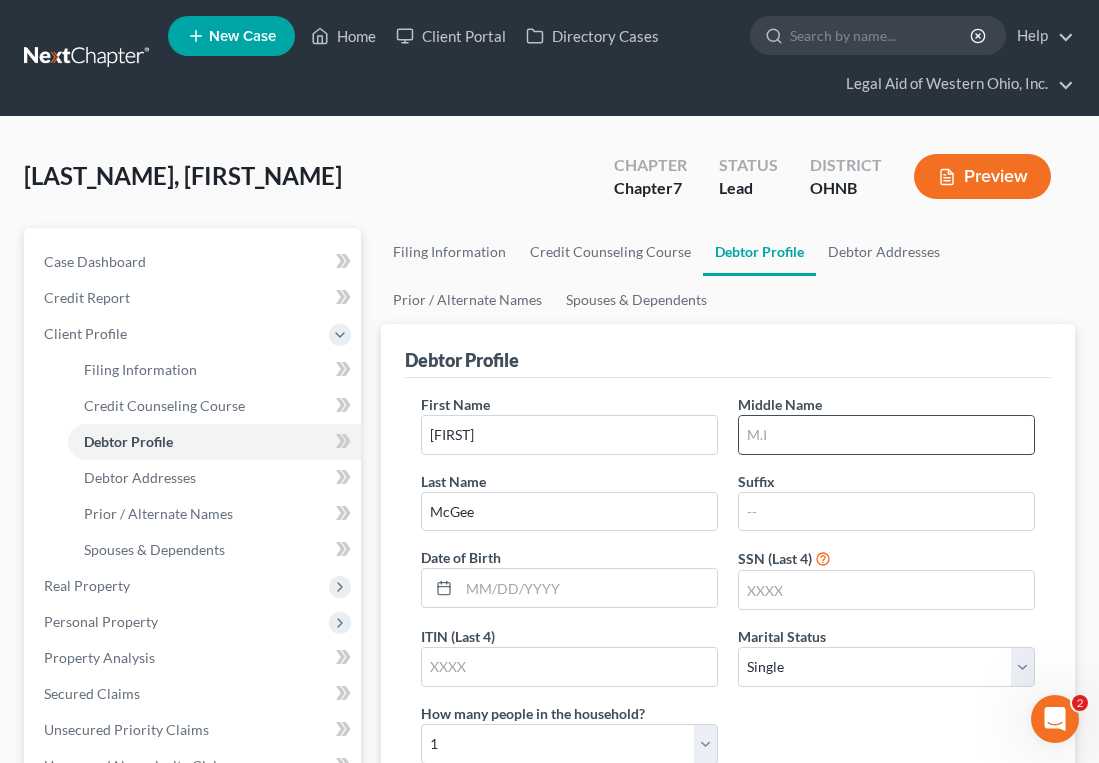 click at bounding box center [886, 435] 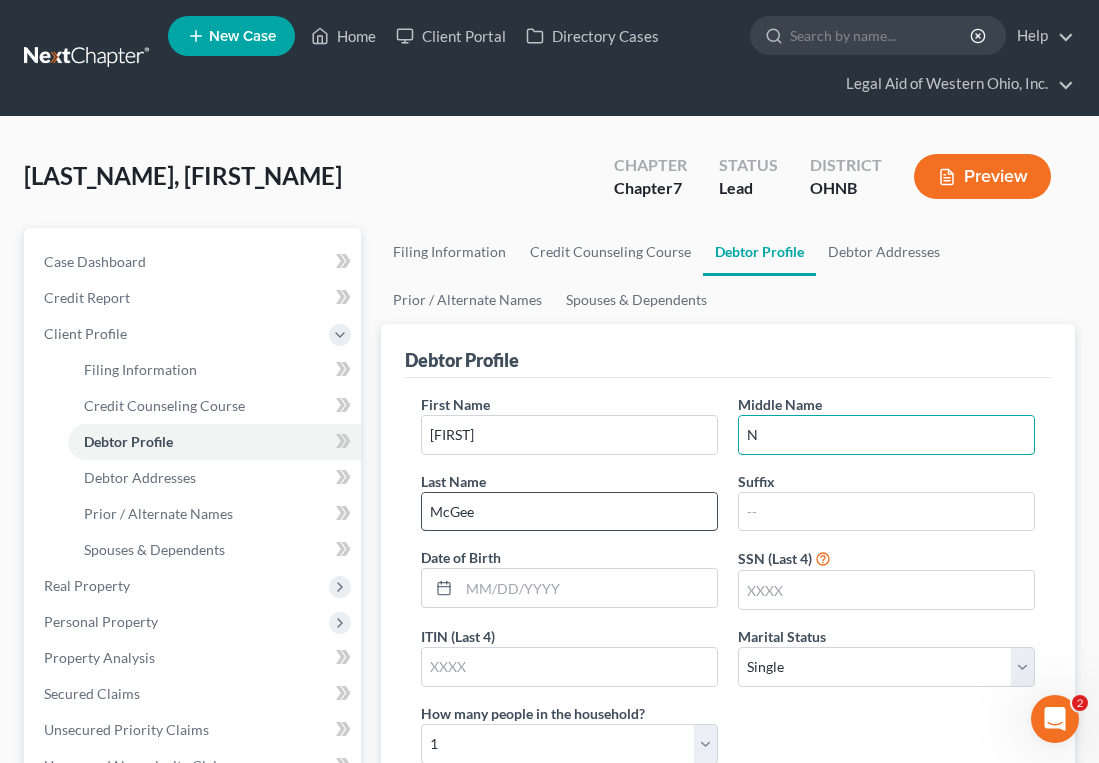 type on "N" 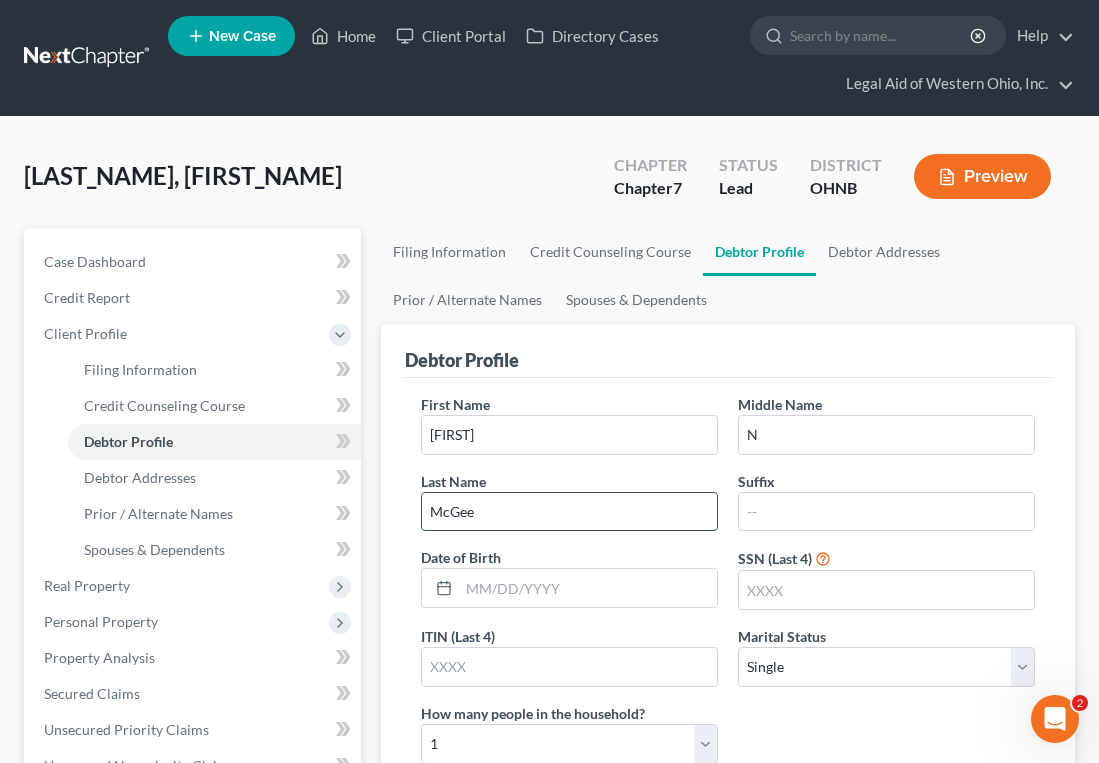 click on "McGee" at bounding box center (569, 512) 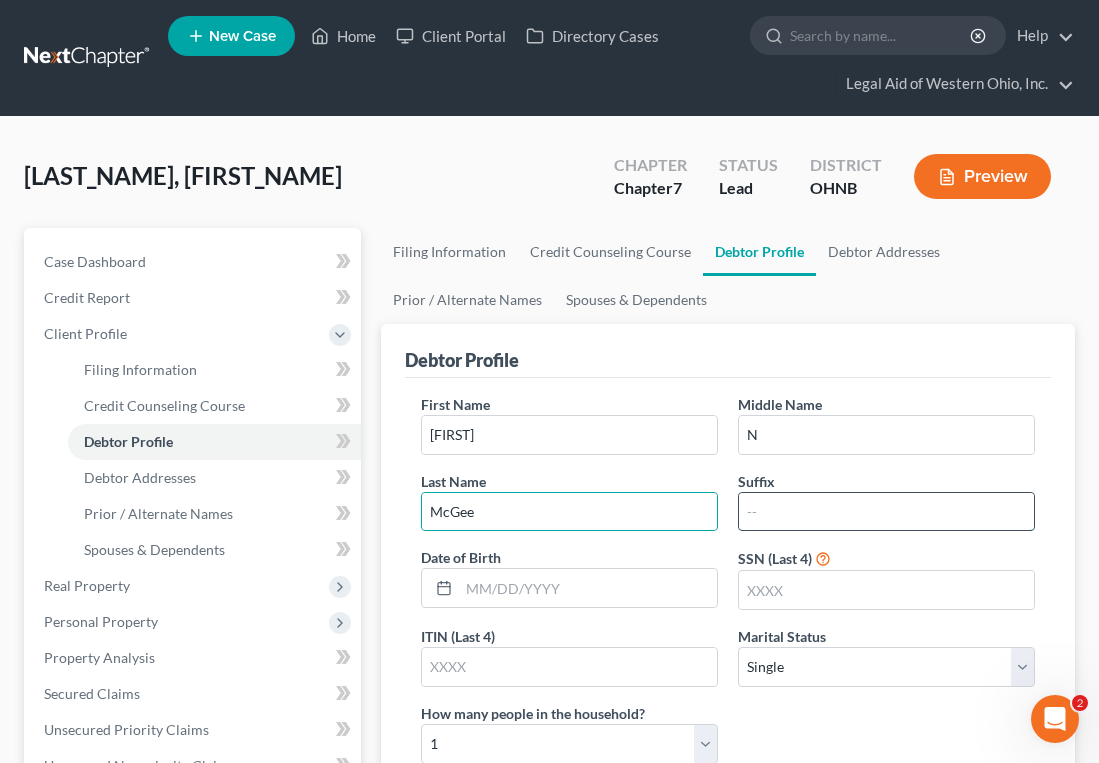 click at bounding box center [886, 512] 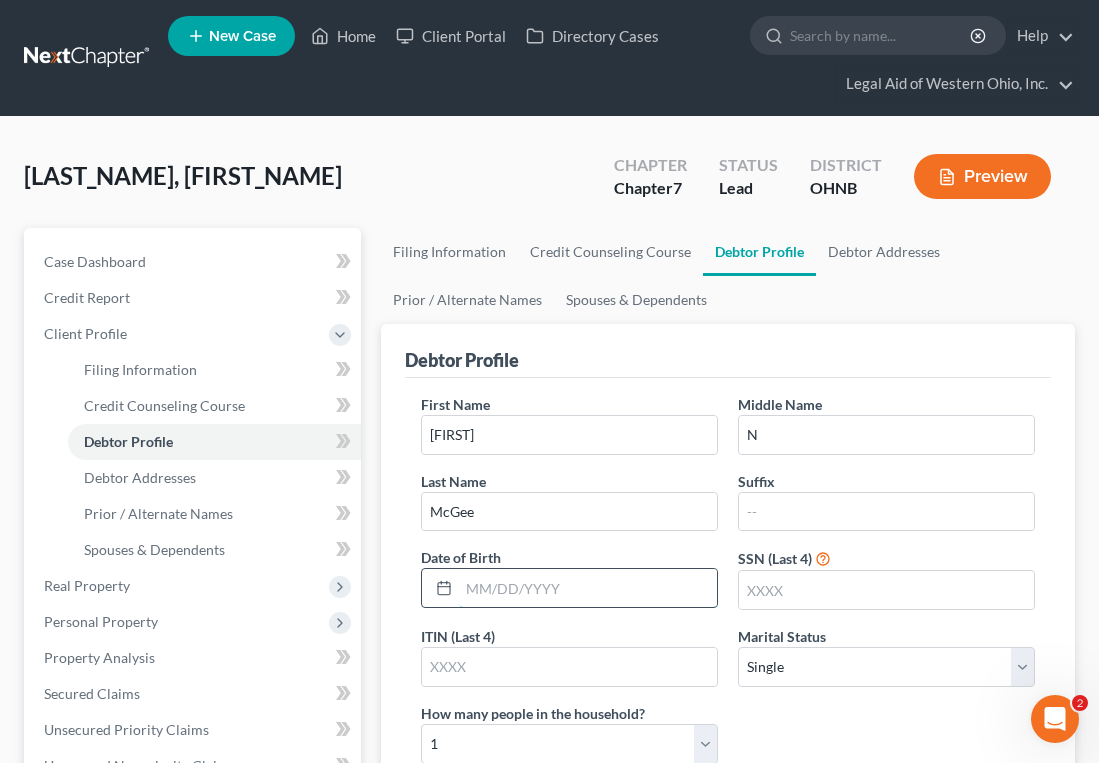 click at bounding box center [588, 588] 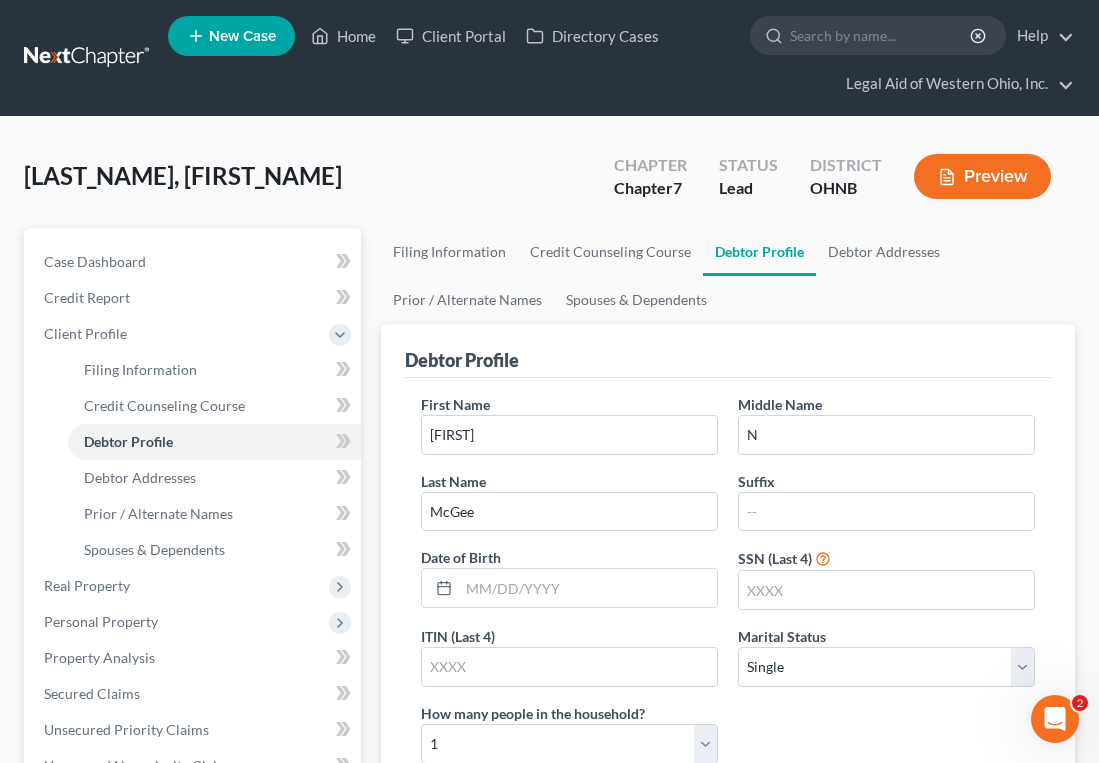 click on "Filing Information
Credit Counseling Course
Debtor Profile
Debtor Addresses
Prior / Alternate Names
Spouses & Dependents" at bounding box center [728, 276] 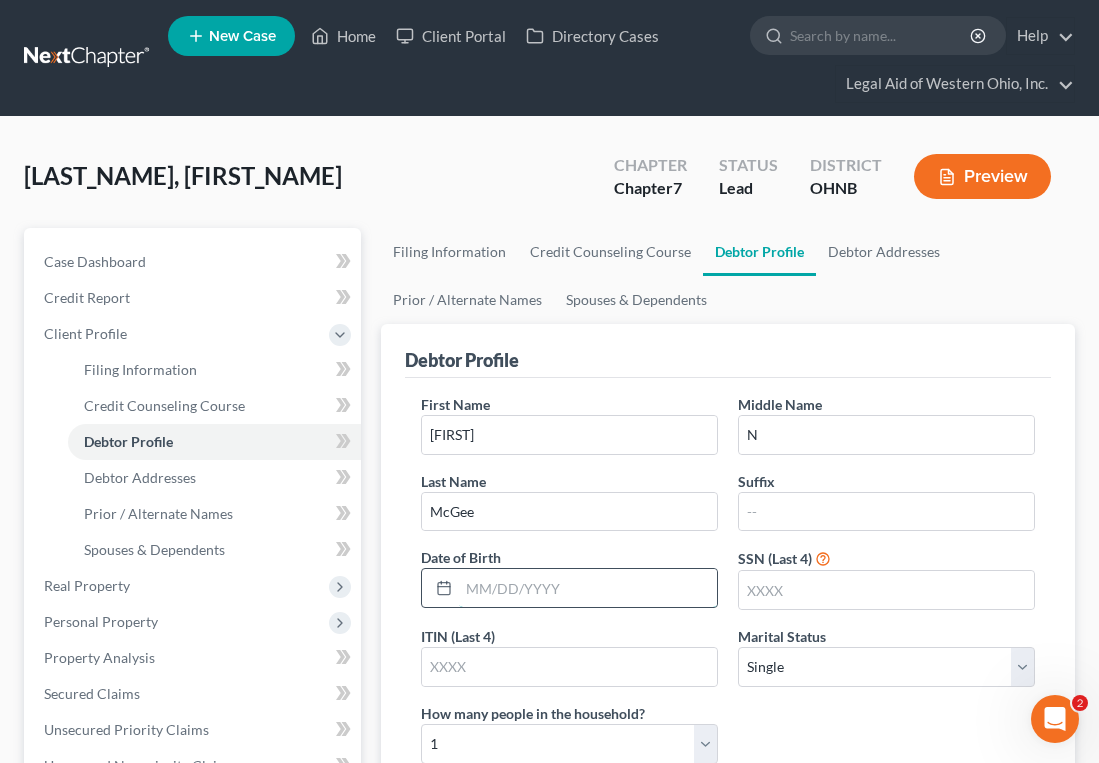 click at bounding box center [588, 588] 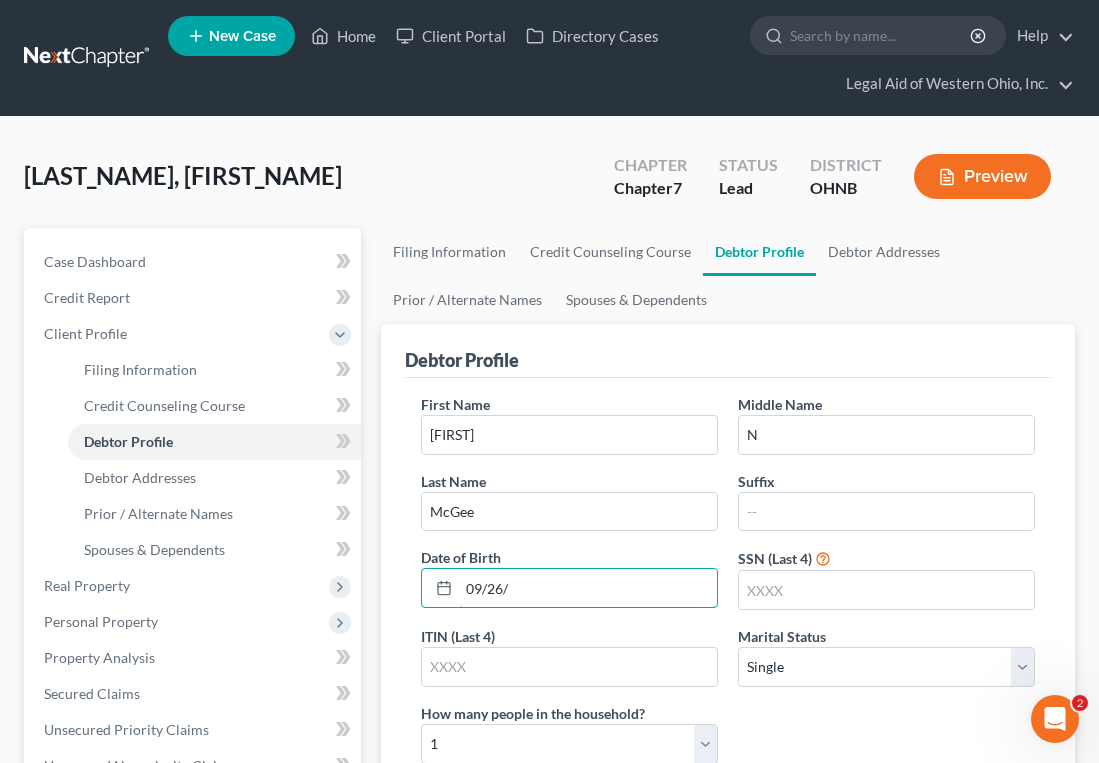 type on "[DATE]/[DATE]/[YEAR]" 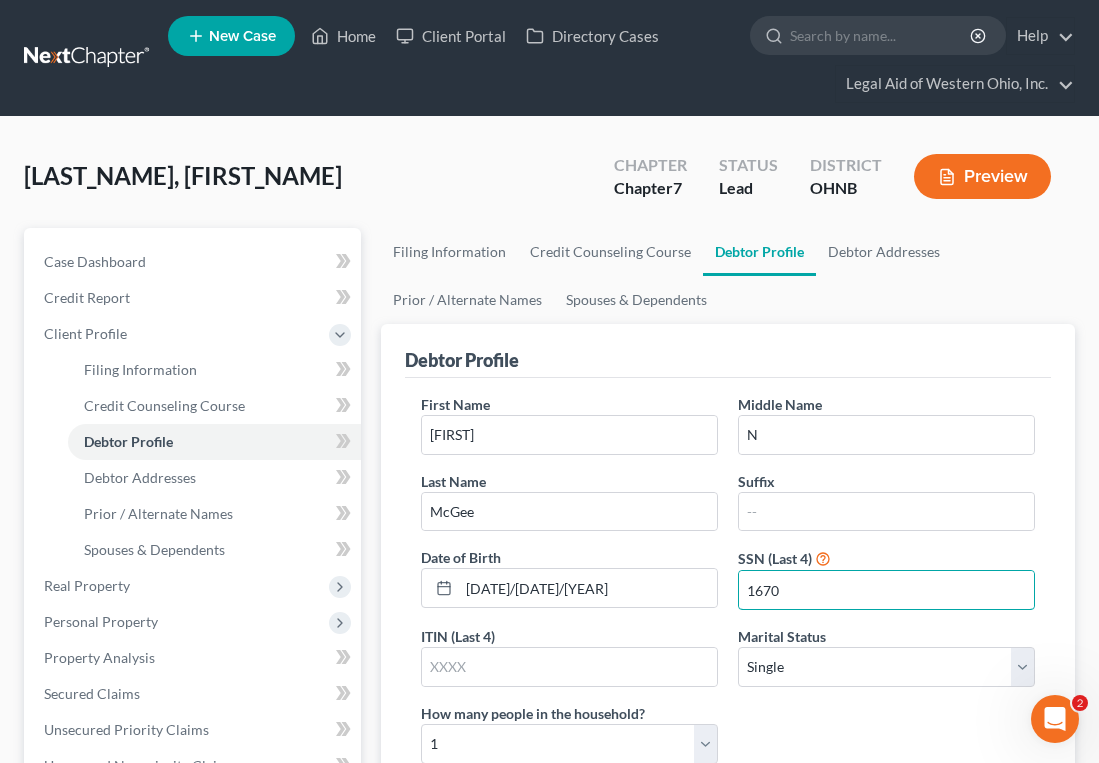 type on "1670" 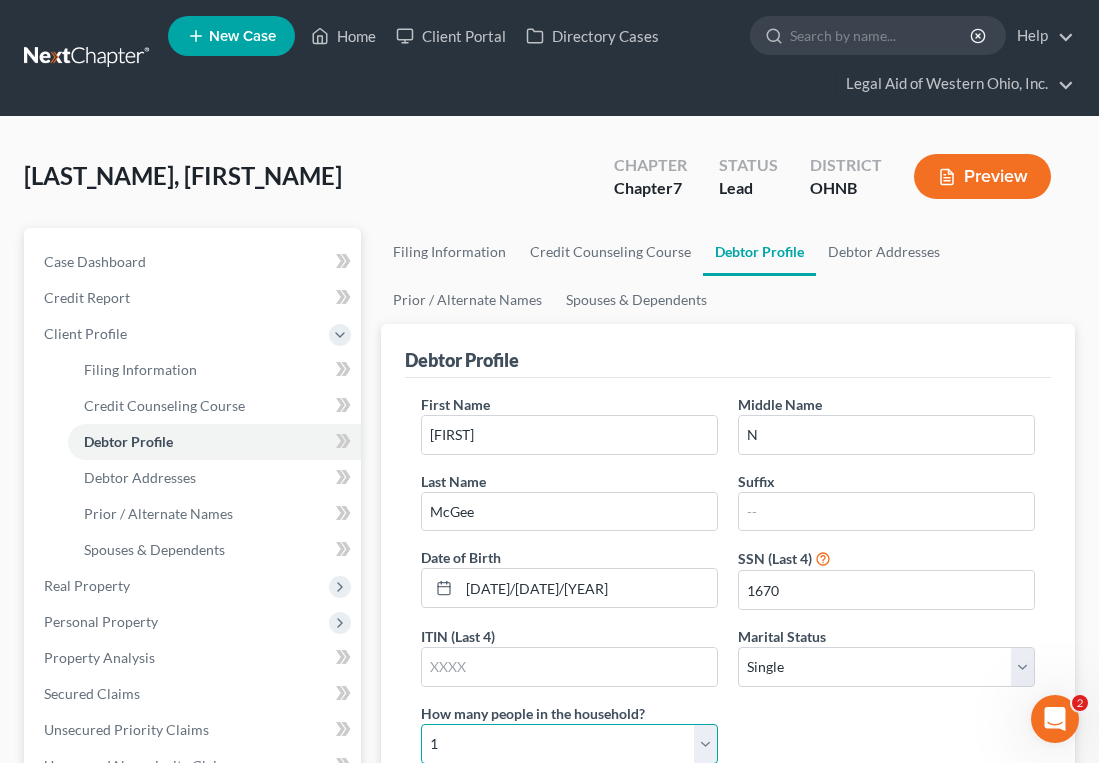 scroll, scrollTop: 1, scrollLeft: 0, axis: vertical 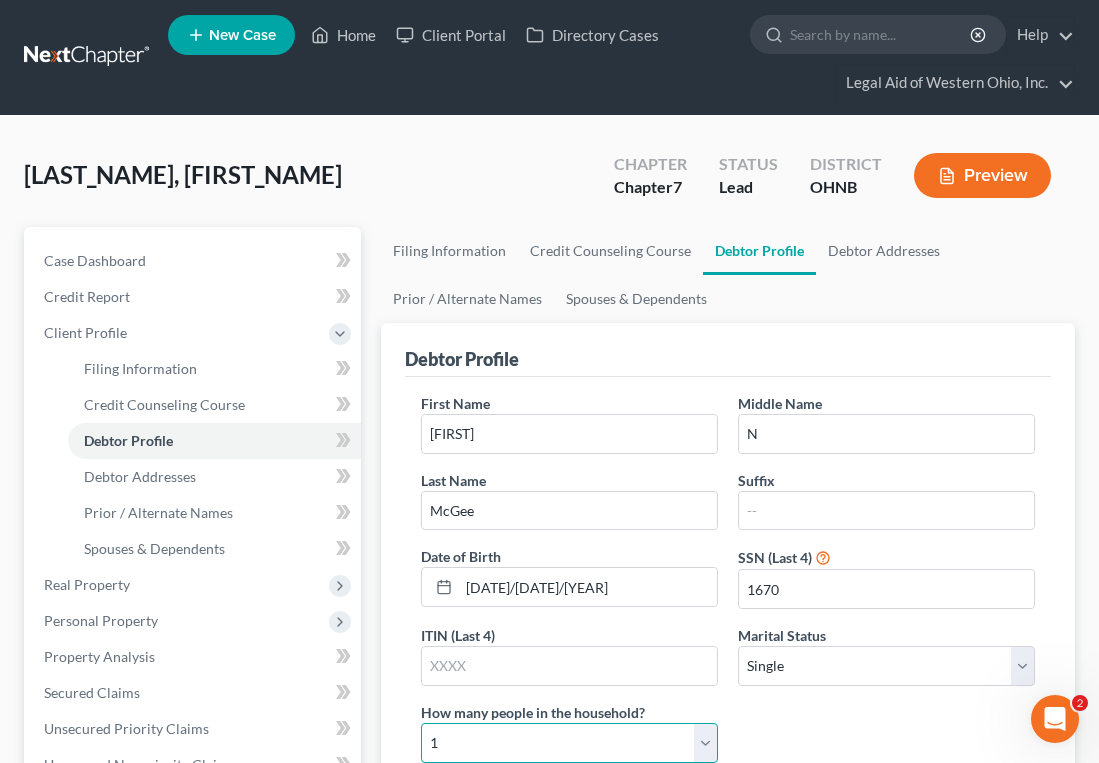 select on "3" 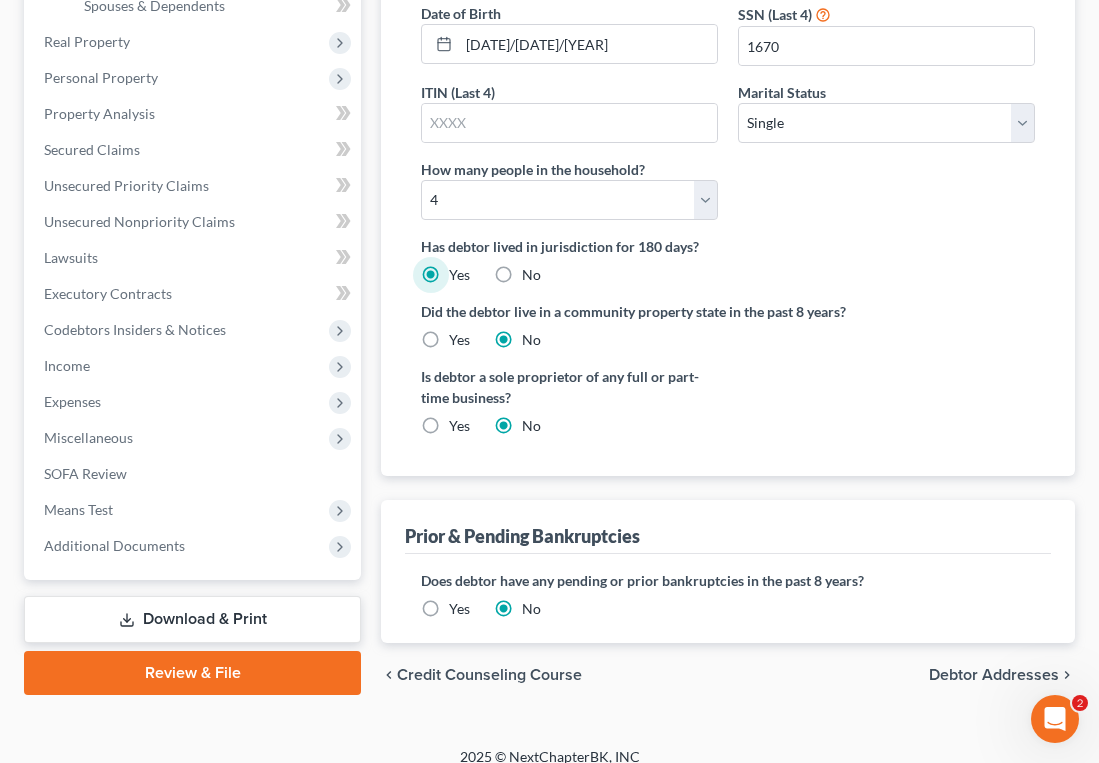 scroll, scrollTop: 564, scrollLeft: 0, axis: vertical 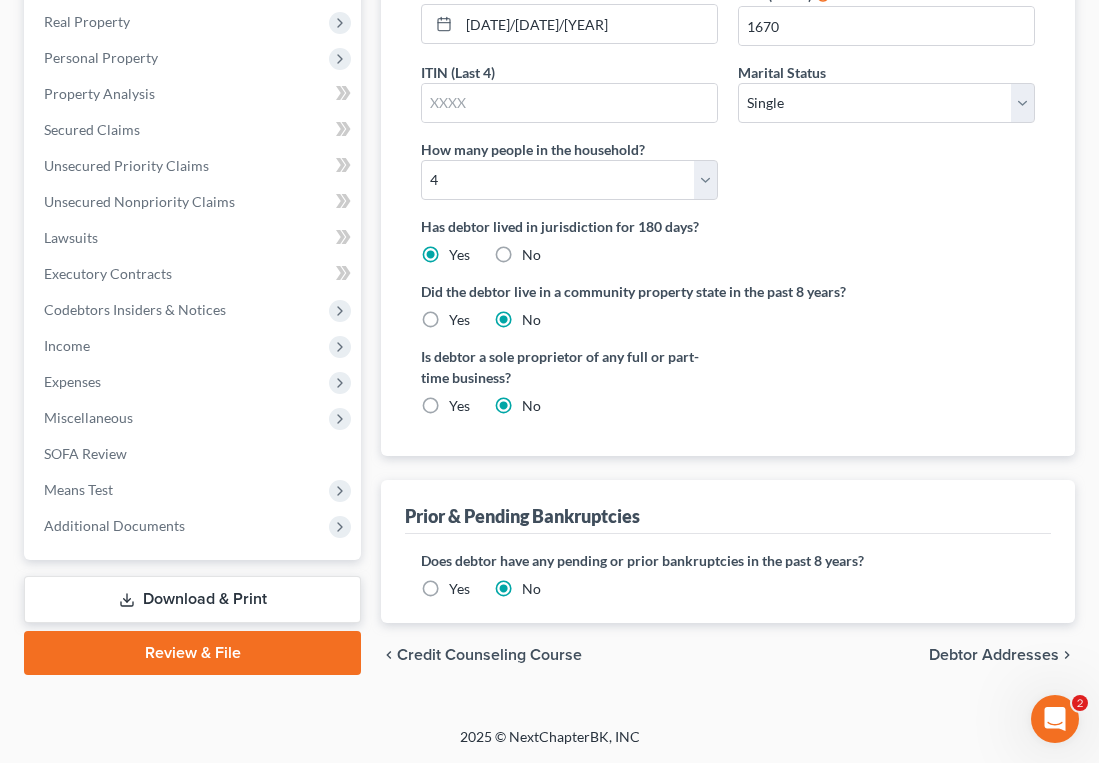 click on "Debtor Addresses" at bounding box center [994, 655] 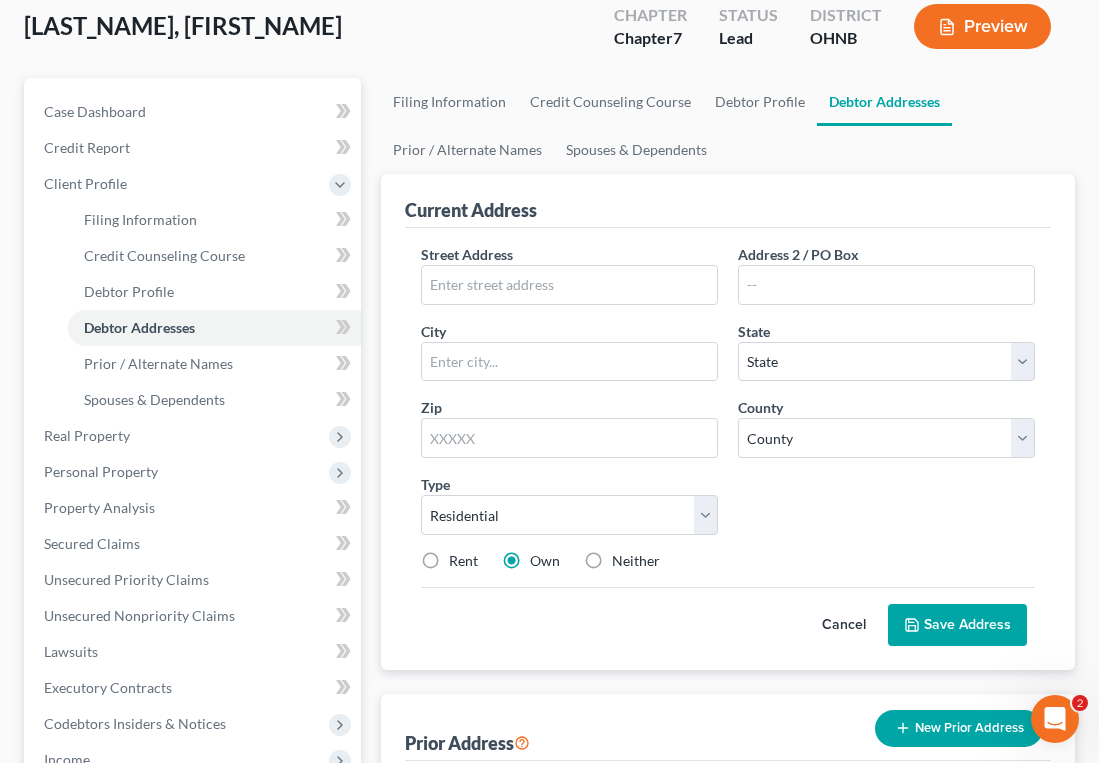 scroll, scrollTop: 0, scrollLeft: 0, axis: both 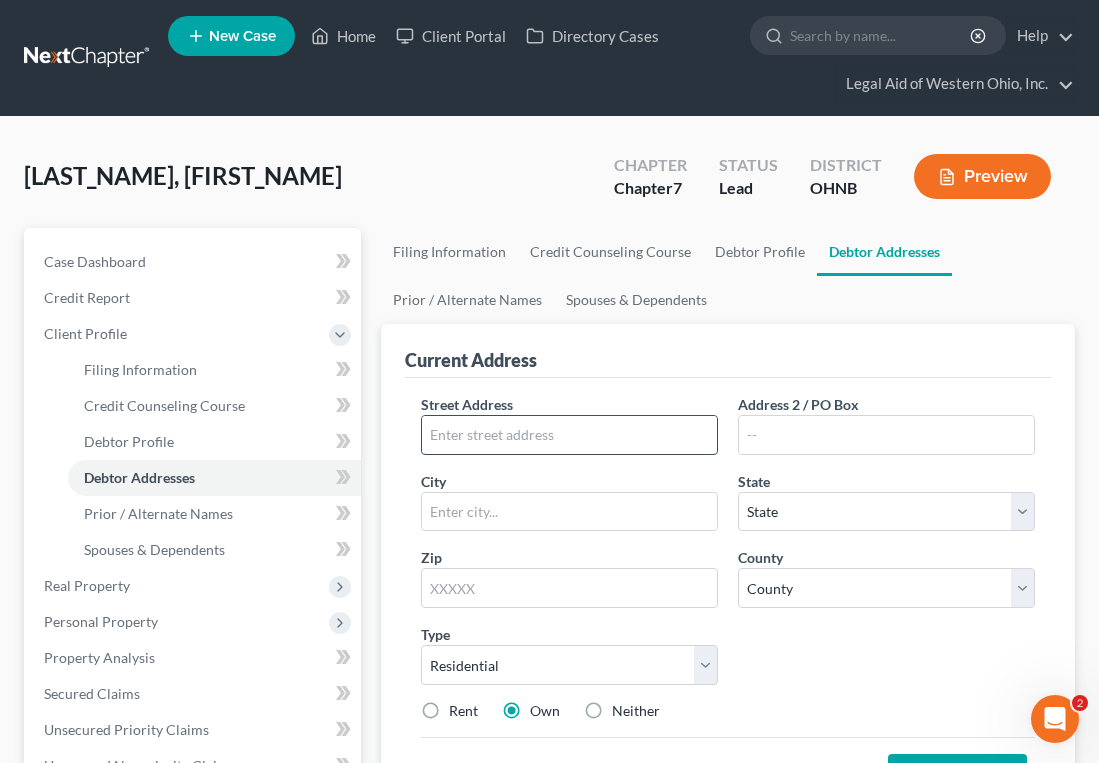 click at bounding box center (569, 435) 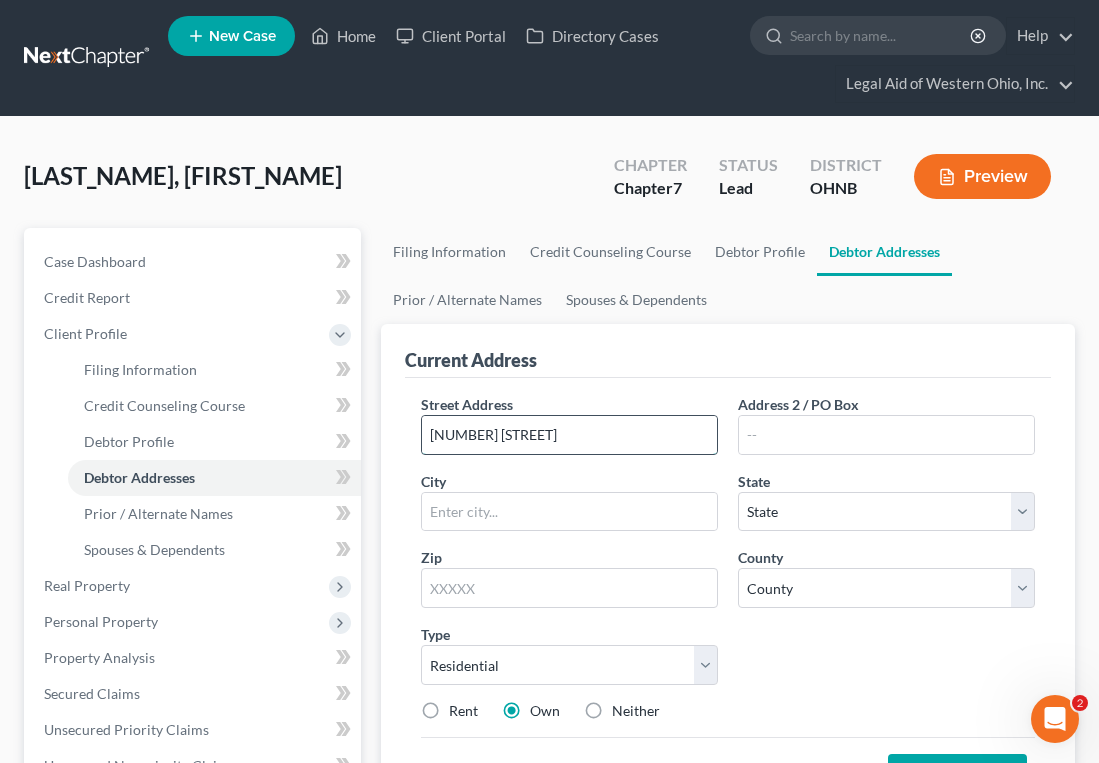 type on "[NUMBER] [STREET]" 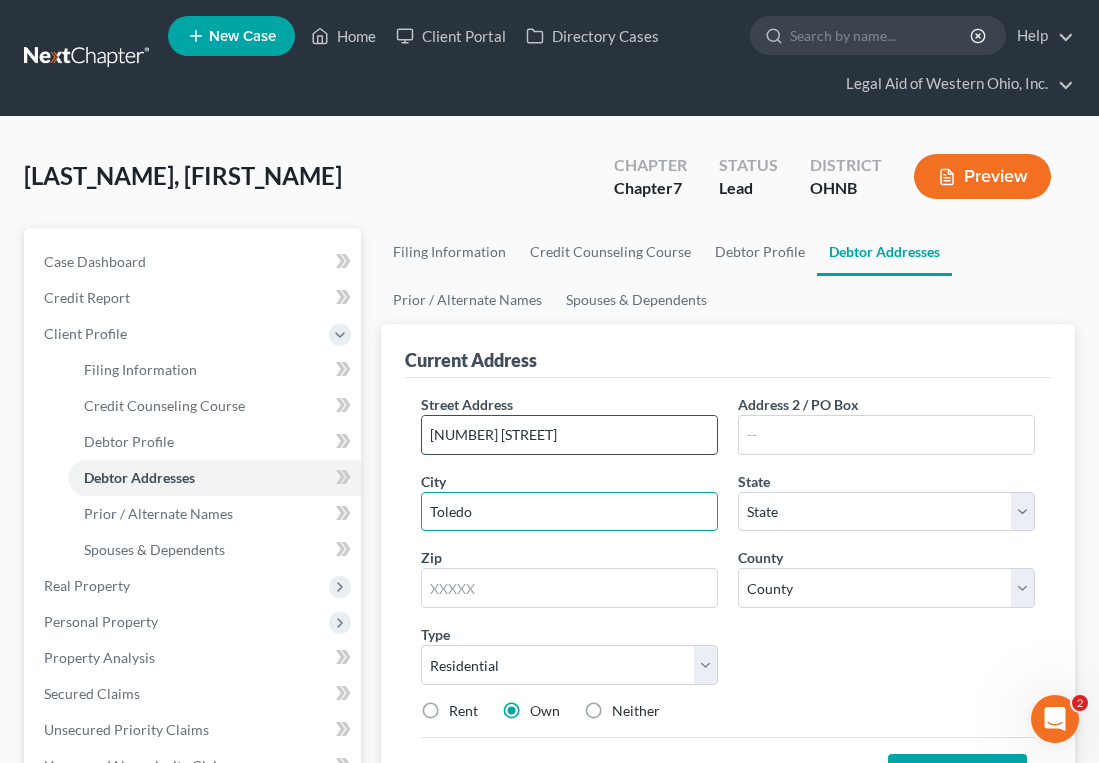 type on "Toledo" 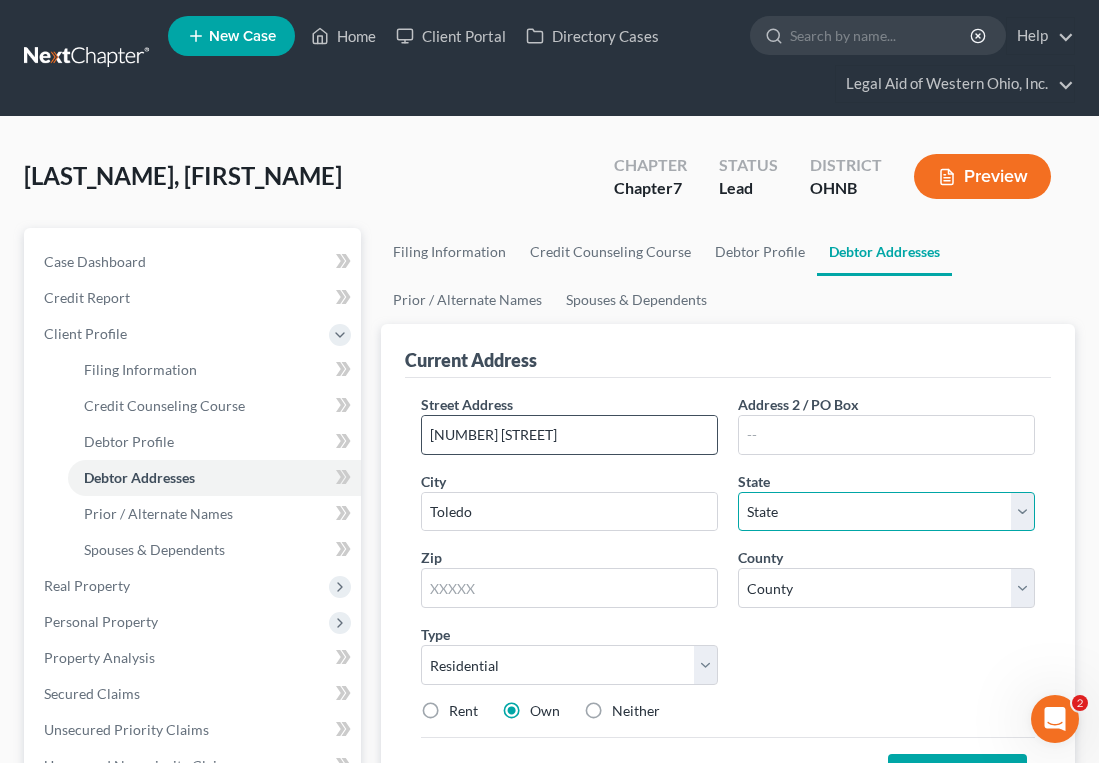 select on "36" 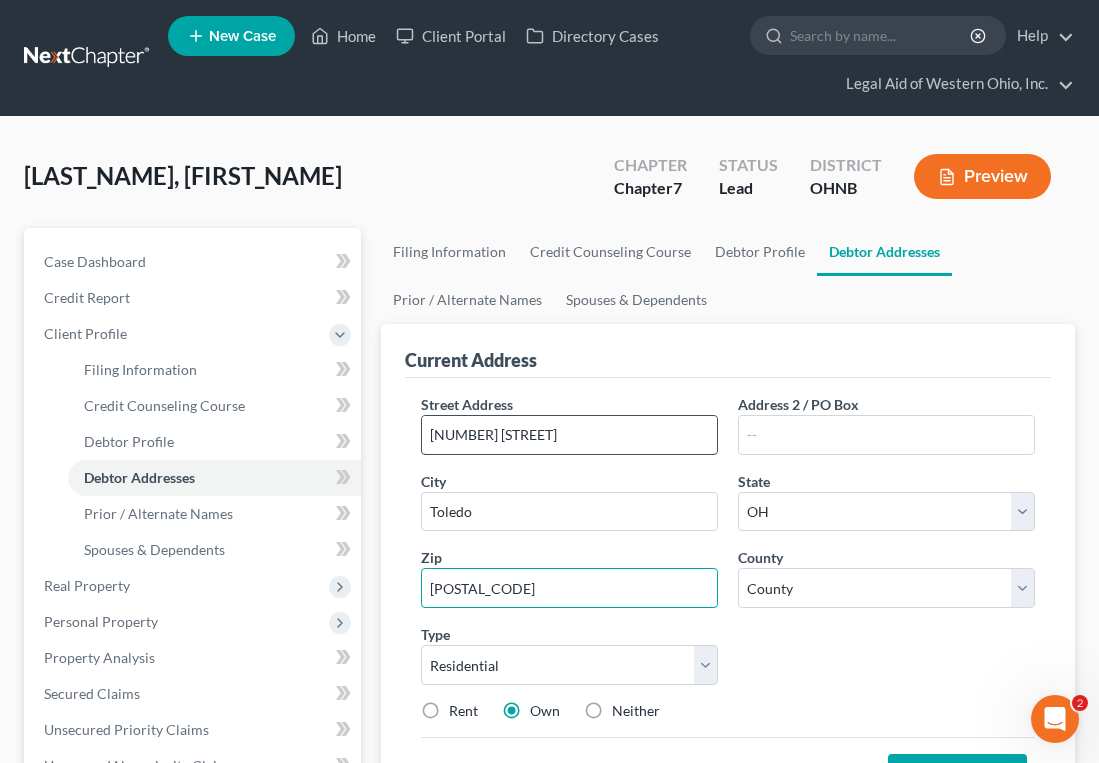 type on "[POSTAL_CODE]" 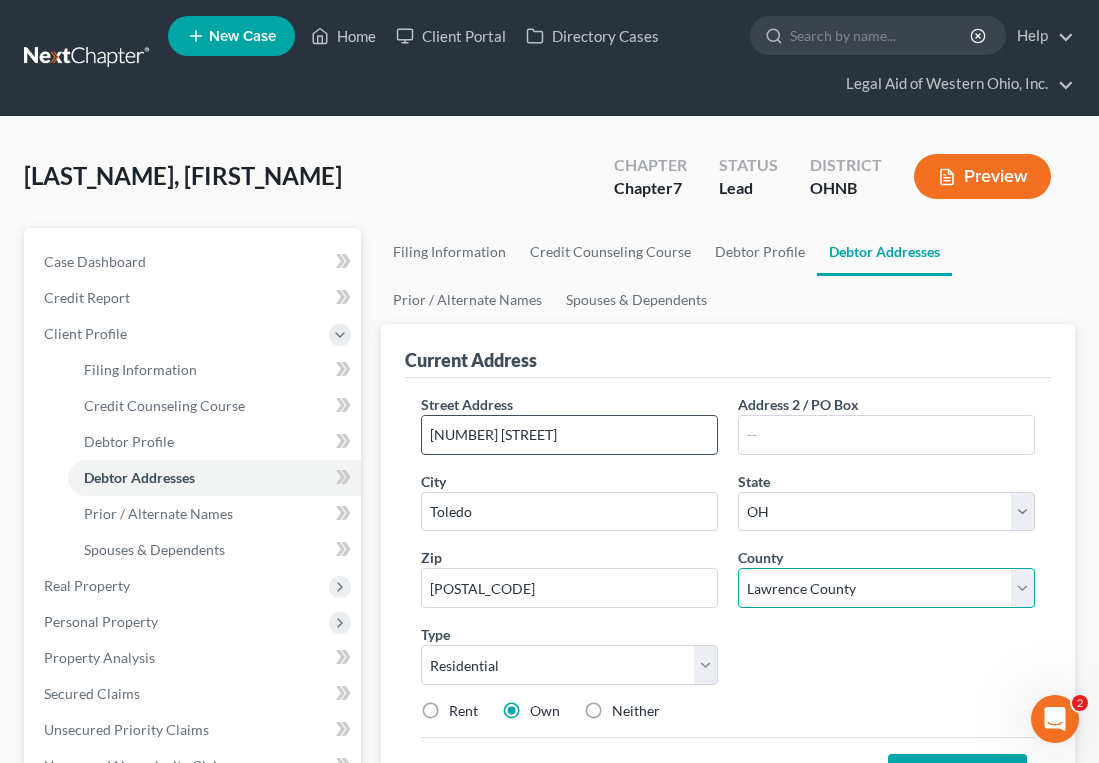 select on "47" 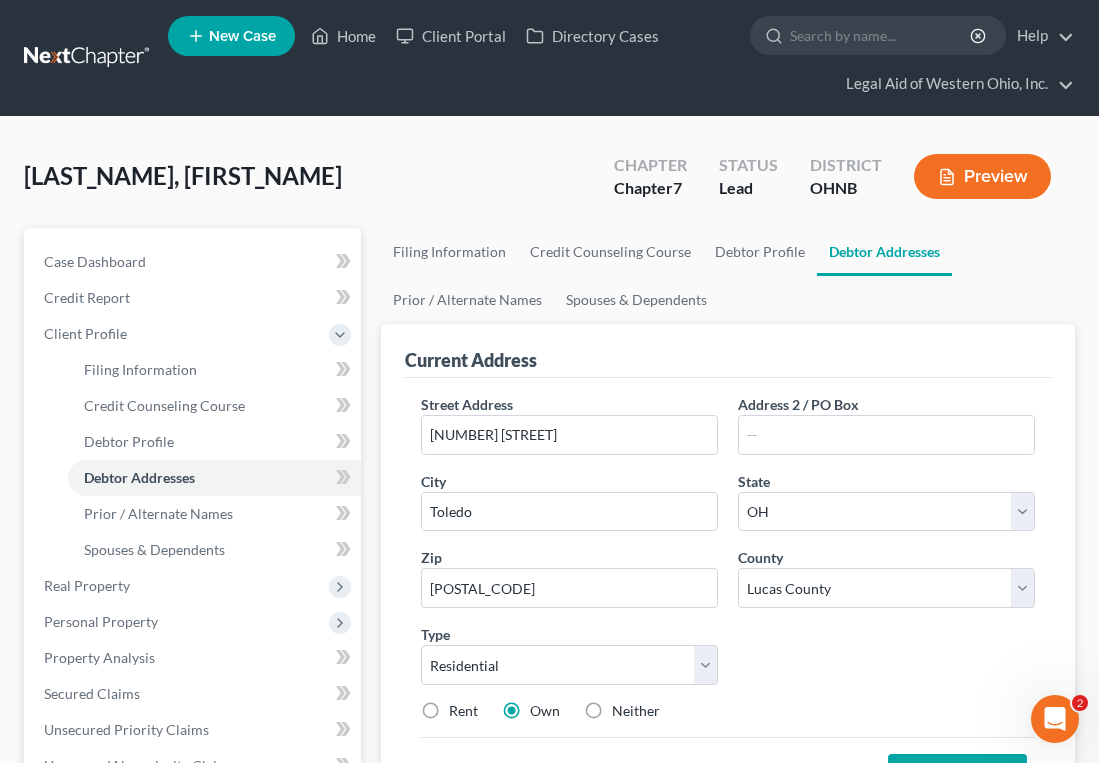 click on "Rent" at bounding box center (463, 711) 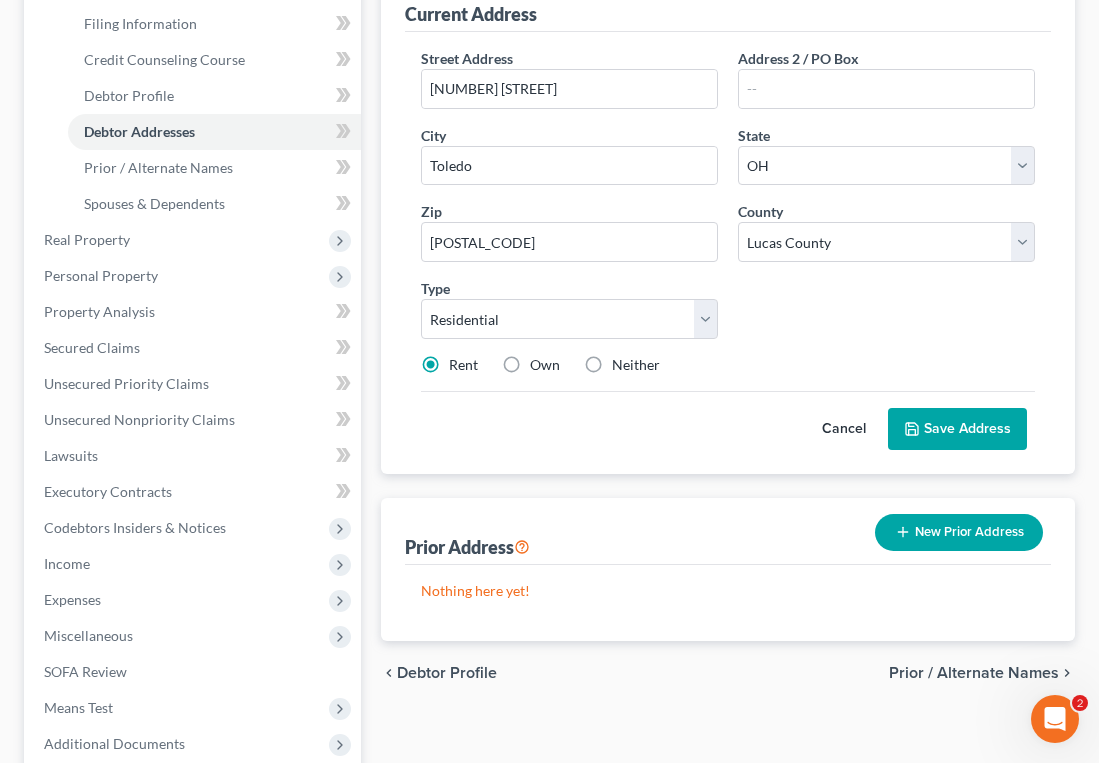 scroll, scrollTop: 400, scrollLeft: 0, axis: vertical 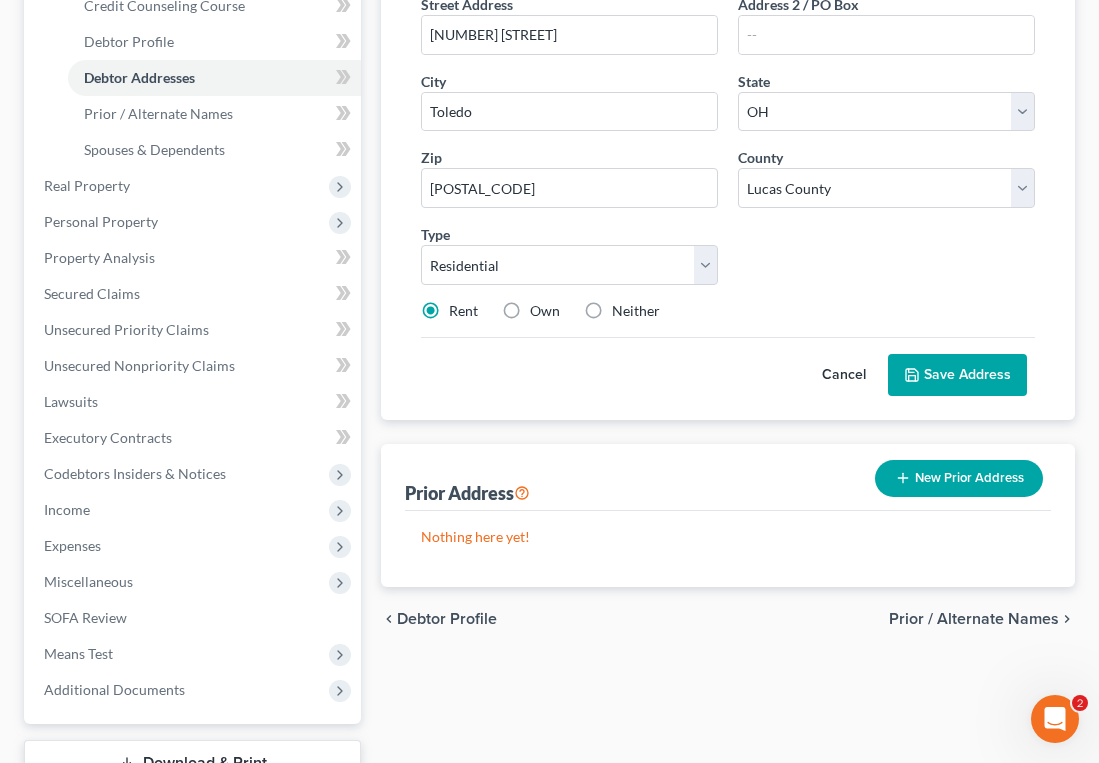 click on "Save Address" at bounding box center (957, 375) 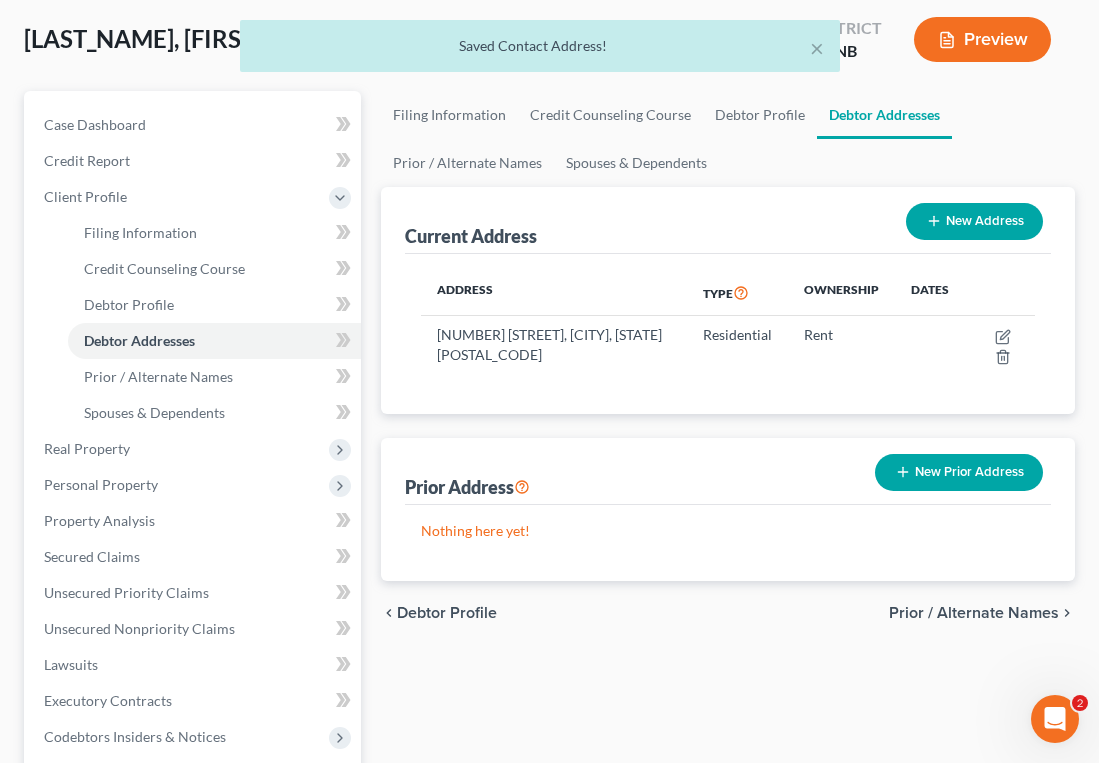 scroll, scrollTop: 100, scrollLeft: 0, axis: vertical 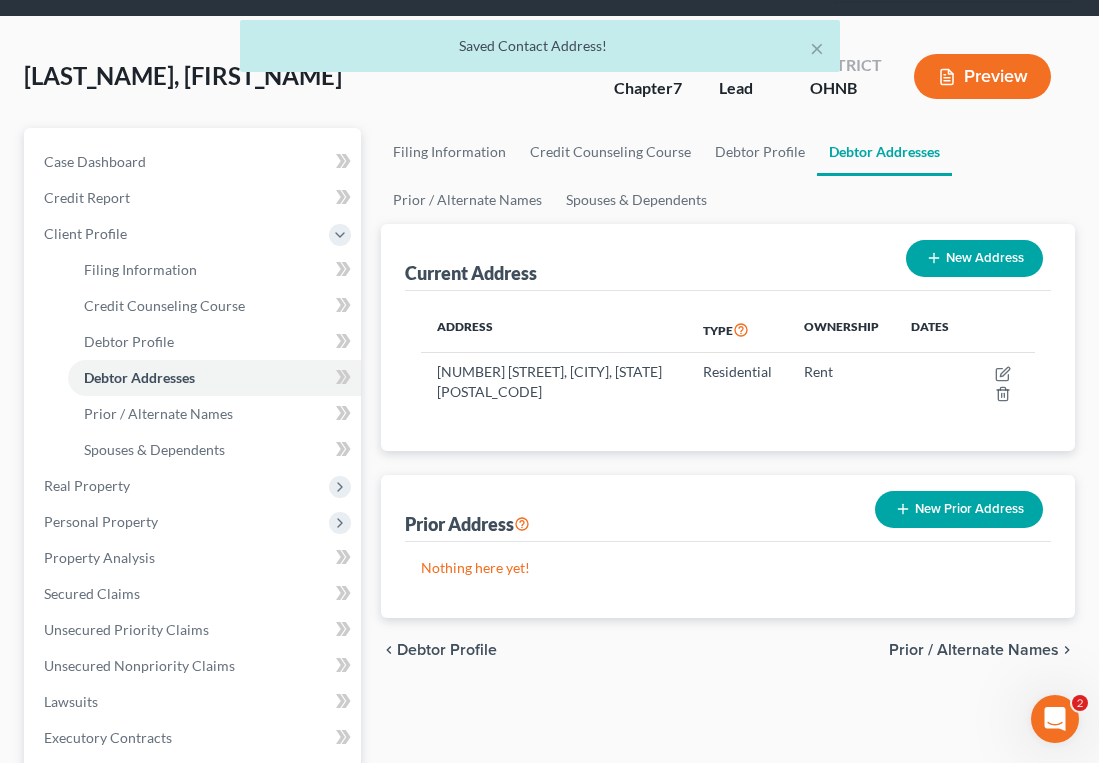 click on "New Prior Address" at bounding box center [959, 509] 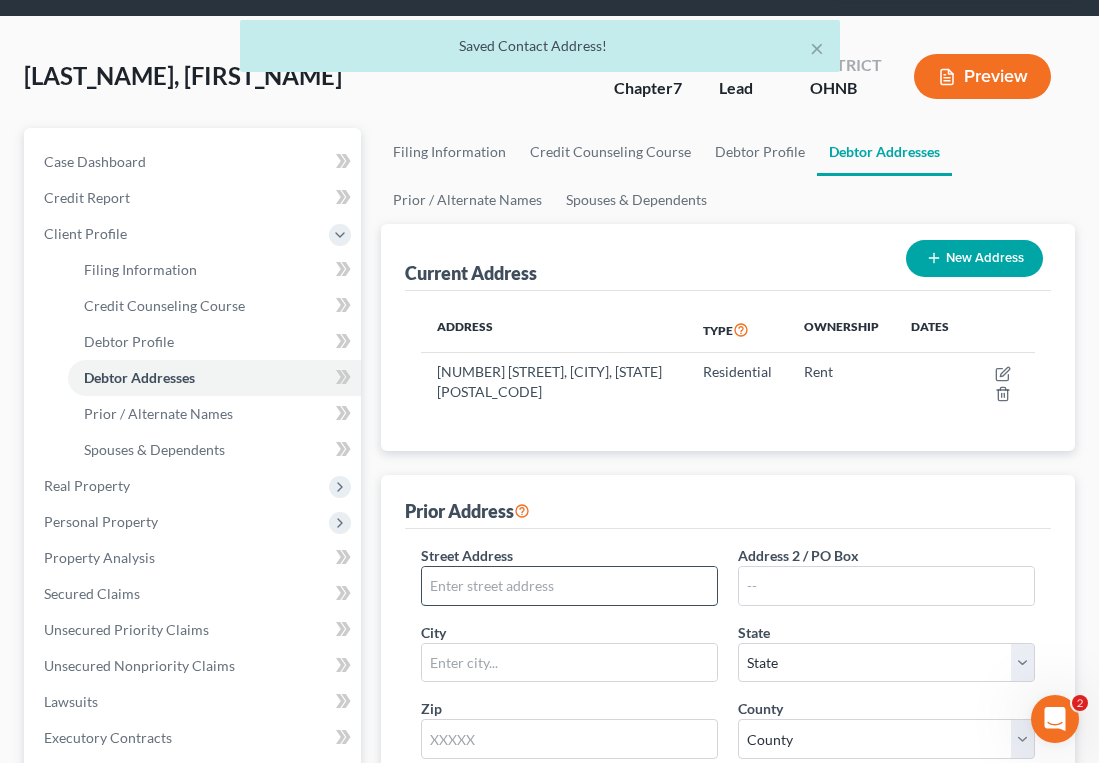 click at bounding box center [569, 586] 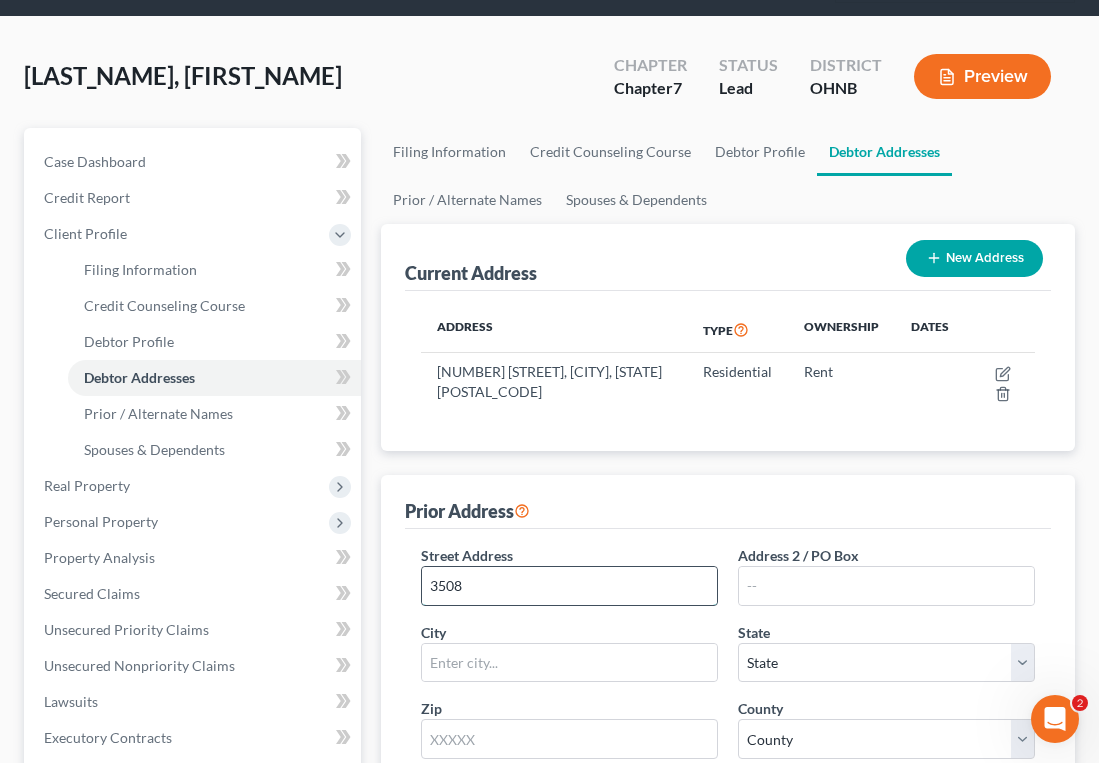 type on "[NUMBER] [STREET]" 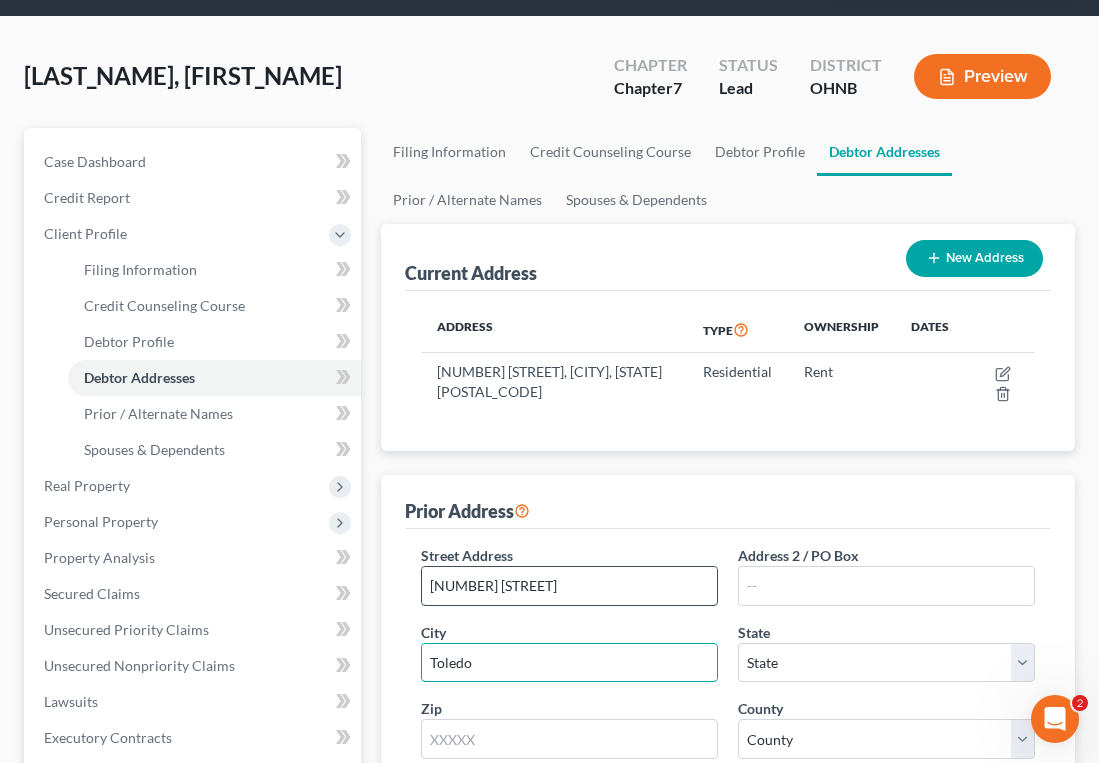 type on "Toledo" 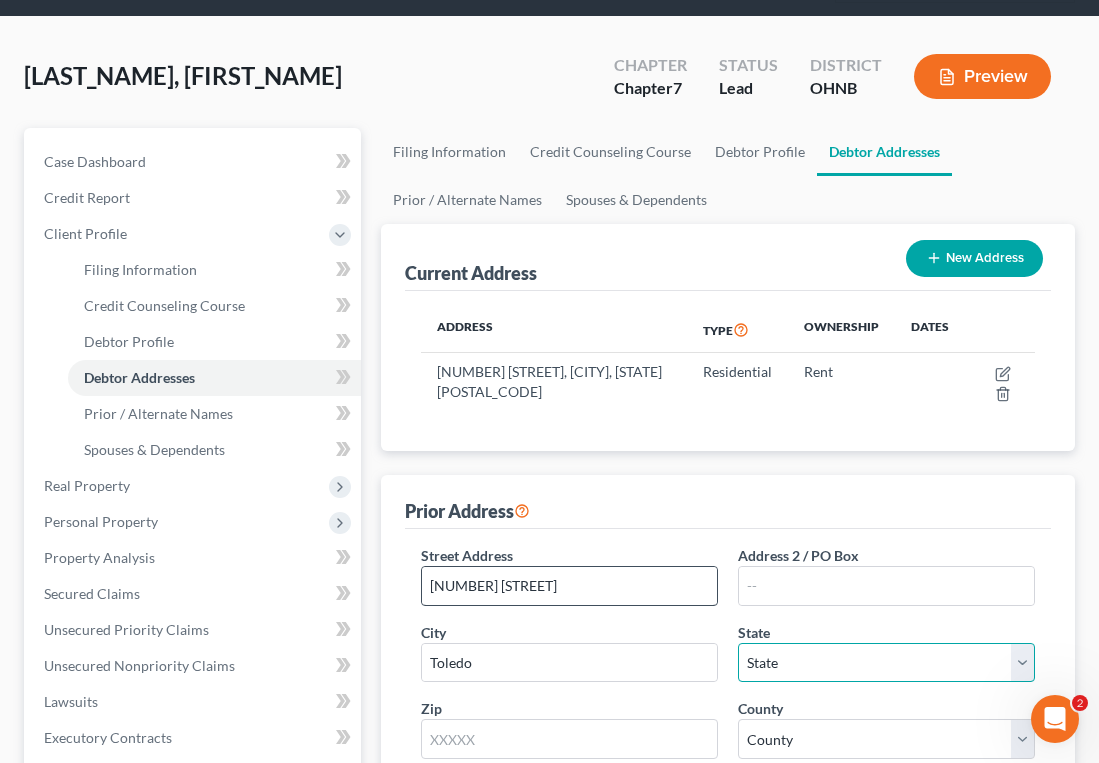 select on "36" 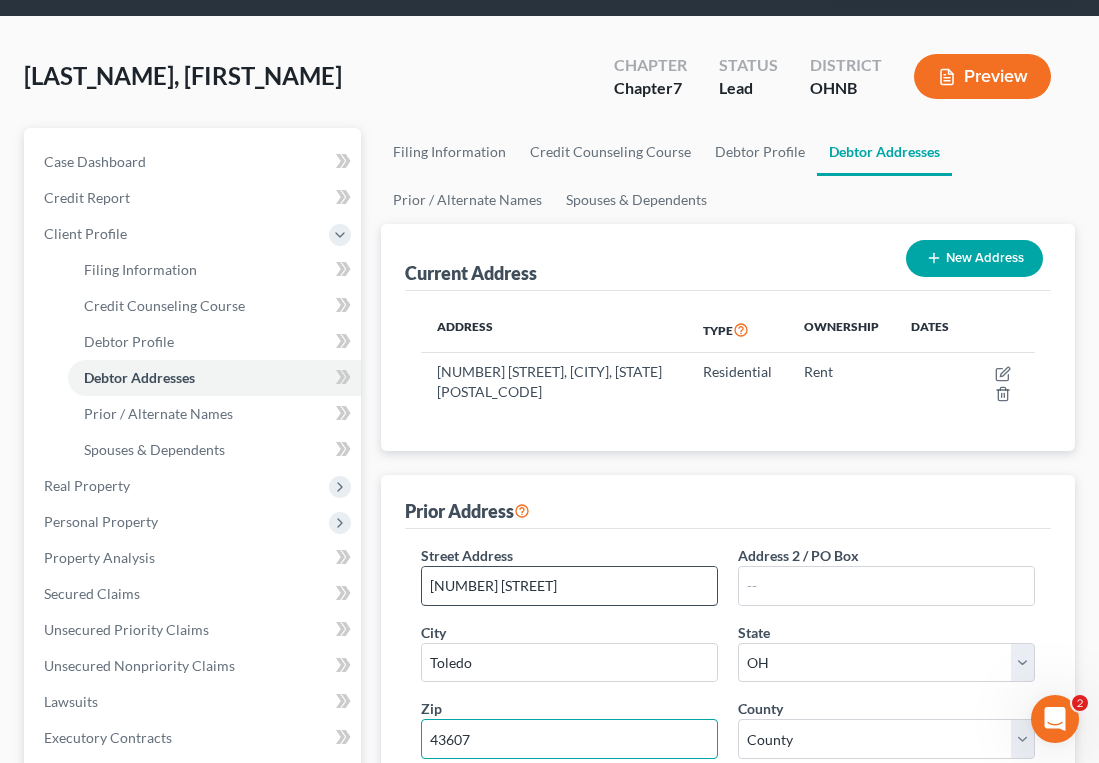 type on "43607" 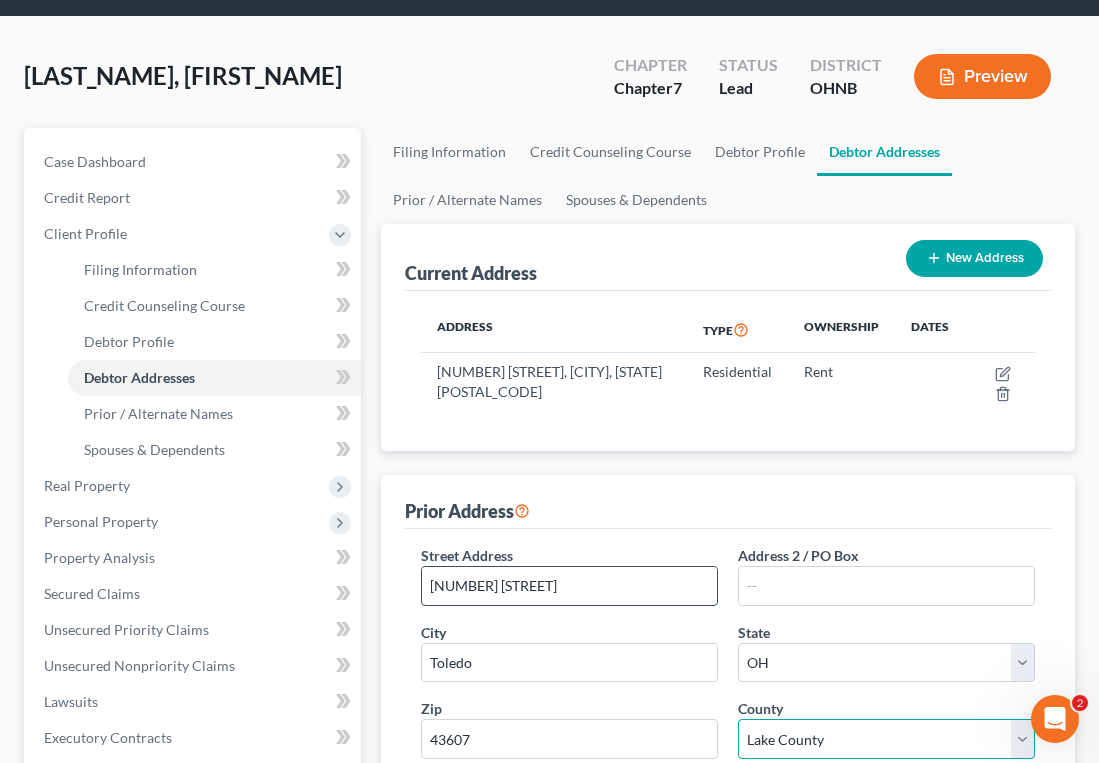 select on "47" 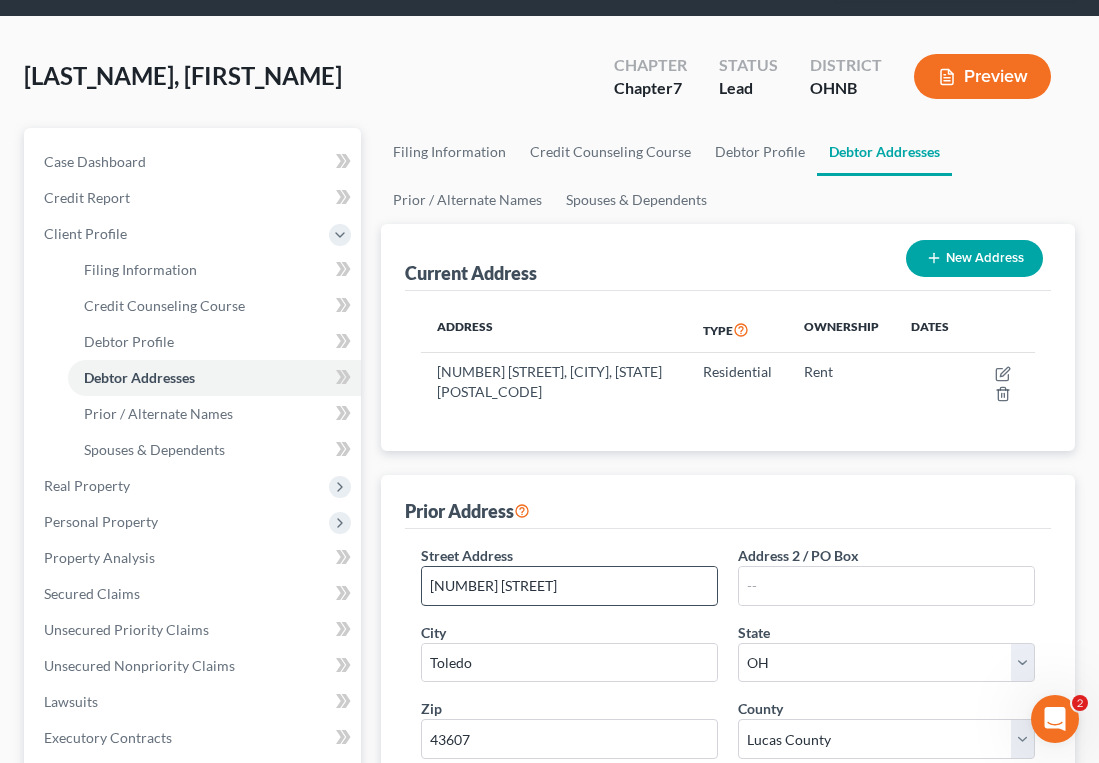 scroll, scrollTop: 515, scrollLeft: 0, axis: vertical 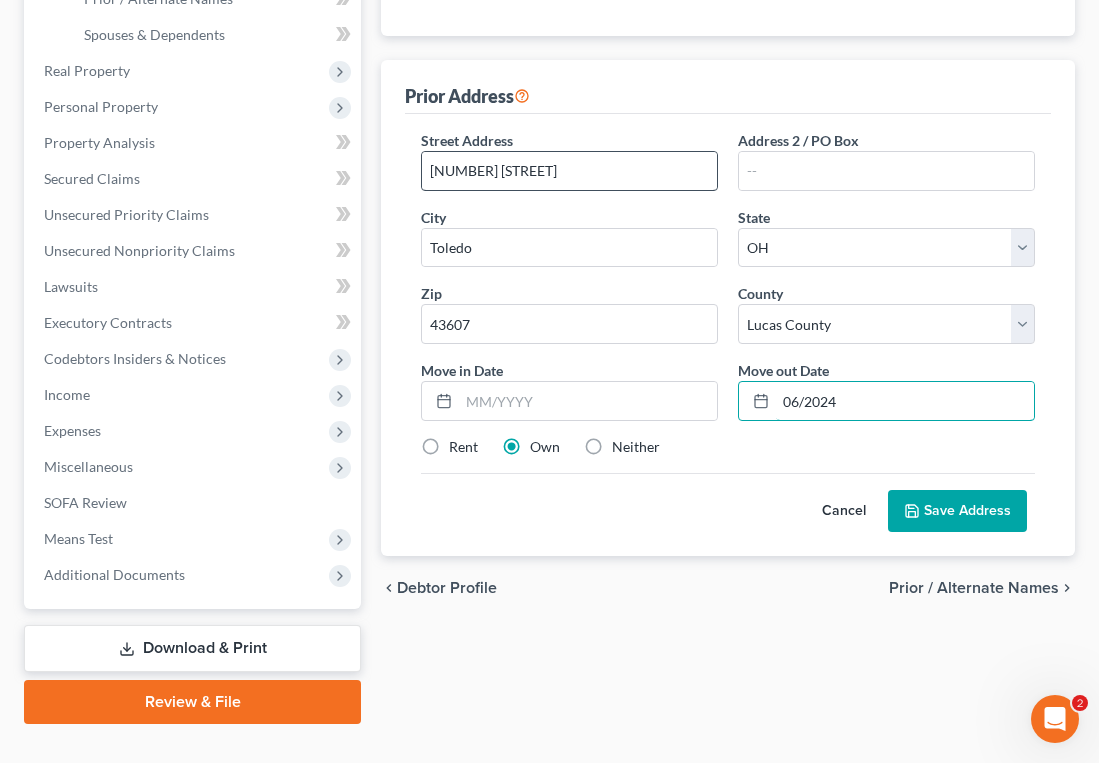 type on "06/2024" 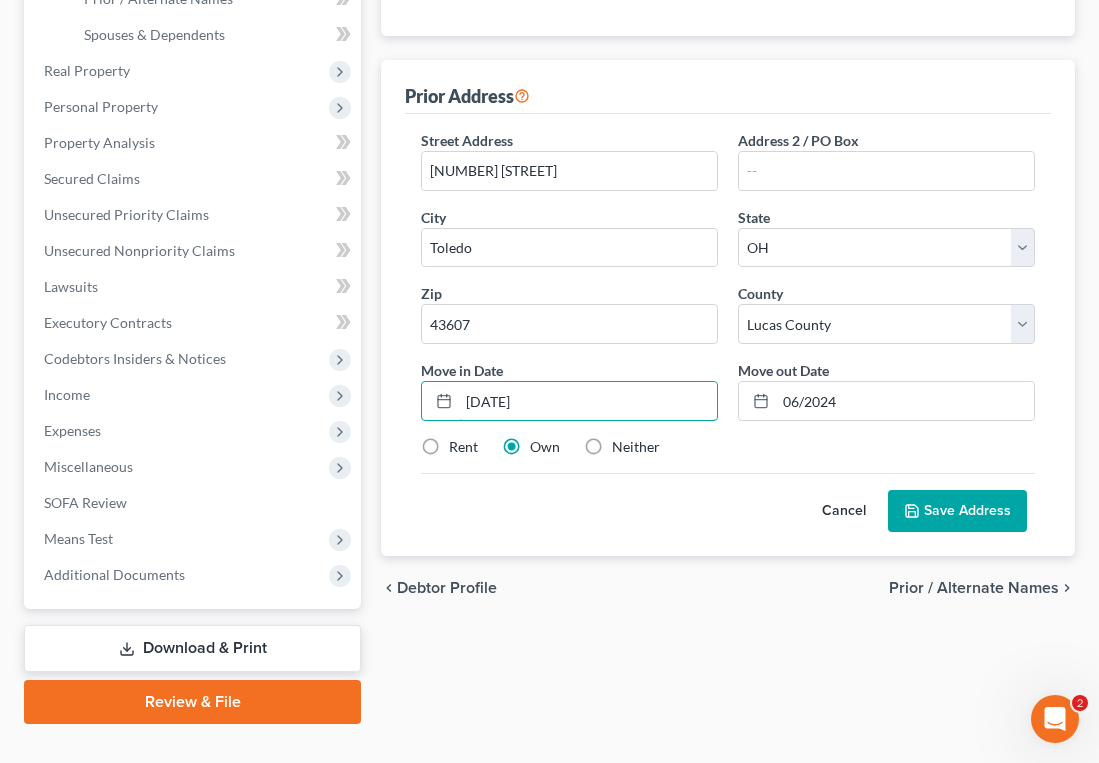 type on "[DATE]" 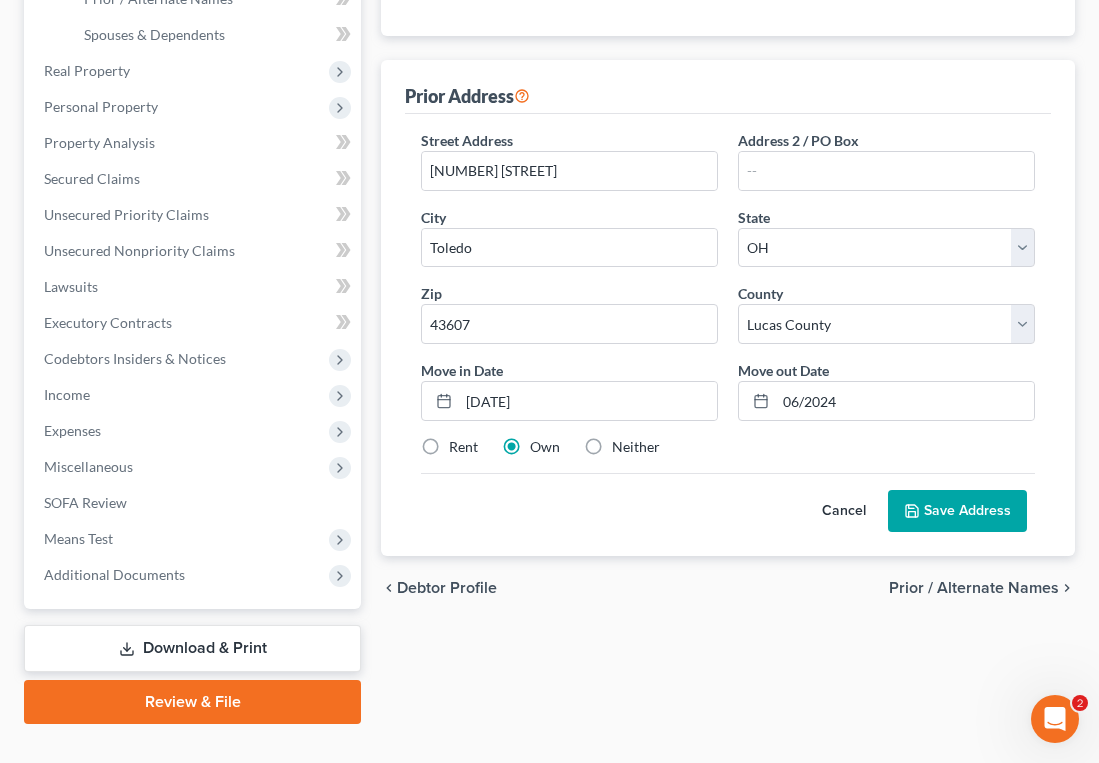 click on "Rent" at bounding box center [463, 447] 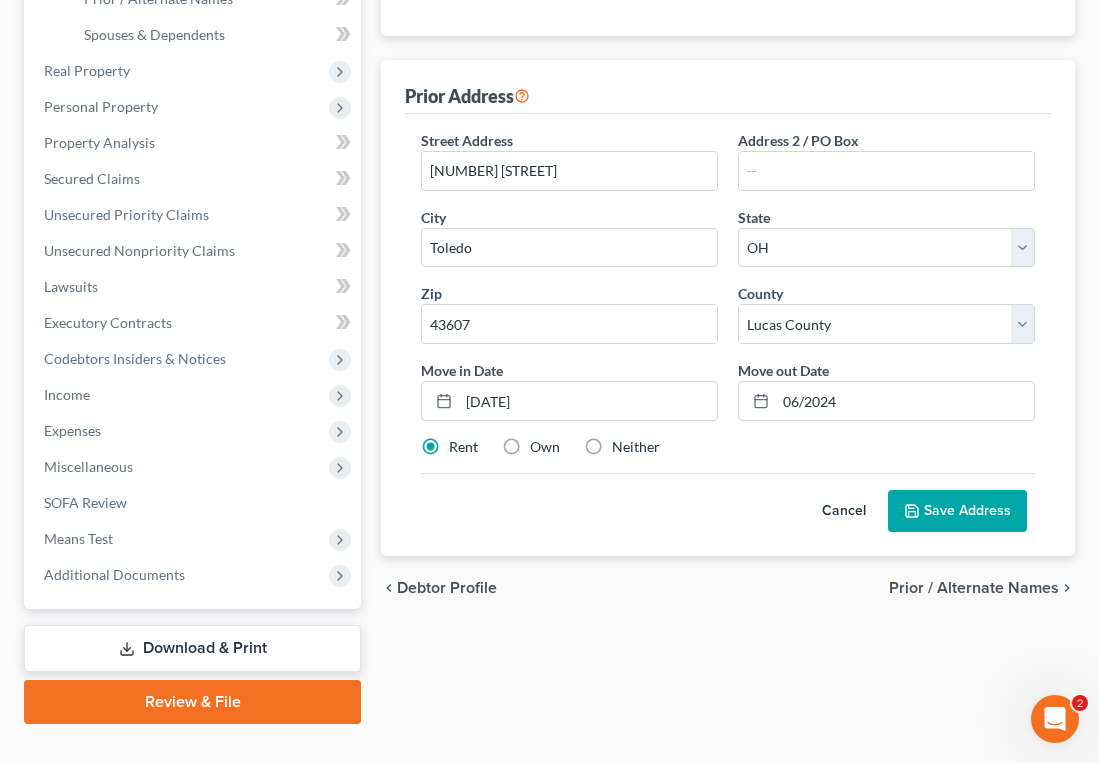 click on "Save Address" at bounding box center (957, 511) 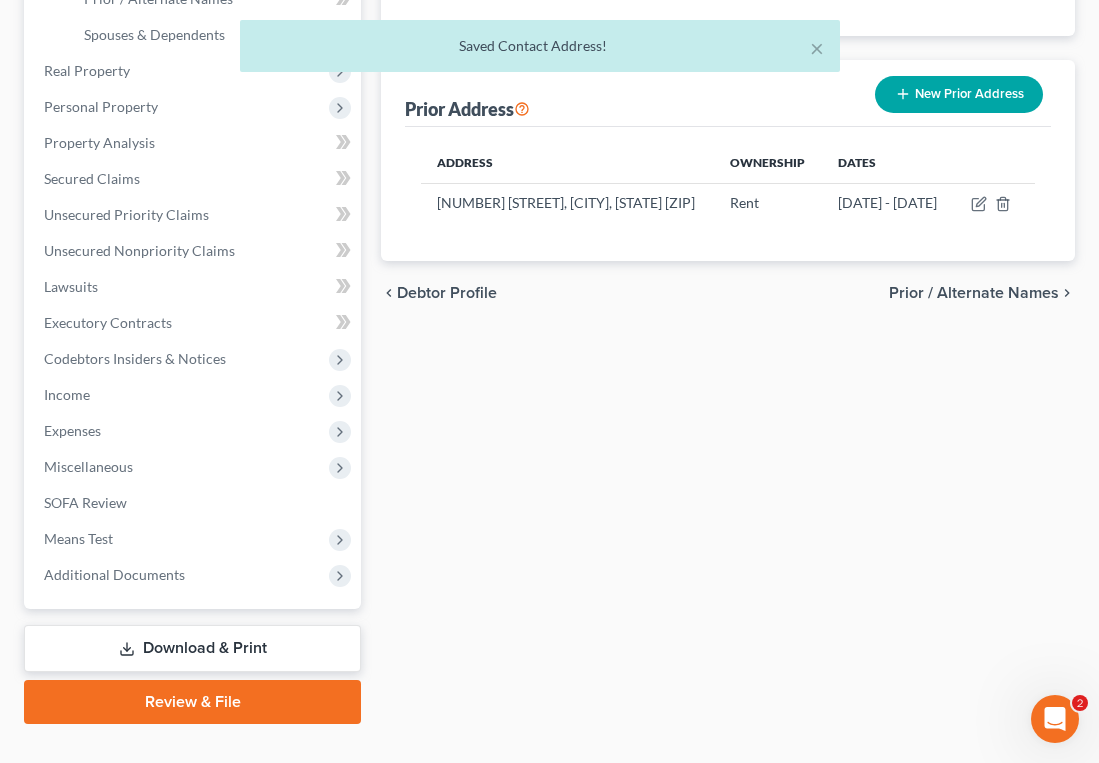 click on "Prior / Alternate Names" at bounding box center [974, 293] 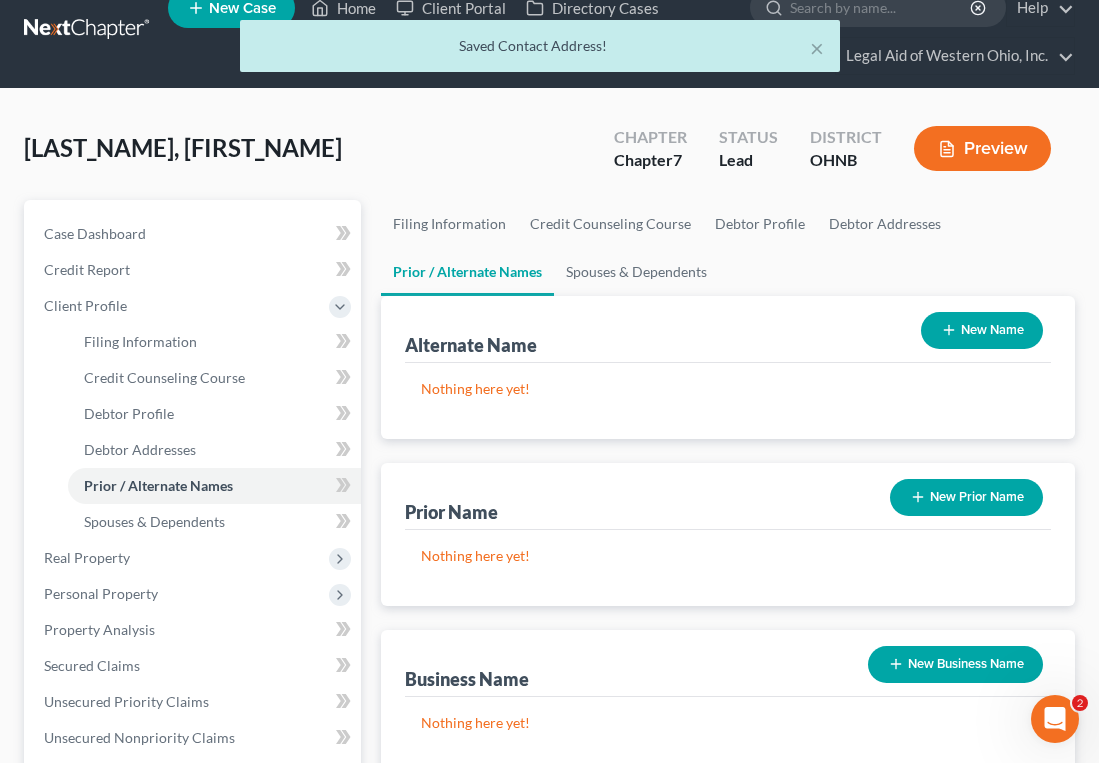 scroll, scrollTop: 0, scrollLeft: 0, axis: both 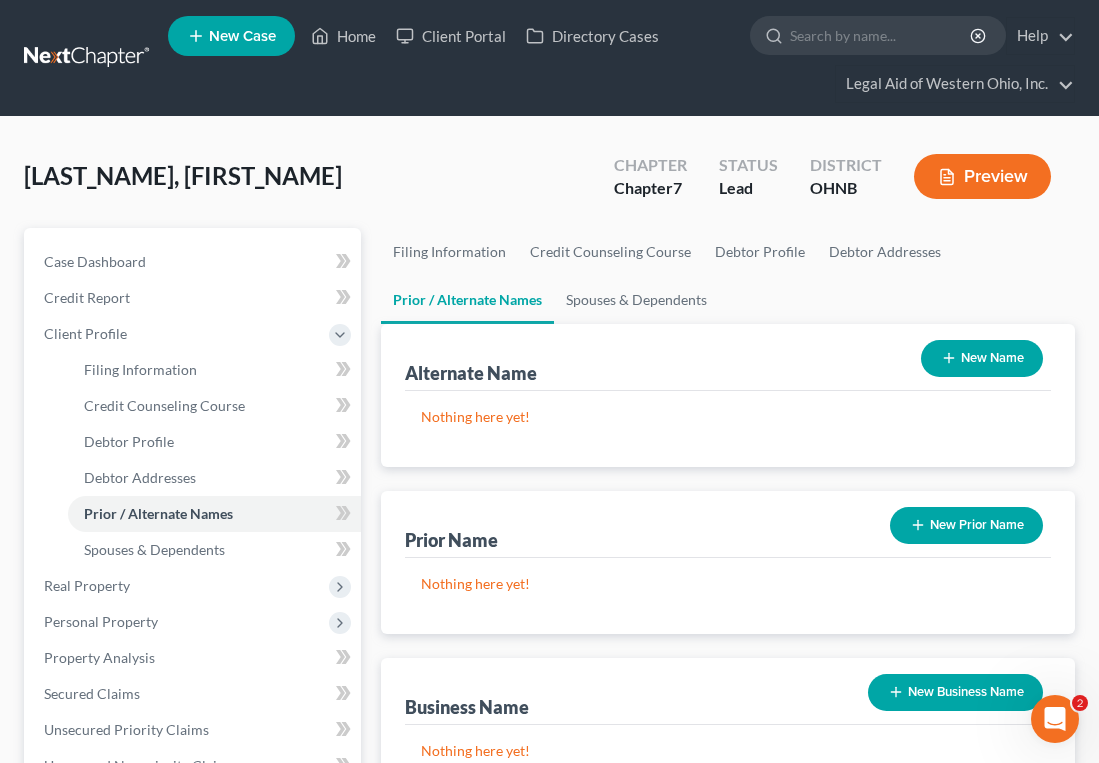 click on "Alternate Name New Name
Nothing here yet!
Prior Name New Prior Name Nothing here yet! Business Name New Business Name Nothing here yet! EIN New EIN Nothing here yet!" at bounding box center [728, 646] 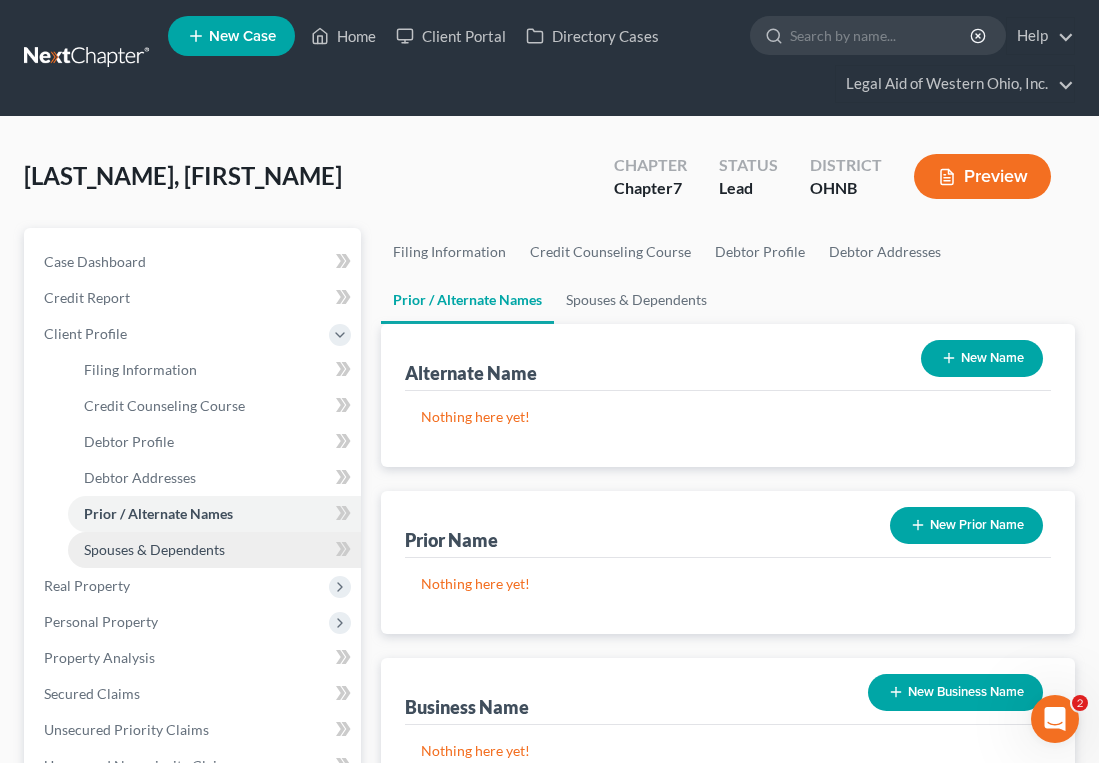 click on "Spouses & Dependents" at bounding box center [214, 550] 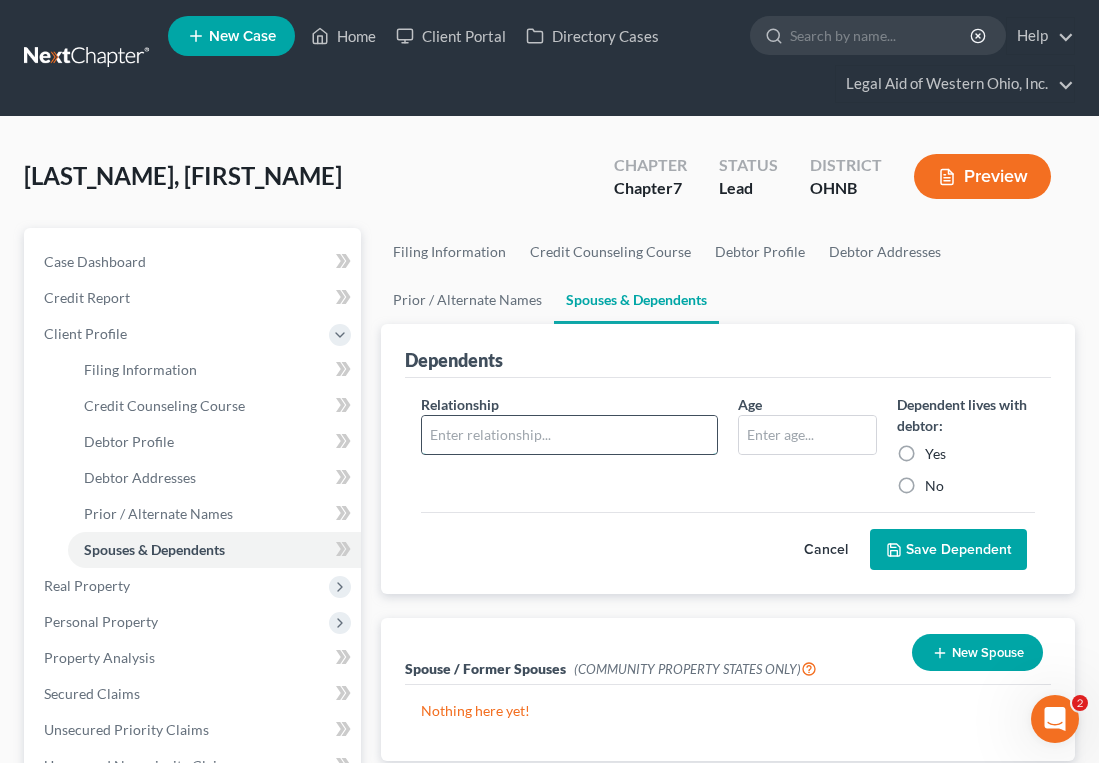 click at bounding box center (569, 435) 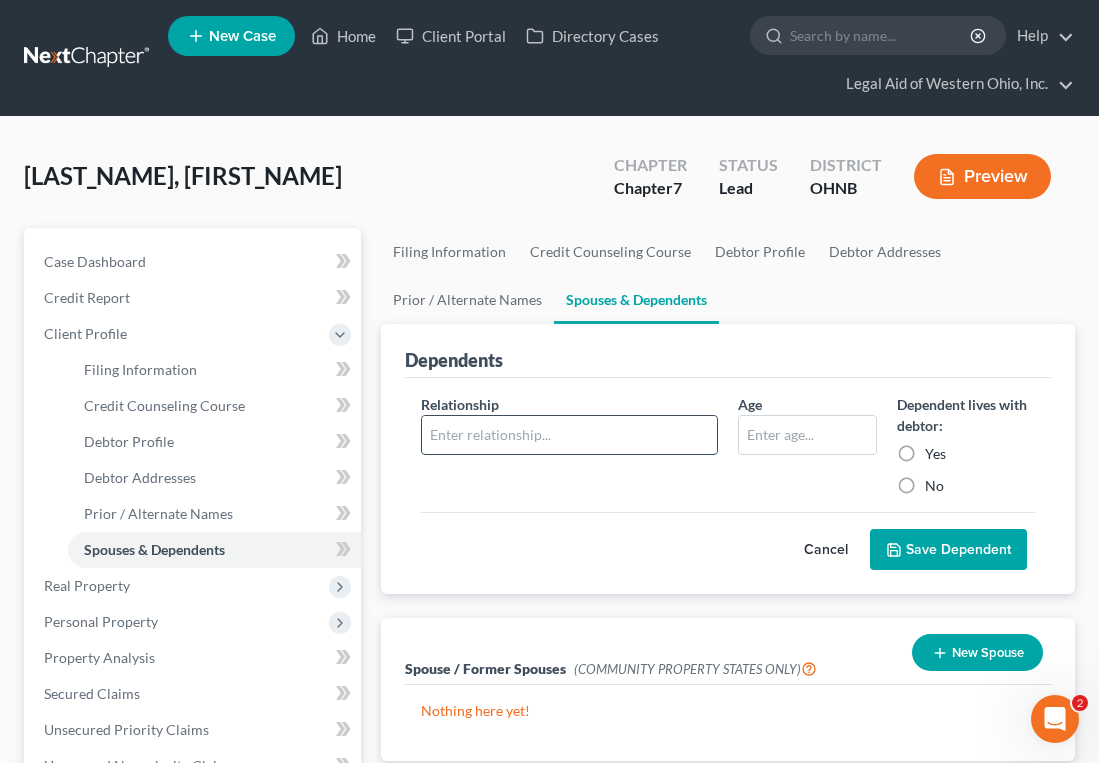 type on "Child" 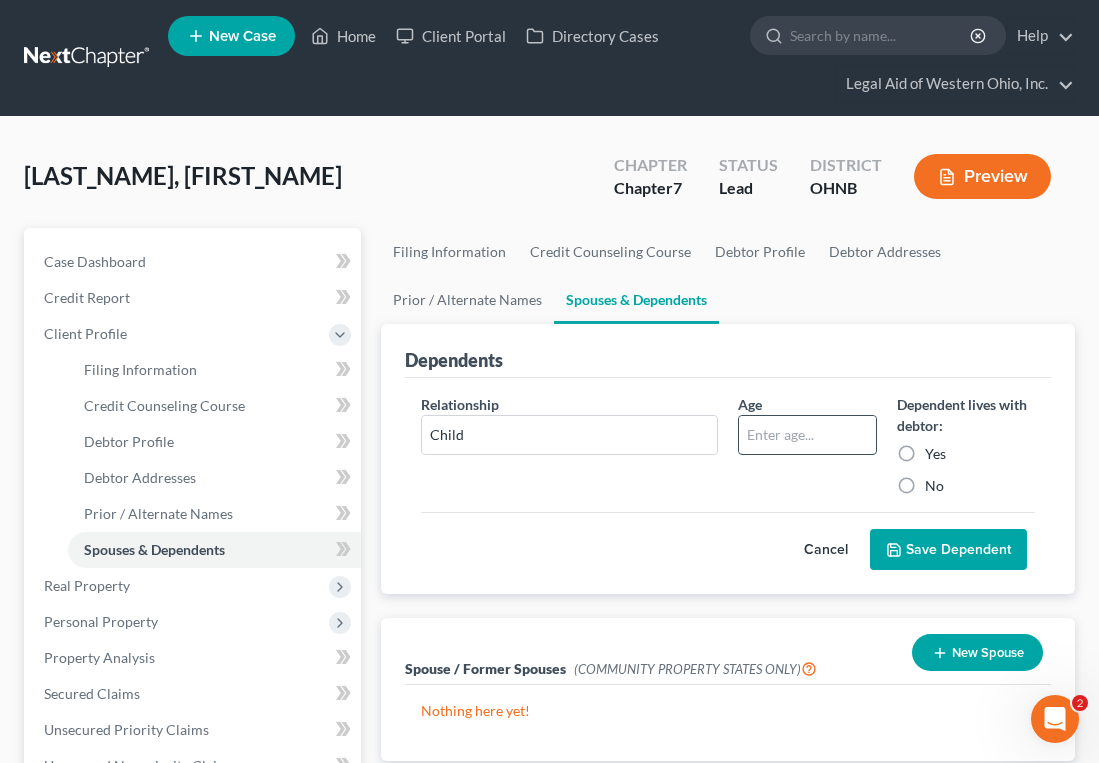click at bounding box center (807, 435) 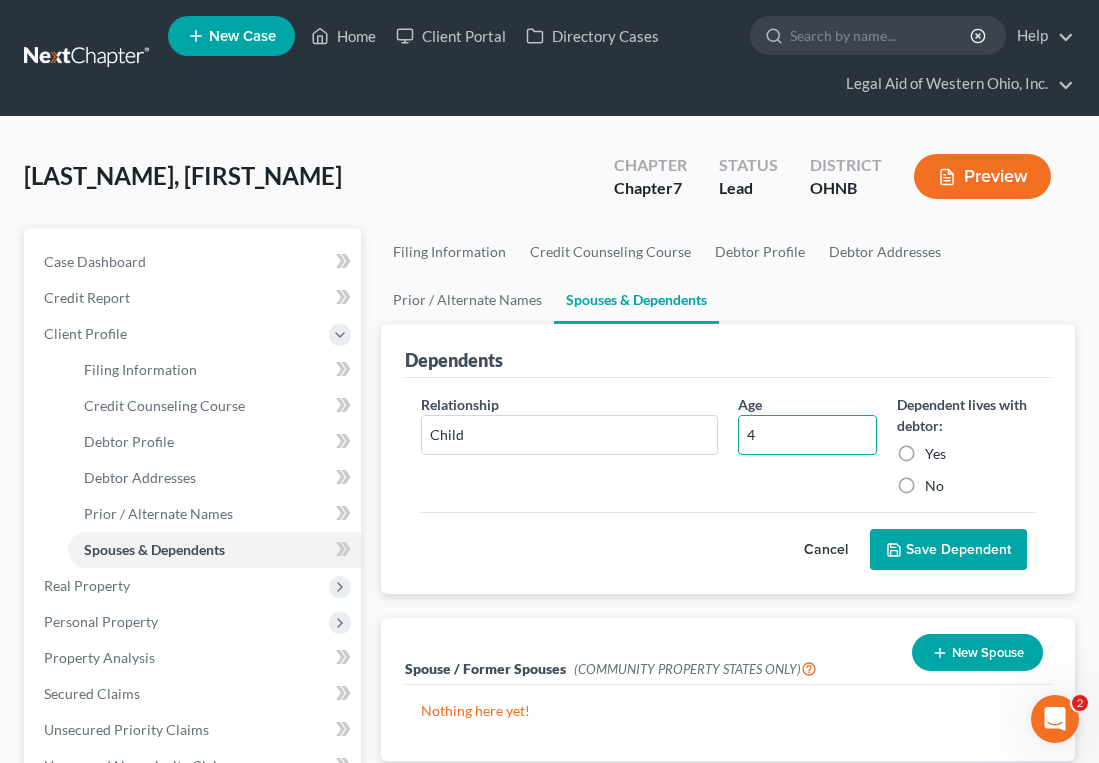 type on "4" 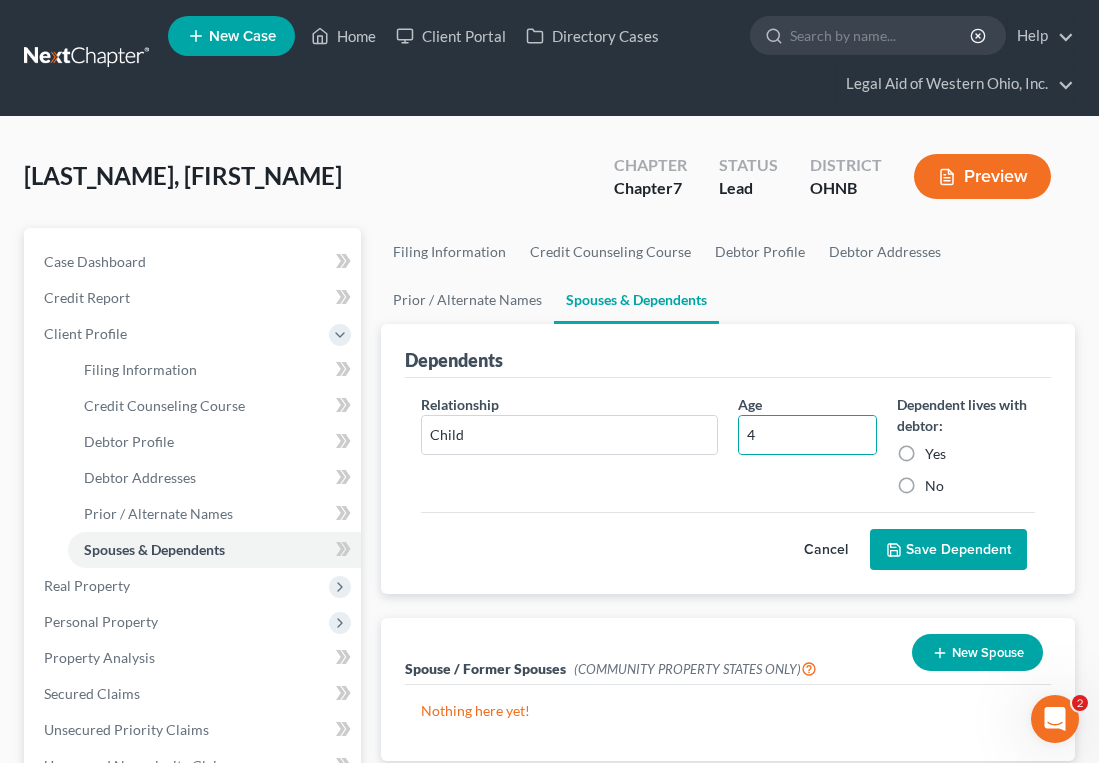 click on "Yes" at bounding box center [935, 454] 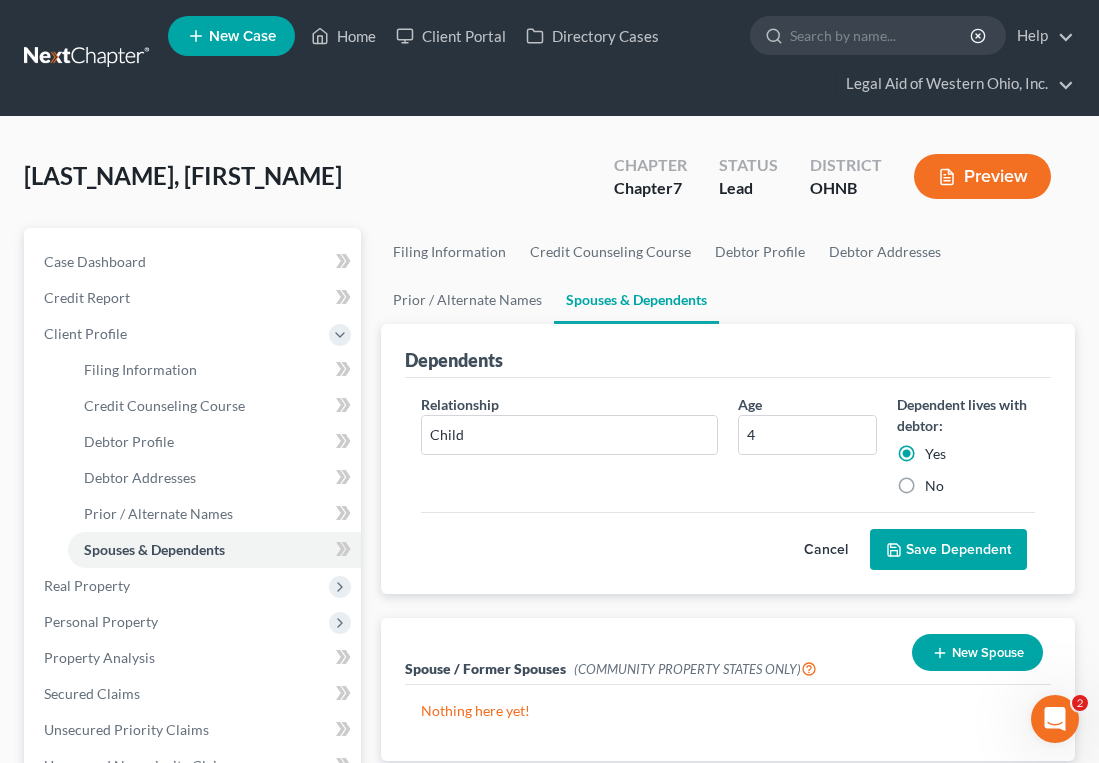 click on "Save Dependent" at bounding box center (948, 550) 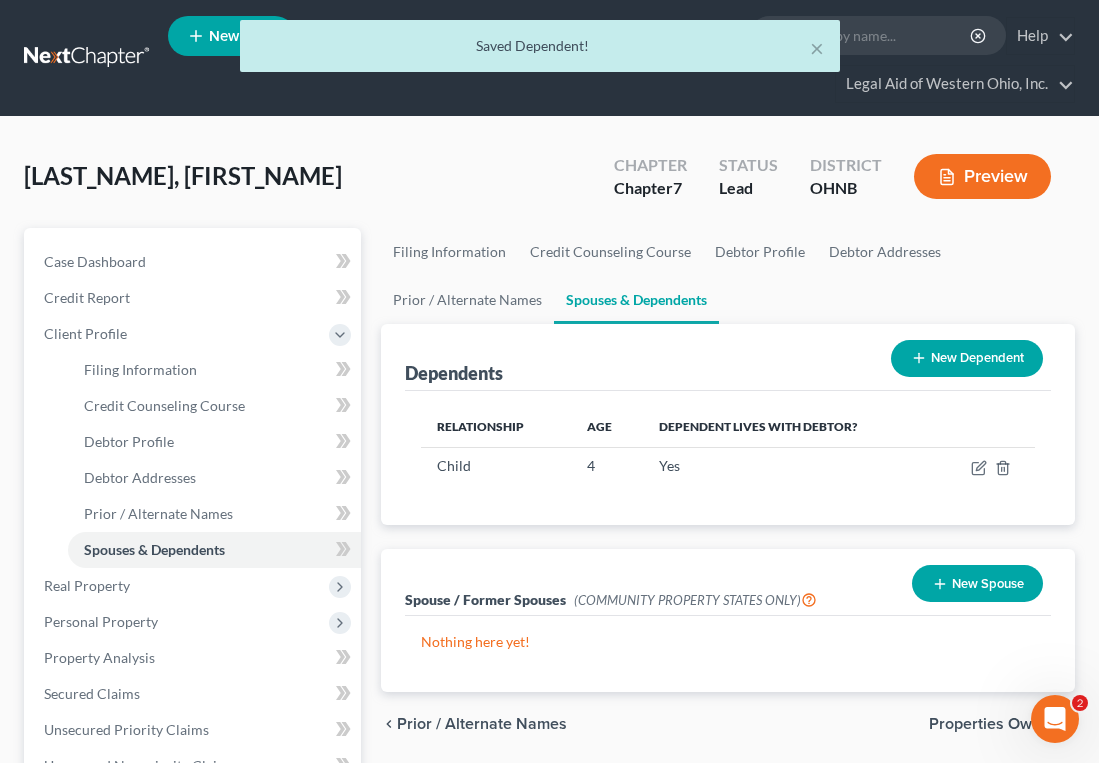 click on "New Dependent" at bounding box center [967, 358] 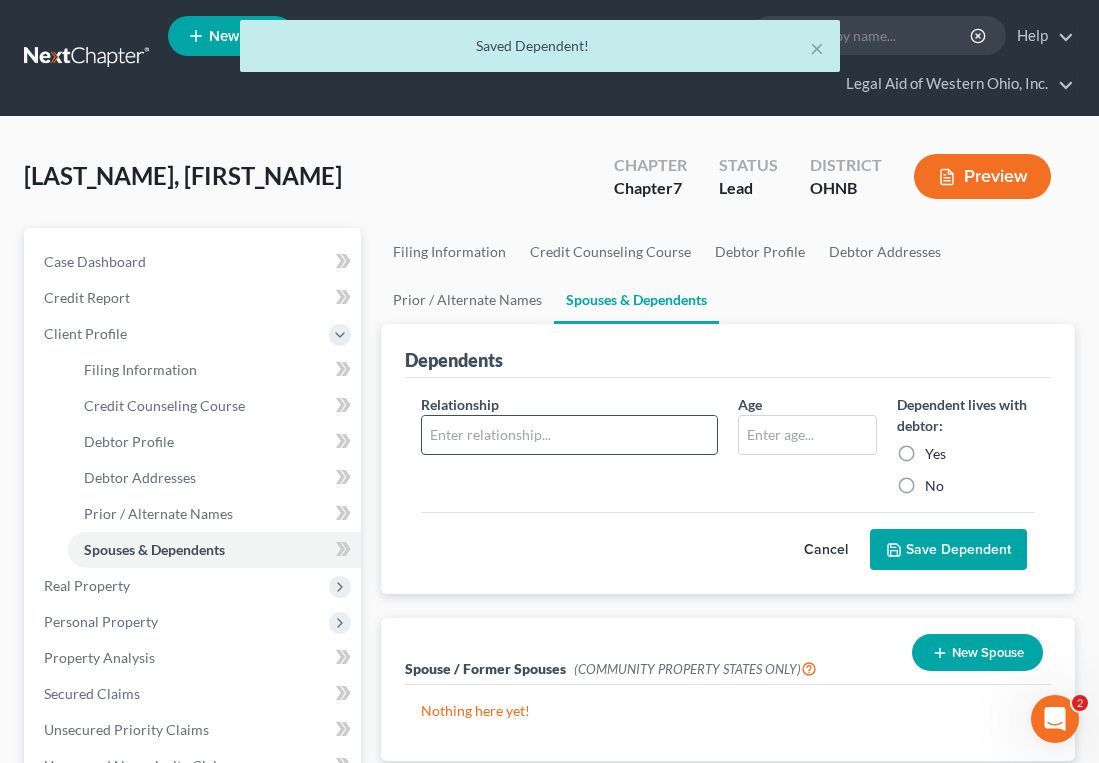 click at bounding box center [569, 435] 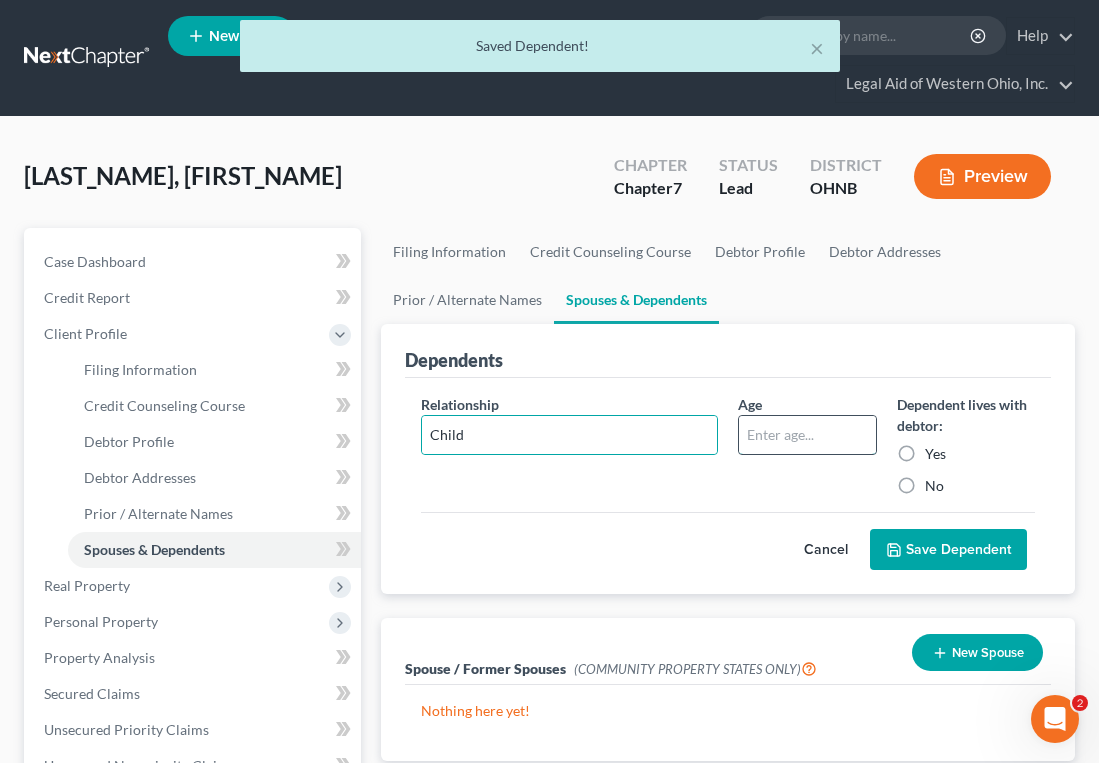click at bounding box center [807, 435] 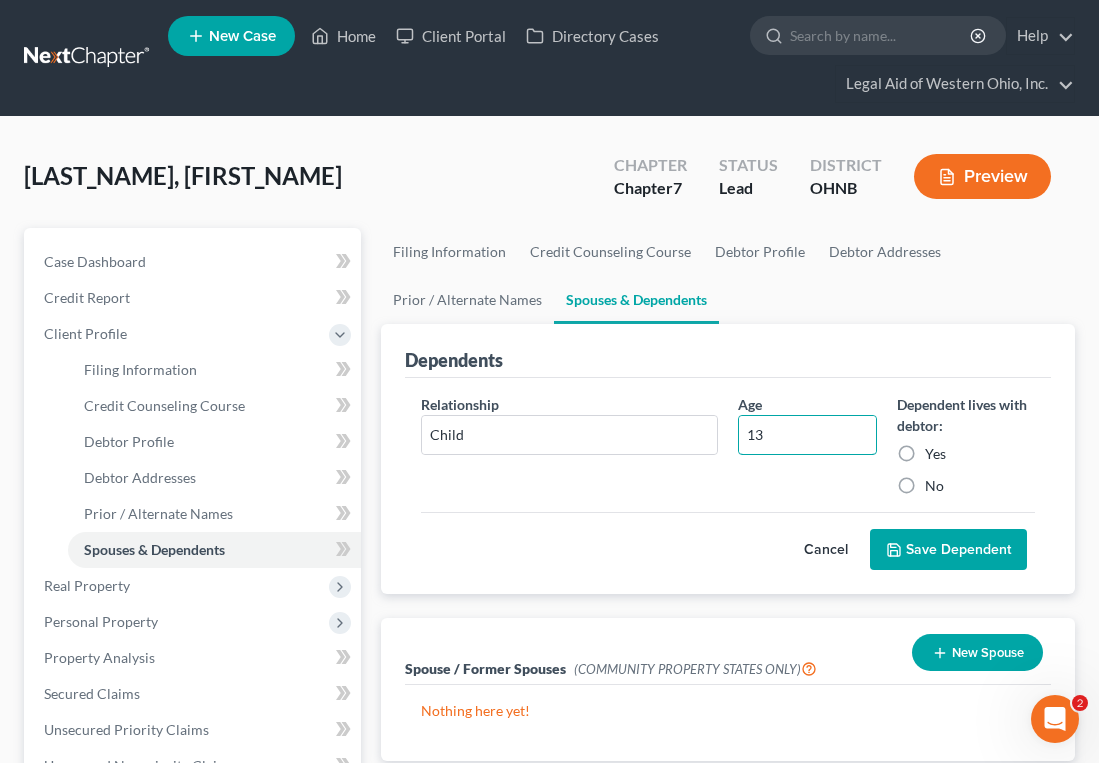 type on "13" 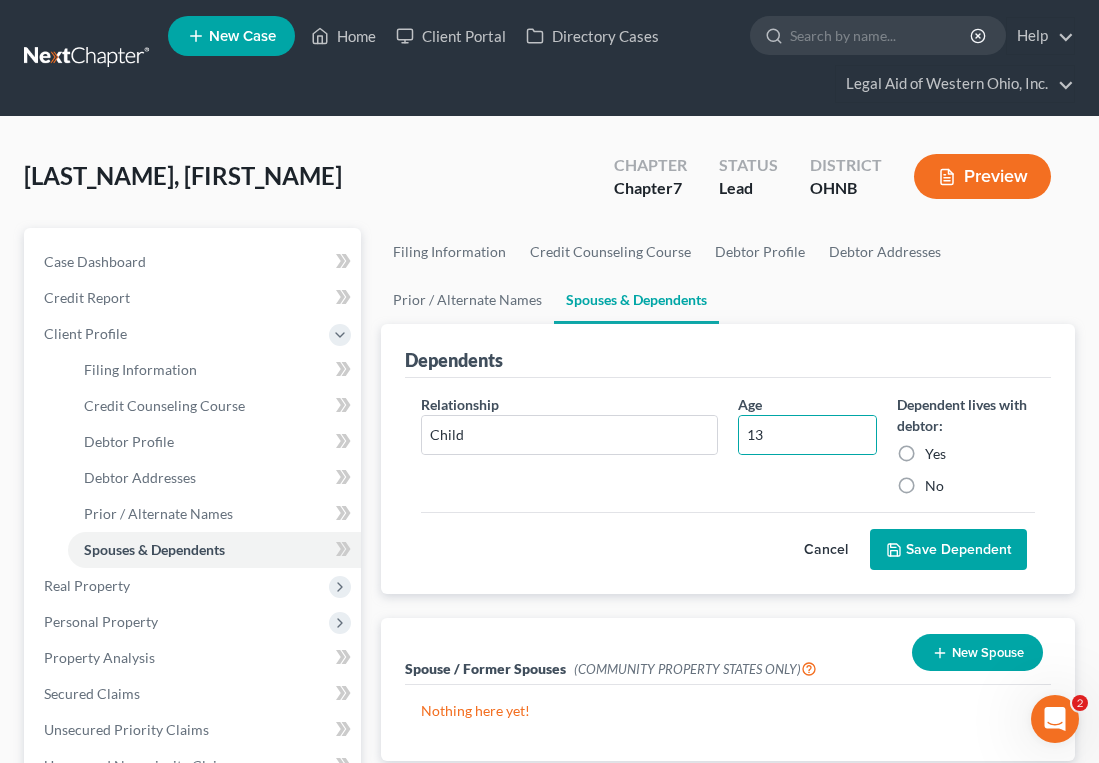 click on "Yes" at bounding box center [935, 454] 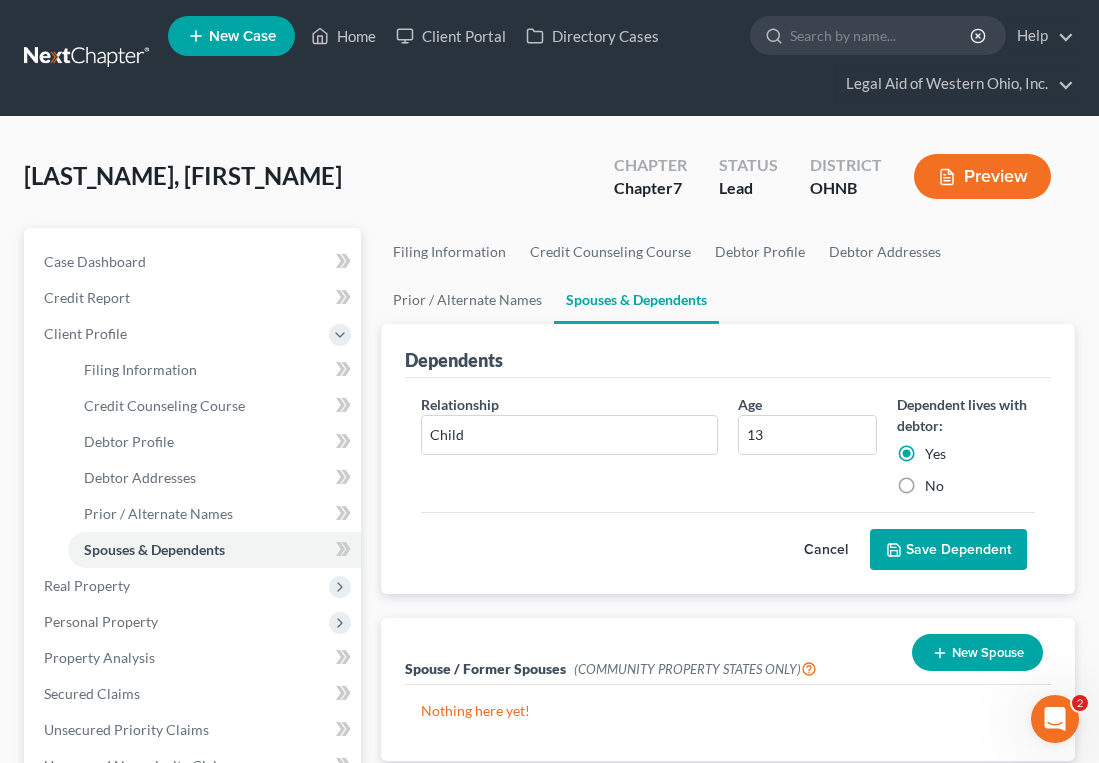 click on "Save Dependent" at bounding box center [948, 550] 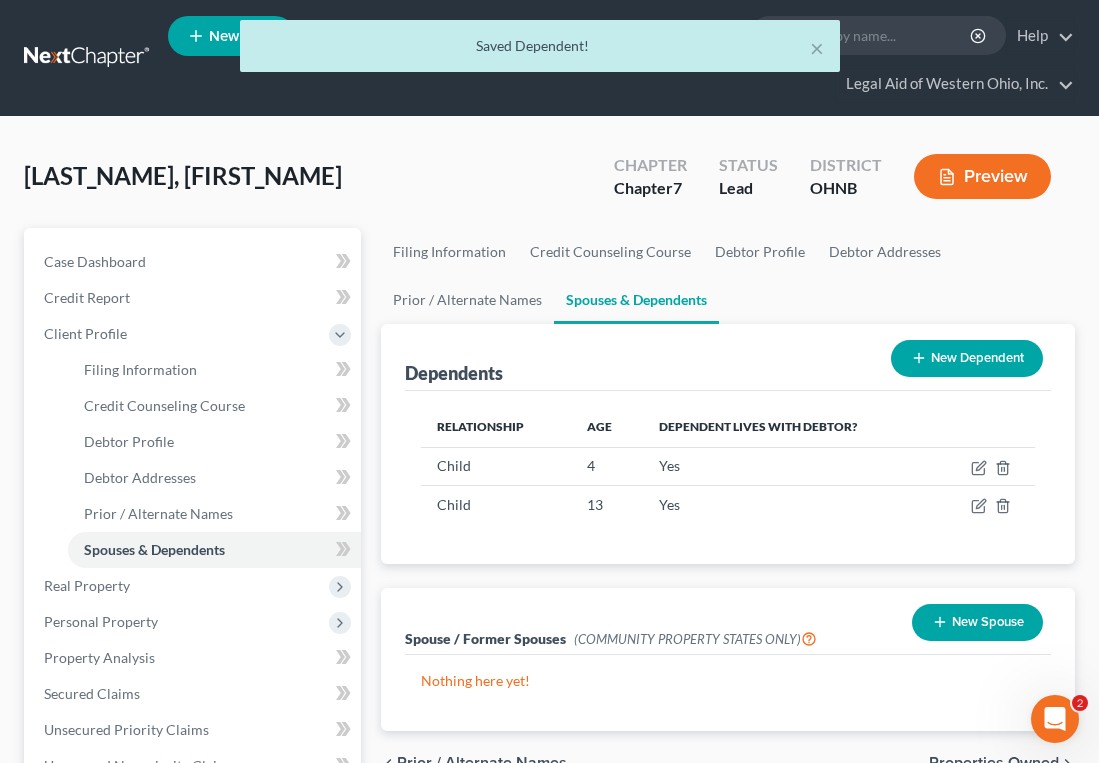 click on "New Dependent" at bounding box center (967, 358) 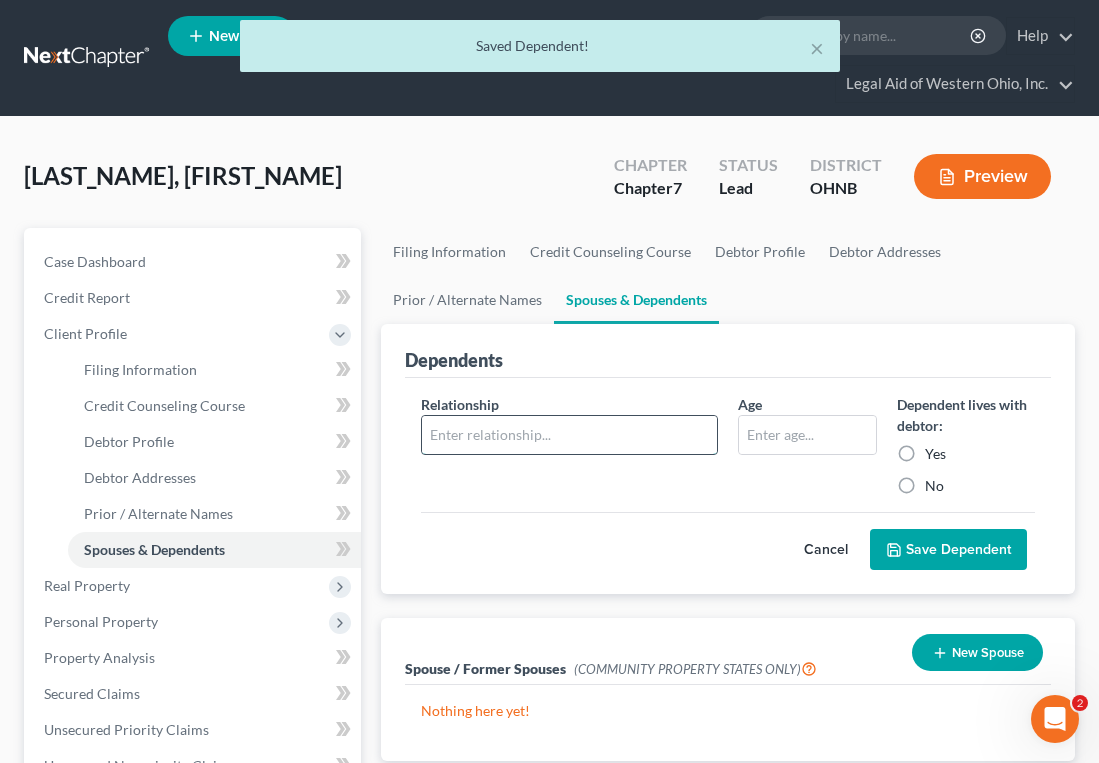 click at bounding box center [569, 435] 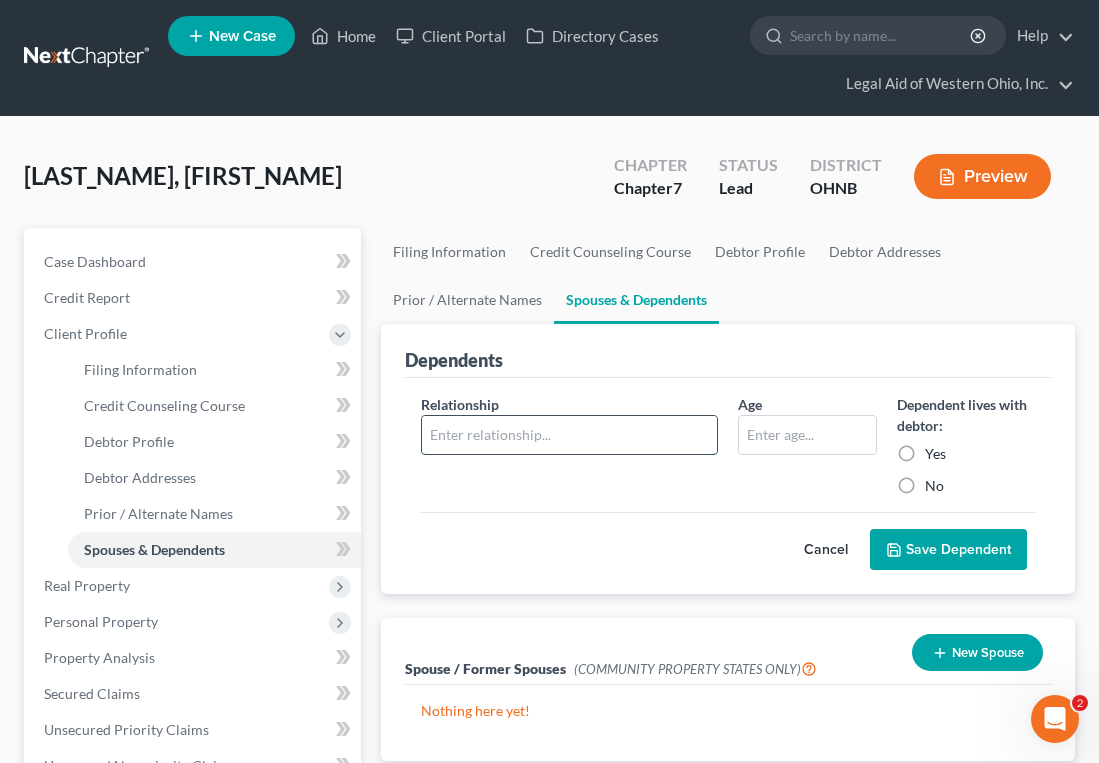 type on "Child" 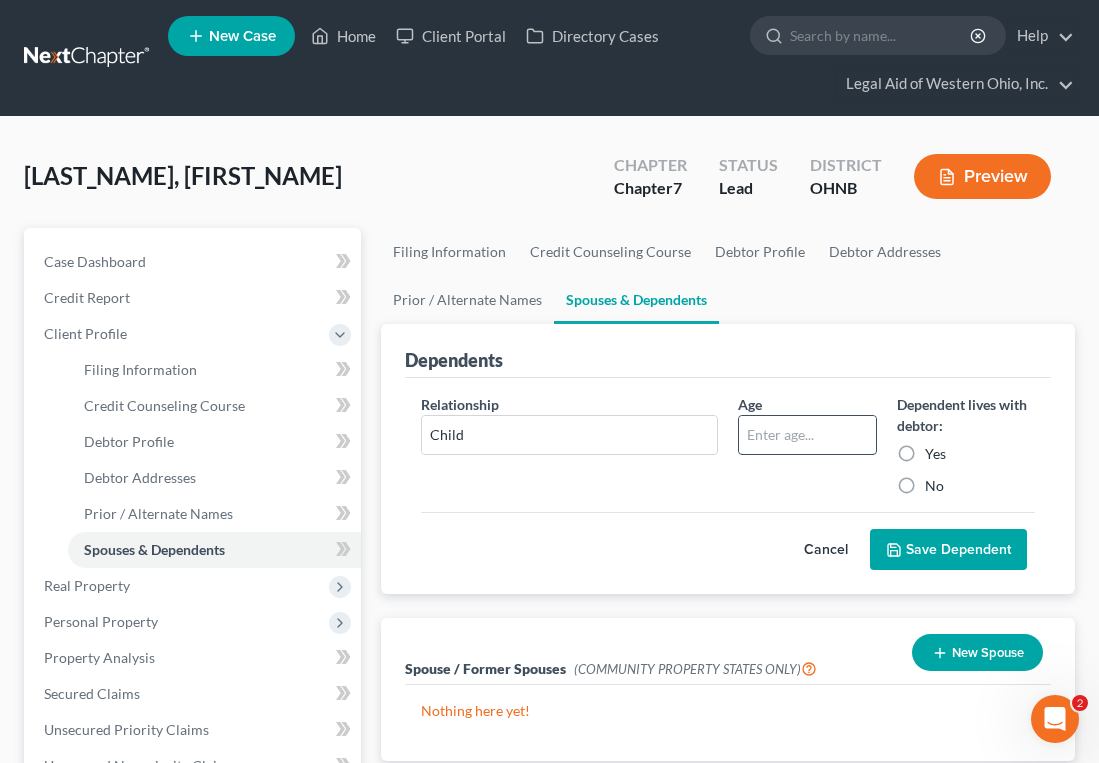 click at bounding box center [807, 435] 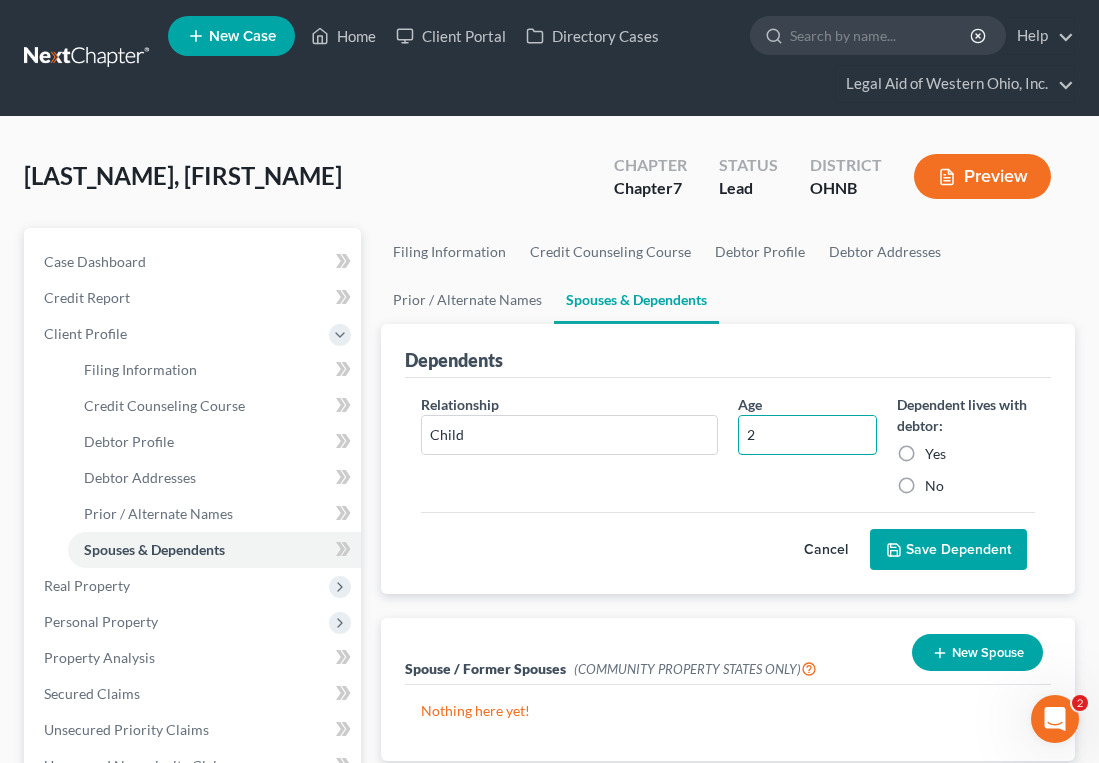 type on "2" 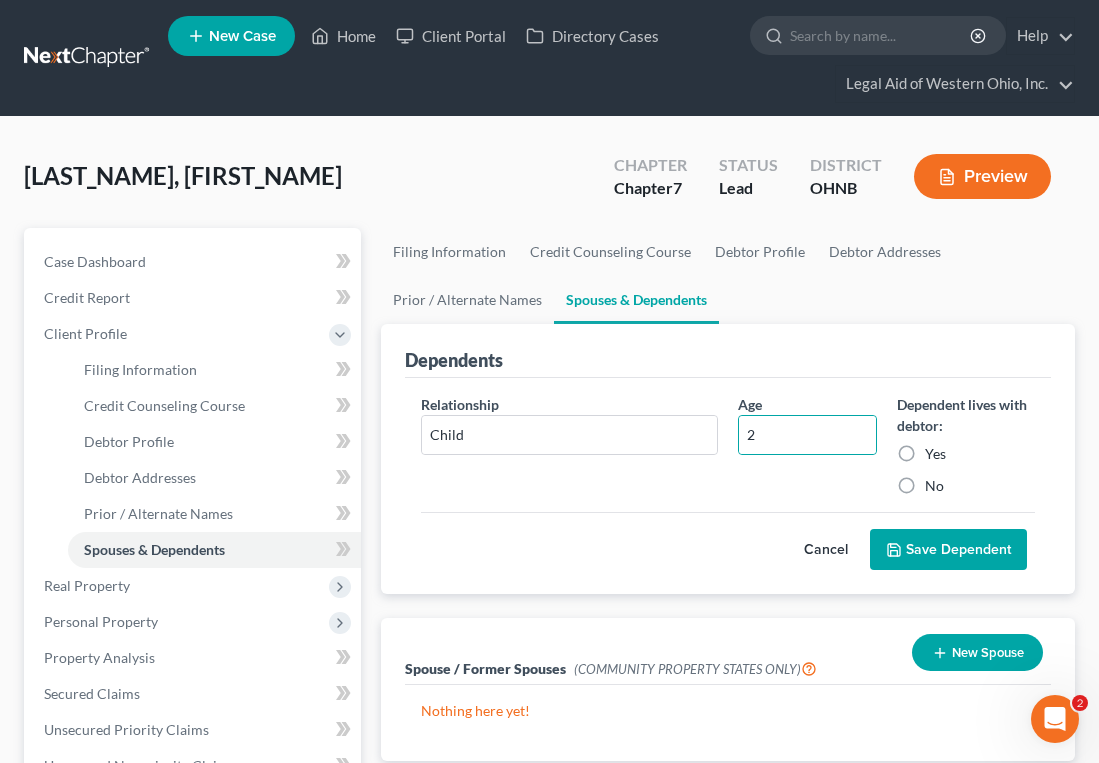 click on "Yes" at bounding box center (935, 454) 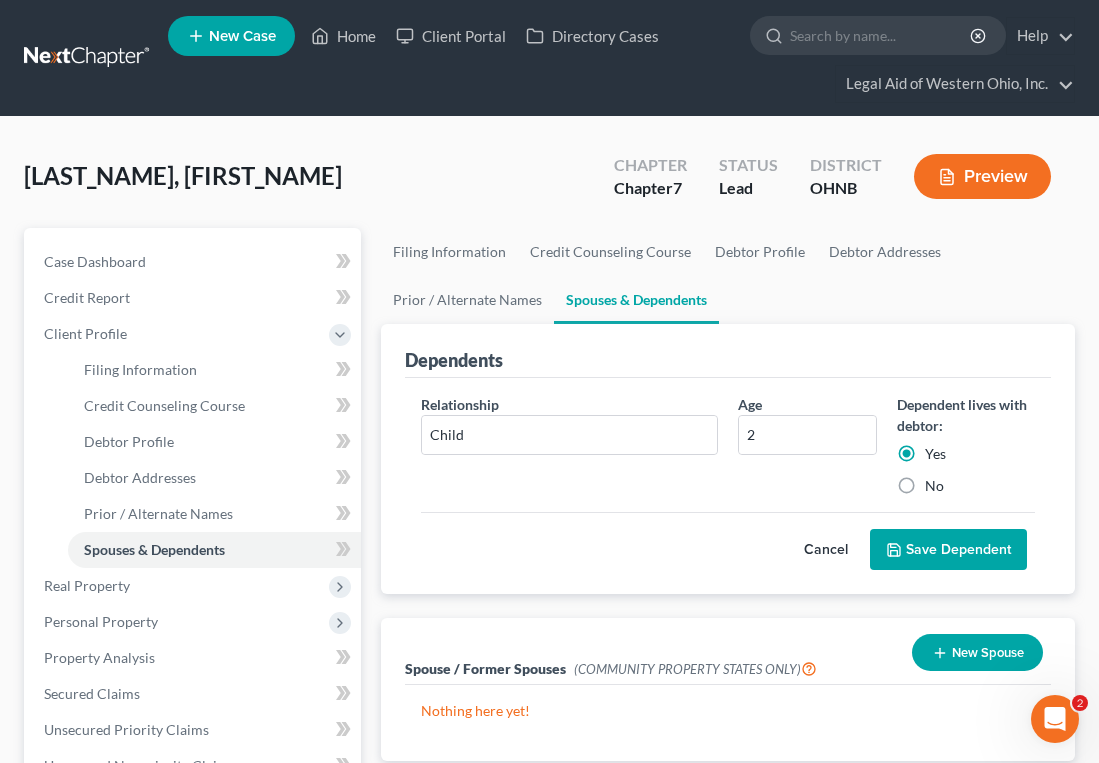 click on "Save Dependent" at bounding box center (948, 550) 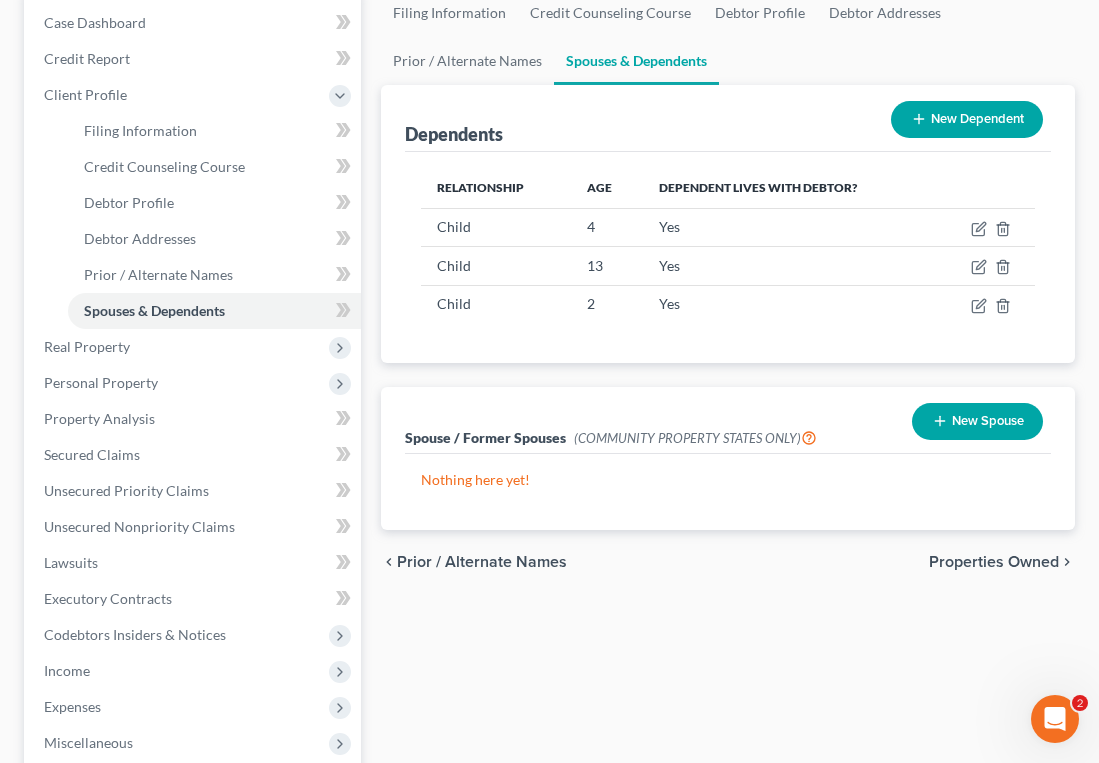 scroll, scrollTop: 300, scrollLeft: 0, axis: vertical 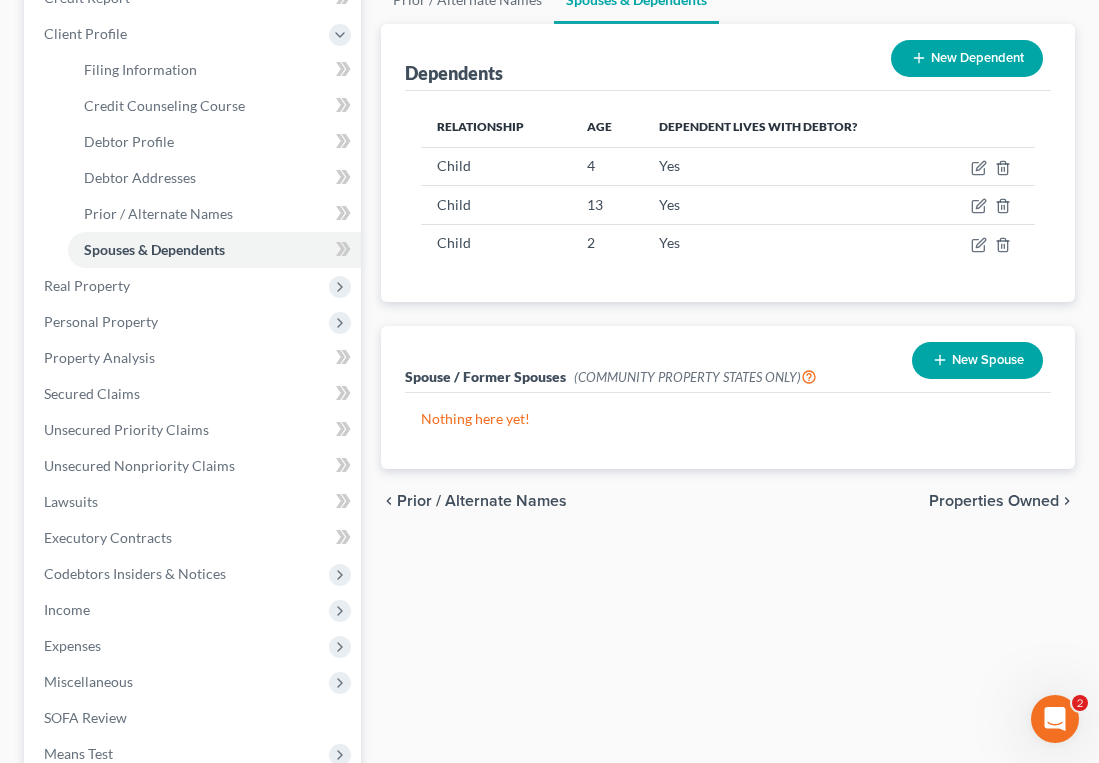 click on "Nothing here yet!" at bounding box center (728, 431) 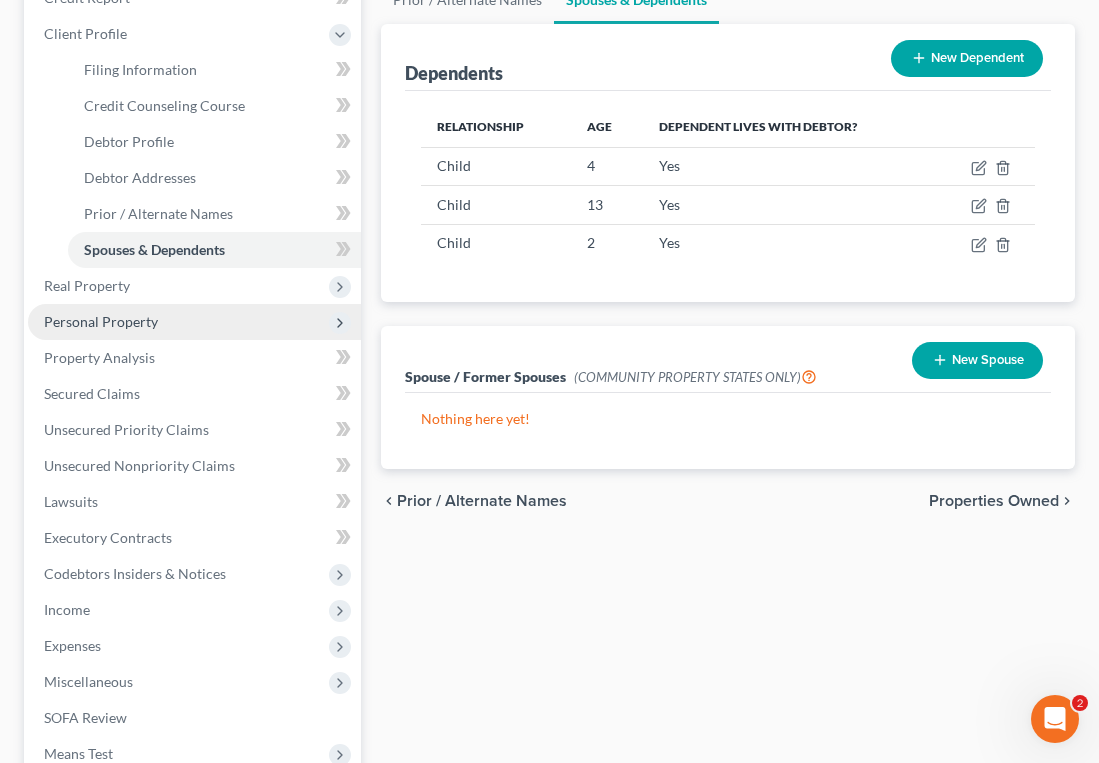 click on "Personal Property" at bounding box center (194, 322) 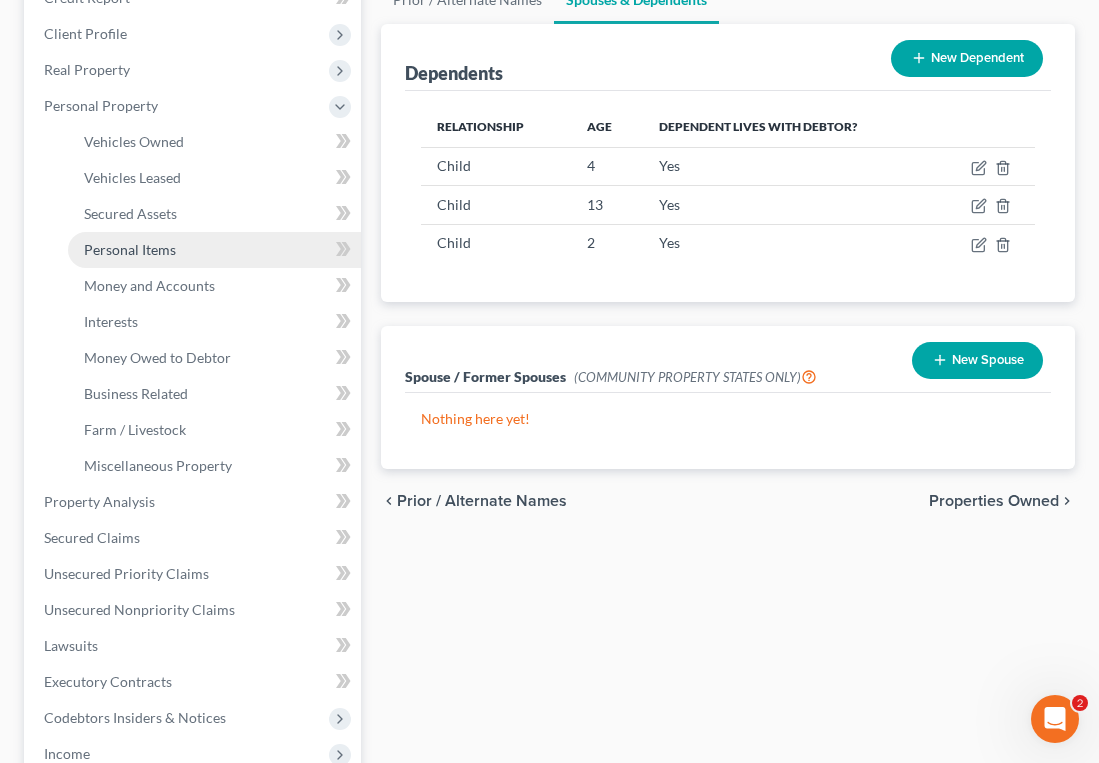 click on "Personal Items" at bounding box center (214, 250) 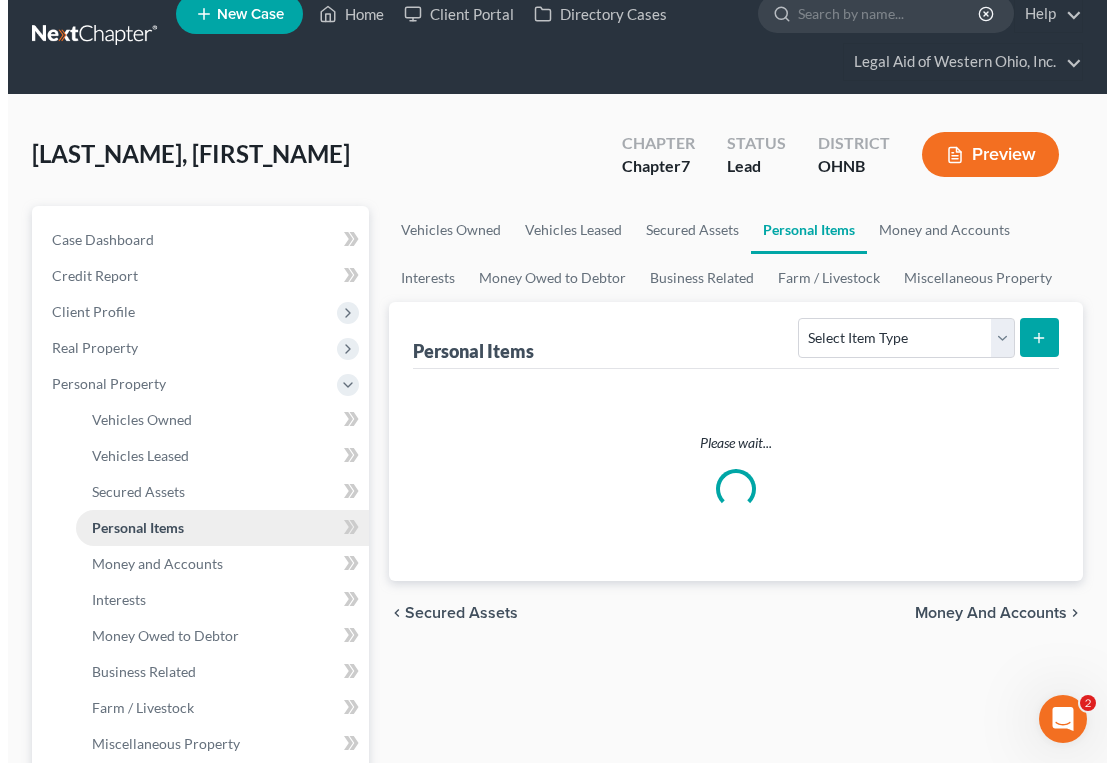 scroll, scrollTop: 0, scrollLeft: 0, axis: both 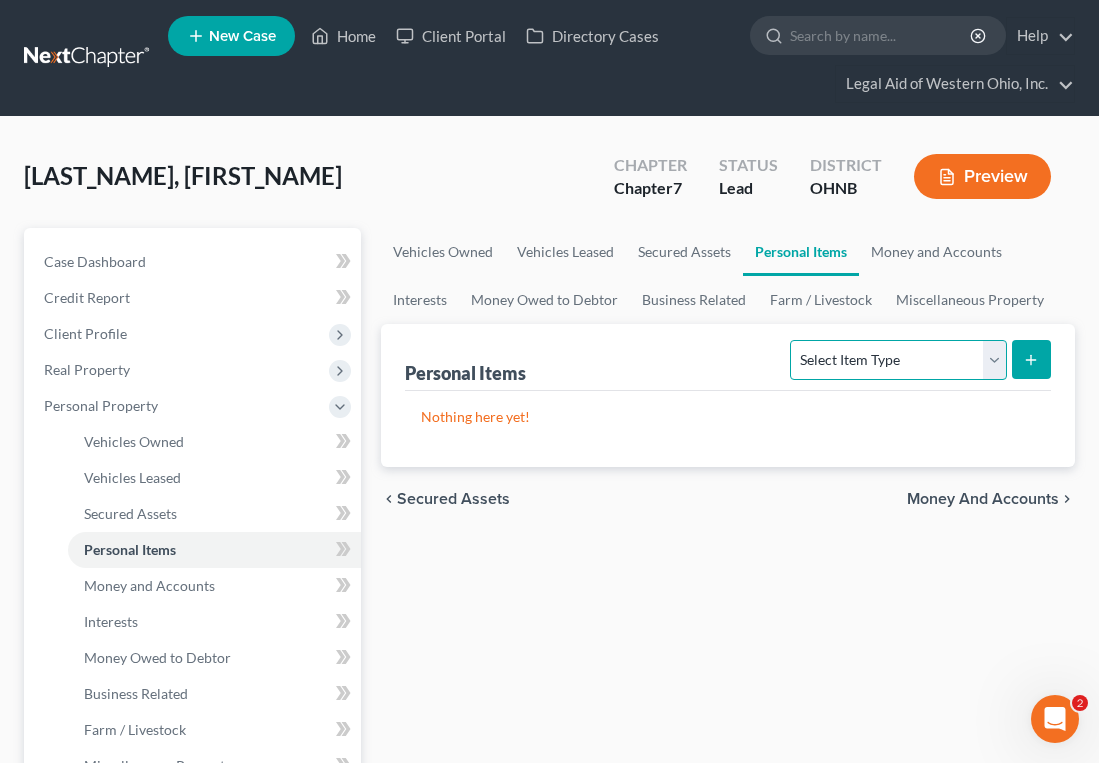 click on "Select Item Type Clothing Collectibles Of Value Electronics Firearms Household Goods Jewelry Other Pet(s) Sports & Hobby Equipment" at bounding box center [898, 360] 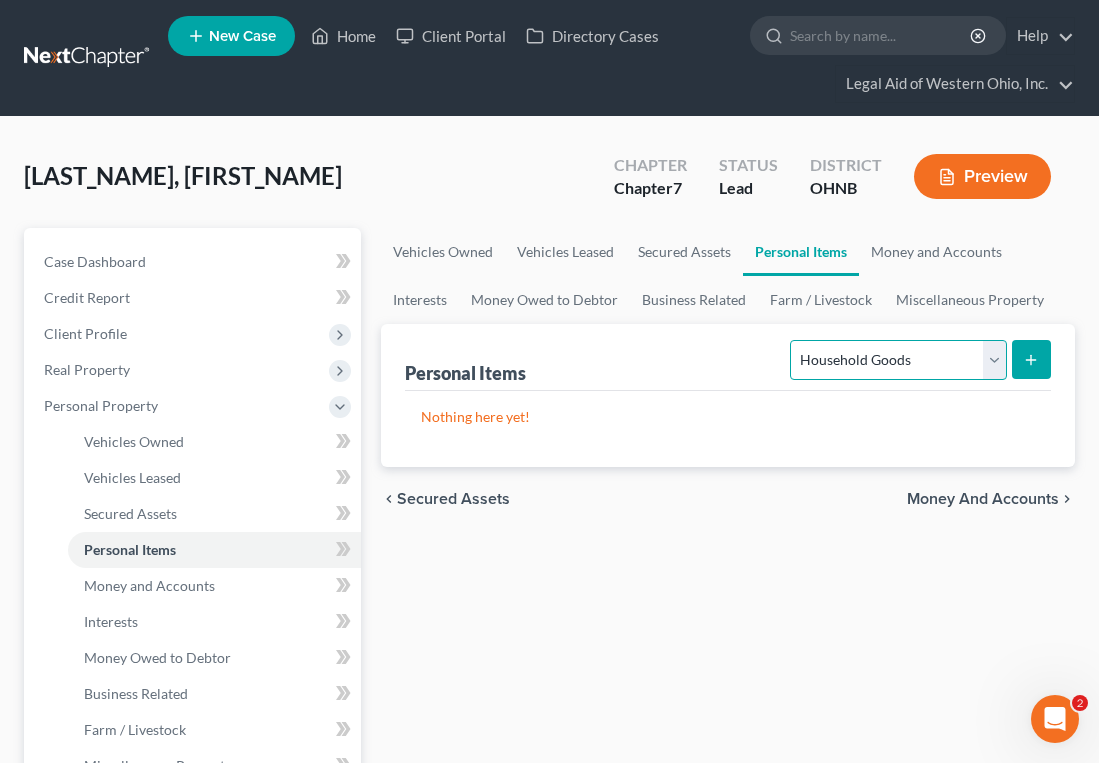 click on "Select Item Type Clothing Collectibles Of Value Electronics Firearms Household Goods Jewelry Other Pet(s) Sports & Hobby Equipment" at bounding box center [898, 360] 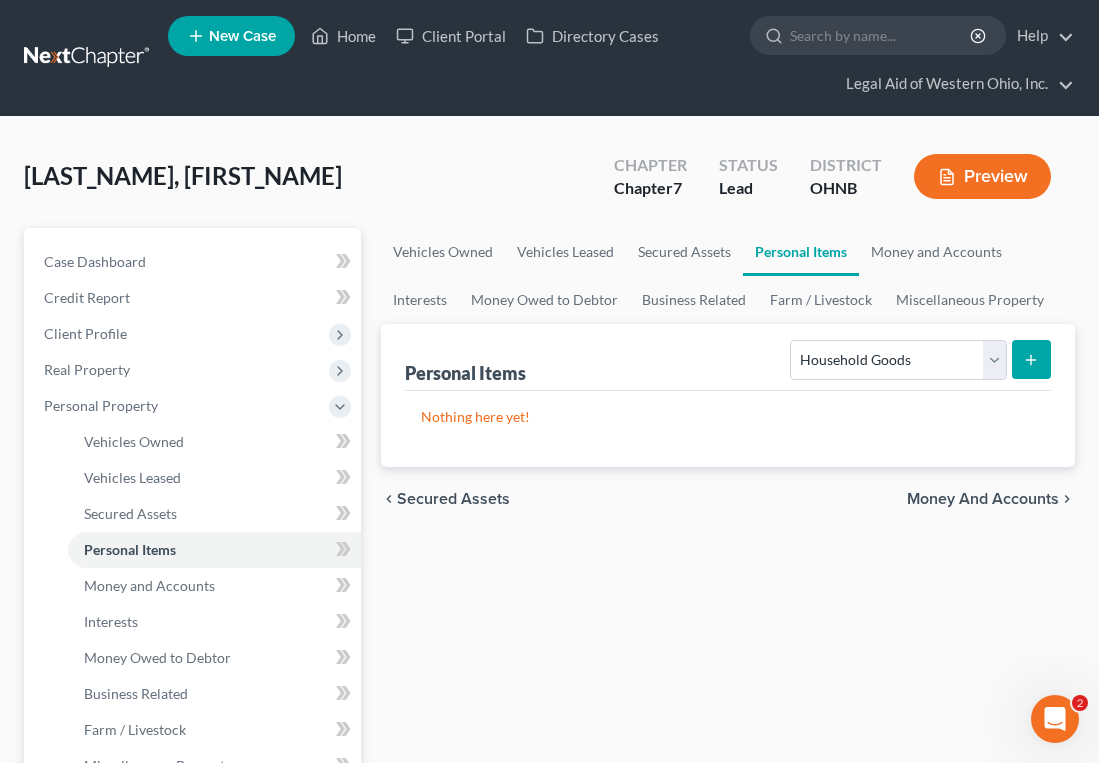 click 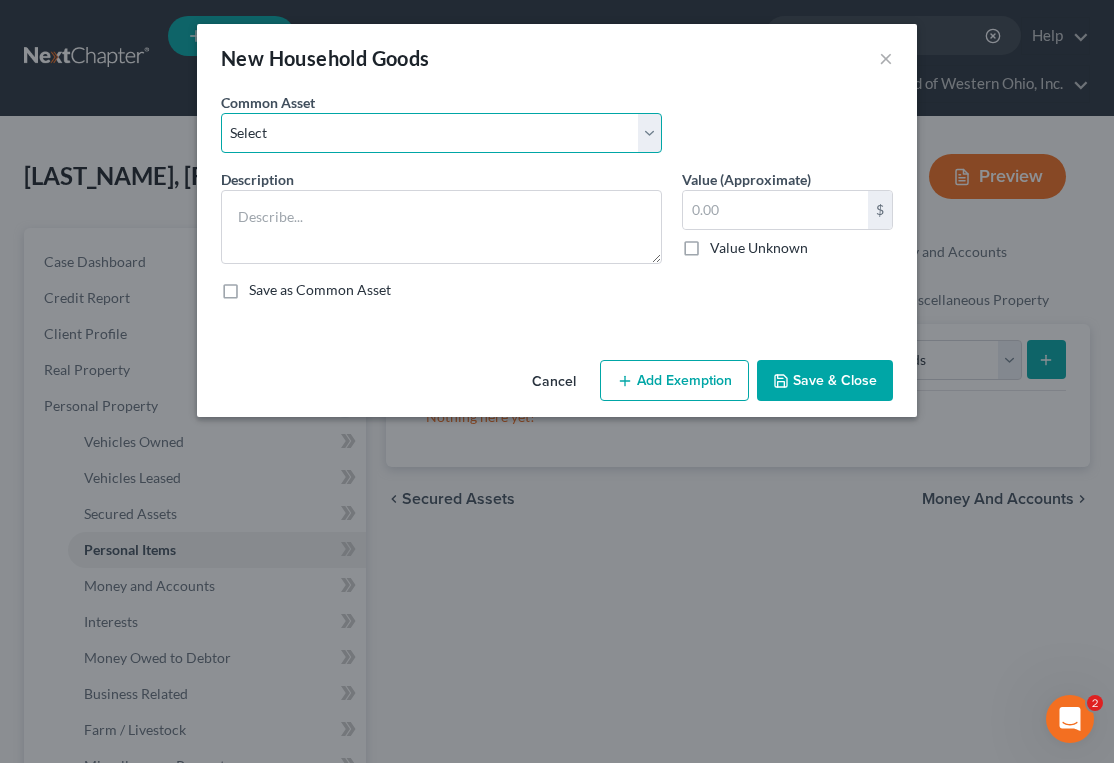 click on "Select Normal household goods and furnishings" at bounding box center (441, 133) 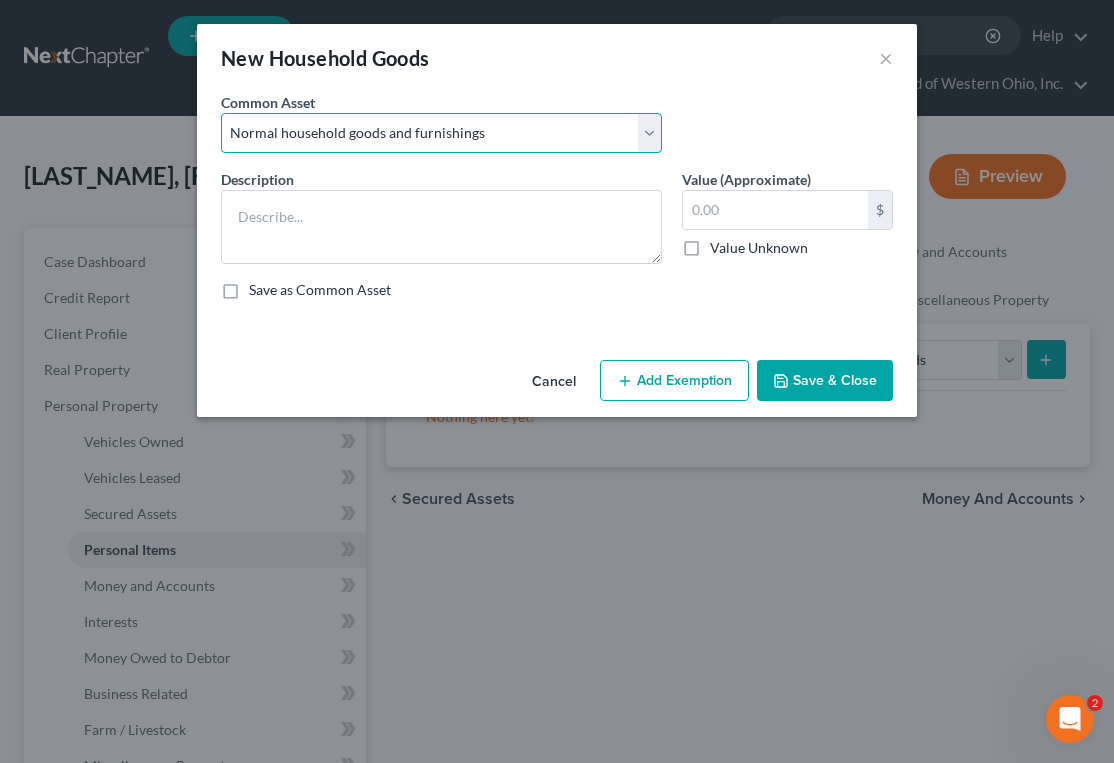click on "Select Normal household goods and furnishings" at bounding box center (441, 133) 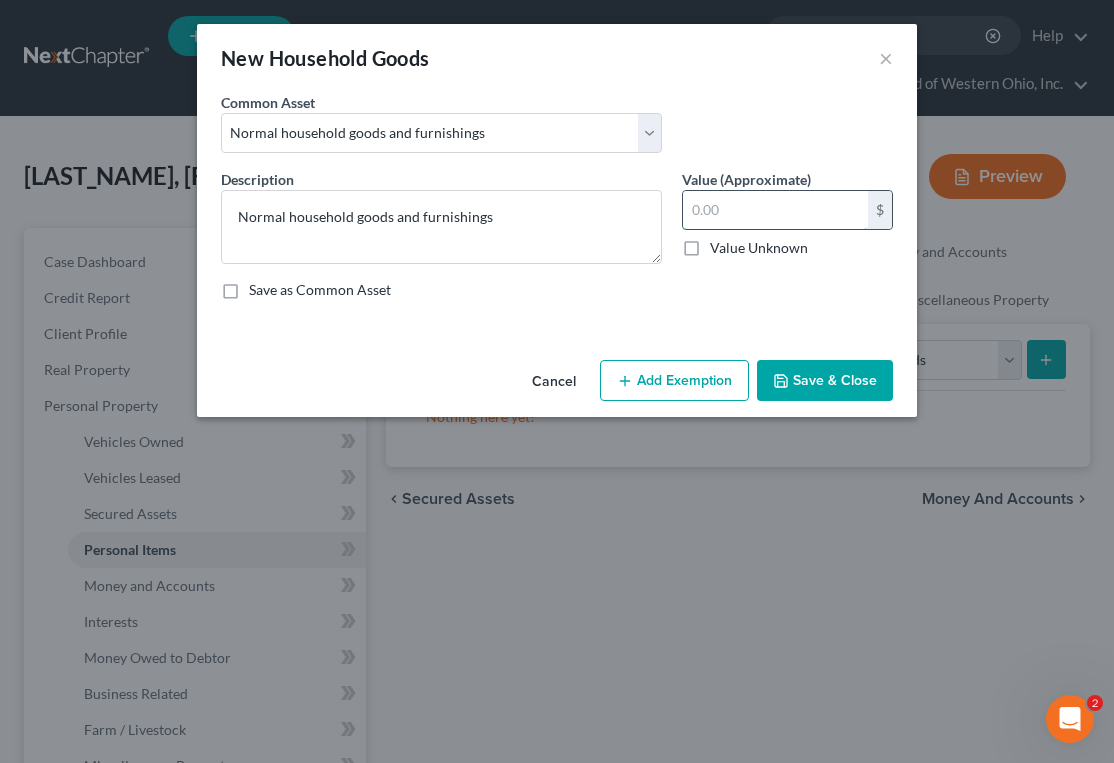 click at bounding box center (775, 210) 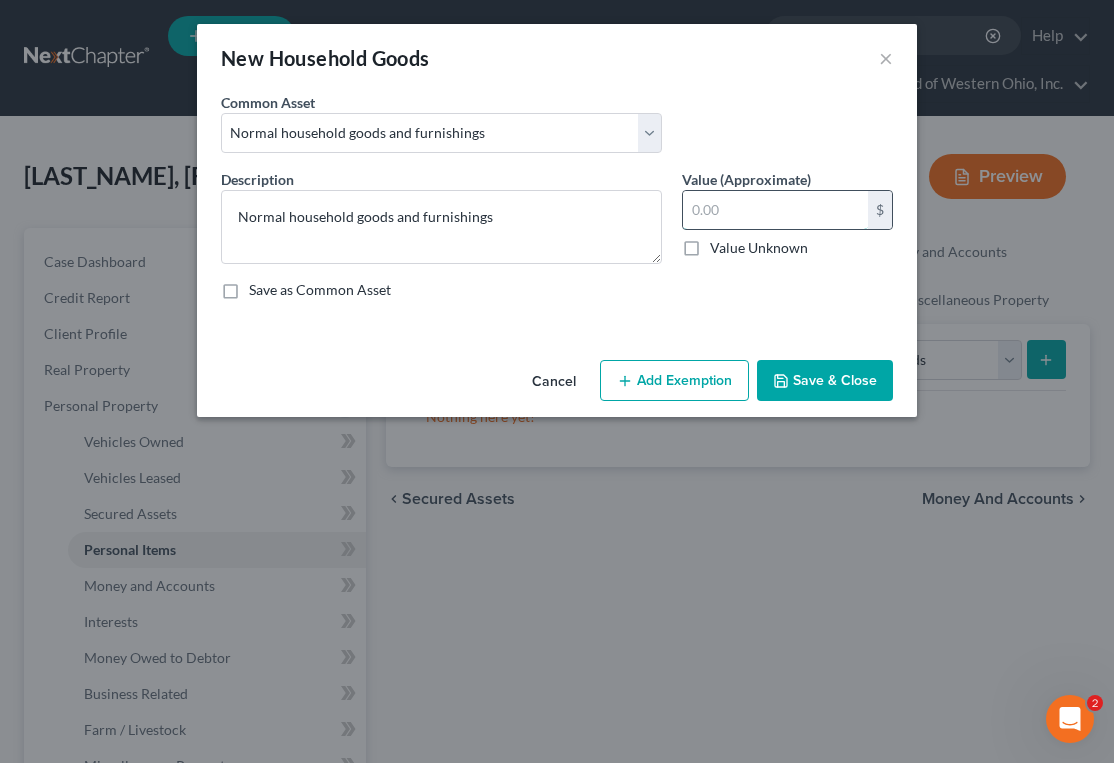 click at bounding box center [775, 210] 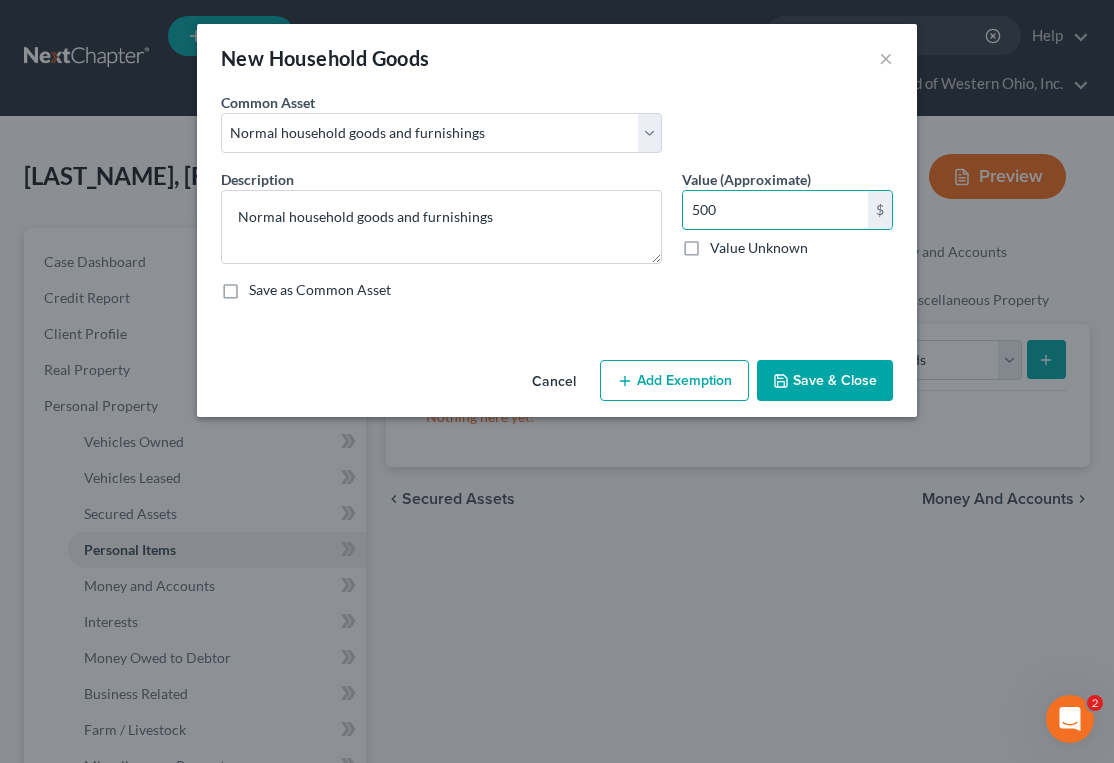 type on "500" 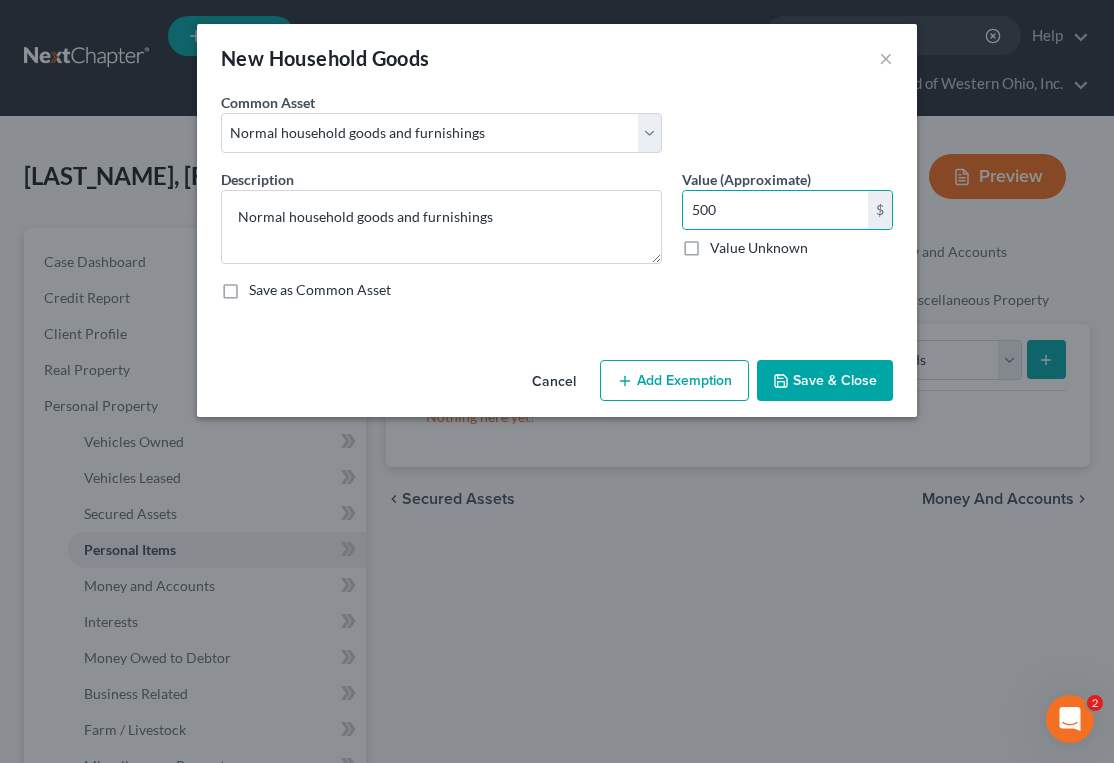 click on "Add Exemption" at bounding box center (674, 381) 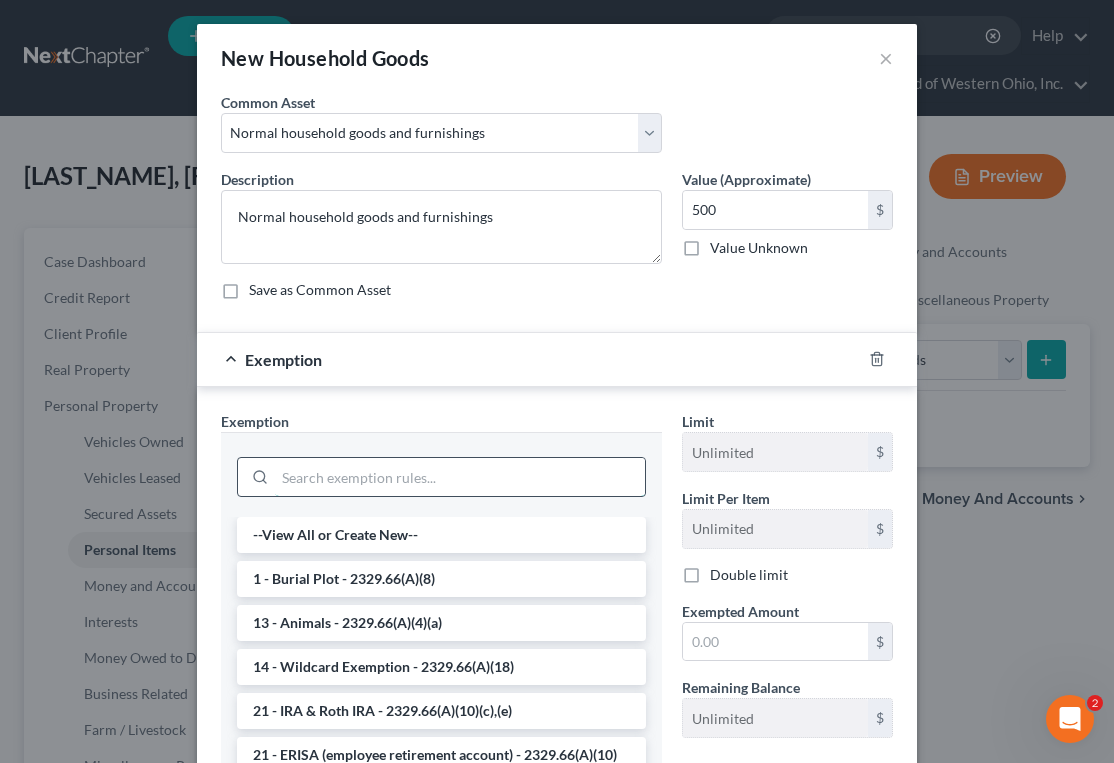 click at bounding box center (460, 477) 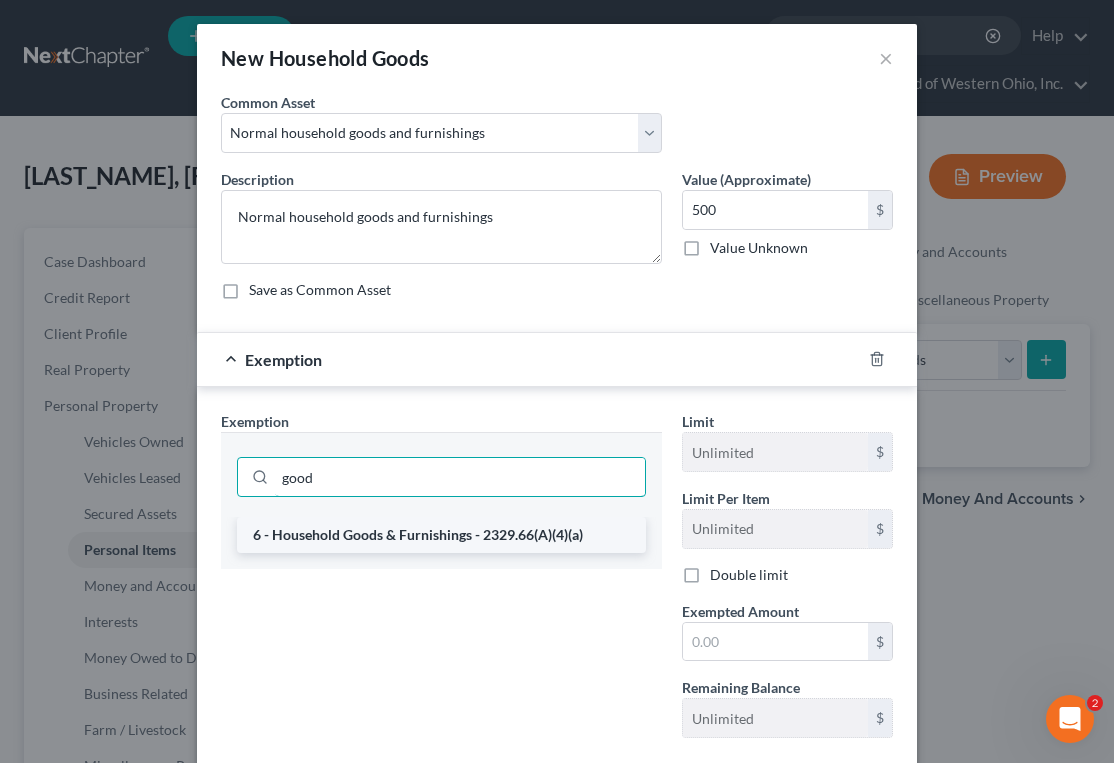 type on "good" 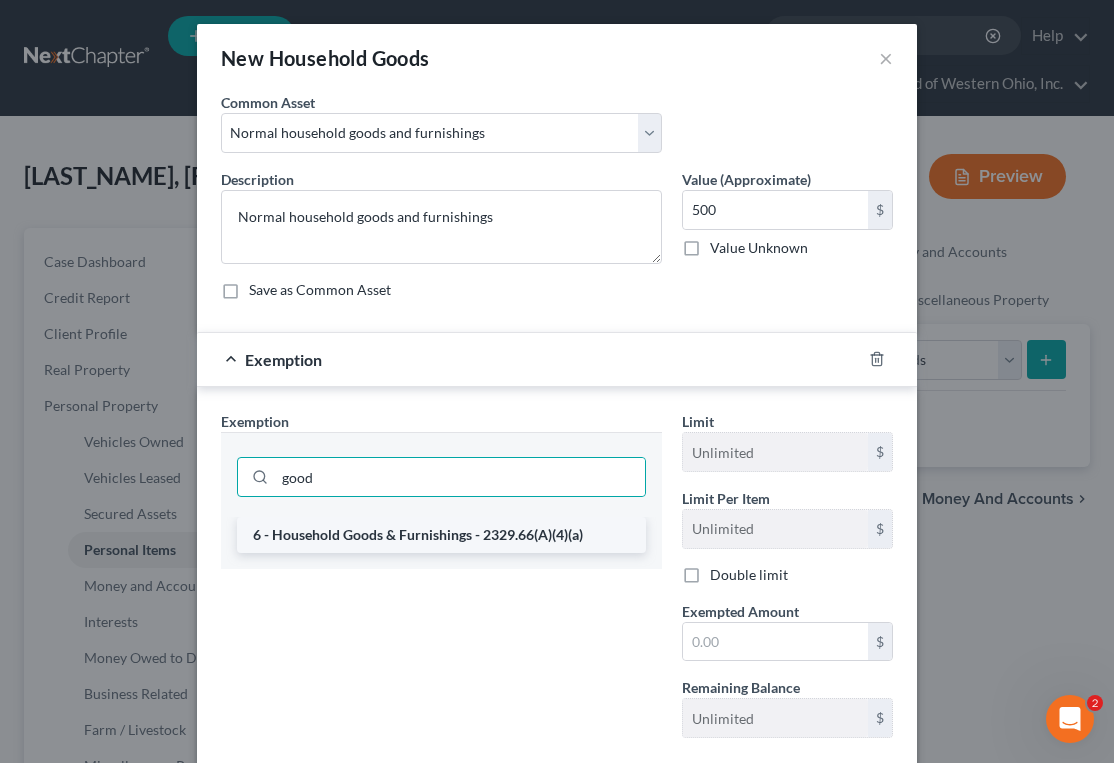 click on "6 - Household Goods & Furnishings - 2329.66(A)(4)(a)" at bounding box center [441, 535] 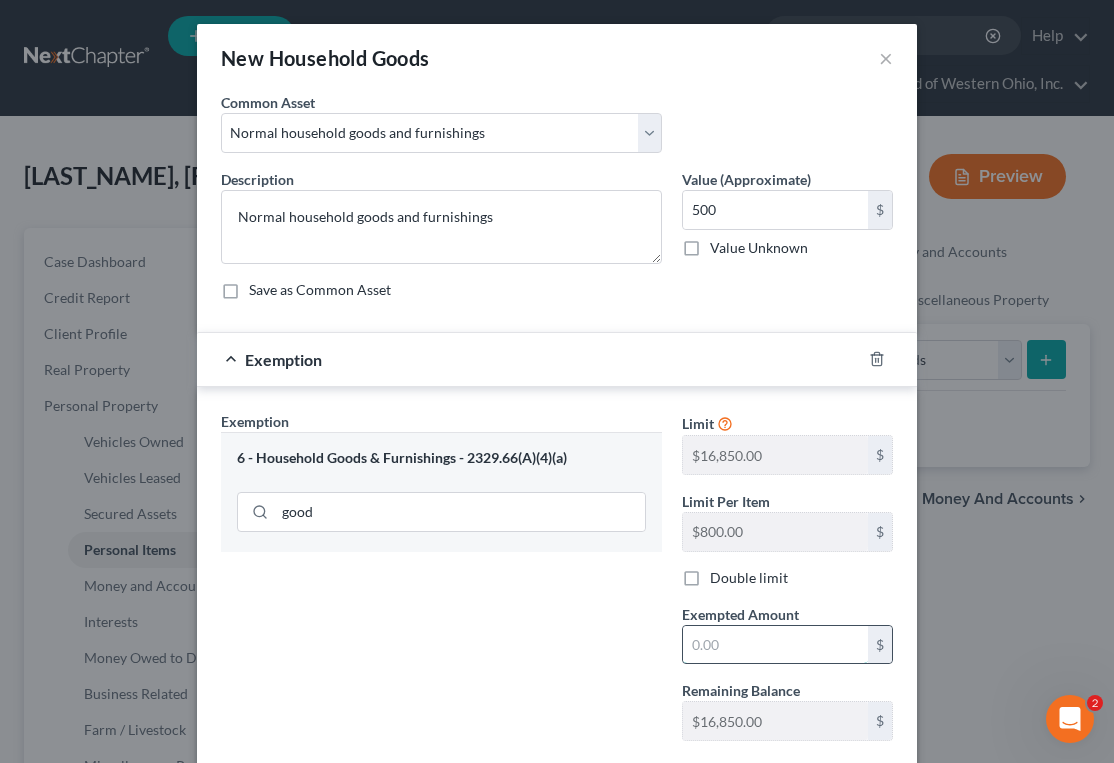 click at bounding box center (775, 645) 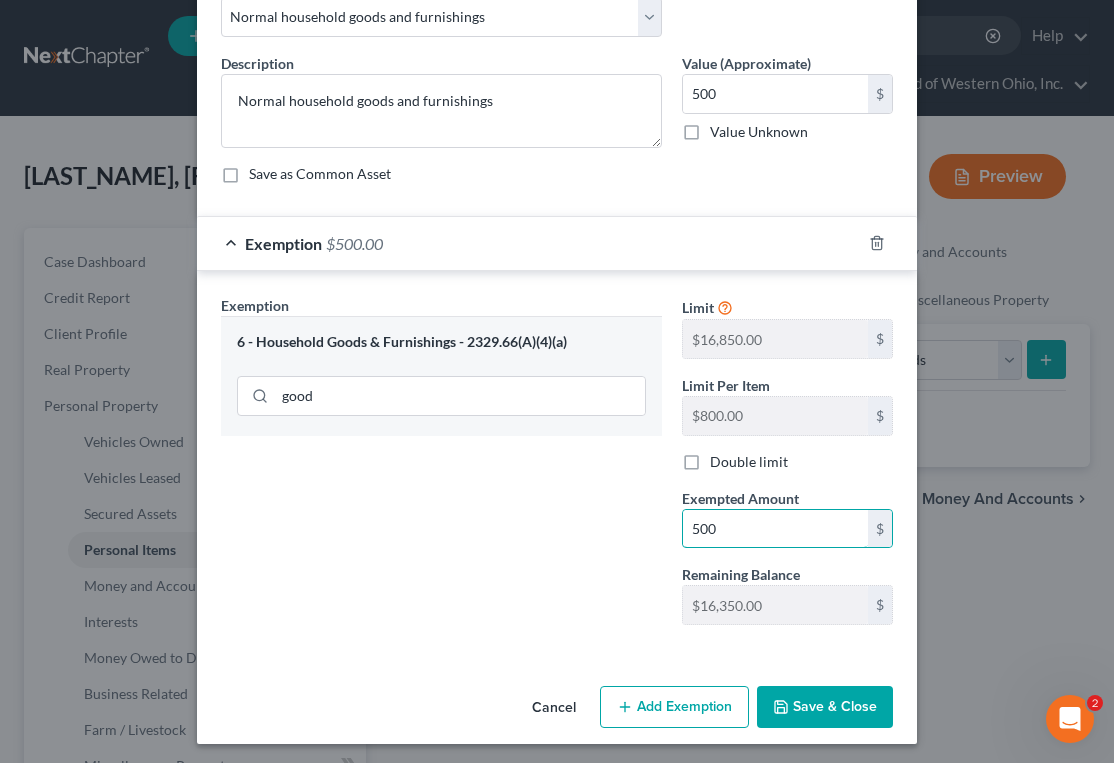 scroll, scrollTop: 121, scrollLeft: 0, axis: vertical 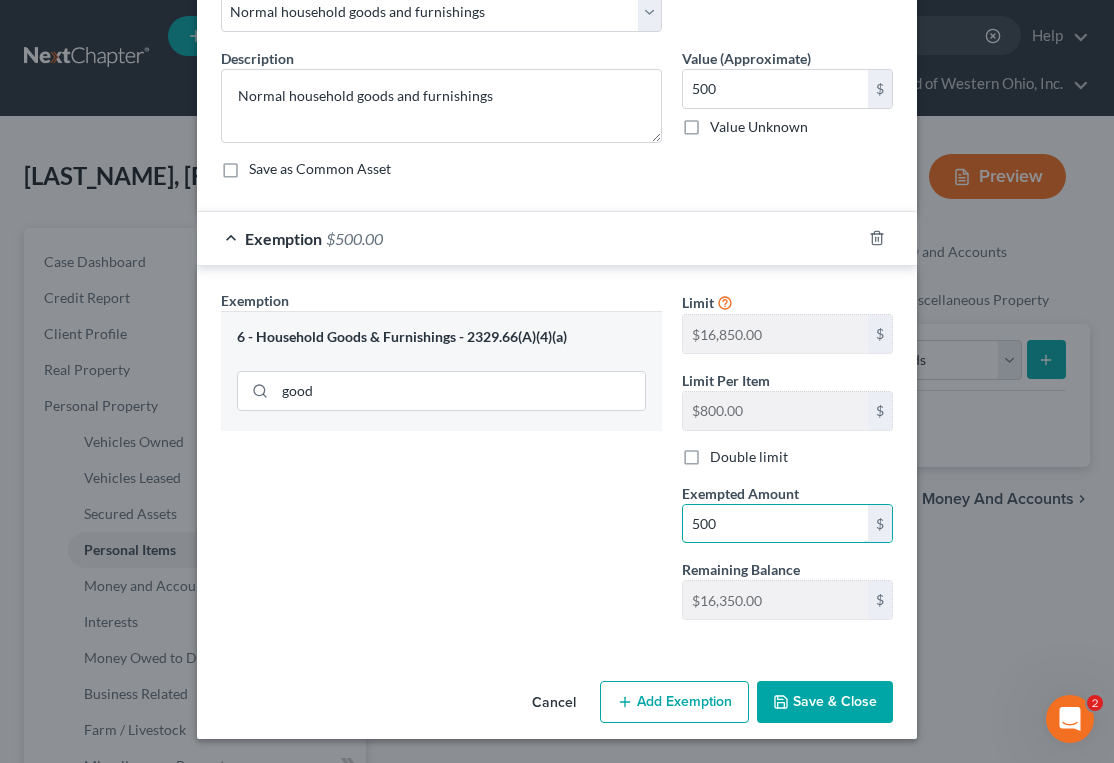 type on "500" 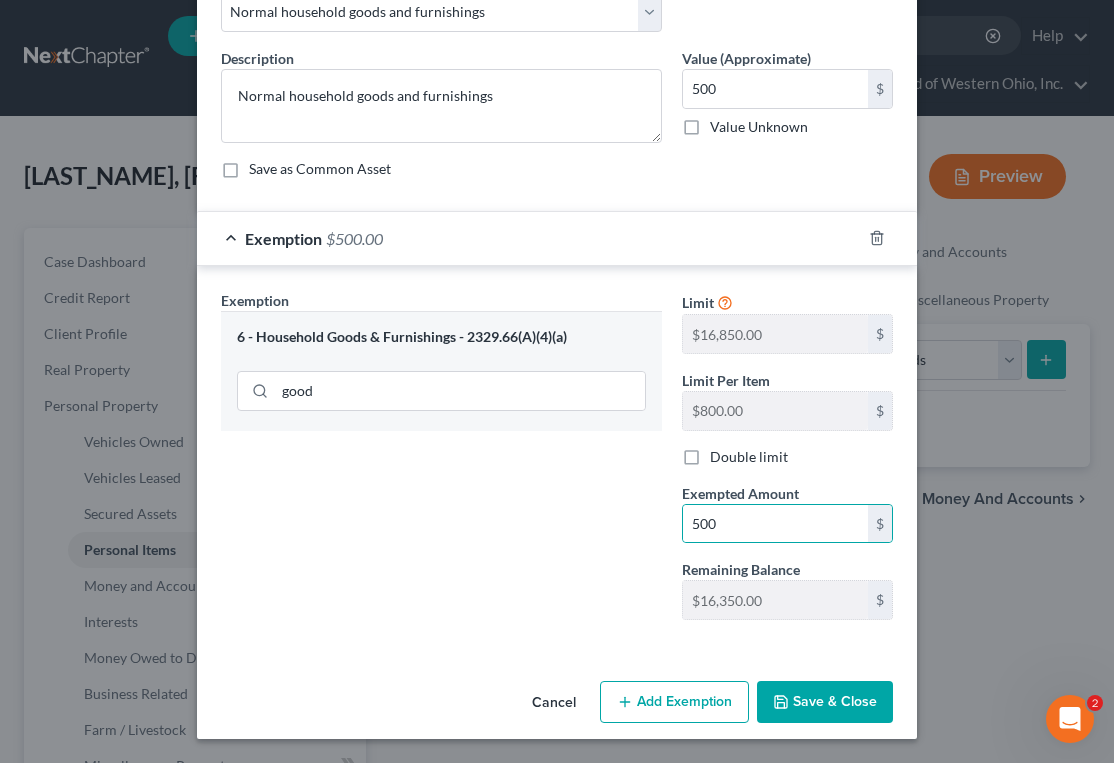 click on "Save & Close" at bounding box center [825, 702] 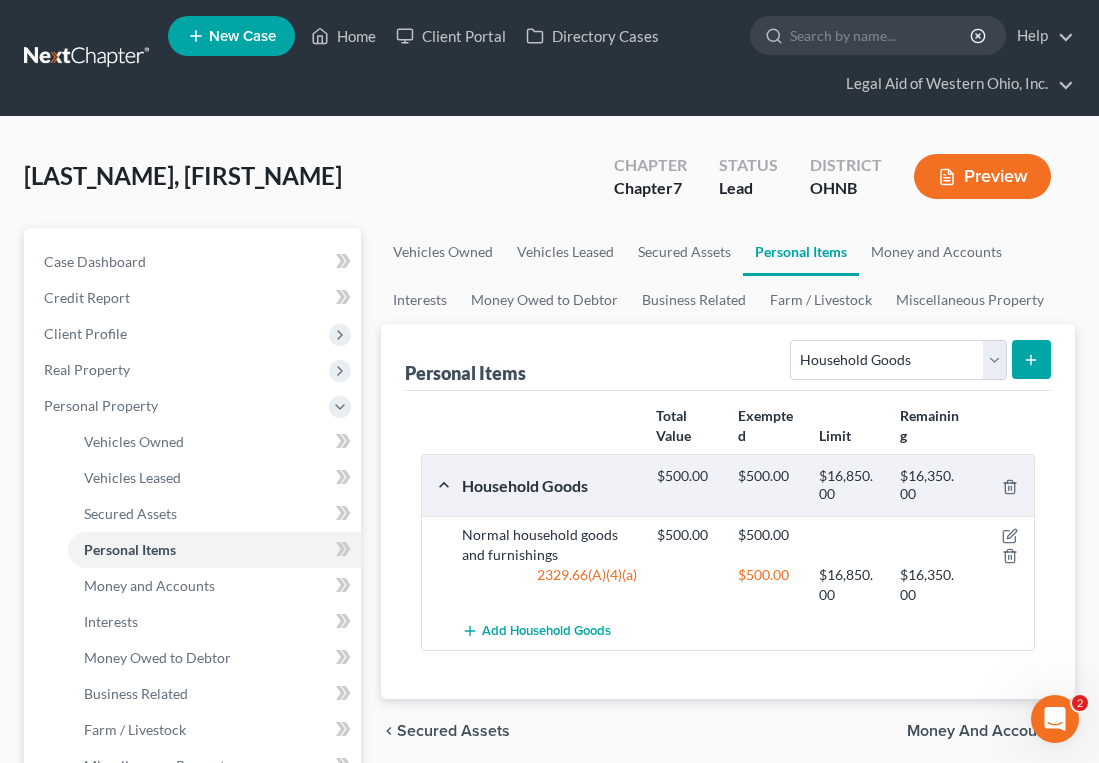 click on "[LAST], [FIRST] Upgraded Chapter Chapter  7 Status Lead District OHNB Preview" at bounding box center (549, 184) 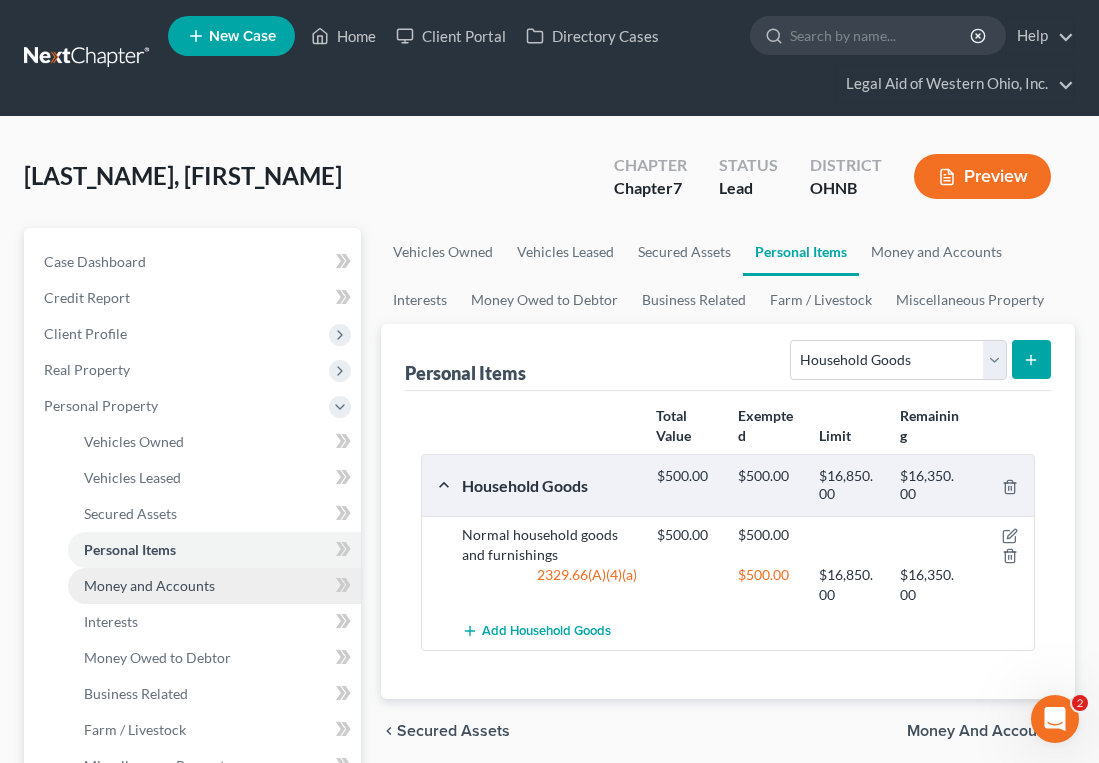 click on "Money and Accounts" at bounding box center (149, 585) 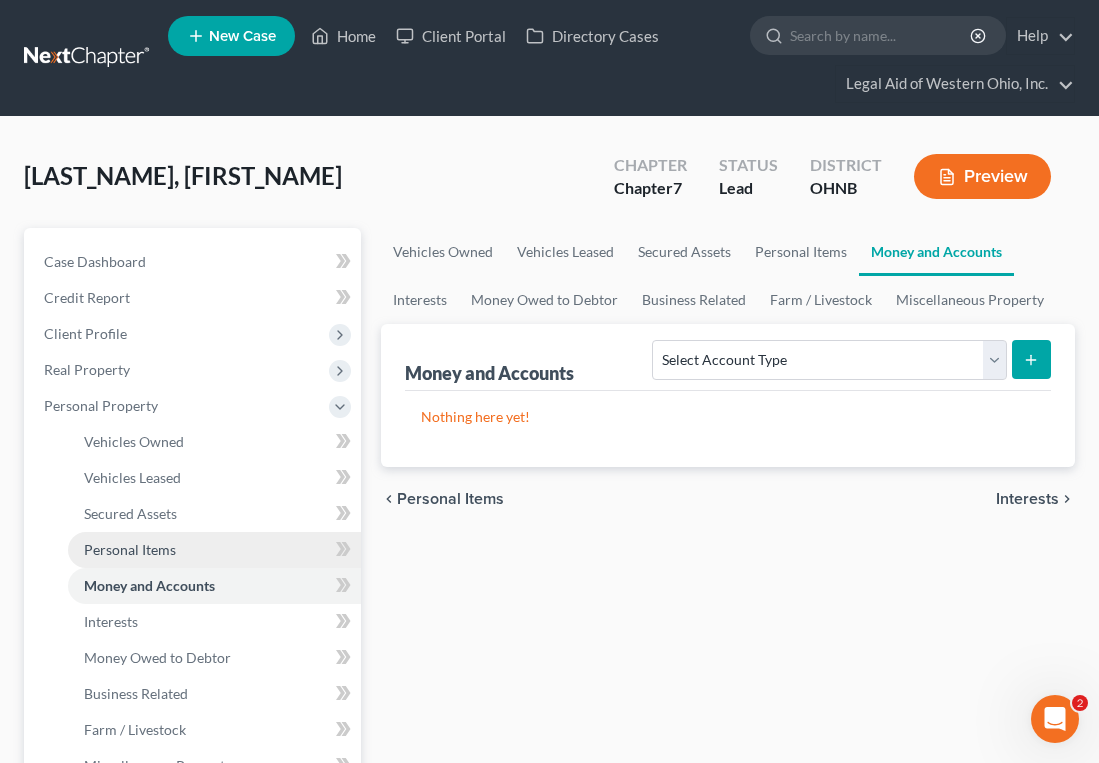 click on "Personal Items" at bounding box center [214, 550] 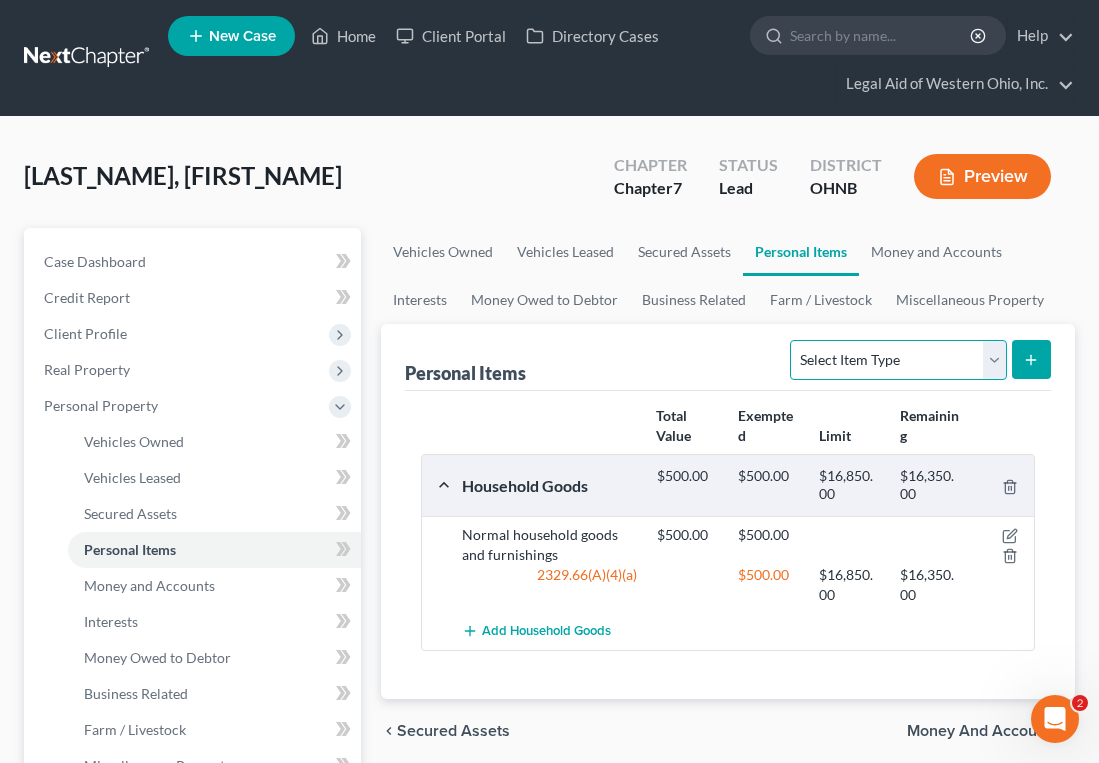 click on "Select Item Type Clothing Collectibles Of Value Electronics Firearms Household Goods Jewelry Other Pet(s) Sports & Hobby Equipment" at bounding box center (898, 360) 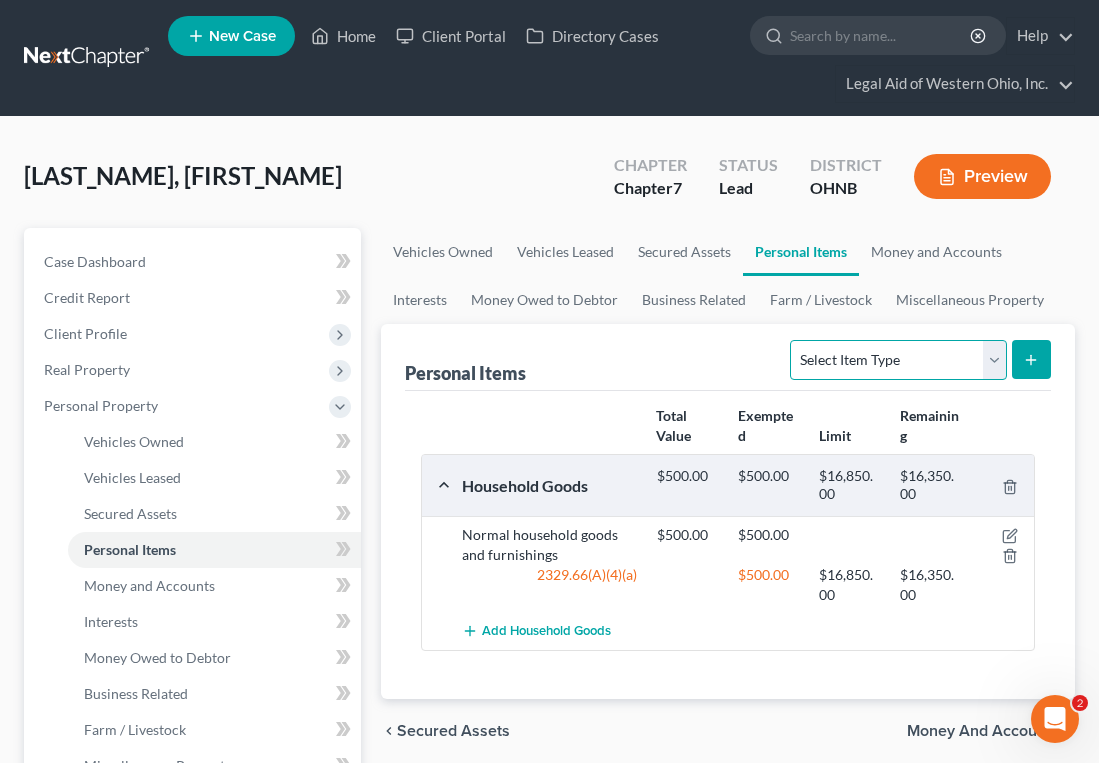 click on "Select Item Type Clothing Collectibles Of Value Electronics Firearms Household Goods Jewelry Other Pet(s) Sports & Hobby Equipment" at bounding box center (898, 360) 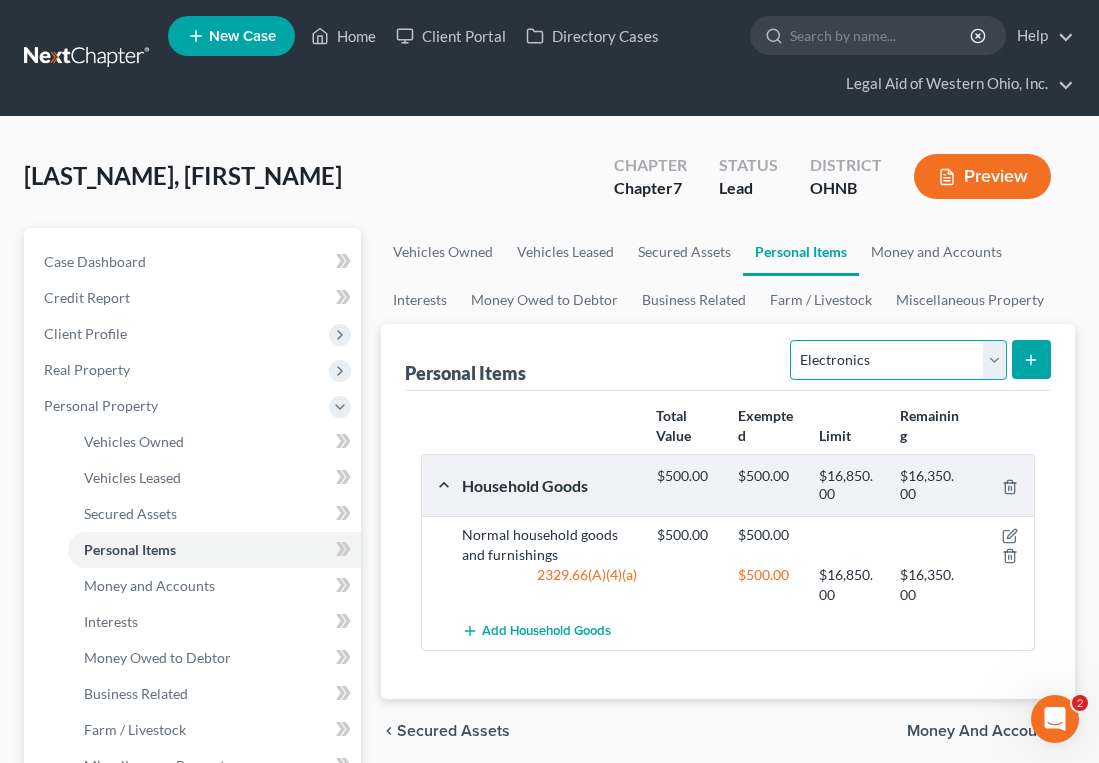 click on "Select Item Type Clothing Collectibles Of Value Electronics Firearms Household Goods Jewelry Other Pet(s) Sports & Hobby Equipment" at bounding box center [898, 360] 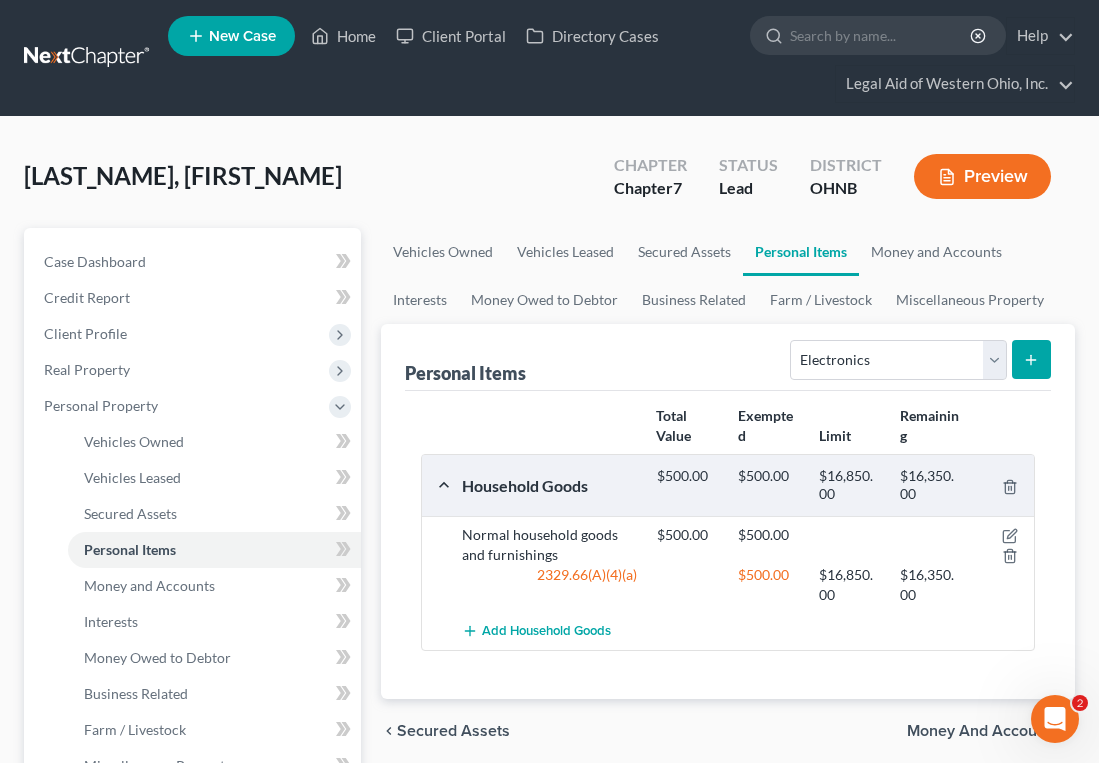 click 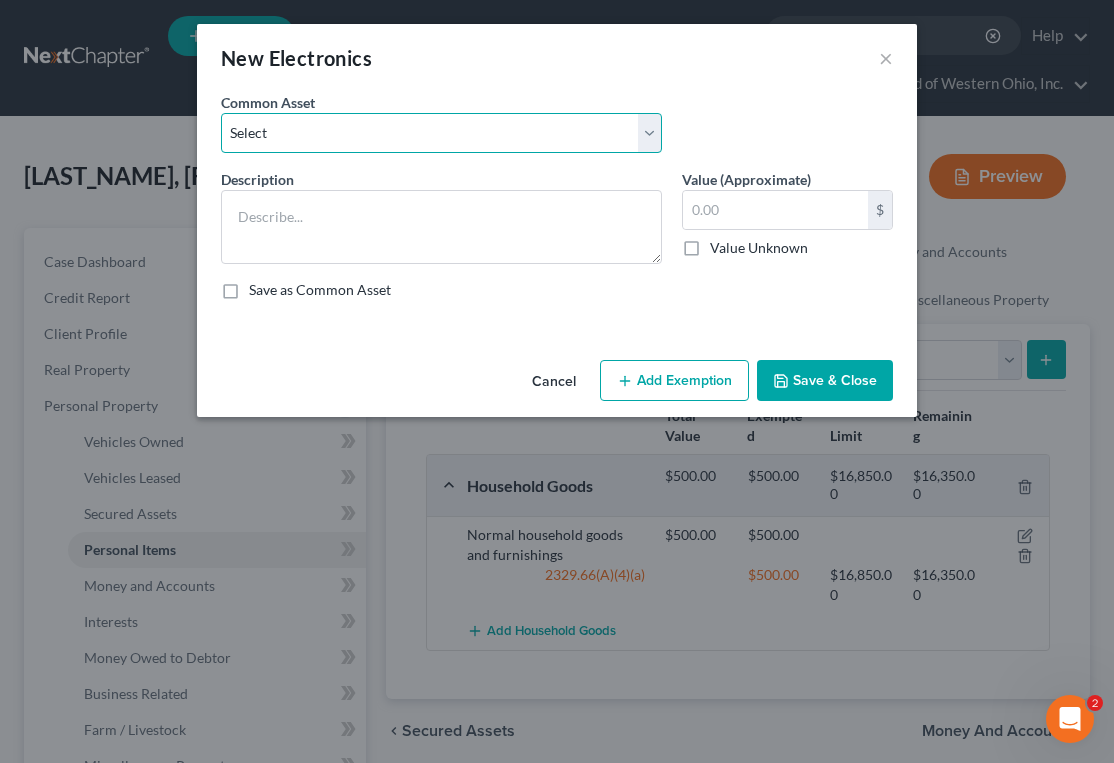 click on "Select Normal household electronics" at bounding box center [441, 133] 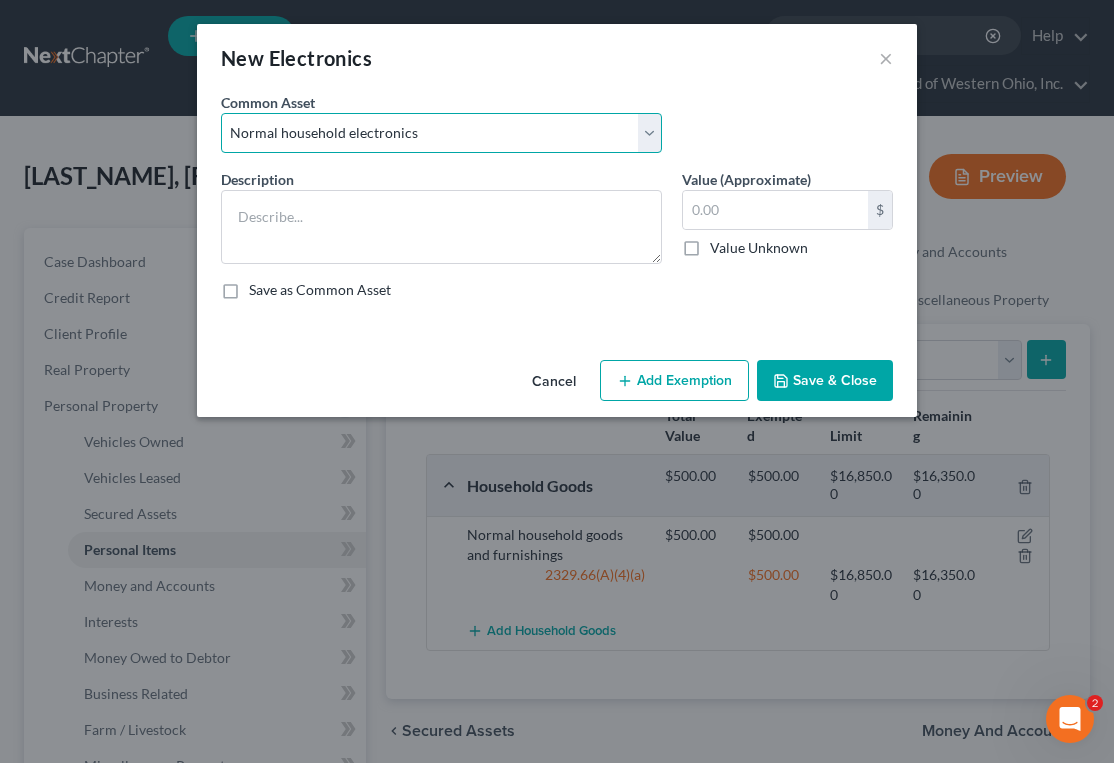click on "Select Normal household electronics" at bounding box center [441, 133] 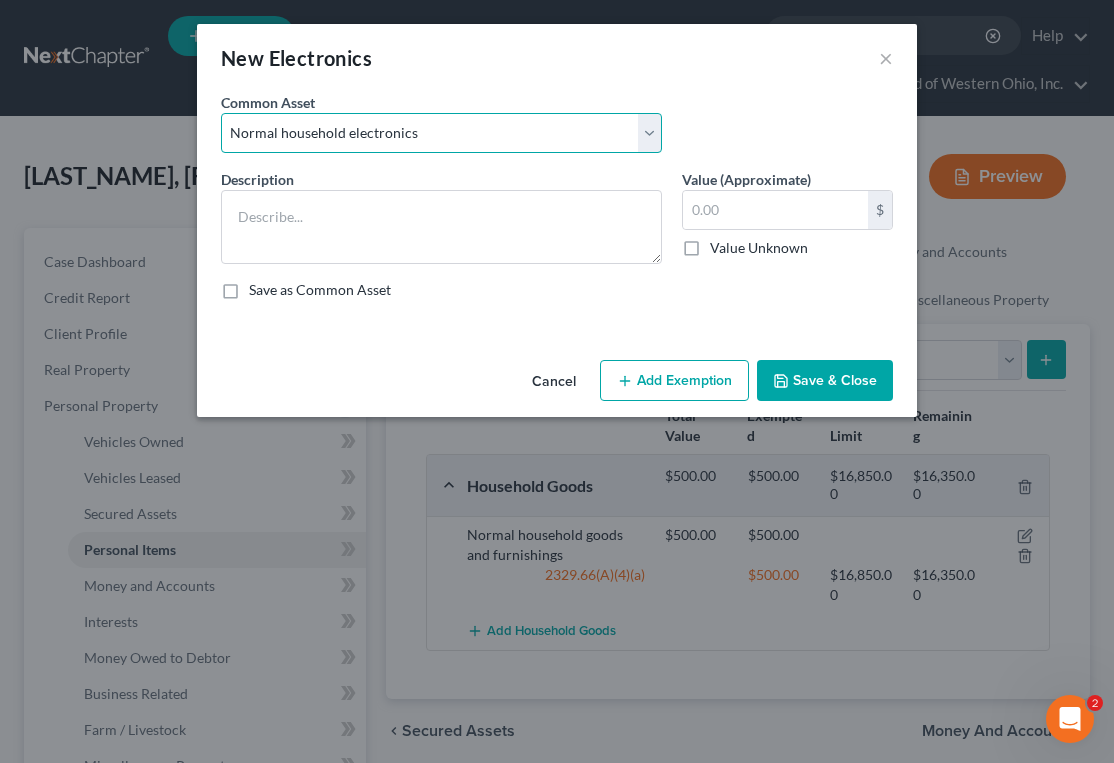 type on "Normal household electronics" 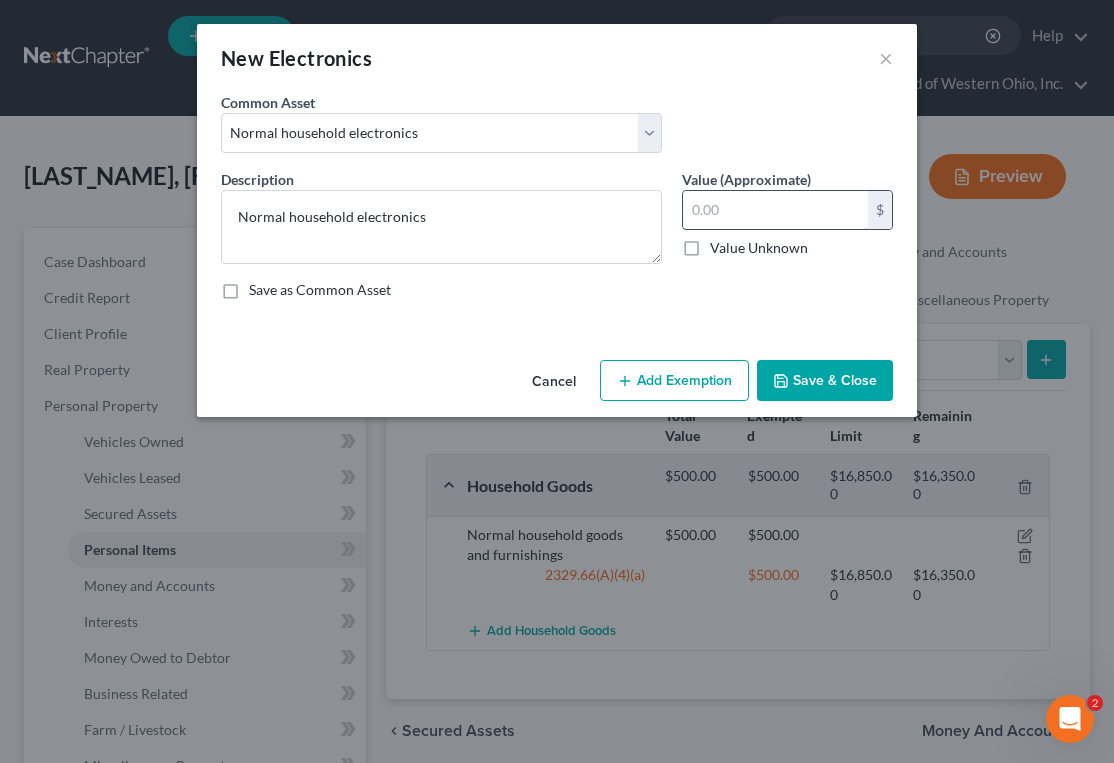 click at bounding box center [775, 210] 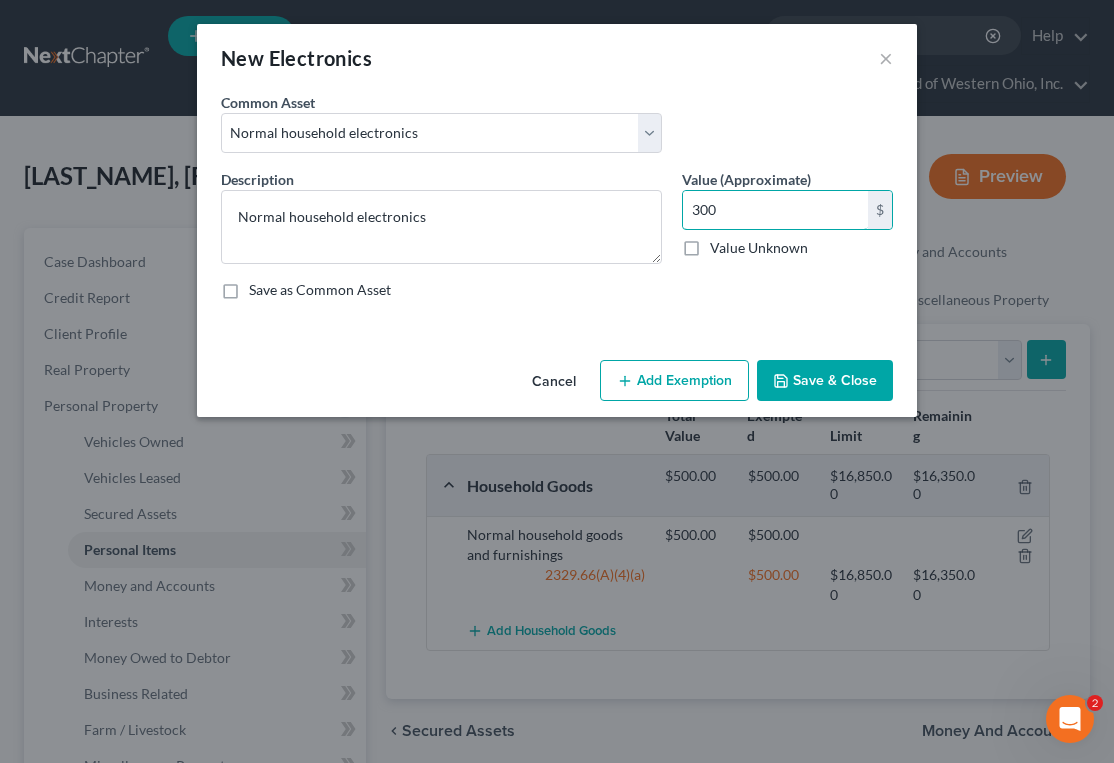 type on "300" 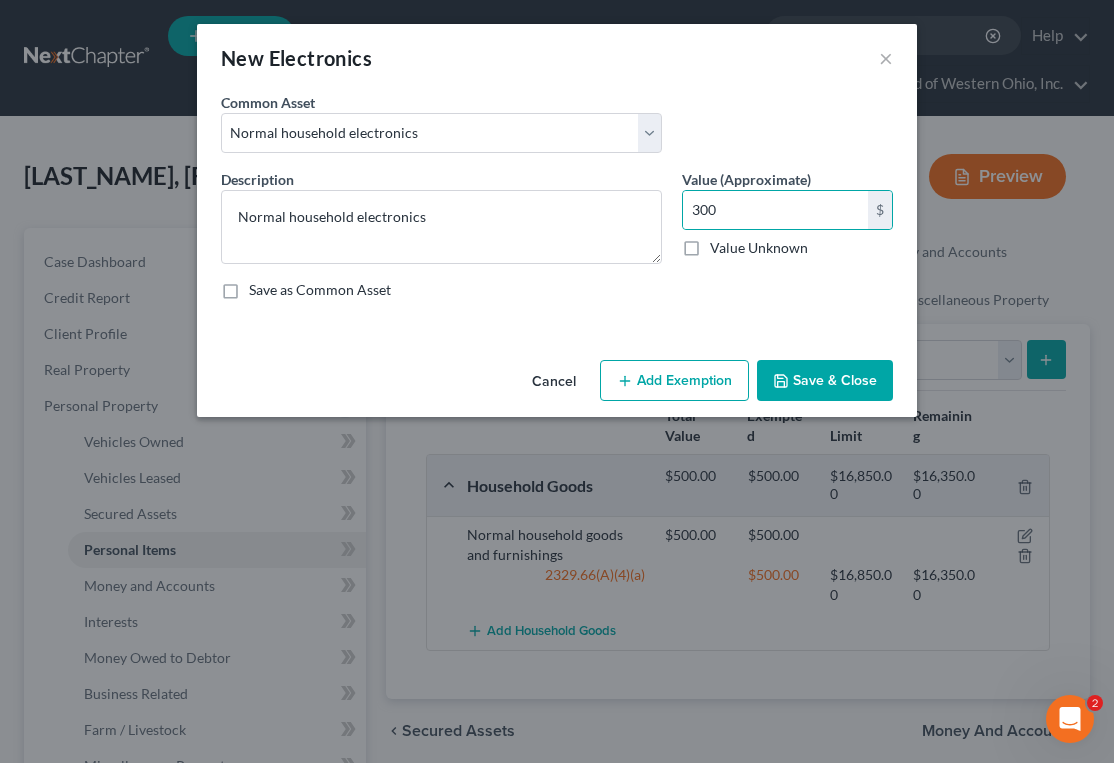 click on "Add Exemption" at bounding box center [674, 381] 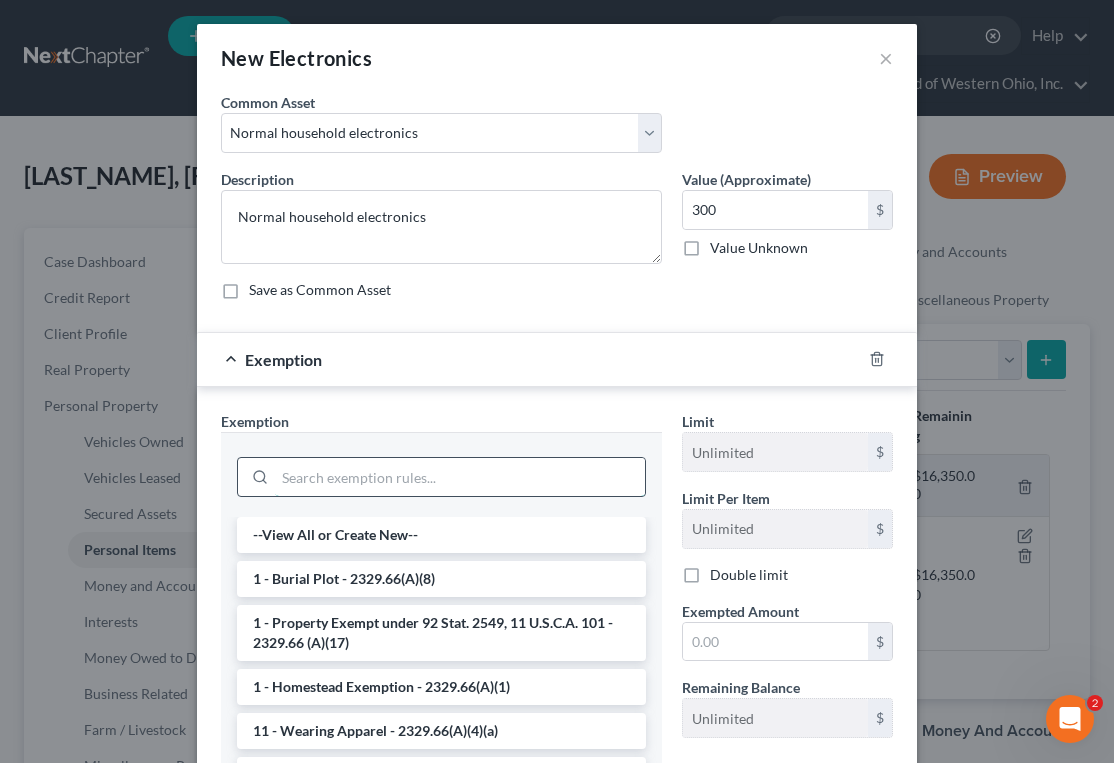 click at bounding box center [460, 477] 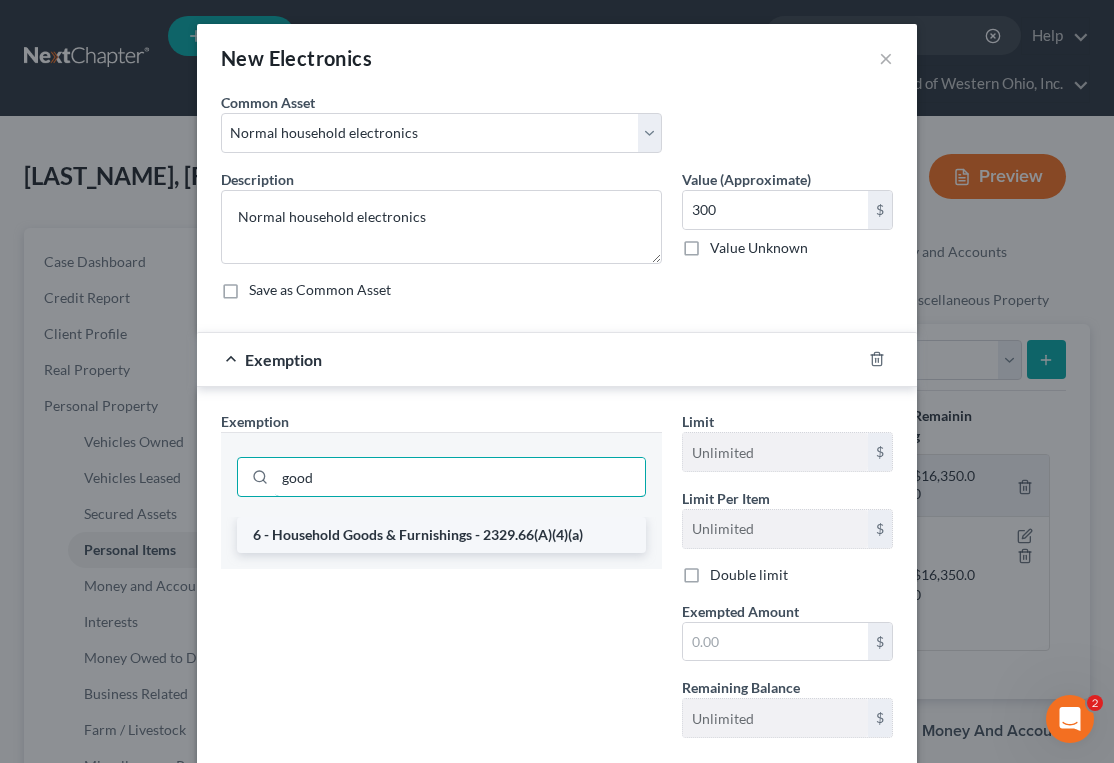 type on "good" 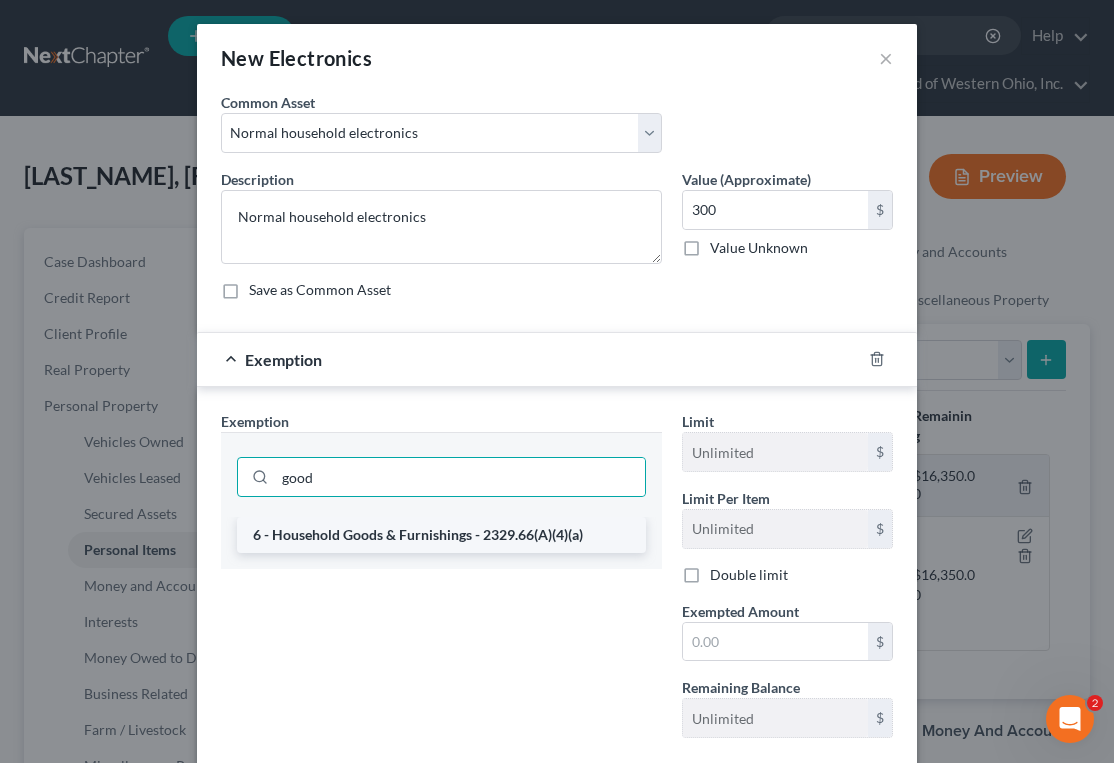 click on "6 - Household Goods & Furnishings - 2329.66(A)(4)(a)" at bounding box center [441, 535] 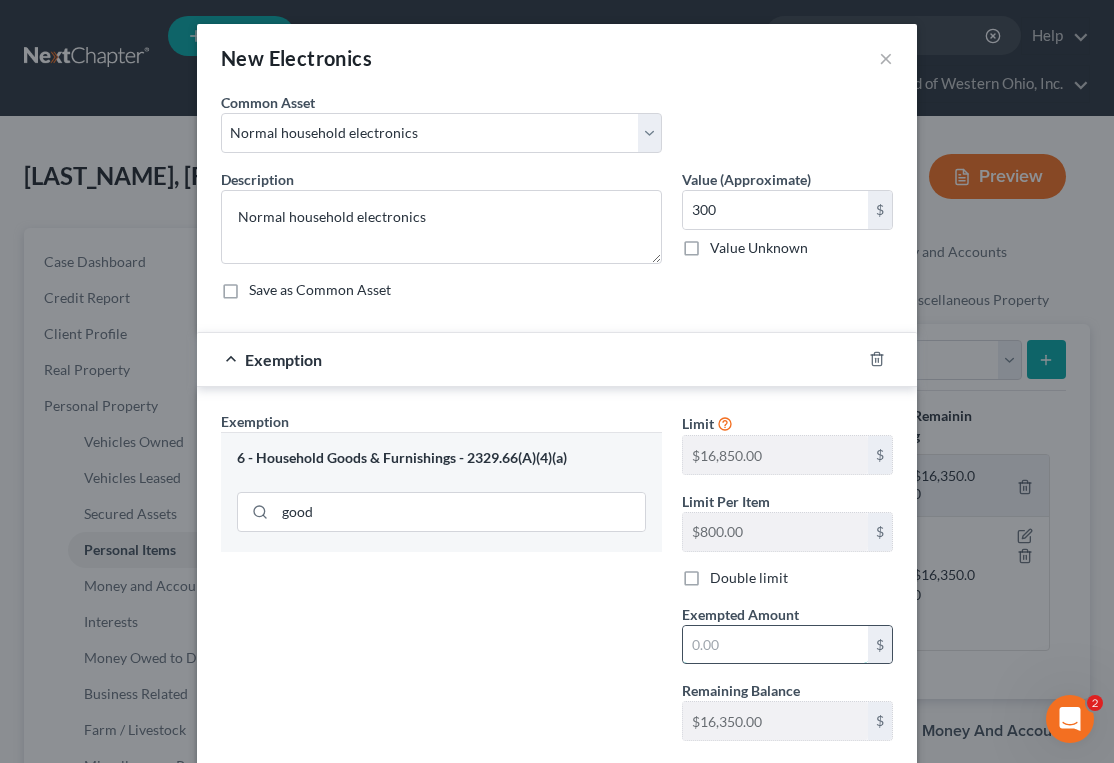 click at bounding box center (775, 645) 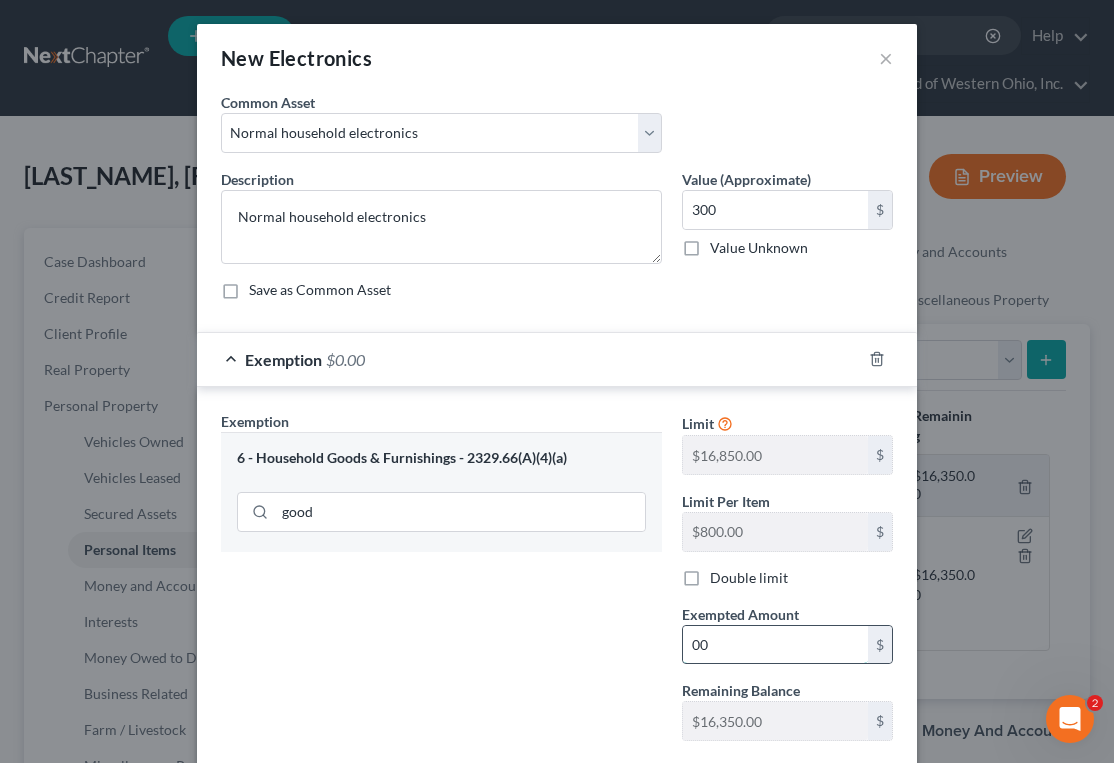type on "0" 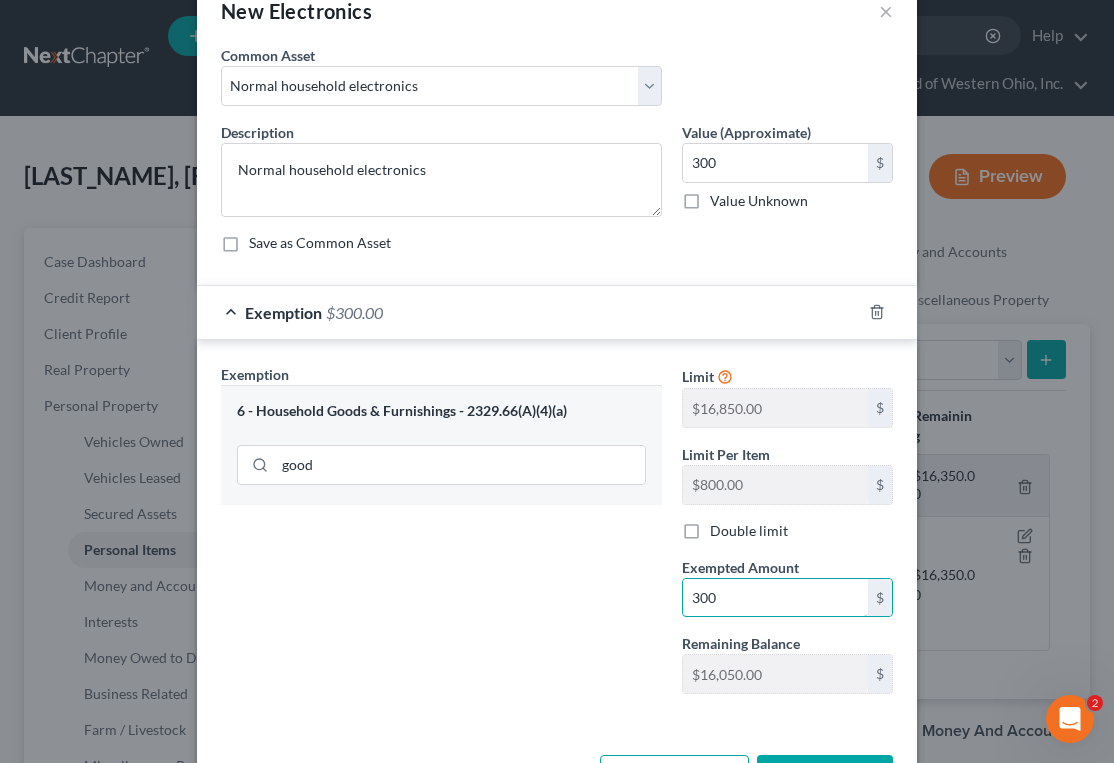 scroll, scrollTop: 121, scrollLeft: 0, axis: vertical 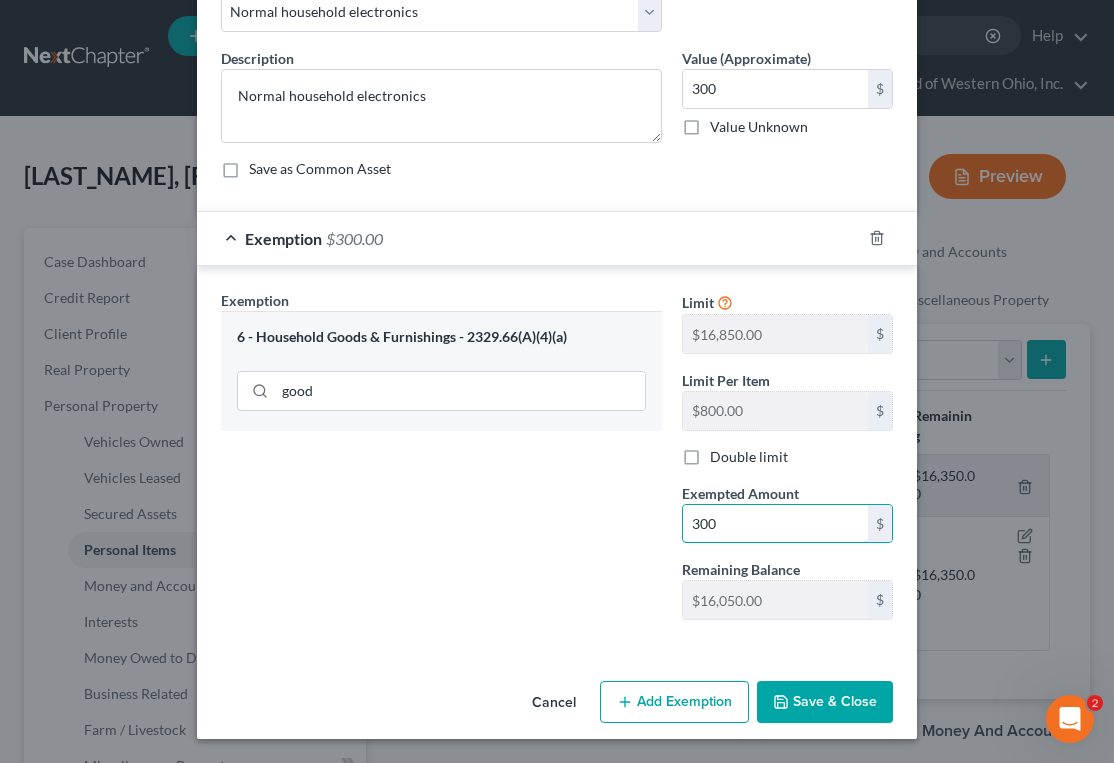 type on "300" 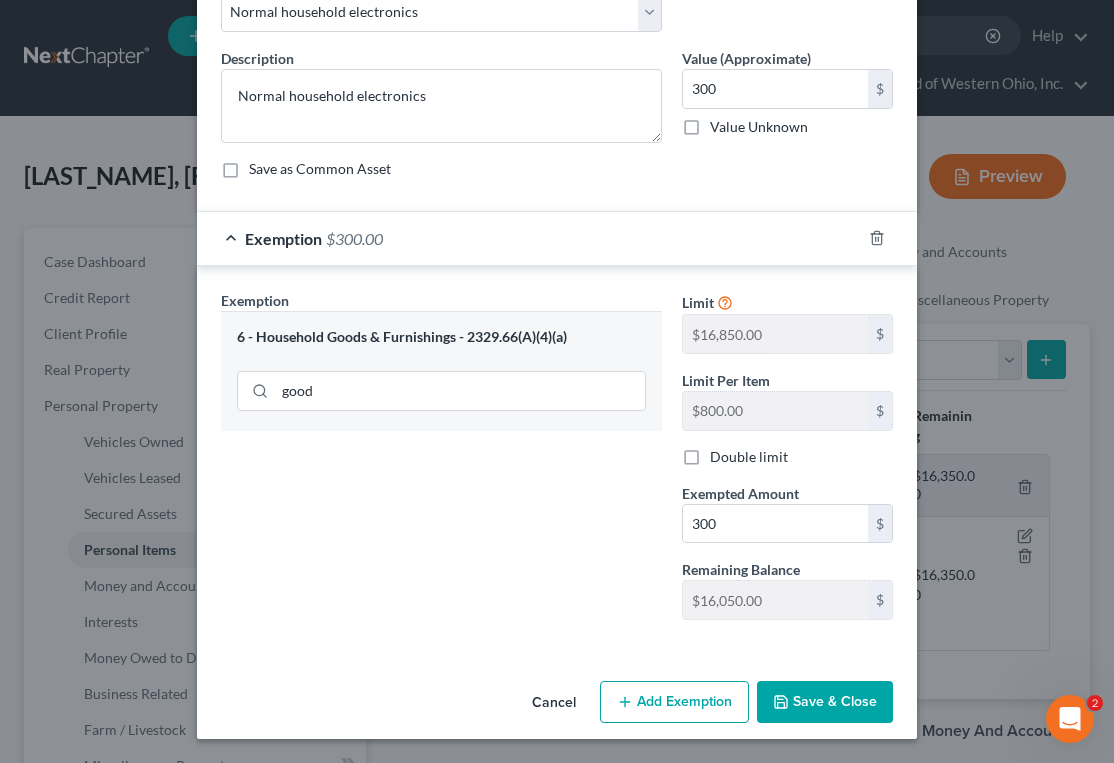 click on "Save & Close" at bounding box center (825, 702) 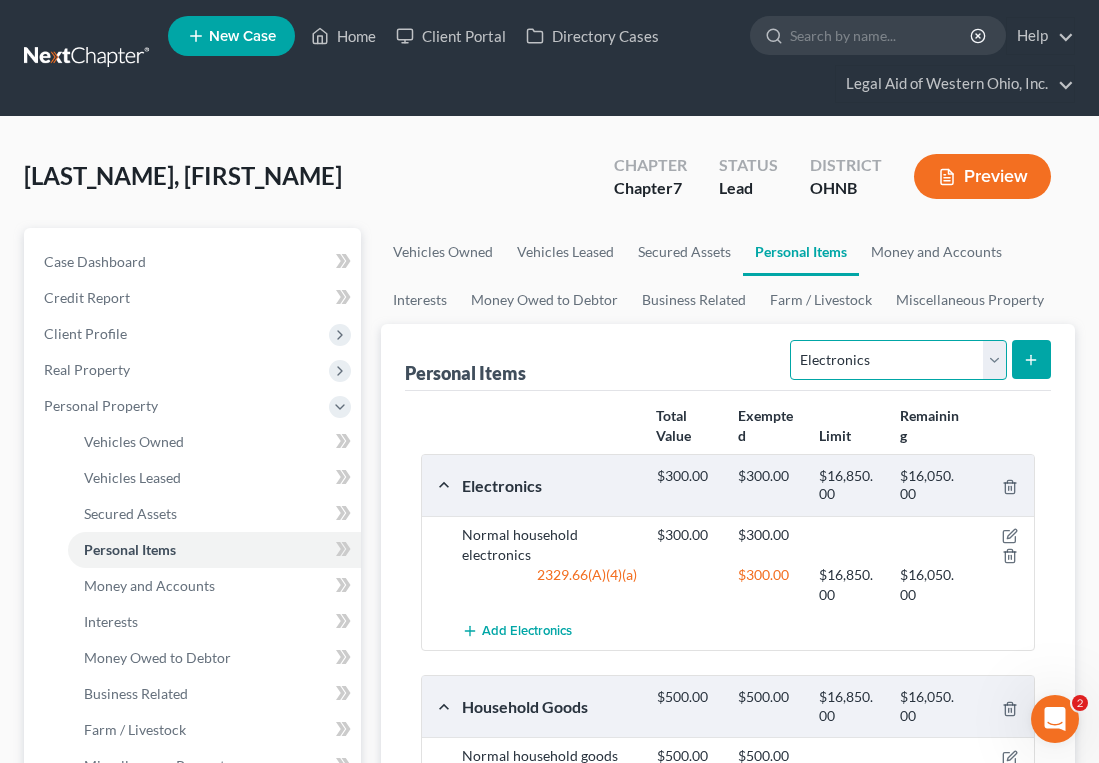 click on "Select Item Type Clothing Collectibles Of Value Electronics Firearms Household Goods Jewelry Other Pet(s) Sports & Hobby Equipment" at bounding box center [898, 360] 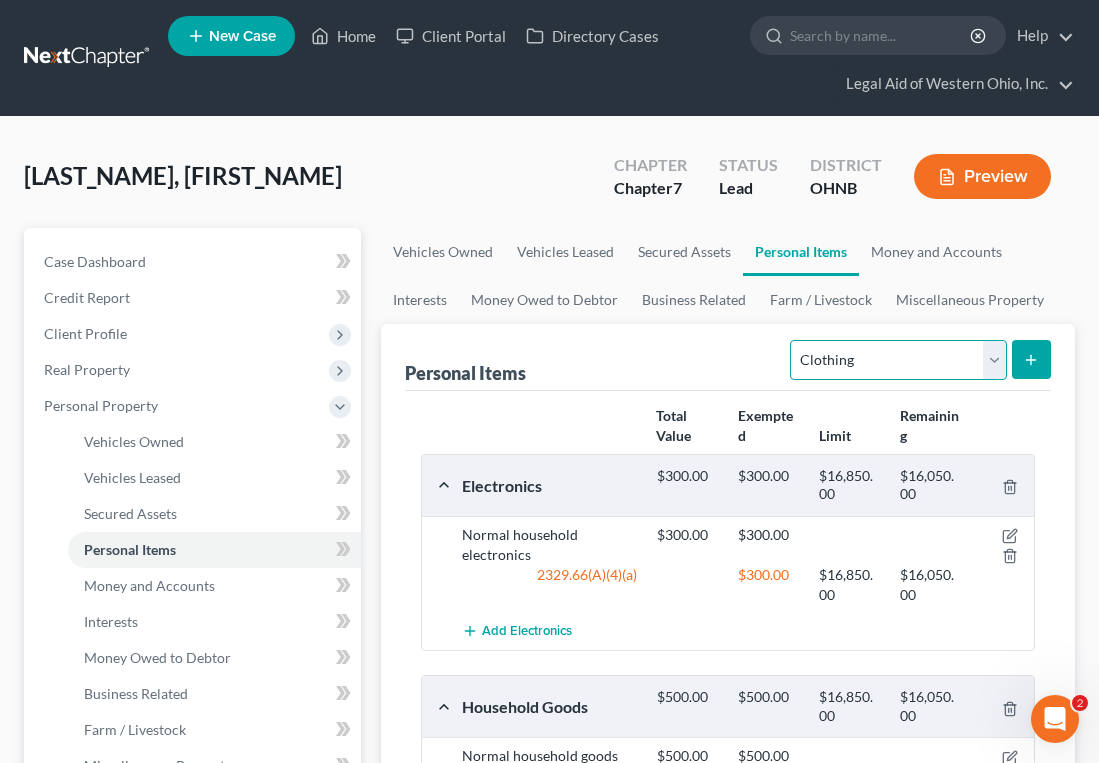 click on "Select Item Type Clothing Collectibles Of Value Electronics Firearms Household Goods Jewelry Other Pet(s) Sports & Hobby Equipment" at bounding box center [898, 360] 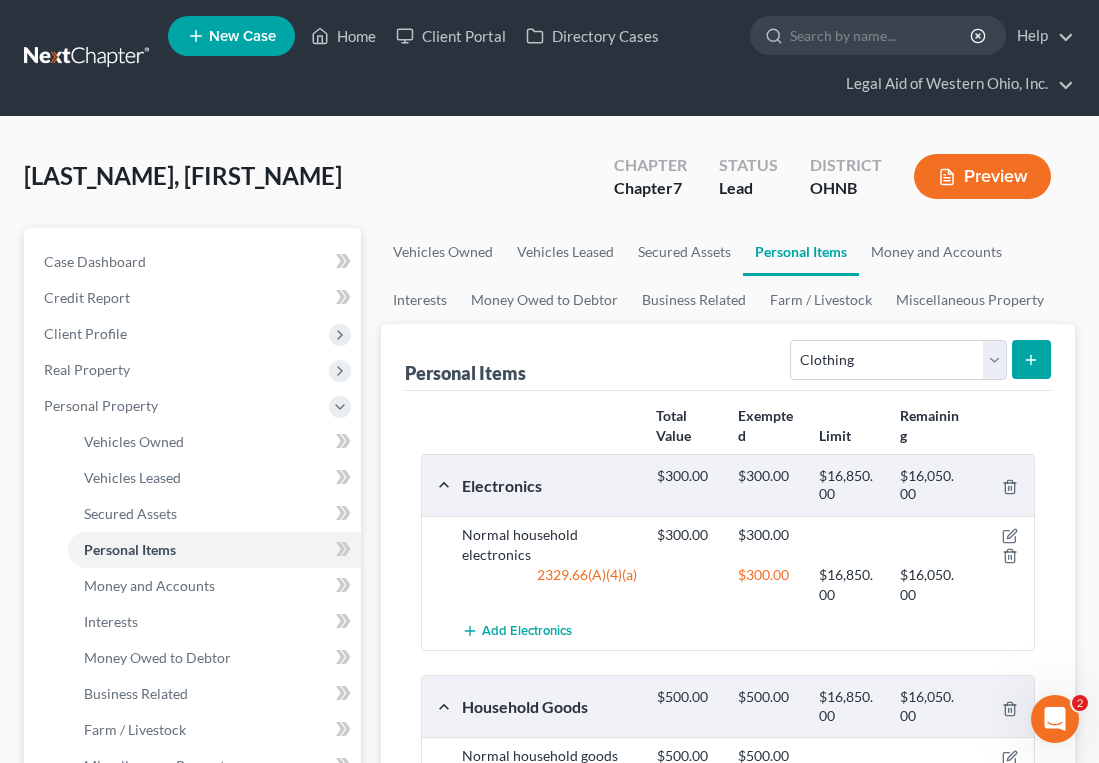 click at bounding box center [1031, 359] 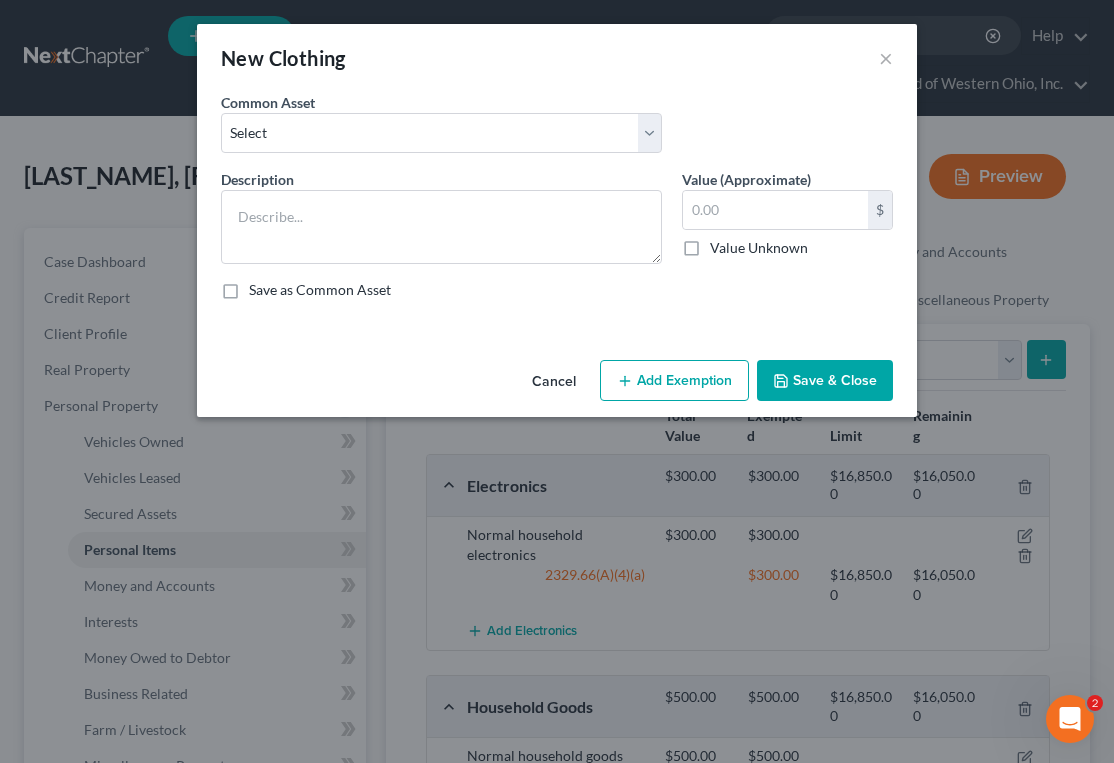 click on "Common Asset Select Personal Clothing" at bounding box center [557, 130] 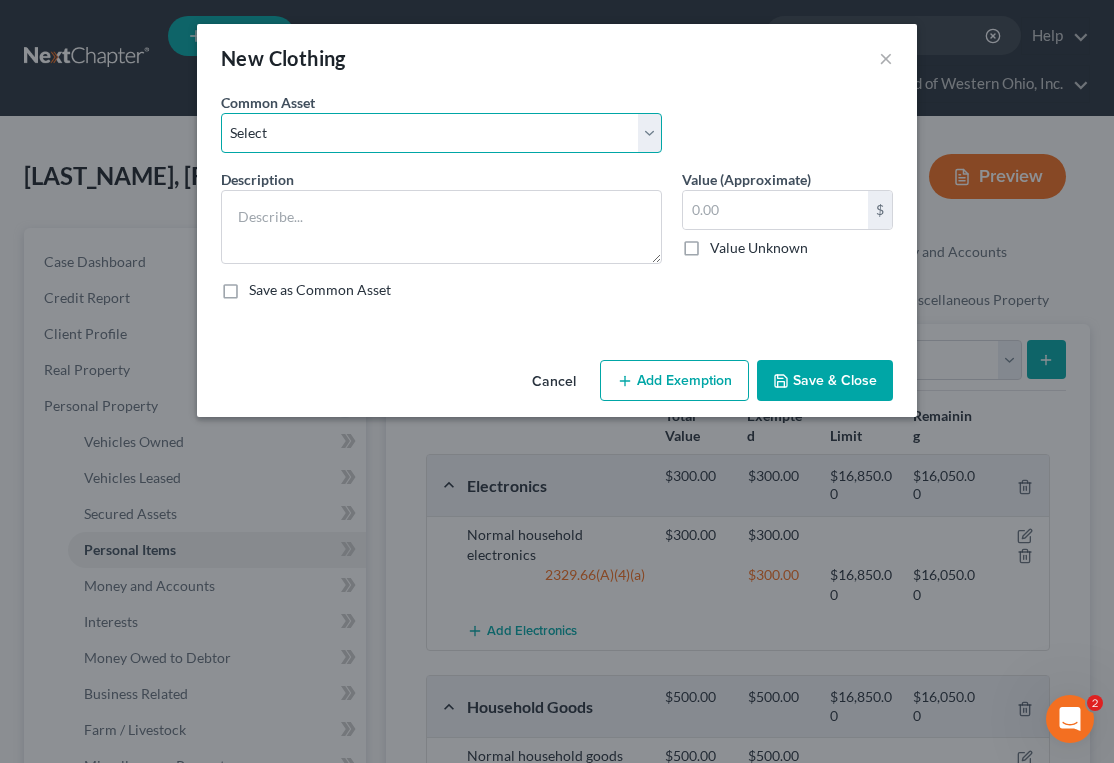 click on "Select Personal Clothing" at bounding box center (441, 133) 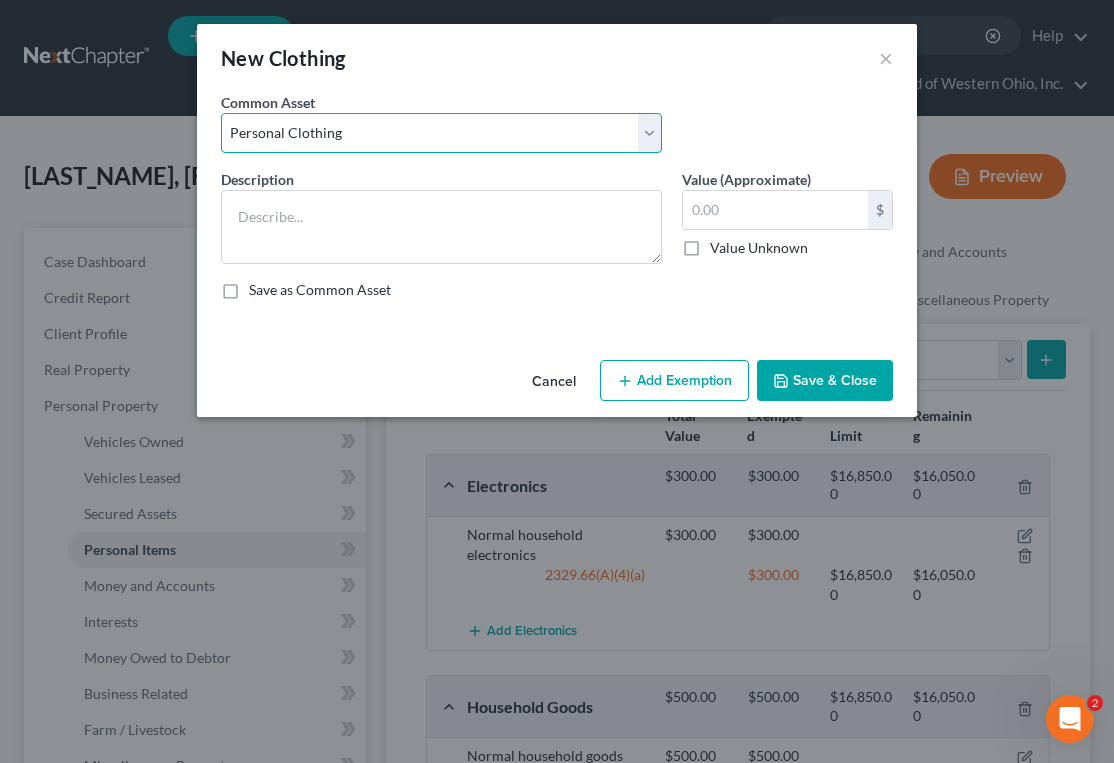 click on "Select Personal Clothing" at bounding box center [441, 133] 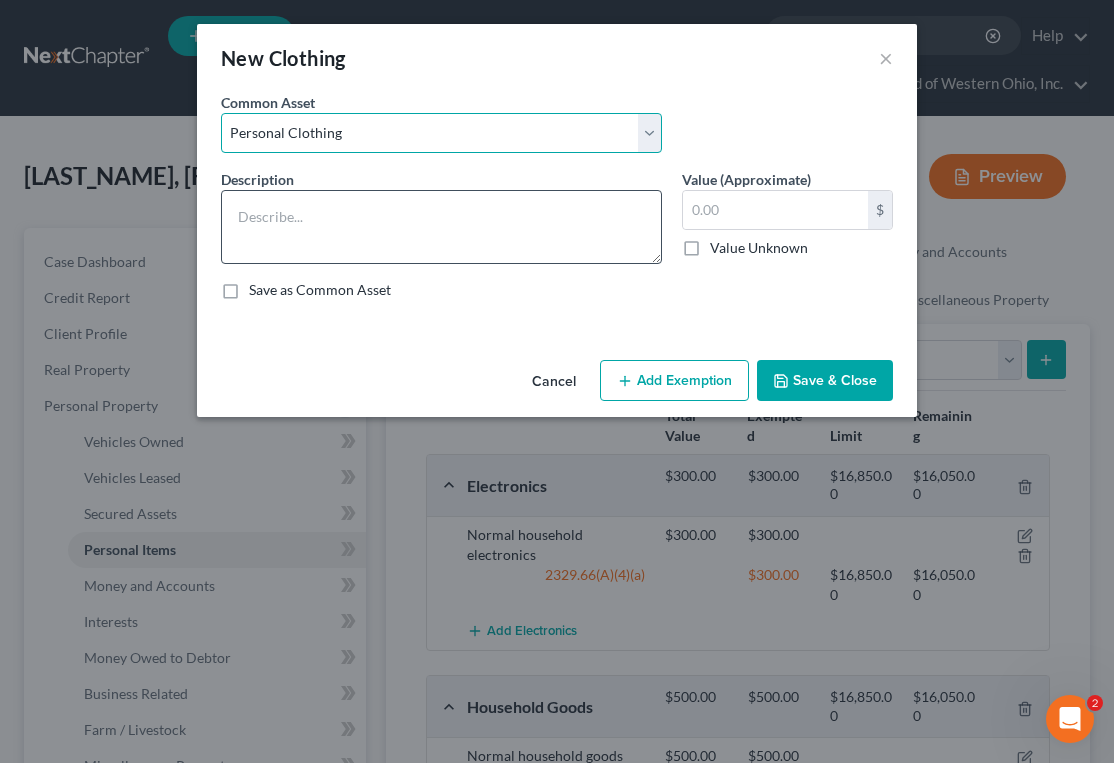 type on "Personal Clothing" 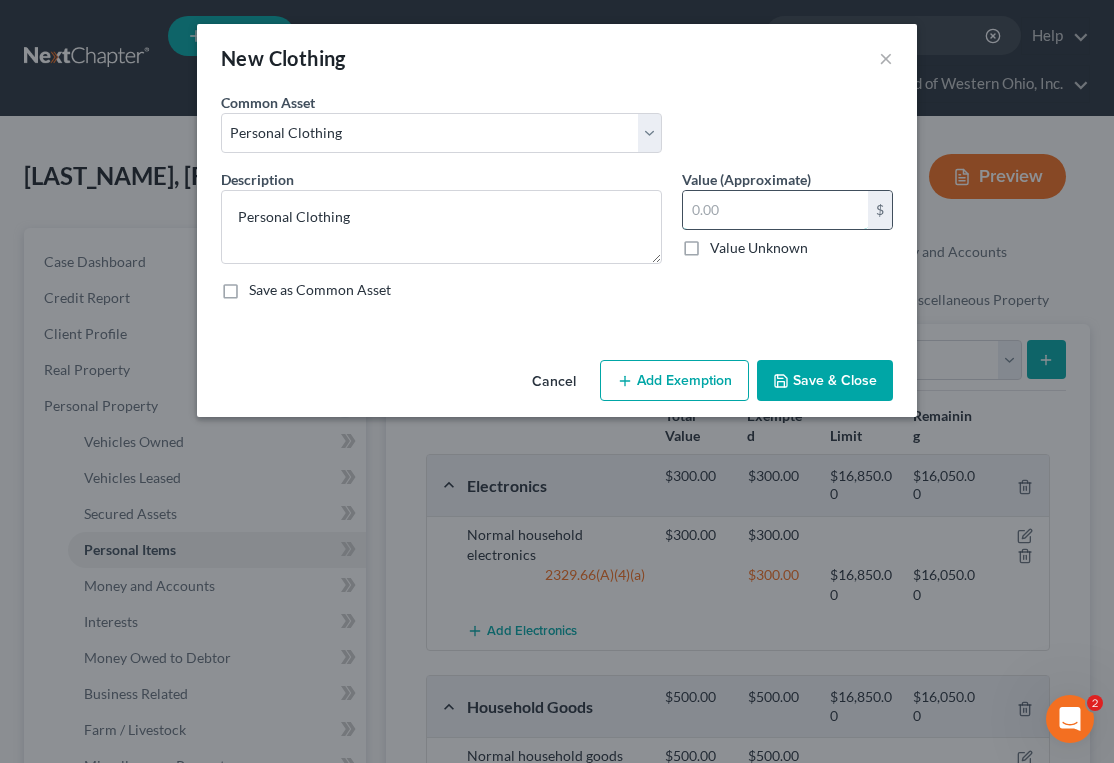 click at bounding box center [775, 210] 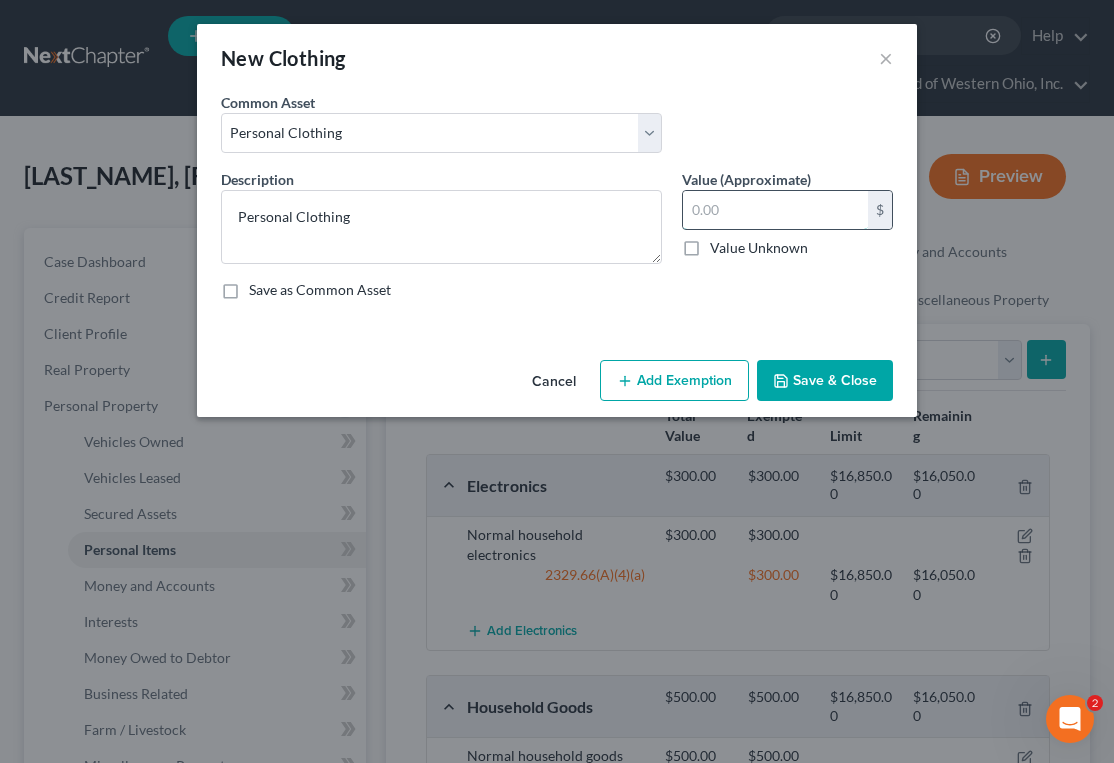 click at bounding box center (775, 210) 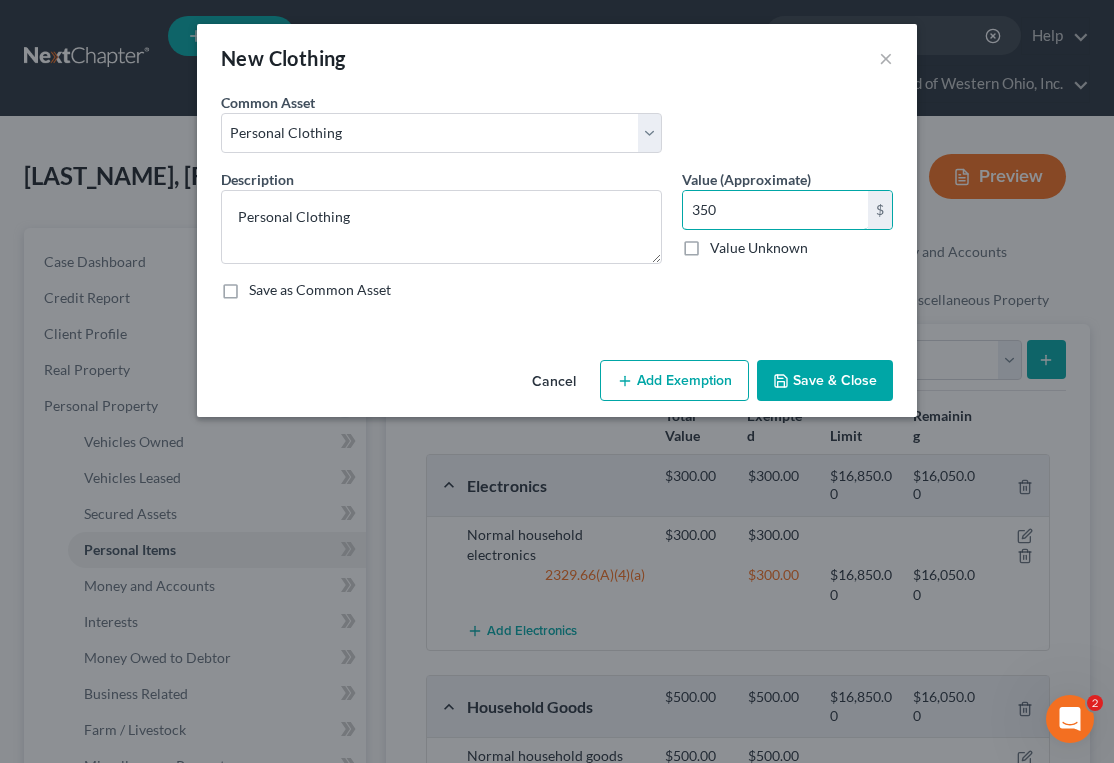 type on "350" 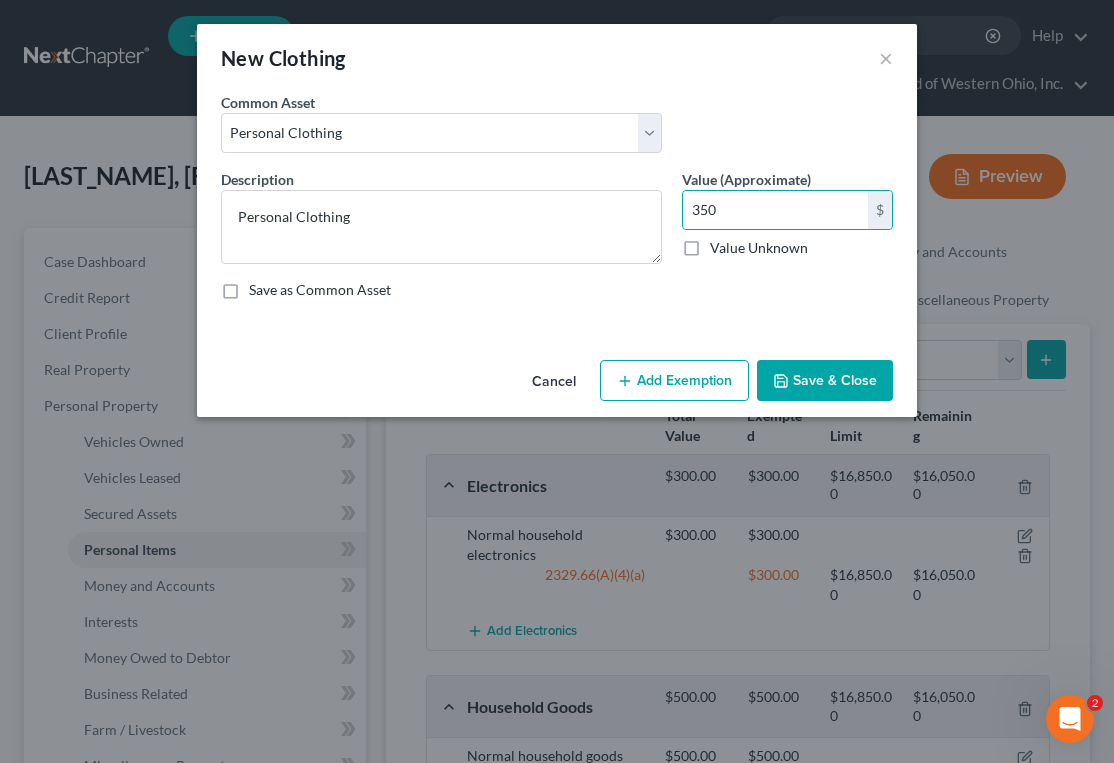 click on "Add Exemption" at bounding box center (674, 381) 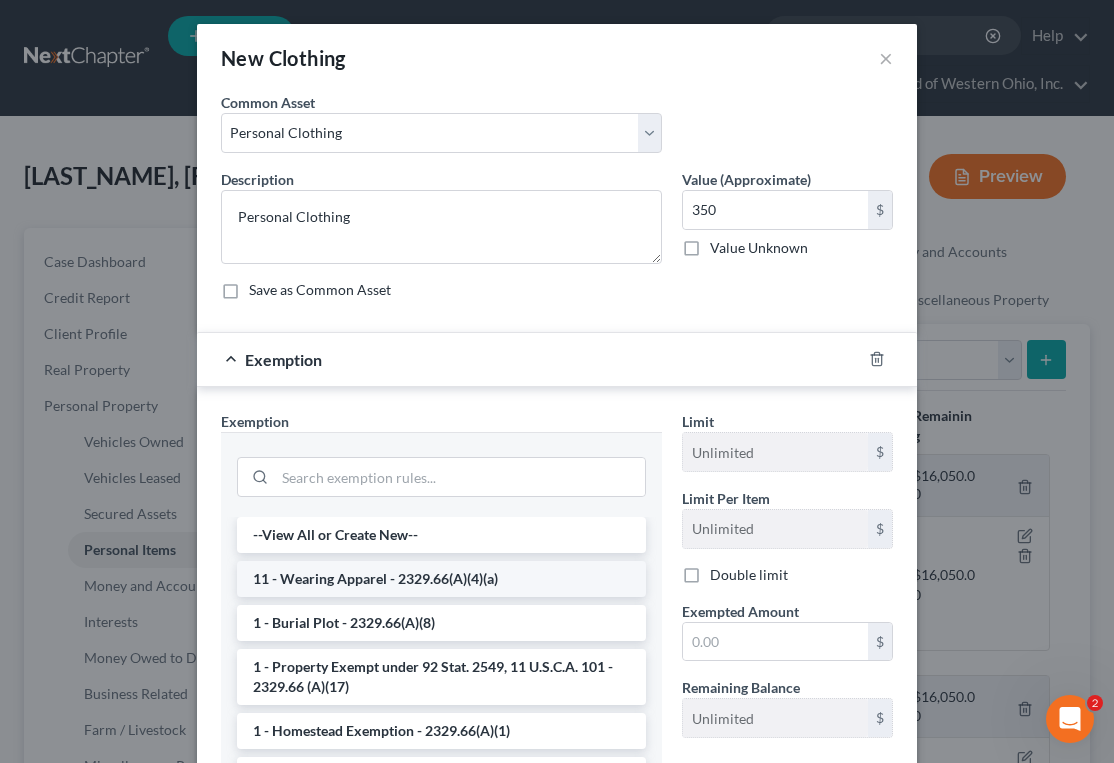 click on "11 - Wearing Apparel - 2329.66(A)(4)(a)" at bounding box center [441, 579] 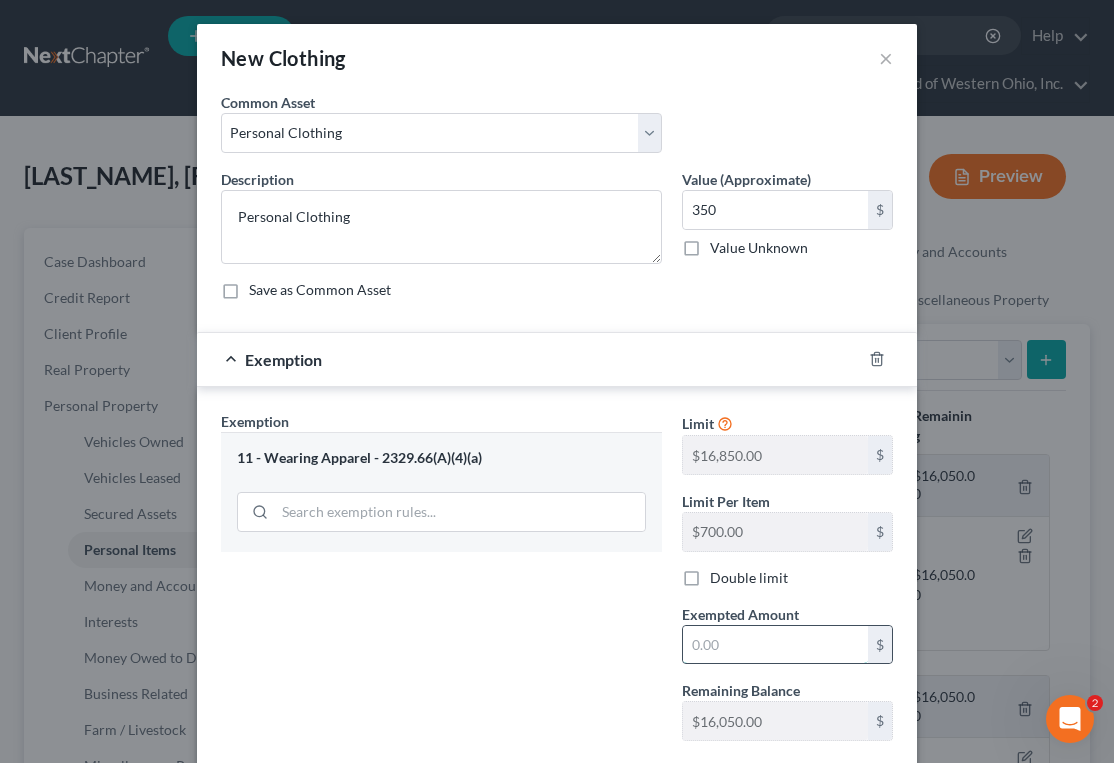 click at bounding box center [775, 645] 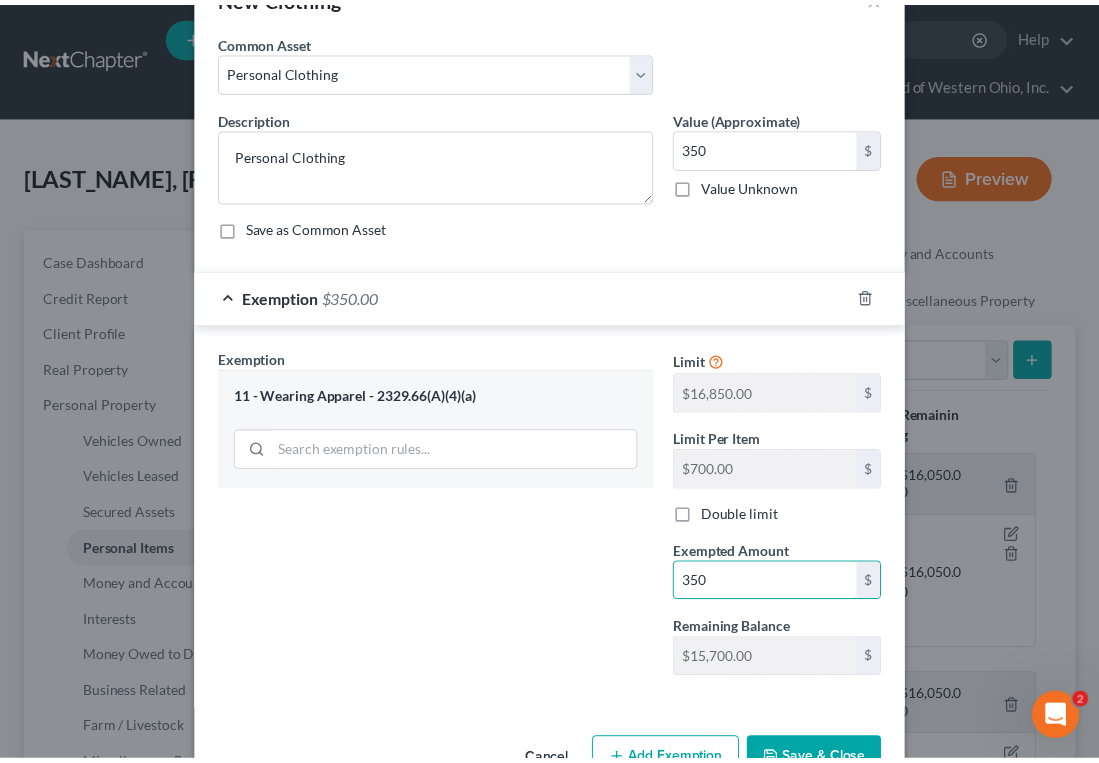 scroll, scrollTop: 121, scrollLeft: 0, axis: vertical 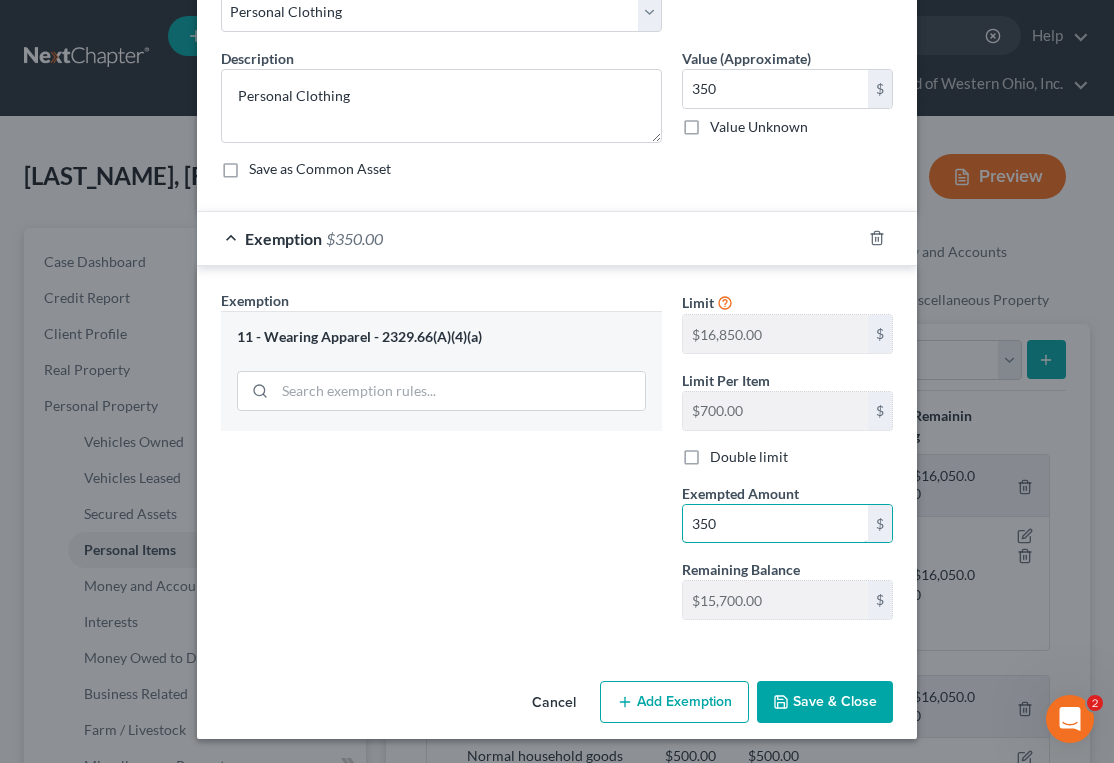 type on "350" 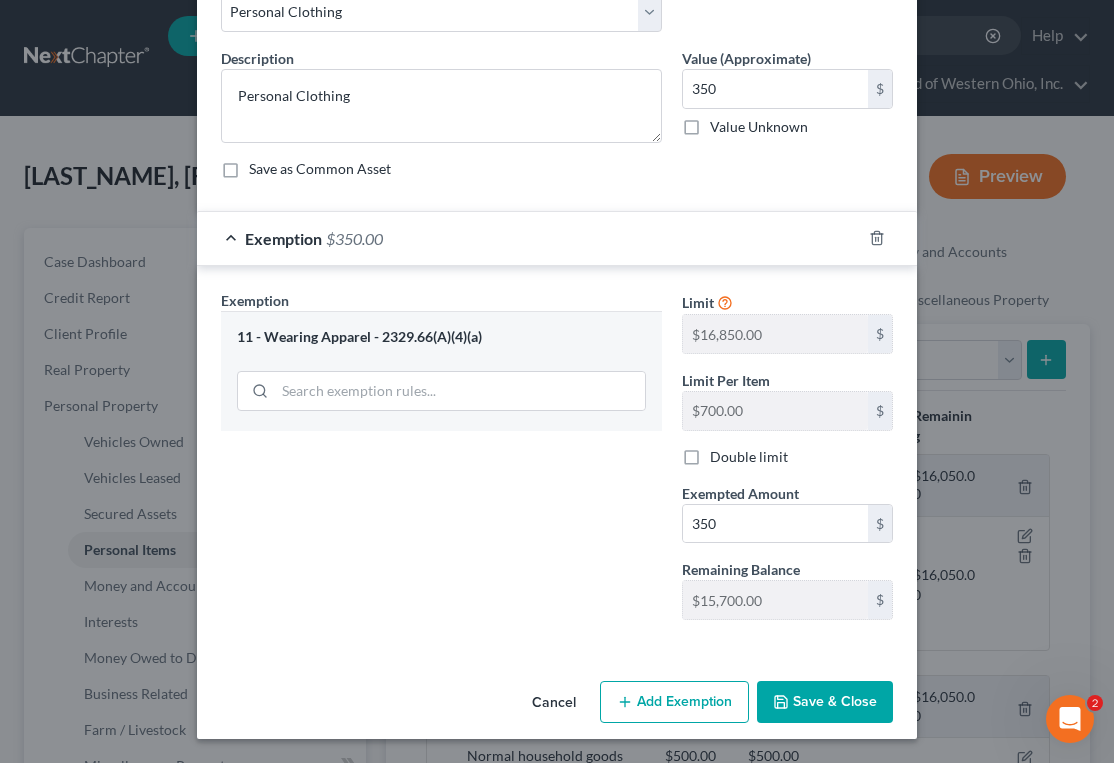 drag, startPoint x: 847, startPoint y: 725, endPoint x: 845, endPoint y: 710, distance: 15.132746 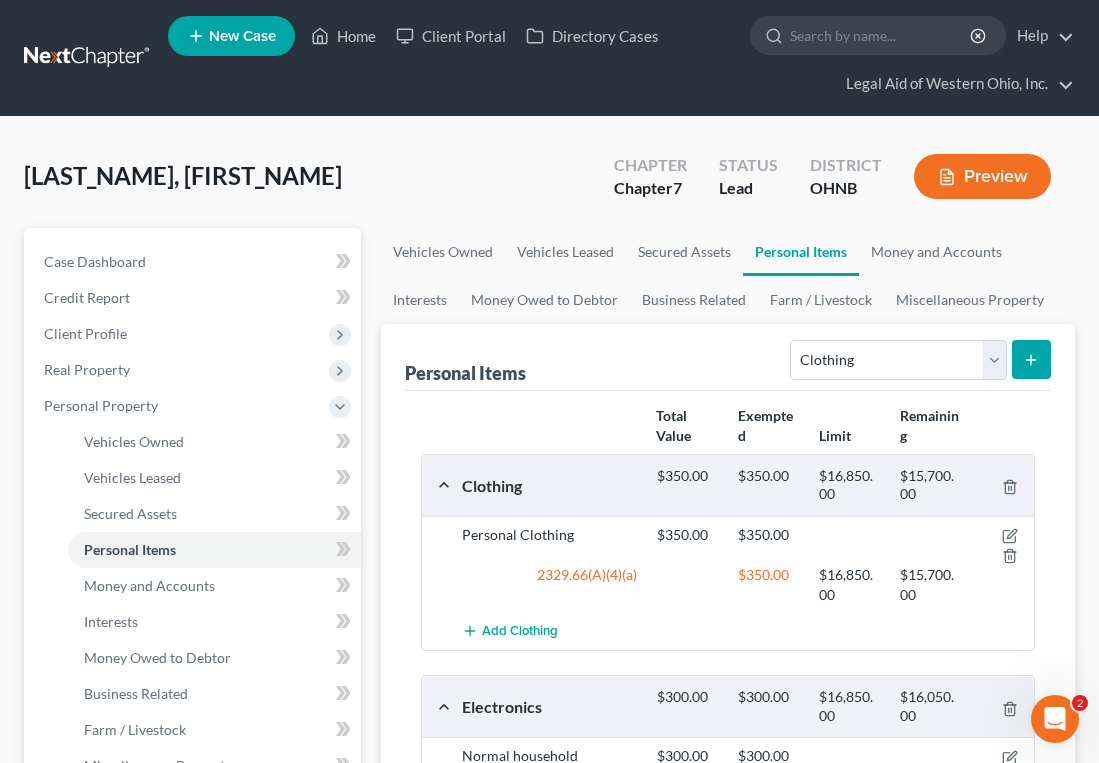 click on "Personal Items Select Item Type Clothing Collectibles Of Value Electronics Firearms Household Goods Jewelry Other Pet(s) Sports & Hobby Equipment" at bounding box center (728, 357) 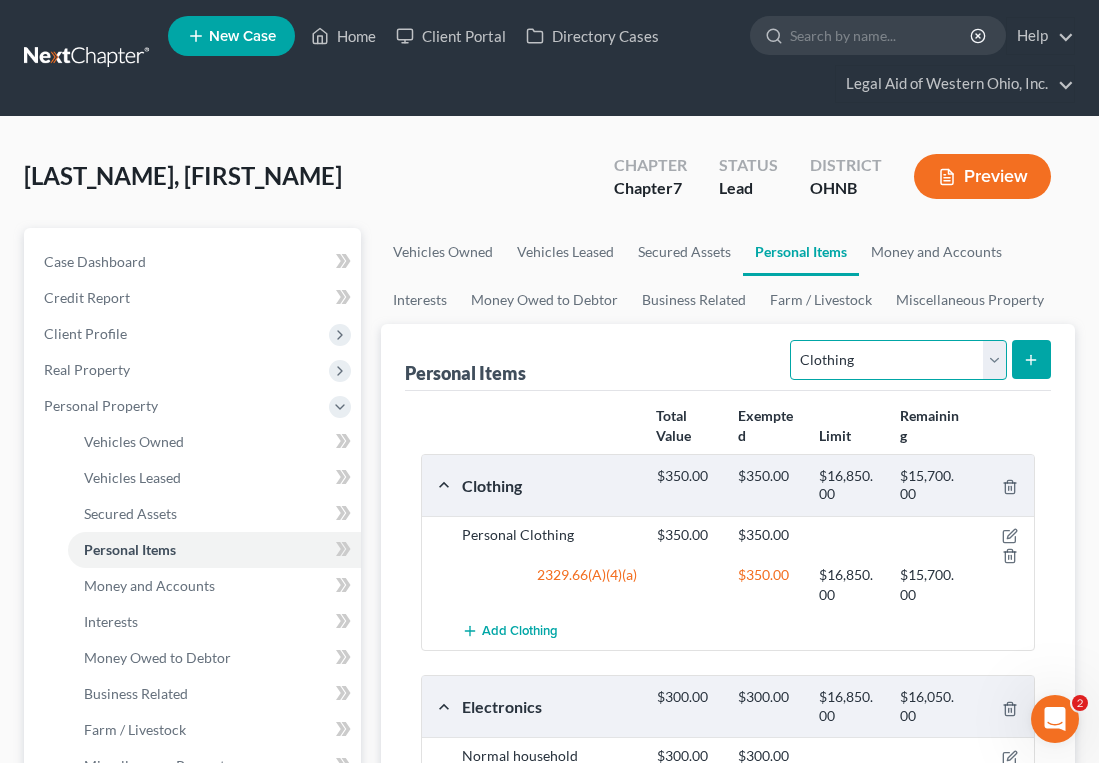 click on "Select Item Type Clothing Collectibles Of Value Electronics Firearms Household Goods Jewelry Other Pet(s) Sports & Hobby Equipment" at bounding box center (898, 360) 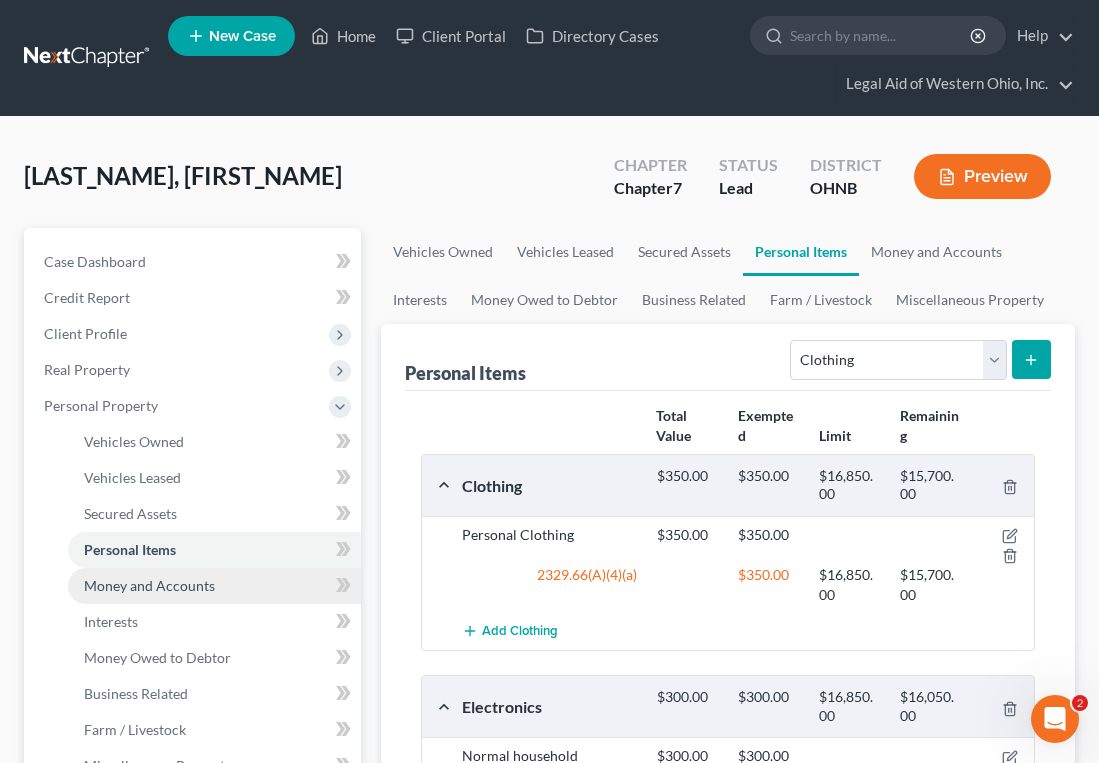 click on "Money and Accounts" at bounding box center [214, 586] 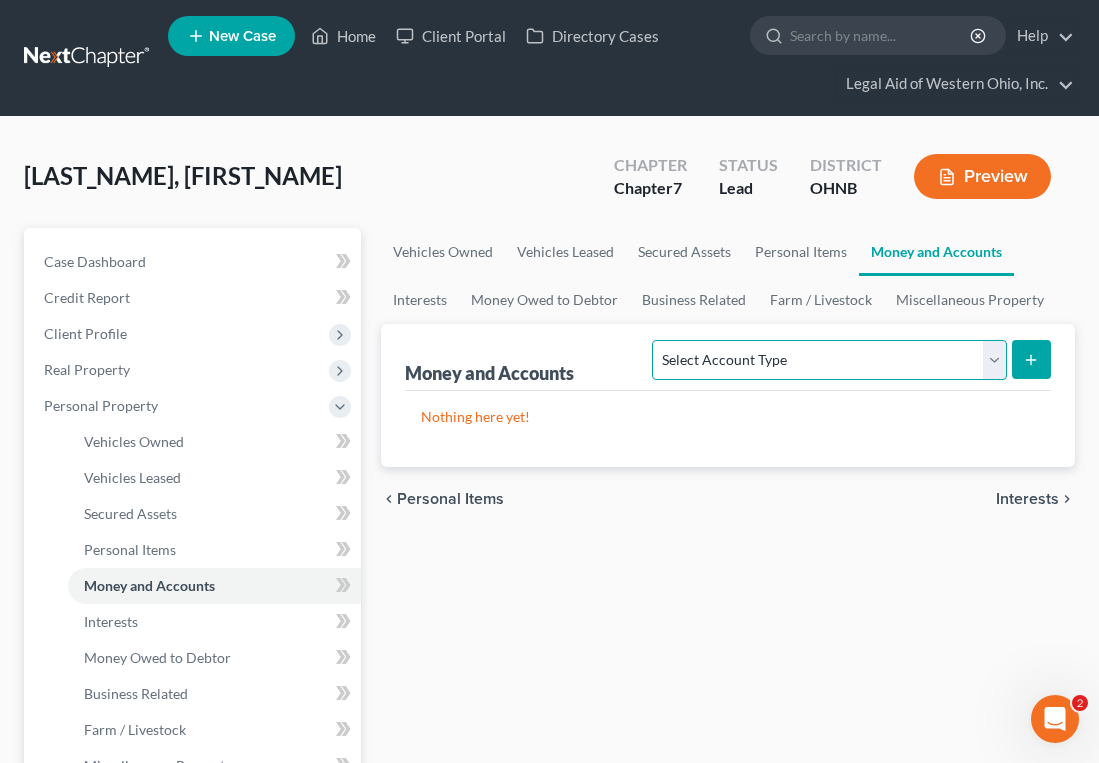 click on "Select Account Type Brokerage Cash on Hand Certificates of Deposit Checking Account Money Market Other (Credit Union, Health Savings Account, etc) Safe Deposit Box Savings Account Security Deposits or Prepayments" at bounding box center [829, 360] 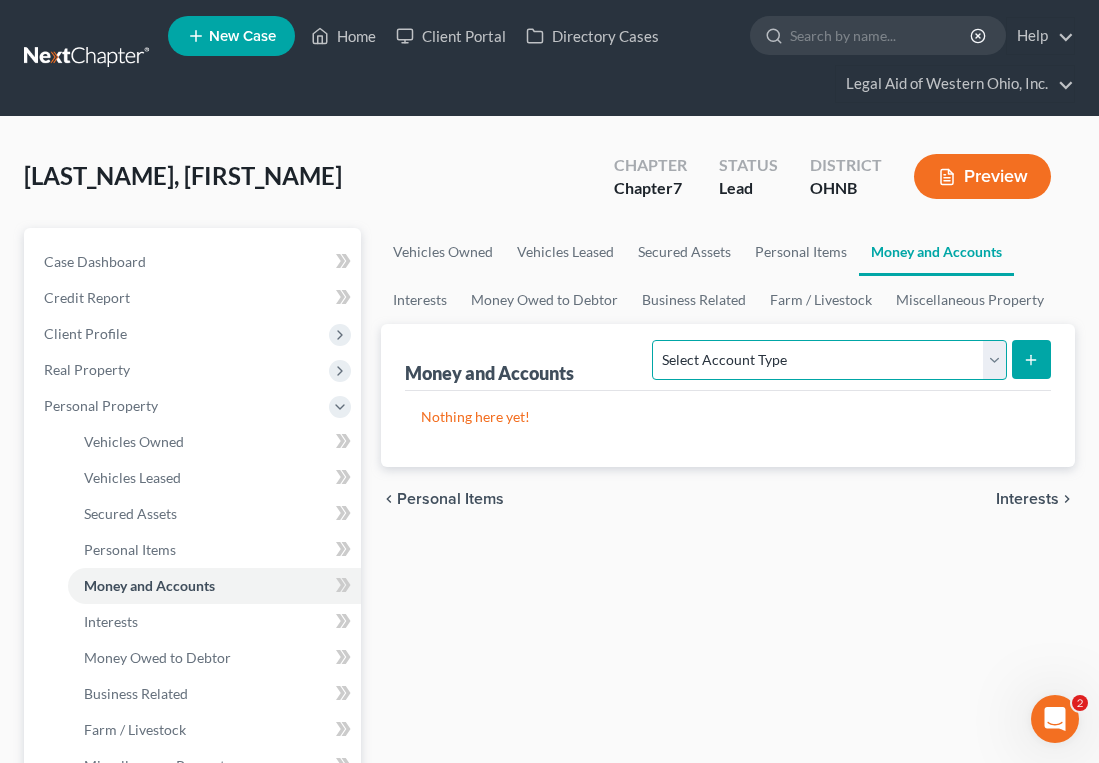 select on "checking" 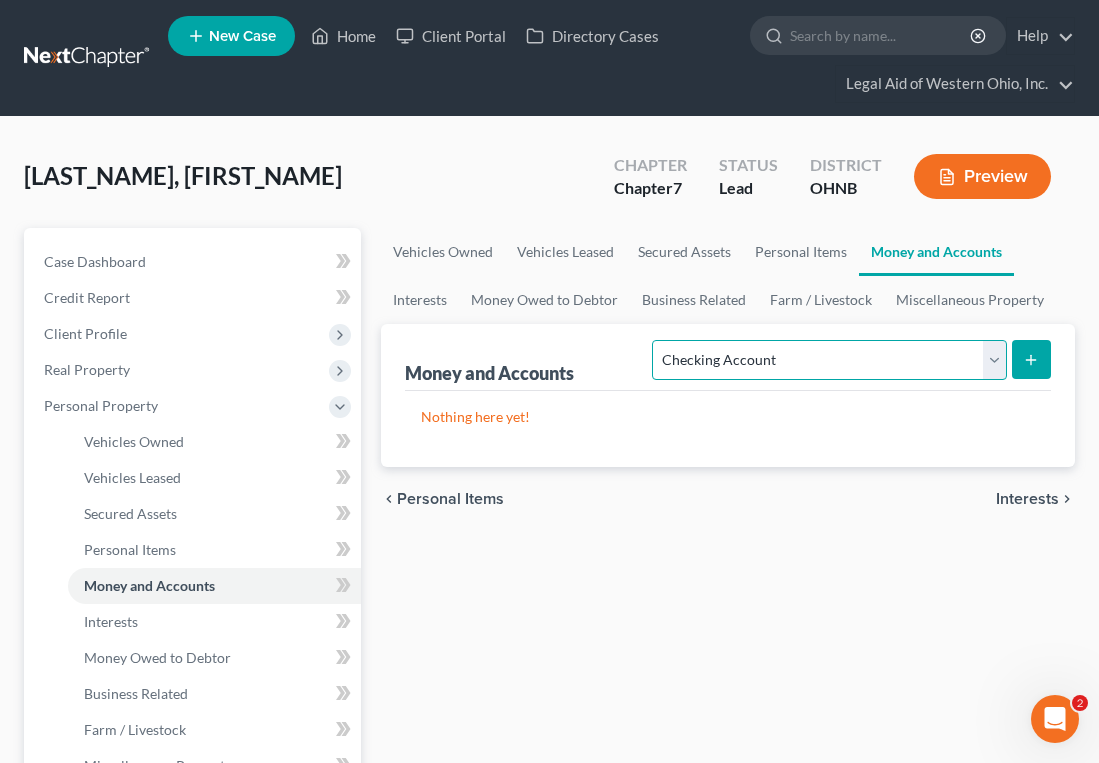click on "Select Account Type Brokerage Cash on Hand Certificates of Deposit Checking Account Money Market Other (Credit Union, Health Savings Account, etc) Safe Deposit Box Savings Account Security Deposits or Prepayments" at bounding box center (829, 360) 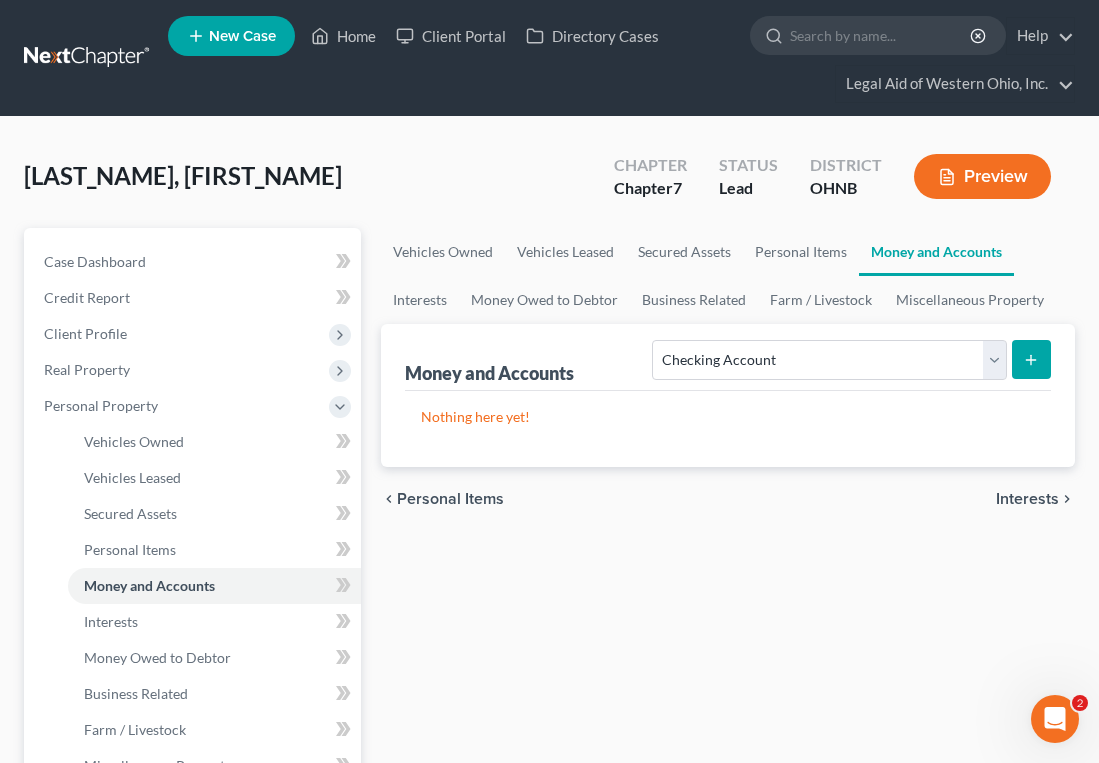click 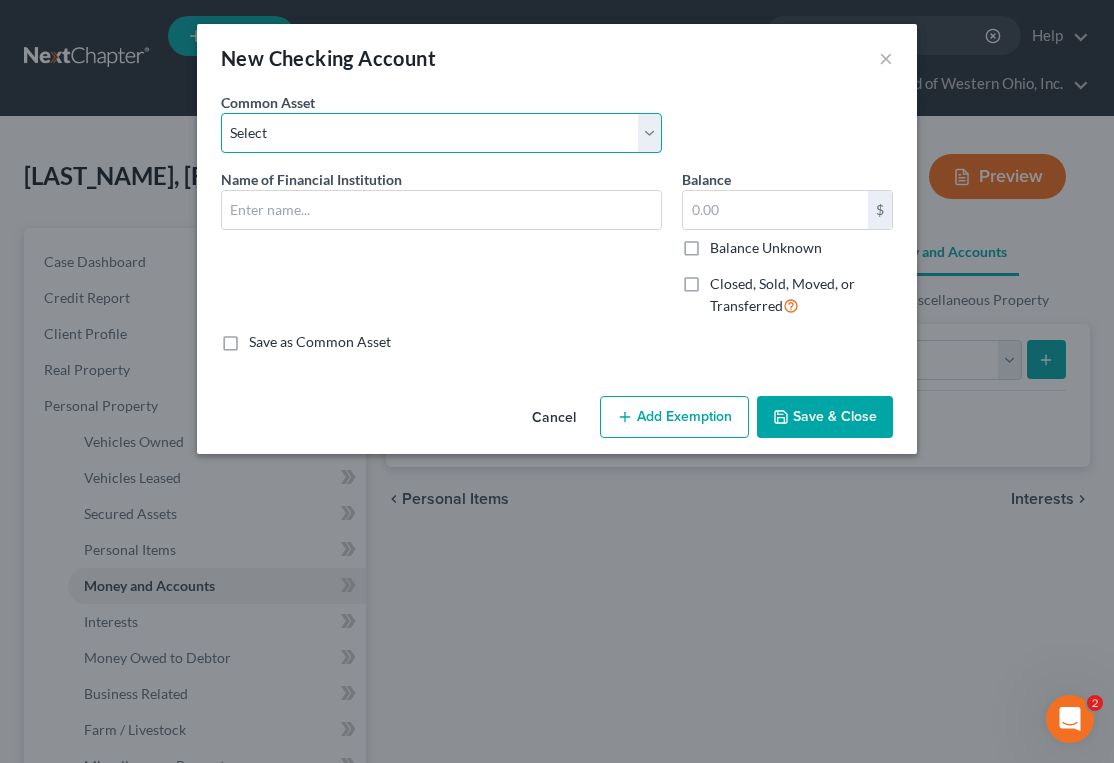 click on "Select Chime Glass City Federal Credit Union Fifth Third Bank University of Toledo Federal Credit Union Directions Credit Union Toledo Urban Federal Credit Union ProMedica Federal Credit Union Jeep Country Federal Credit Union Woodforest Bank Huntington Bank Citizens Bank Chase PNC Bank KeyBank Sun Federal Credit Union Cash App Apple Pay PayPal Credit Karma Capital One Wright-Patterson Credit Union" at bounding box center [441, 133] 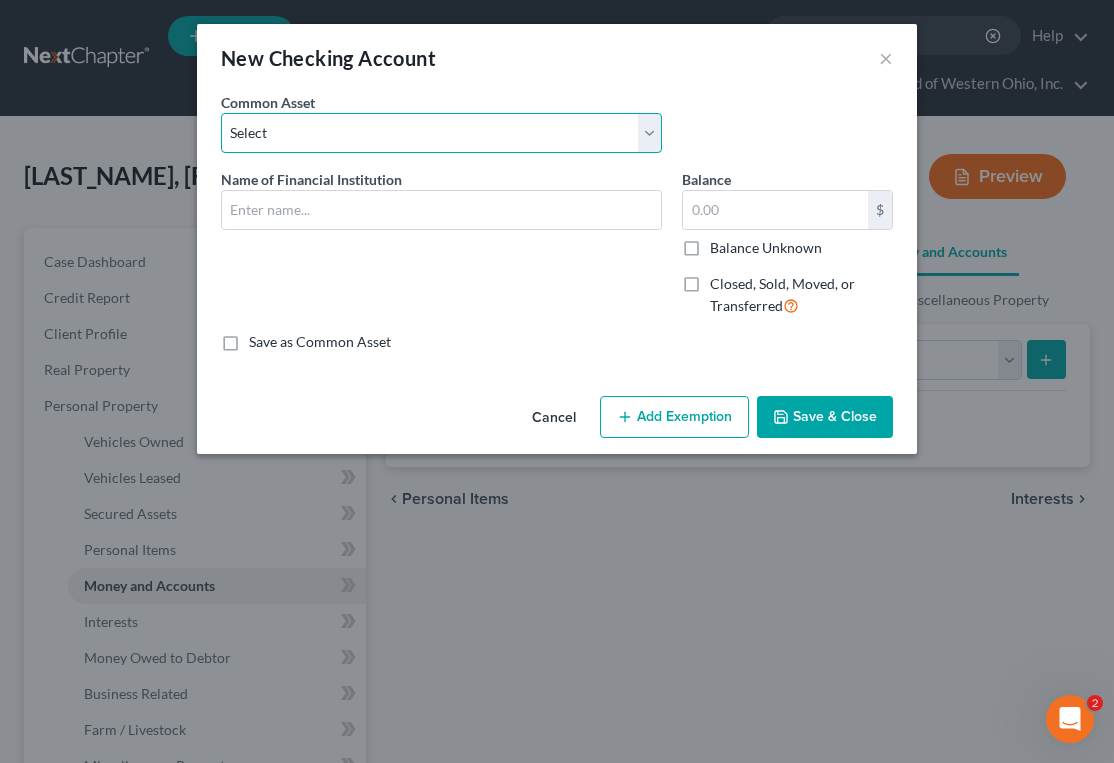 select on "8" 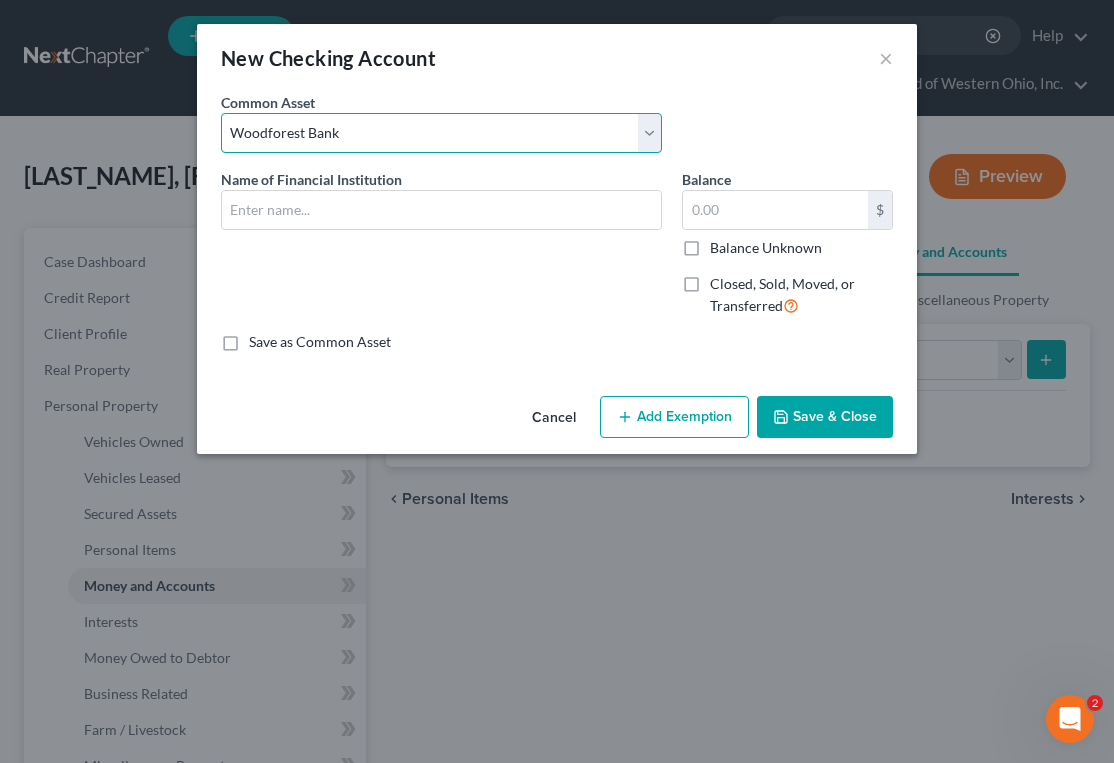 click on "Select Chime Glass City Federal Credit Union Fifth Third Bank University of Toledo Federal Credit Union Directions Credit Union Toledo Urban Federal Credit Union ProMedica Federal Credit Union Jeep Country Federal Credit Union Woodforest Bank Huntington Bank Citizens Bank Chase PNC Bank KeyBank Sun Federal Credit Union Cash App Apple Pay PayPal Credit Karma Capital One Wright-Patterson Credit Union" at bounding box center [441, 133] 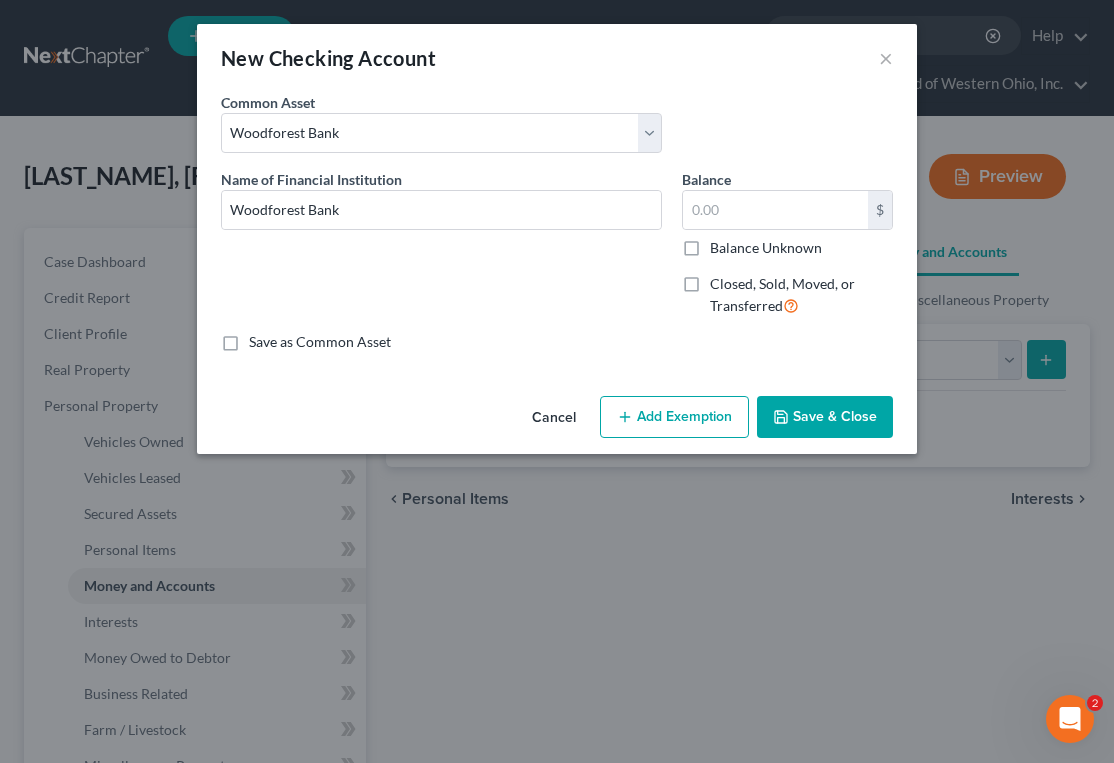 drag, startPoint x: 778, startPoint y: 100, endPoint x: 768, endPoint y: 108, distance: 12.806249 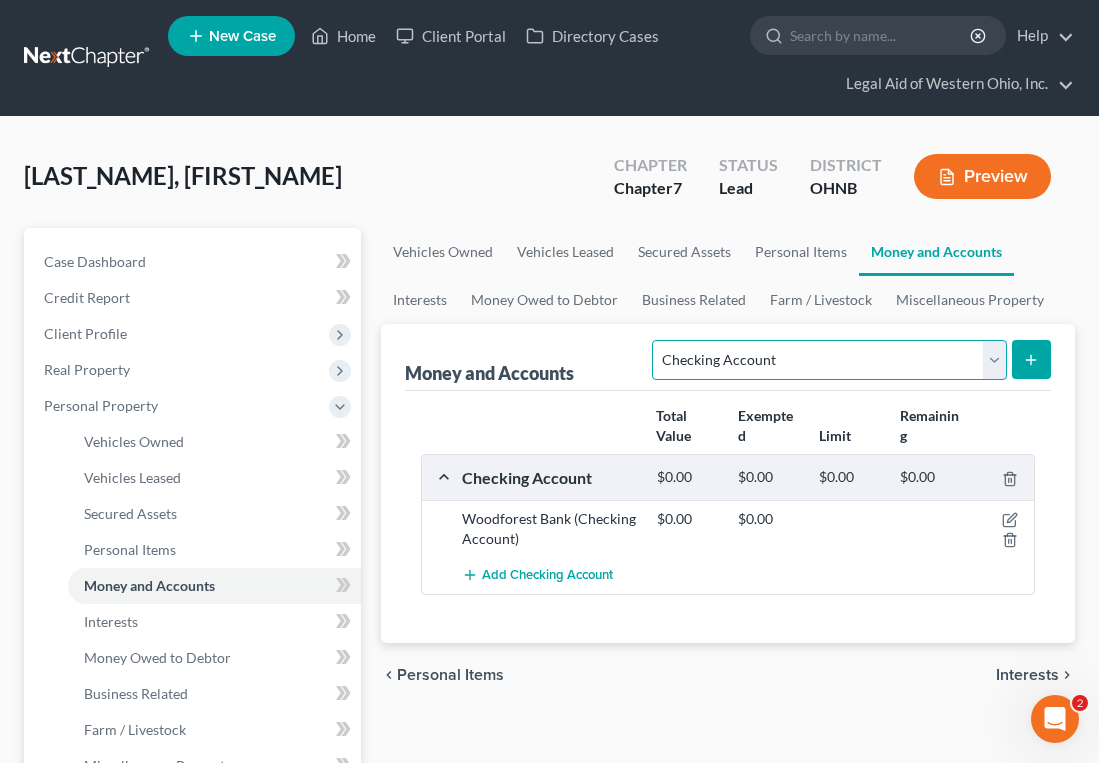 click on "Select Account Type Brokerage Cash on Hand Certificates of Deposit Checking Account Money Market Other (Credit Union, Health Savings Account, etc) Safe Deposit Box Savings Account Security Deposits or Prepayments" at bounding box center [829, 360] 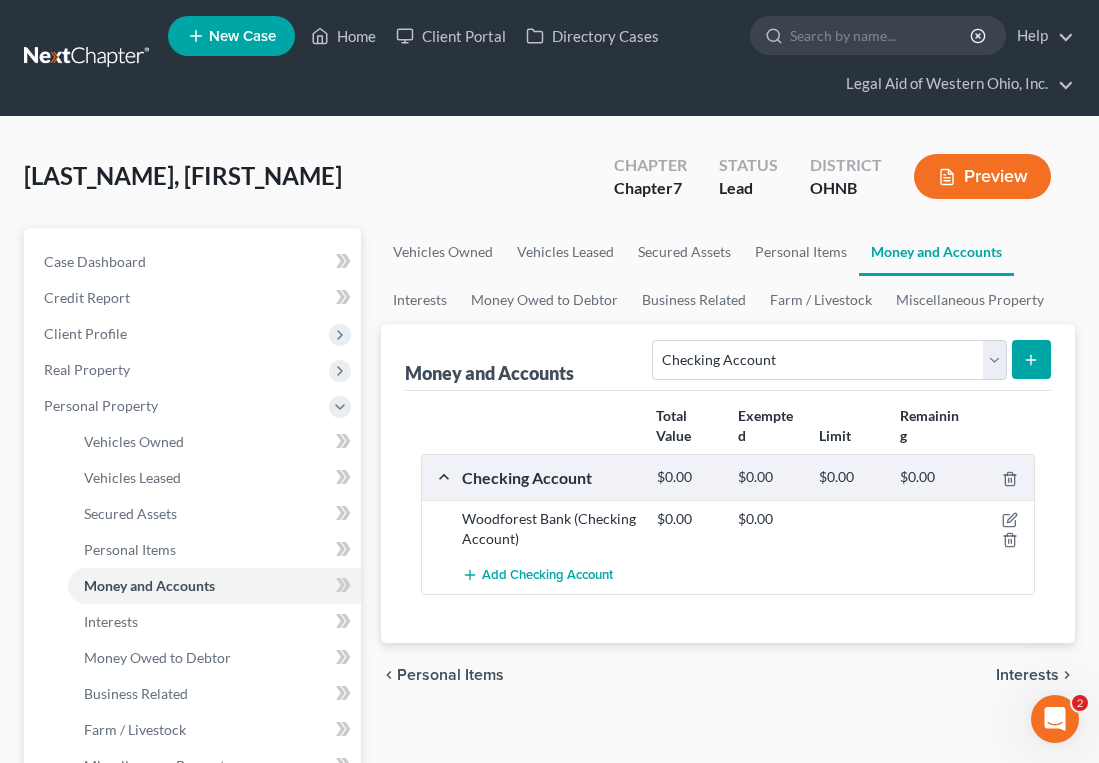 click at bounding box center (1031, 359) 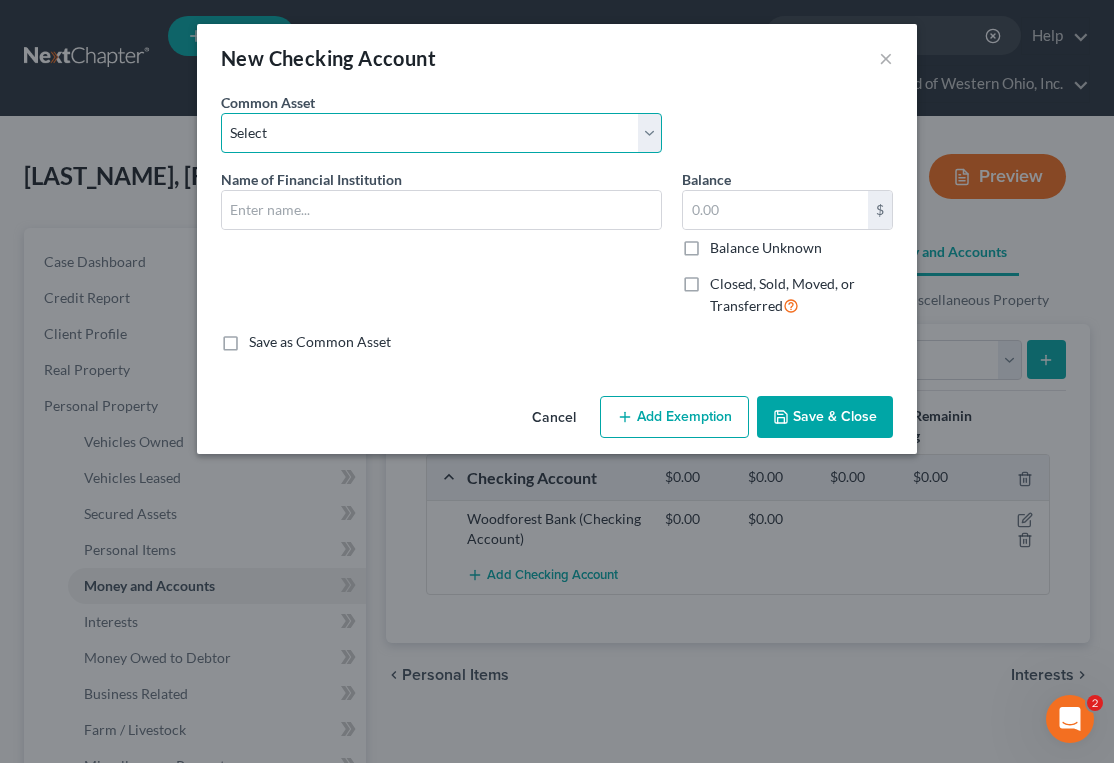 click on "Select Chime Glass City Federal Credit Union Fifth Third Bank University of Toledo Federal Credit Union Directions Credit Union Toledo Urban Federal Credit Union ProMedica Federal Credit Union Jeep Country Federal Credit Union Woodforest Bank Huntington Bank Citizens Bank Chase PNC Bank KeyBank Sun Federal Credit Union Cash App Apple Pay PayPal Credit Karma Capital One Wright-Patterson Credit Union" at bounding box center (441, 133) 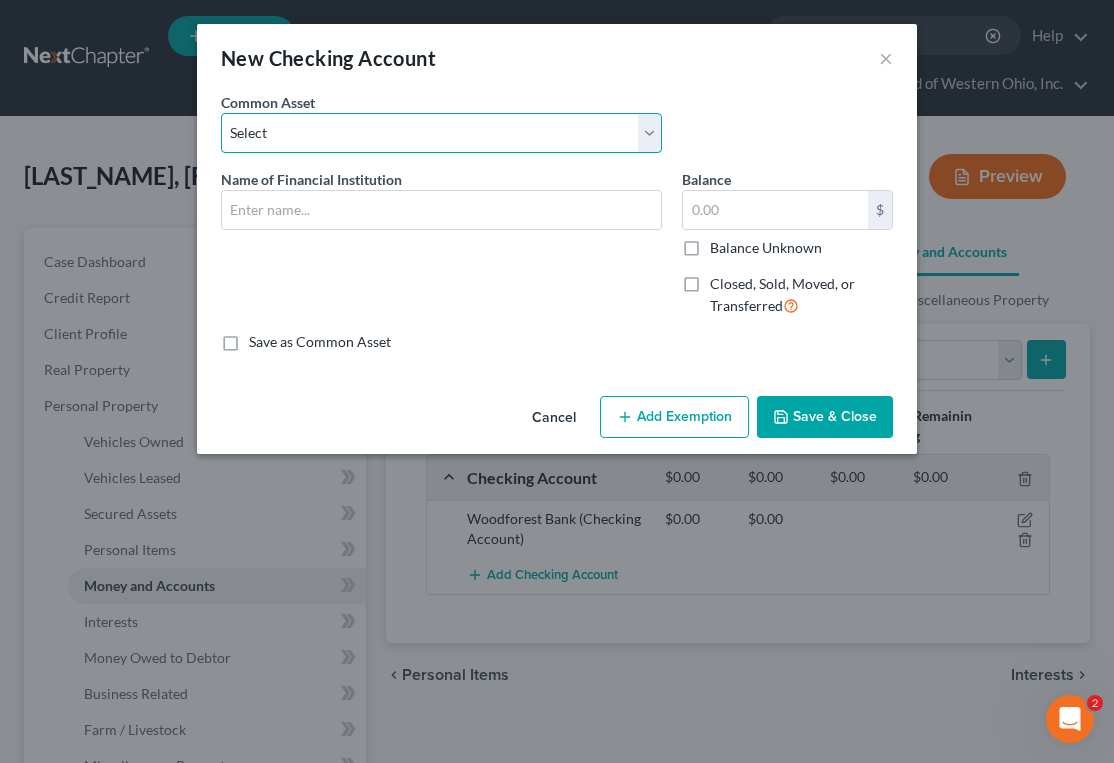 select on "12" 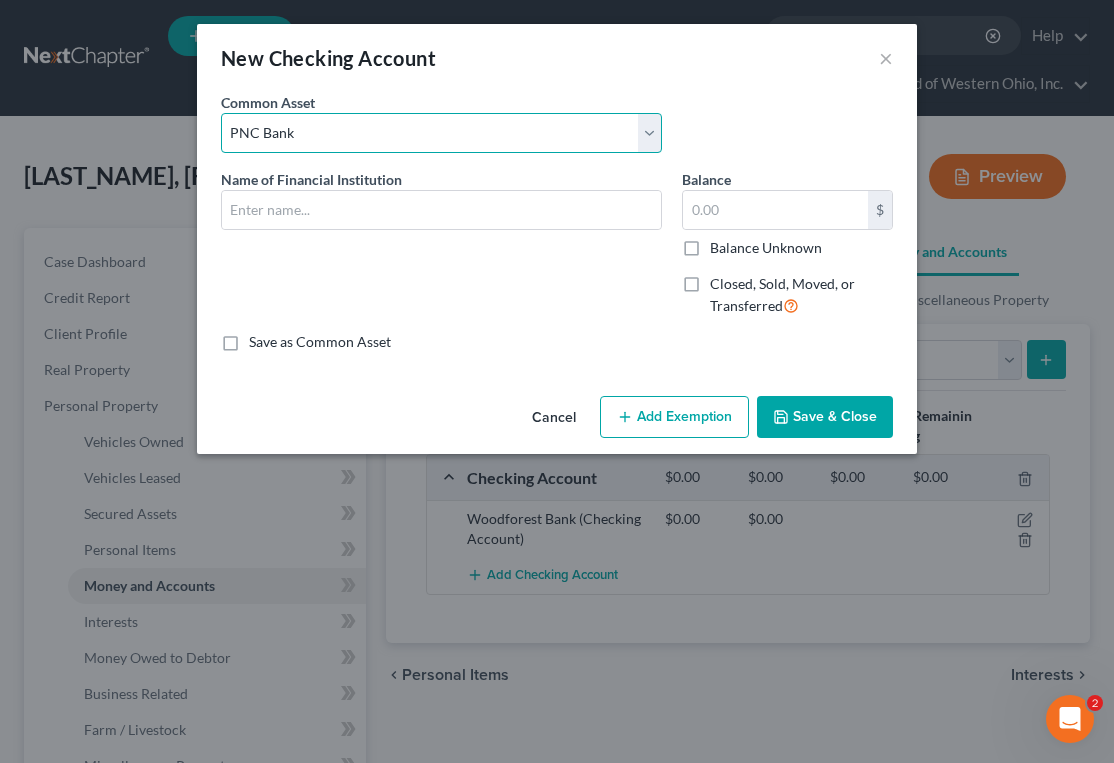 click on "Select Chime Glass City Federal Credit Union Fifth Third Bank University of Toledo Federal Credit Union Directions Credit Union Toledo Urban Federal Credit Union ProMedica Federal Credit Union Jeep Country Federal Credit Union Woodforest Bank Huntington Bank Citizens Bank Chase PNC Bank KeyBank Sun Federal Credit Union Cash App Apple Pay PayPal Credit Karma Capital One Wright-Patterson Credit Union" at bounding box center (441, 133) 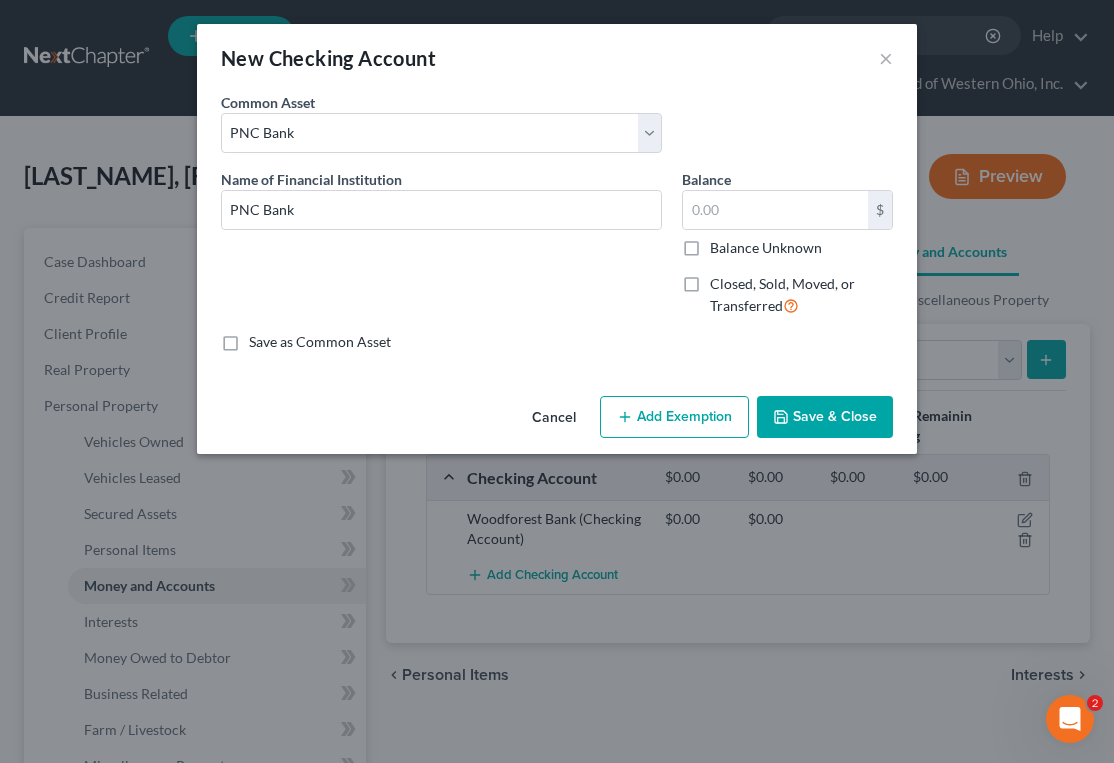 click on "Save & Close" at bounding box center (825, 417) 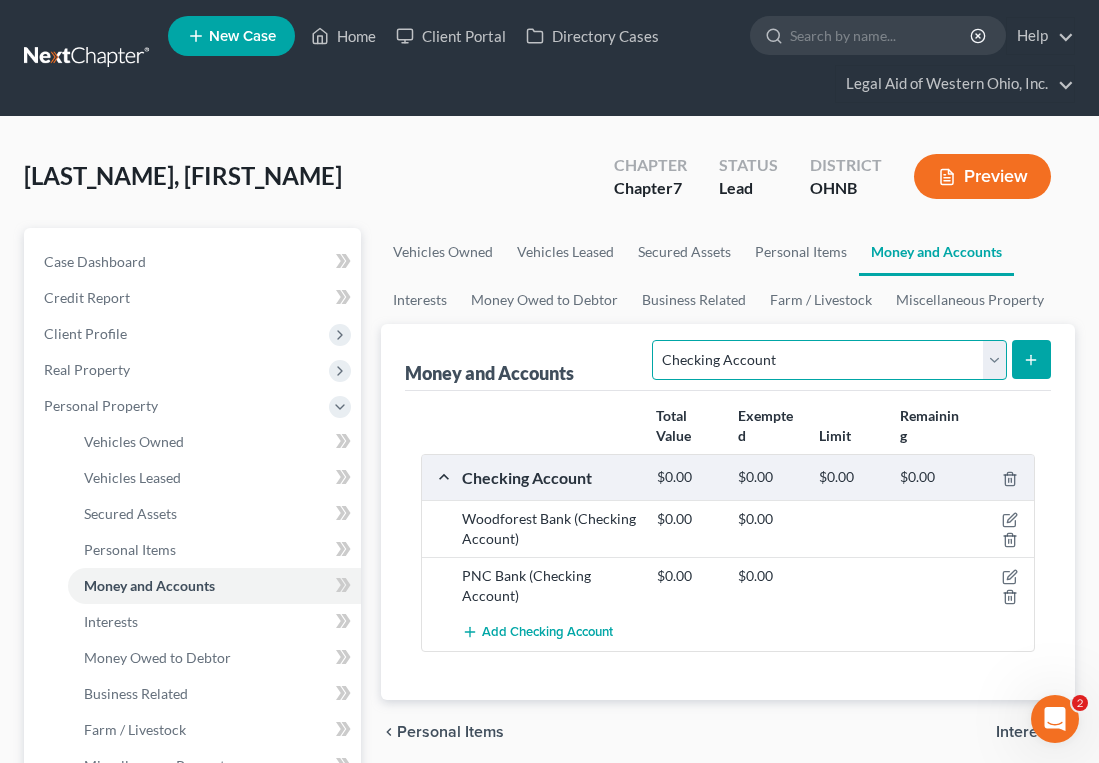 click on "Select Account Type Brokerage Cash on Hand Certificates of Deposit Checking Account Money Market Other (Credit Union, Health Savings Account, etc) Safe Deposit Box Savings Account Security Deposits or Prepayments" at bounding box center [829, 360] 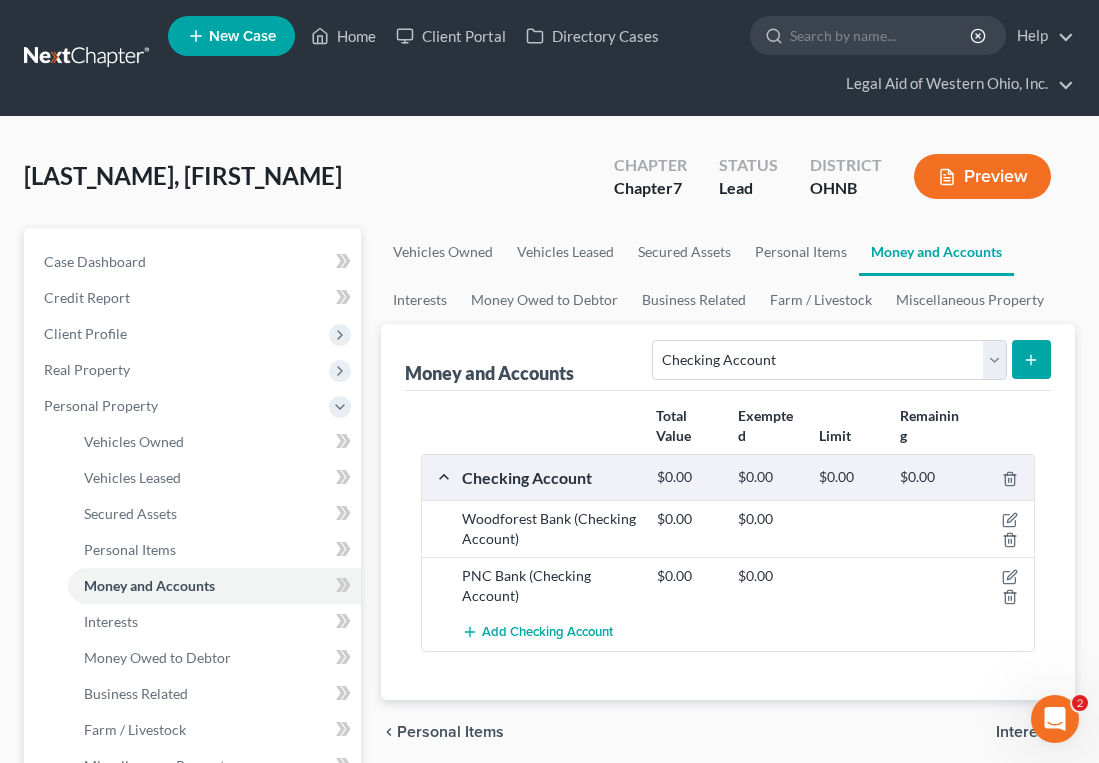 click on "Money and Accounts Select Account Type Brokerage Cash on Hand Certificates of Deposit Checking Account Money Market Other (Credit Union, Health Savings Account, etc) Safe Deposit Box Savings Account Security Deposits or Prepayments
Total Value Exempted Limit Remaining
Checking Account $0.00 $0.00 $0.00 $0.00
[BANK_NAME] (Checking Account) $0.00 $0.00[BANK_NAME] (Checking Account) $0.00 $0.00 Add Checking Account
Please wait..." at bounding box center (728, 512) 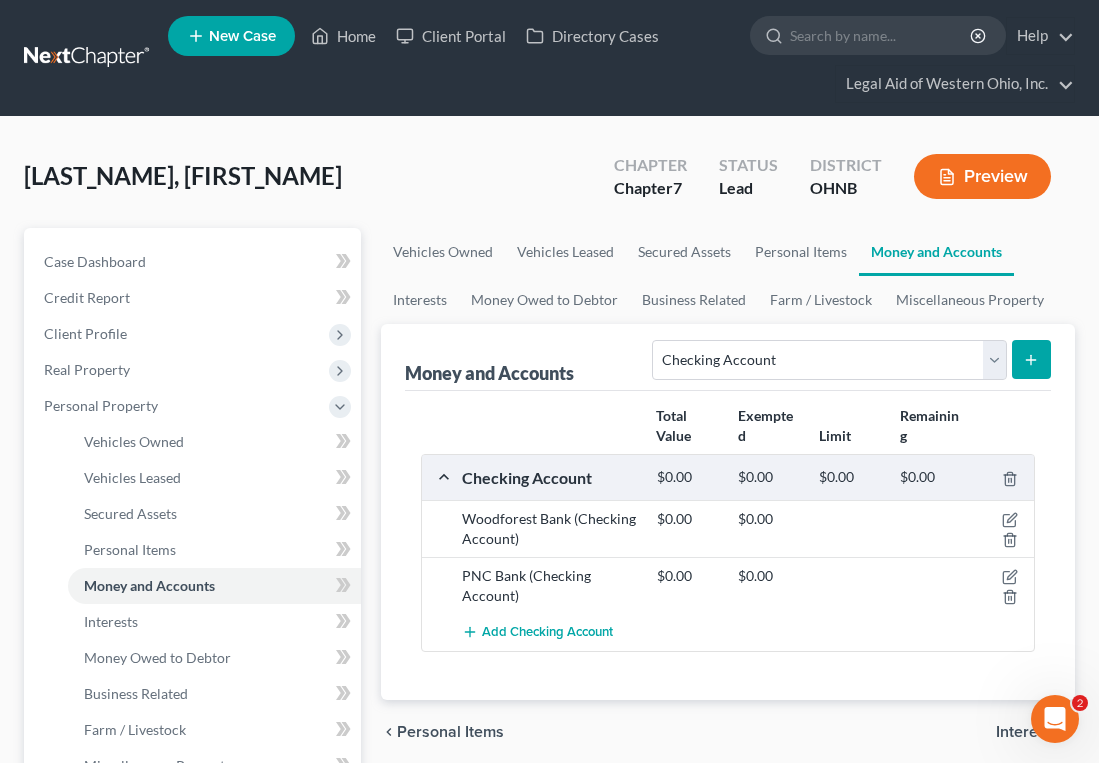 click 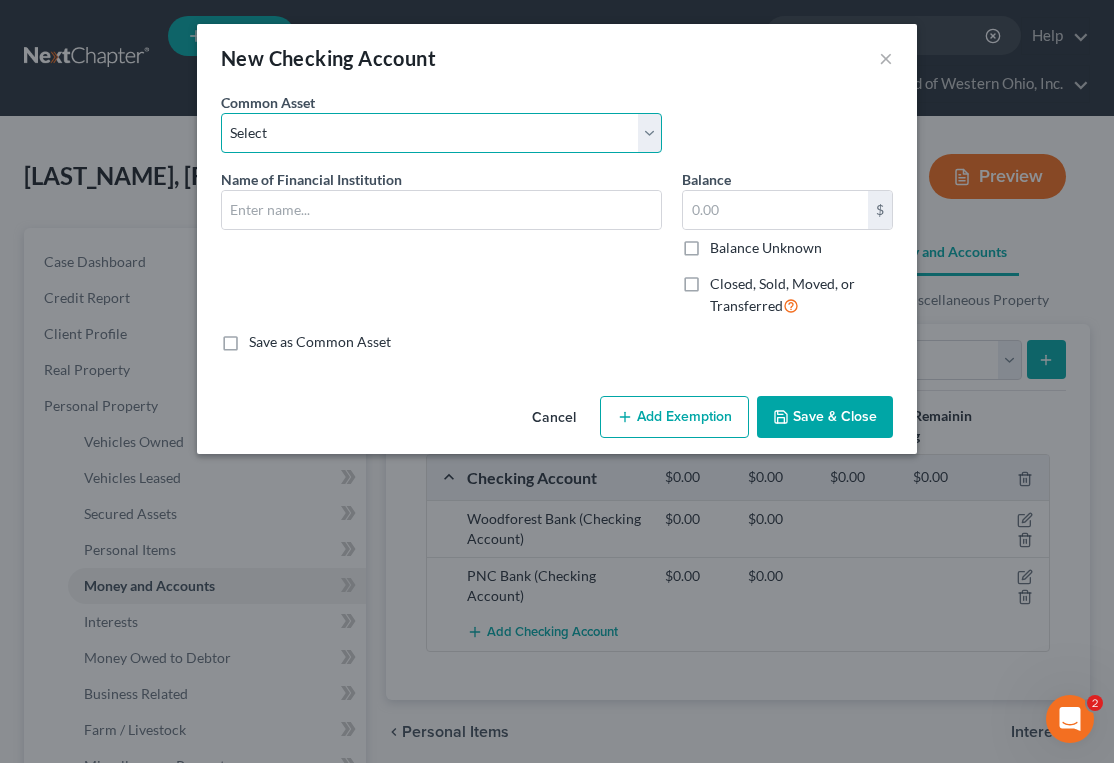 click on "Select Chime Glass City Federal Credit Union Fifth Third Bank University of Toledo Federal Credit Union Directions Credit Union Toledo Urban Federal Credit Union ProMedica Federal Credit Union Jeep Country Federal Credit Union Woodforest Bank Huntington Bank Citizens Bank Chase PNC Bank KeyBank Sun Federal Credit Union Cash App Apple Pay PayPal Credit Karma Capital One Wright-Patterson Credit Union" at bounding box center (441, 133) 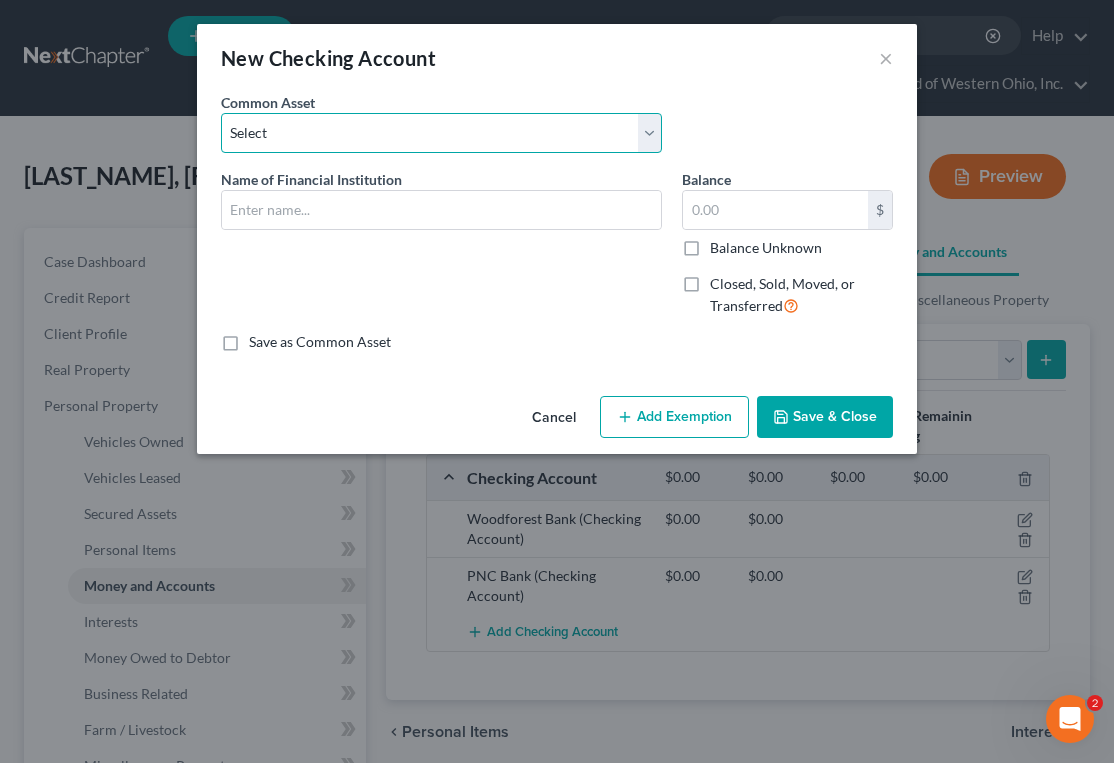 select on "15" 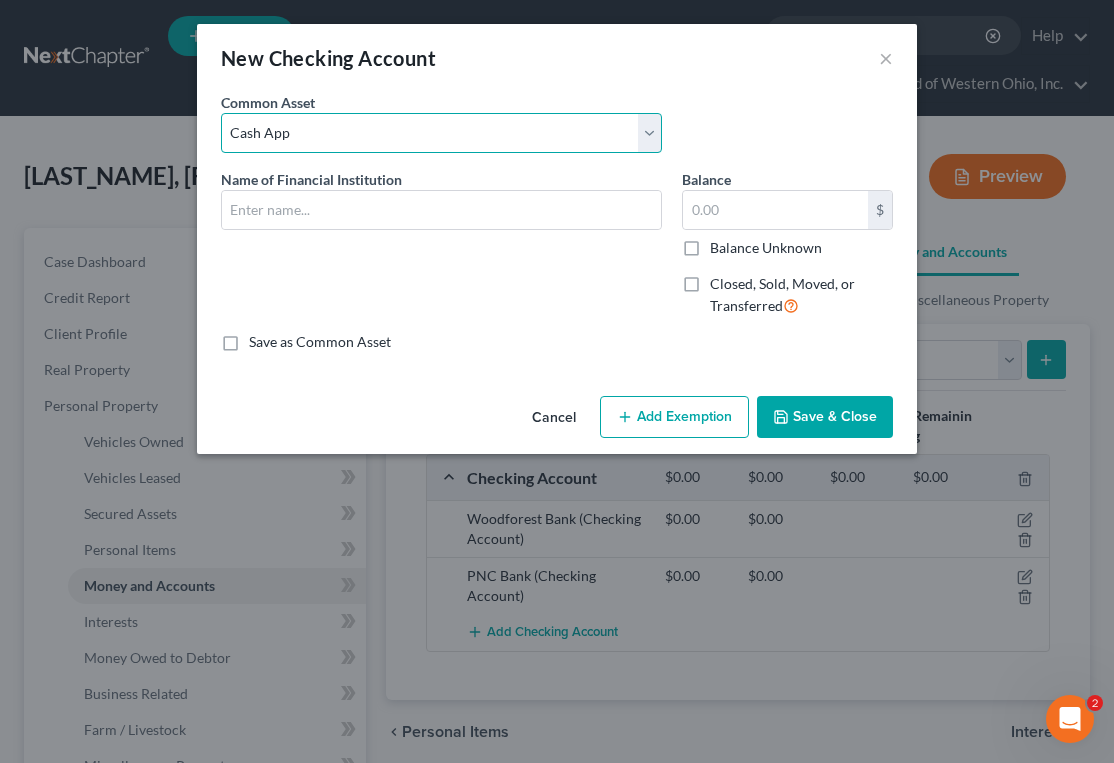 click on "Select Chime Glass City Federal Credit Union Fifth Third Bank University of Toledo Federal Credit Union Directions Credit Union Toledo Urban Federal Credit Union ProMedica Federal Credit Union Jeep Country Federal Credit Union Woodforest Bank Huntington Bank Citizens Bank Chase PNC Bank KeyBank Sun Federal Credit Union Cash App Apple Pay PayPal Credit Karma Capital One Wright-Patterson Credit Union" at bounding box center [441, 133] 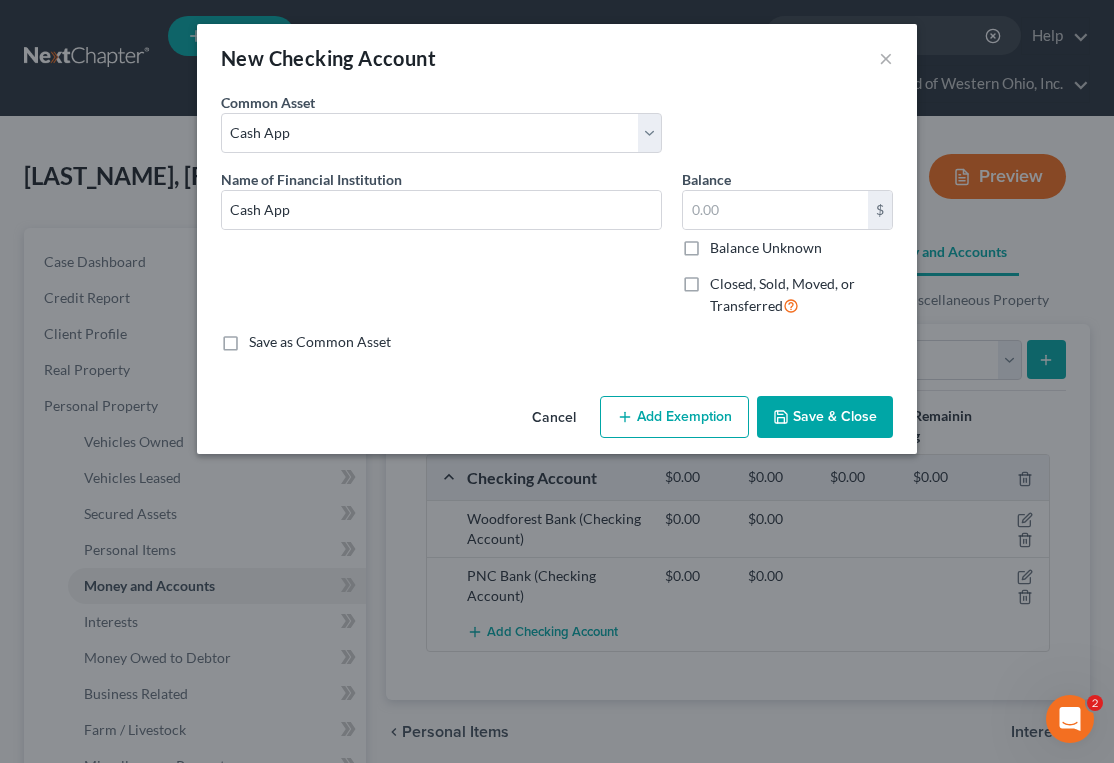 click on "Save & Close" at bounding box center (825, 417) 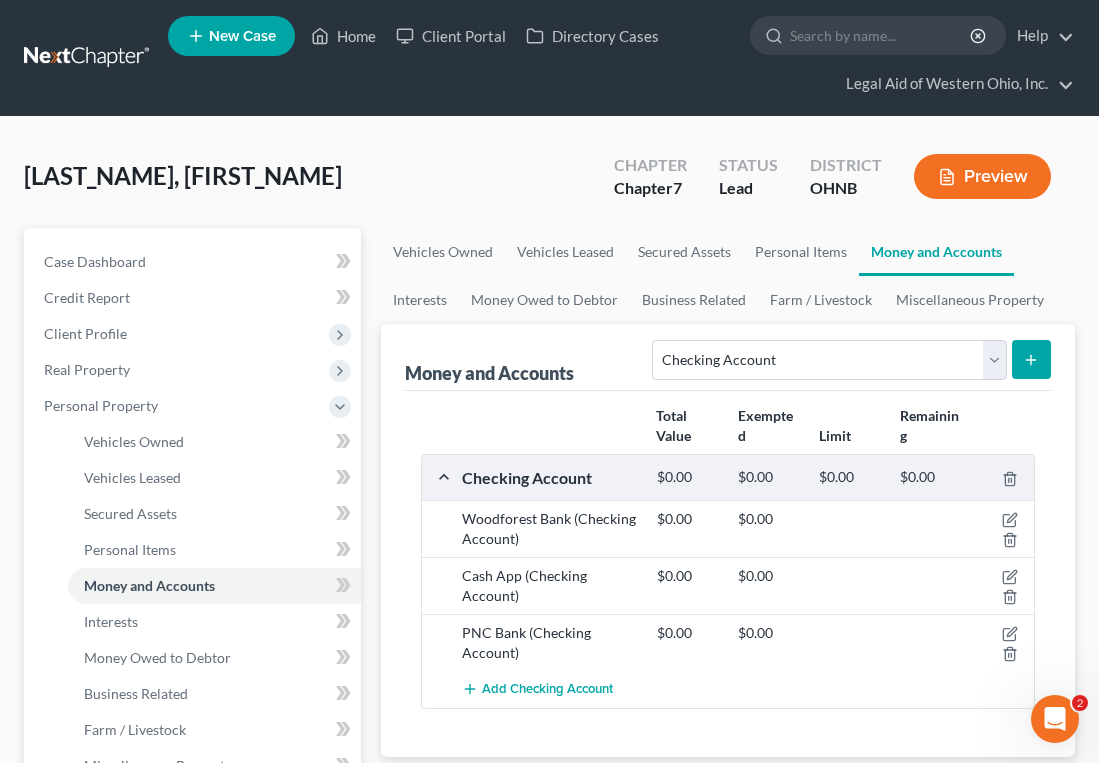 click on "[LAST], [FIRST] Upgraded Chapter Chapter  7 Status Lead District OHNB Preview" at bounding box center [549, 184] 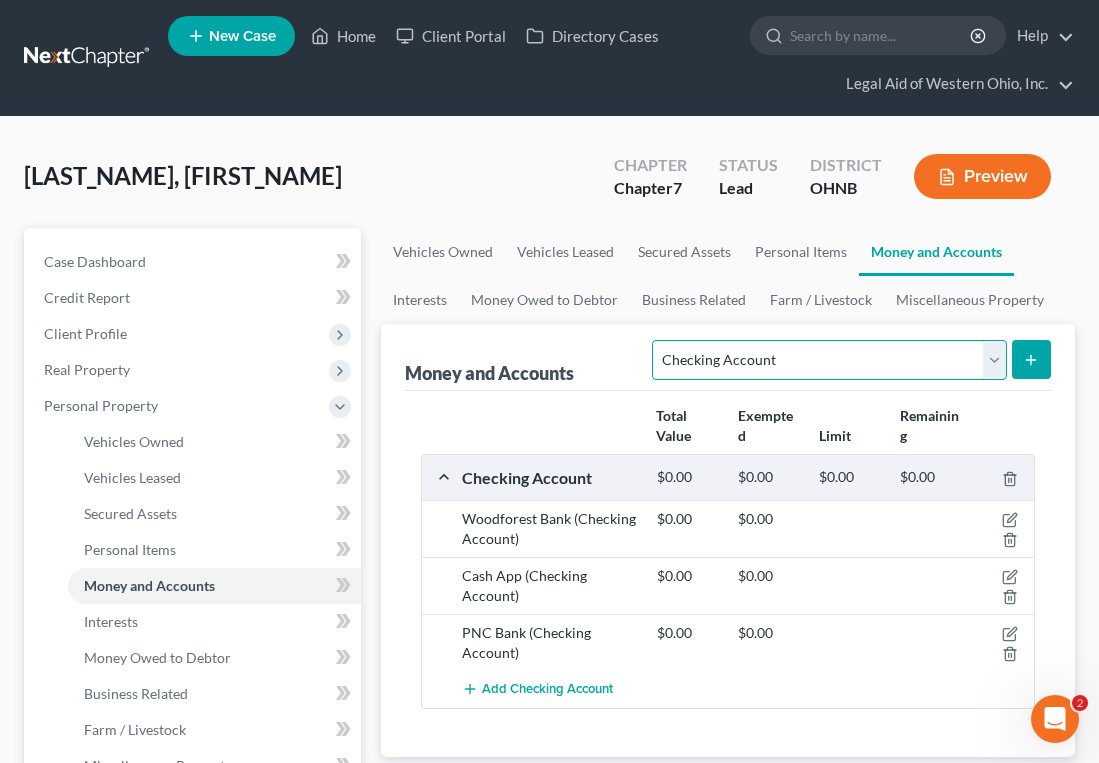 click on "Select Account Type Brokerage Cash on Hand Certificates of Deposit Checking Account Money Market Other (Credit Union, Health Savings Account, etc) Safe Deposit Box Savings Account Security Deposits or Prepayments" at bounding box center [829, 360] 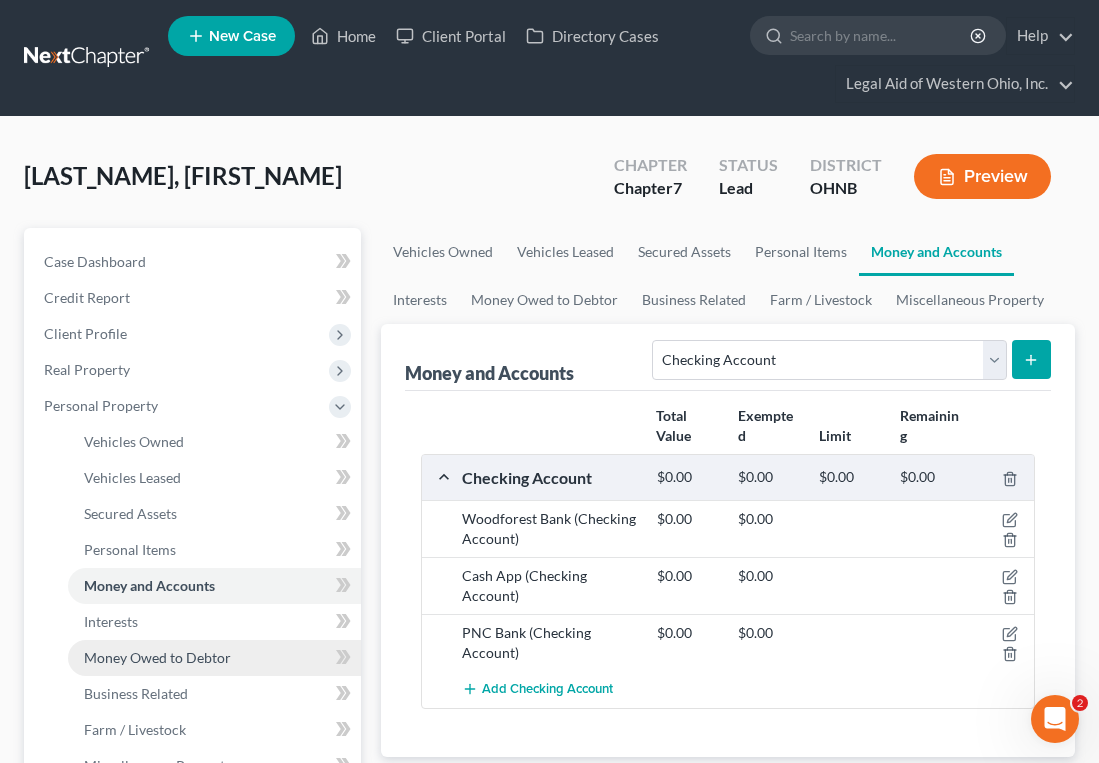 click on "Money Owed to Debtor" at bounding box center [157, 657] 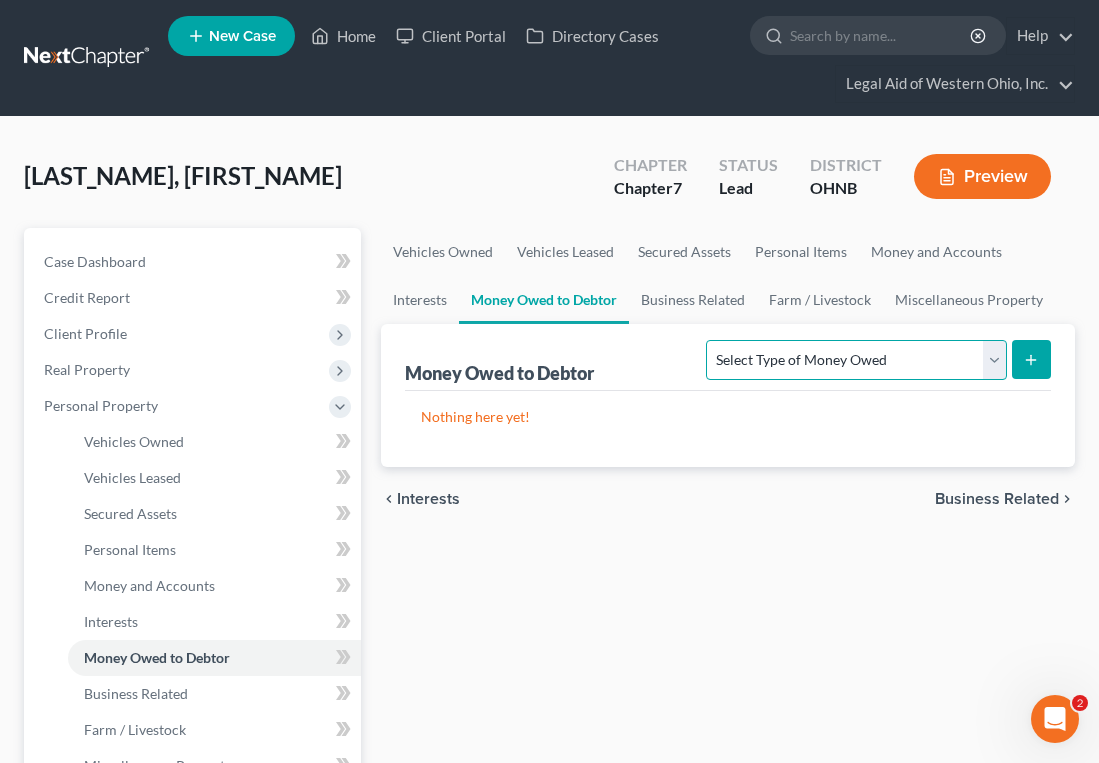 click on "Select Type of Money Owed Accounts Receivable Alimony Child Support Claims Against Third Parties Disability Benefits Disability Insurance Payments Divorce Settlements Equitable or Future Interests Expected Tax Refund and Unused NOLs Financial Assets Not Yet Listed Life Estate of Descendants Maintenance Other Contingent & Unliquidated Claims Property Settlements Sick or Vacation Pay Social Security Benefits Trusts Unpaid Loans Unpaid Wages Workers Compensation" at bounding box center [856, 360] 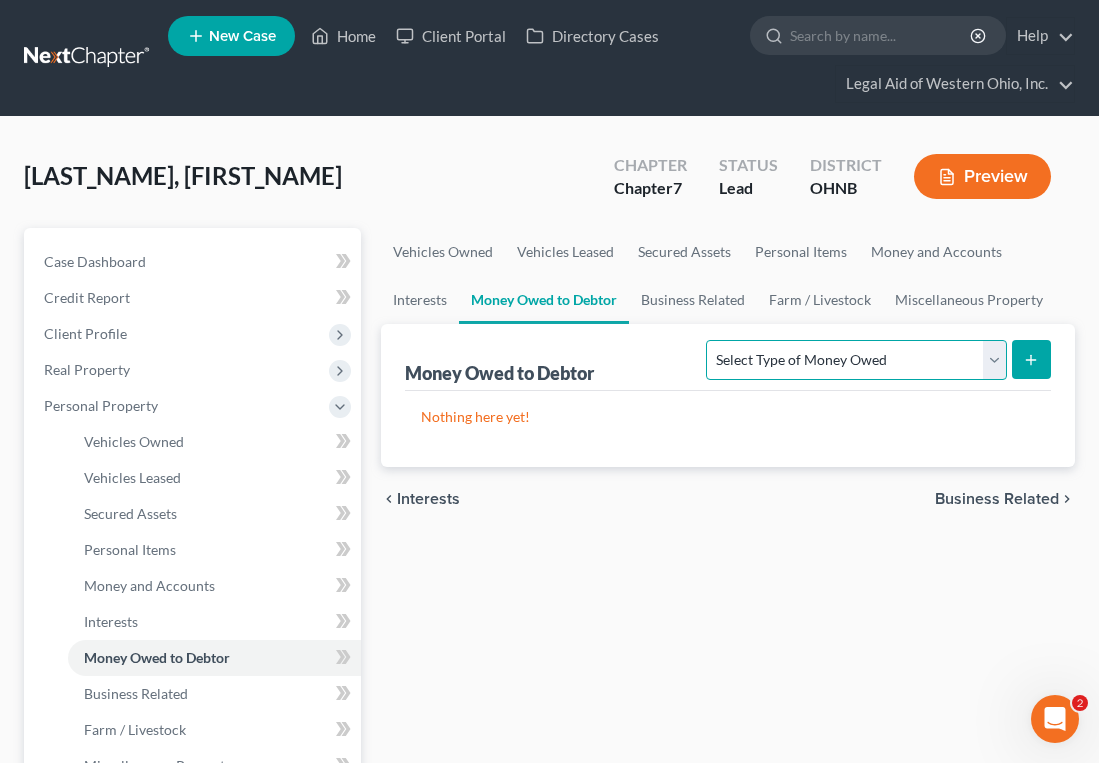 select on "child_support" 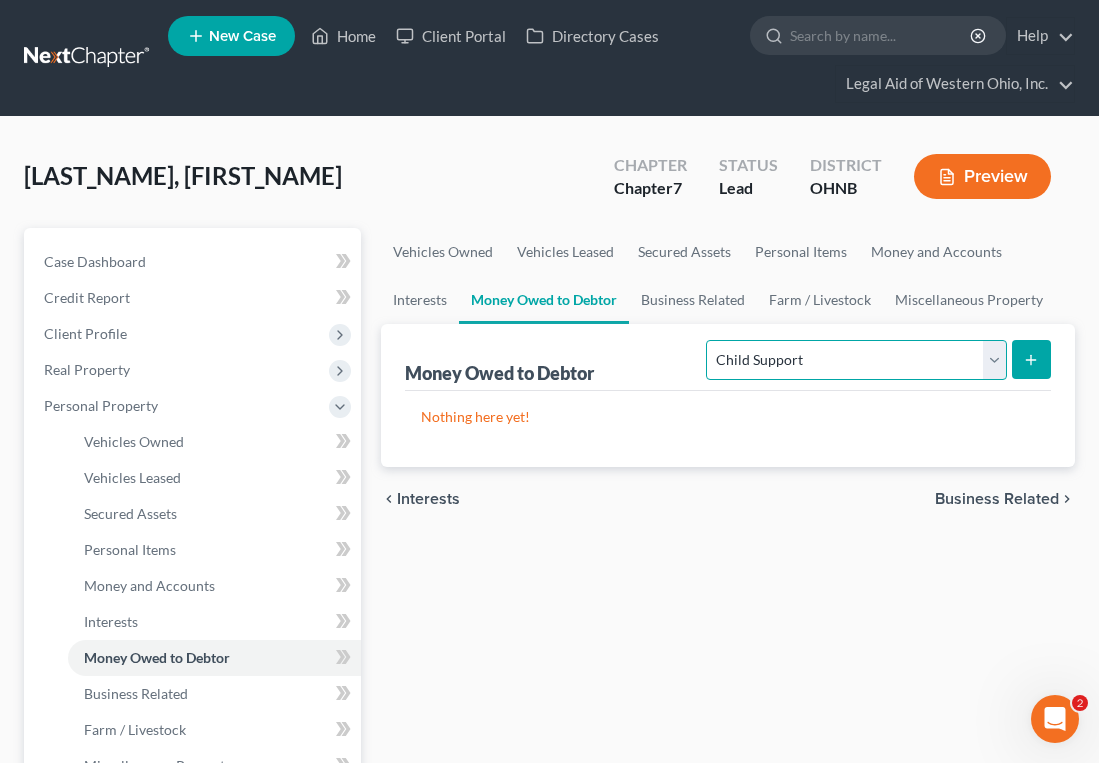 click on "Select Type of Money Owed Accounts Receivable Alimony Child Support Claims Against Third Parties Disability Benefits Disability Insurance Payments Divorce Settlements Equitable or Future Interests Expected Tax Refund and Unused NOLs Financial Assets Not Yet Listed Life Estate of Descendants Maintenance Other Contingent & Unliquidated Claims Property Settlements Sick or Vacation Pay Social Security Benefits Trusts Unpaid Loans Unpaid Wages Workers Compensation" at bounding box center [856, 360] 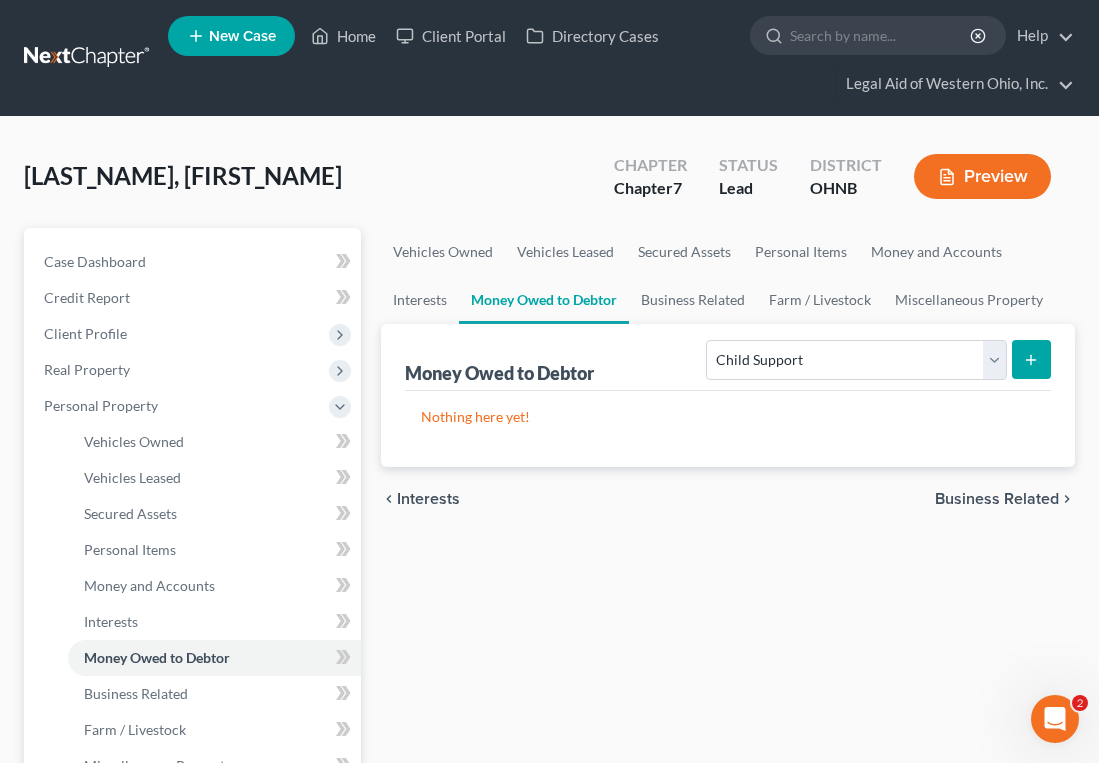 click at bounding box center [1031, 359] 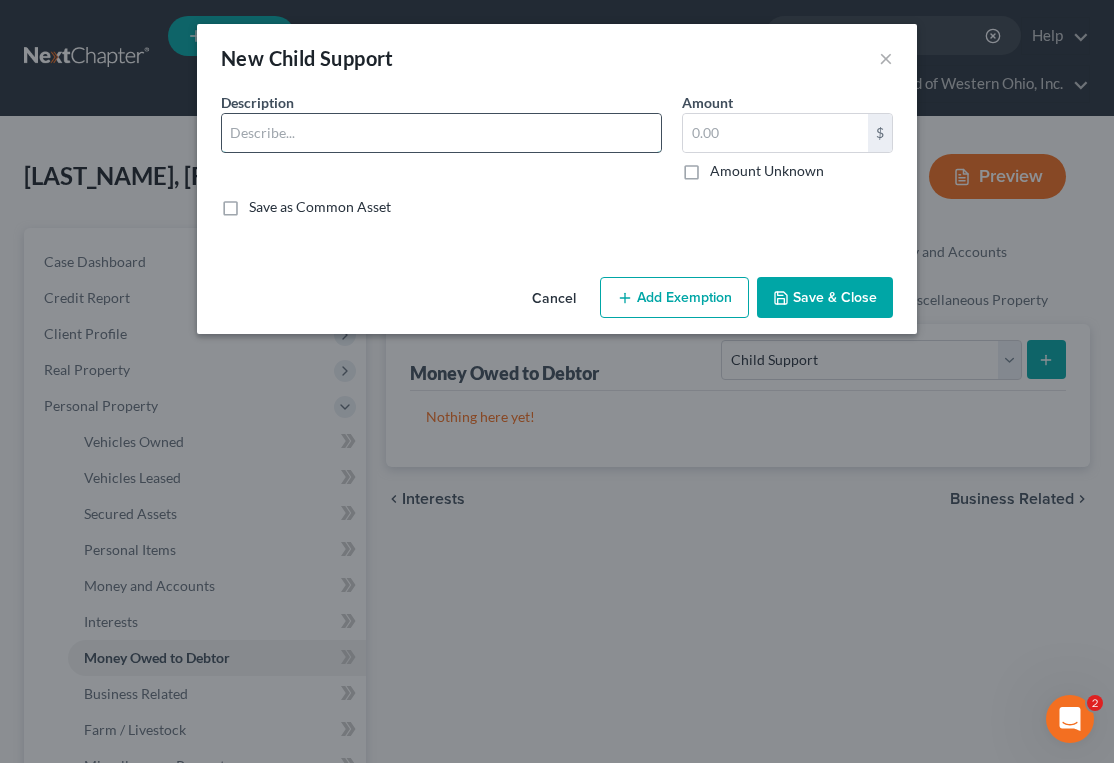 click at bounding box center [441, 133] 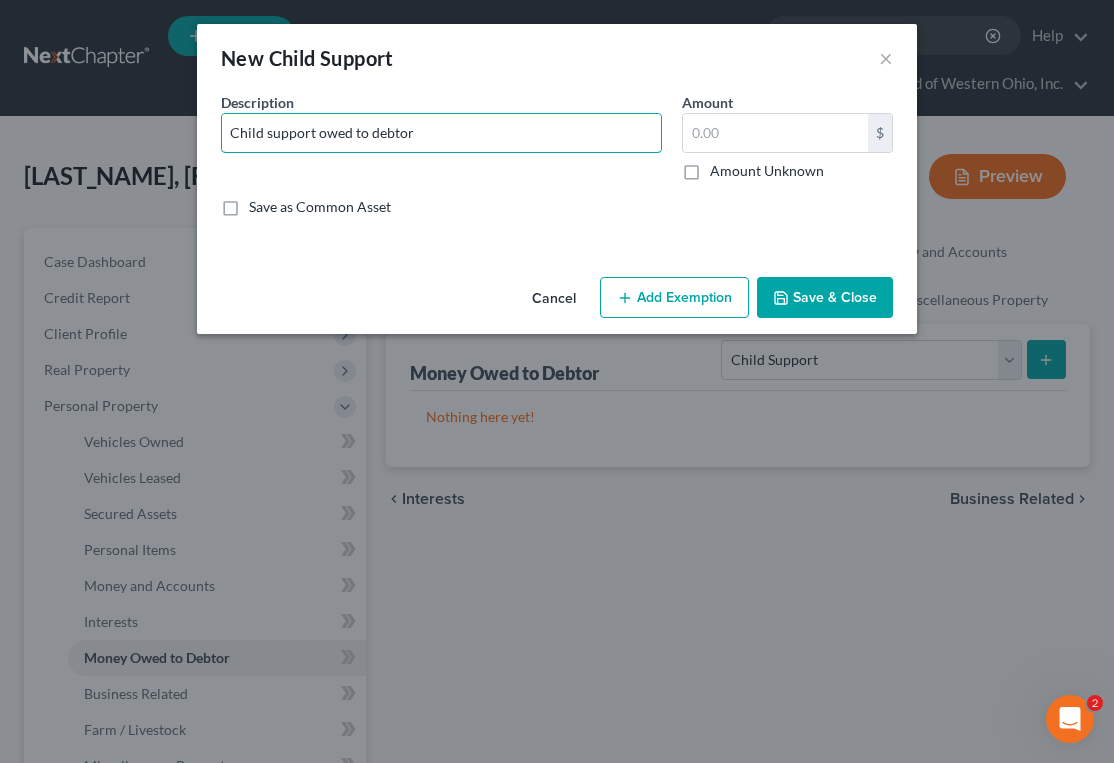 type on "Child support owed to debtor" 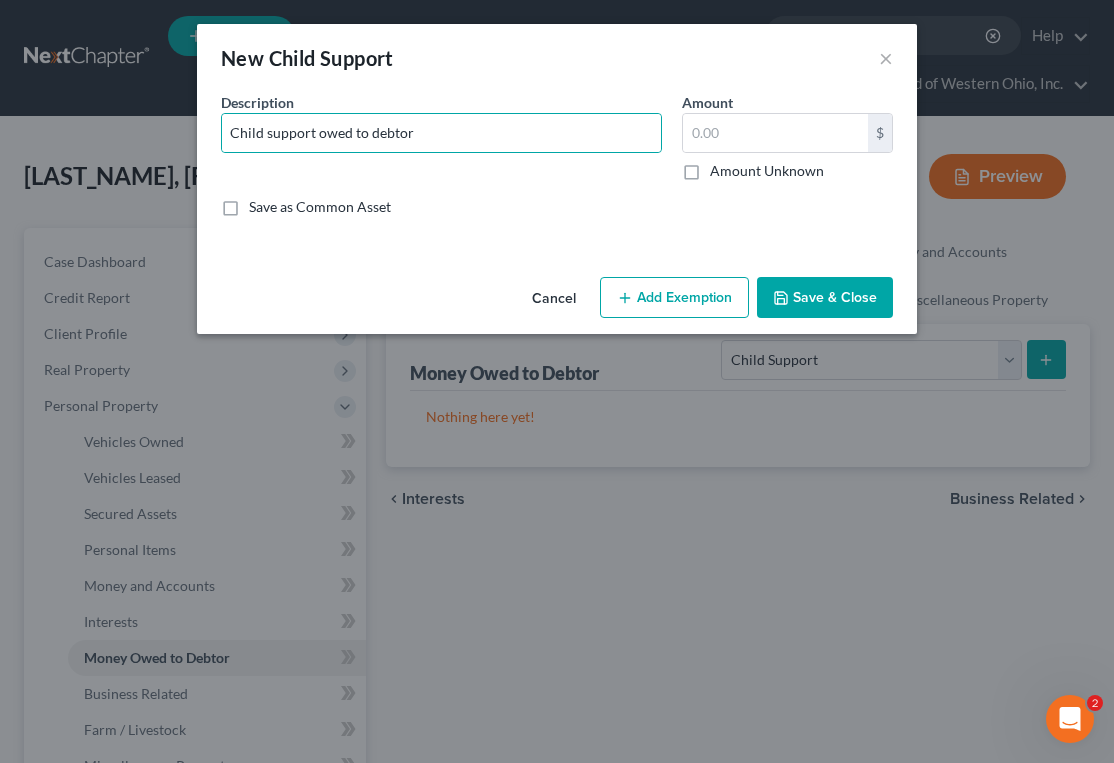 click 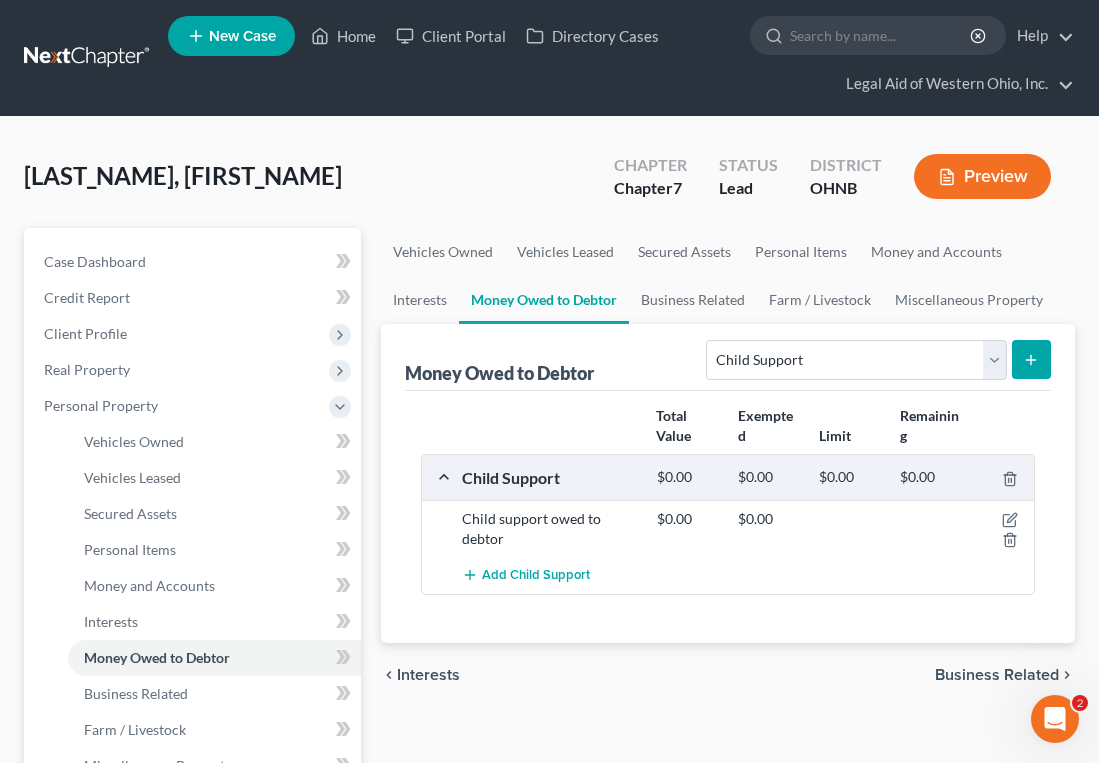 click on "[LAST], [FIRST] Upgraded Chapter Chapter  7 Status Lead District OHNB Preview" at bounding box center (549, 184) 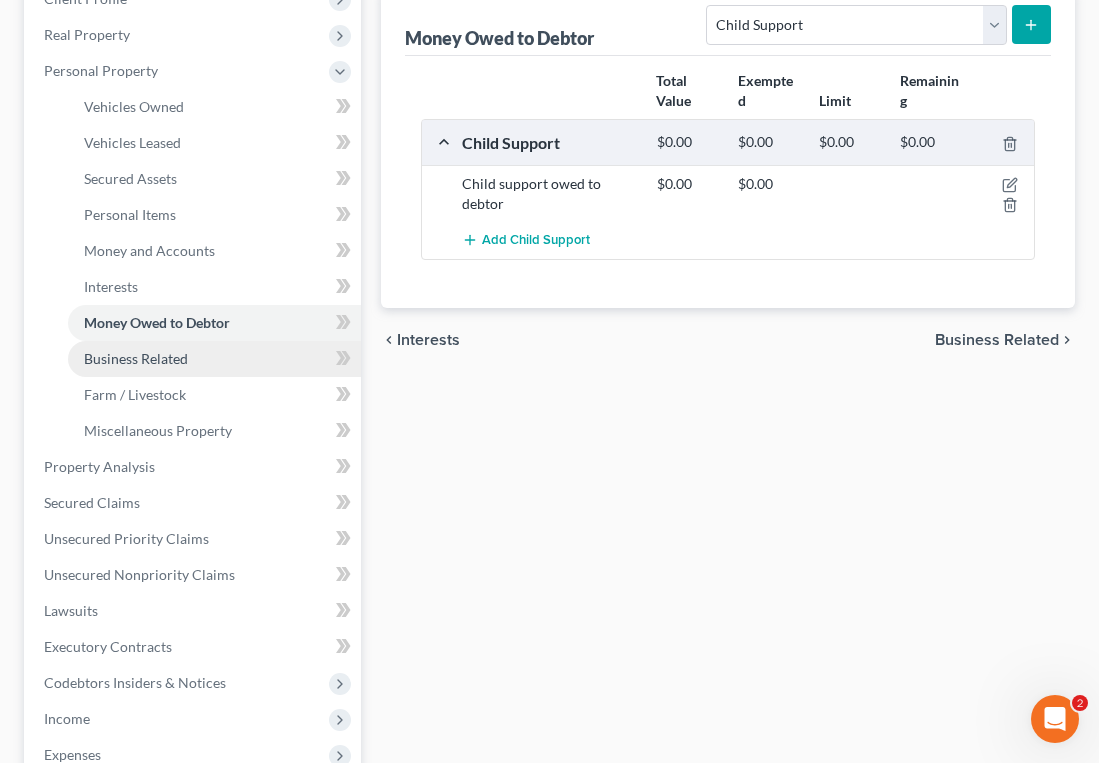 scroll, scrollTop: 400, scrollLeft: 0, axis: vertical 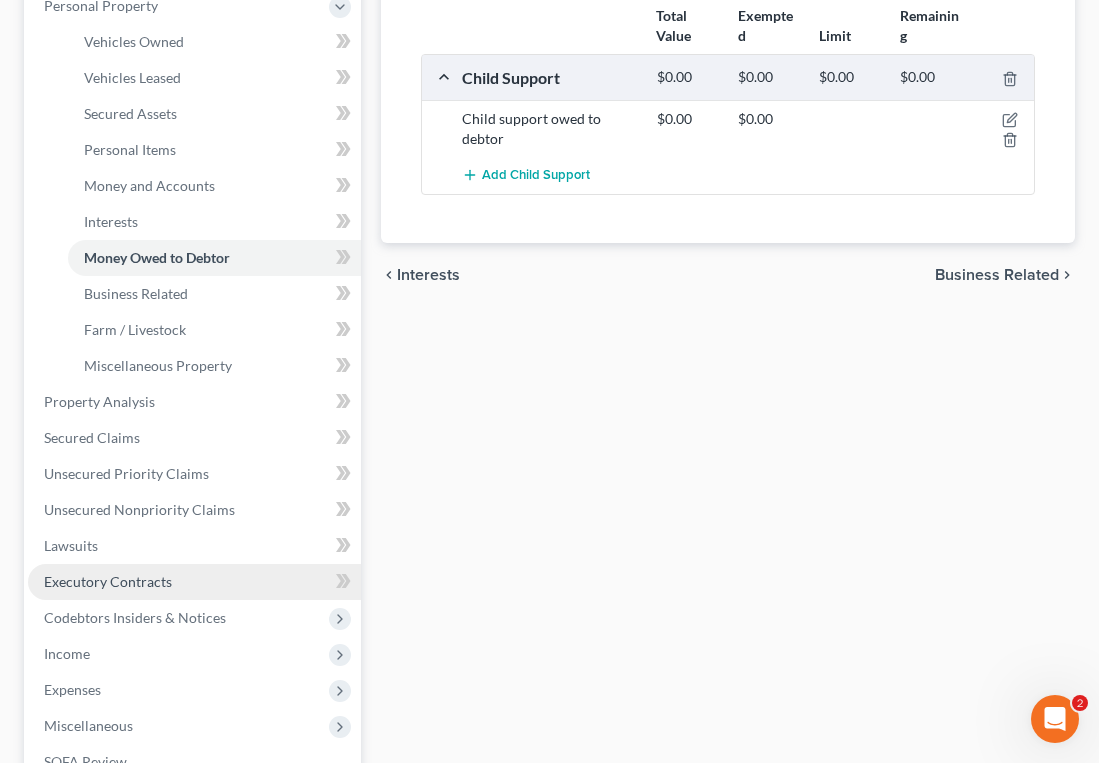 click on "Executory Contracts" at bounding box center (108, 581) 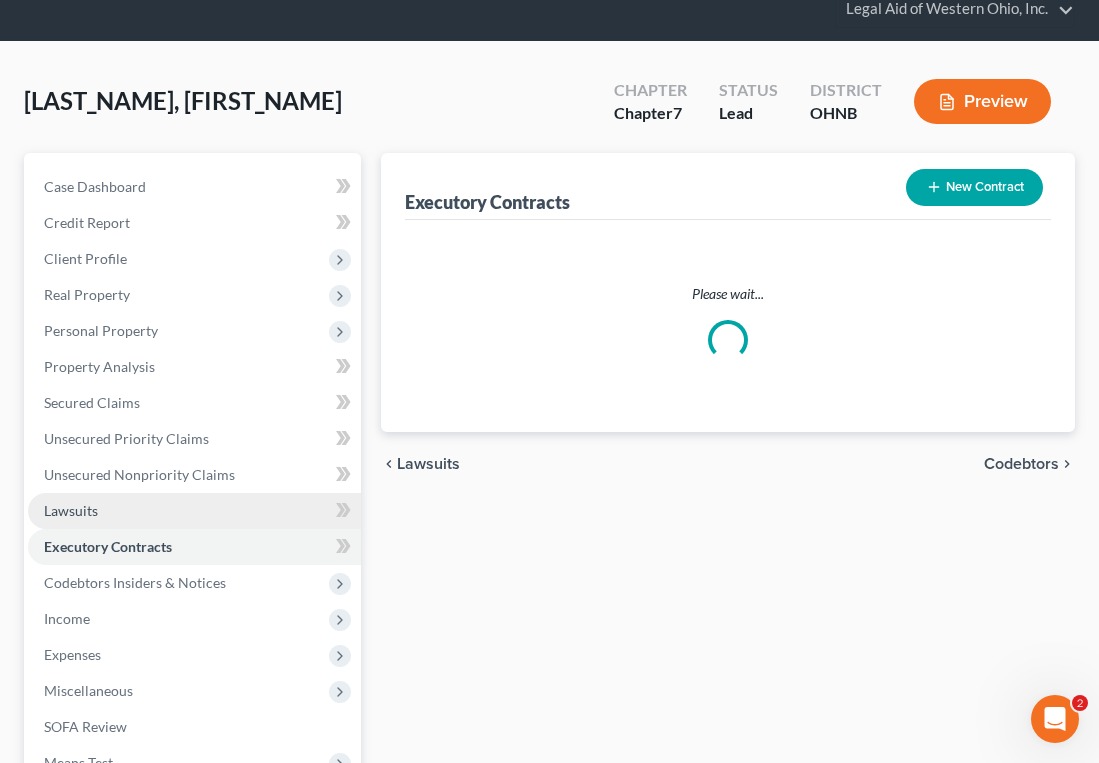 scroll, scrollTop: 0, scrollLeft: 0, axis: both 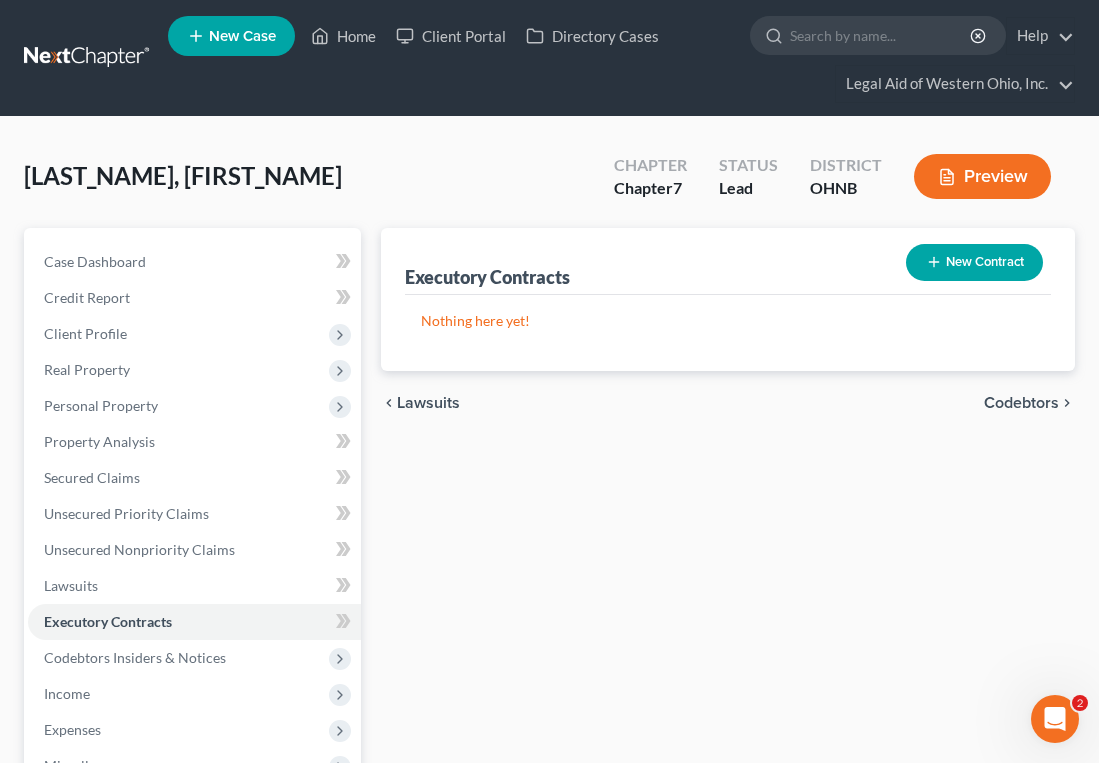 click on "New Contract" at bounding box center [974, 262] 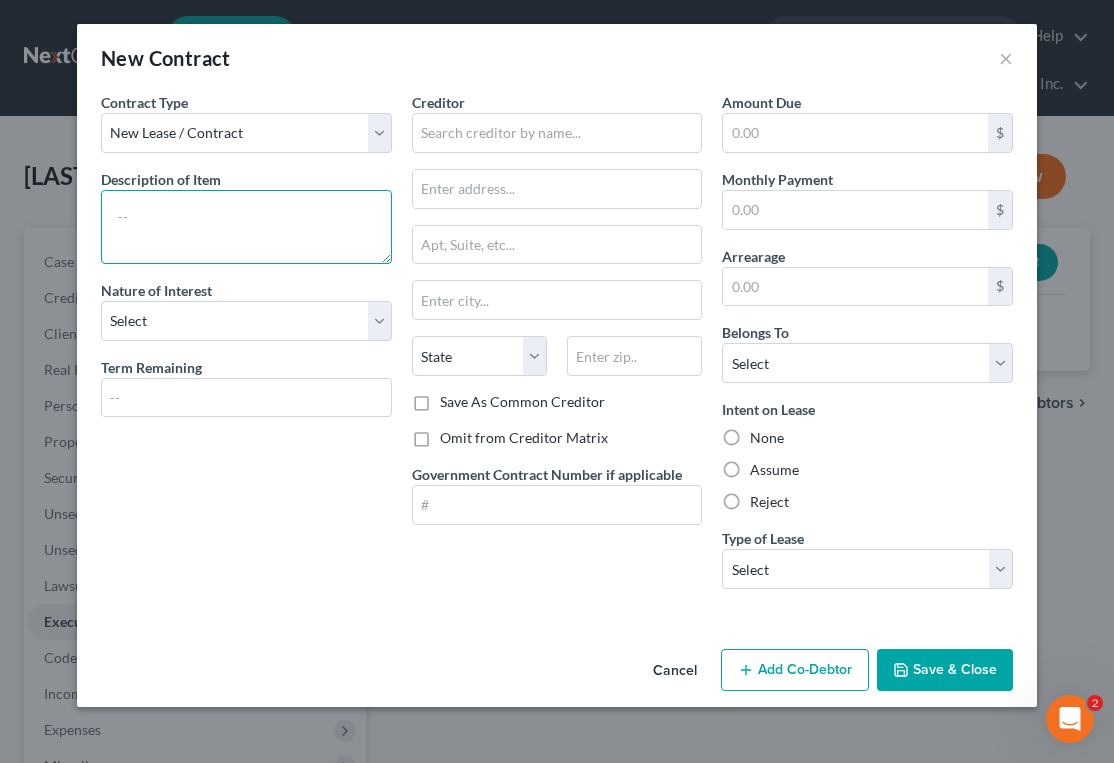 click at bounding box center [246, 227] 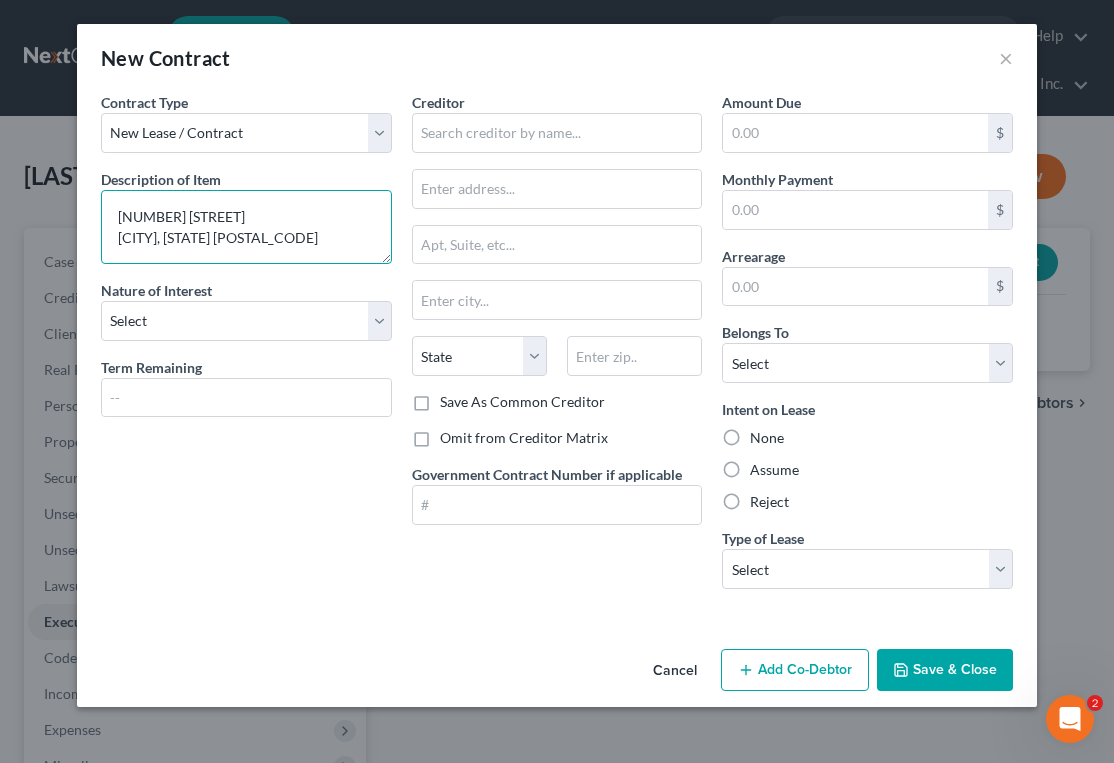 type on "[NUMBER] [STREET]
[CITY], [STATE] [POSTAL_CODE]" 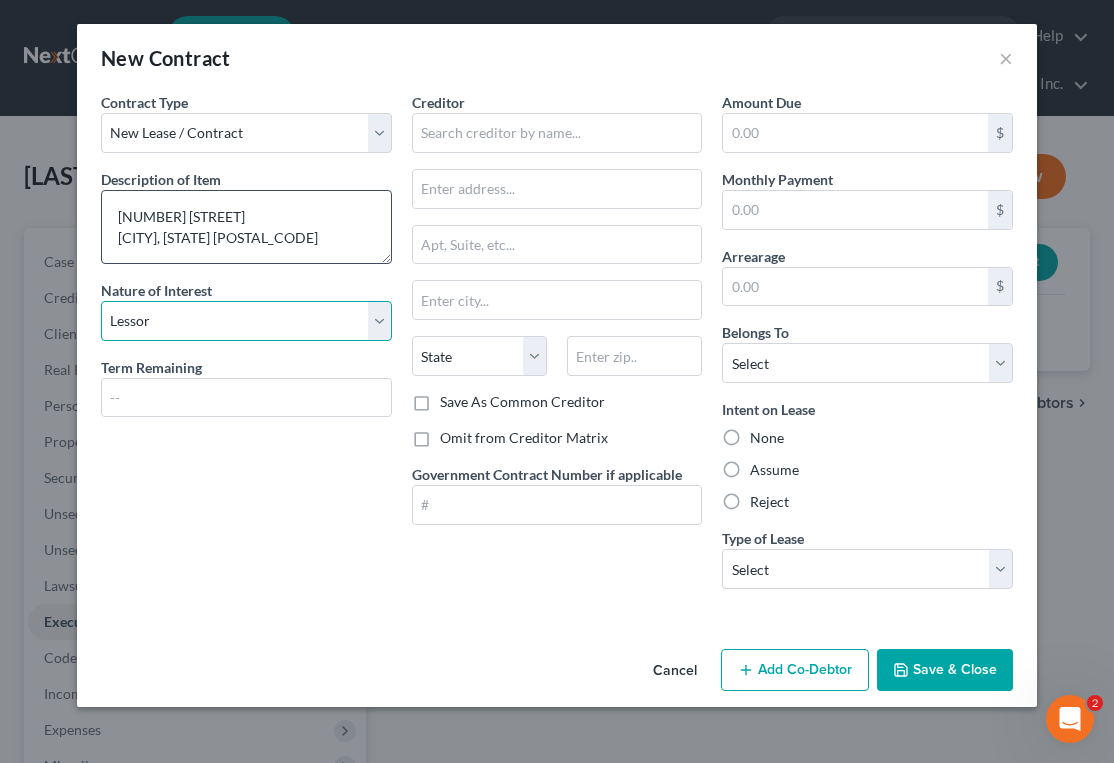 select on "3" 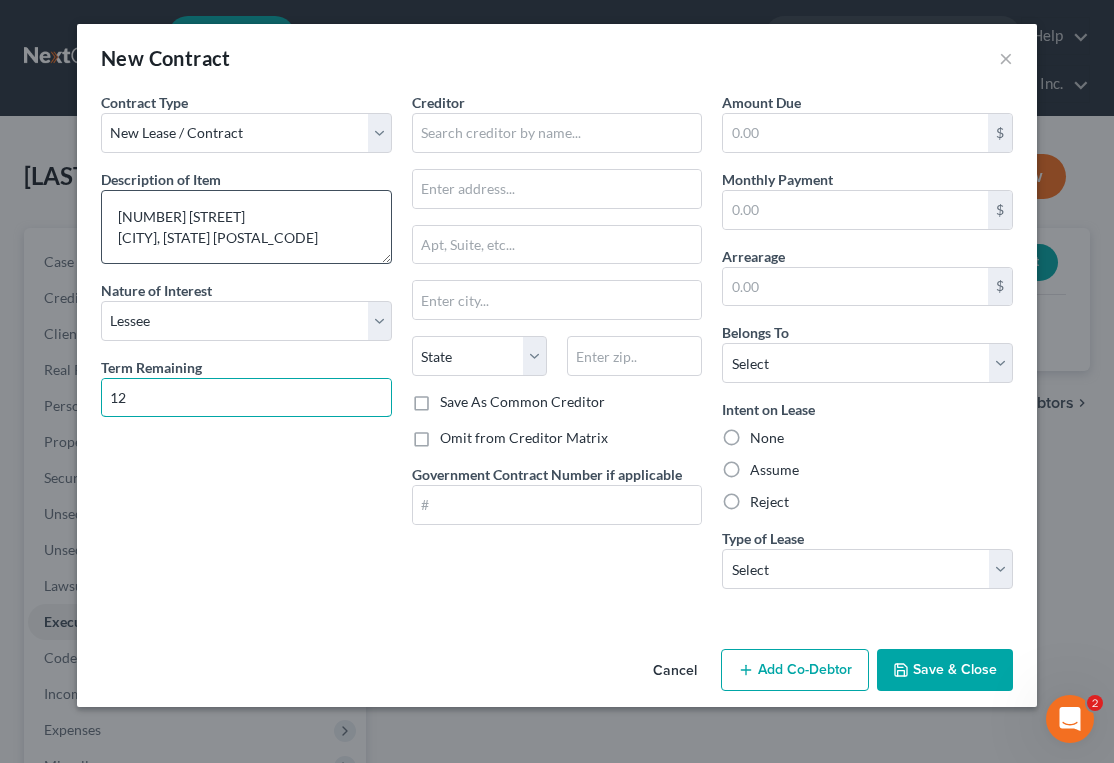 type on "12 months" 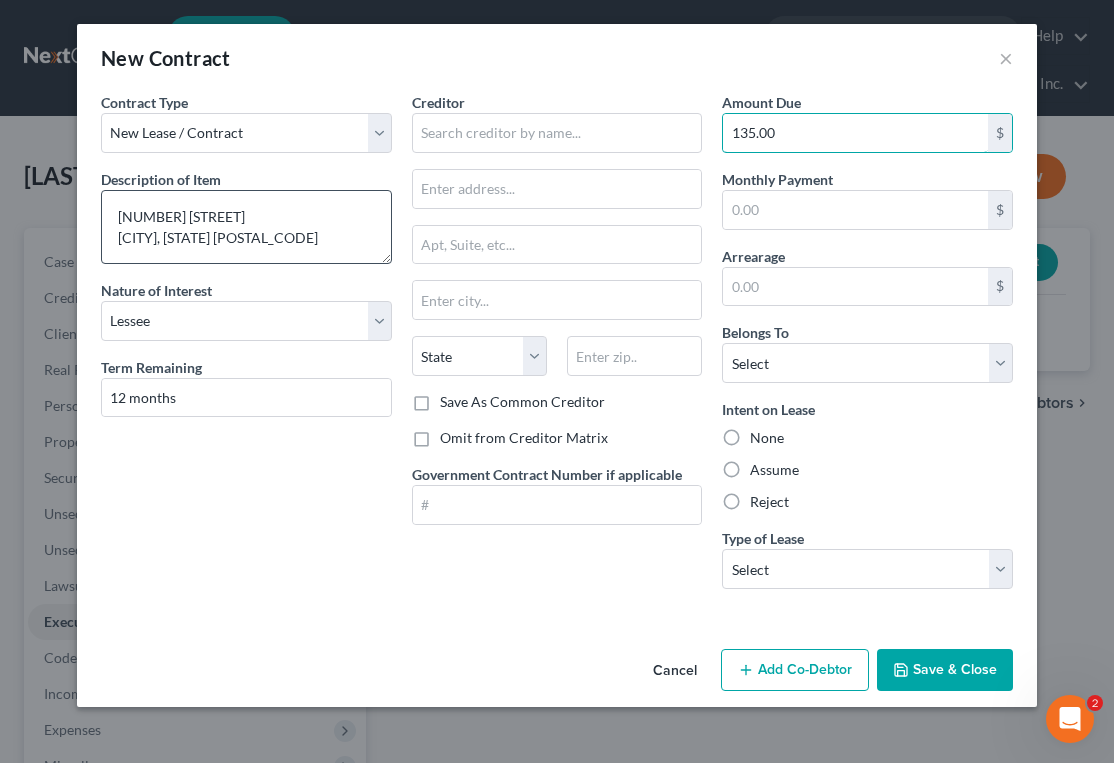 type on "135.00" 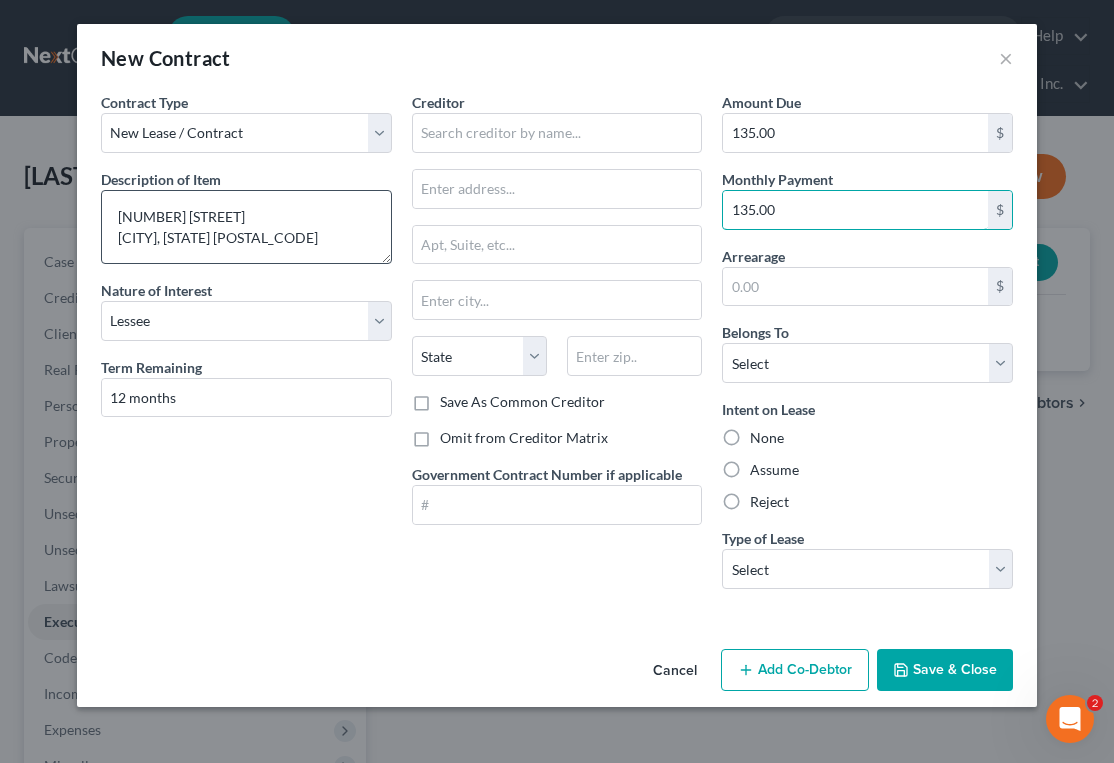 type on "135.00" 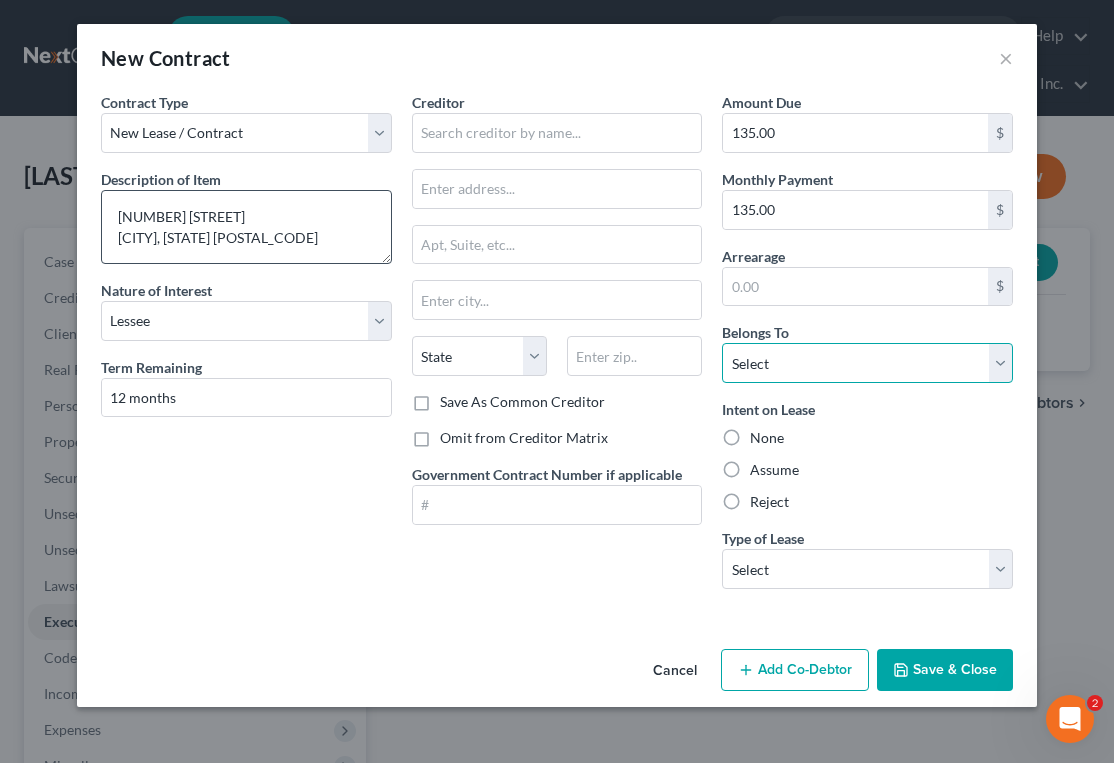 select on "0" 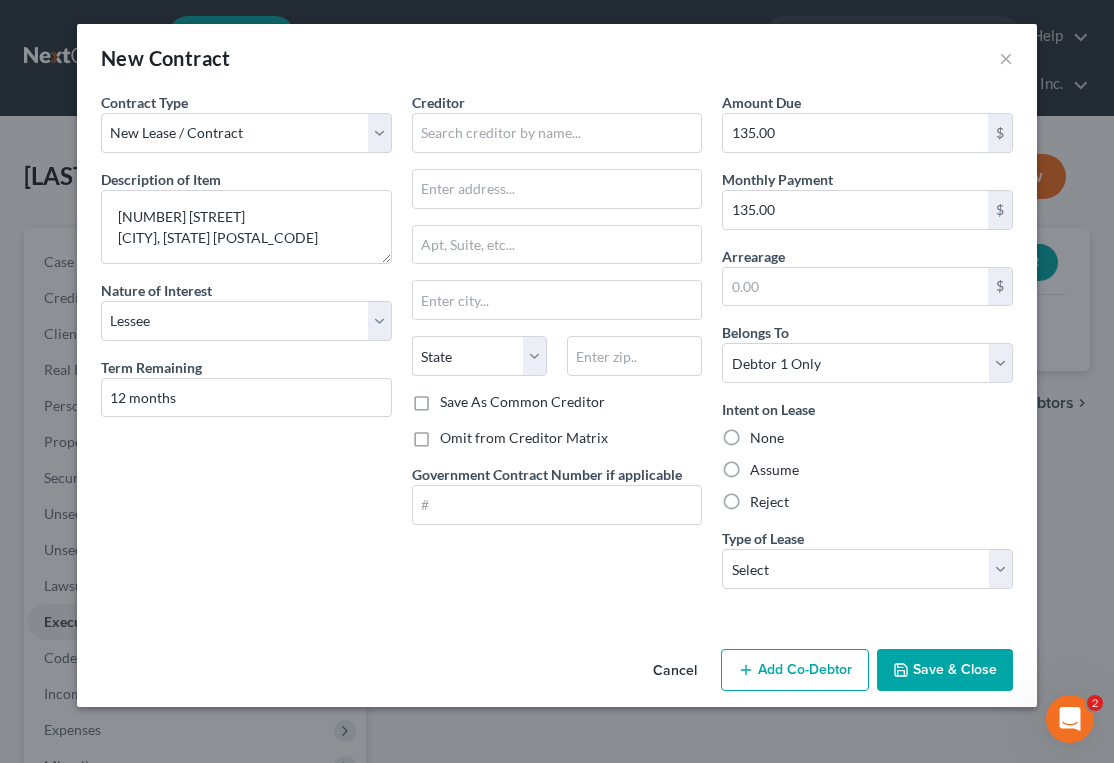 click on "Assume" at bounding box center (774, 470) 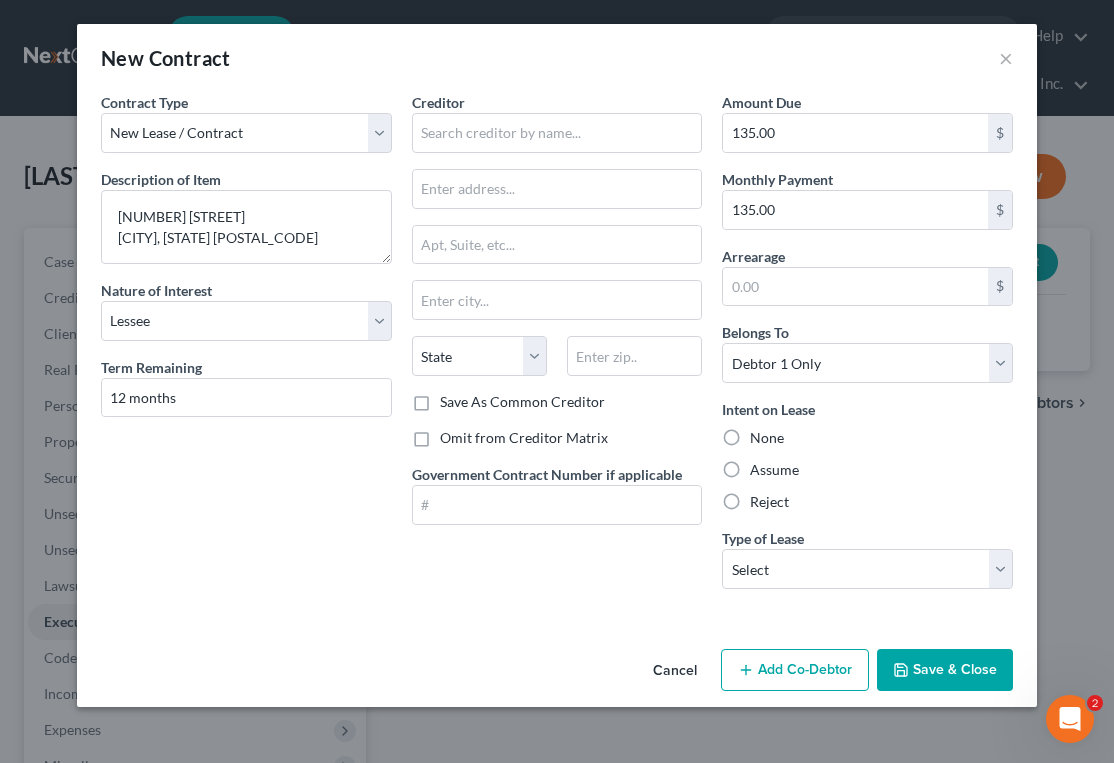 click on "Assume" at bounding box center [764, 466] 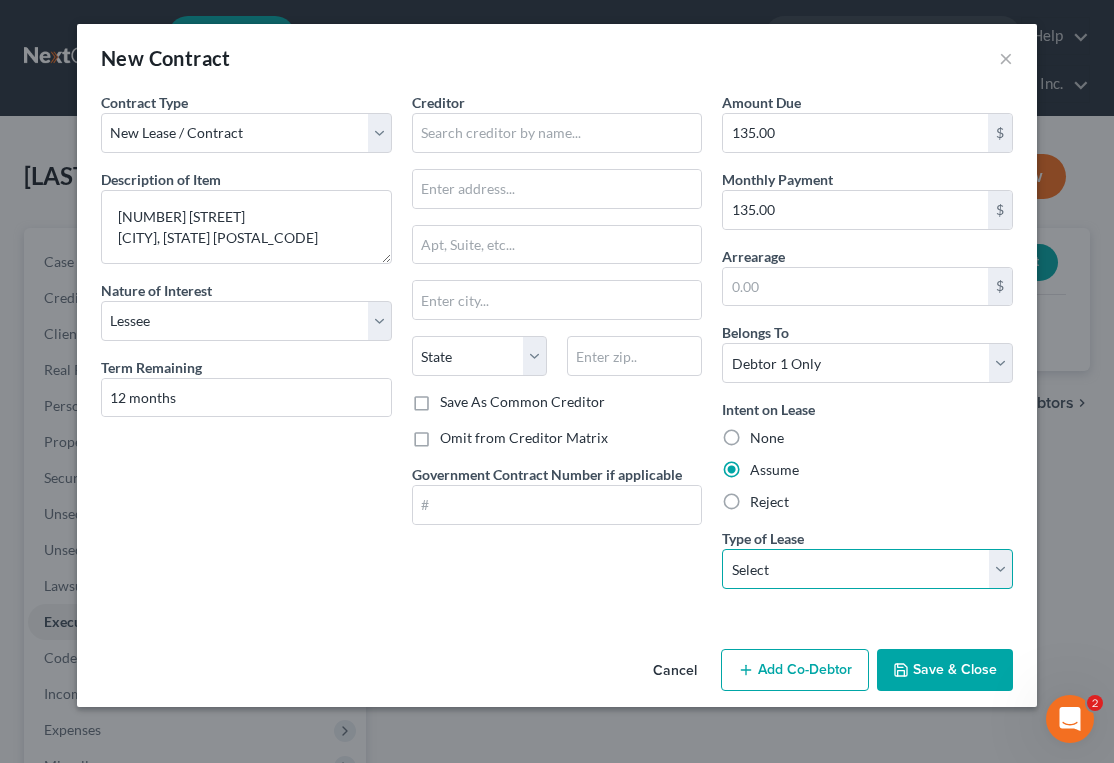 click on "Select Real Estate Car Other" at bounding box center [867, 569] 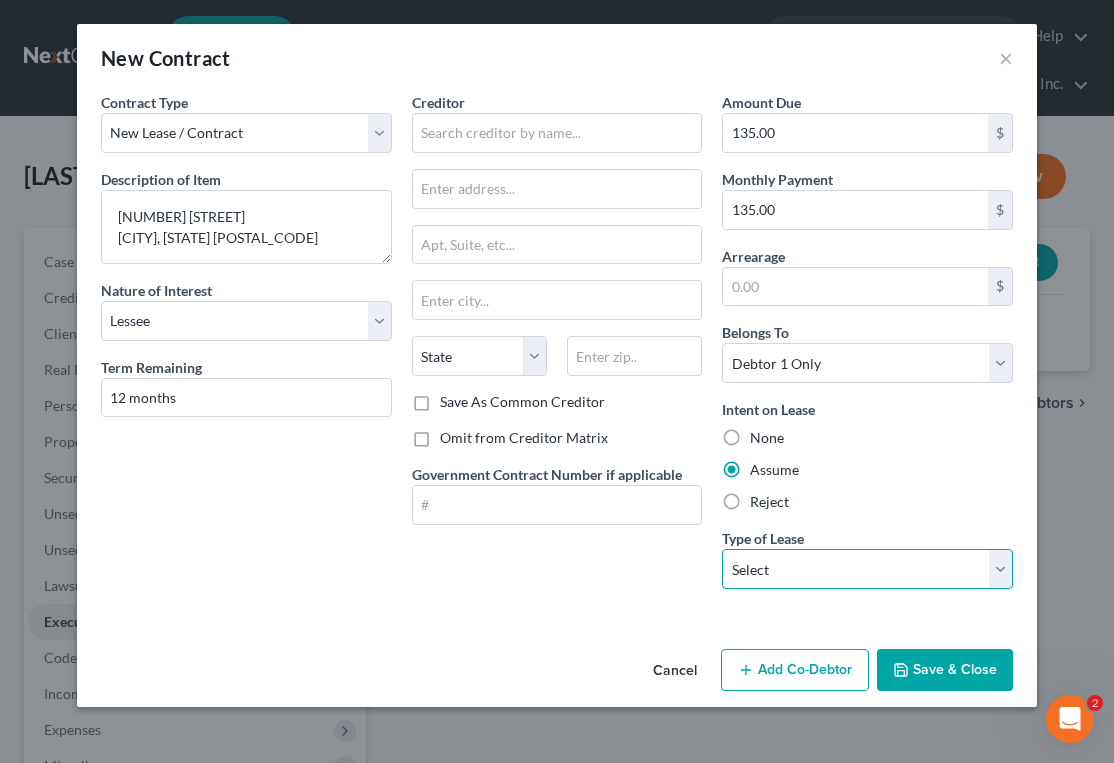 select on "0" 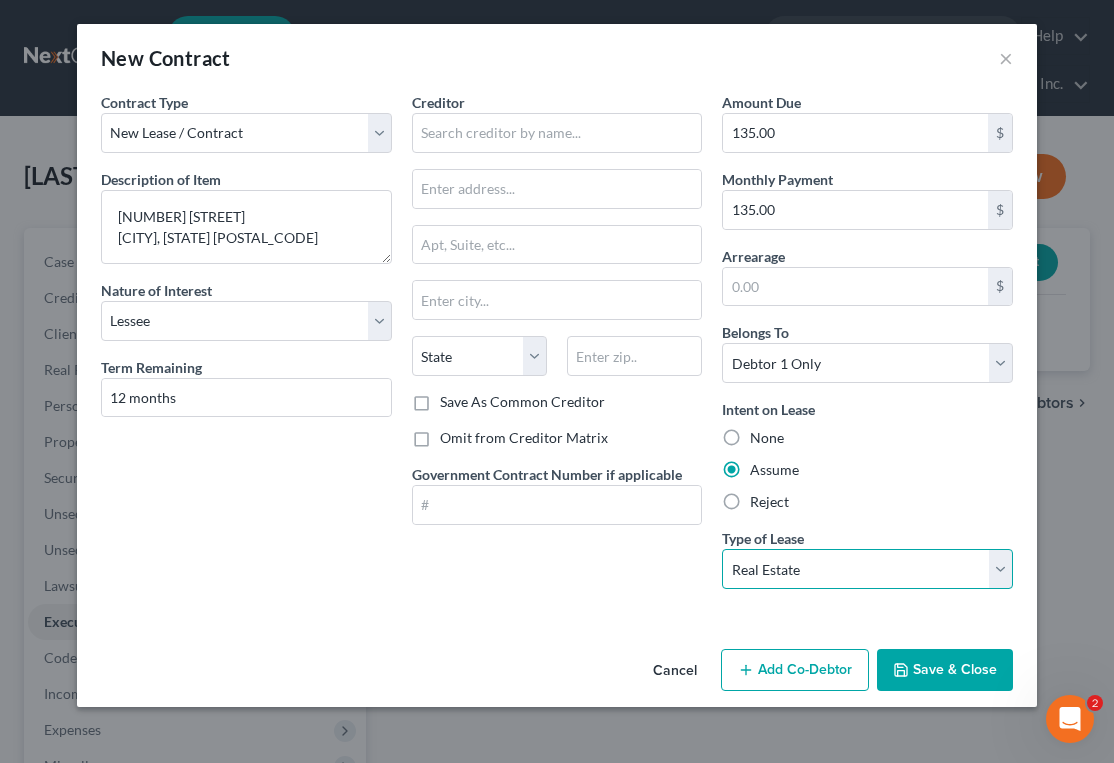 click on "Select Real Estate Car Other" at bounding box center [867, 569] 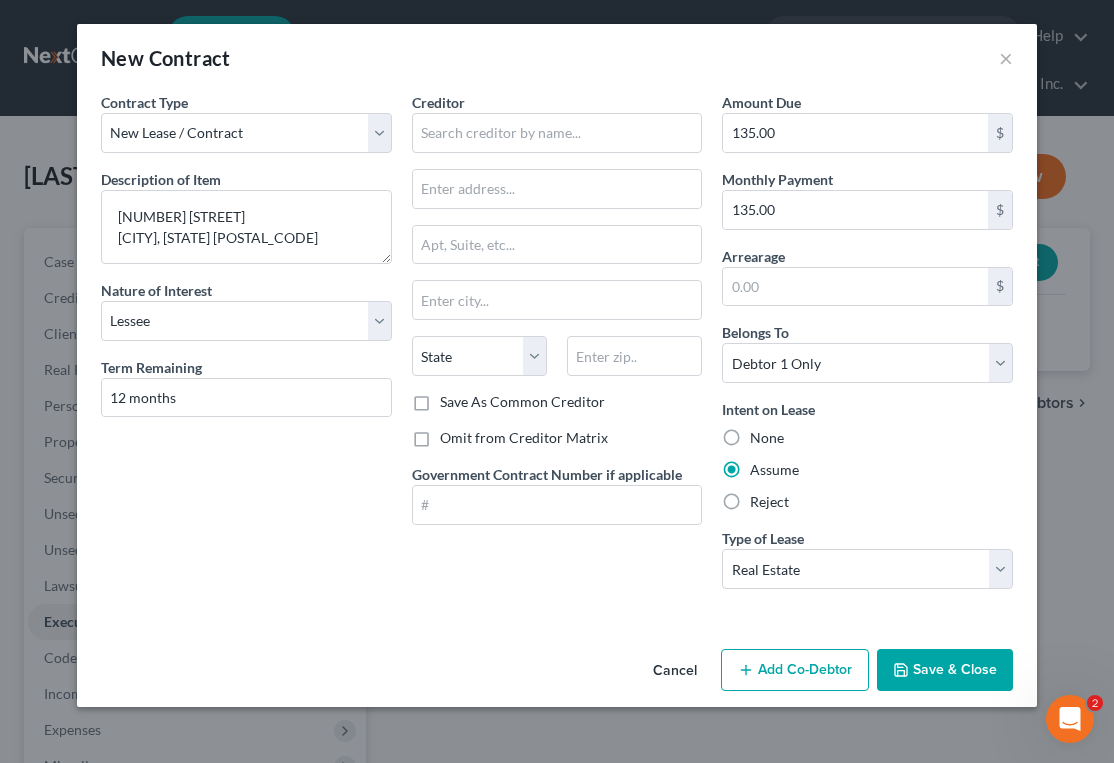 click on "Omit from Creditor Matrix" at bounding box center (557, 438) 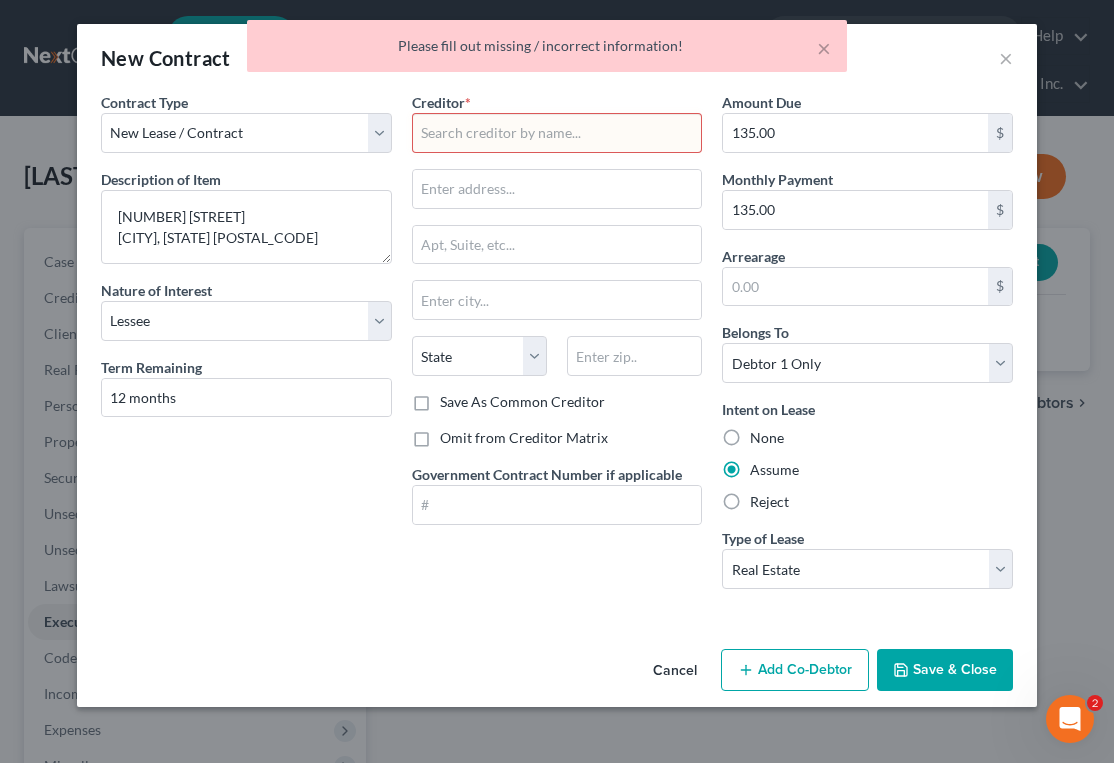 click at bounding box center [557, 133] 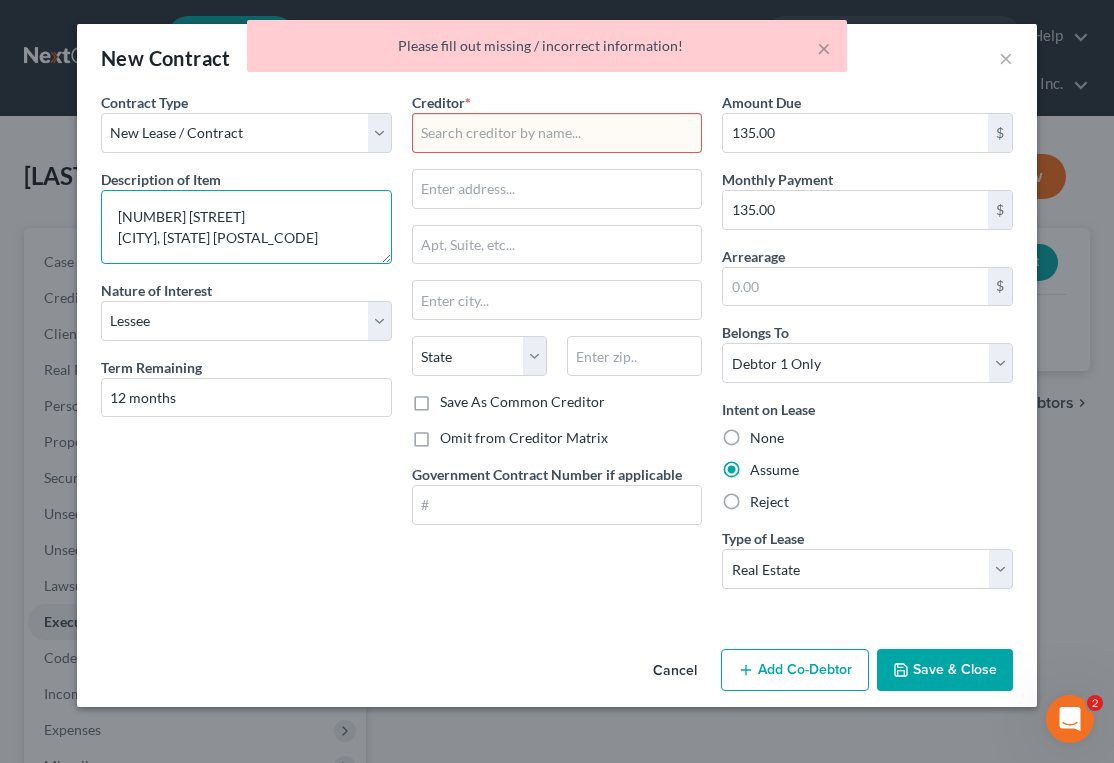 drag, startPoint x: 118, startPoint y: 213, endPoint x: 223, endPoint y: 215, distance: 105.01904 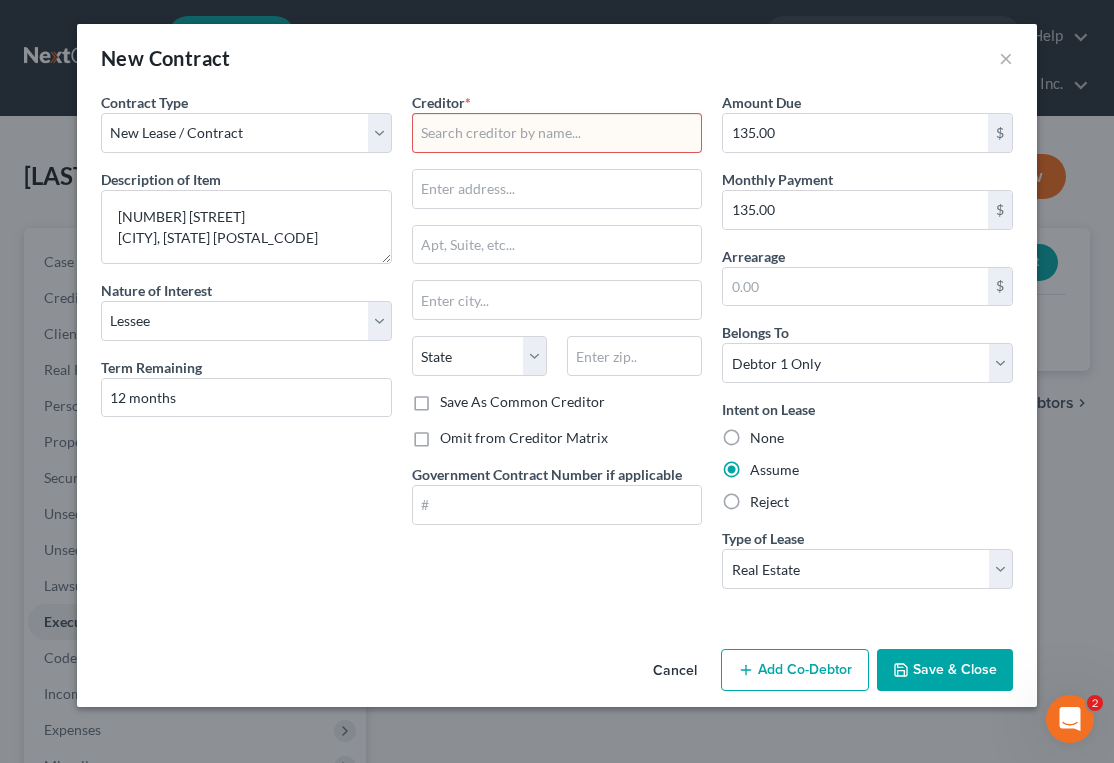 click at bounding box center (557, 133) 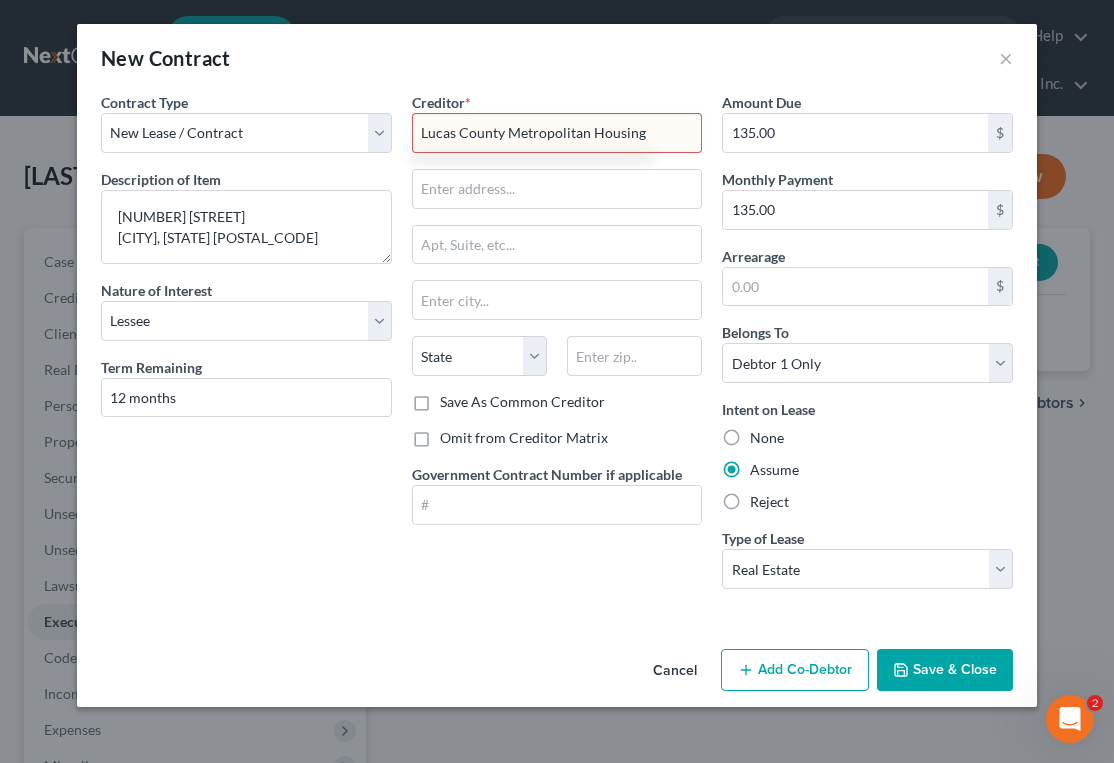 type on "Lucas County Metropolitan Housing" 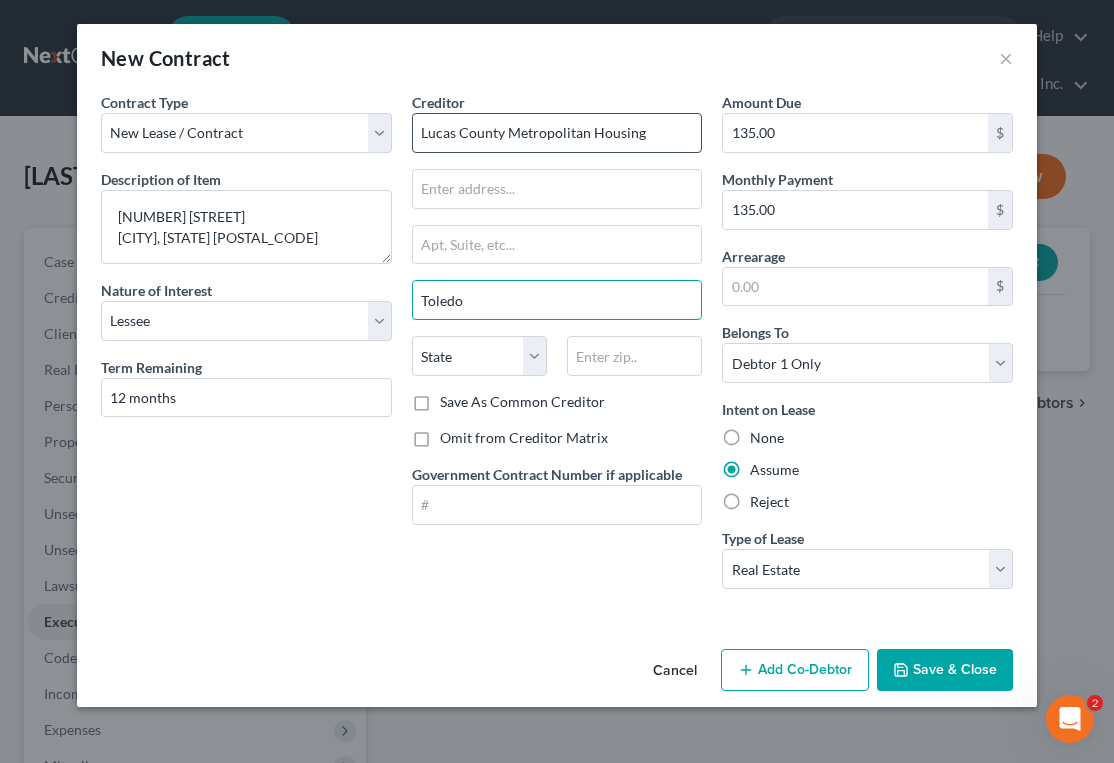 type on "Toledo" 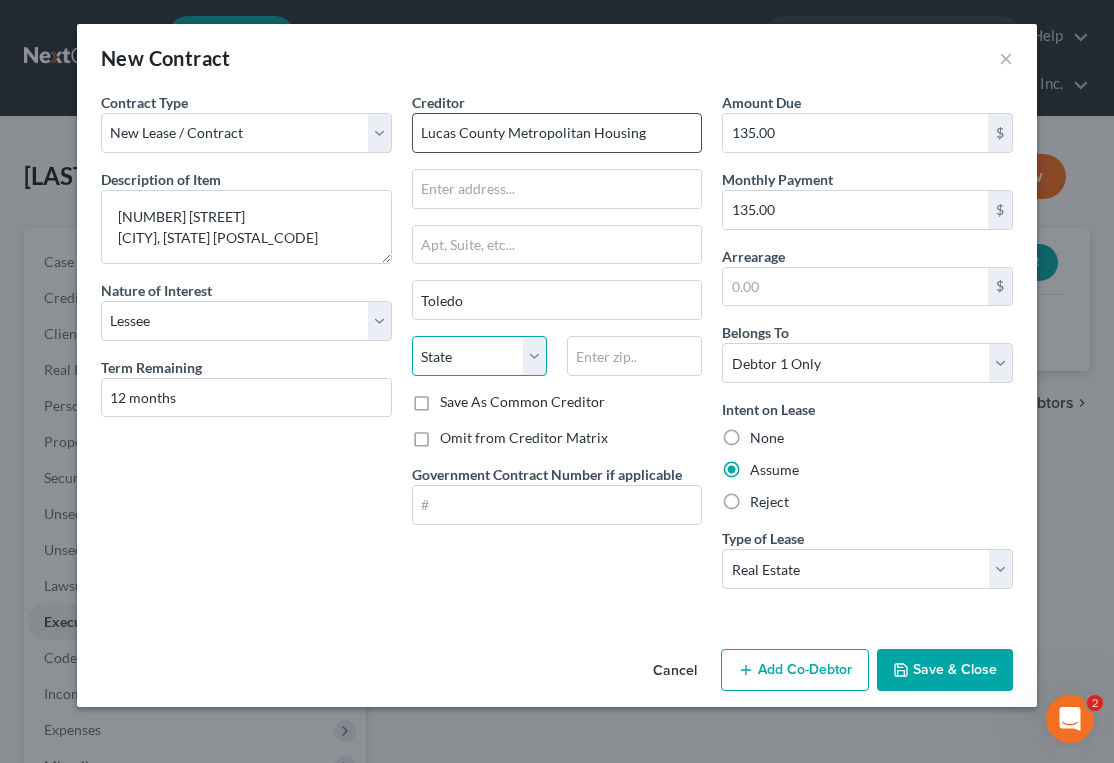 select on "36" 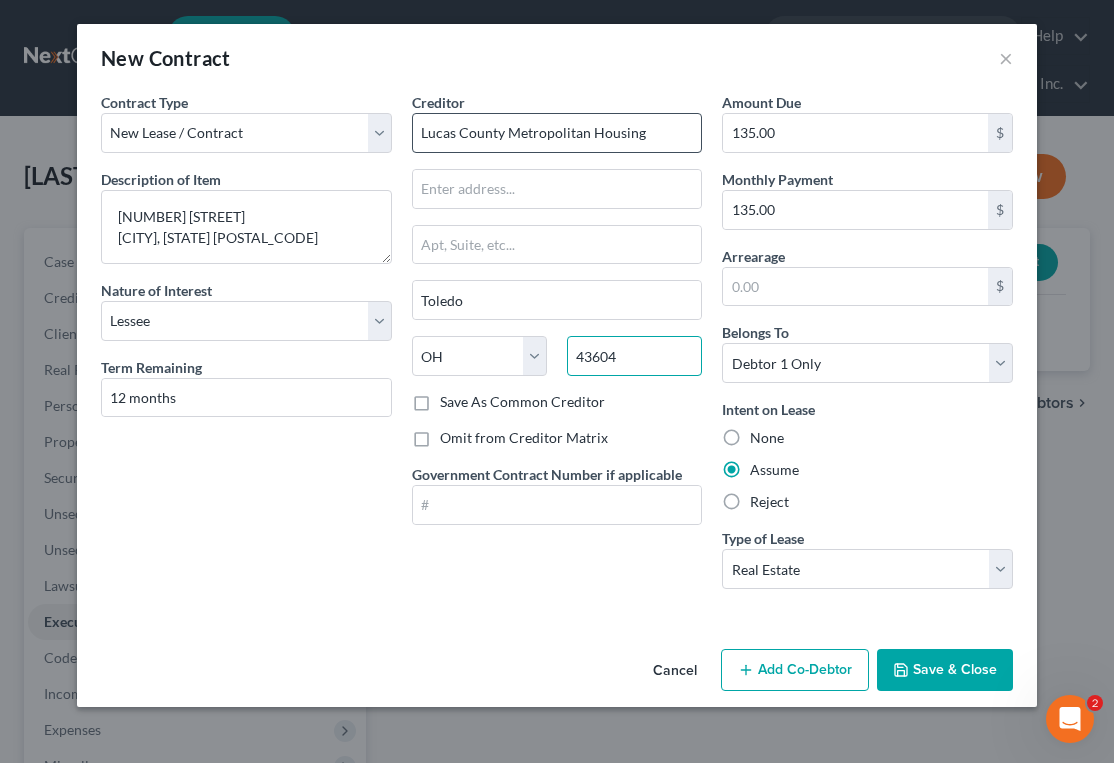 type on "43604" 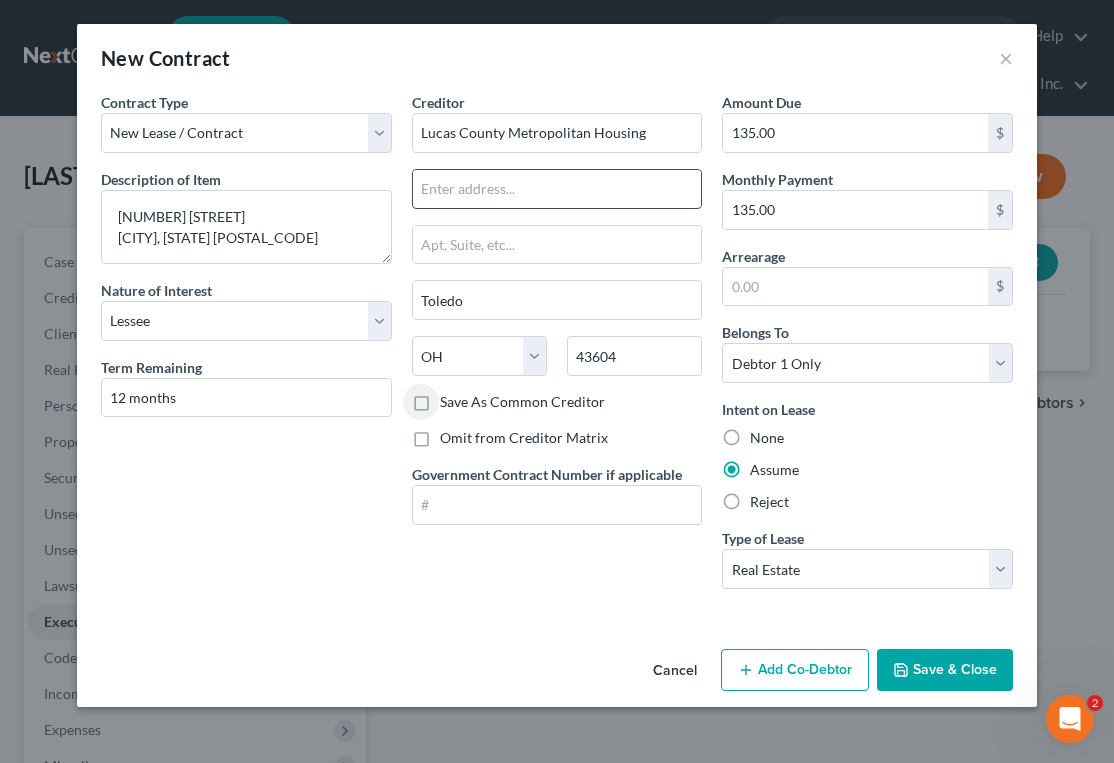 drag, startPoint x: 487, startPoint y: 187, endPoint x: 476, endPoint y: 187, distance: 11 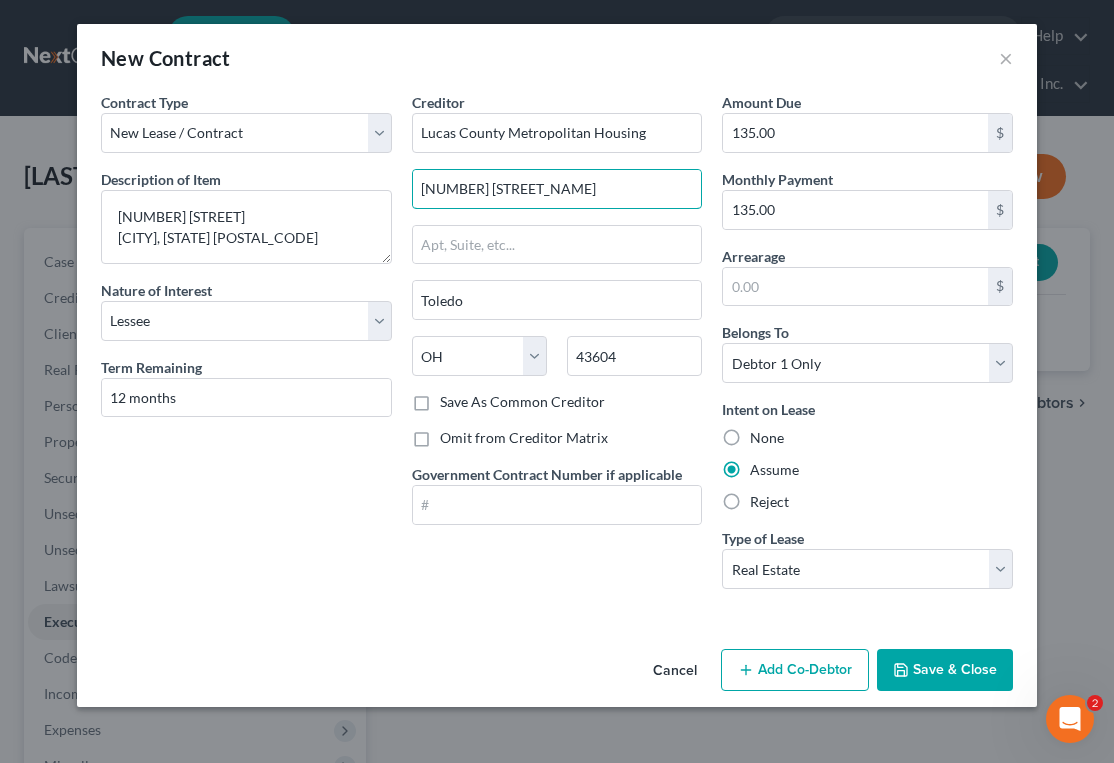 type on "[NUMBER] [STREET_NAME]" 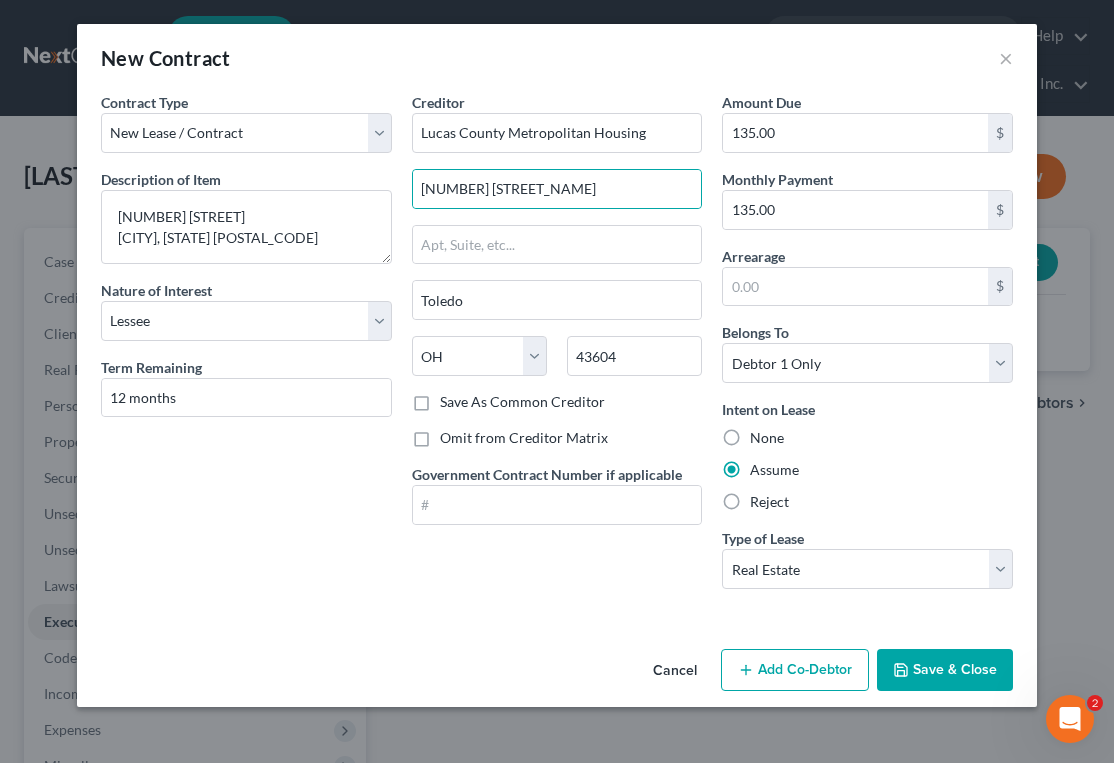 click on "Save & Close" at bounding box center [945, 670] 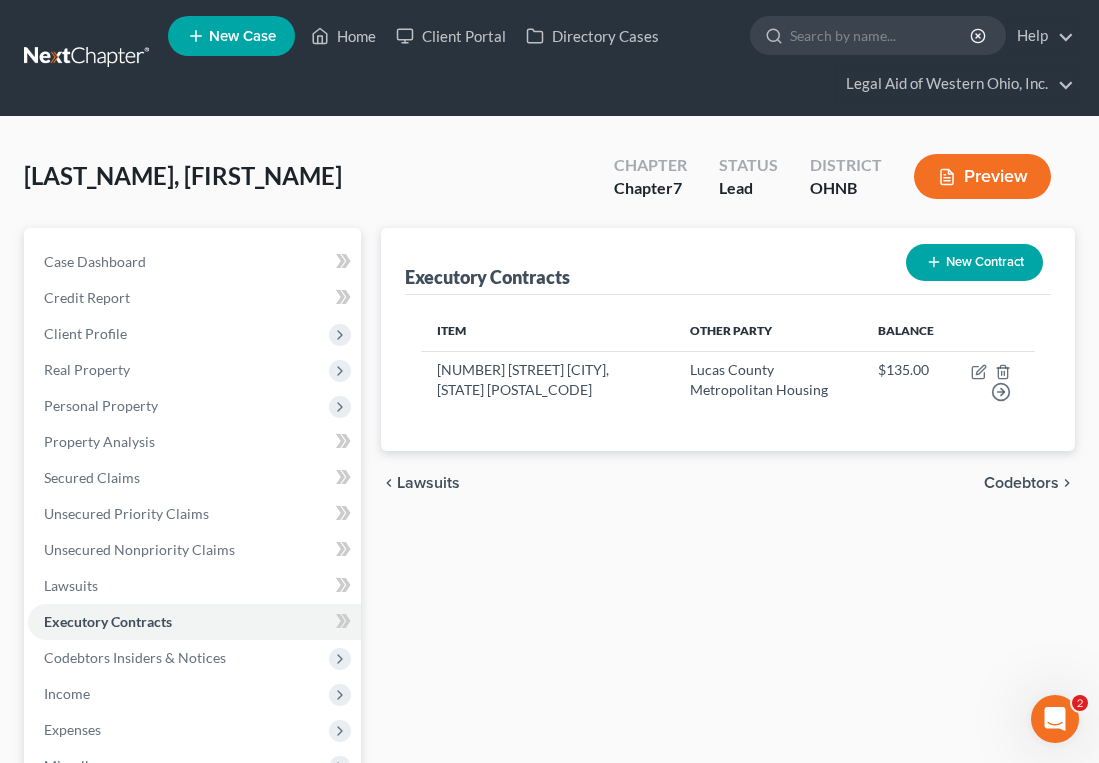 click on "New Case Home Client Portal Directory Cases         - No Result - See all results Or Press Enter... Help Help Center Webinars Training Videos What's new Legal Aid of Western Ohio, Inc. Legal Aid of Western Ohio, Inc. kobrien@[BRAND].org My Account Settings Plan + Billing Account Add-Ons Upgrade to Whoa Log out" at bounding box center (621, 58) 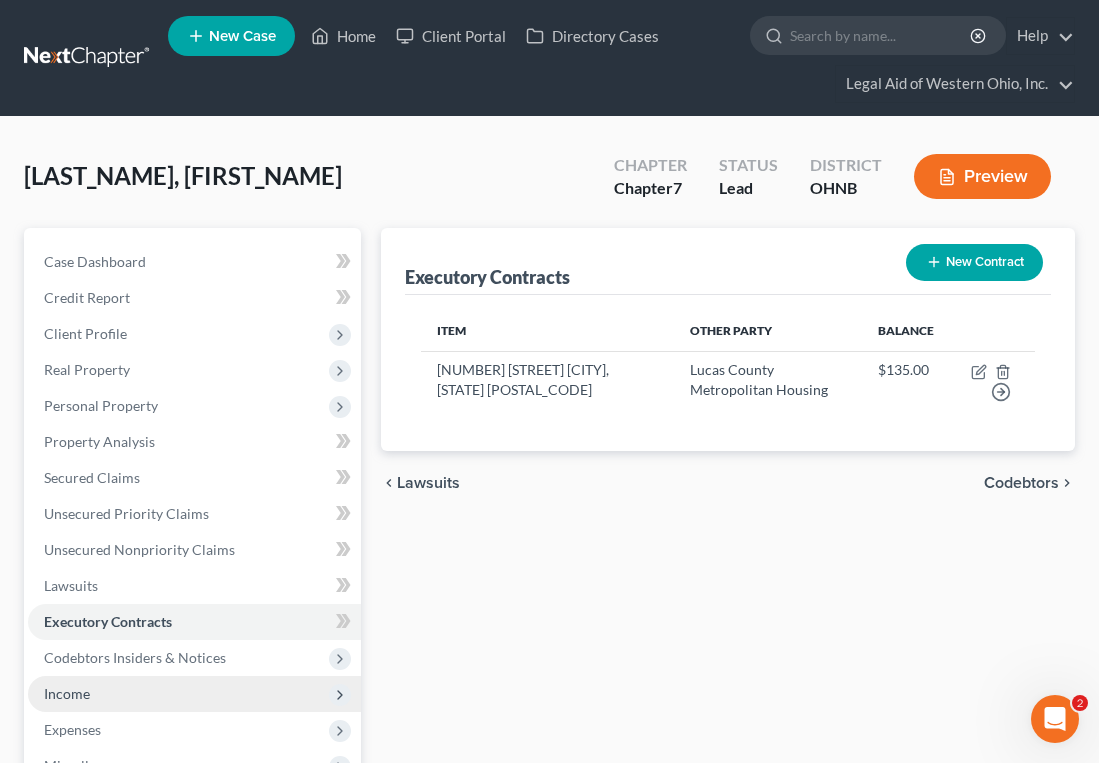 click on "Income" at bounding box center [194, 694] 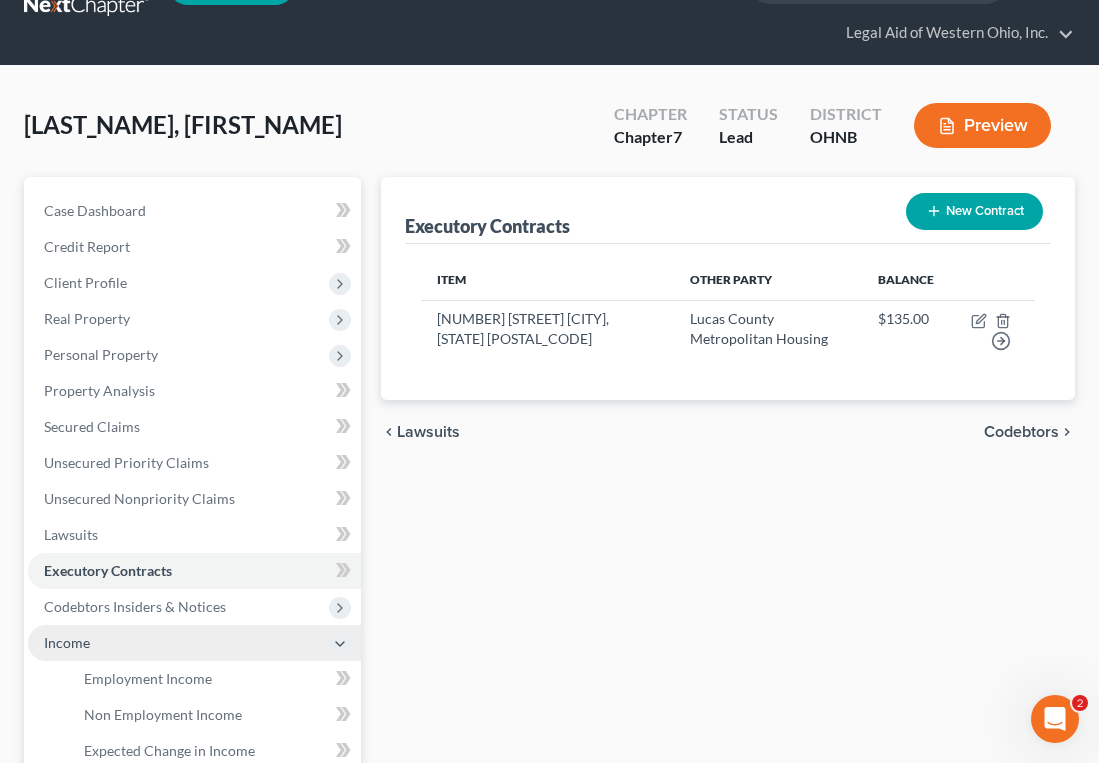 scroll, scrollTop: 100, scrollLeft: 0, axis: vertical 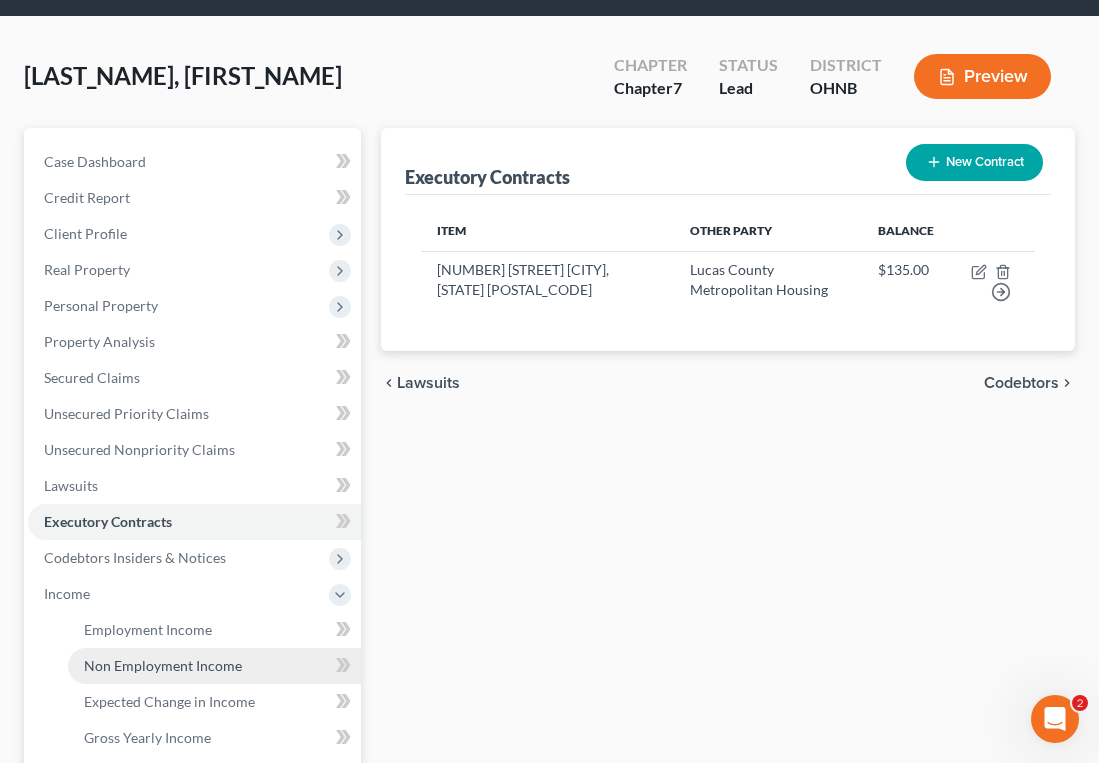 click on "Non Employment Income" at bounding box center (163, 665) 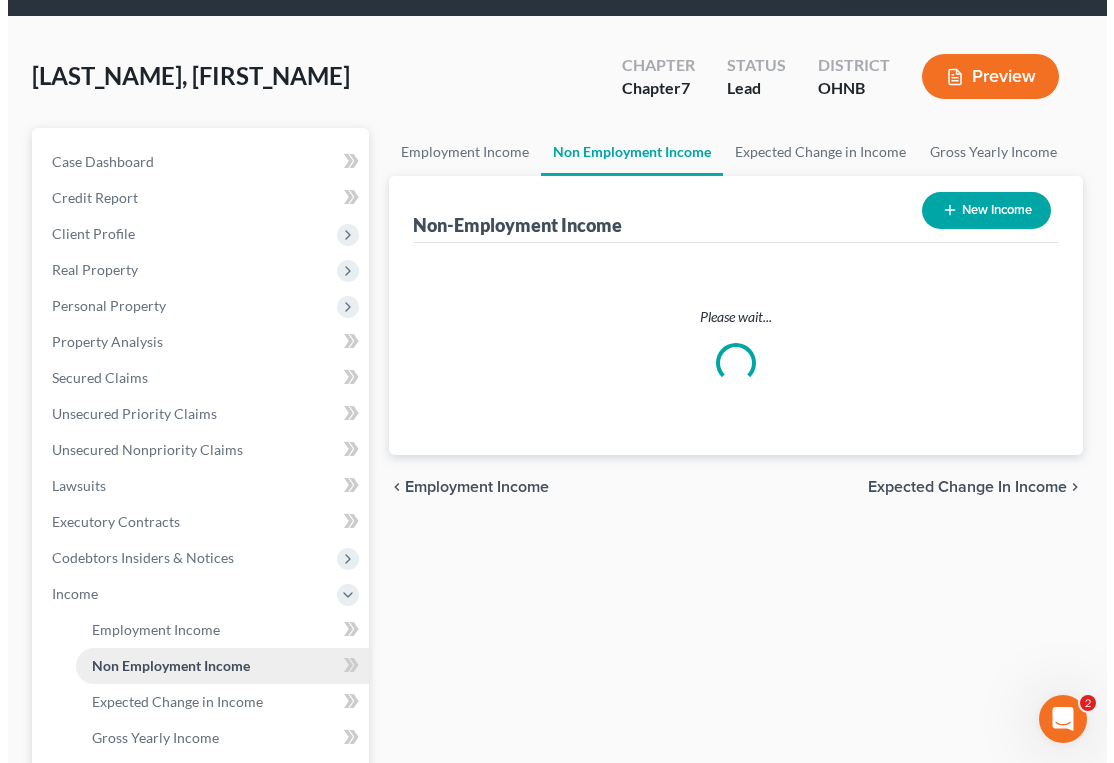scroll, scrollTop: 0, scrollLeft: 0, axis: both 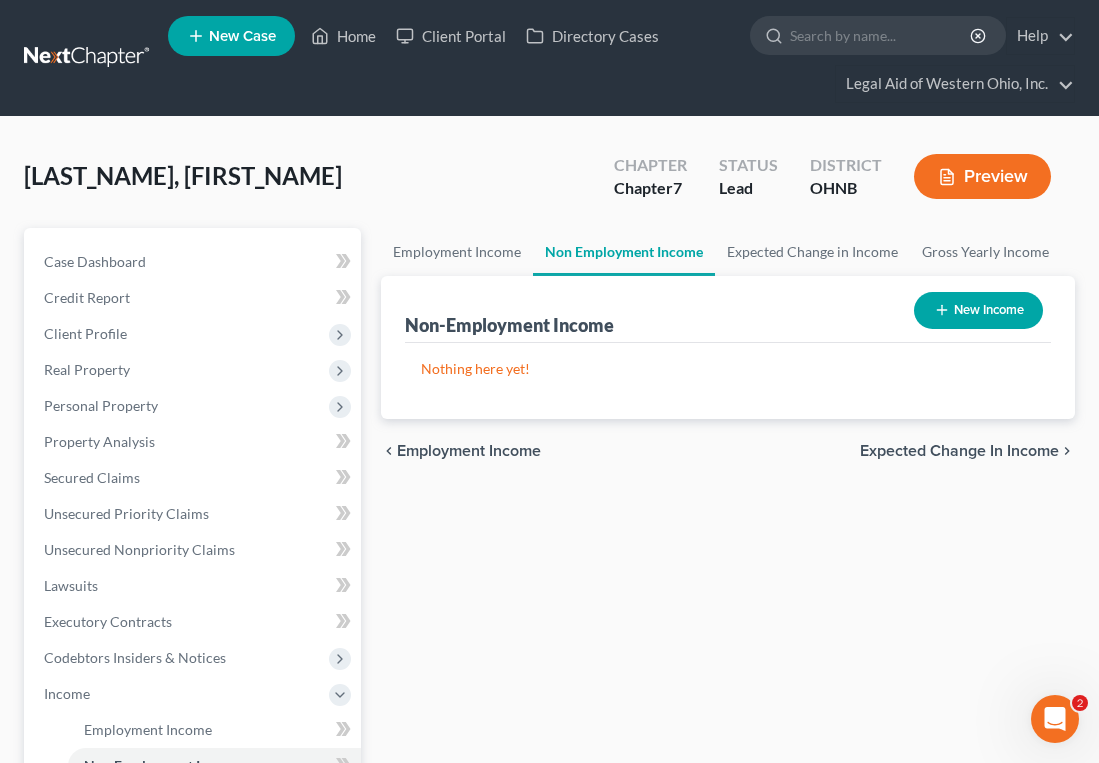 click on "New Income" at bounding box center (978, 310) 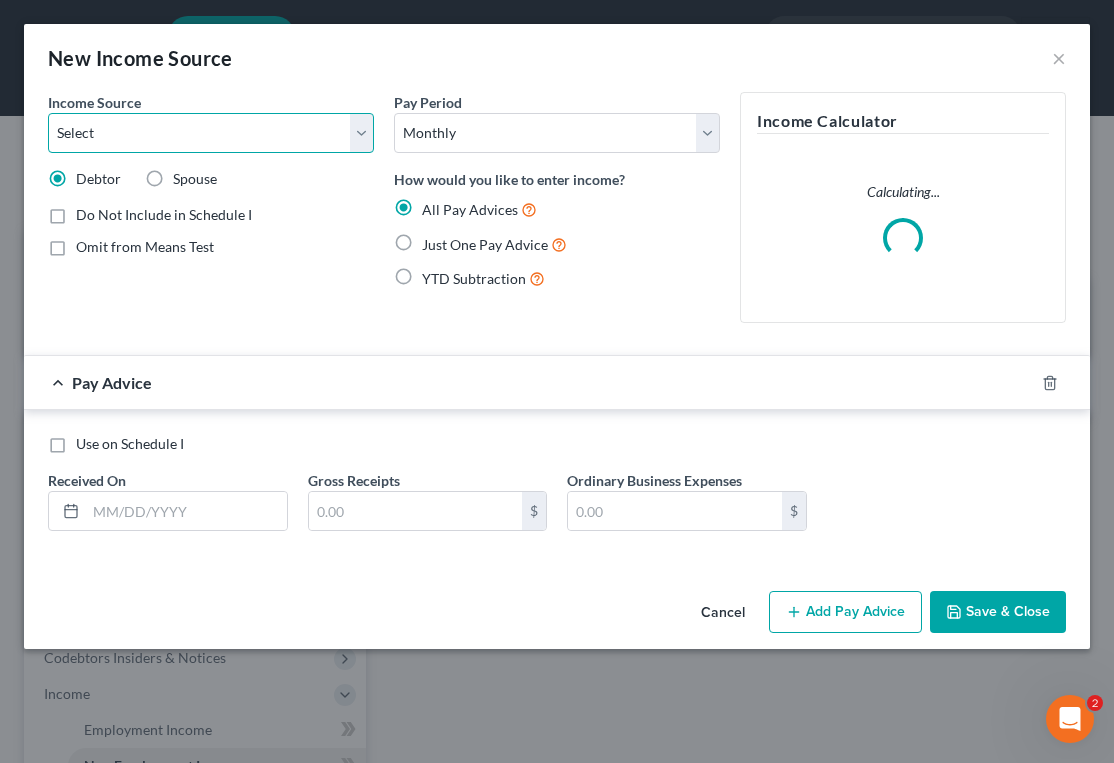 click on "Select Unemployment Disability (from employer) Pension Retirement Social Security / Social Security Disability Other Government Assistance Interests, Dividends or Royalties Child / Family Support Contributions to Household Property / Rental Business, Professional or Farm Alimony / Maintenance Payments Military Disability Benefits Other Monthly Income" at bounding box center [211, 133] 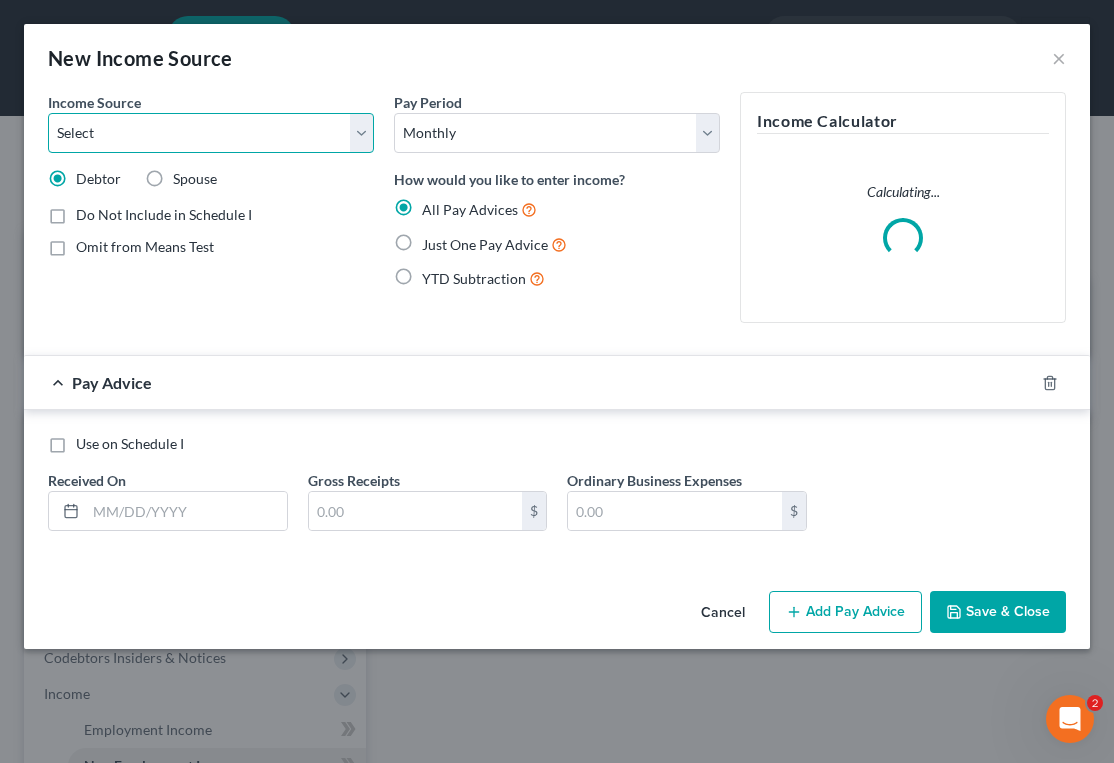 select on "4" 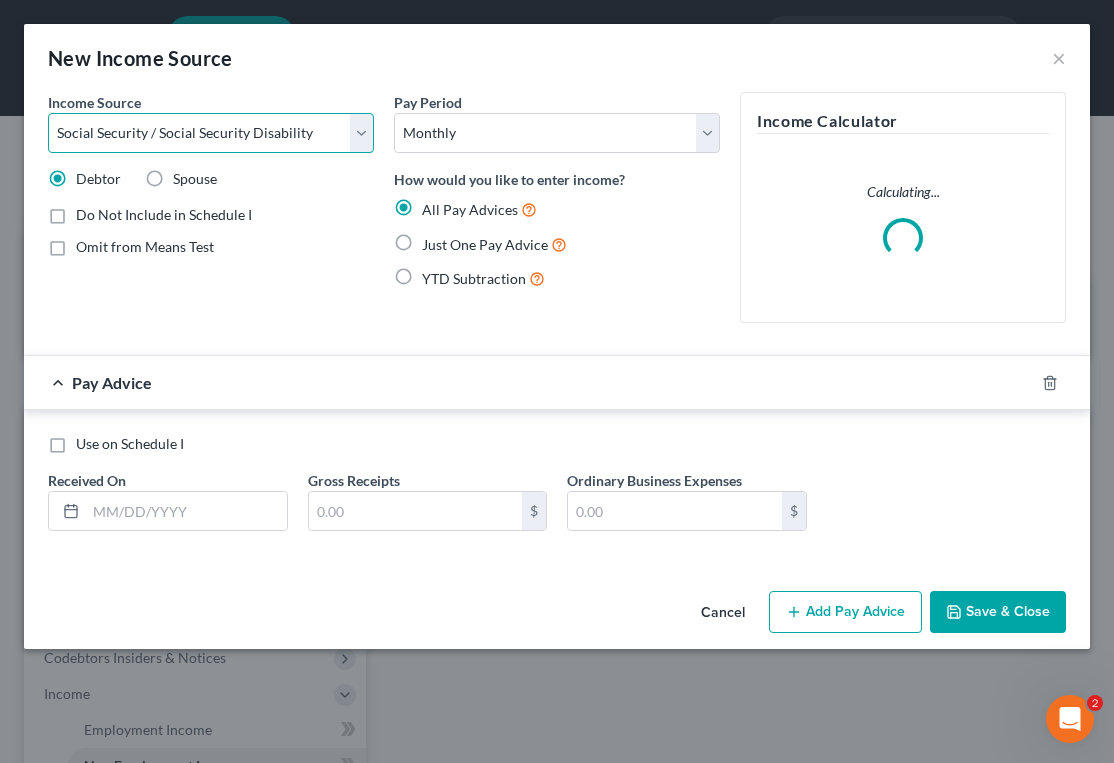 click on "Select Unemployment Disability (from employer) Pension Retirement Social Security / Social Security Disability Other Government Assistance Interests, Dividends or Royalties Child / Family Support Contributions to Household Property / Rental Business, Professional or Farm Alimony / Maintenance Payments Military Disability Benefits Other Monthly Income" at bounding box center (211, 133) 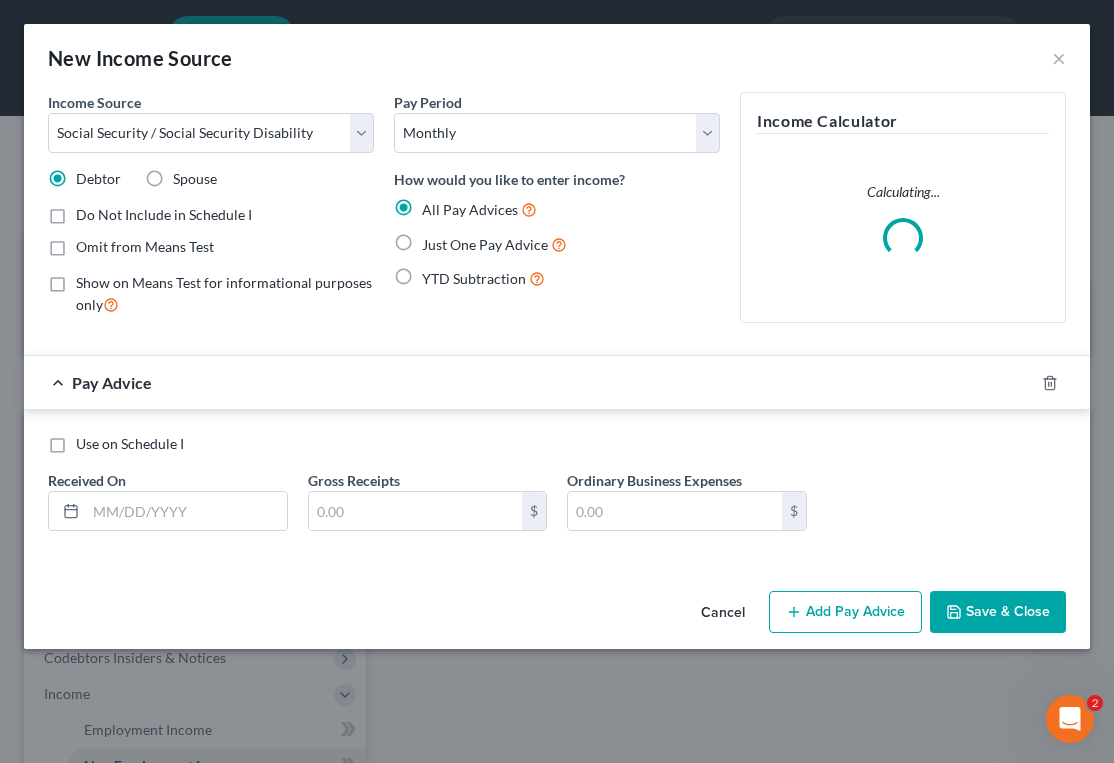 click on "Just One Pay Advice" at bounding box center (494, 244) 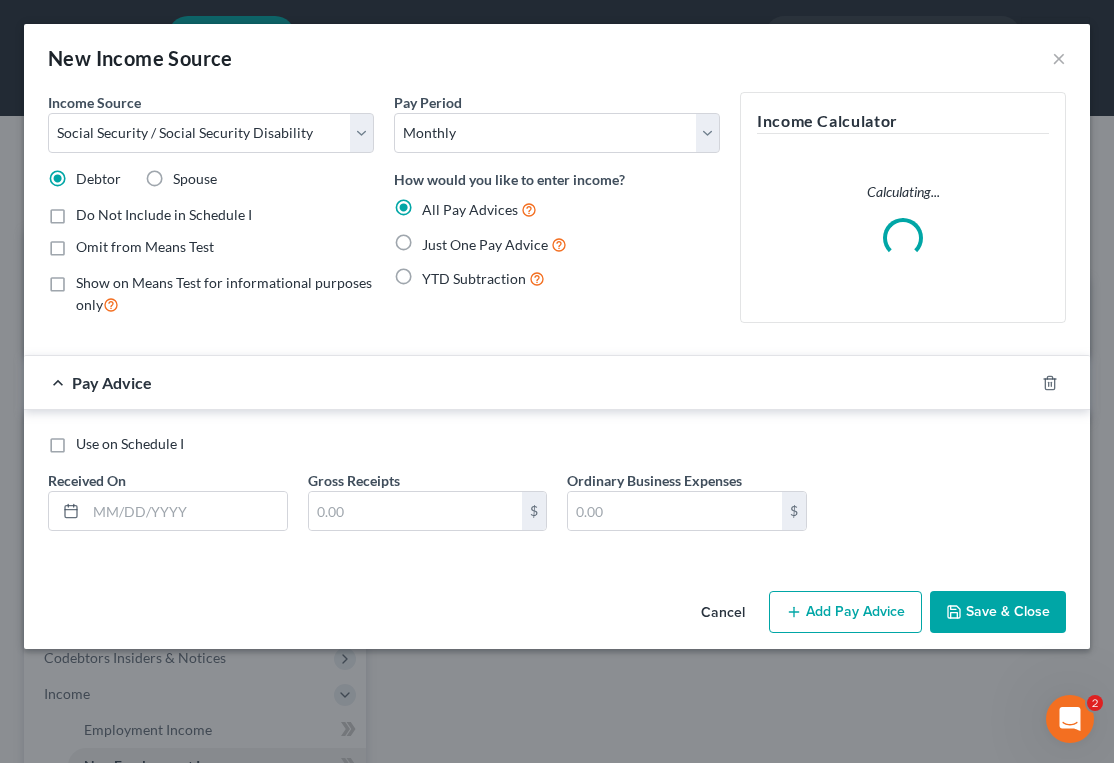 click on "Just One Pay Advice" at bounding box center (436, 239) 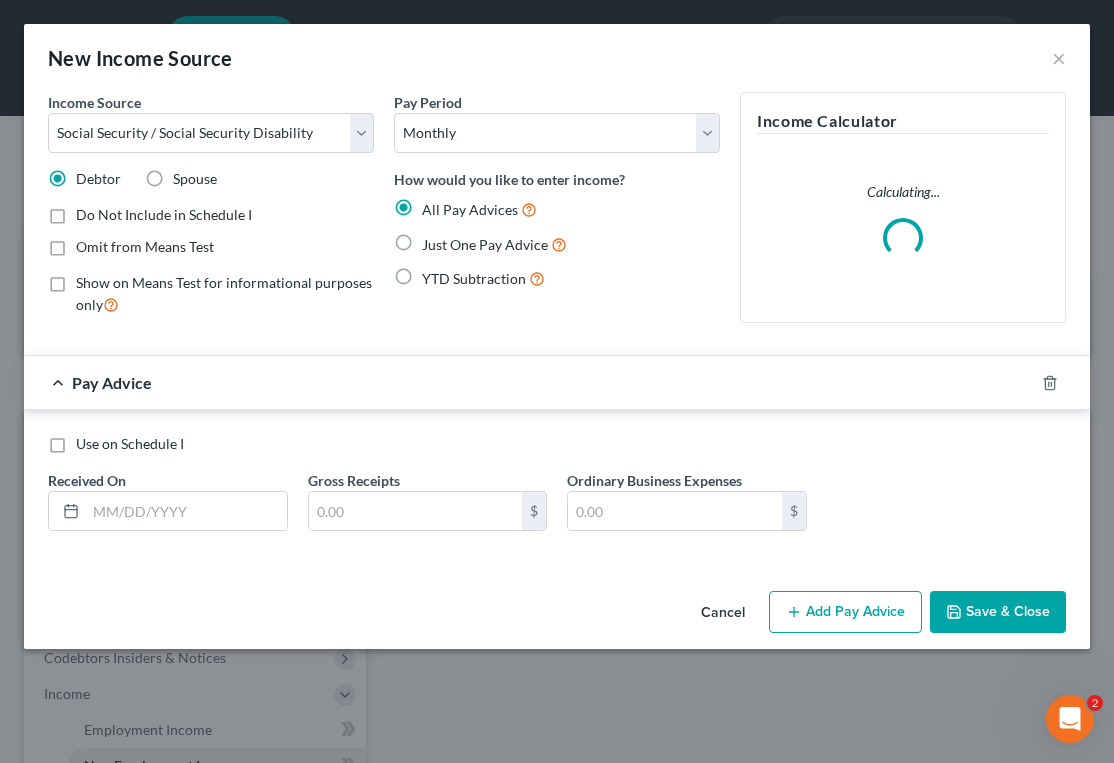 radio on "true" 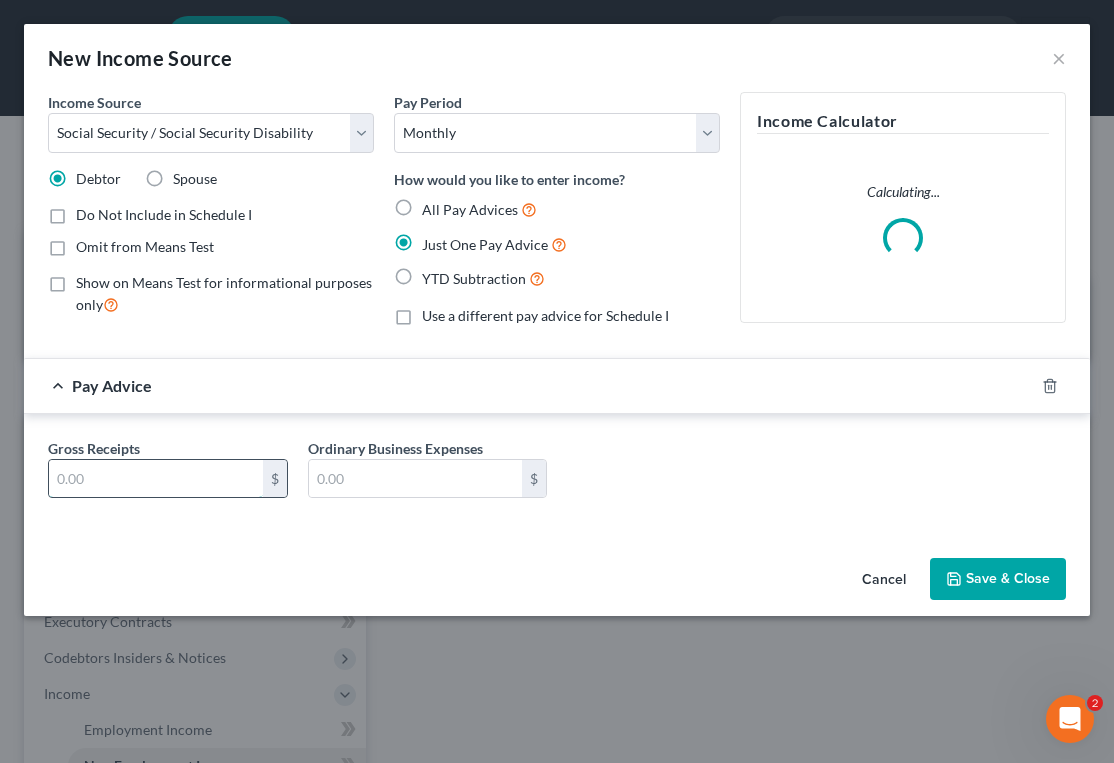 click at bounding box center (156, 479) 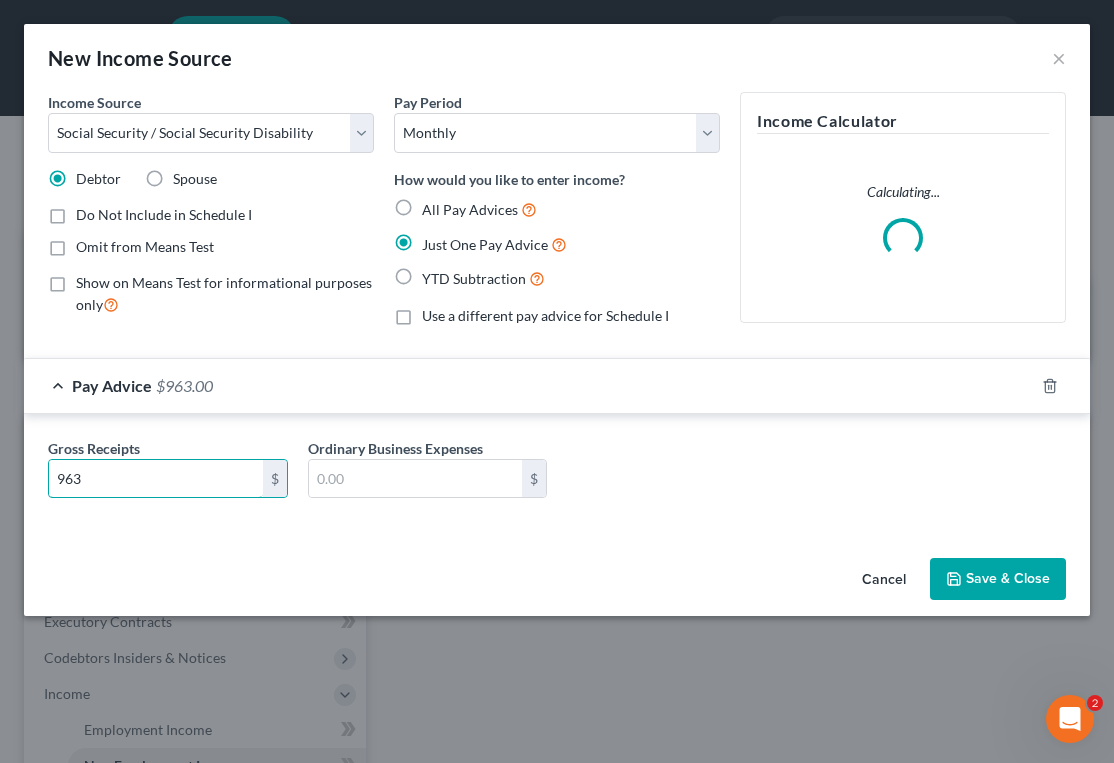 type on "963" 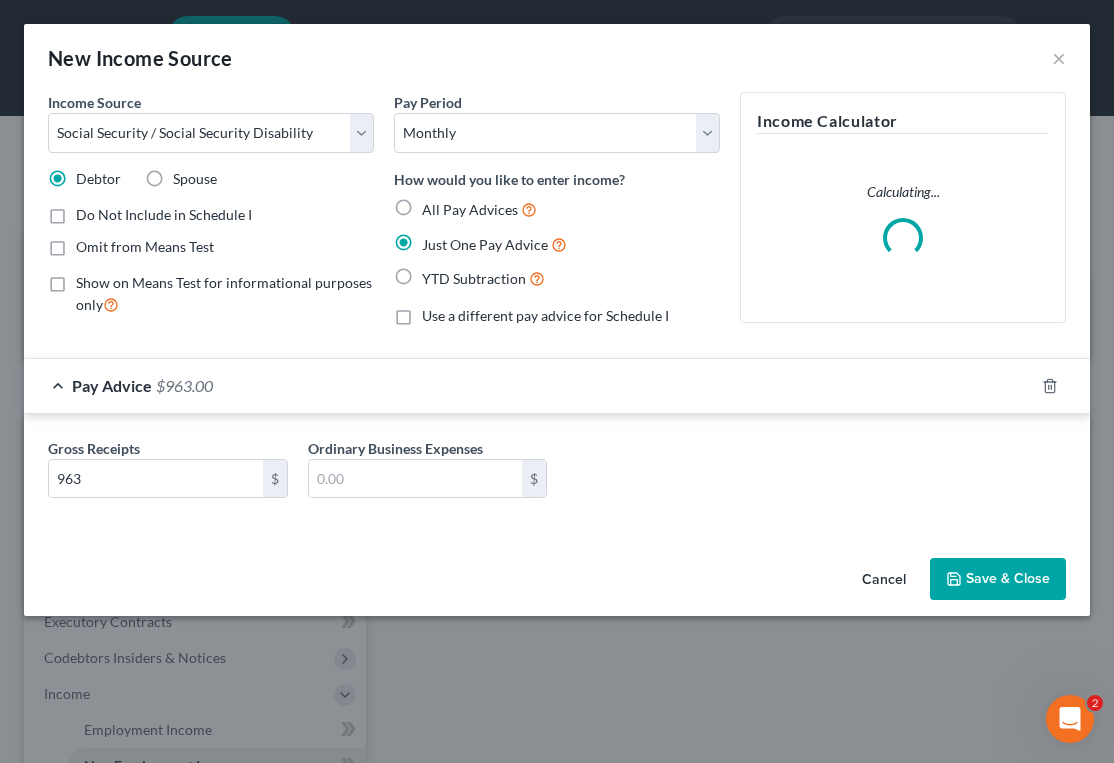 click on "Save & Close" at bounding box center [998, 579] 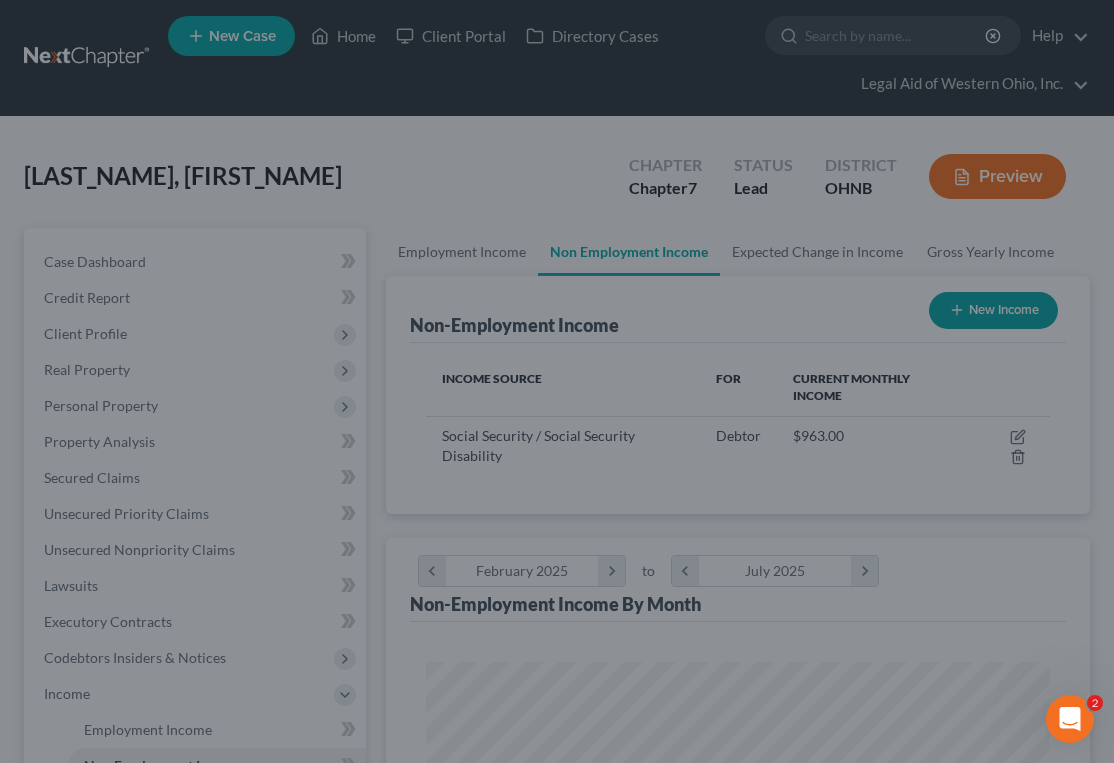 scroll, scrollTop: 999688, scrollLeft: 999336, axis: both 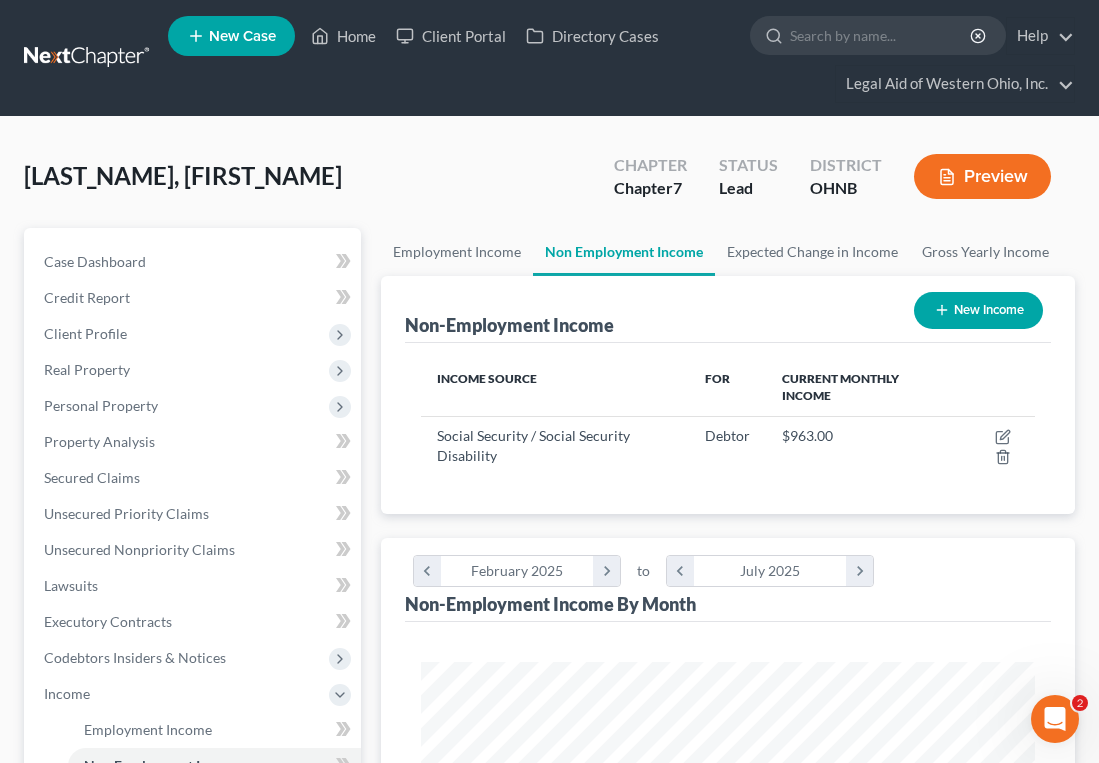 click on "New Income" at bounding box center (978, 310) 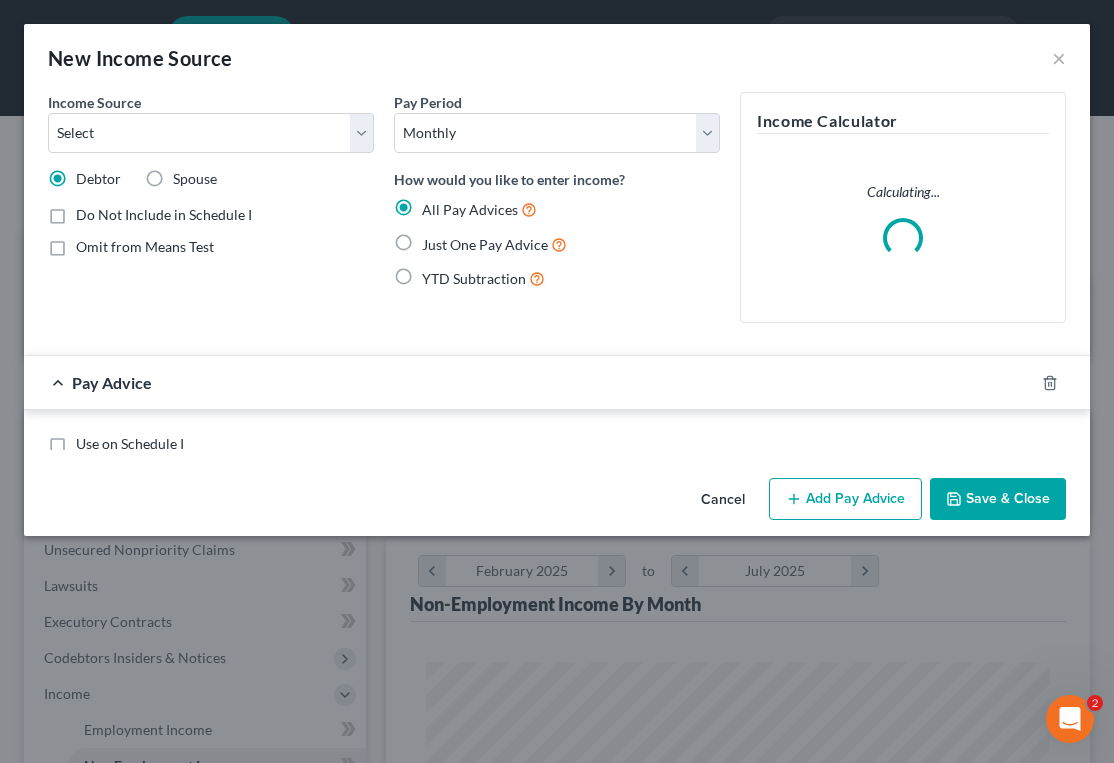 scroll, scrollTop: 999688, scrollLeft: 999336, axis: both 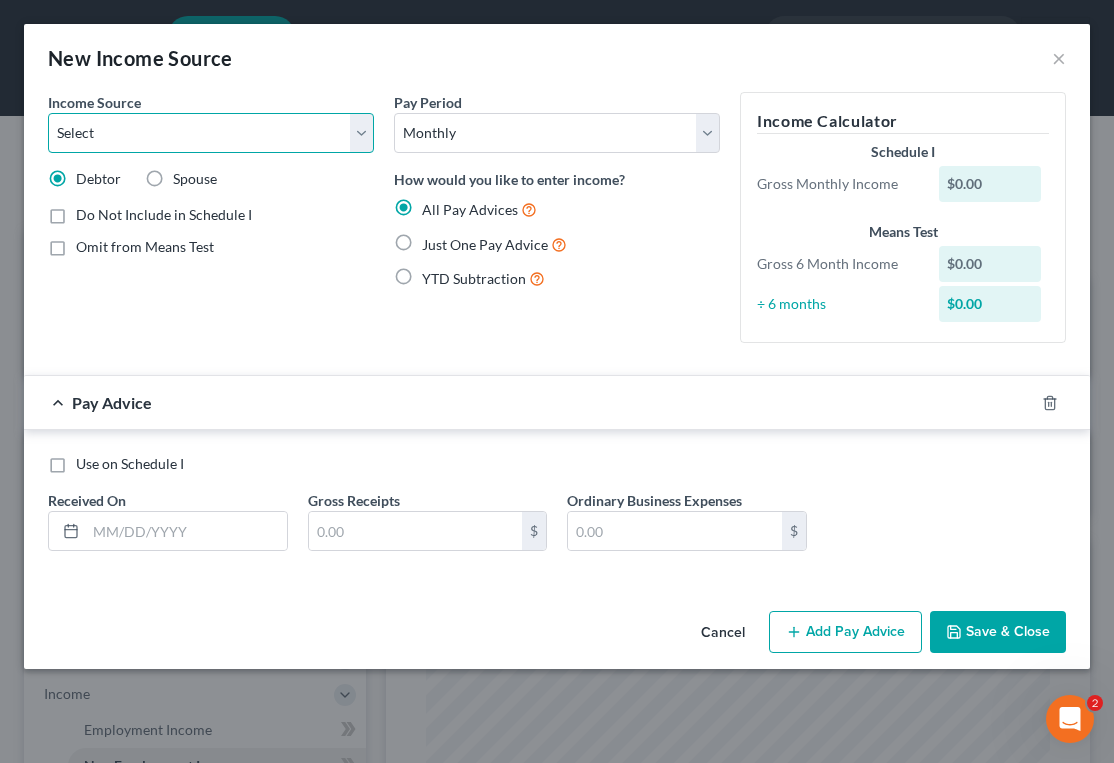 click on "Select Unemployment Disability (from employer) Pension Retirement Social Security / Social Security Disability Other Government Assistance Interests, Dividends or Royalties Child / Family Support Contributions to Household Property / Rental Business, Professional or Farm Alimony / Maintenance Payments Military Disability Benefits Other Monthly Income" at bounding box center (211, 133) 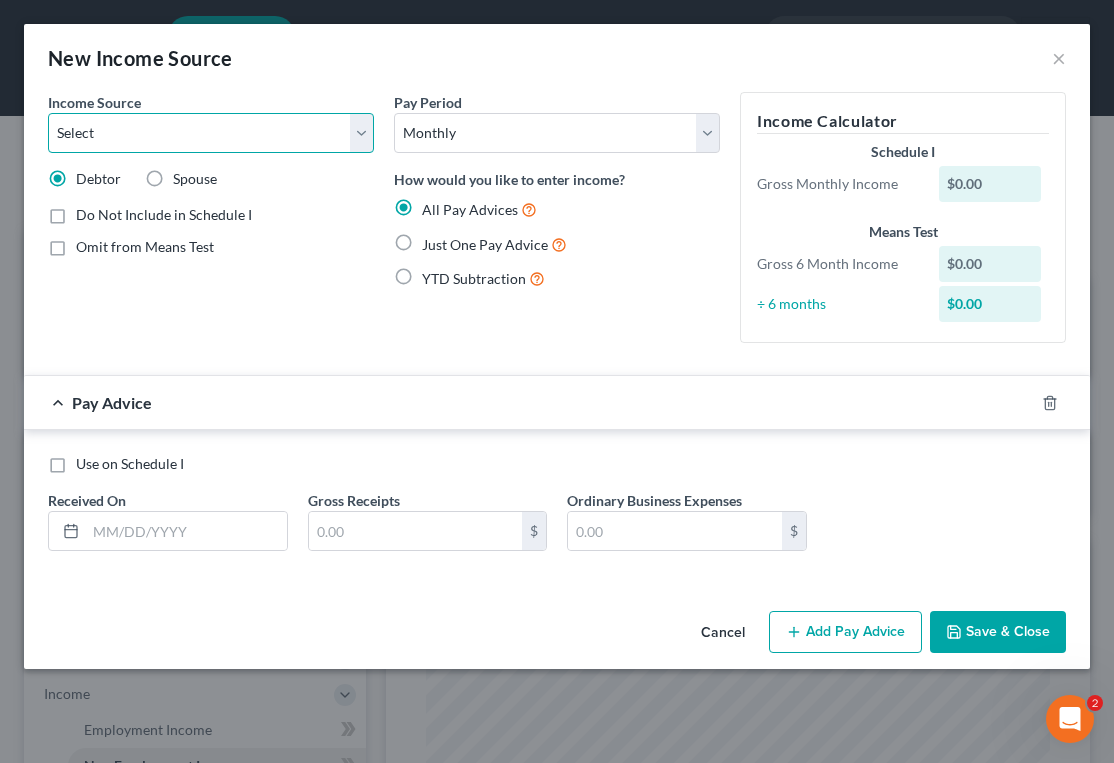 select on "5" 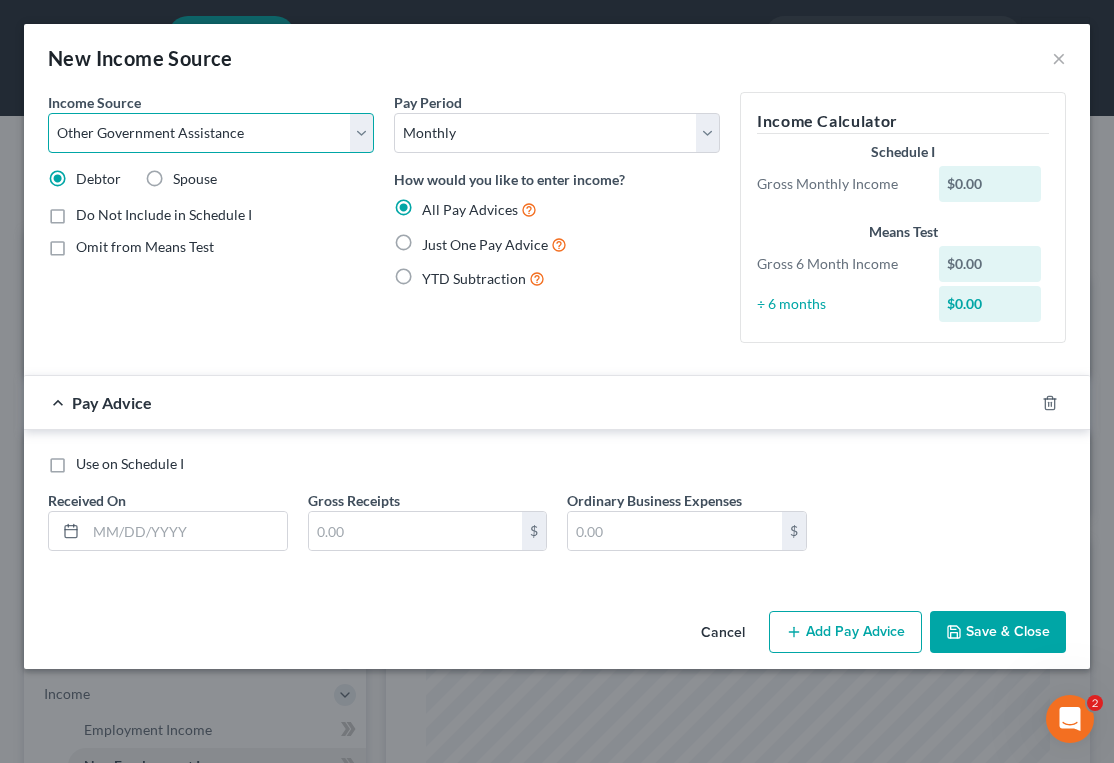 click on "Select Unemployment Disability (from employer) Pension Retirement Social Security / Social Security Disability Other Government Assistance Interests, Dividends or Royalties Child / Family Support Contributions to Household Property / Rental Business, Professional or Farm Alimony / Maintenance Payments Military Disability Benefits Other Monthly Income" at bounding box center (211, 133) 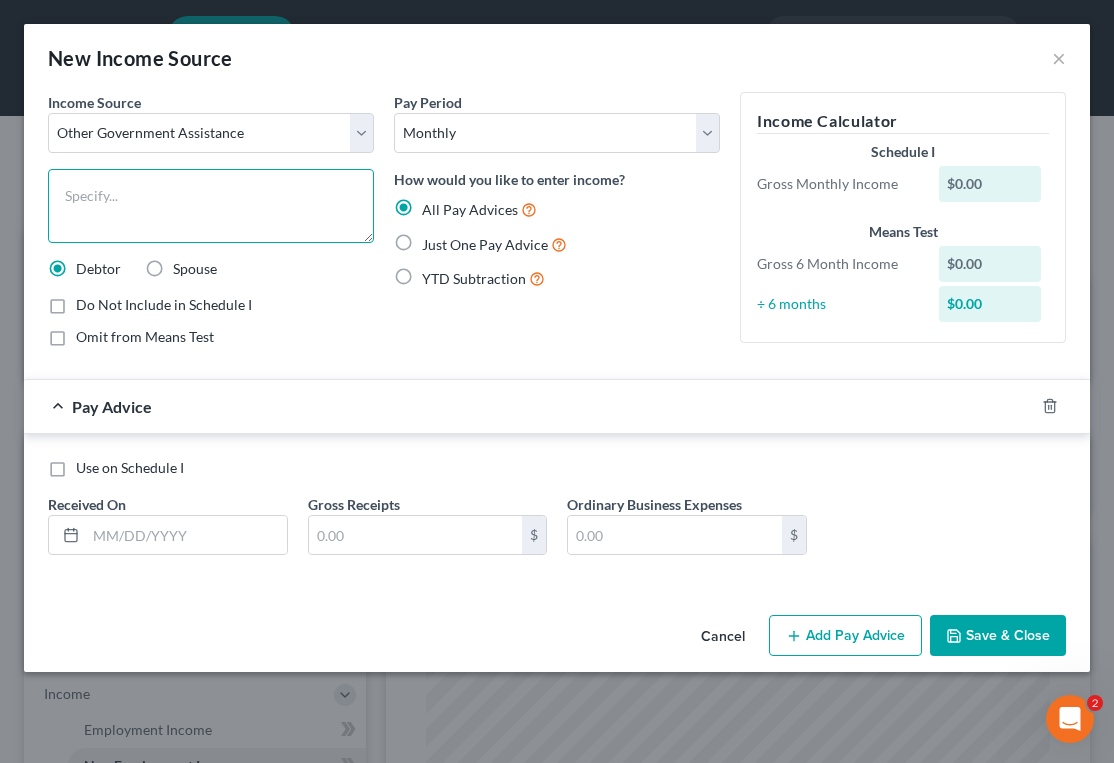 click at bounding box center (211, 206) 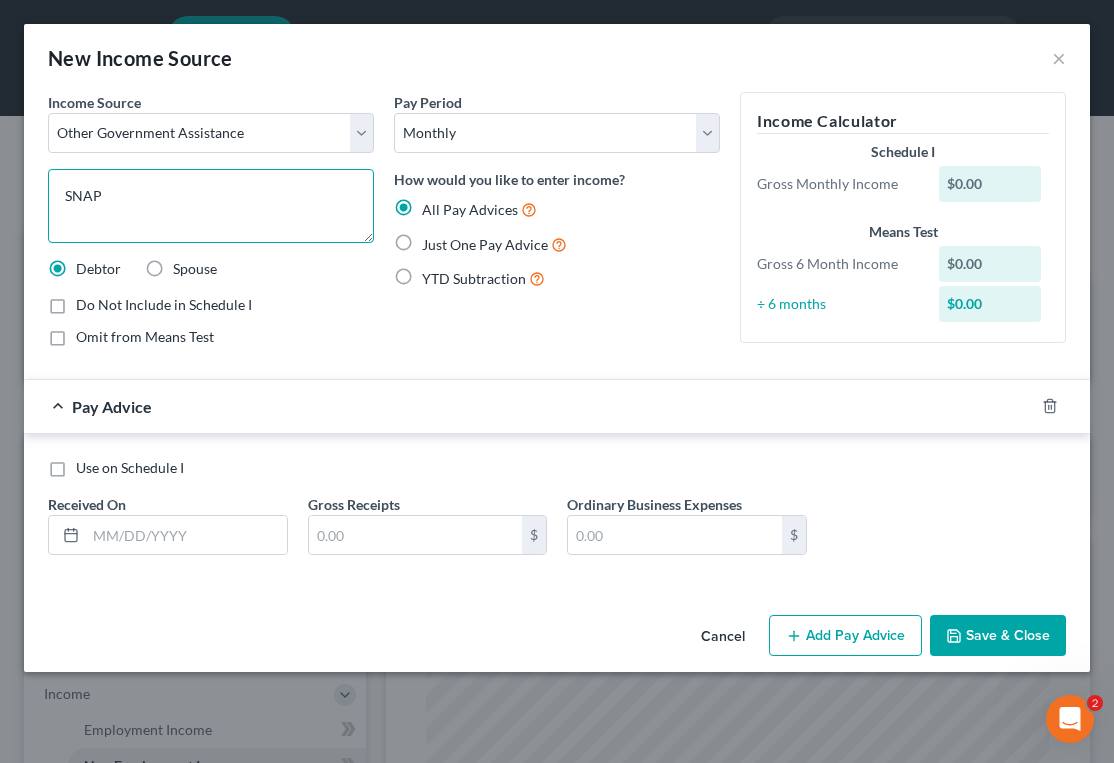 type on "SNAP" 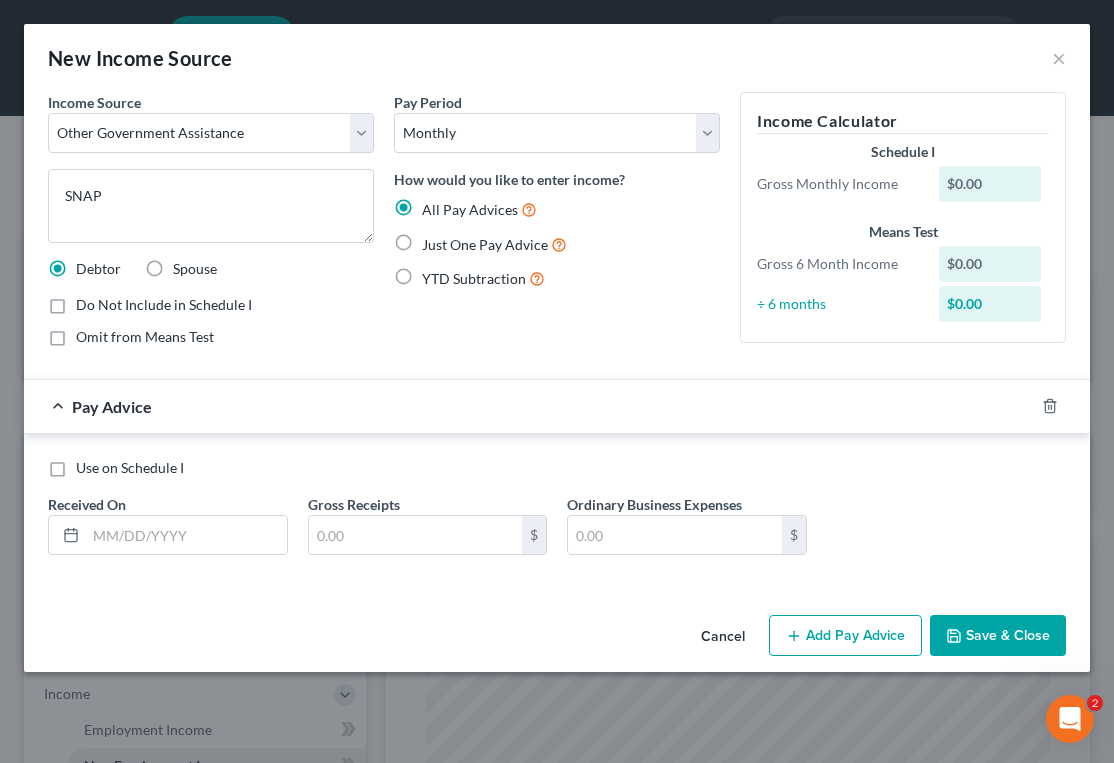 click on "Just One Pay Advice" at bounding box center (494, 244) 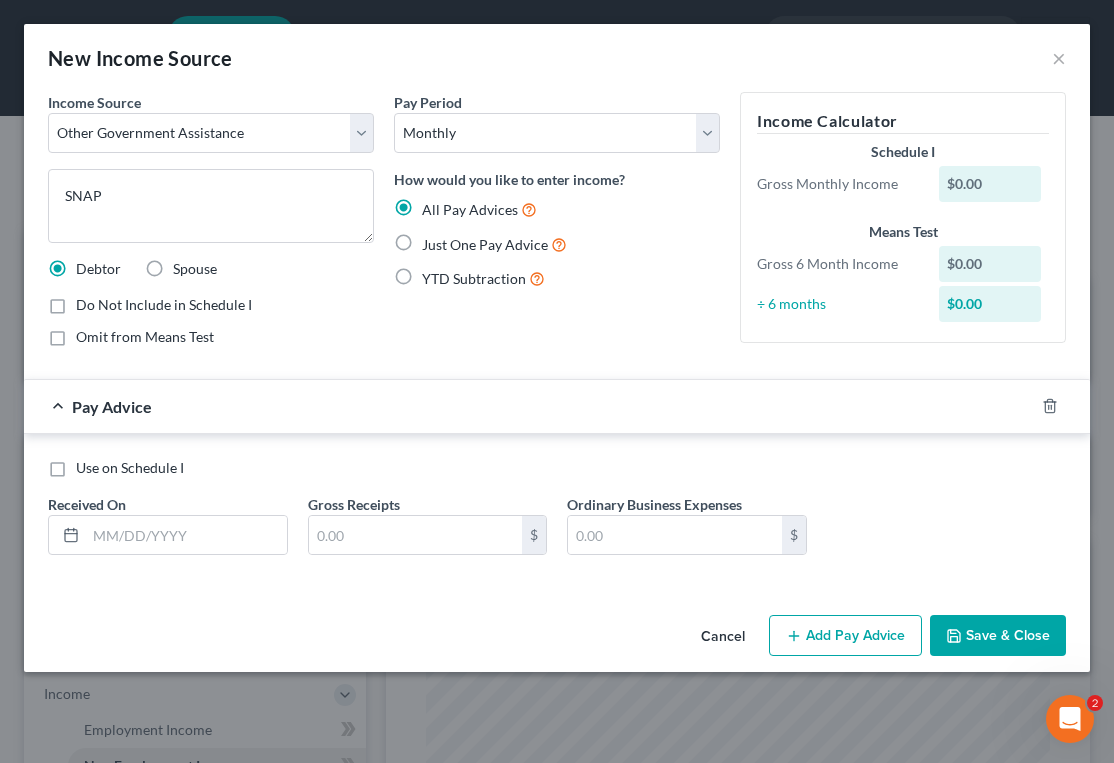 click on "Just One Pay Advice" at bounding box center (436, 239) 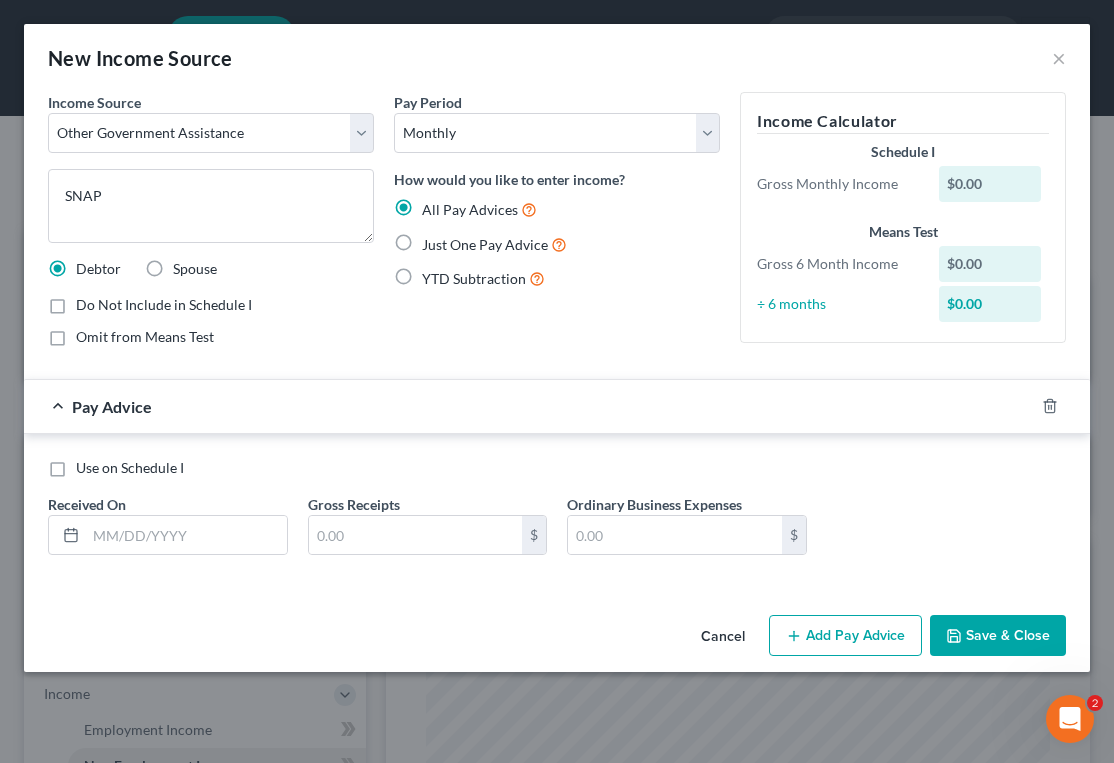 radio on "true" 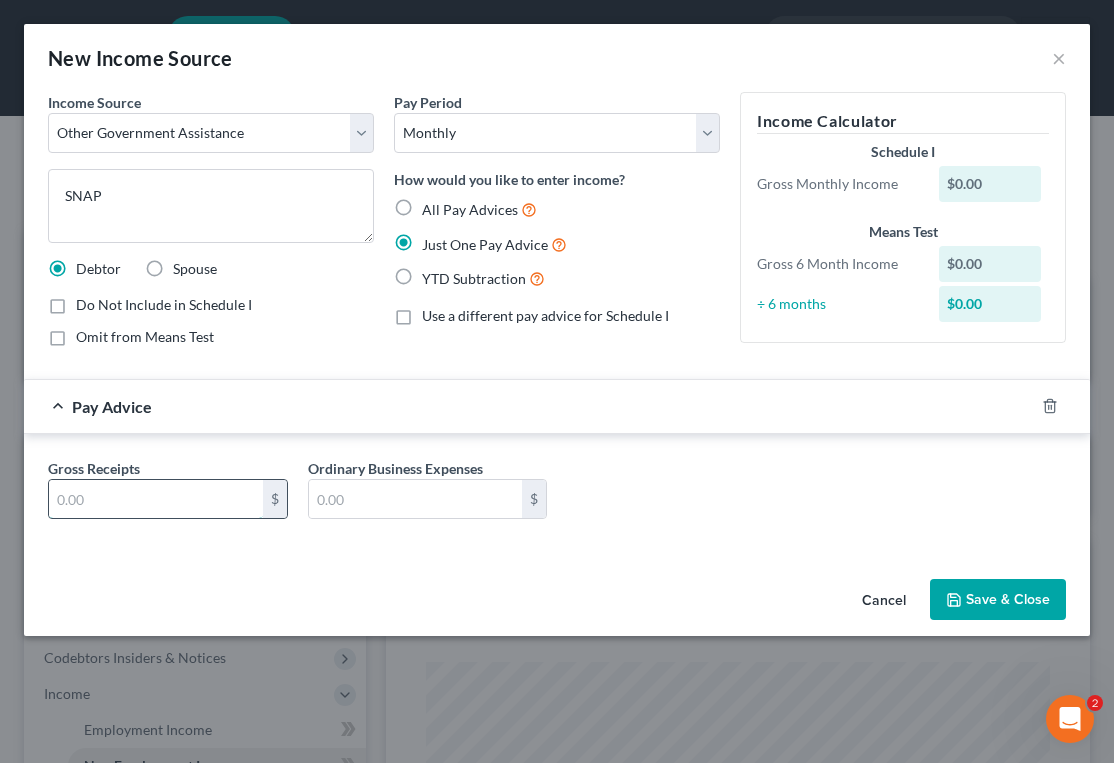 click at bounding box center [156, 499] 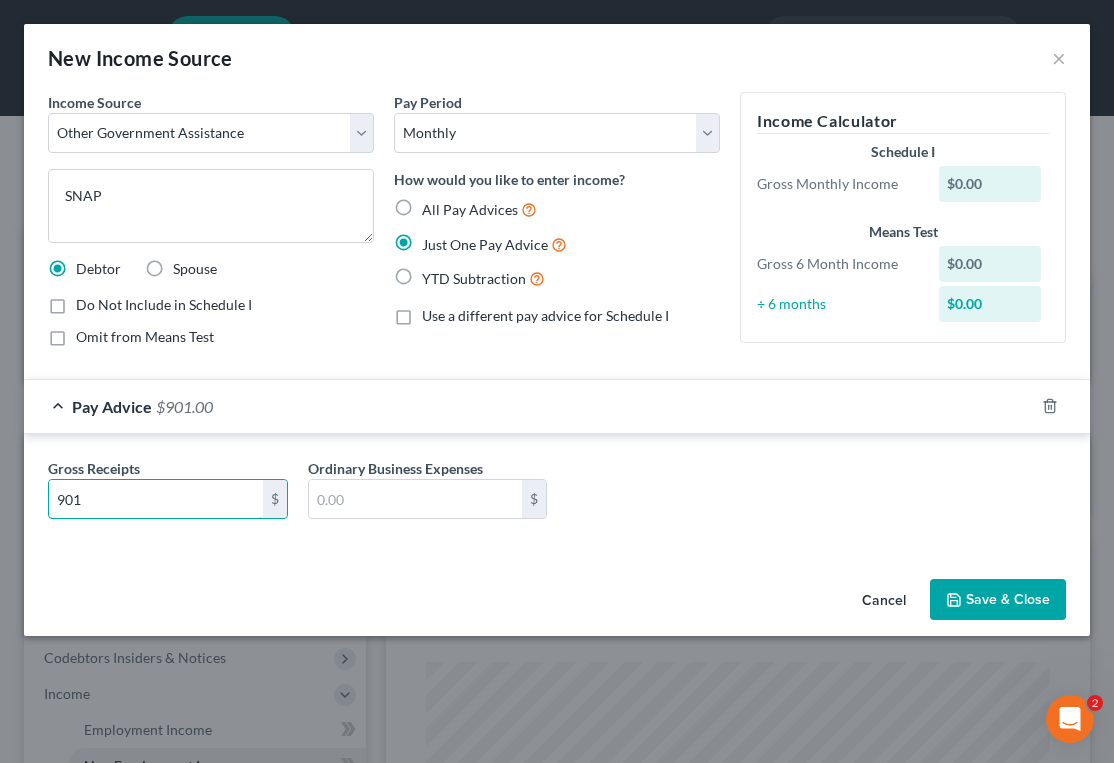 type on "901" 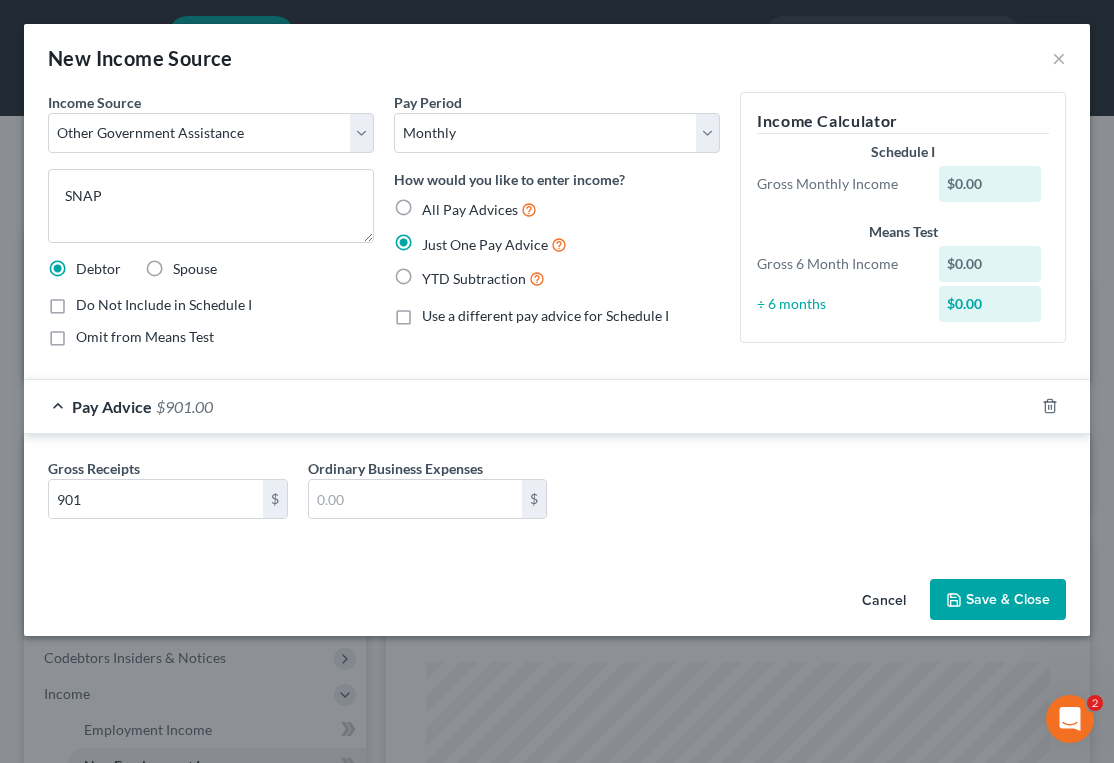 click on "Save & Close" at bounding box center (998, 600) 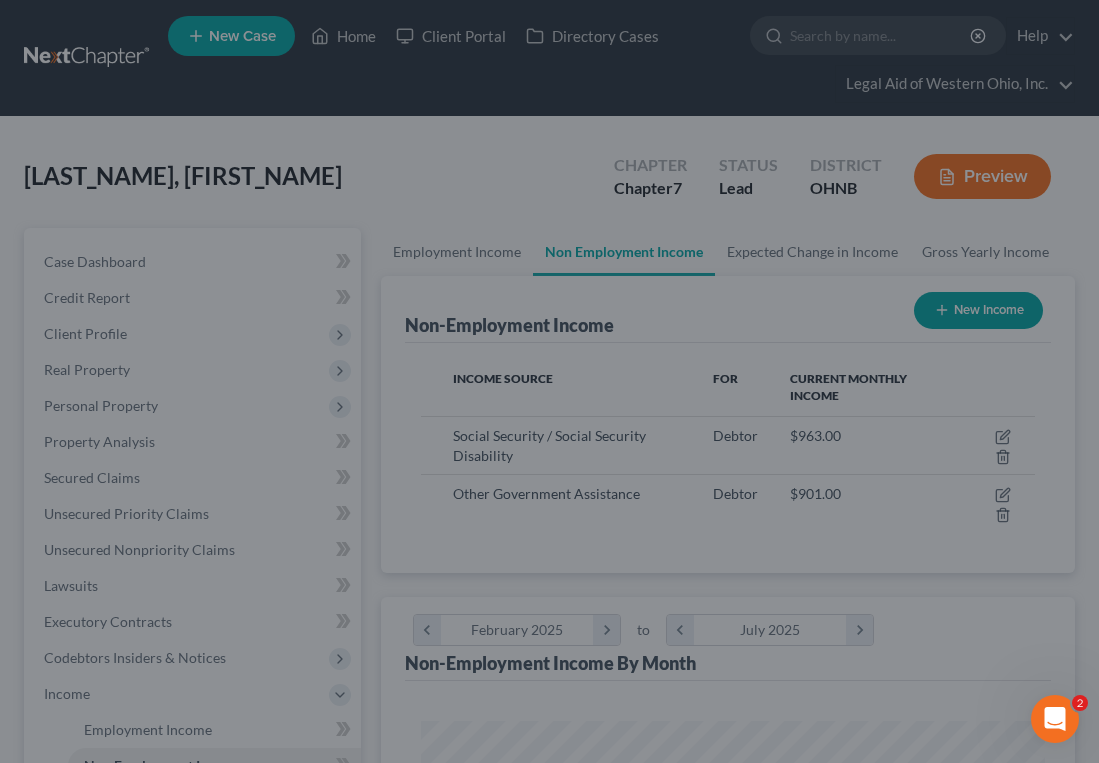 scroll, scrollTop: 307, scrollLeft: 654, axis: both 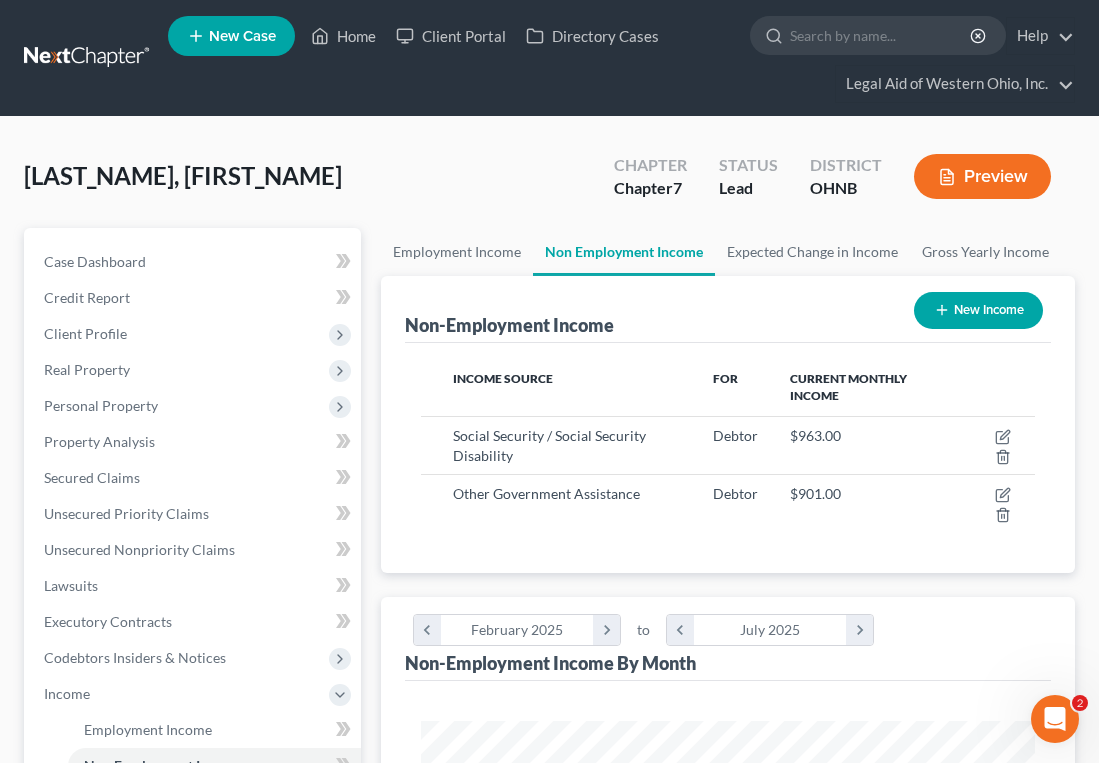click on "New Case Home Client Portal Directory Cases         - No Result - See all results Or Press Enter... Help Help Center Webinars Training Videos What's new Legal Aid of Western Ohio, Inc. Legal Aid of Western Ohio, Inc. kobrien@[BRAND].org My Account Settings Plan + Billing Account Add-Ons Upgrade to Whoa Log out" at bounding box center [621, 58] 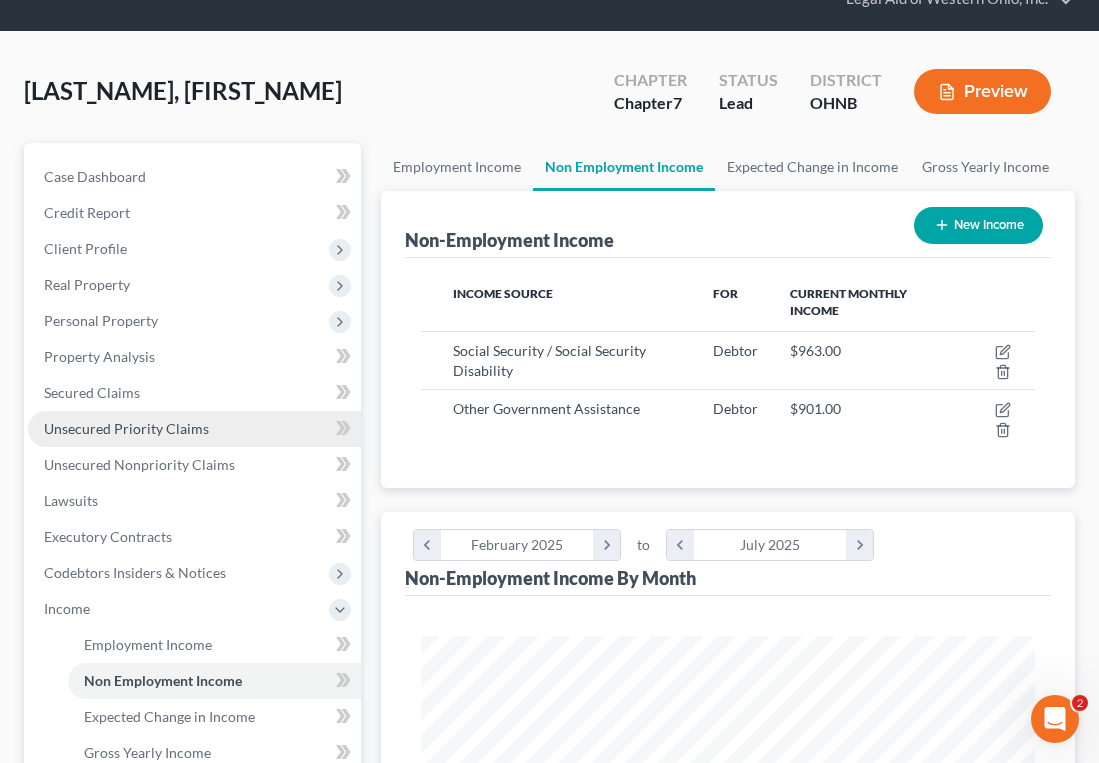 scroll, scrollTop: 300, scrollLeft: 0, axis: vertical 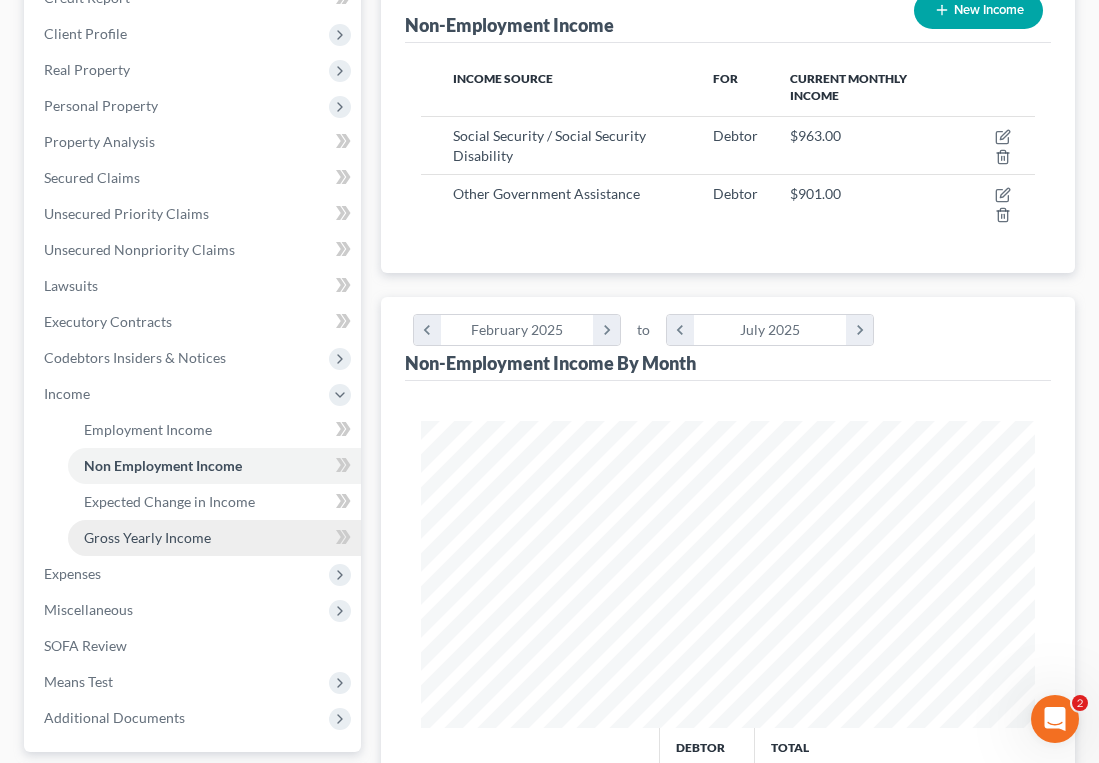click on "Gross Yearly Income" at bounding box center [214, 538] 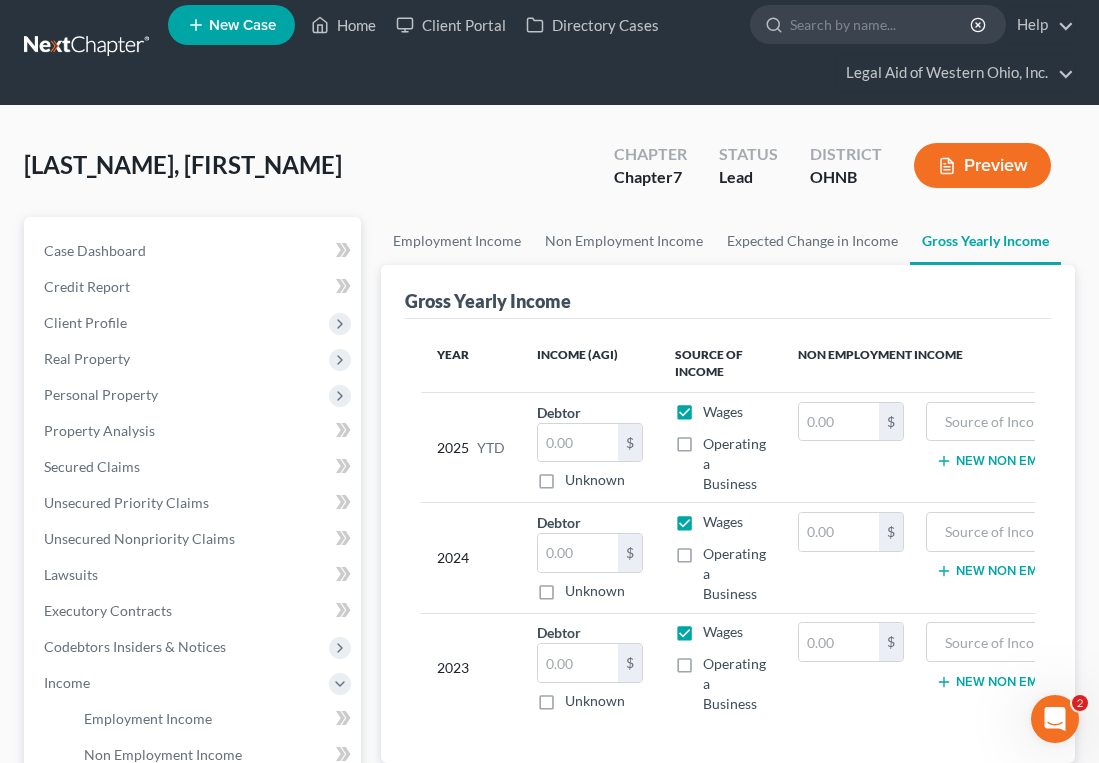 scroll, scrollTop: 0, scrollLeft: 0, axis: both 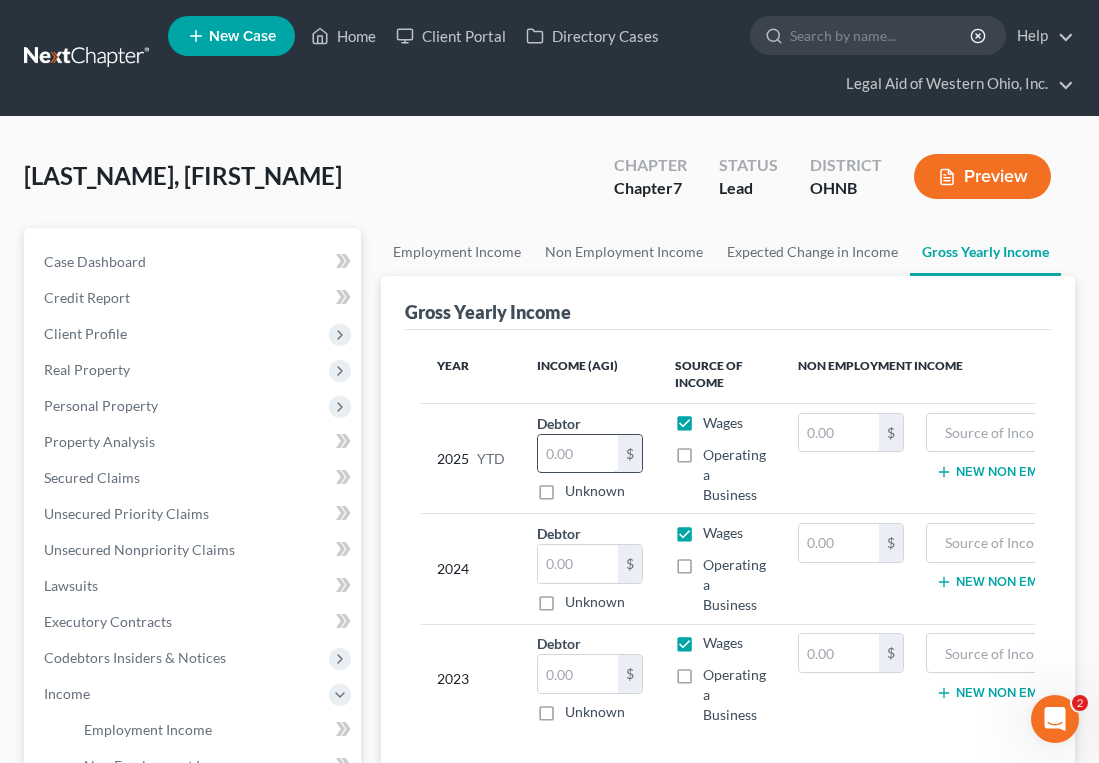 click at bounding box center (578, 454) 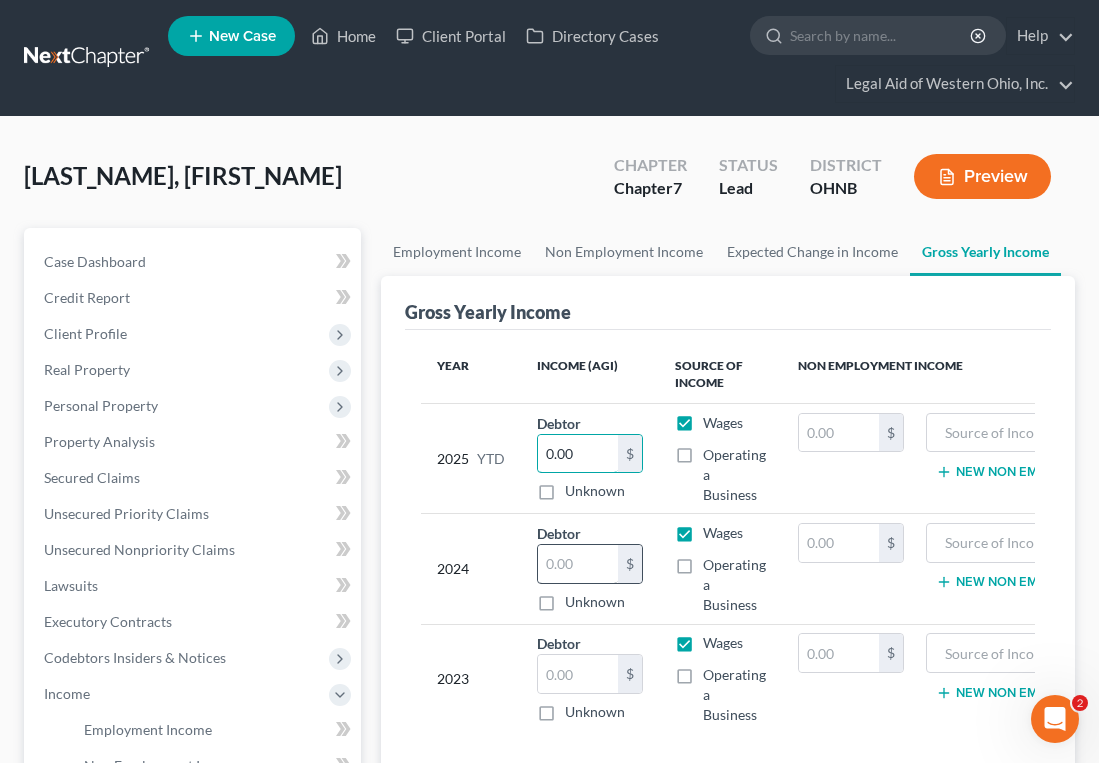 type on "0.00" 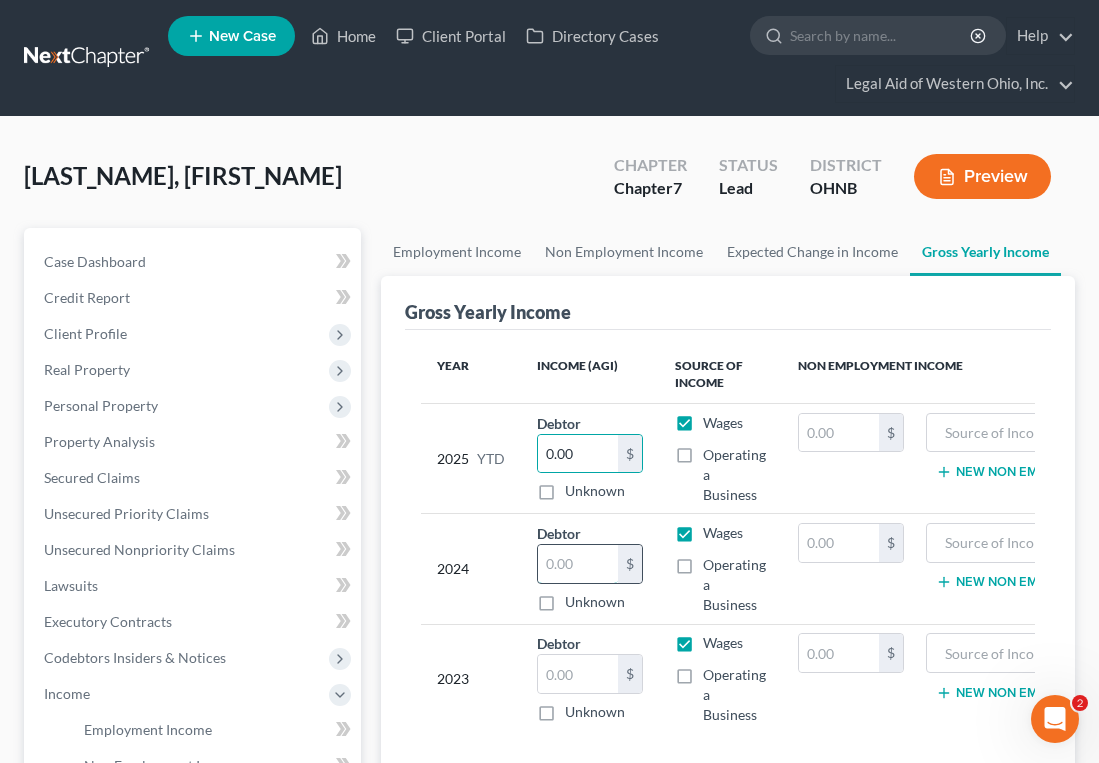 drag, startPoint x: 539, startPoint y: 565, endPoint x: 553, endPoint y: 563, distance: 14.142136 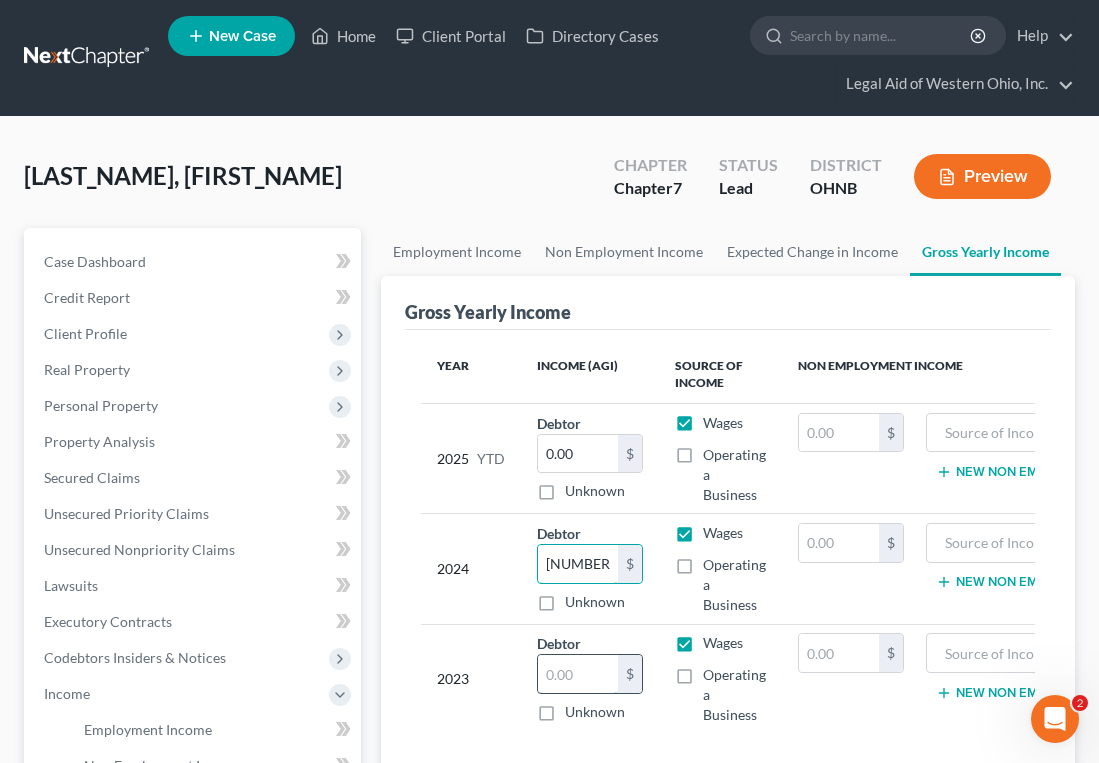 type on "[NUMBER],[NUMBER]" 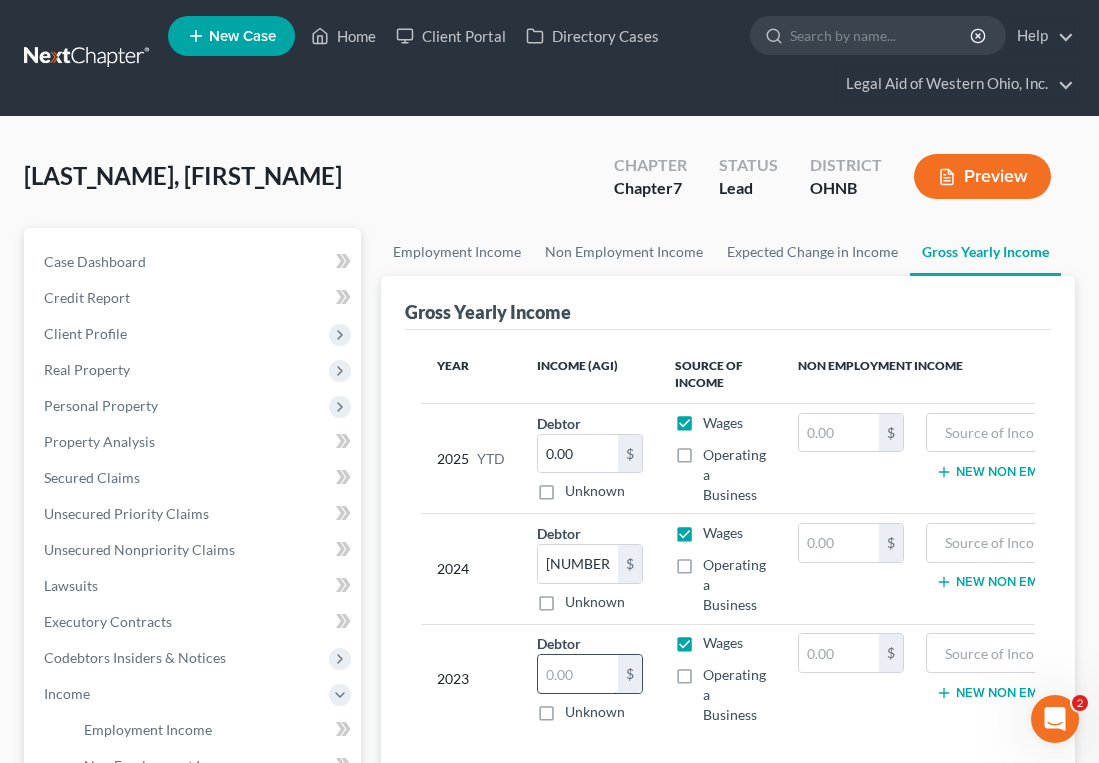 click at bounding box center [578, 674] 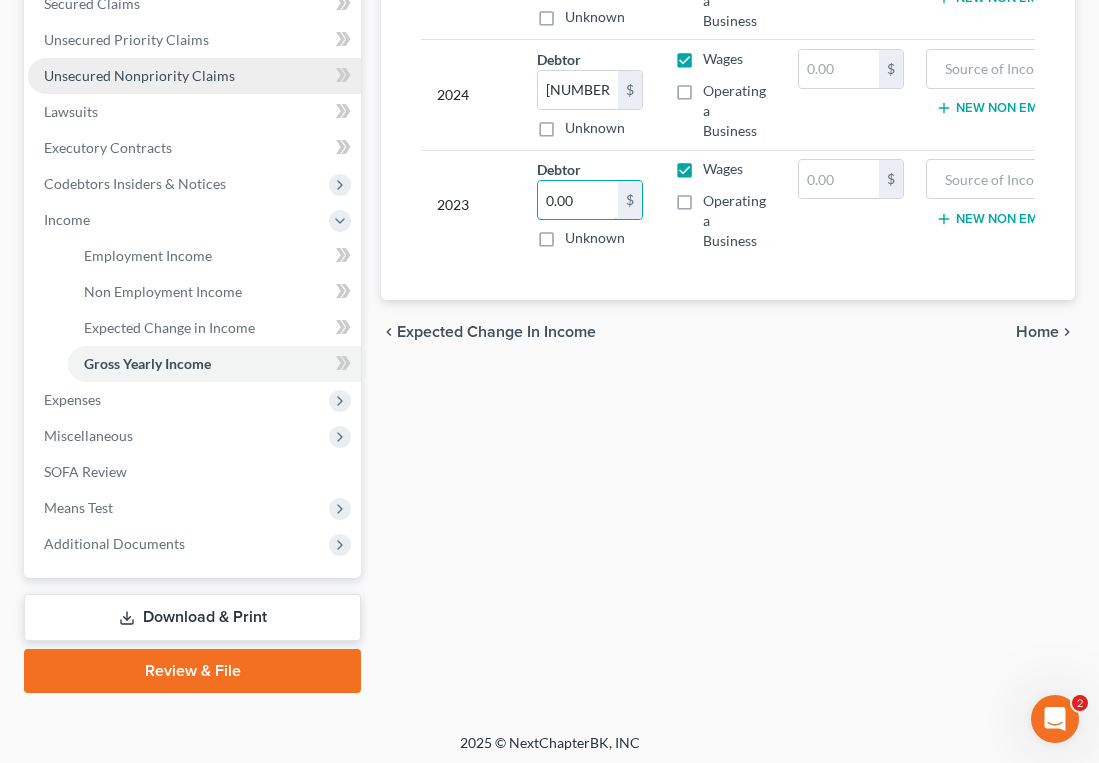scroll, scrollTop: 480, scrollLeft: 0, axis: vertical 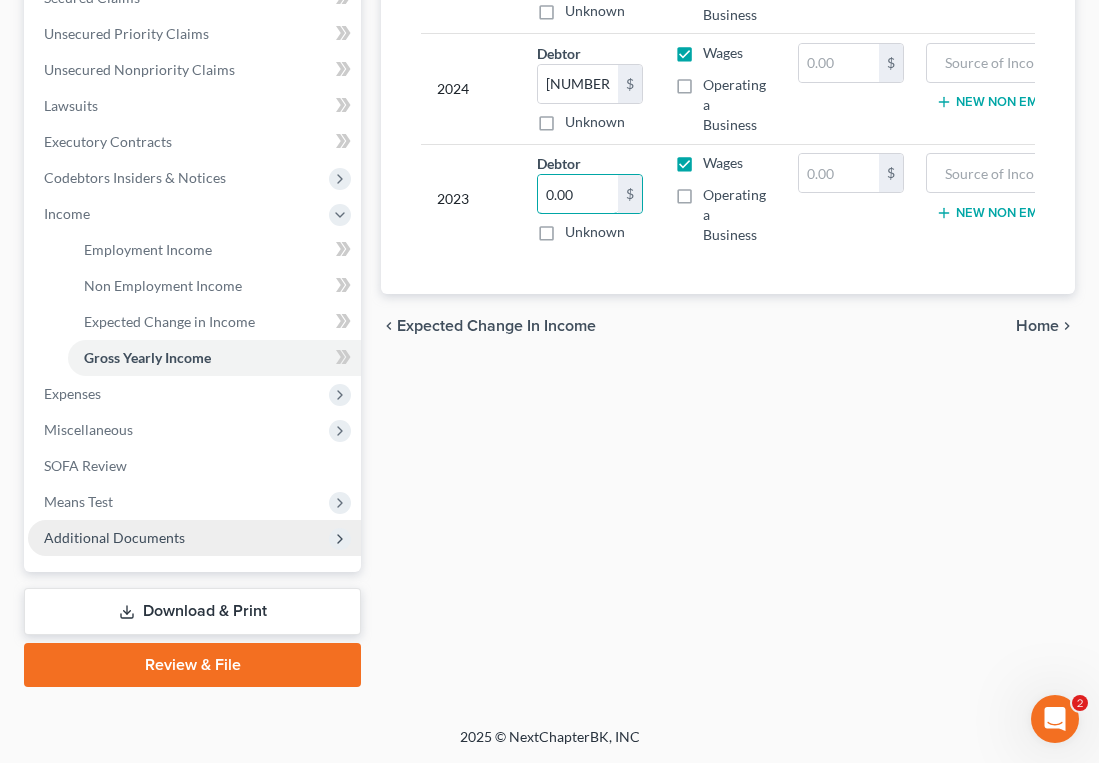 type on "0.00" 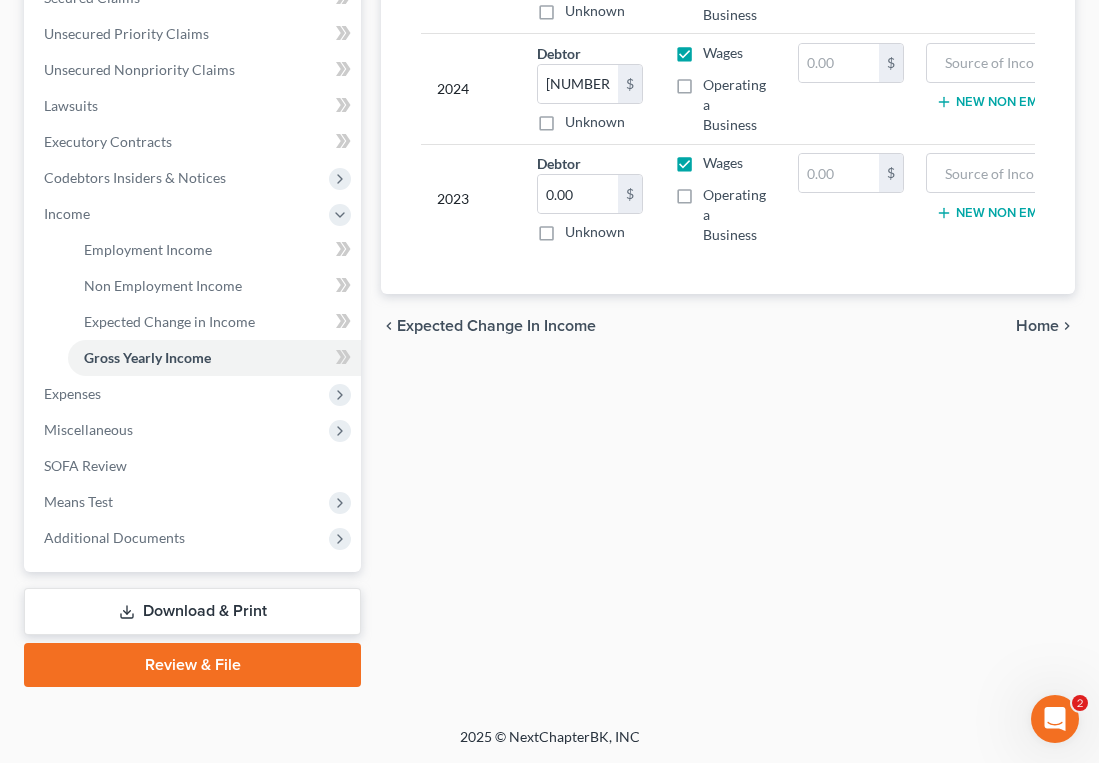 drag, startPoint x: 661, startPoint y: 419, endPoint x: 822, endPoint y: 374, distance: 167.17058 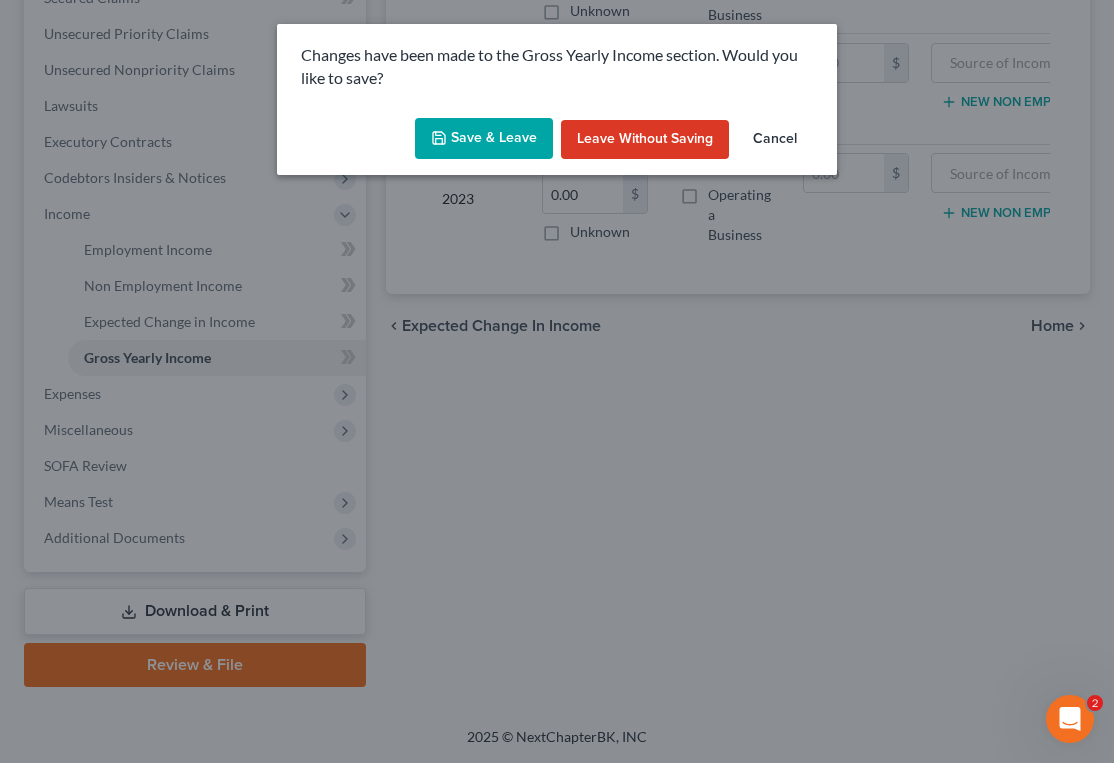 click on "Save & Leave" at bounding box center (484, 139) 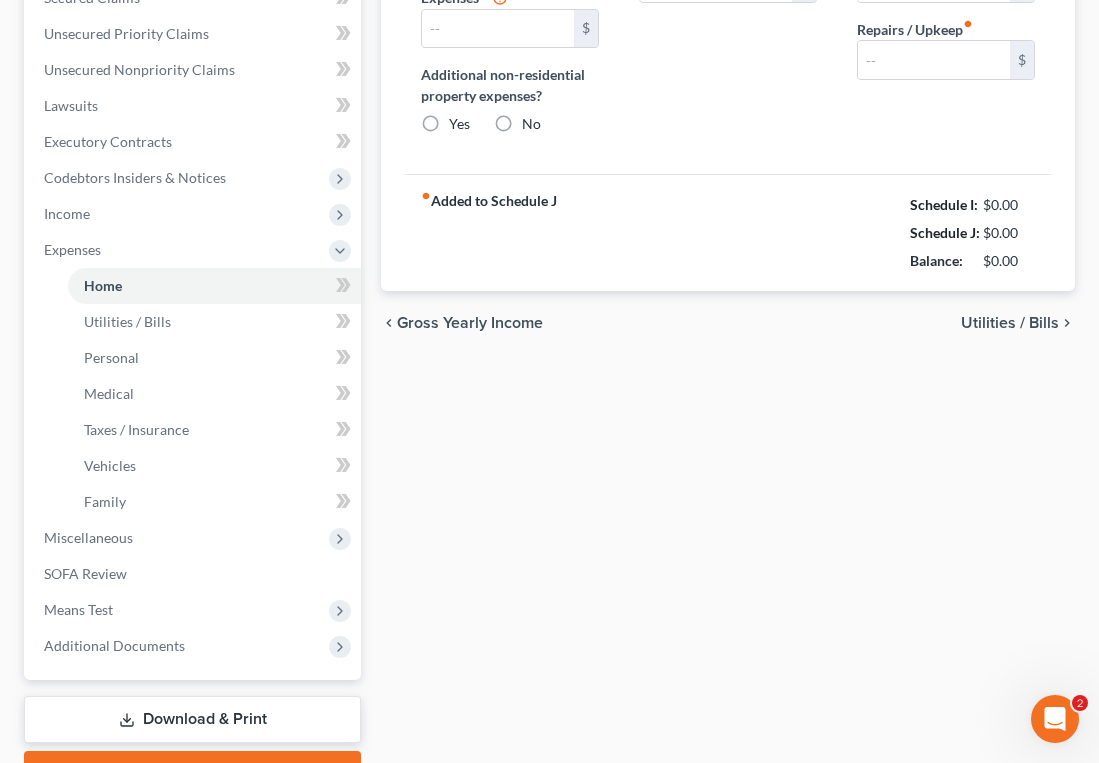 type on "0.00" 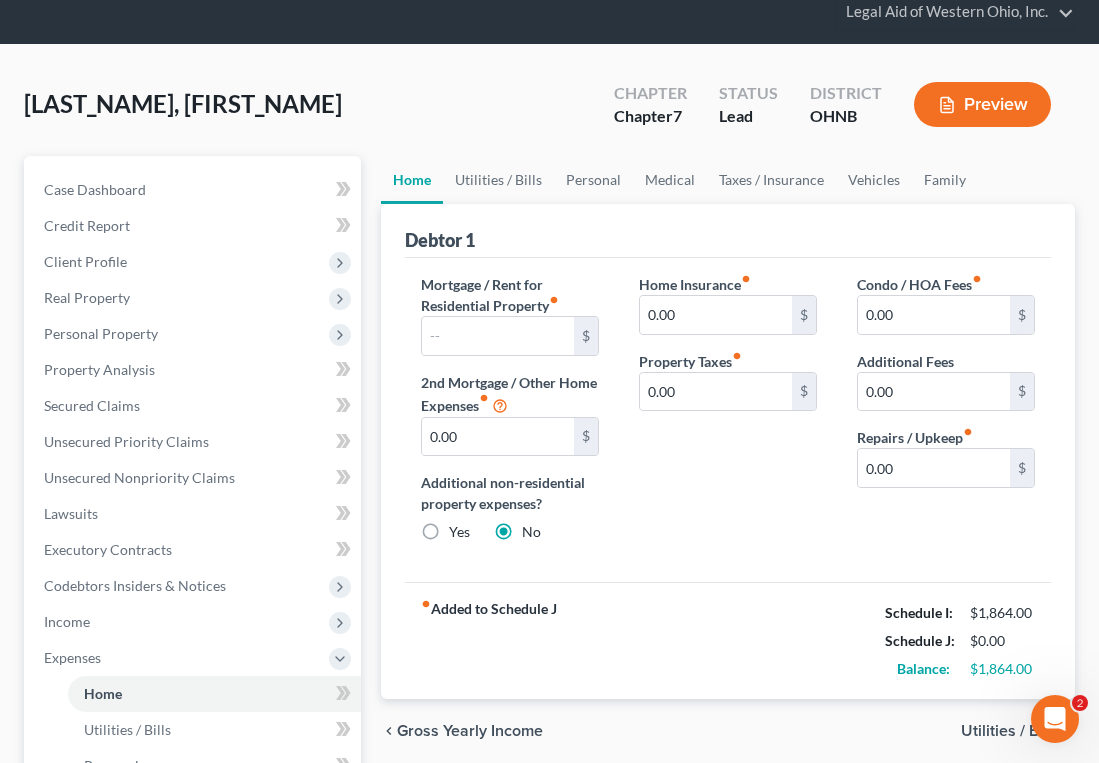 scroll, scrollTop: 0, scrollLeft: 0, axis: both 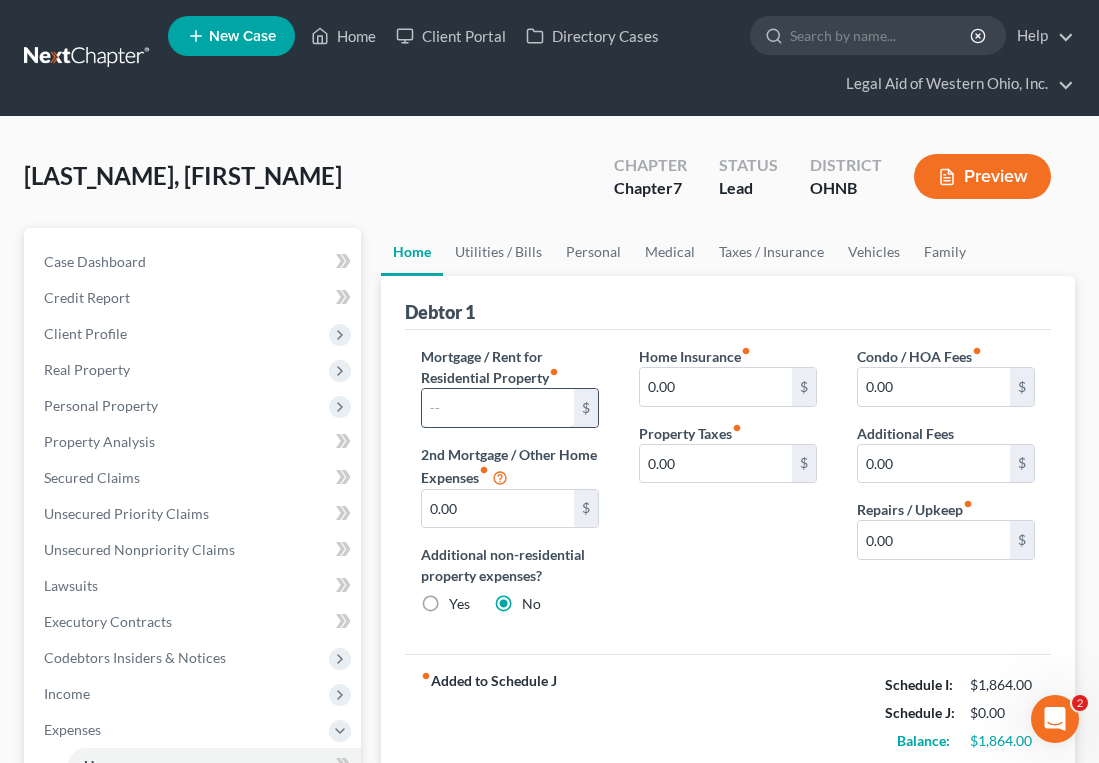 click at bounding box center [498, 408] 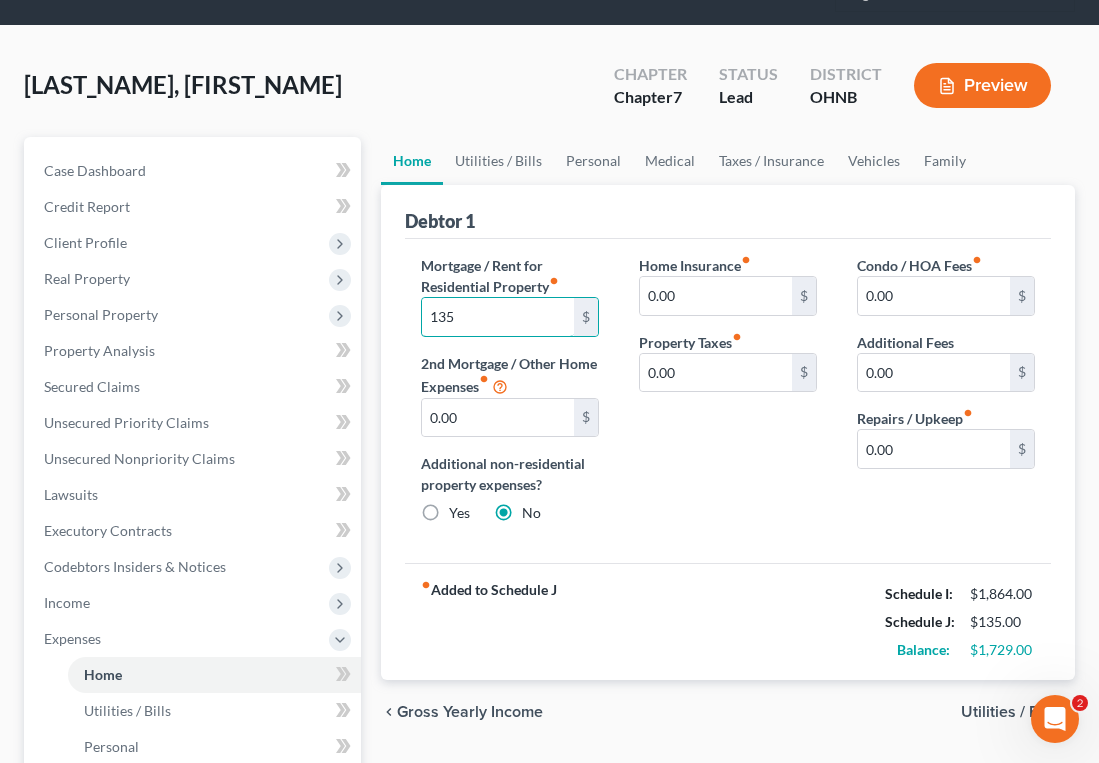scroll, scrollTop: 200, scrollLeft: 0, axis: vertical 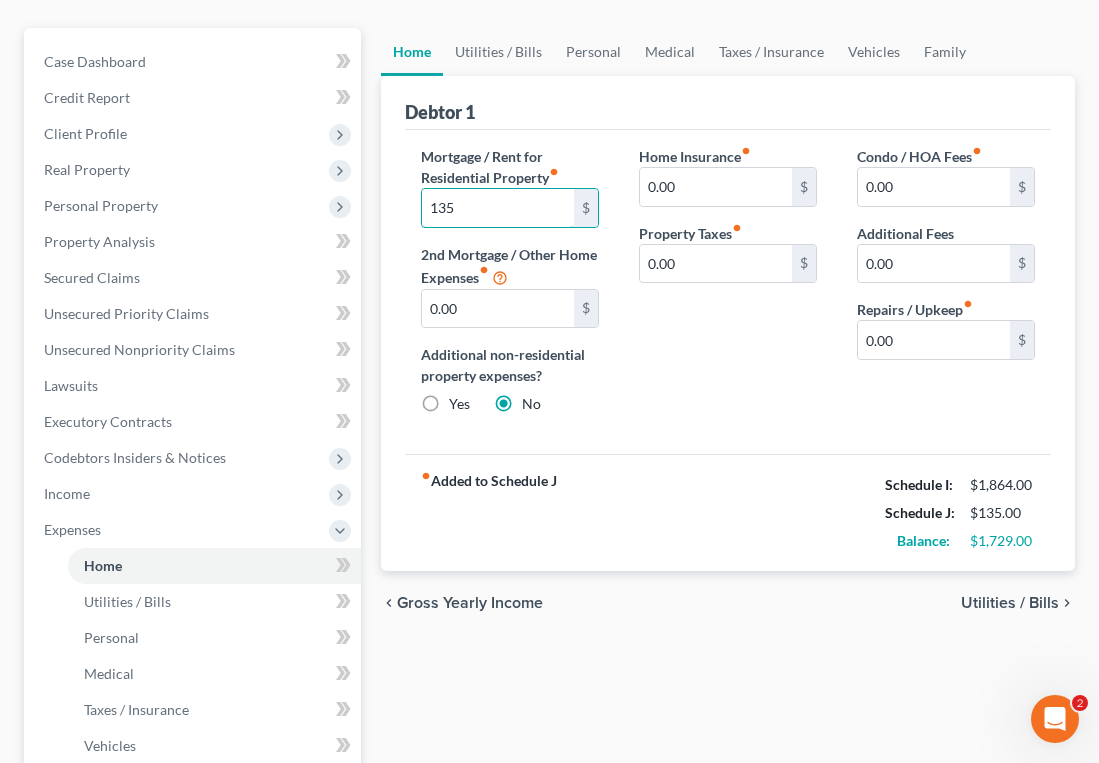 type on "135" 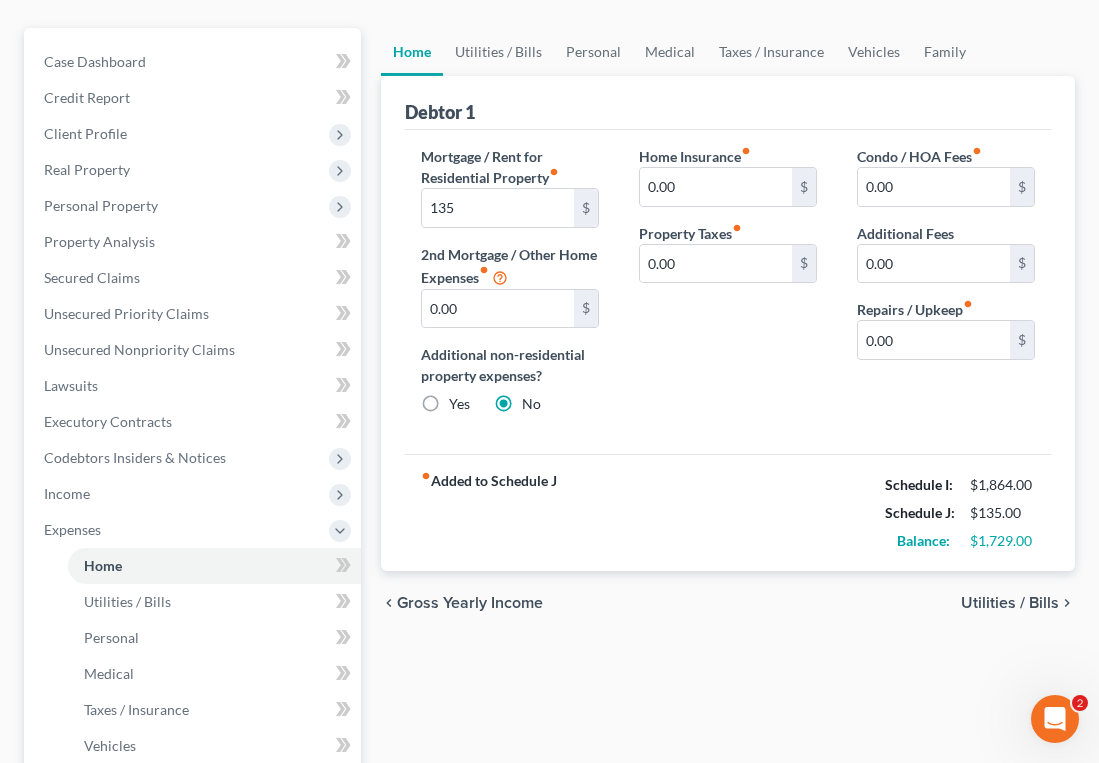 click on "Utilities / Bills" at bounding box center [1010, 603] 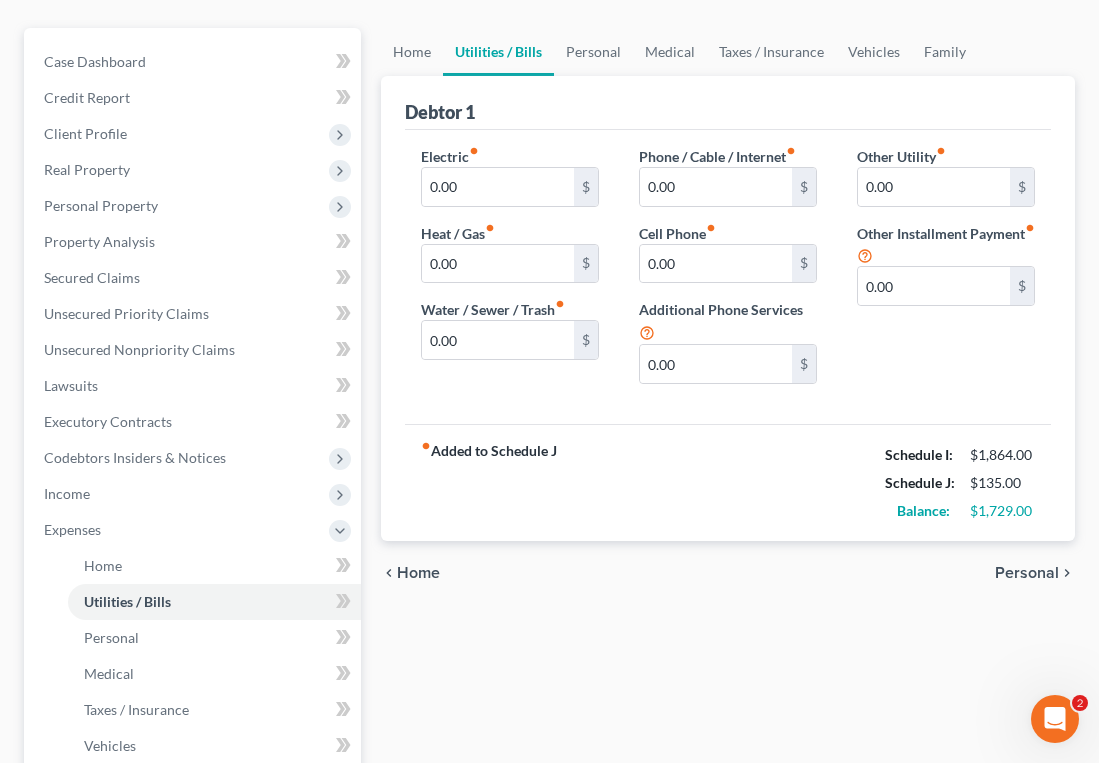 scroll, scrollTop: 0, scrollLeft: 0, axis: both 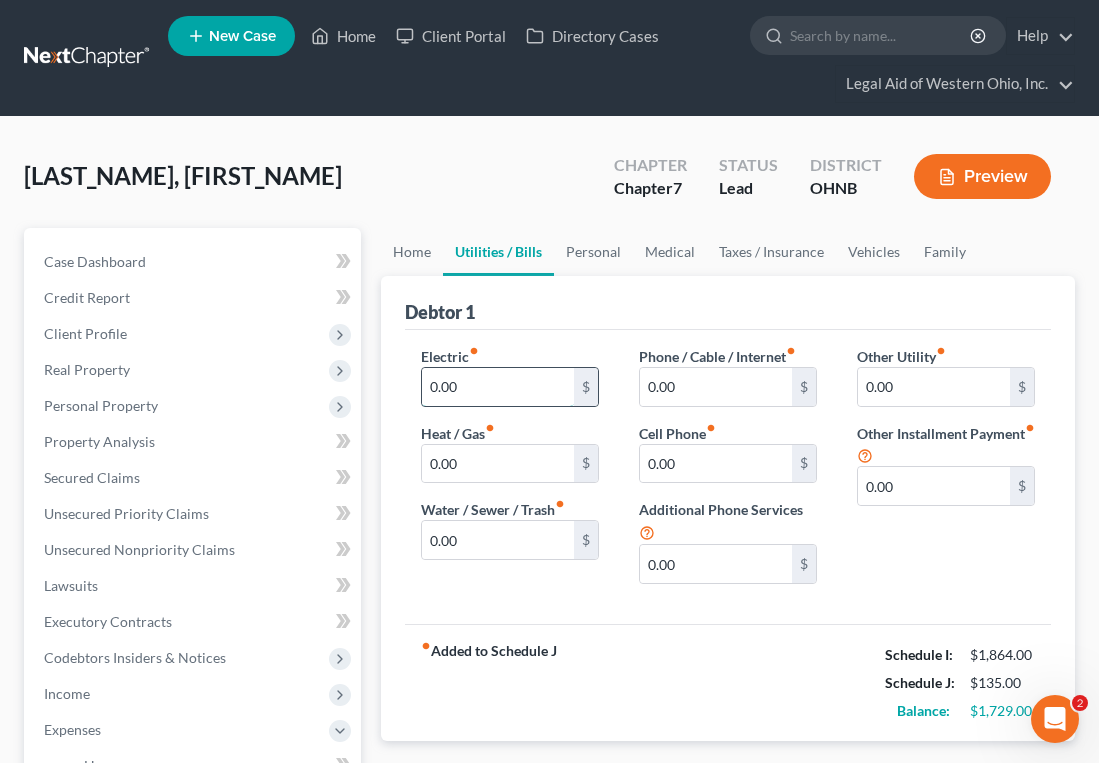 click on "0.00" at bounding box center (498, 387) 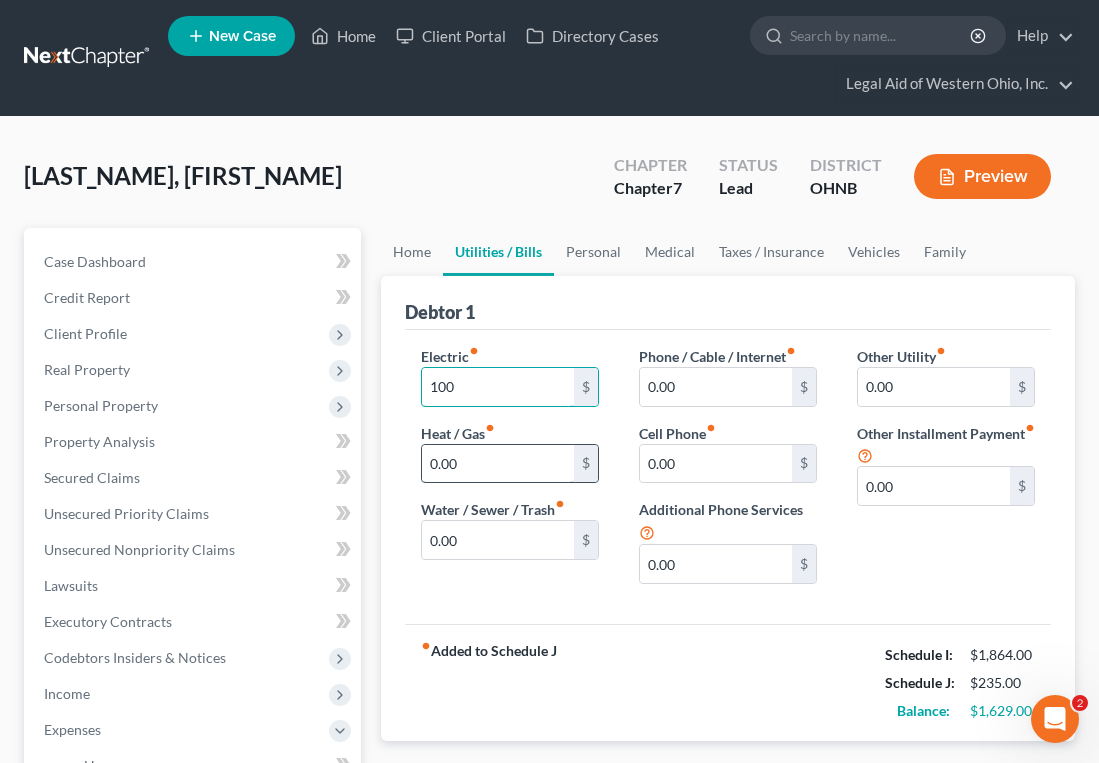 type on "100" 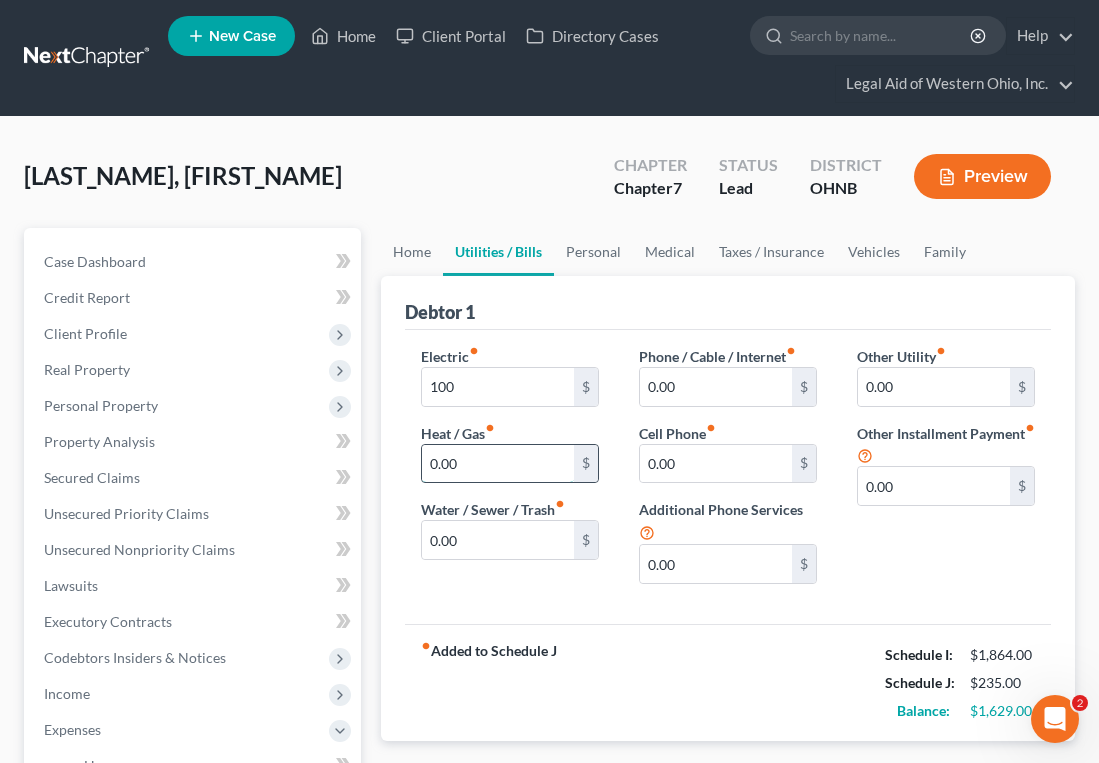 click on "0.00" at bounding box center (498, 464) 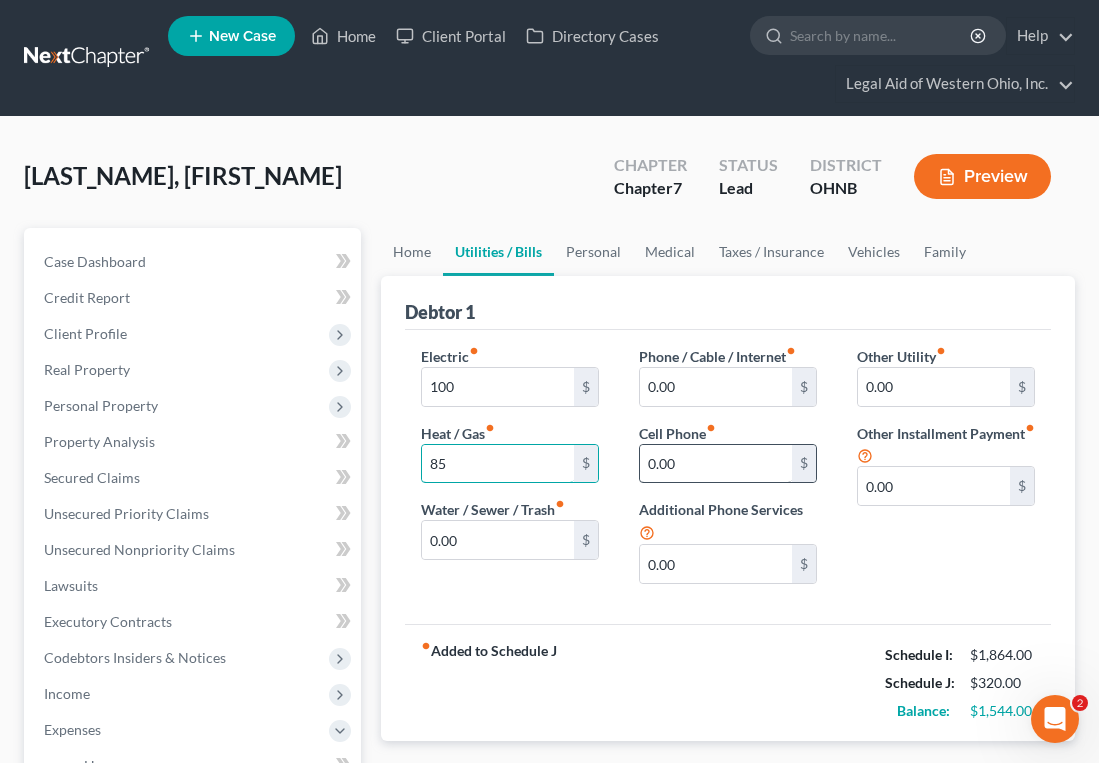 type on "85" 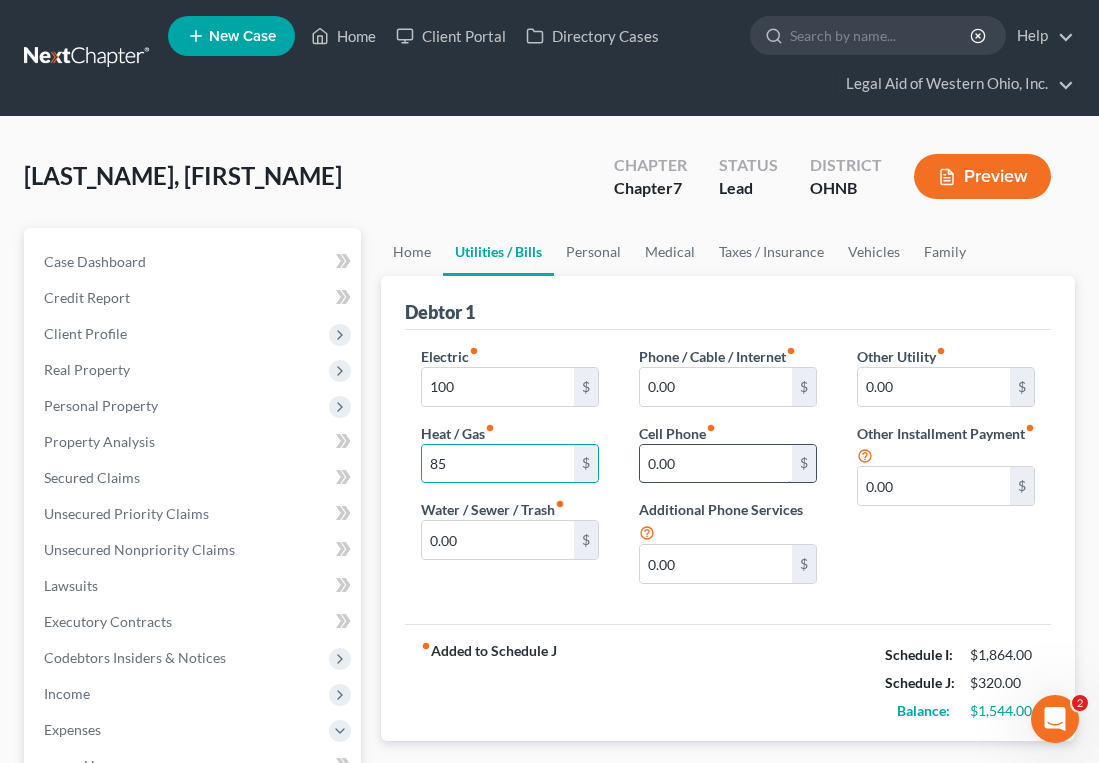 click on "0.00" at bounding box center (716, 464) 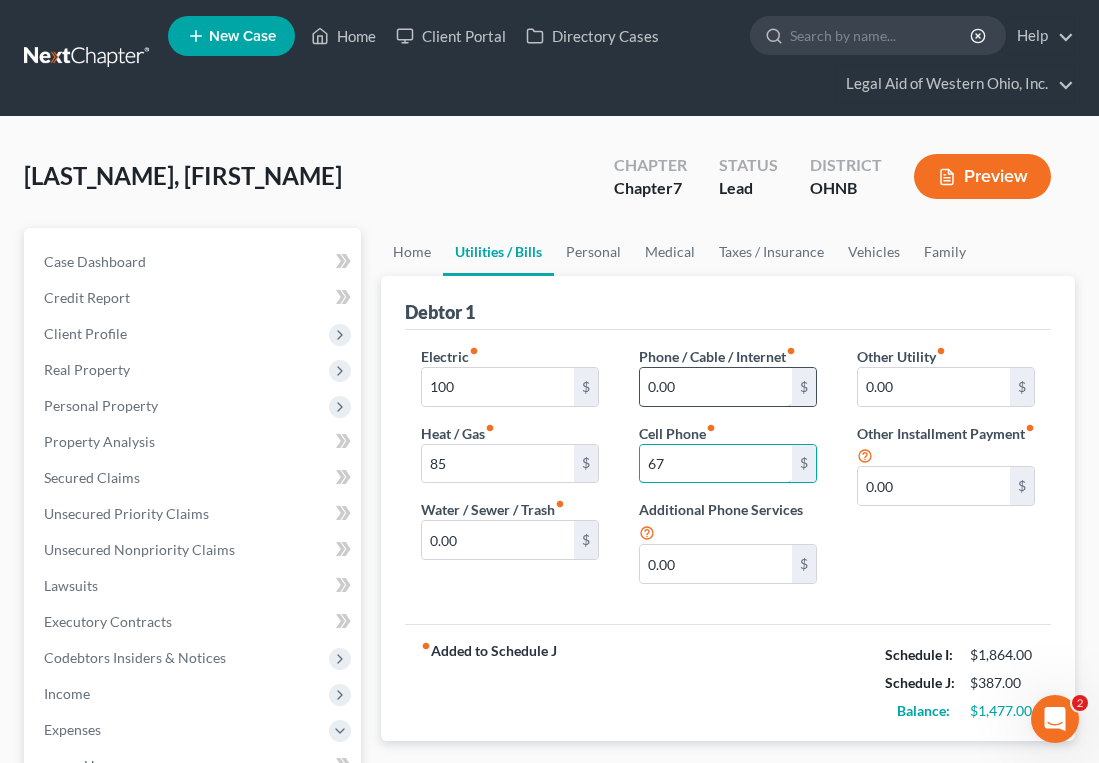 type on "67" 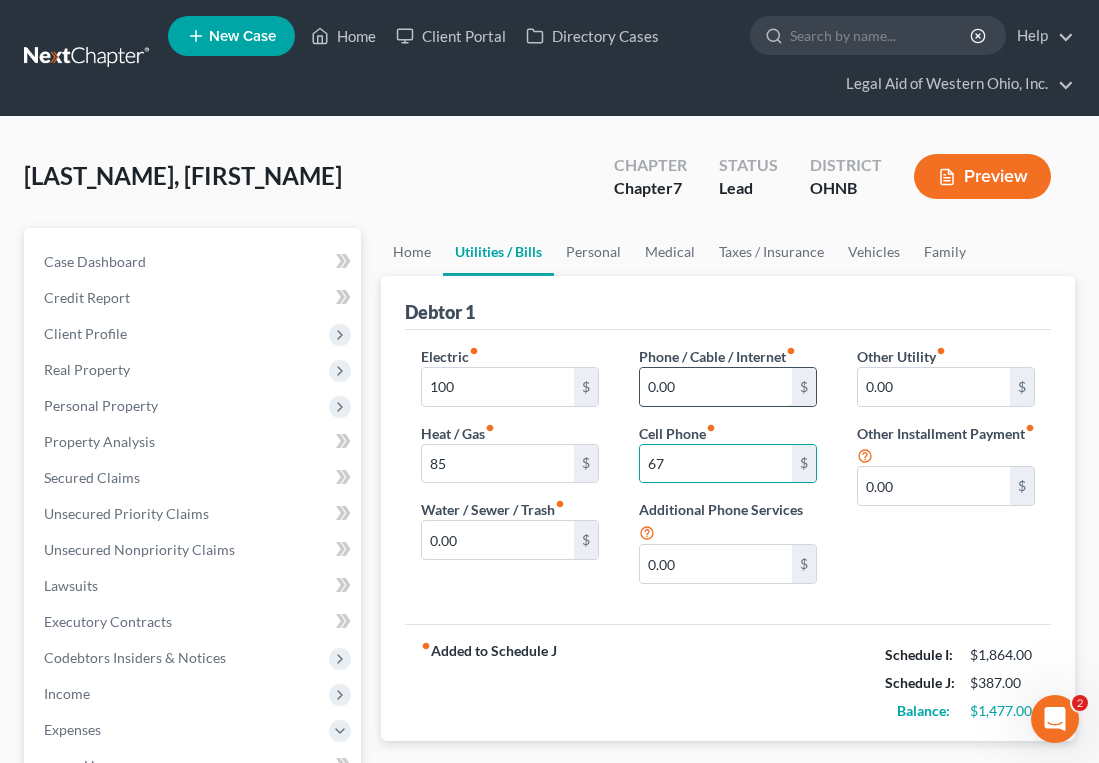 click on "0.00" at bounding box center [716, 387] 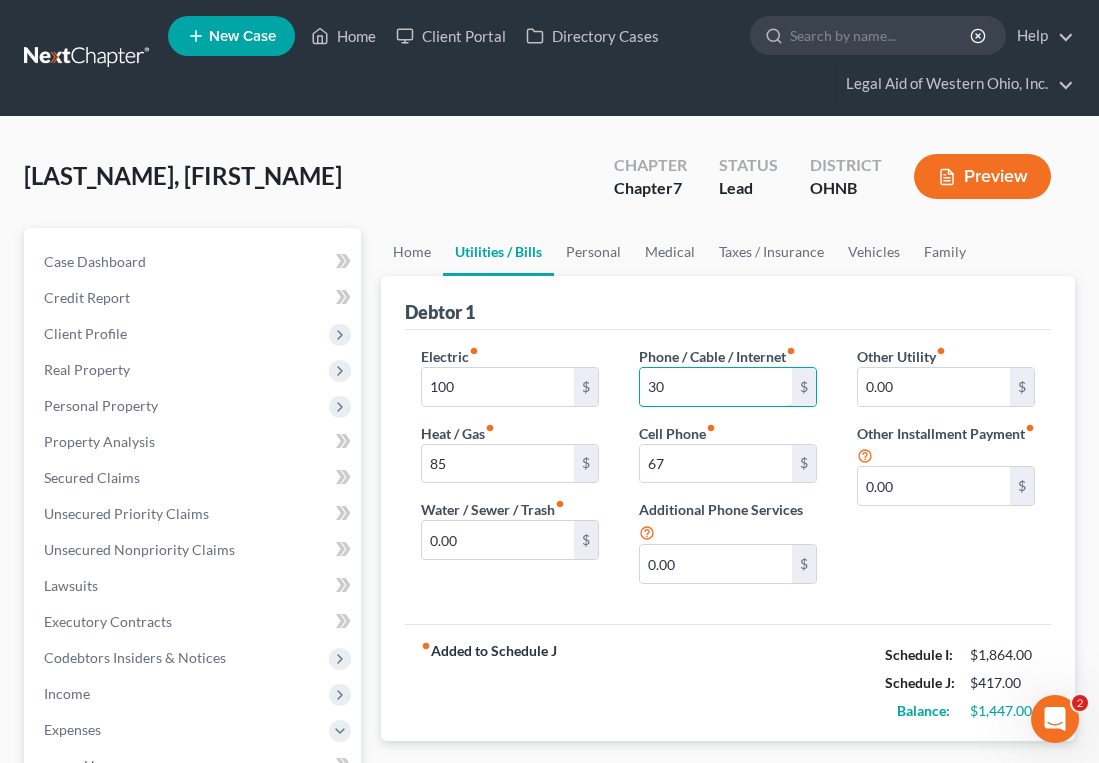 type on "30" 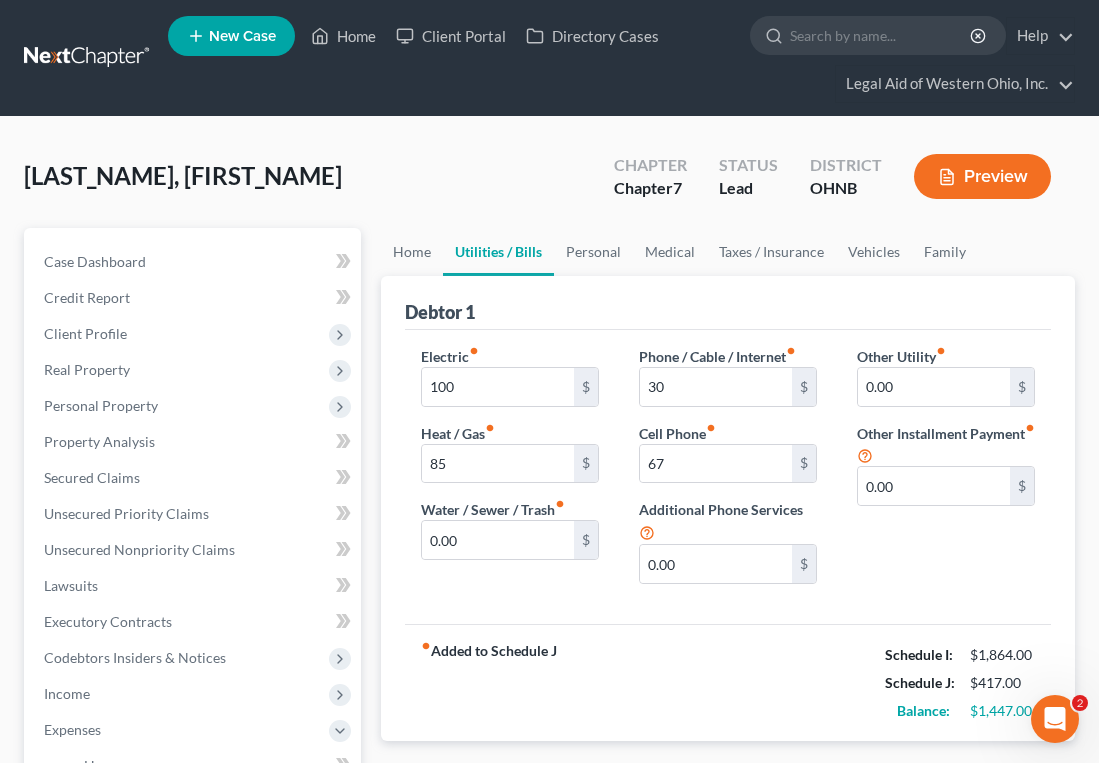 click on "fiber_manual_record  Added to Schedule J Schedule I: $[NUMBER] Schedule J: $[NUMBER] Balance: $[NUMBER] Balance: $[NUMBER]" at bounding box center [728, 682] 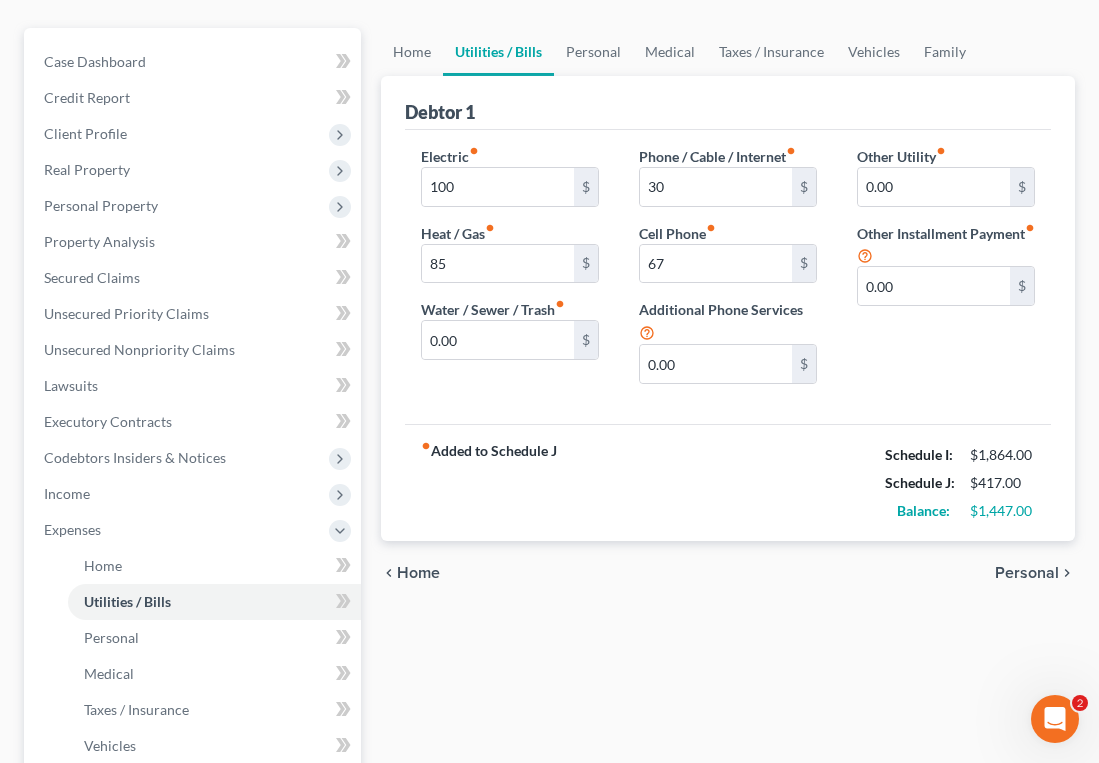 click on "Personal" at bounding box center (1027, 573) 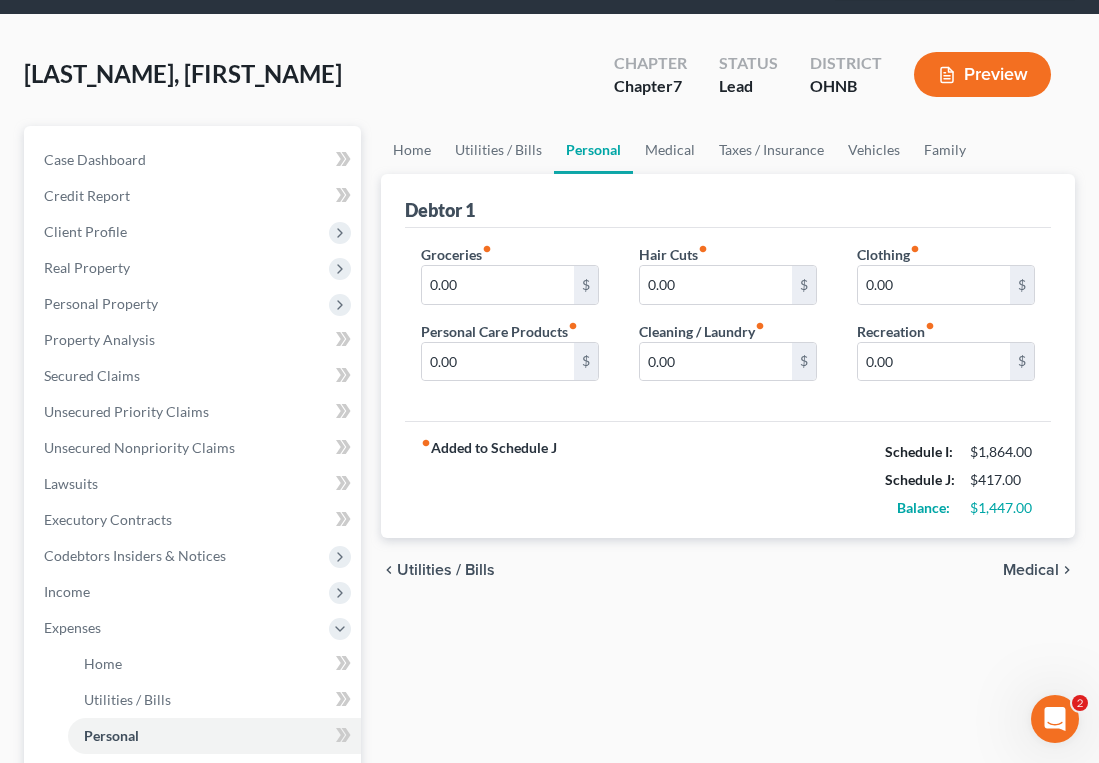 scroll, scrollTop: 0, scrollLeft: 0, axis: both 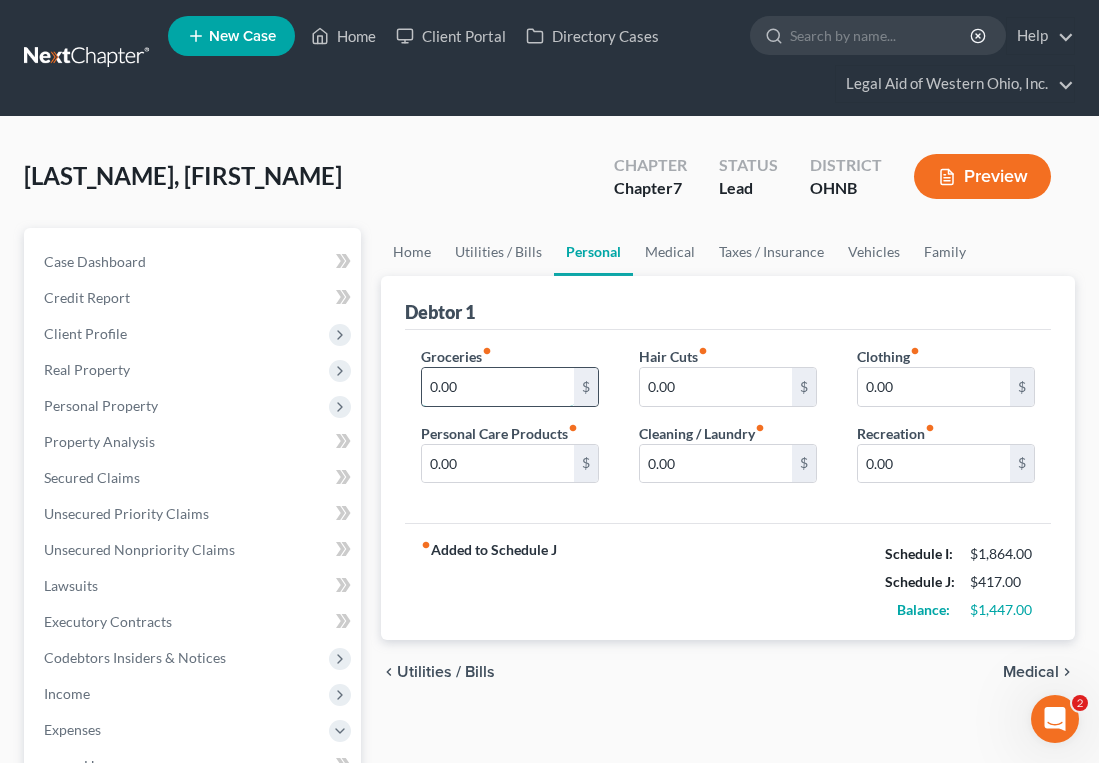 click on "0.00" at bounding box center [498, 387] 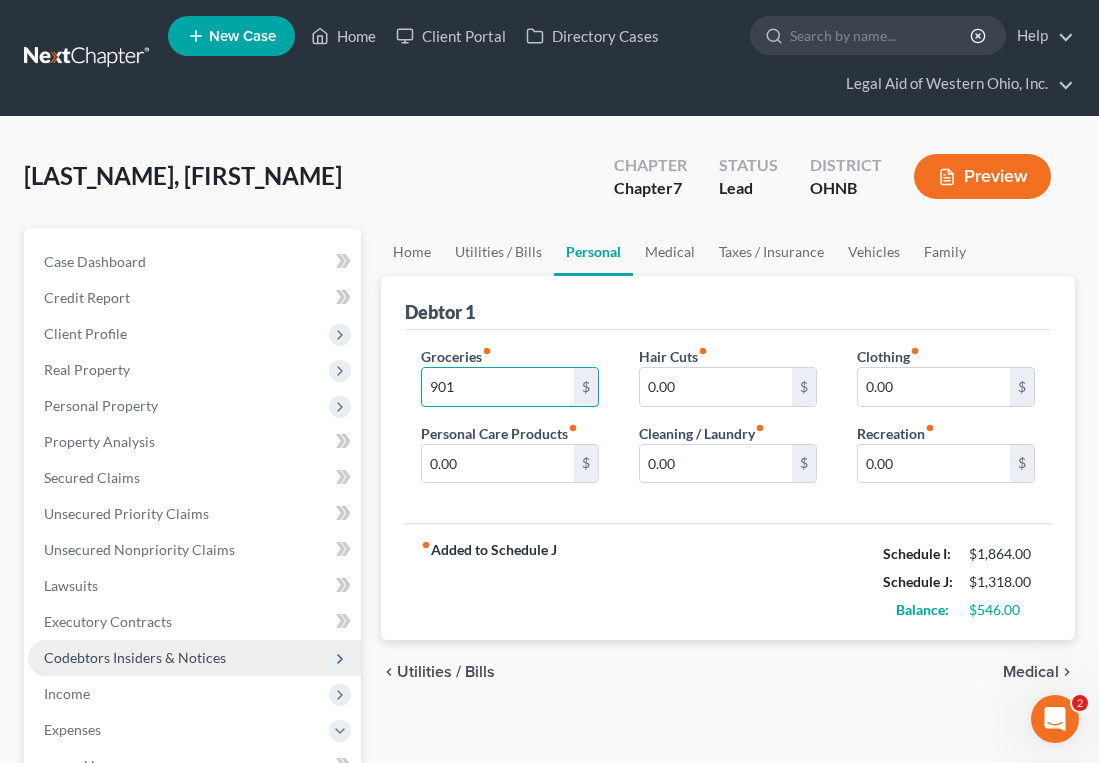 type on "901" 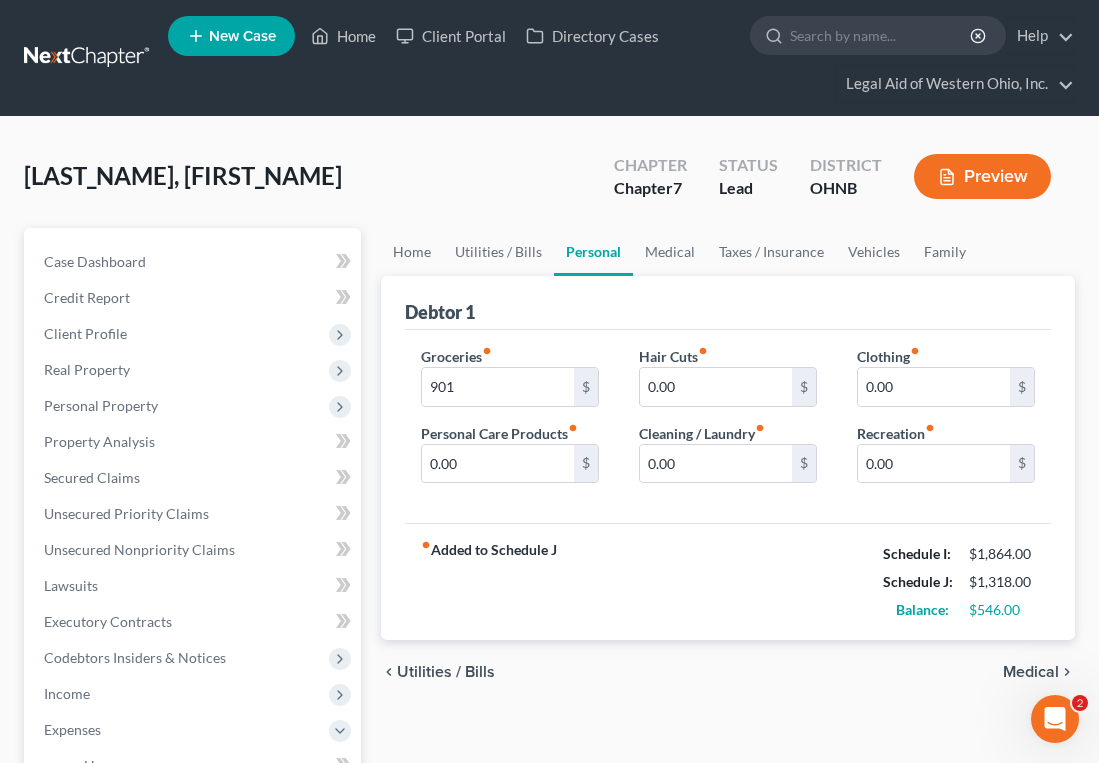 click on "fiber_manual_record  Added to Schedule J Schedule I: $[AMOUNT] Schedule J: $[AMOUNT] Balance: $[AMOUNT]" at bounding box center (728, 581) 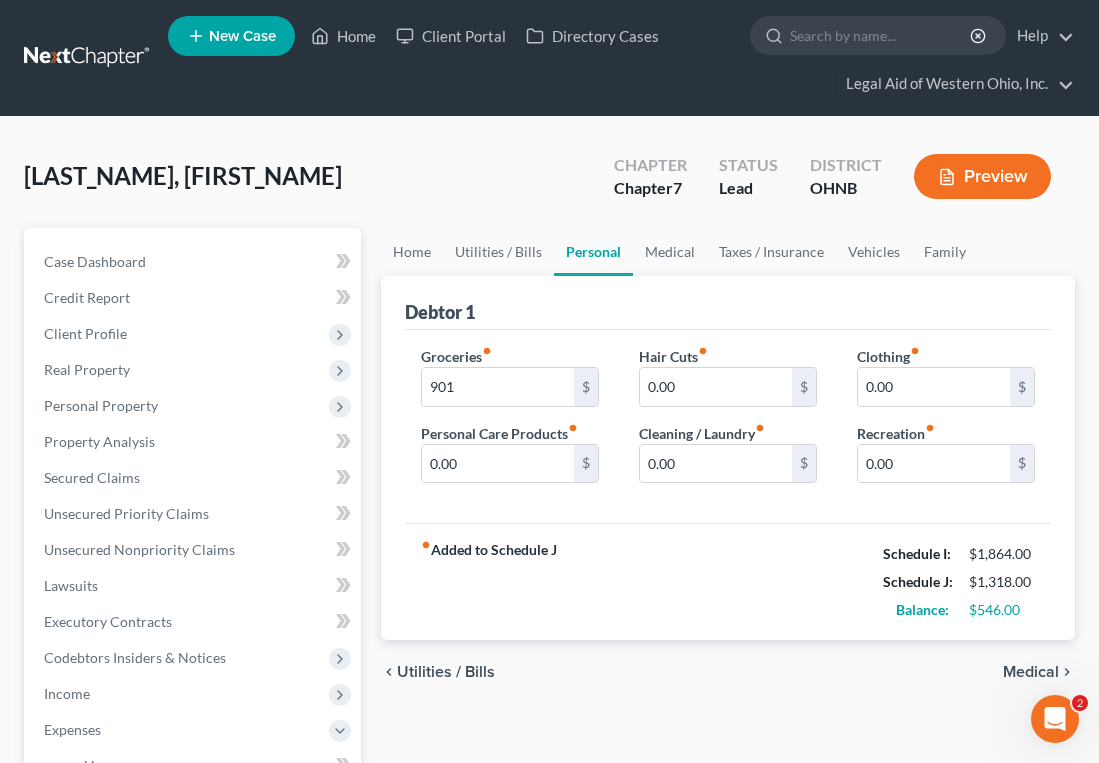 click on "Medical" at bounding box center [1031, 672] 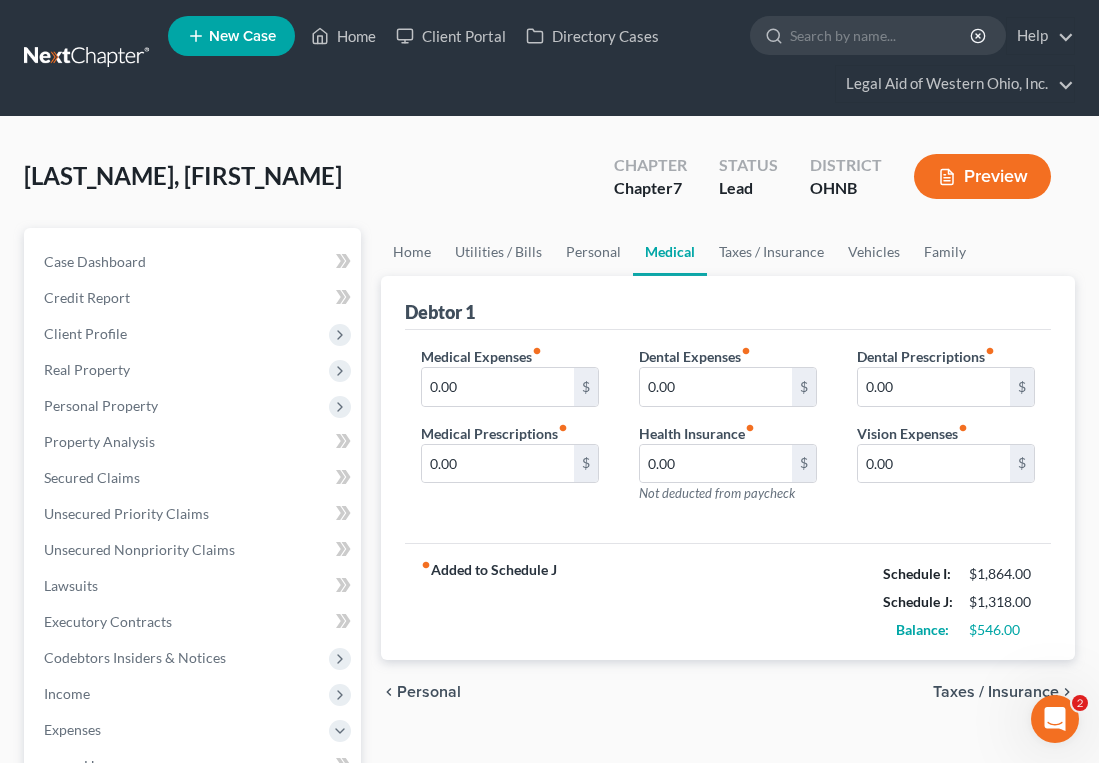click on "Taxes / Insurance" at bounding box center (996, 692) 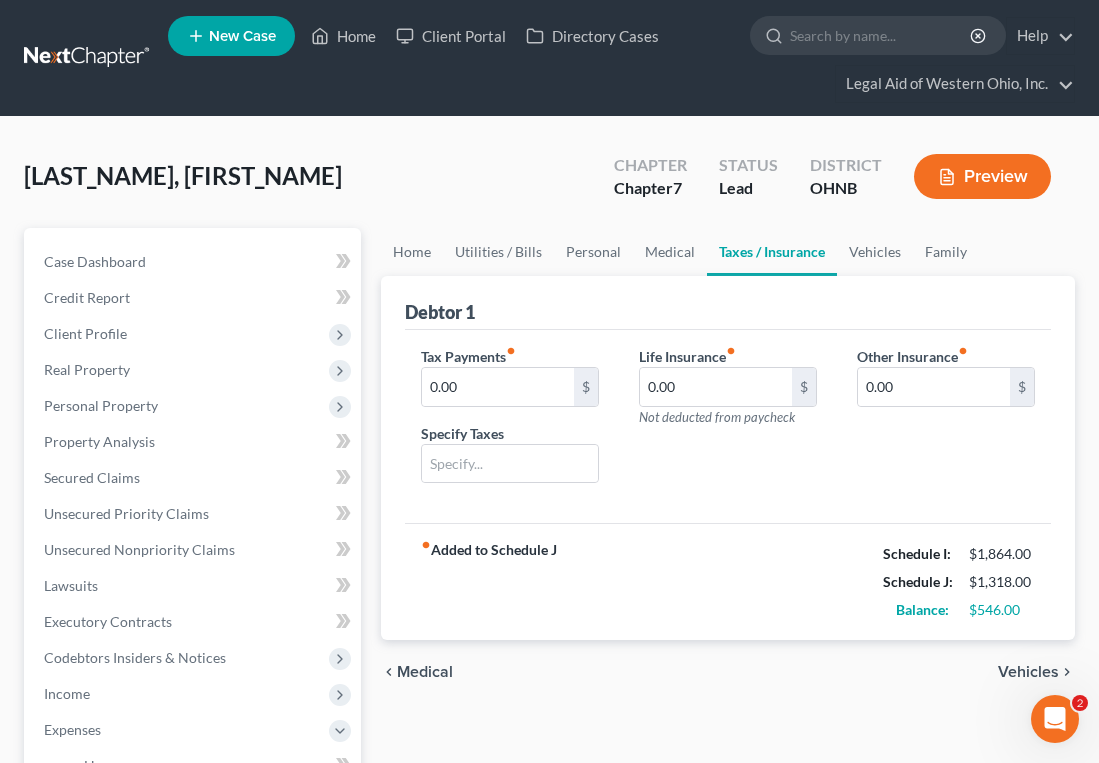 click on "Vehicles" at bounding box center [1028, 672] 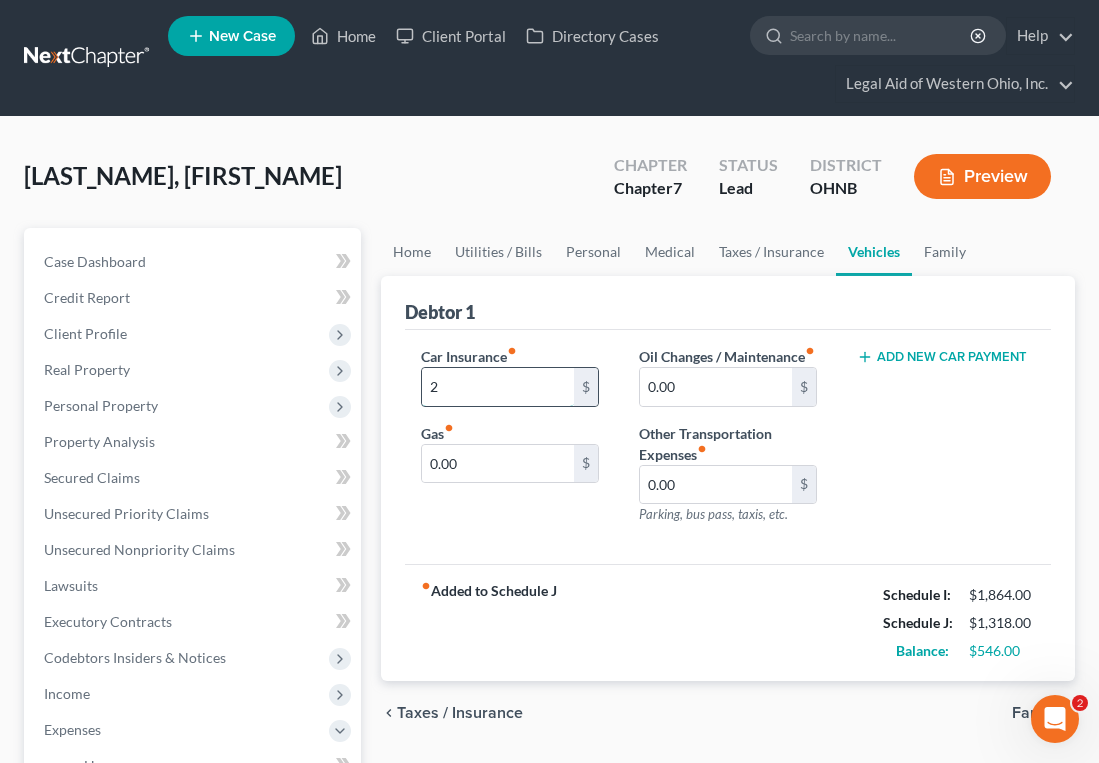 click on "2" at bounding box center [498, 387] 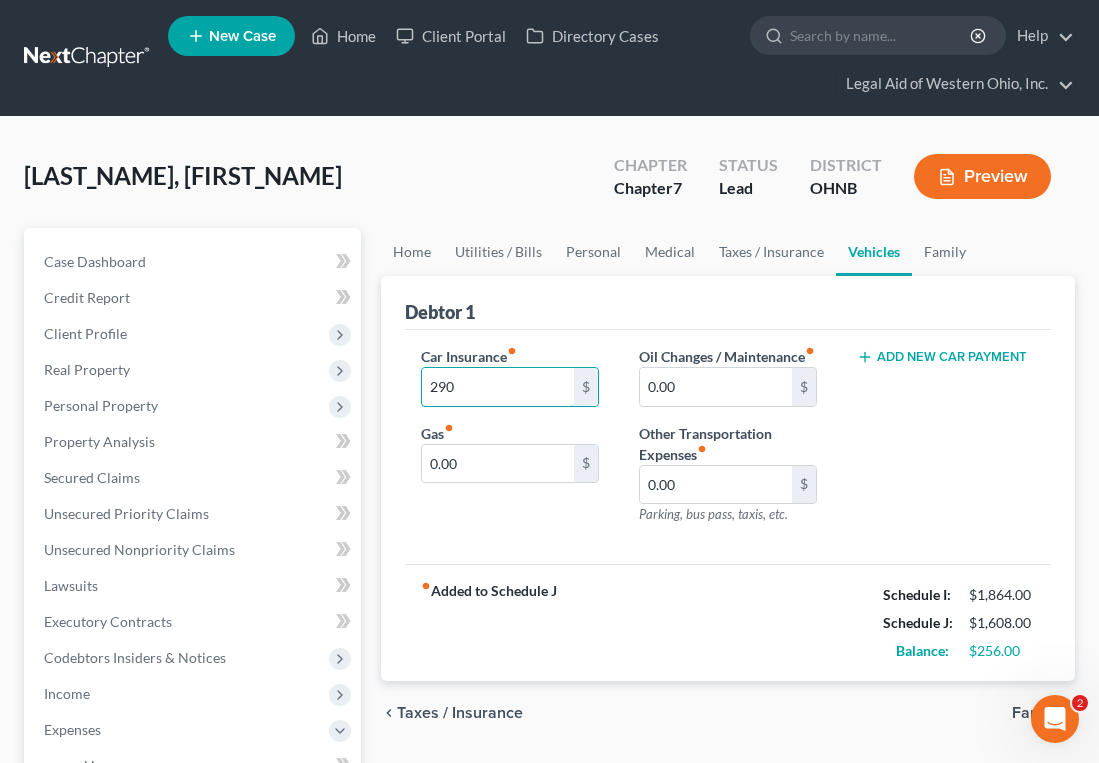 type on "290" 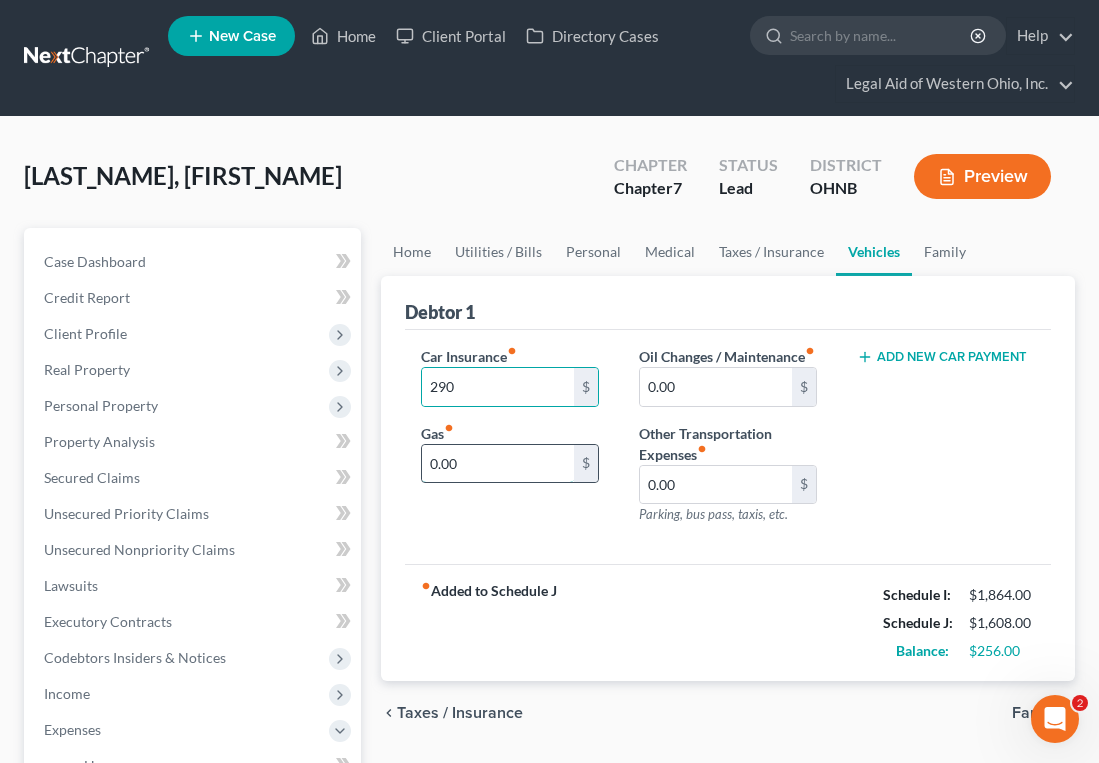 click on "0.00" at bounding box center [498, 464] 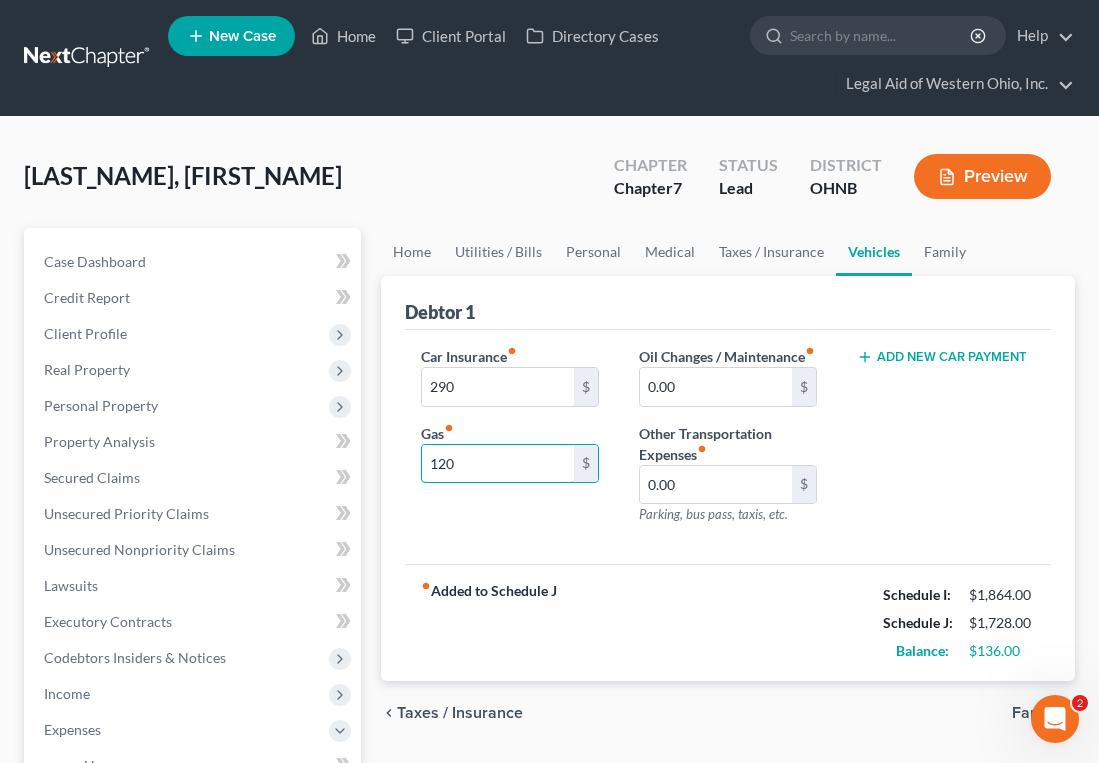 type on "120" 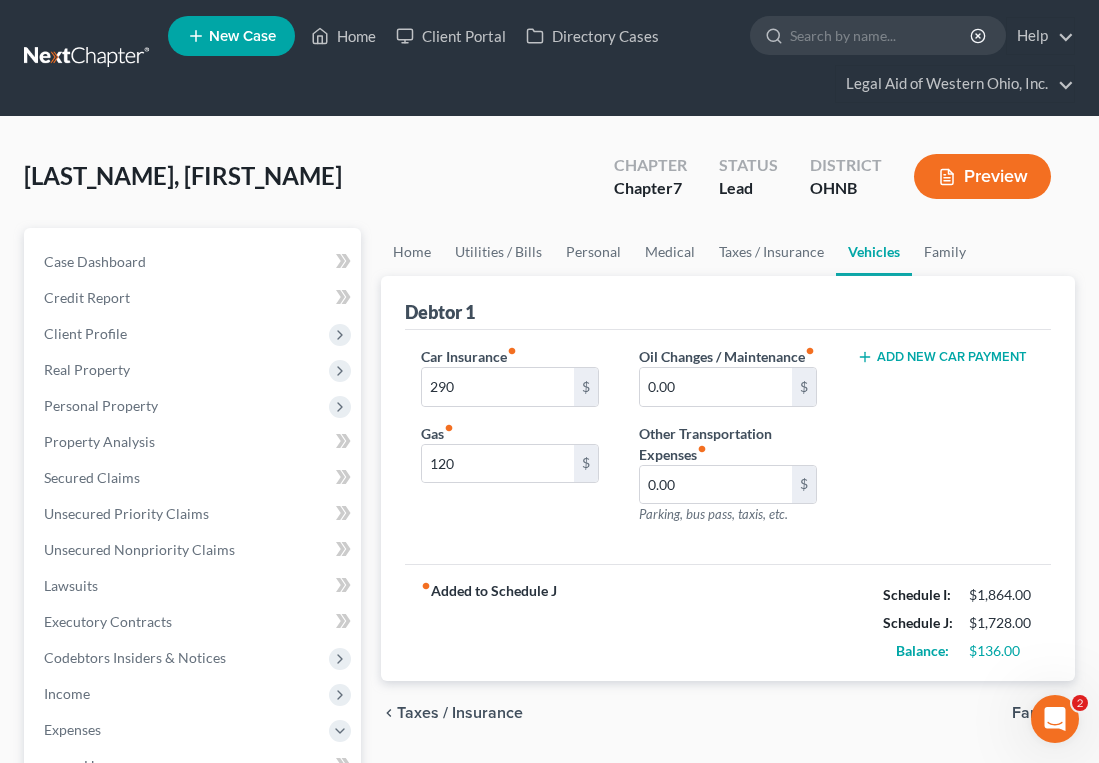 click on "fiber_manual_record  Added to Schedule J Schedule I: $[AMOUNT] Schedule J: $[AMOUNT] Balance: $[AMOUNT]" at bounding box center (728, 622) 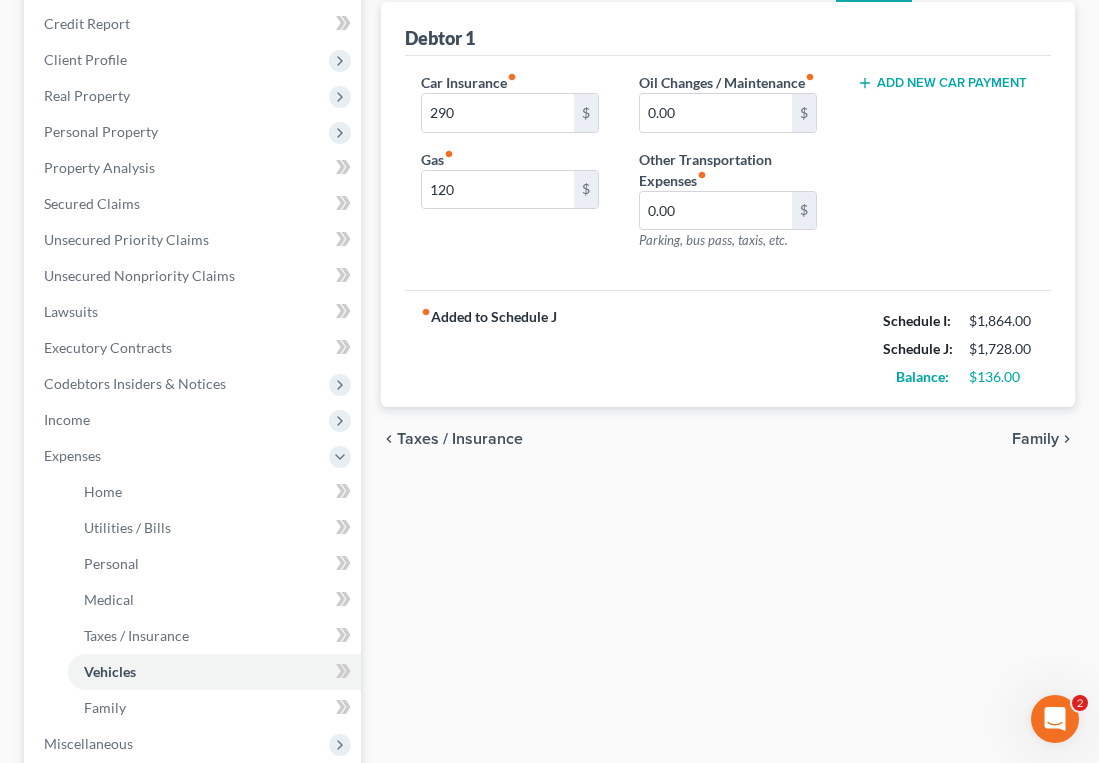 scroll, scrollTop: 300, scrollLeft: 0, axis: vertical 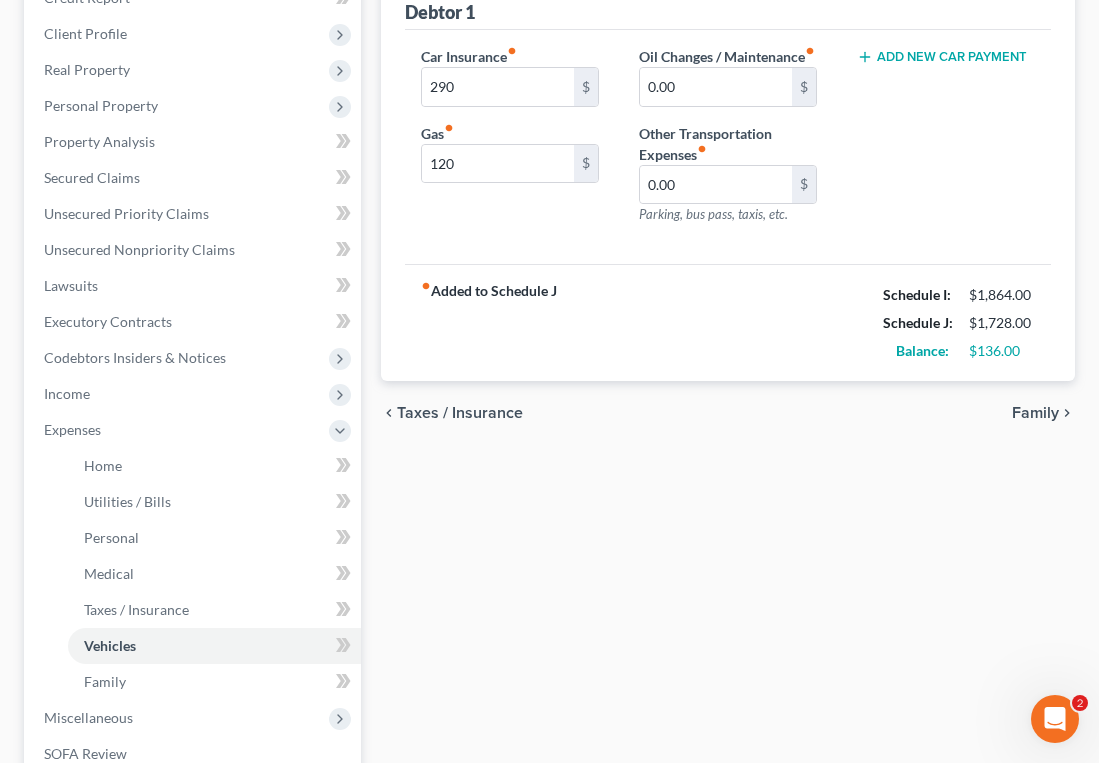 click on "Family" at bounding box center (1035, 413) 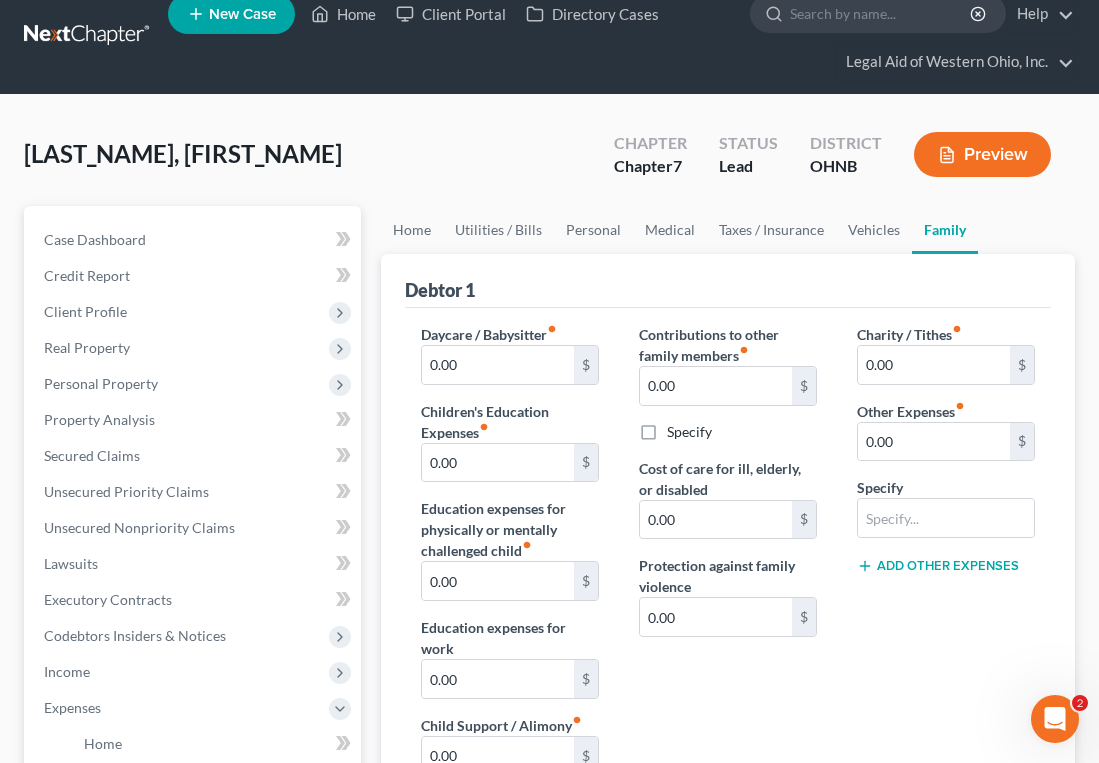 scroll, scrollTop: 0, scrollLeft: 0, axis: both 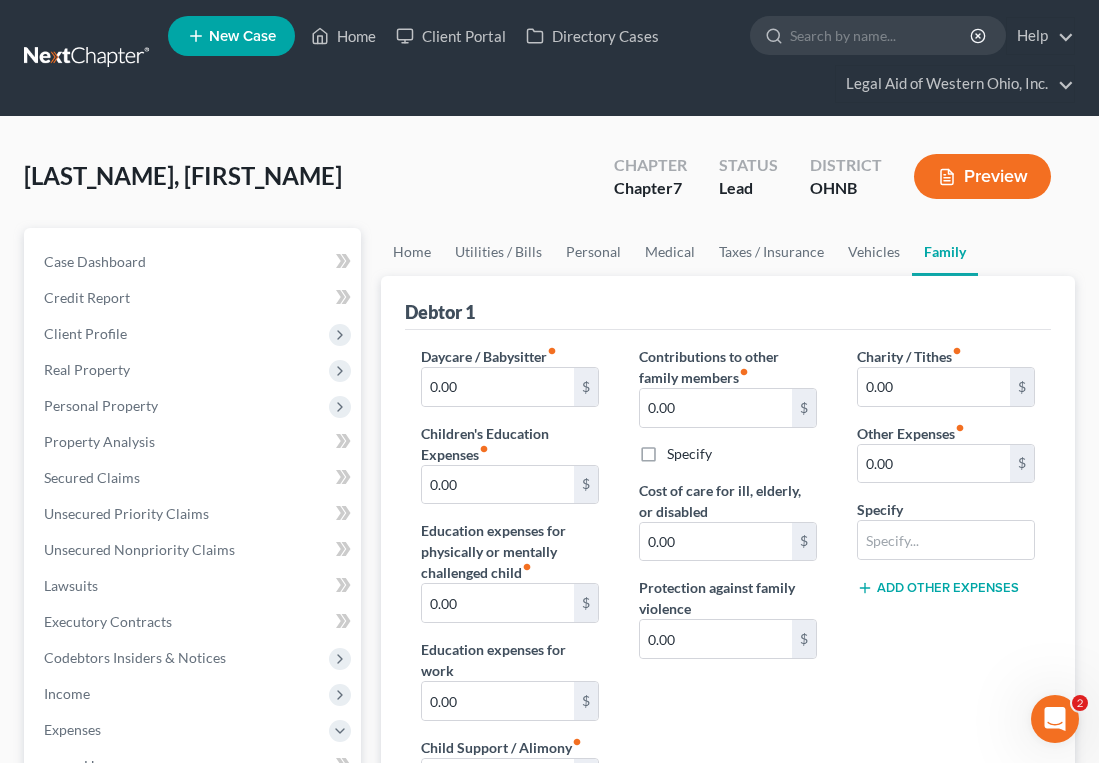 click on "[LAST], [FIRST] Upgraded Chapter Chapter  7 Status Lead District OHNB Preview" at bounding box center (549, 184) 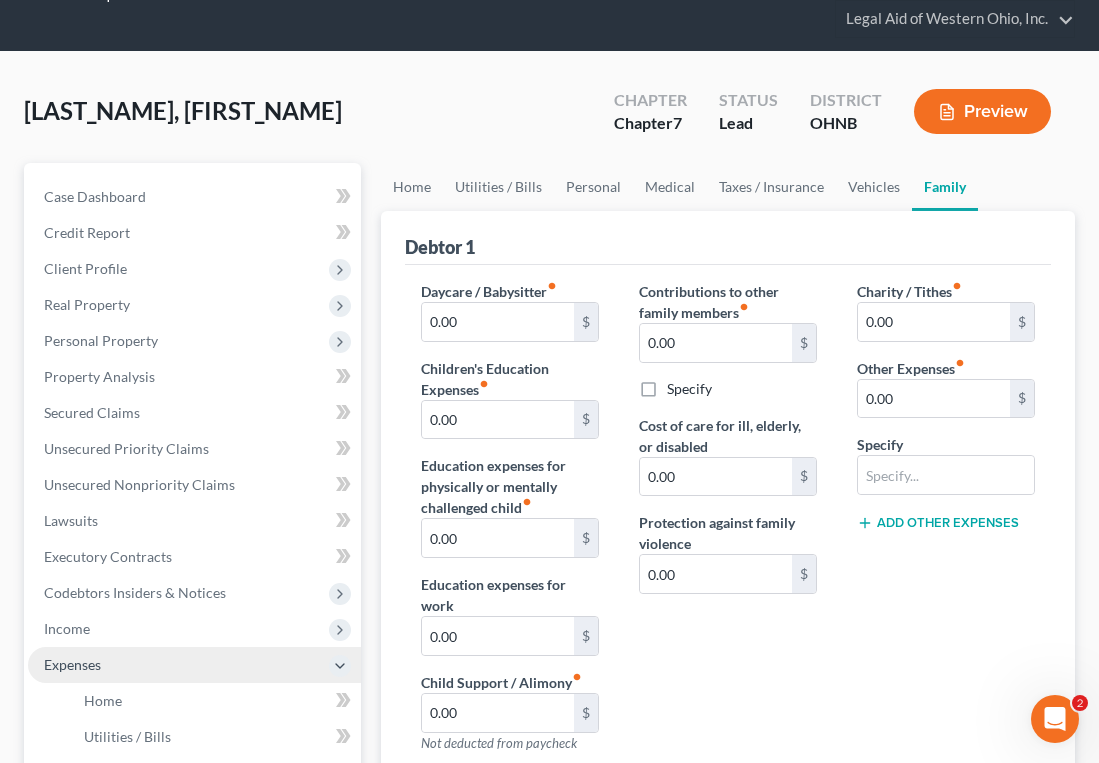 scroll, scrollTop: 100, scrollLeft: 0, axis: vertical 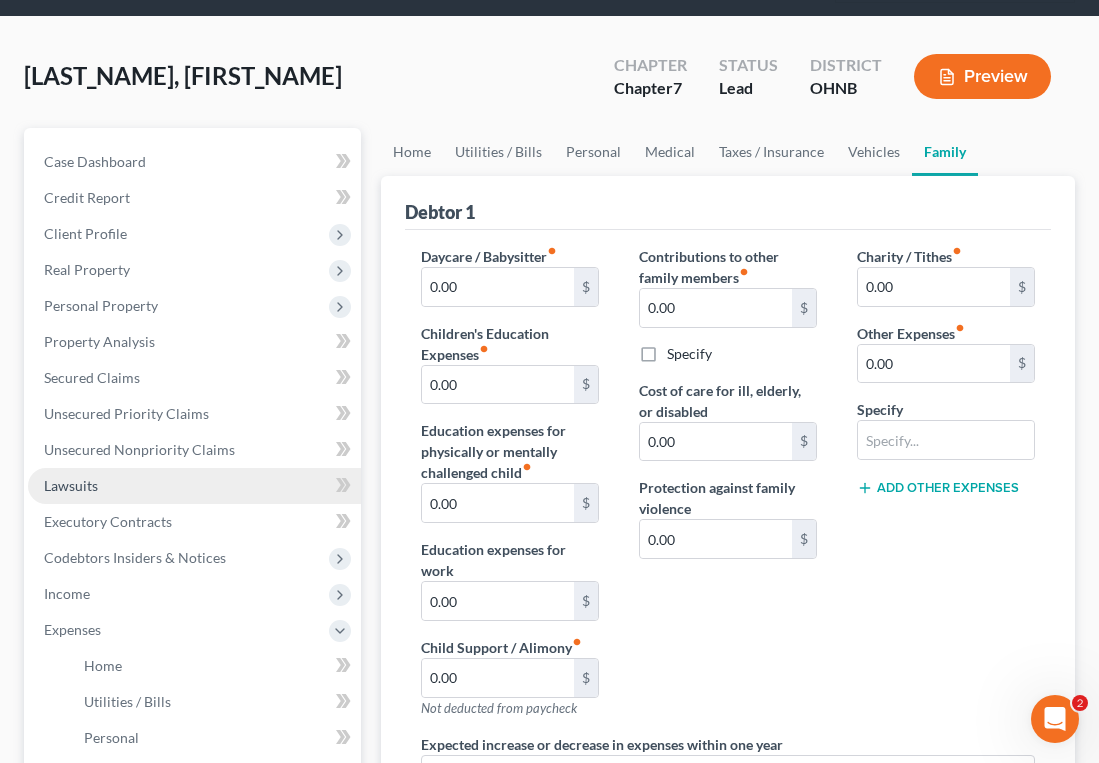 click on "Lawsuits" at bounding box center (194, 486) 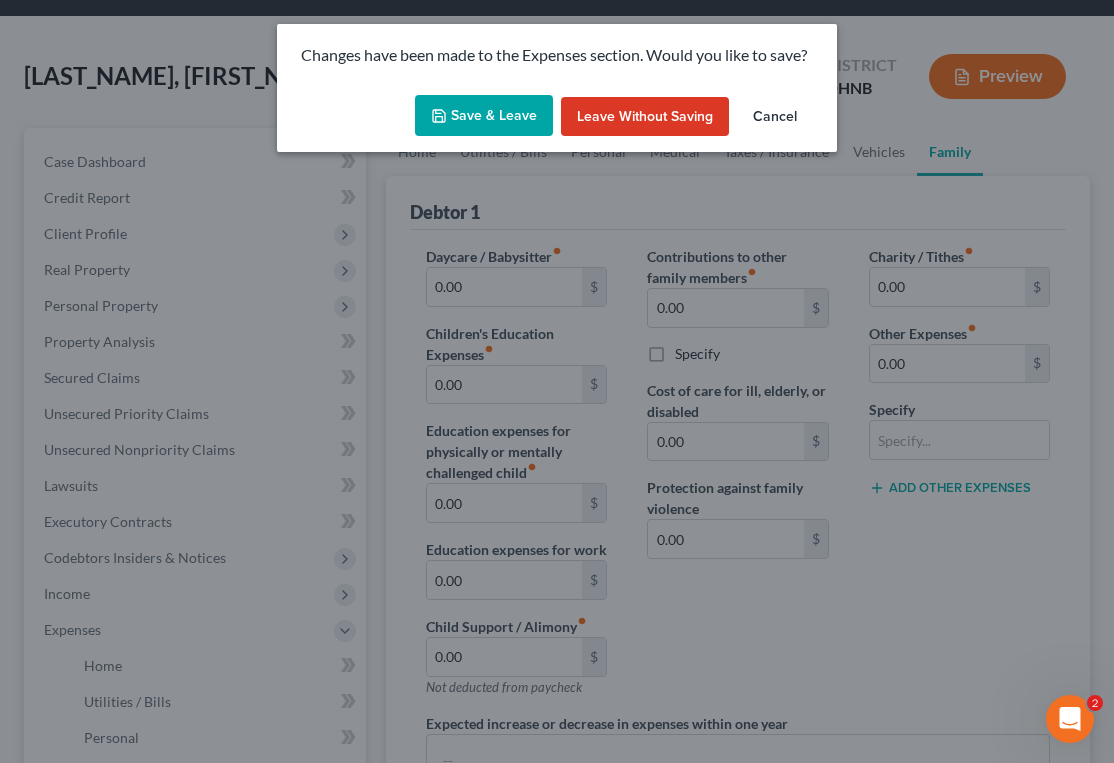 click on "Save & Leave" at bounding box center [484, 116] 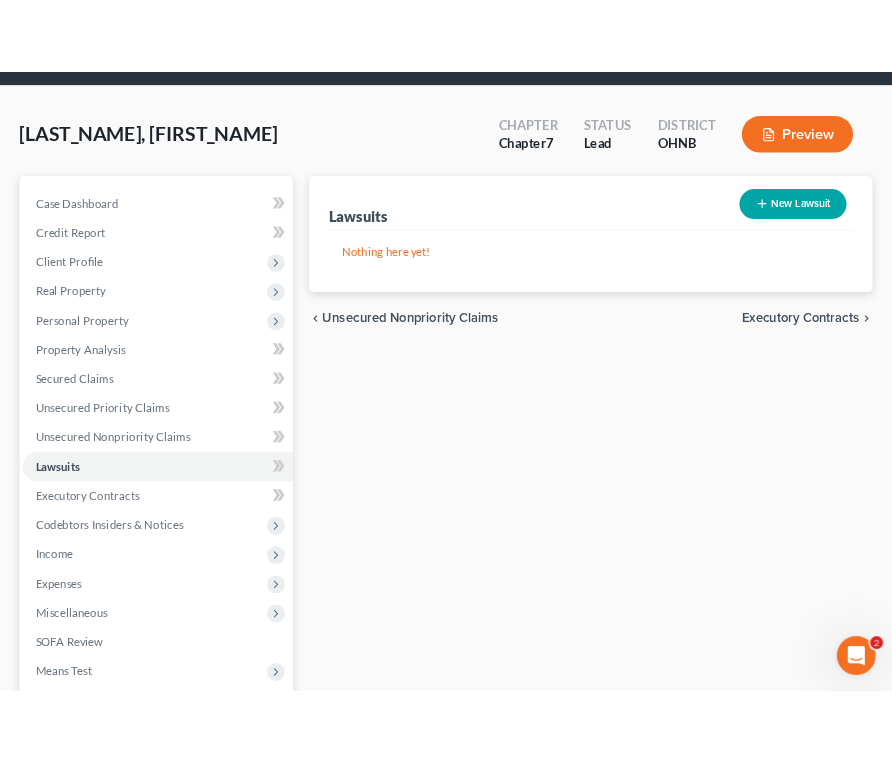 scroll, scrollTop: 0, scrollLeft: 0, axis: both 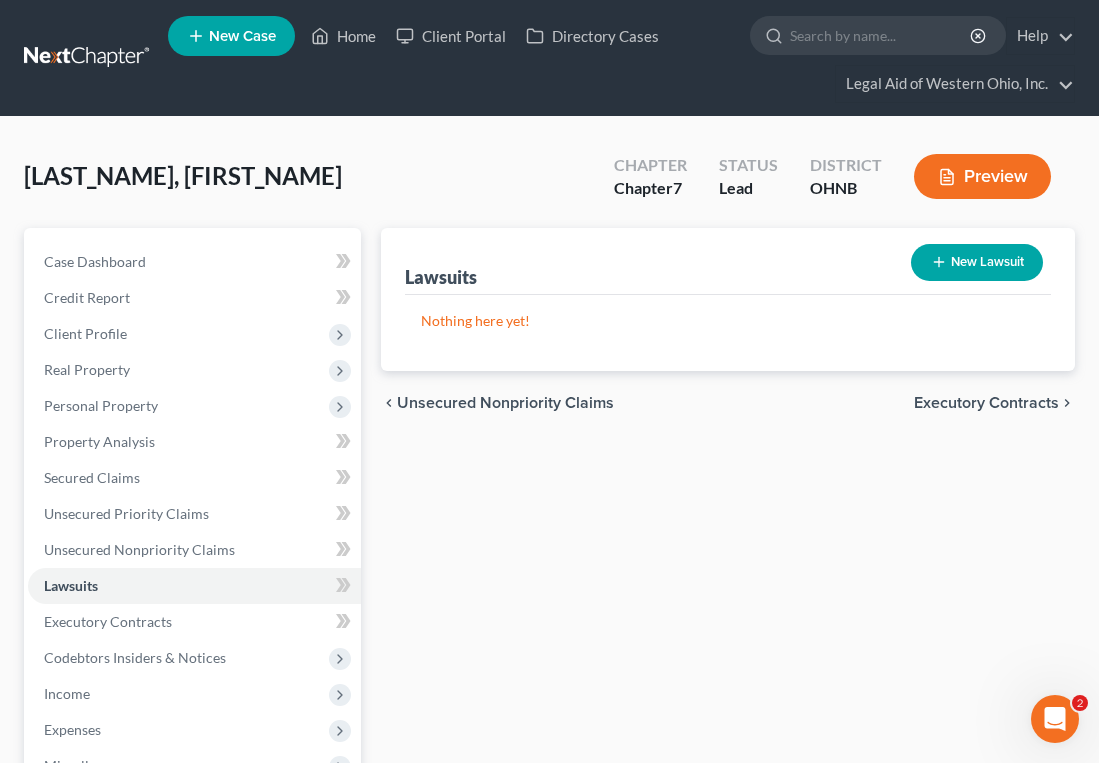 click 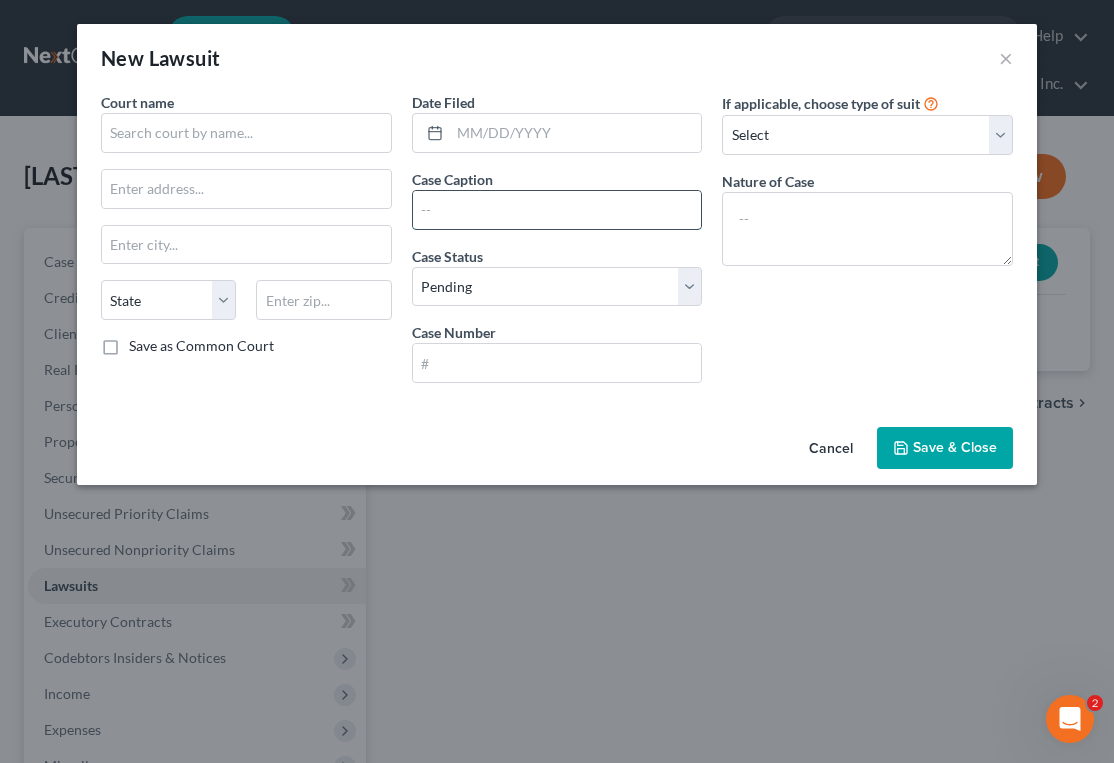 click at bounding box center [557, 210] 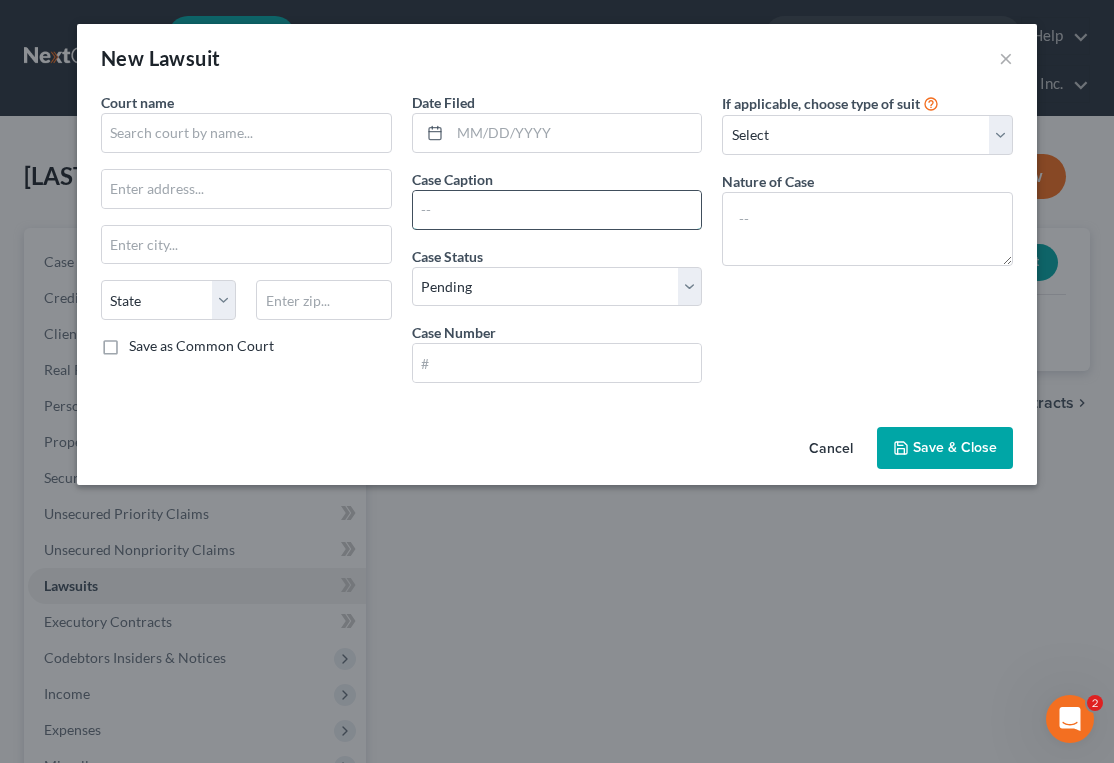paste on "[NAME] v [NAME]" 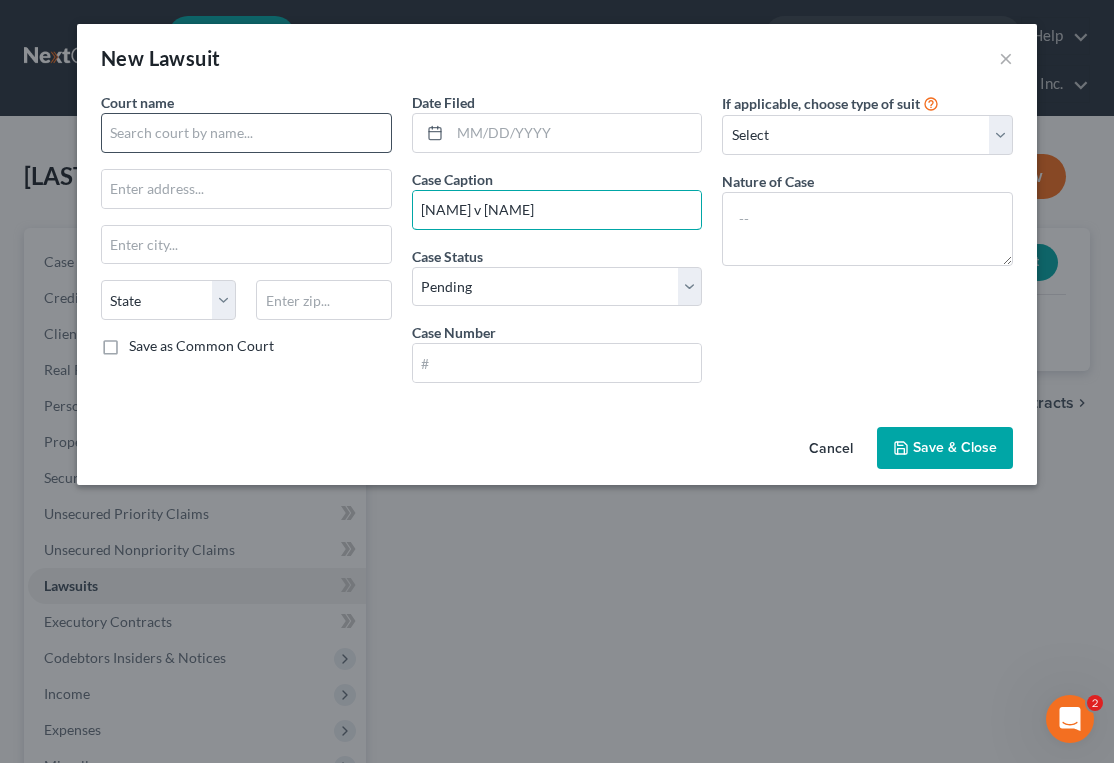 type on "[NAME] v [NAME]" 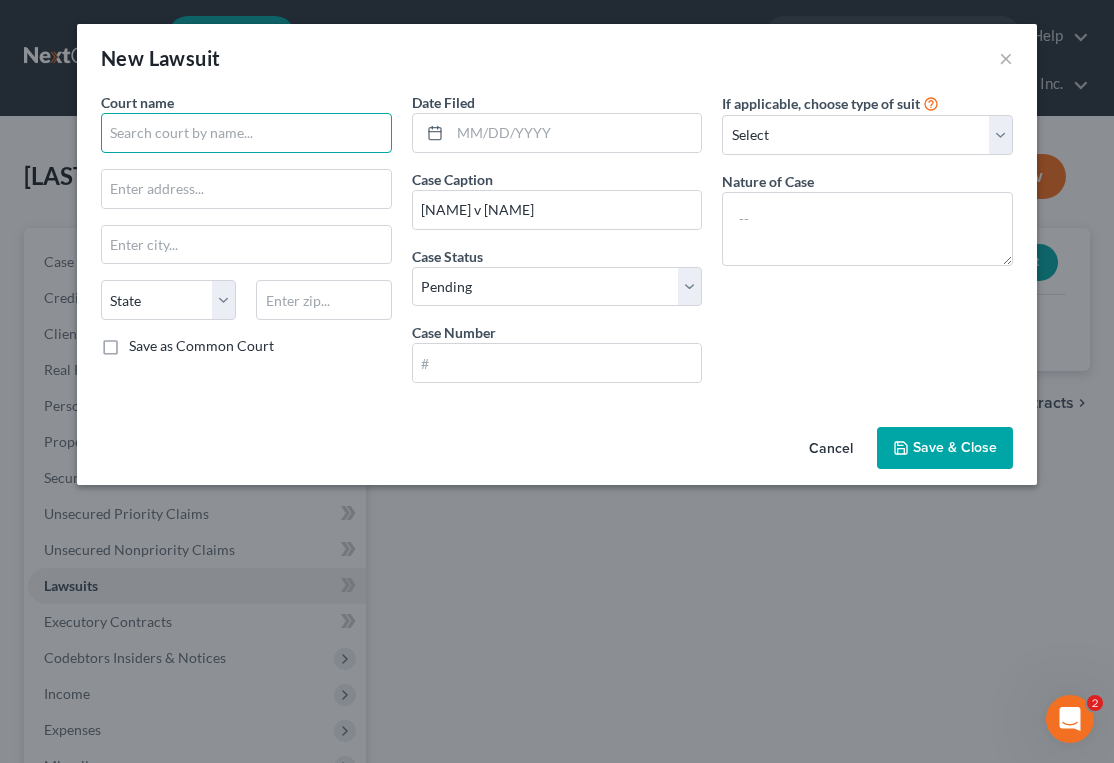 click at bounding box center [246, 133] 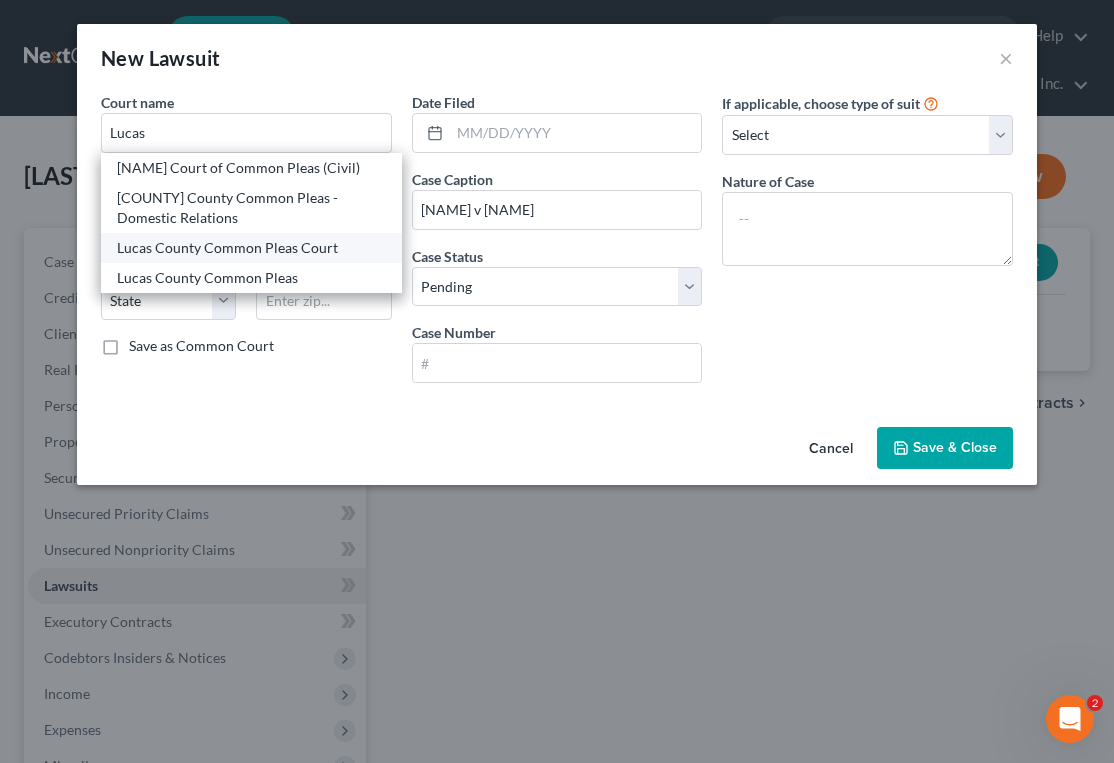 click on "Lucas County Common Pleas Court" at bounding box center (251, 248) 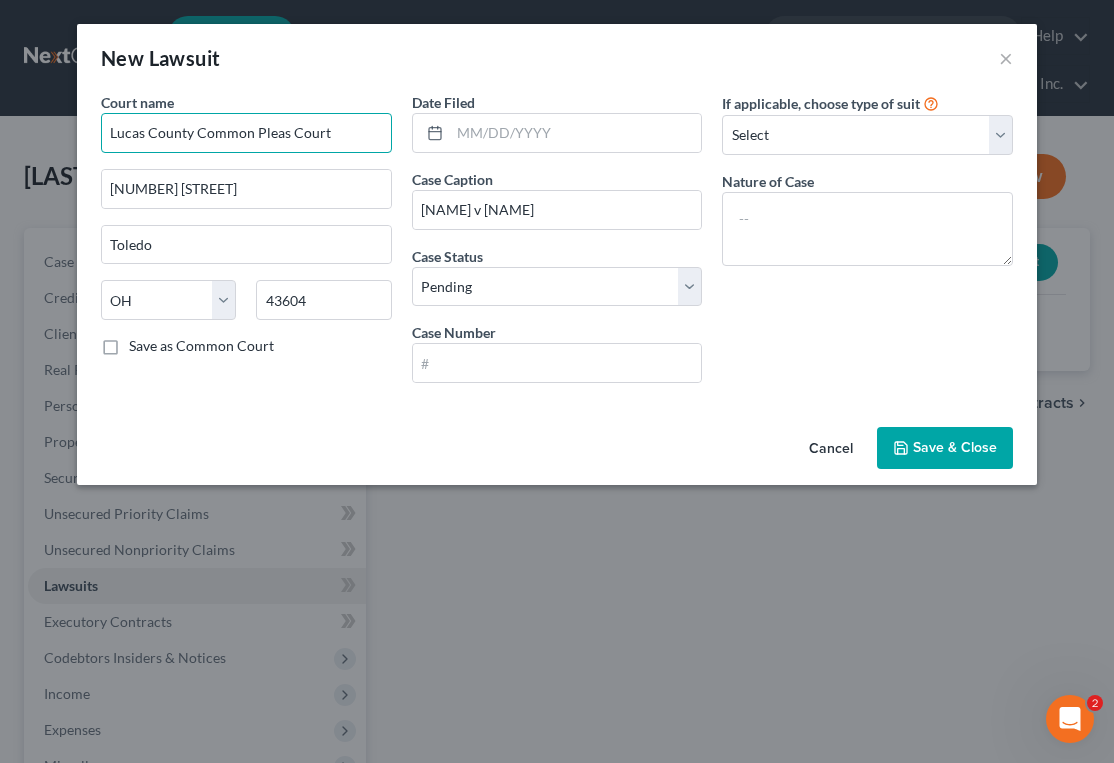 click on "Lucas County Common Pleas Court" at bounding box center (246, 133) 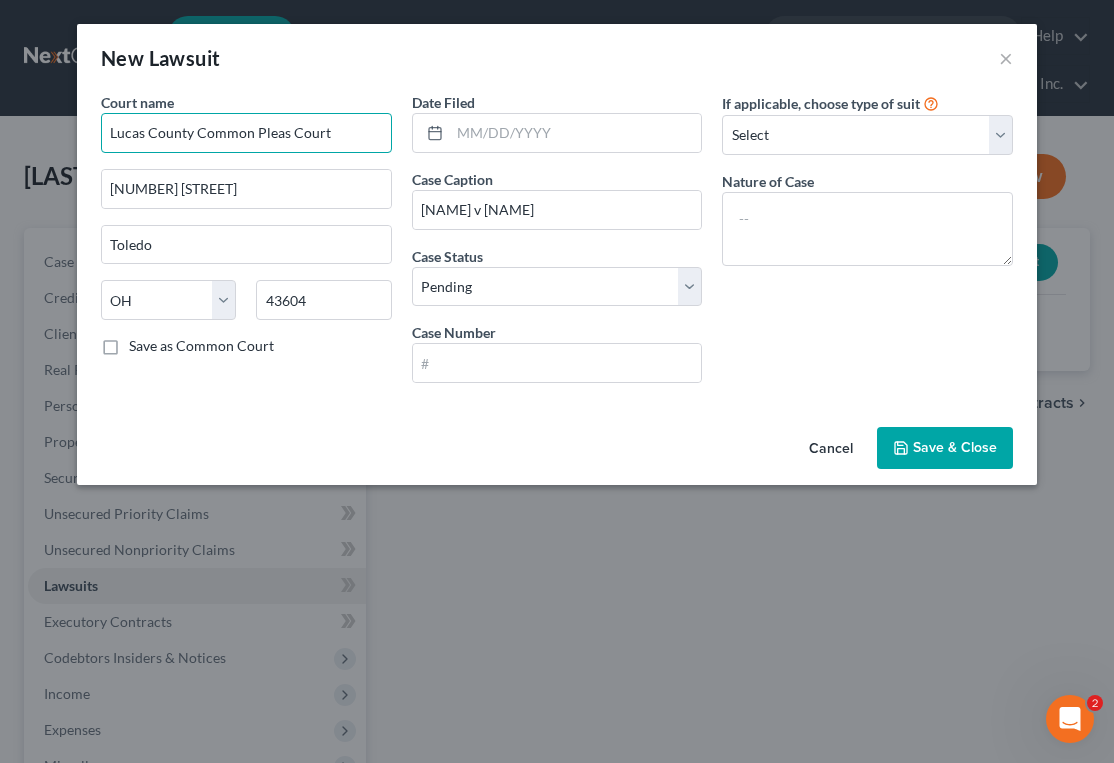 drag, startPoint x: 310, startPoint y: 136, endPoint x: 224, endPoint y: 134, distance: 86.023254 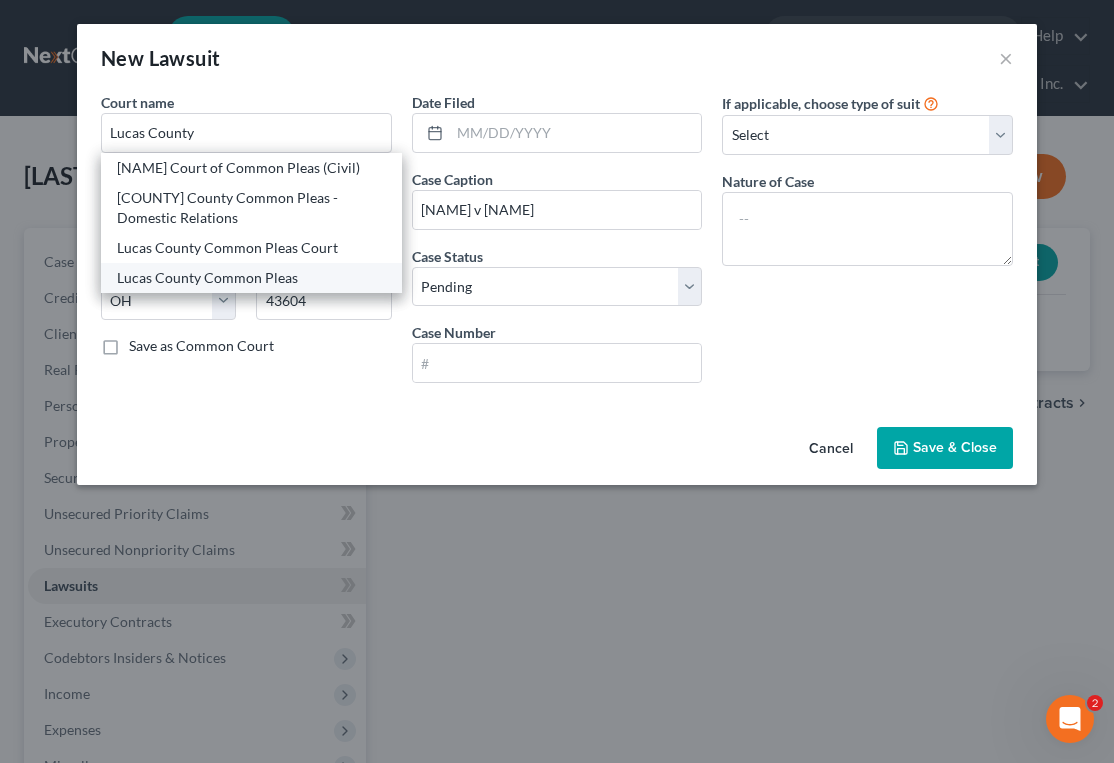 click on "Lucas County Common Pleas" at bounding box center (251, 278) 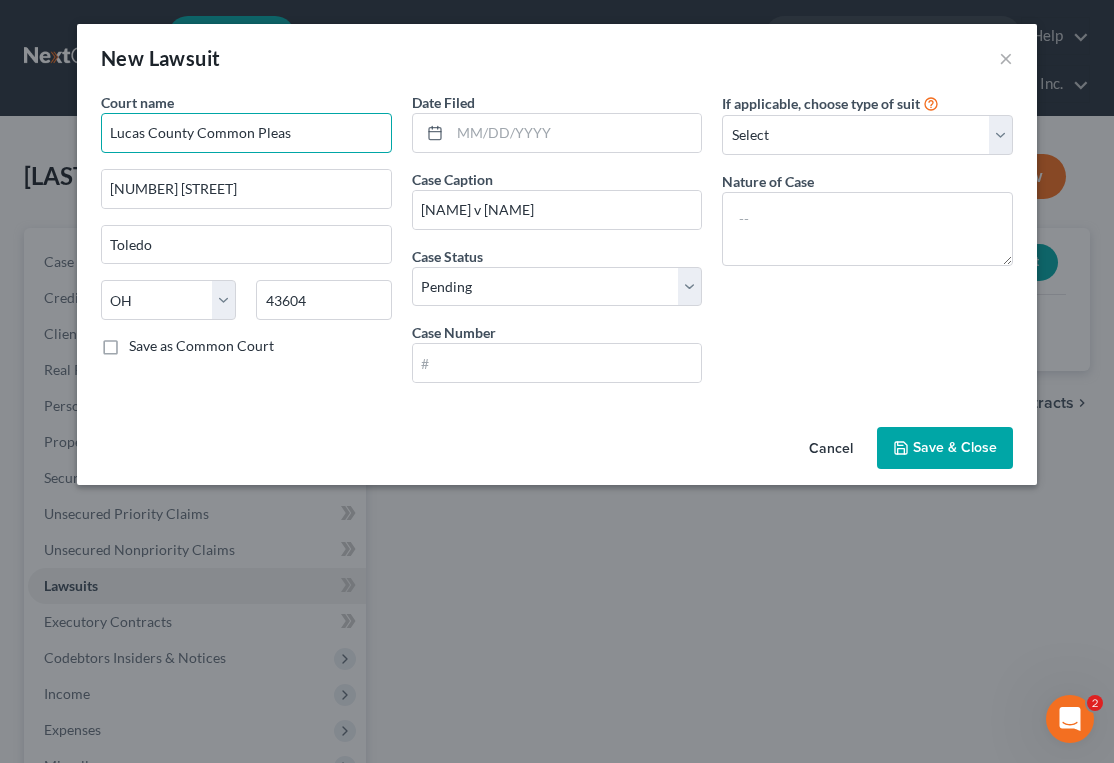 click on "Lucas County Common Pleas" at bounding box center (246, 133) 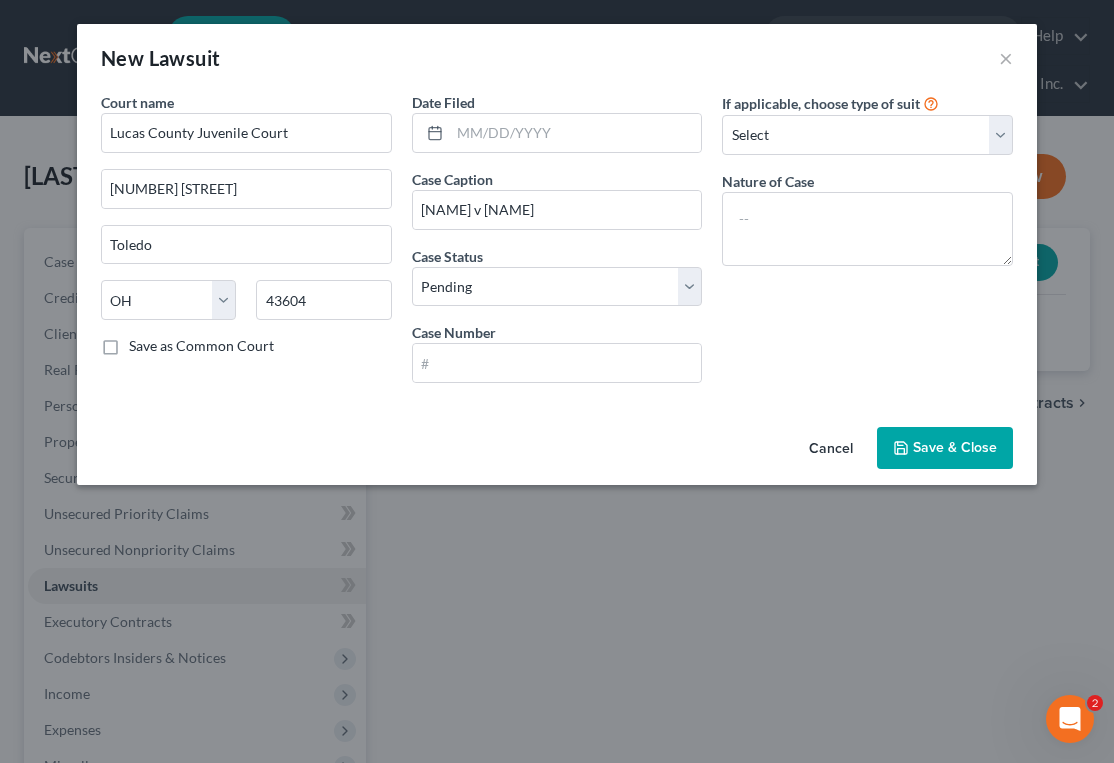 type on "Lucas County Juvenile Court" 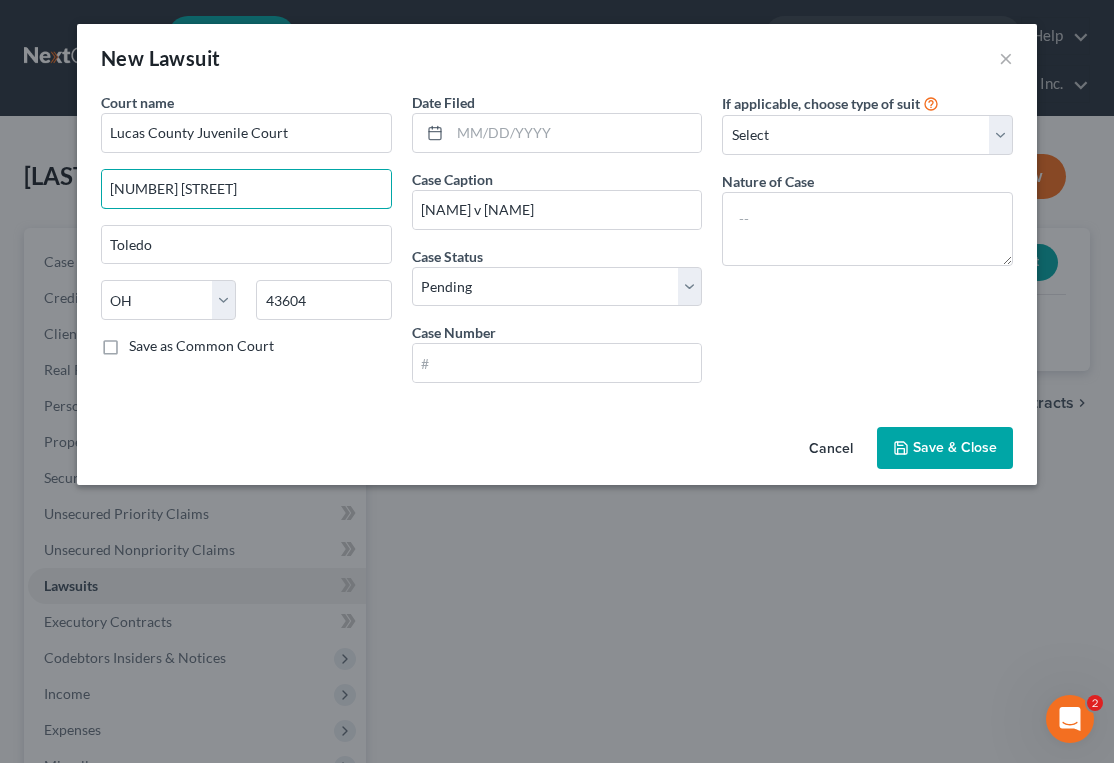 drag, startPoint x: 255, startPoint y: 194, endPoint x: 76, endPoint y: 172, distance: 180.3469 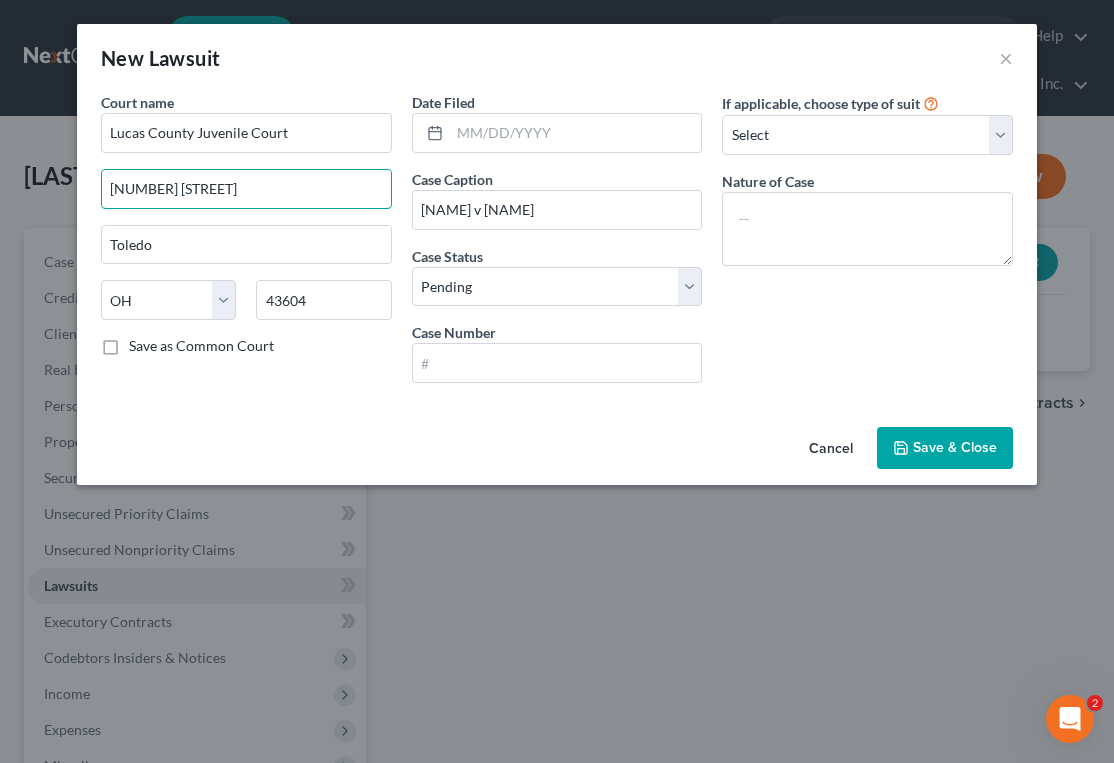 type on "[NUMBER] [STREET]" 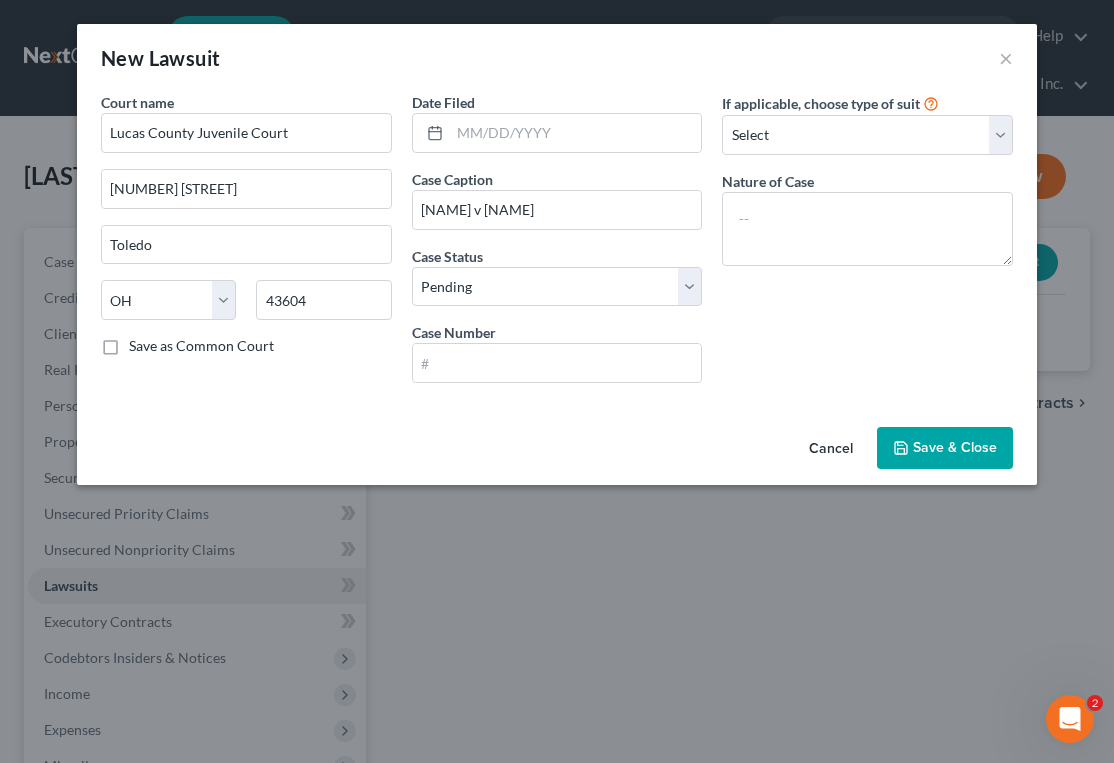 click on "Save & Close" at bounding box center [955, 447] 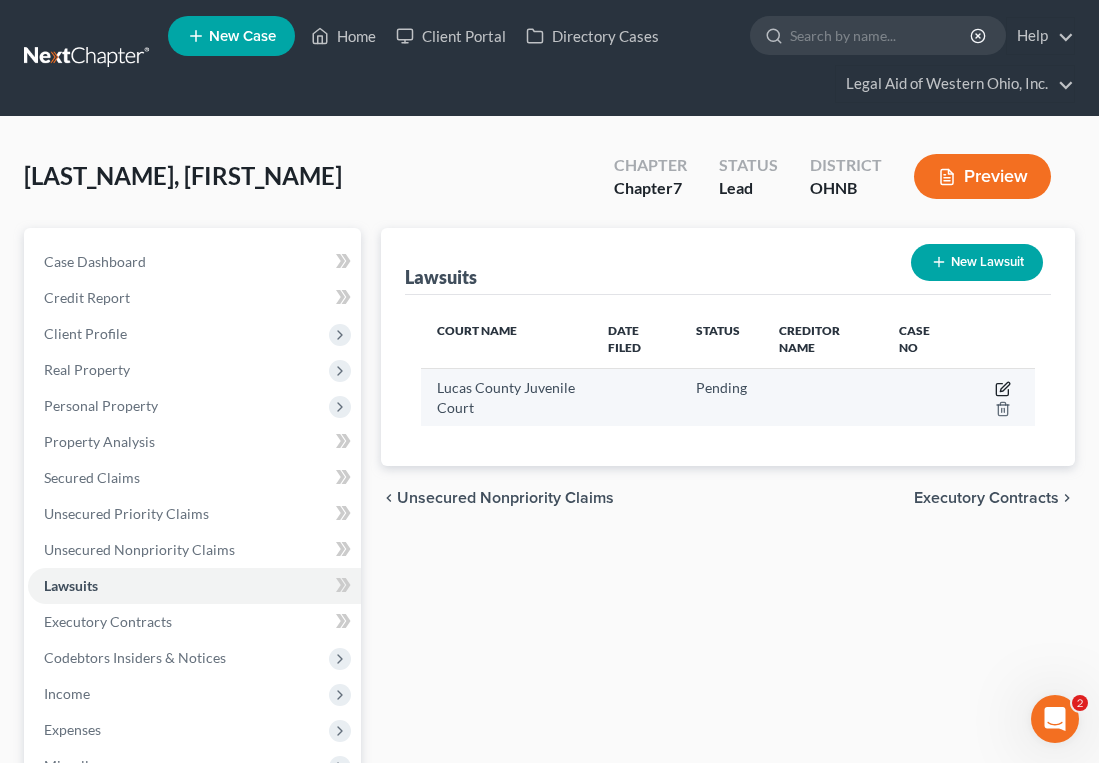 click 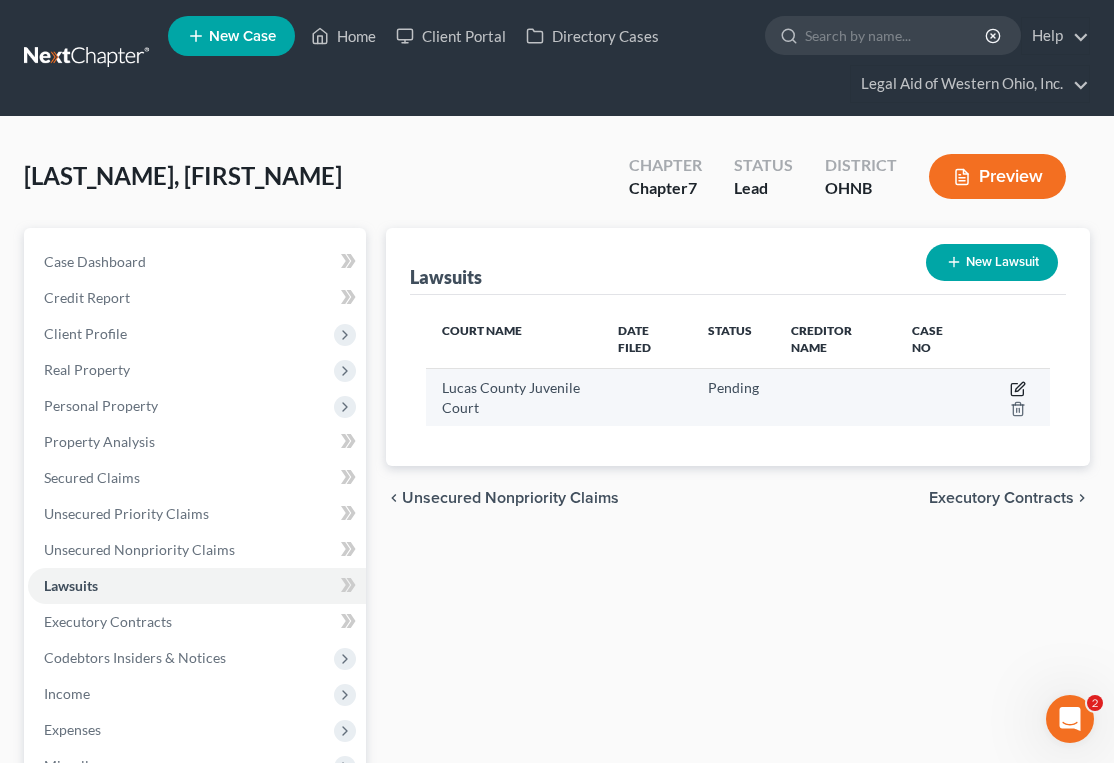 select on "36" 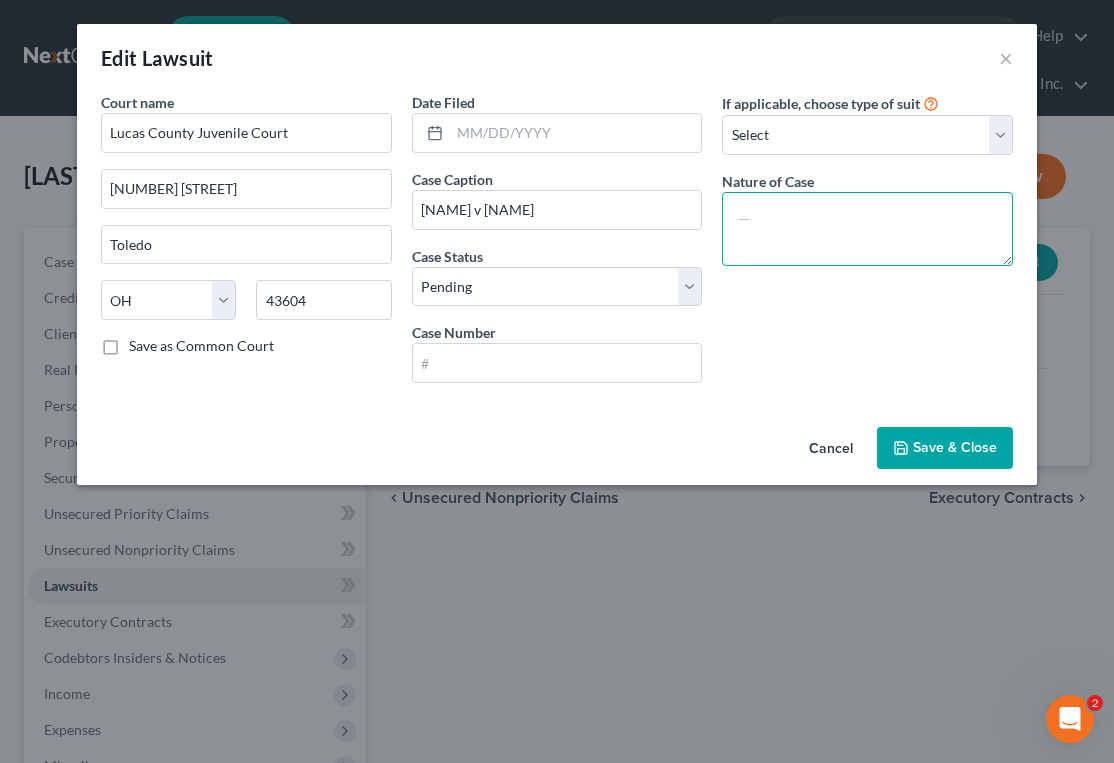 click at bounding box center (867, 229) 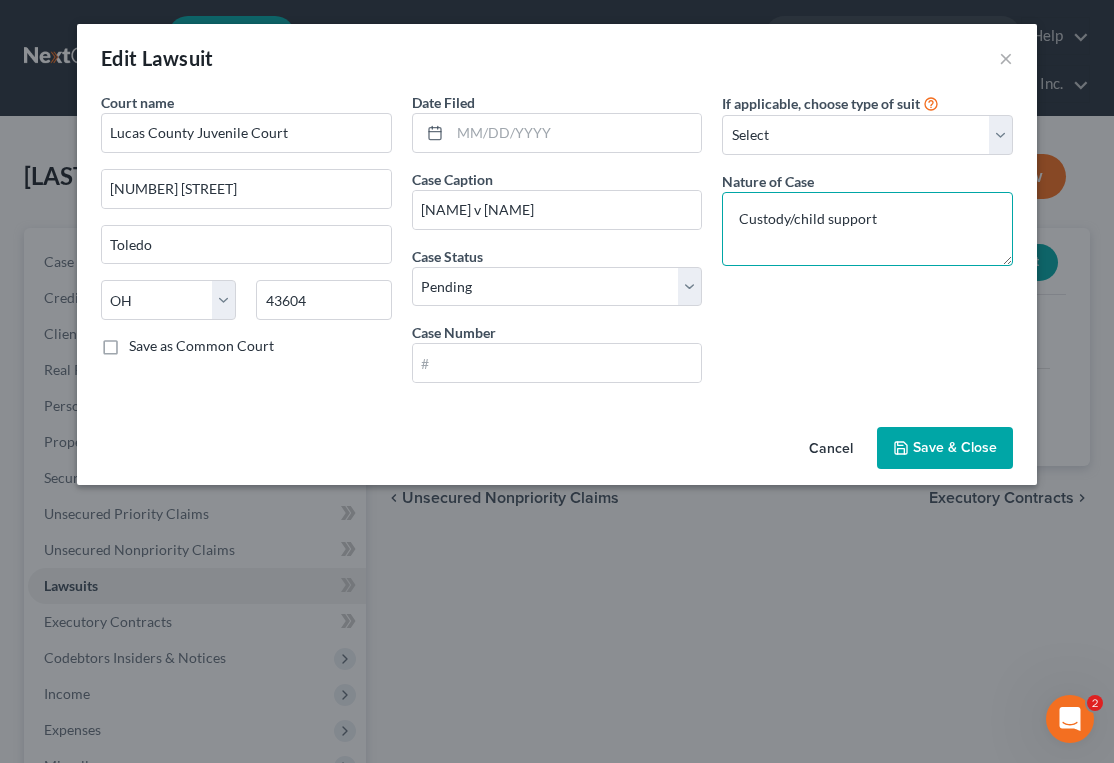 type on "Custody/child support" 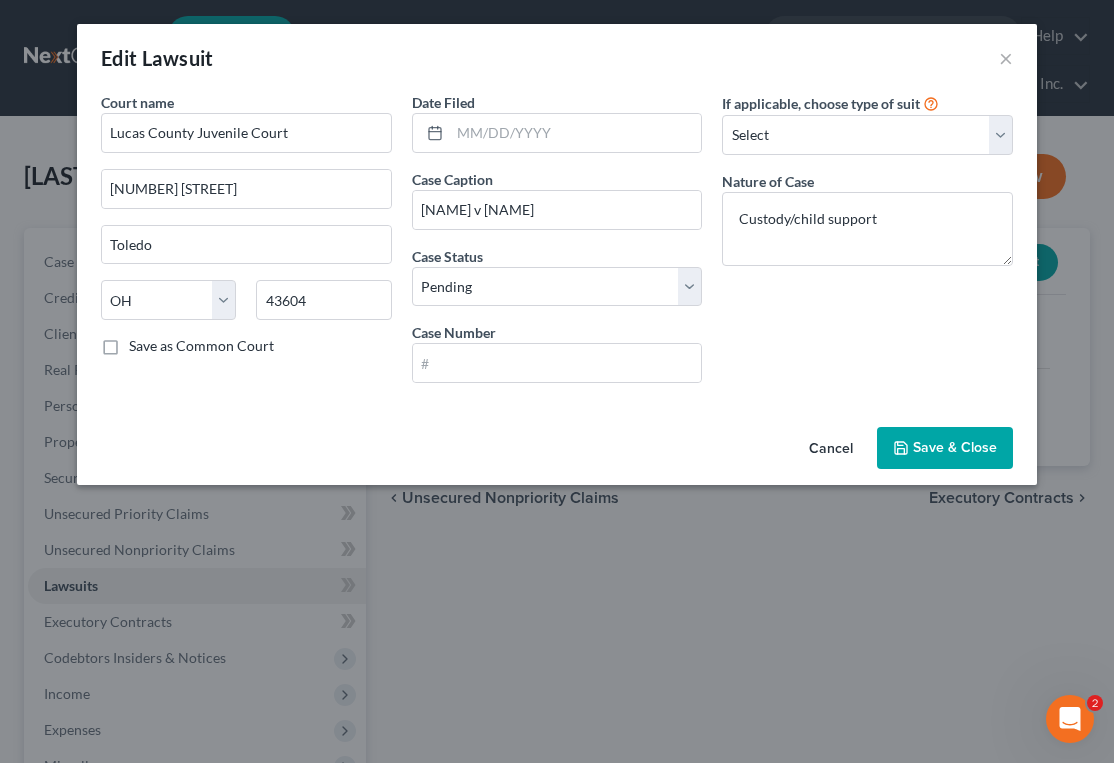 click on "Save & Close" at bounding box center [945, 448] 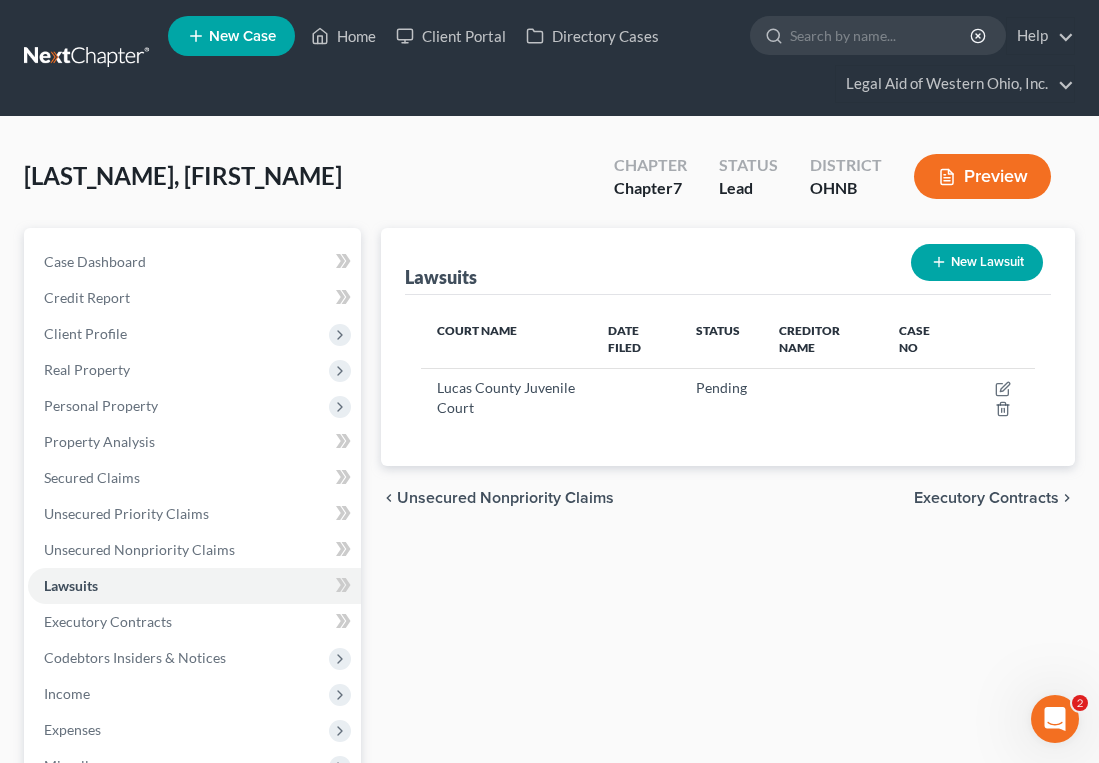 click on "New Case Home Client Portal Directory Cases         - No Result - See all results Or Press Enter... Help Help Center Webinars Training Videos What's new Legal Aid of Western Ohio, Inc. Legal Aid of Western Ohio, Inc. kobrien@[BRAND].org My Account Settings Plan + Billing Account Add-Ons Upgrade to Whoa Log out" at bounding box center [621, 58] 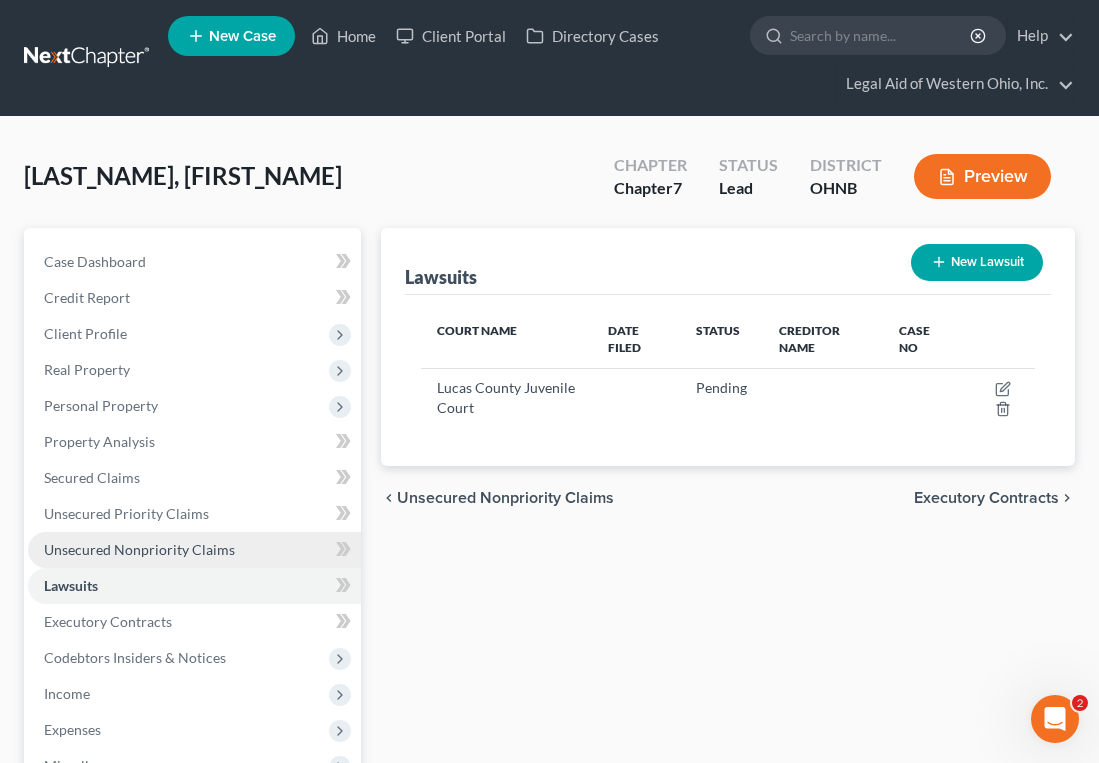 click on "Unsecured Nonpriority Claims" at bounding box center [139, 549] 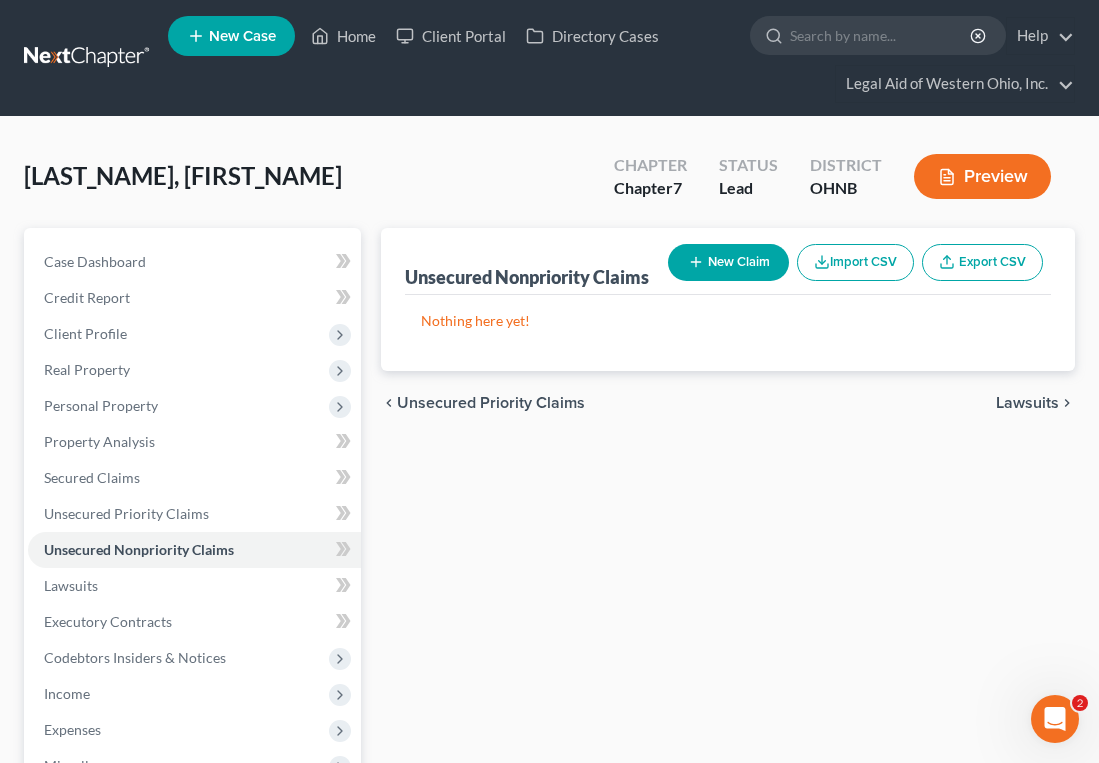 click on "New Claim" at bounding box center (728, 262) 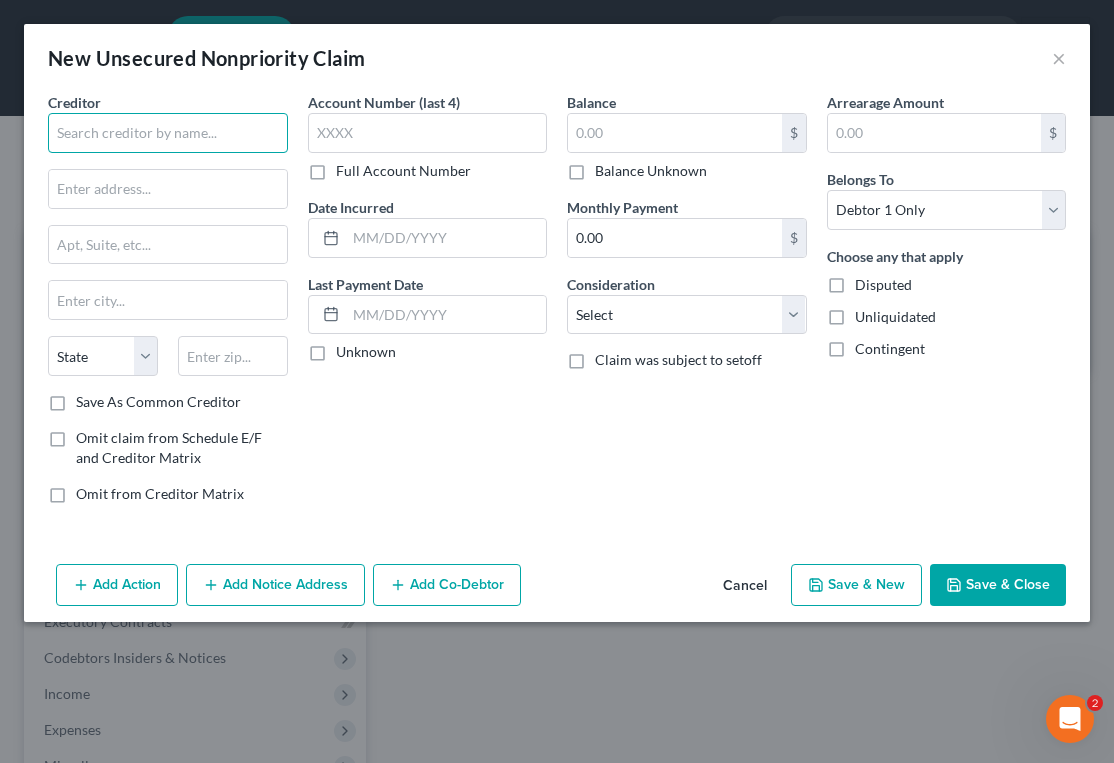 click at bounding box center (168, 133) 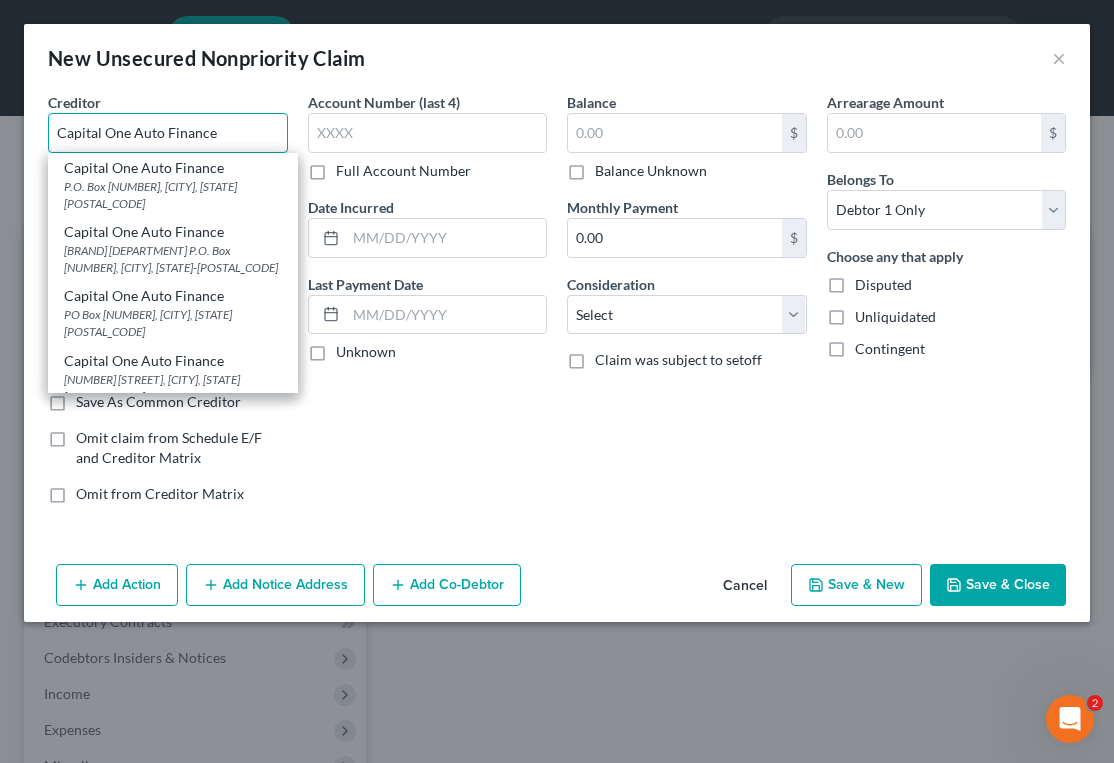 type on "Capital One Auto Finance" 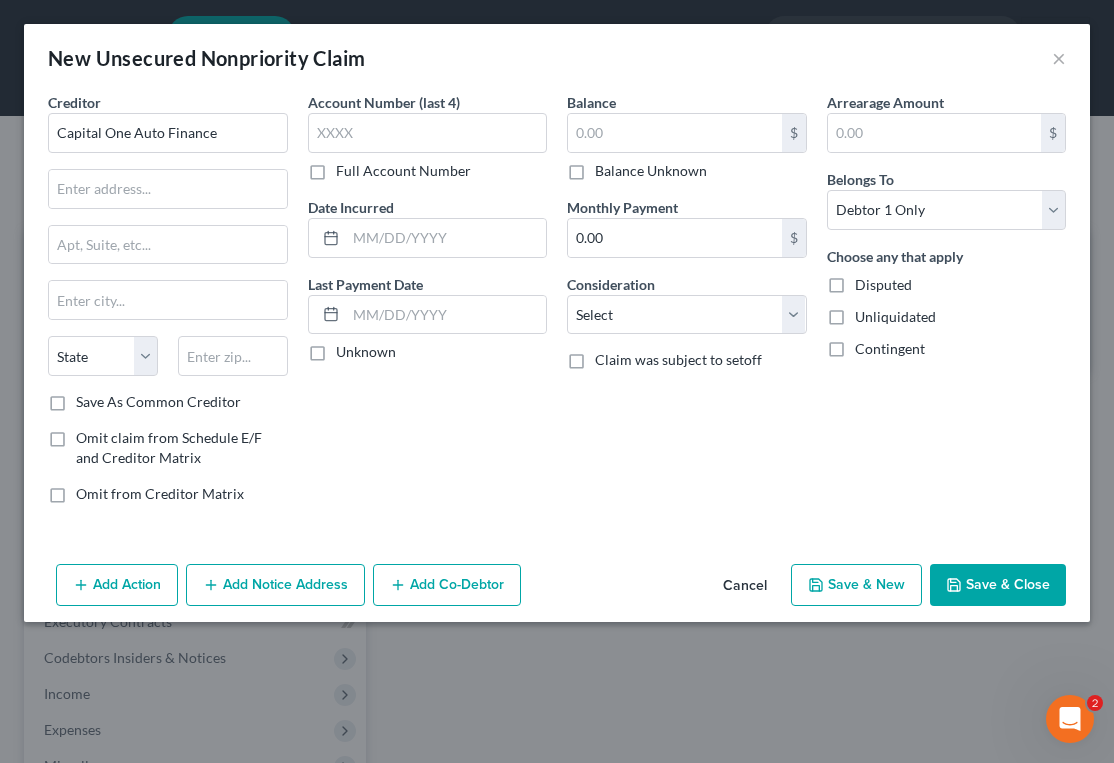 click on "Balance
$
Balance Unknown
Balance Undetermined
$
Balance Unknown
Monthly Payment 0.00 $ Consideration Select Cable / Satellite Services Collection Agency Credit Card Debt Debt Counseling / Attorneys Deficiency Balance Domestic Support Obligations Home / Car Repairs Income Taxes Judgment Liens Medical Services Monies Loaned / Advanced Mortgage Obligation From Divorce Or Separation Obligation To Pensions Other Overdrawn Bank Account Promised To Help Pay Creditors Student Loans Suppliers And Vendors Telephone / Internet Services Utility Services Claim was subject to setoff" at bounding box center (687, 306) 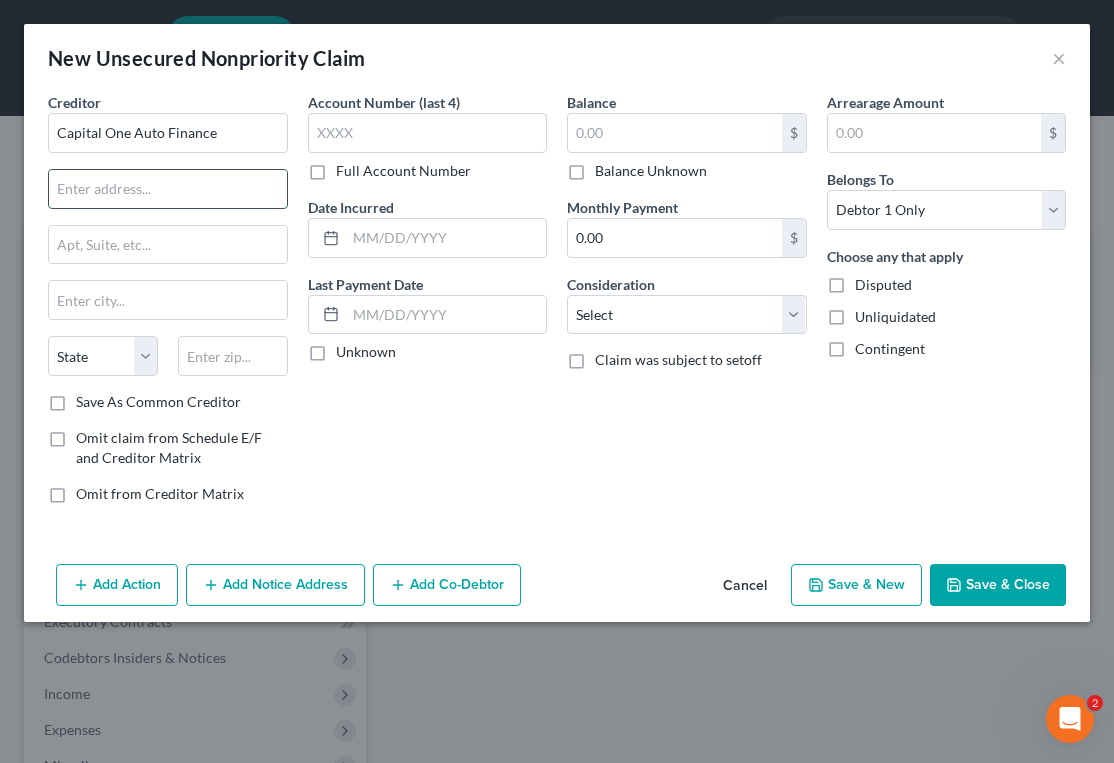 click at bounding box center [168, 189] 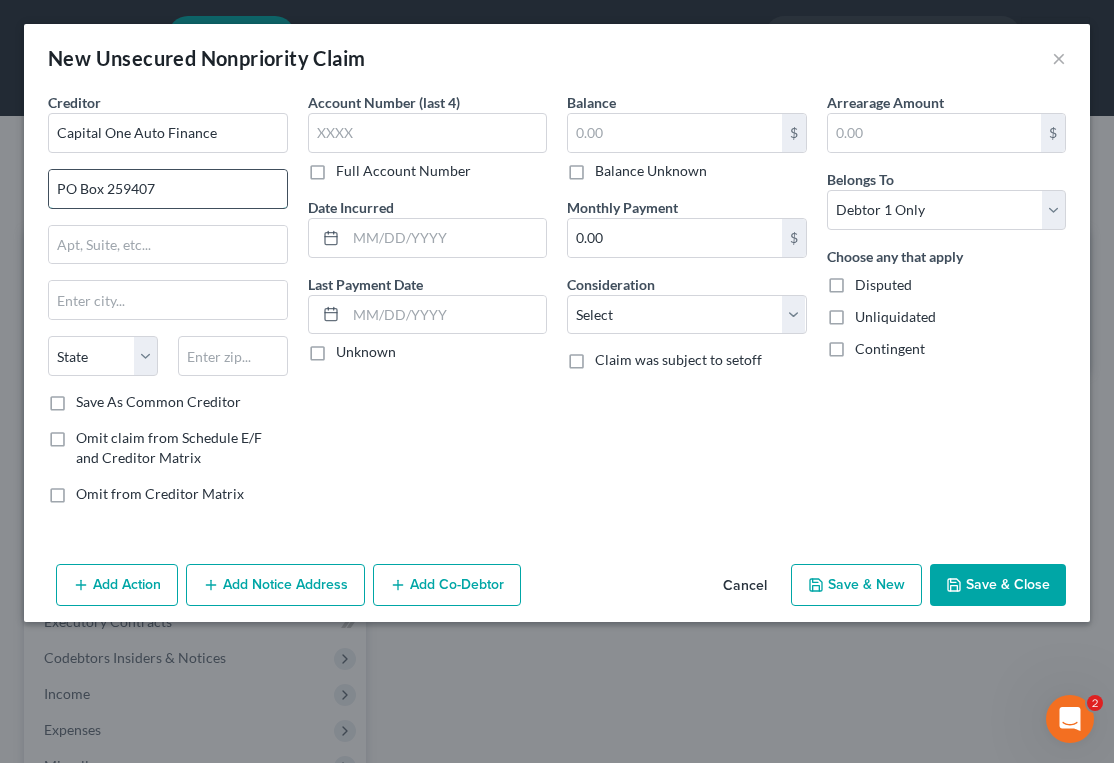 type on "PO Box 259407" 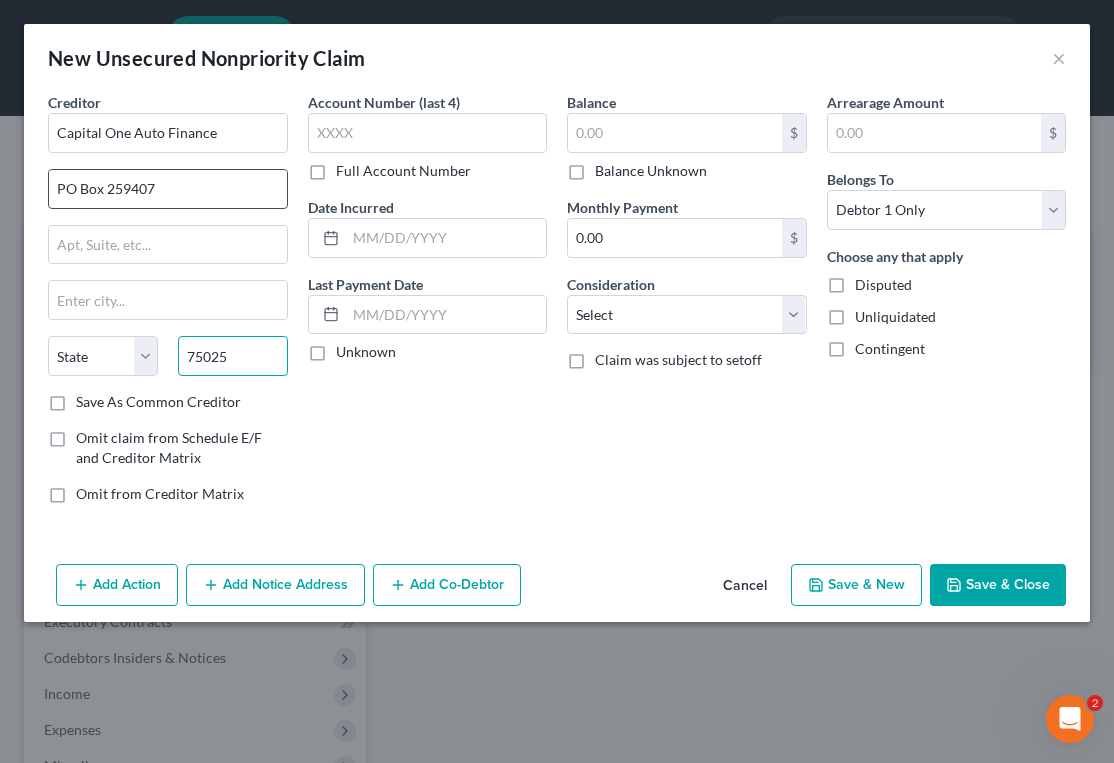 type on "75025" 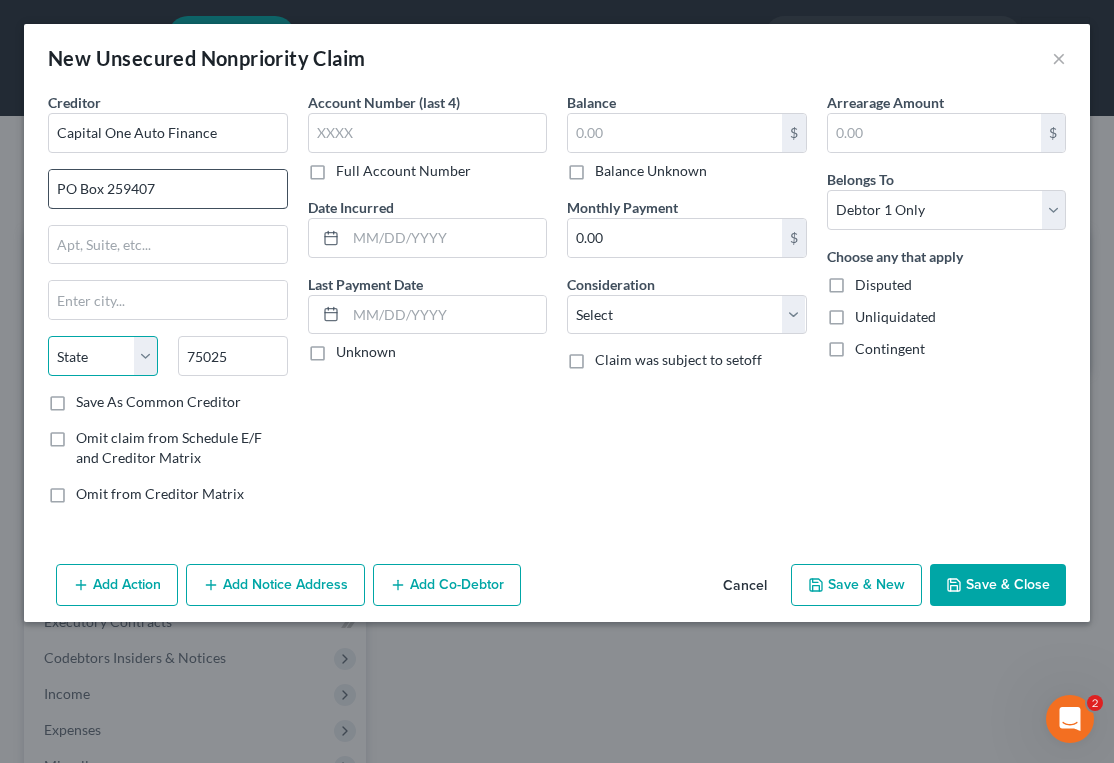 type on "Plano" 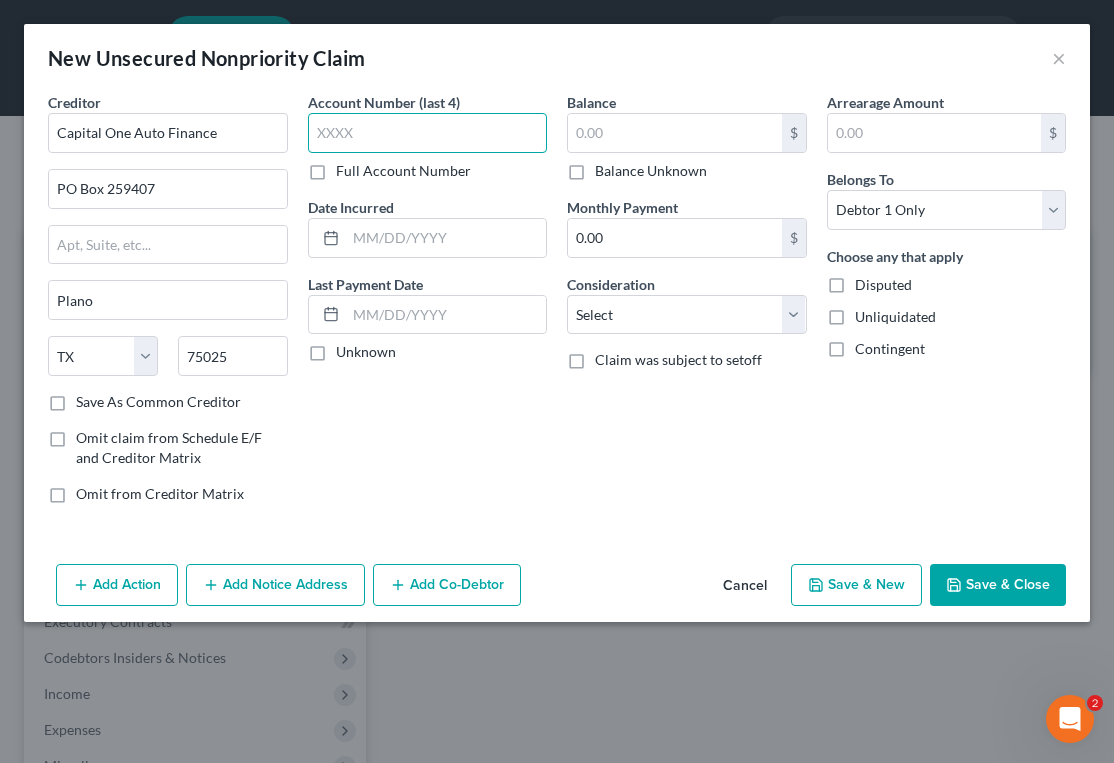 click at bounding box center (428, 133) 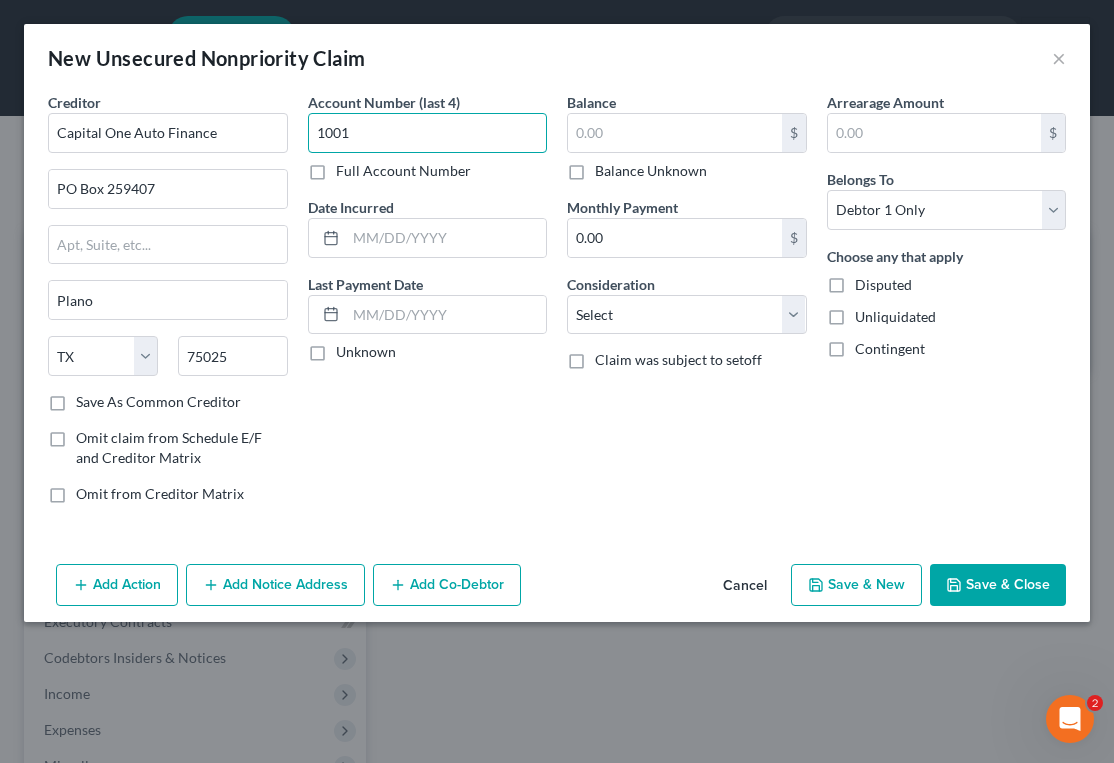 type on "1001" 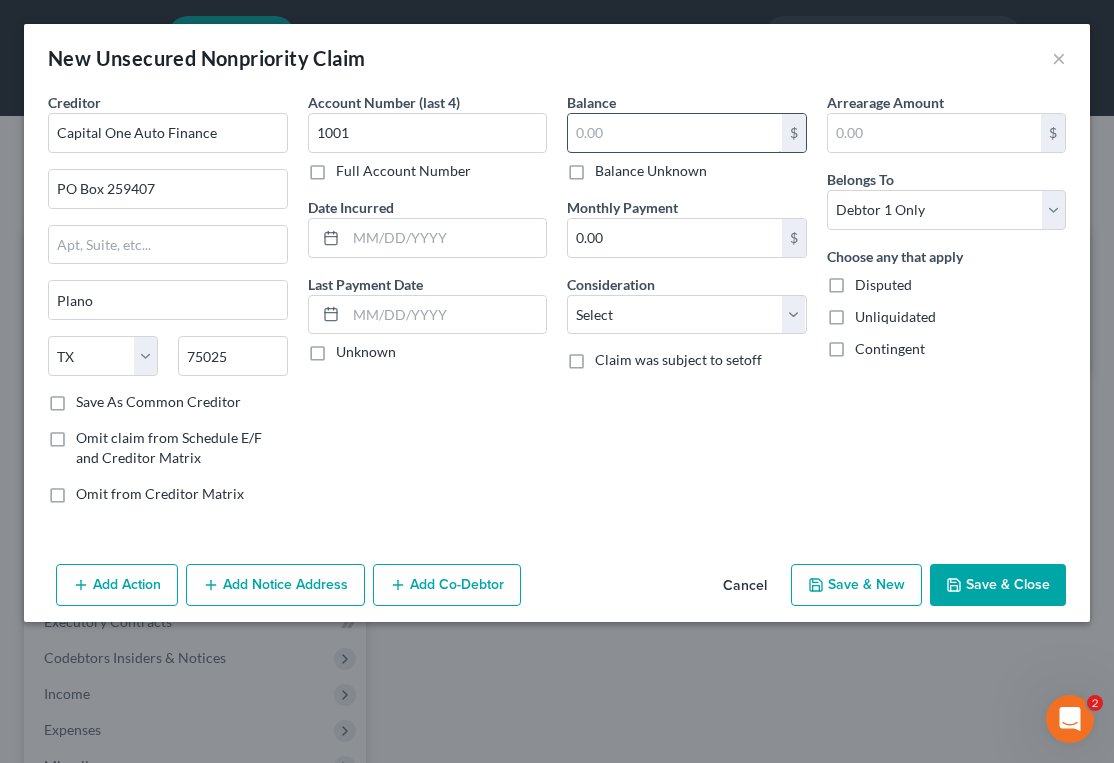 click at bounding box center [675, 133] 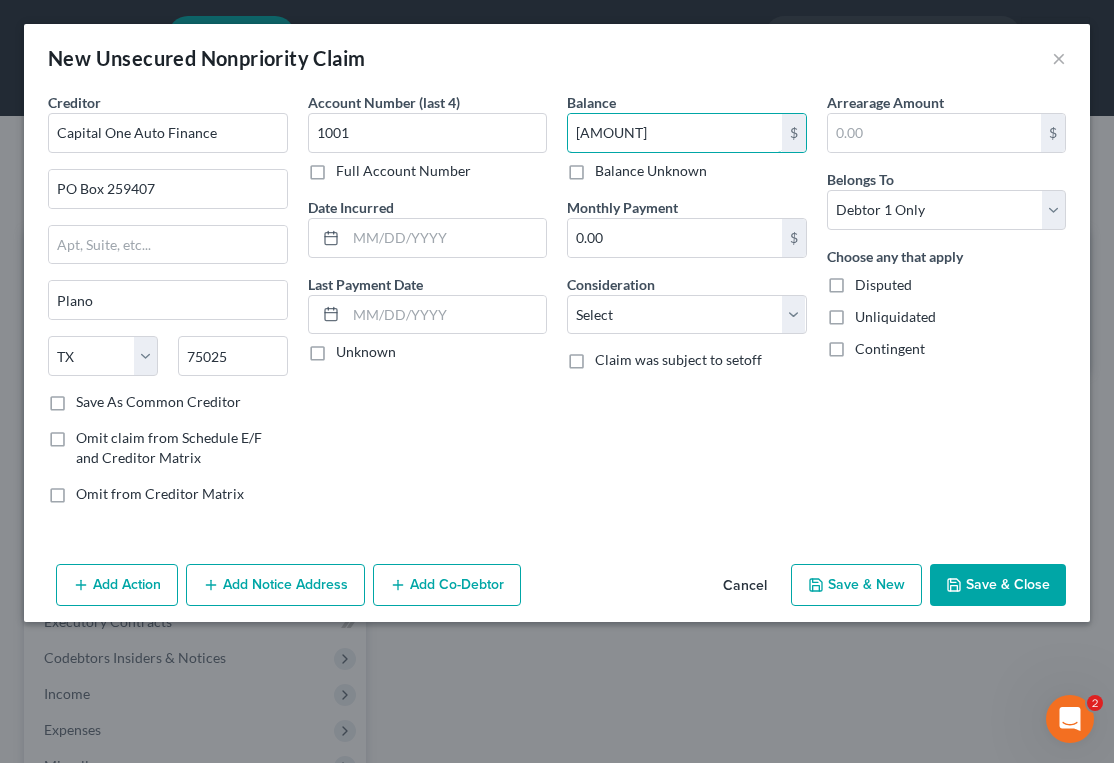 type on "[AMOUNT]" 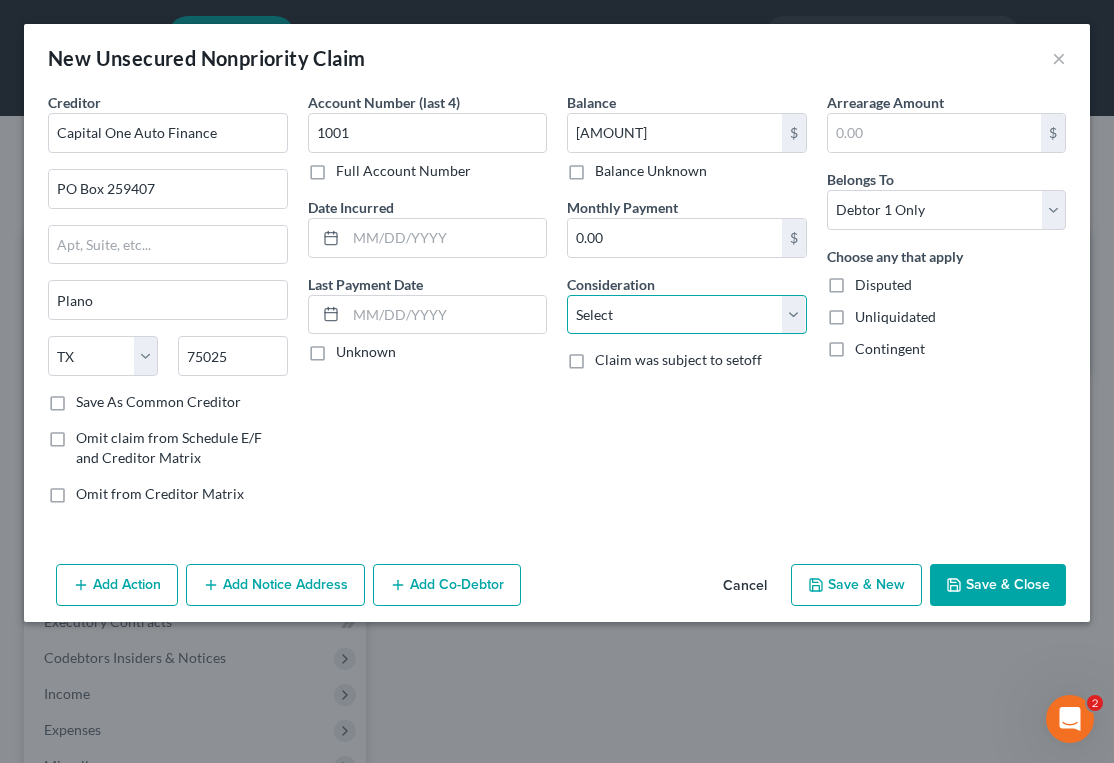 click on "Select Cable / Satellite Services Collection Agency Credit Card Debt Debt Counseling / Attorneys Deficiency Balance Domestic Support Obligations Home / Car Repairs Income Taxes Judgment Liens Medical Services Monies Loaned / Advanced Mortgage Obligation From Divorce Or Separation Obligation To Pensions Other Overdrawn Bank Account Promised To Help Pay Creditors Student Loans Suppliers And Vendors Telephone / Internet Services Utility Services" at bounding box center (687, 315) 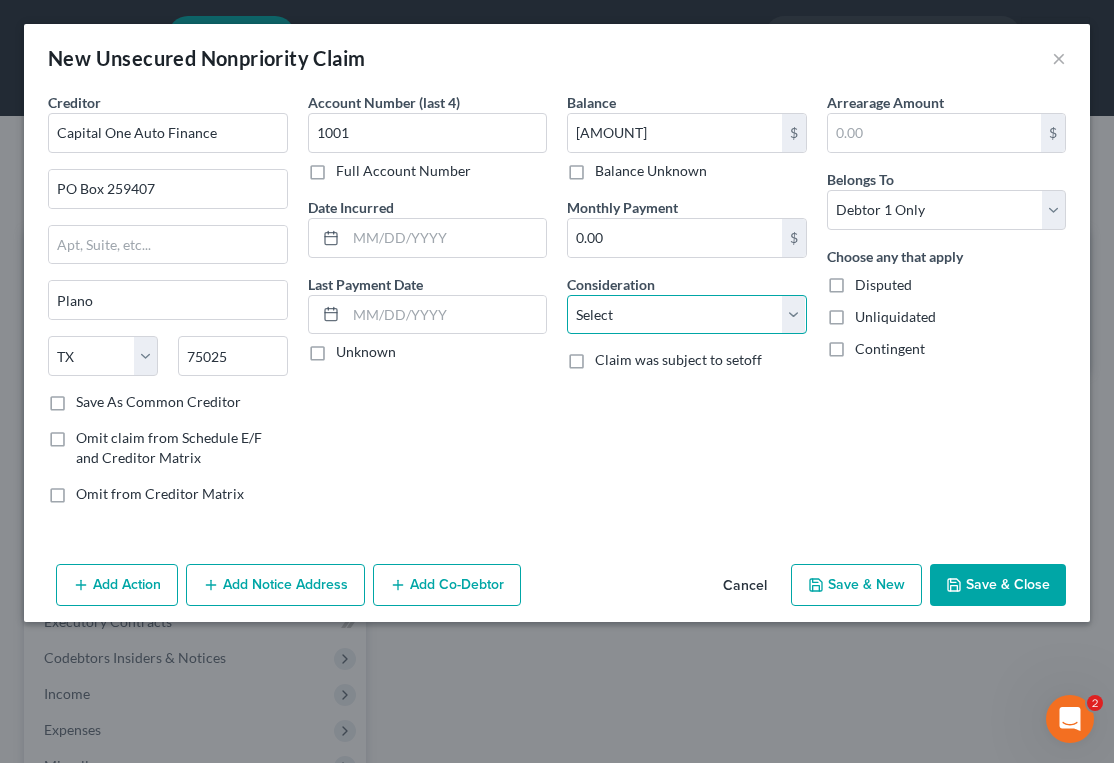 select on "4" 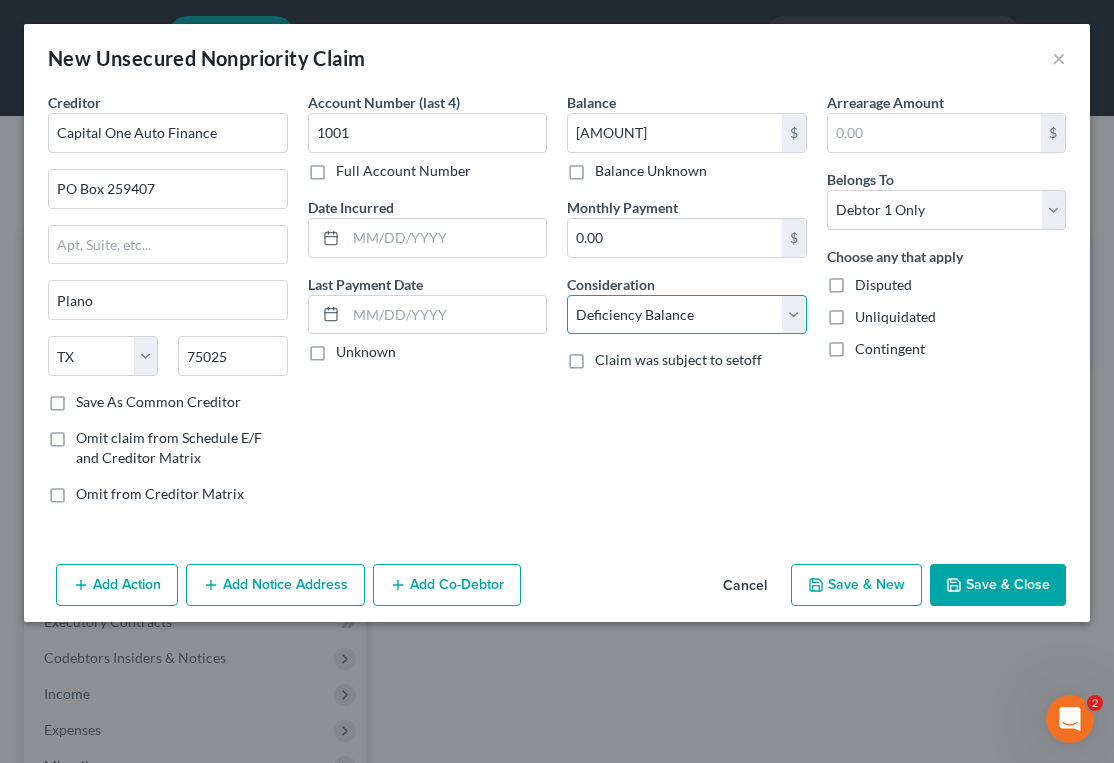 click on "Select Cable / Satellite Services Collection Agency Credit Card Debt Debt Counseling / Attorneys Deficiency Balance Domestic Support Obligations Home / Car Repairs Income Taxes Judgment Liens Medical Services Monies Loaned / Advanced Mortgage Obligation From Divorce Or Separation Obligation To Pensions Other Overdrawn Bank Account Promised To Help Pay Creditors Student Loans Suppliers And Vendors Telephone / Internet Services Utility Services" at bounding box center [687, 315] 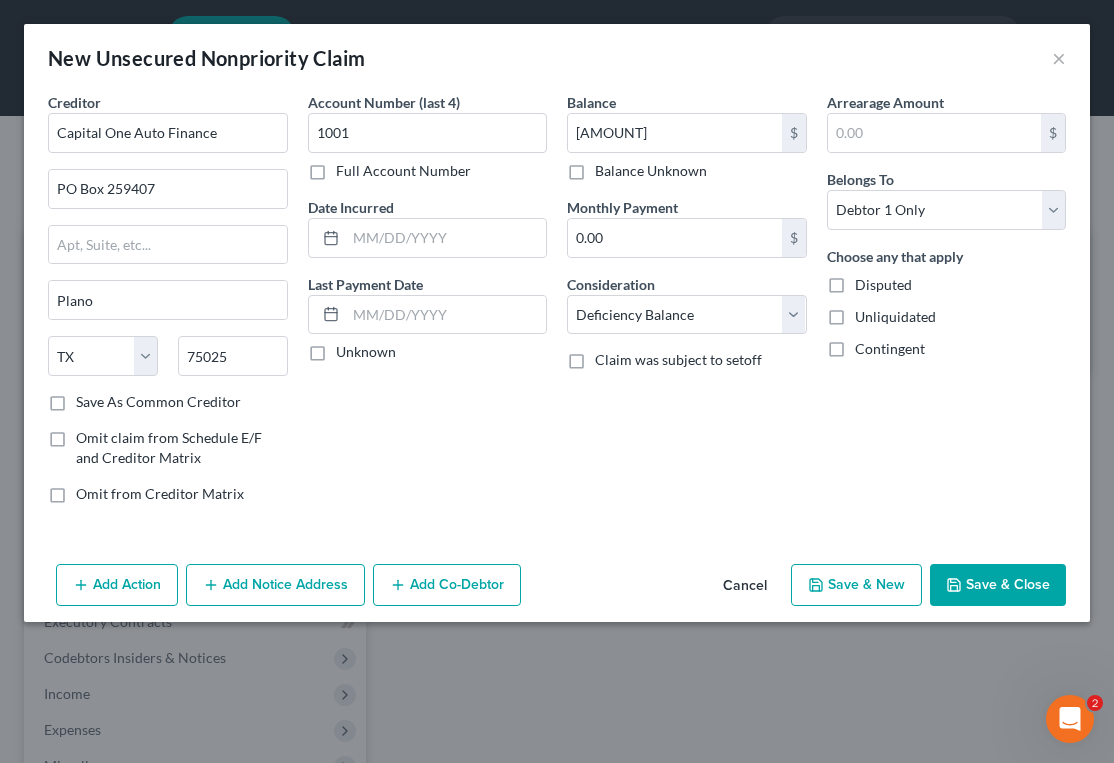 click on "Save & Close" at bounding box center (998, 585) 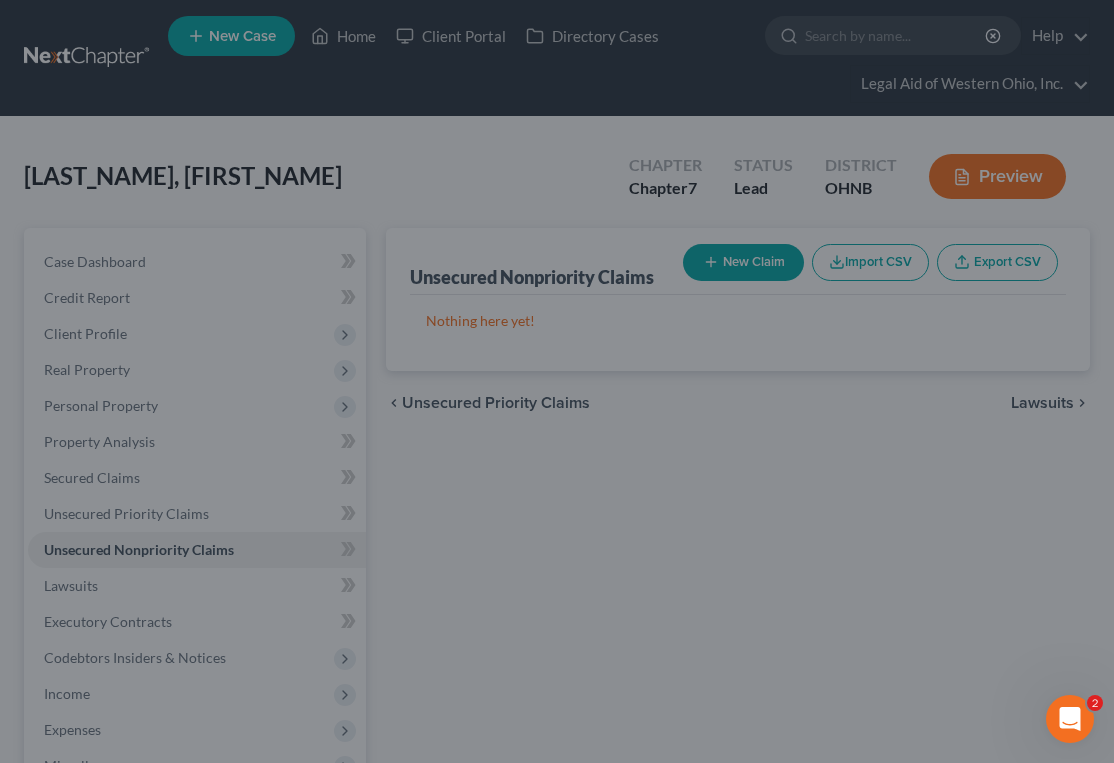 type on "42,472.00" 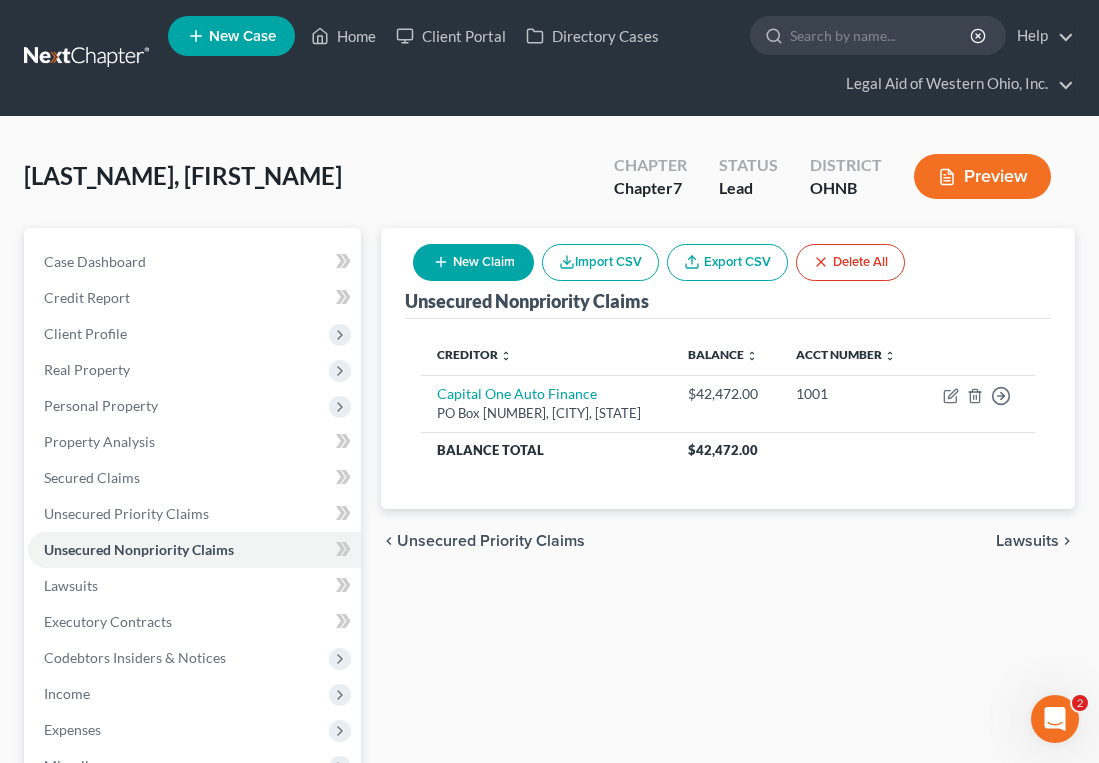 click on "New Claim" at bounding box center (473, 262) 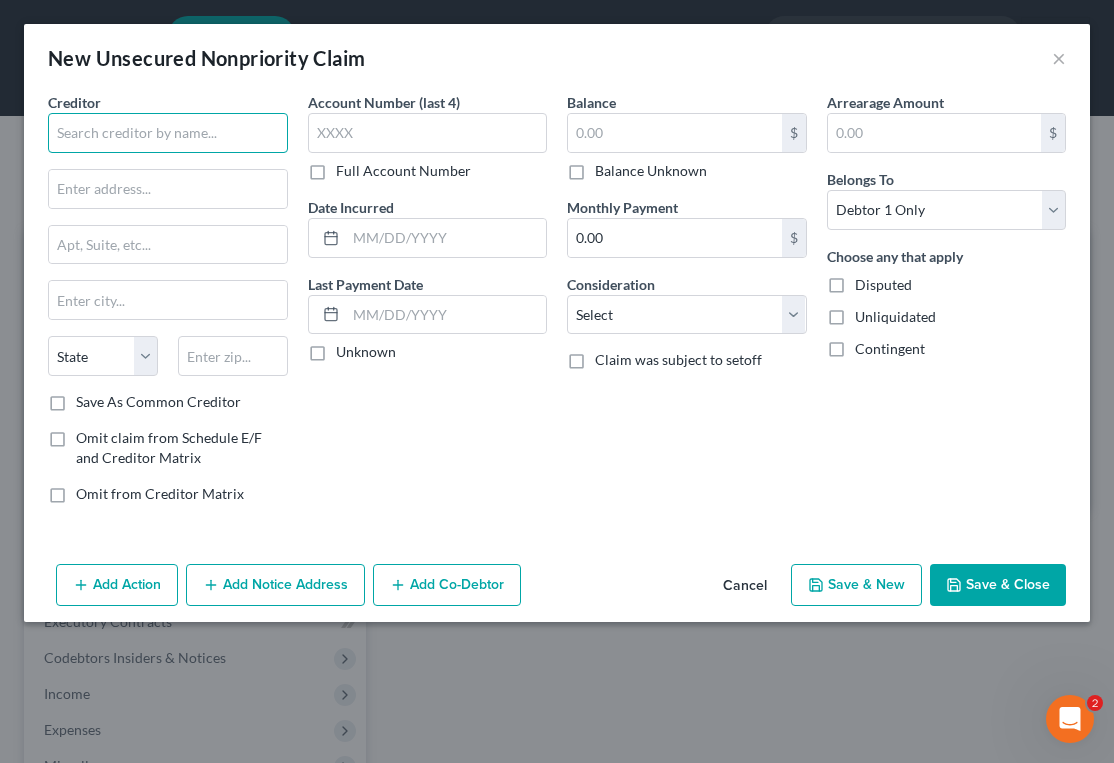 click at bounding box center [168, 133] 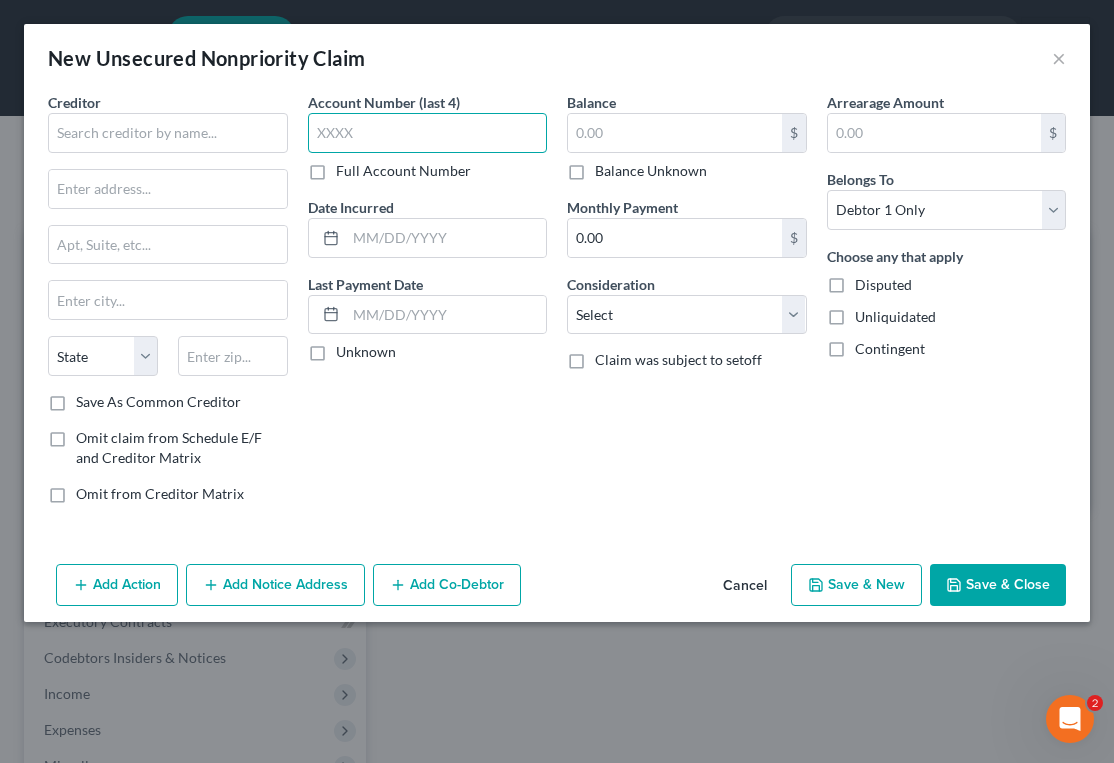 click at bounding box center [428, 133] 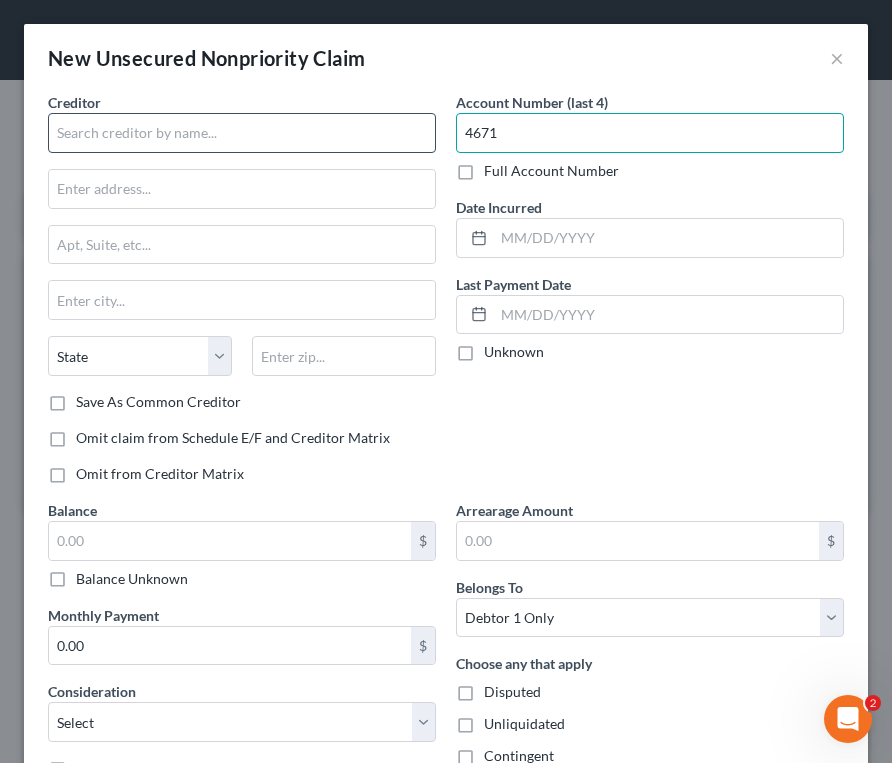 type on "4671" 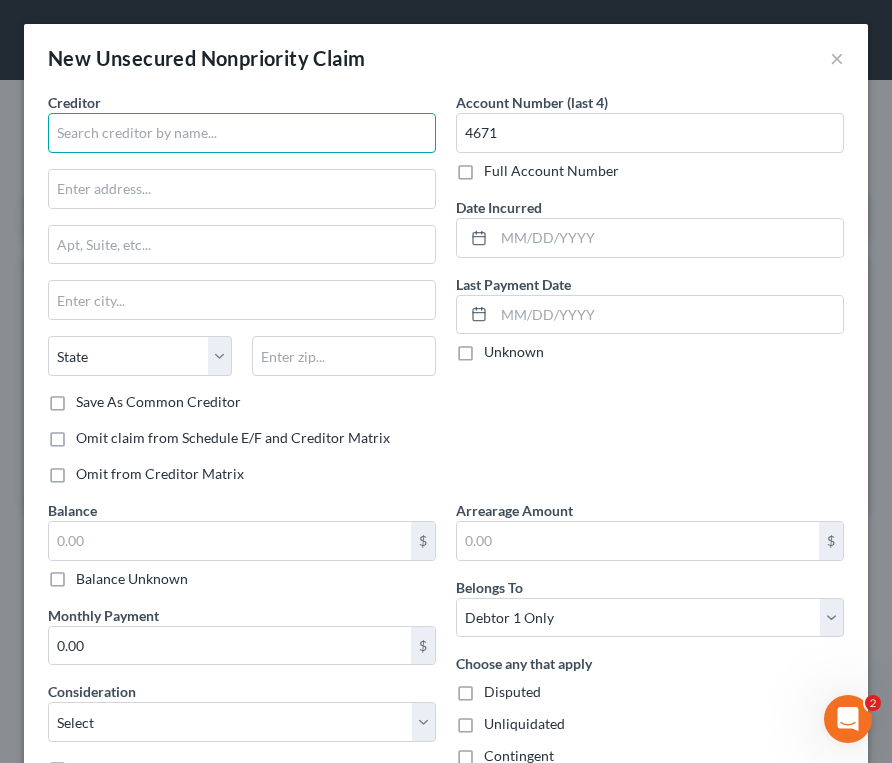click at bounding box center [242, 133] 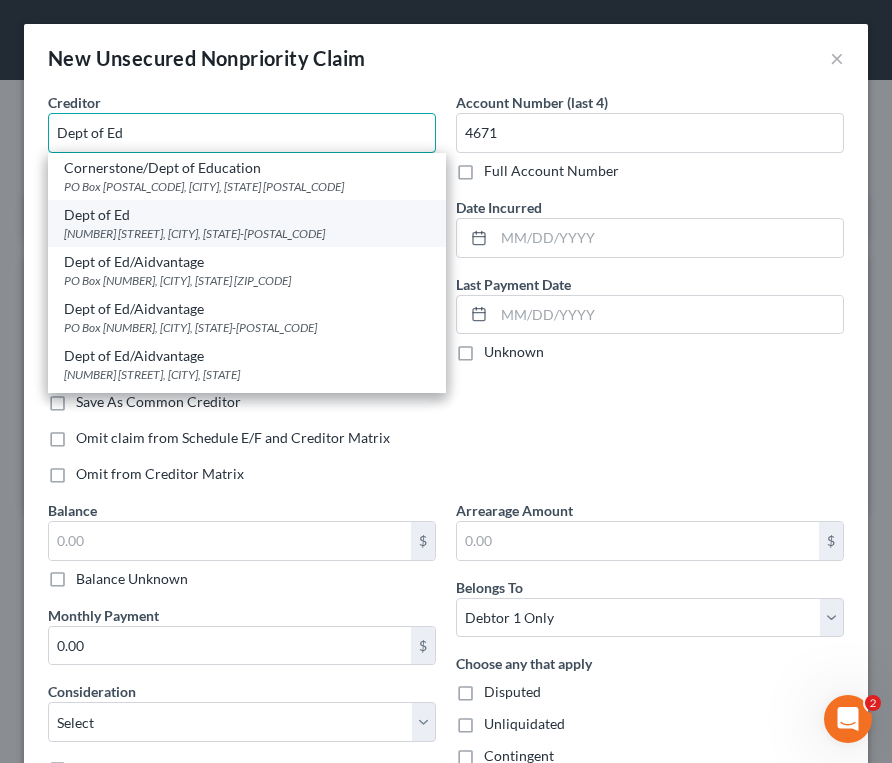 type on "Dept of Ed" 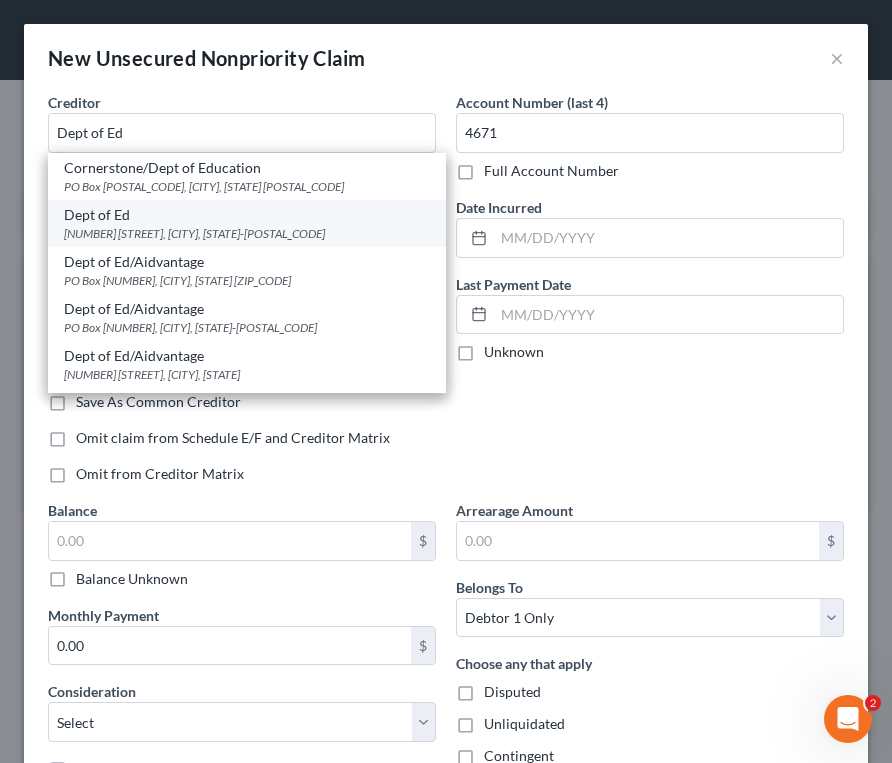 click on "[NUMBER] [STREET], [CITY], [STATE]-[POSTAL_CODE]" at bounding box center (247, 233) 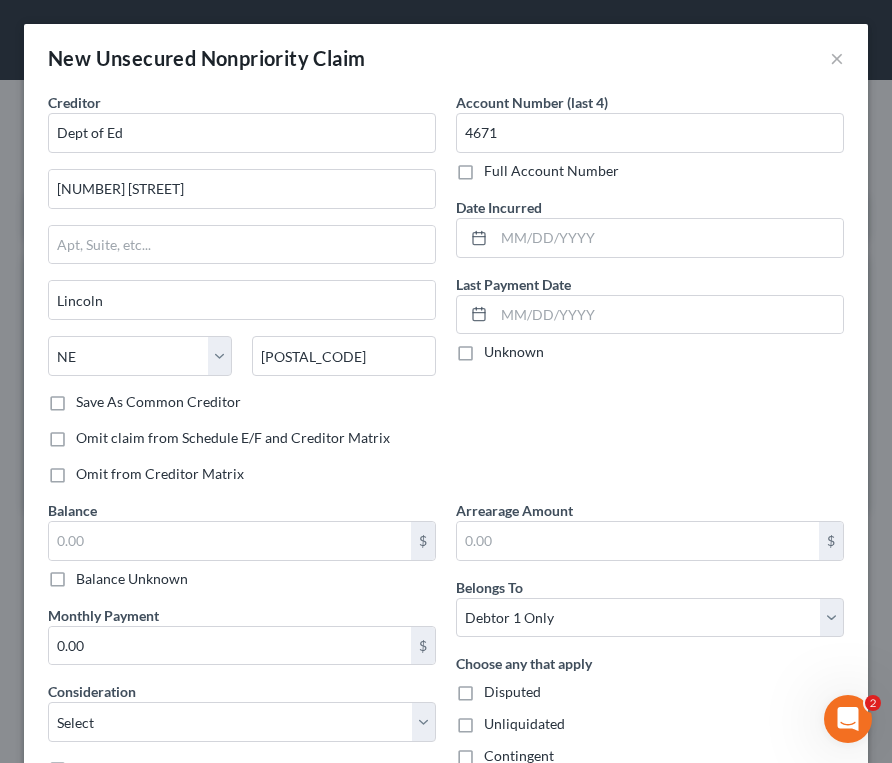 click on "Omit from Creditor Matrix" at bounding box center [242, 474] 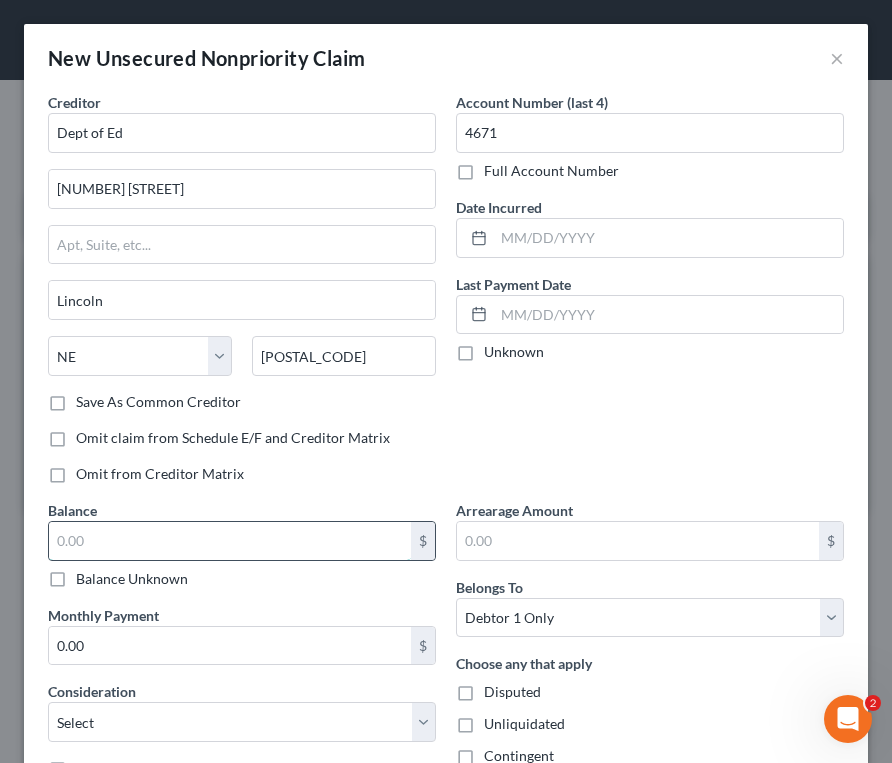 click at bounding box center [230, 541] 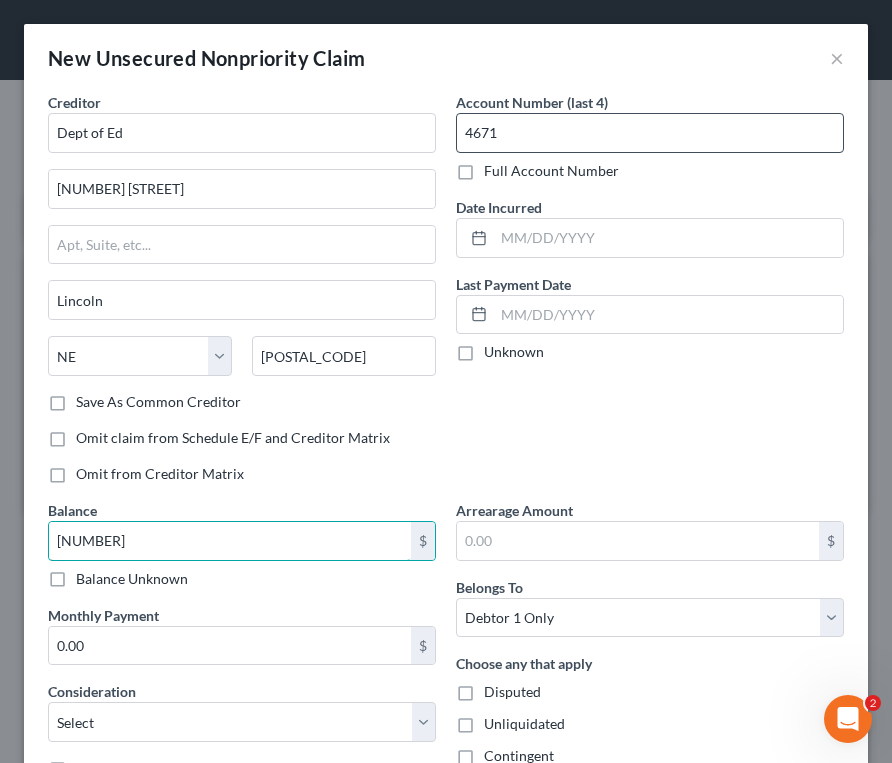 type on "[NUMBER]" 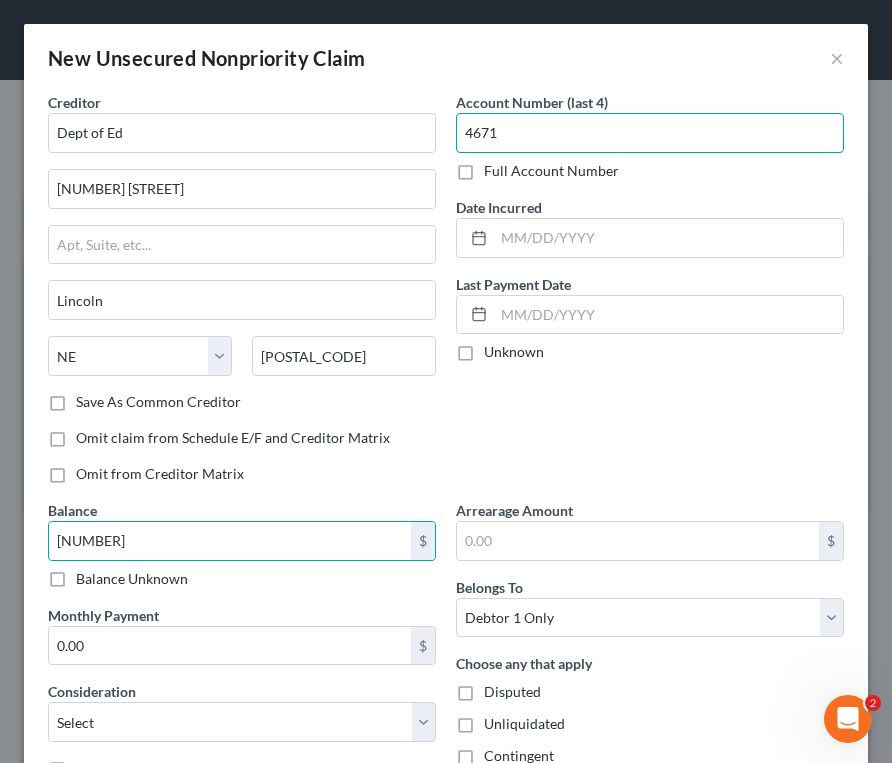 click on "4671" at bounding box center [650, 133] 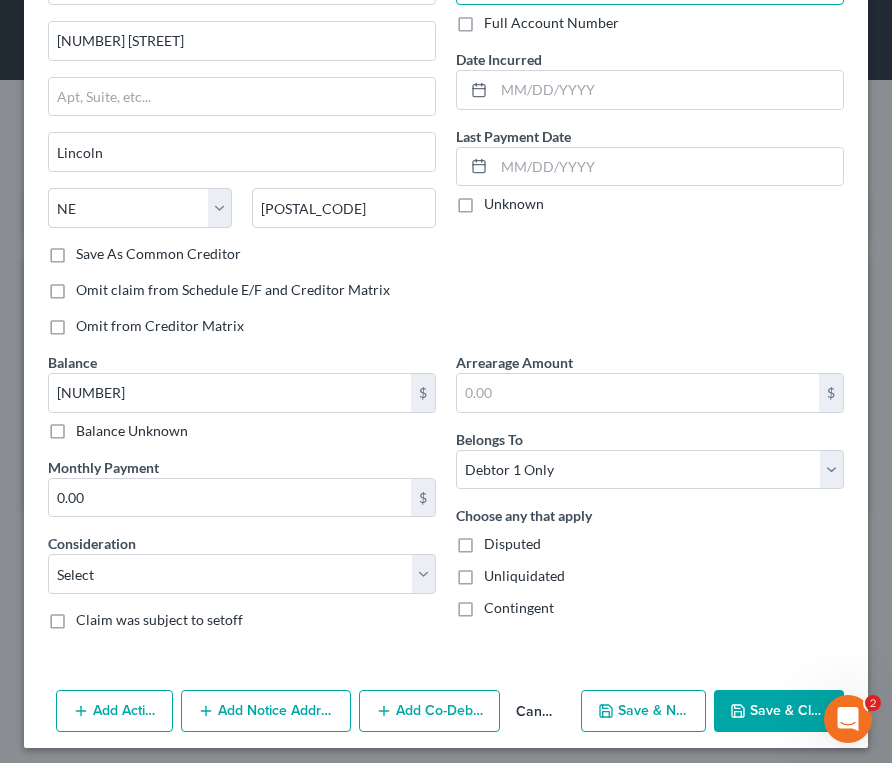 scroll, scrollTop: 157, scrollLeft: 0, axis: vertical 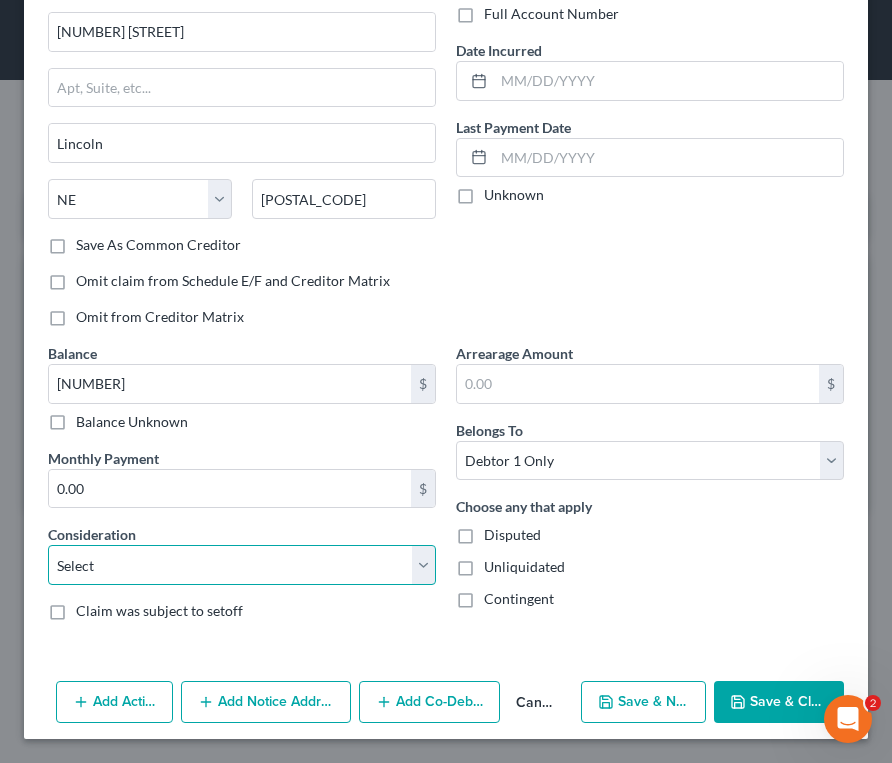 click on "Select Cable / Satellite Services Collection Agency Credit Card Debt Debt Counseling / Attorneys Deficiency Balance Domestic Support Obligations Home / Car Repairs Income Taxes Judgment Liens Medical Services Monies Loaned / Advanced Mortgage Obligation From Divorce Or Separation Obligation To Pensions Other Overdrawn Bank Account Promised To Help Pay Creditors Student Loans Suppliers And Vendors Telephone / Internet Services Utility Services" at bounding box center (242, 565) 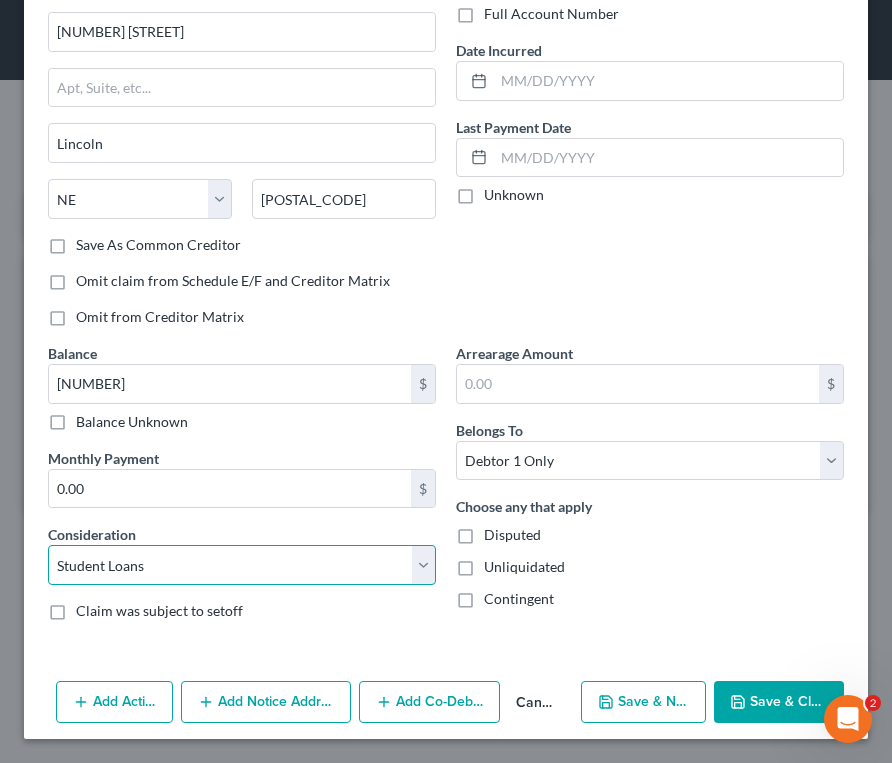 click on "Select Cable / Satellite Services Collection Agency Credit Card Debt Debt Counseling / Attorneys Deficiency Balance Domestic Support Obligations Home / Car Repairs Income Taxes Judgment Liens Medical Services Monies Loaned / Advanced Mortgage Obligation From Divorce Or Separation Obligation To Pensions Other Overdrawn Bank Account Promised To Help Pay Creditors Student Loans Suppliers And Vendors Telephone / Internet Services Utility Services" at bounding box center (242, 565) 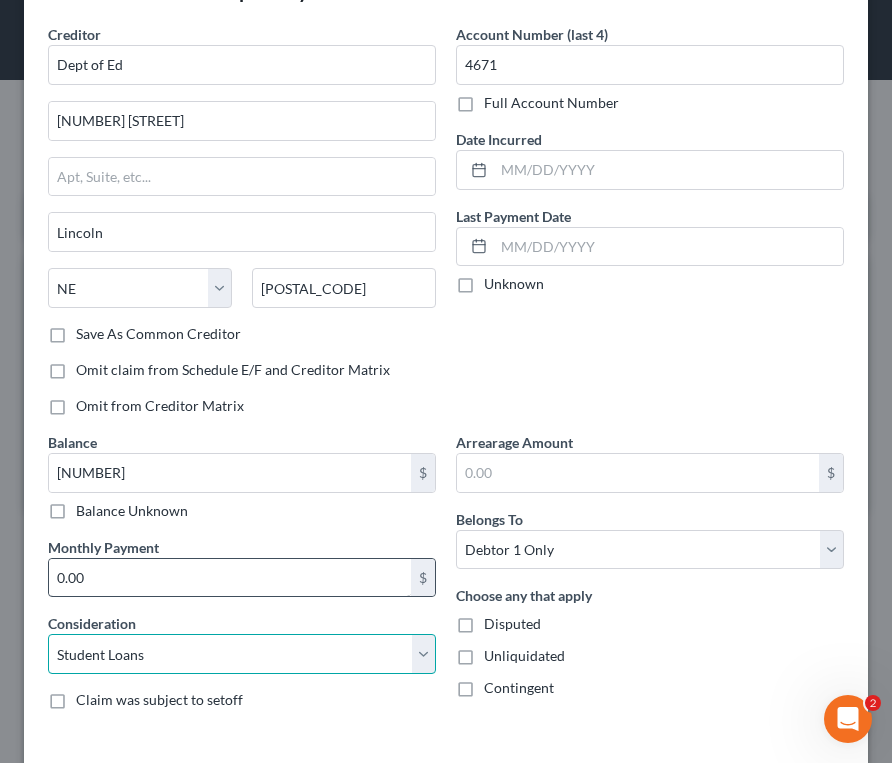 scroll, scrollTop: 157, scrollLeft: 0, axis: vertical 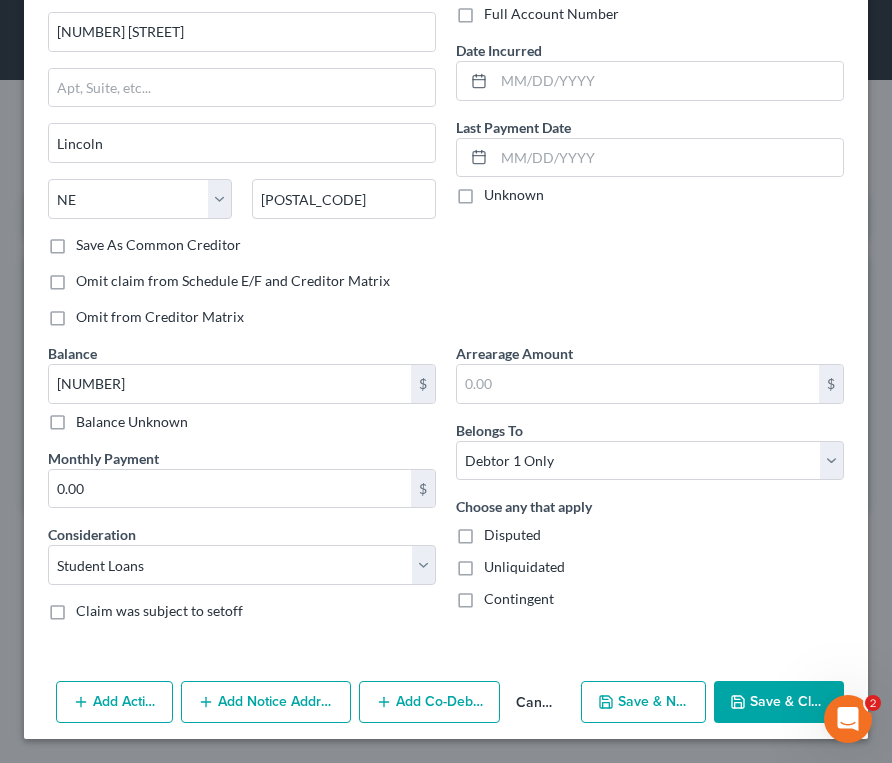 click on "Save & New" at bounding box center (643, 702) 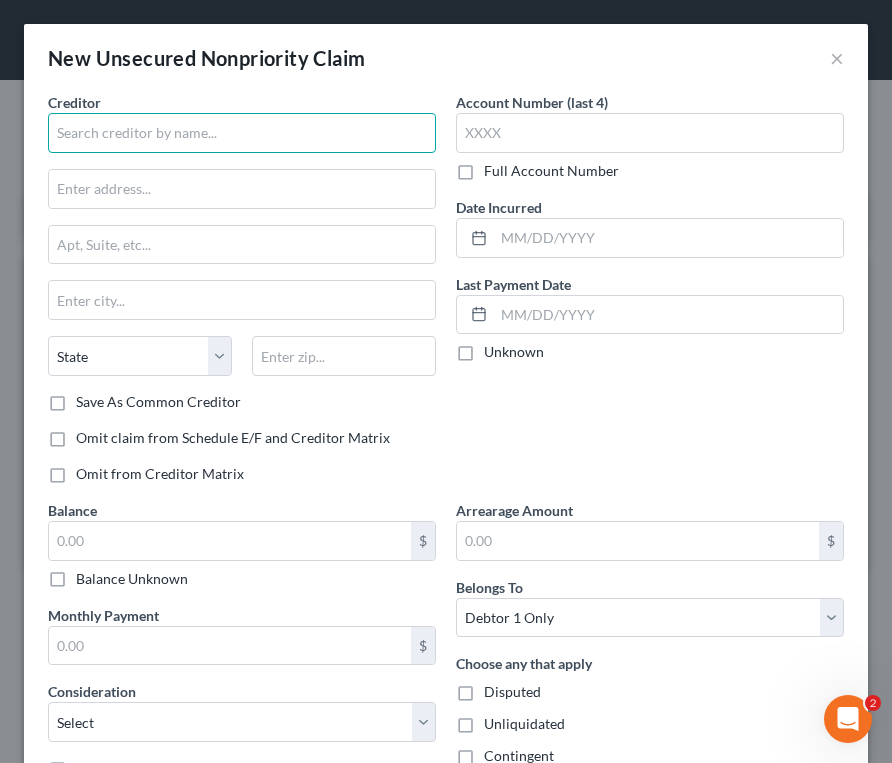click at bounding box center (242, 133) 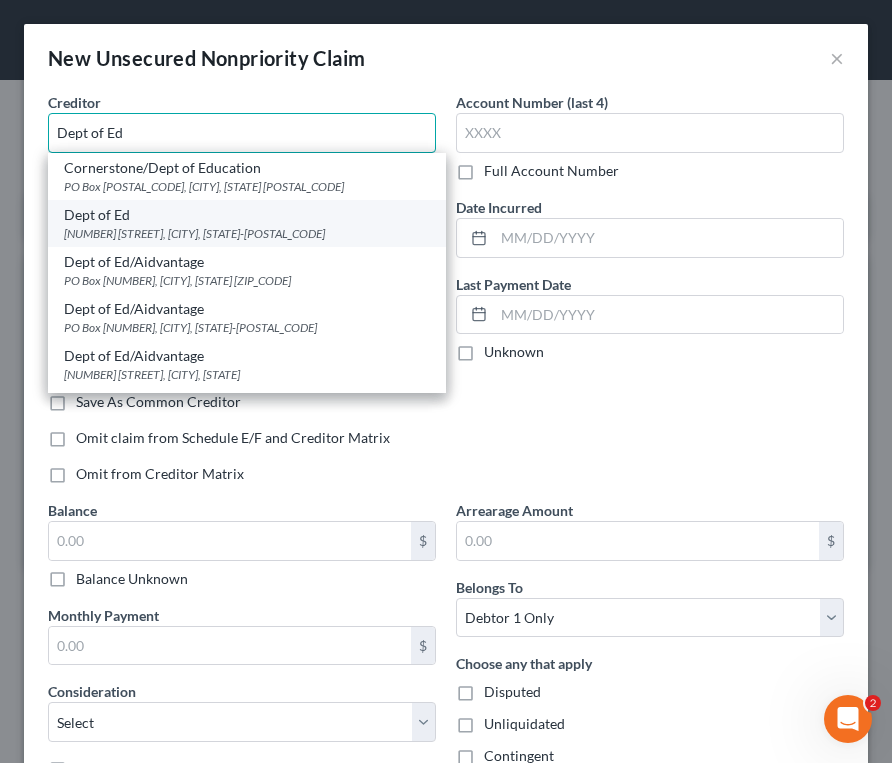 type on "Dept of Ed" 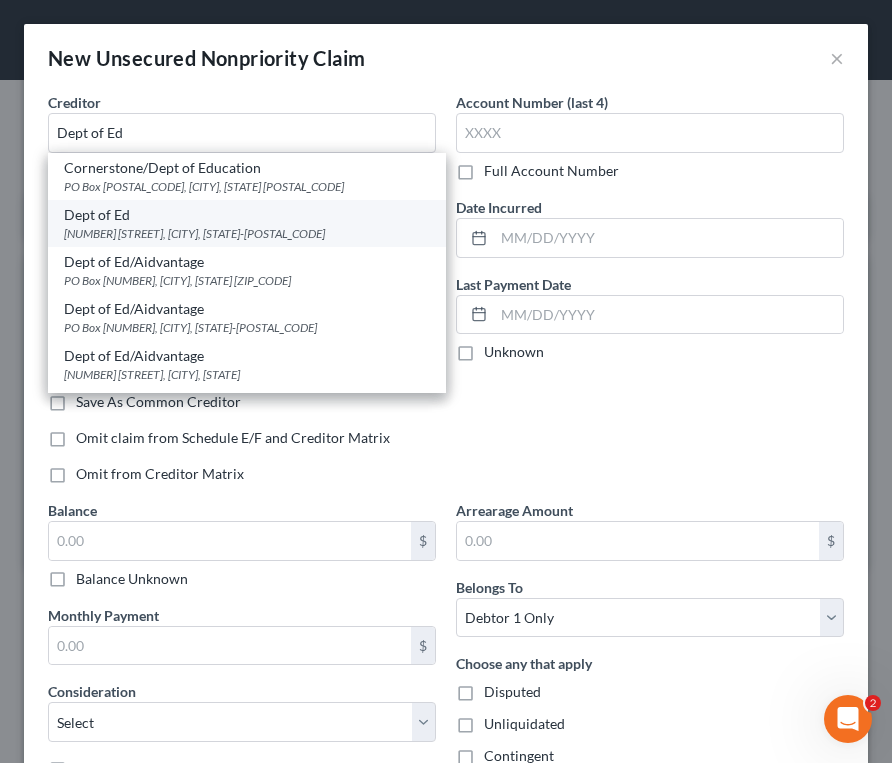 click on "[NUMBER] [STREET], [CITY], [STATE]-[POSTAL_CODE]" at bounding box center (247, 233) 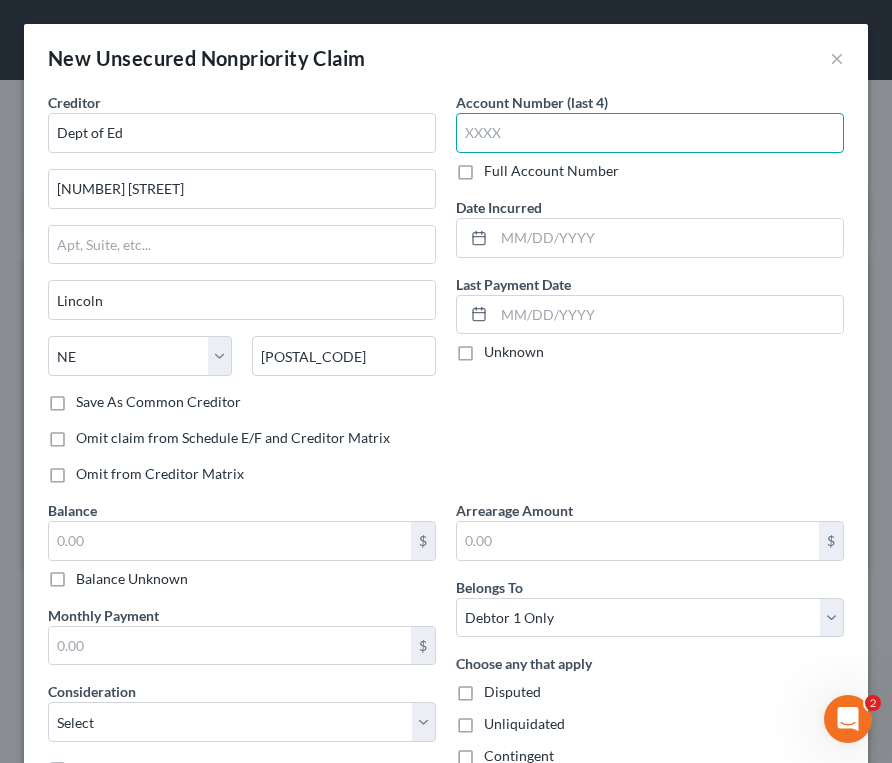 click at bounding box center [650, 133] 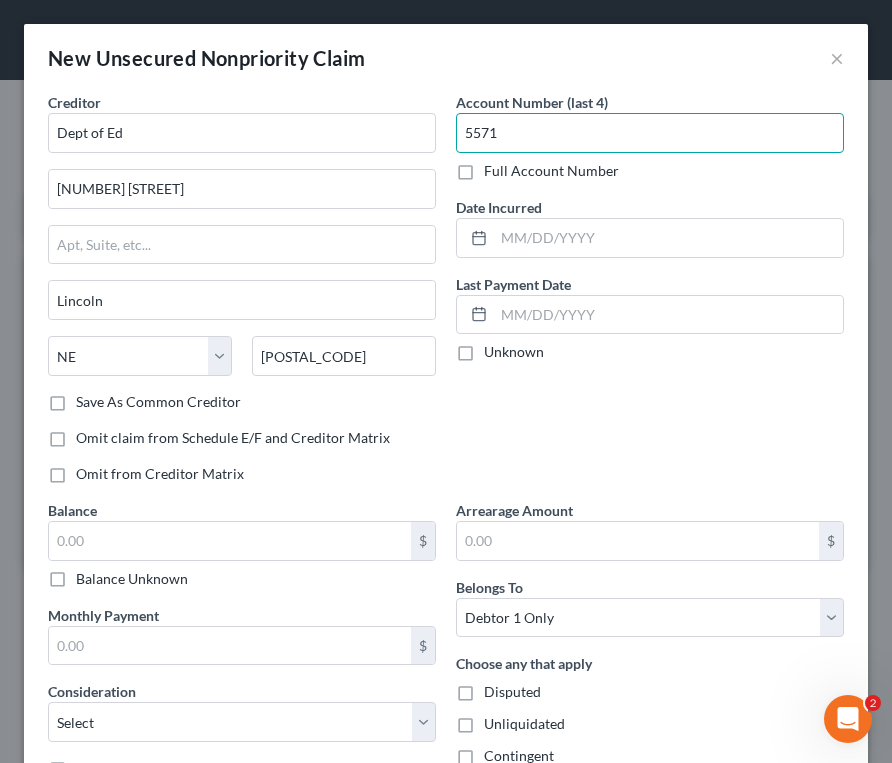 type on "5571" 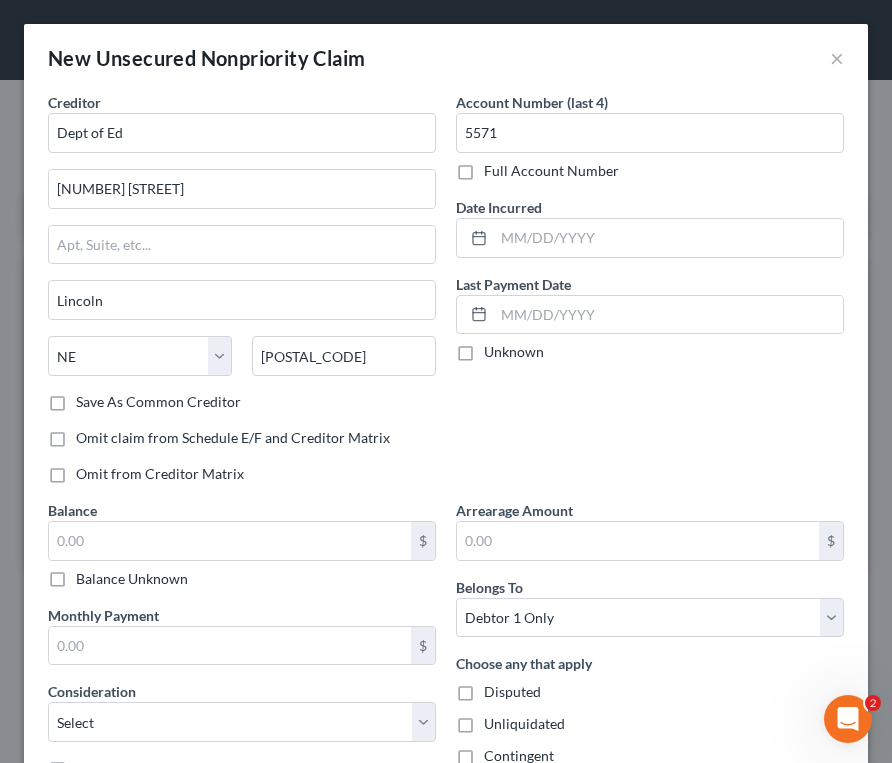 click on "Account Number (last 4)
[ACCOUNT_LAST_4]
Full Account Number
Date Incurred         Last Payment Date         Unknown" at bounding box center (650, 296) 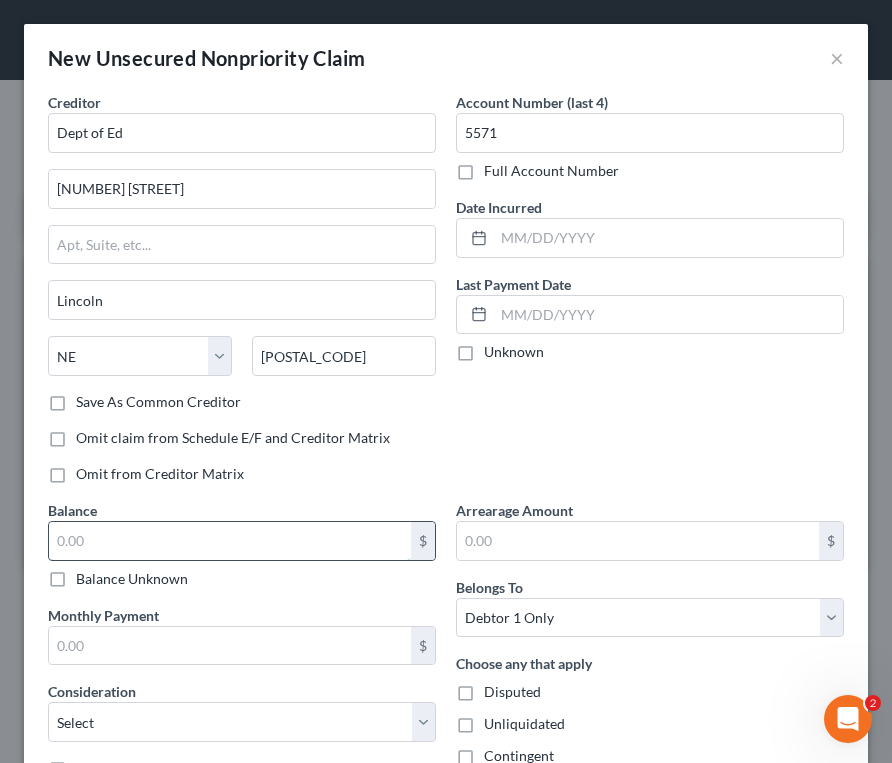 click at bounding box center [230, 541] 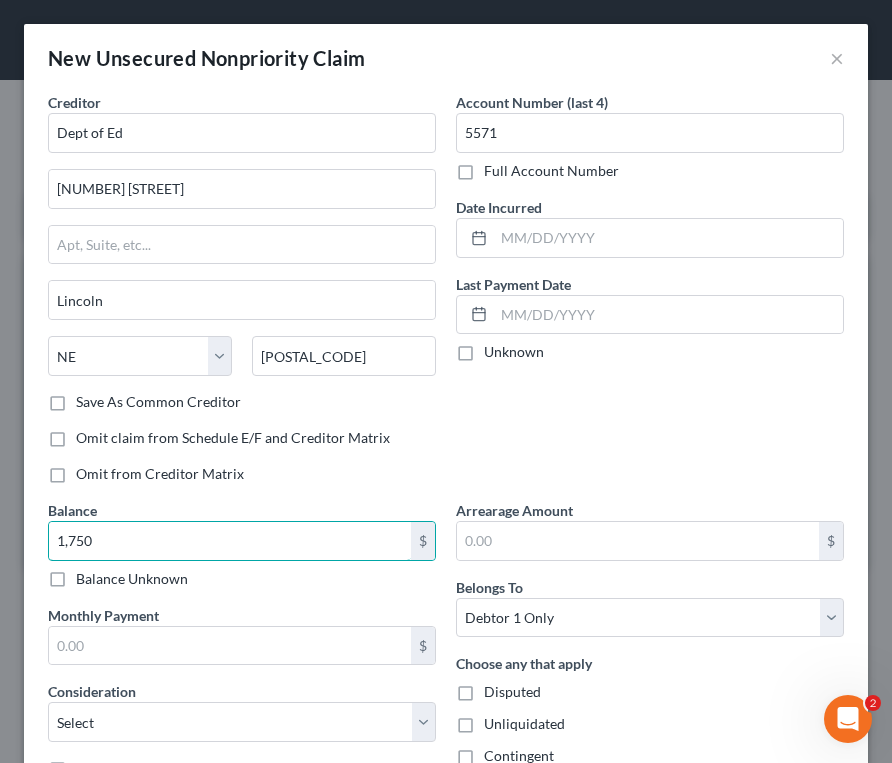 type on "1,750" 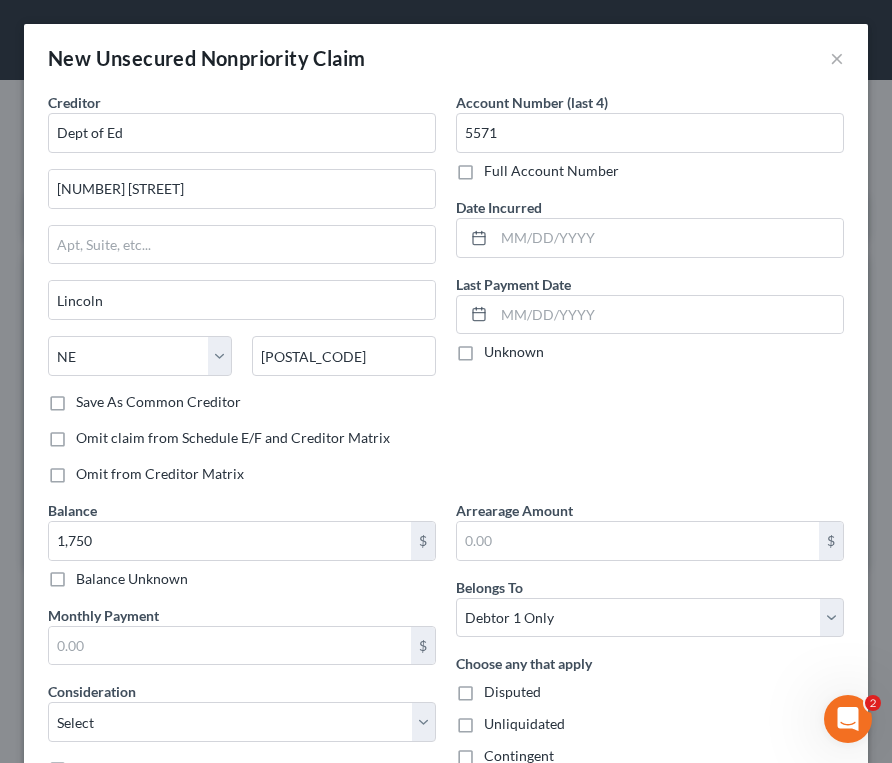 click on "Account Number (last 4)
[ACCOUNT_LAST_4]
Full Account Number
Date Incurred         Last Payment Date         Unknown" at bounding box center (650, 296) 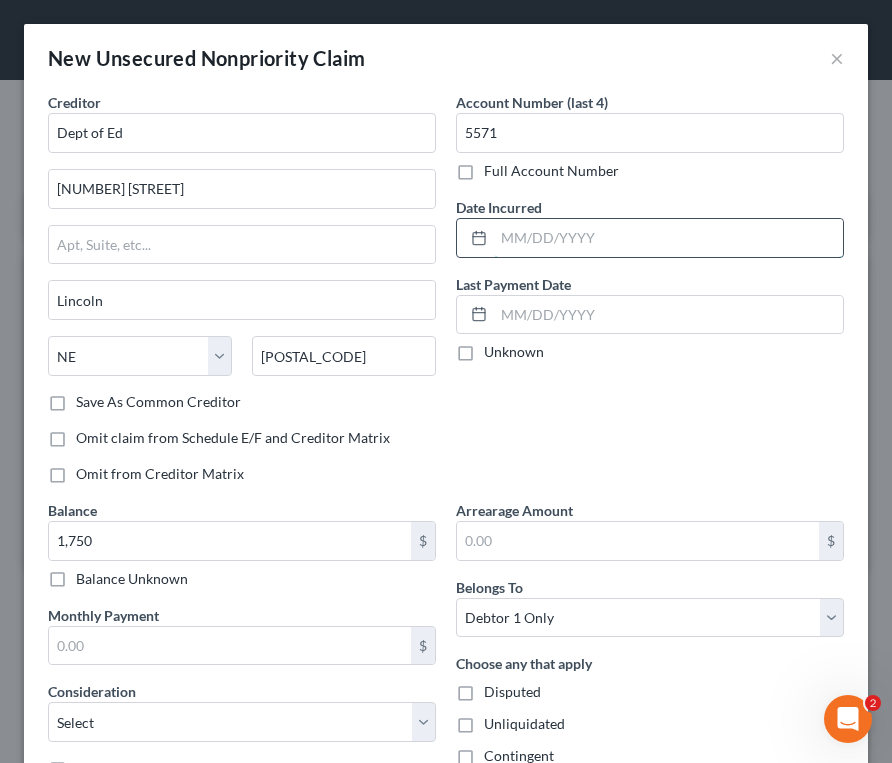 click at bounding box center (668, 238) 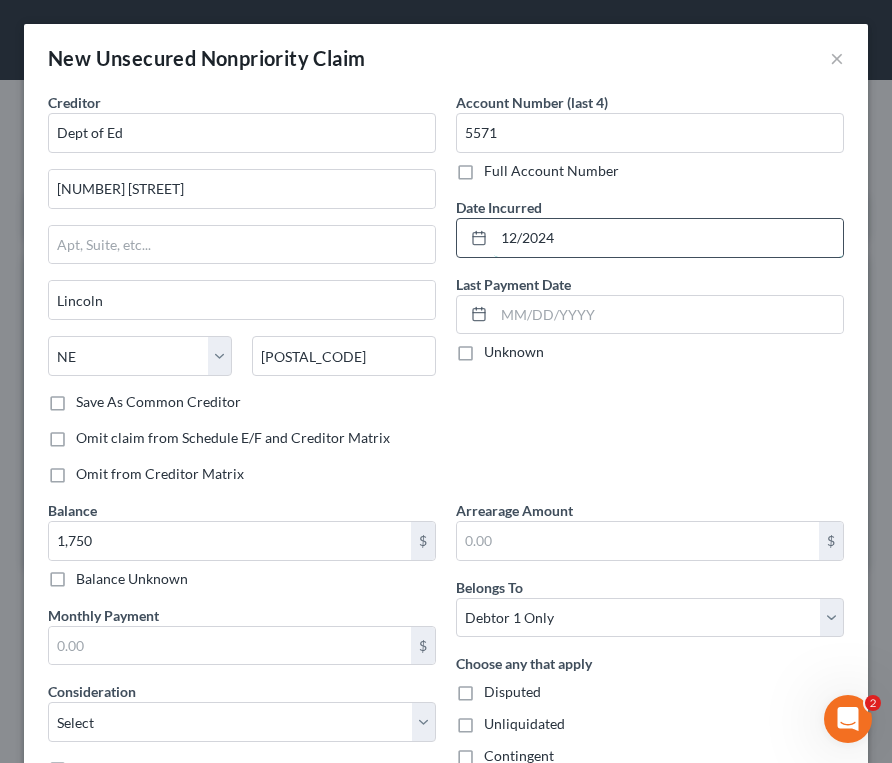 type on "12/2024" 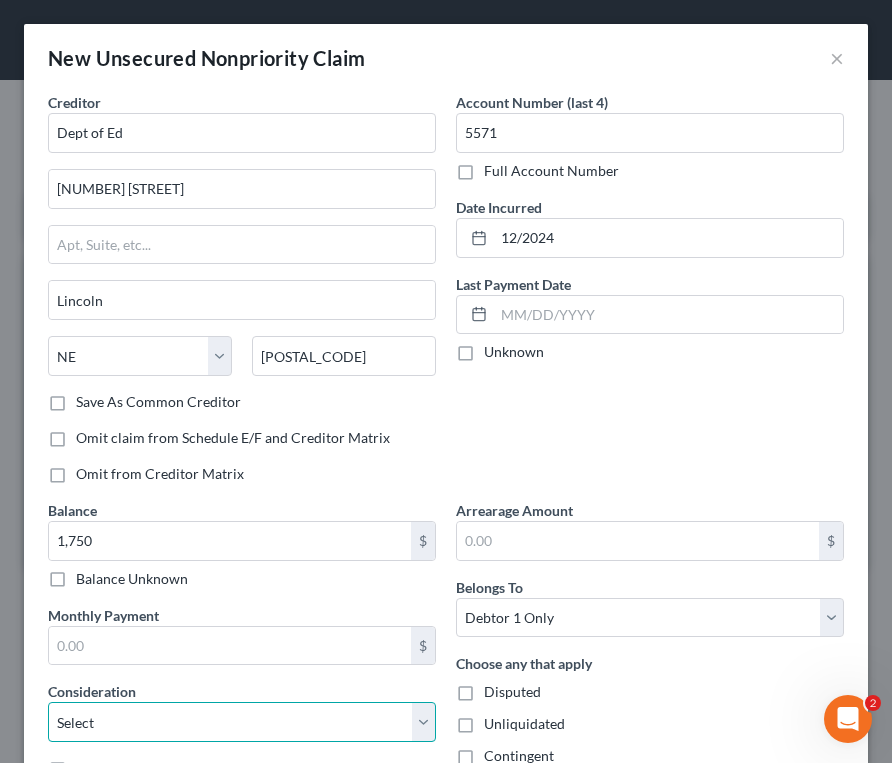 click on "Select Cable / Satellite Services Collection Agency Credit Card Debt Debt Counseling / Attorneys Deficiency Balance Domestic Support Obligations Home / Car Repairs Income Taxes Judgment Liens Medical Services Monies Loaned / Advanced Mortgage Obligation From Divorce Or Separation Obligation To Pensions Other Overdrawn Bank Account Promised To Help Pay Creditors Student Loans Suppliers And Vendors Telephone / Internet Services Utility Services" at bounding box center (242, 722) 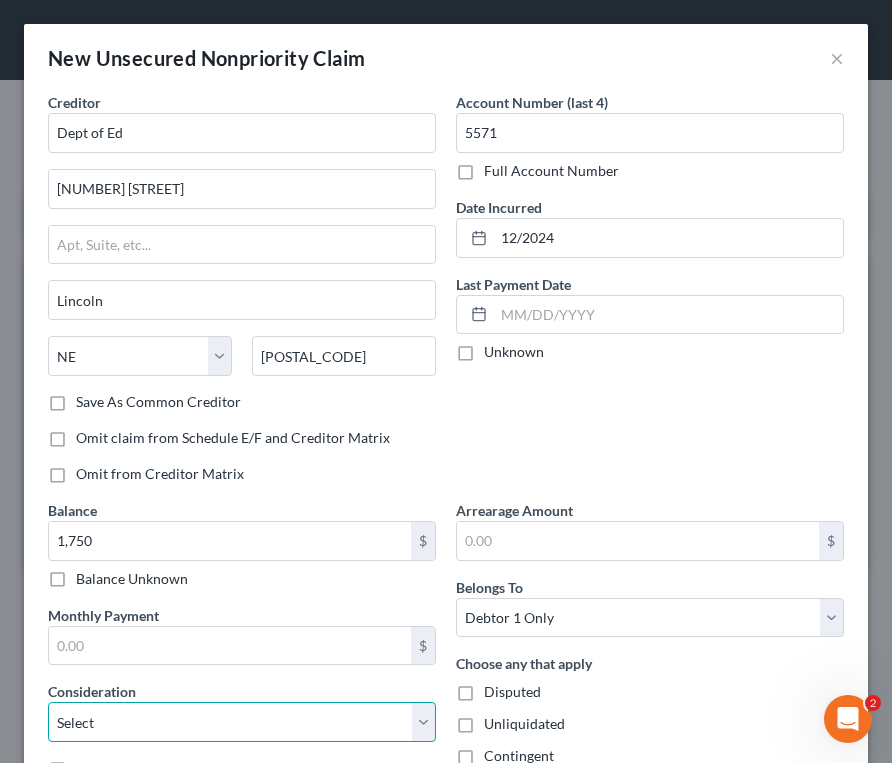 select on "17" 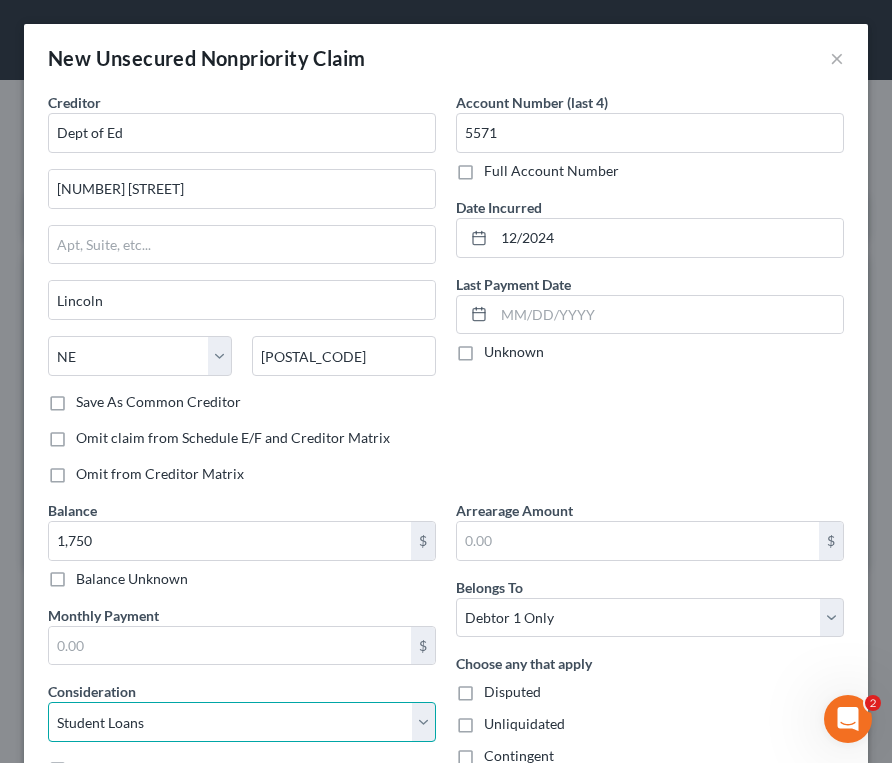 click on "Select Cable / Satellite Services Collection Agency Credit Card Debt Debt Counseling / Attorneys Deficiency Balance Domestic Support Obligations Home / Car Repairs Income Taxes Judgment Liens Medical Services Monies Loaned / Advanced Mortgage Obligation From Divorce Or Separation Obligation To Pensions Other Overdrawn Bank Account Promised To Help Pay Creditors Student Loans Suppliers And Vendors Telephone / Internet Services Utility Services" at bounding box center [242, 722] 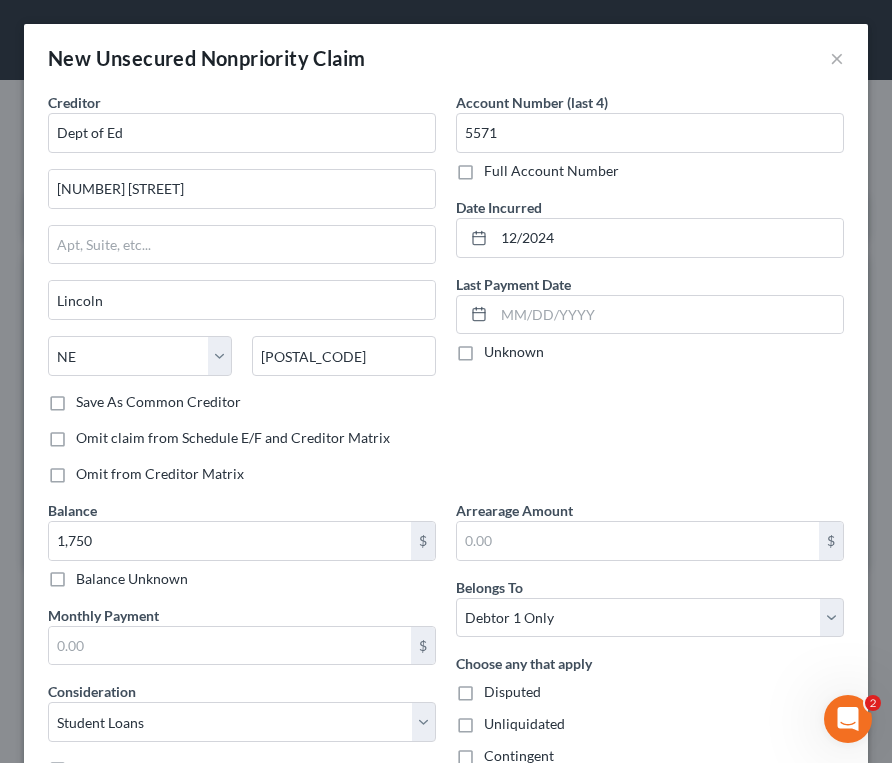 click on "Account Number (last 4)
[NUMBER]
Full Account Number
Date Incurred         [DATE] Last Payment Date         Unknown" at bounding box center [650, 296] 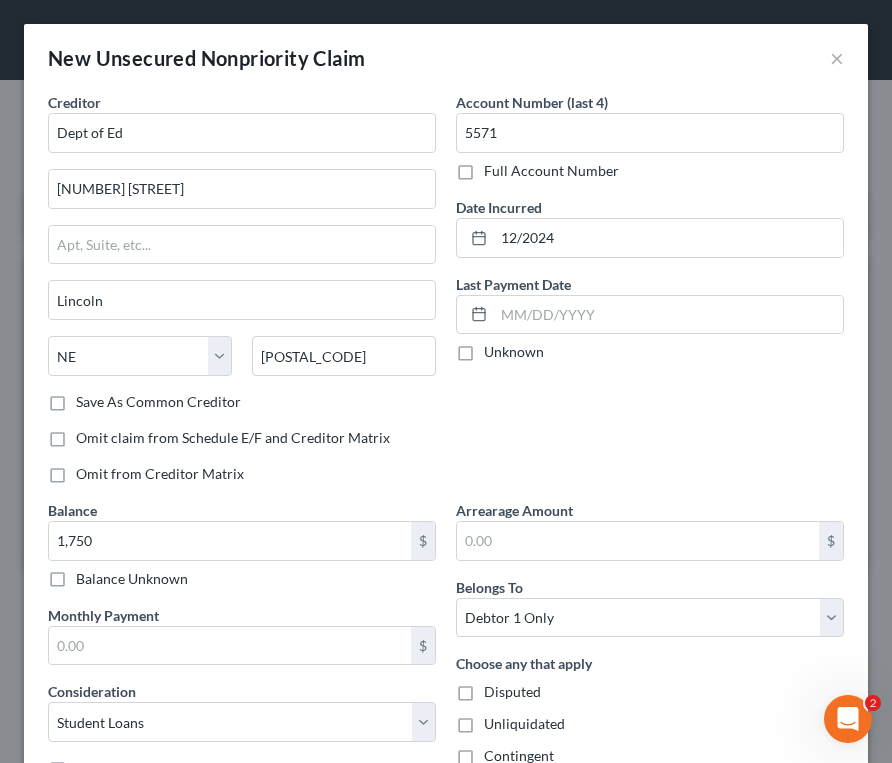 click on "Account Number (last 4)
[NUMBER]
Full Account Number
Date Incurred         [DATE] Last Payment Date         Unknown" at bounding box center (650, 296) 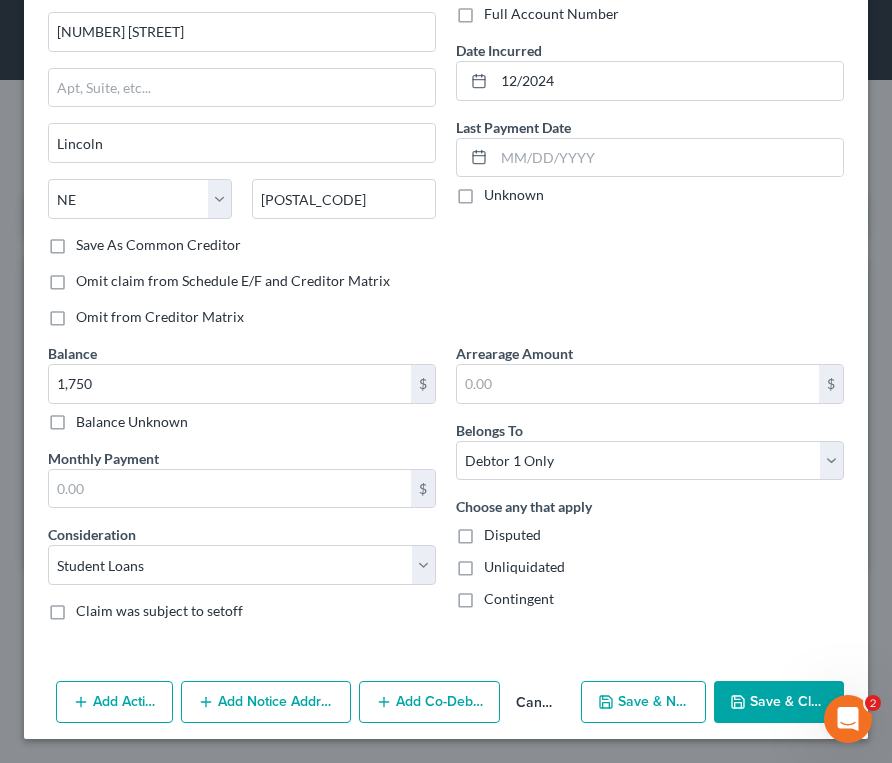 click on "Save & New" at bounding box center [643, 702] 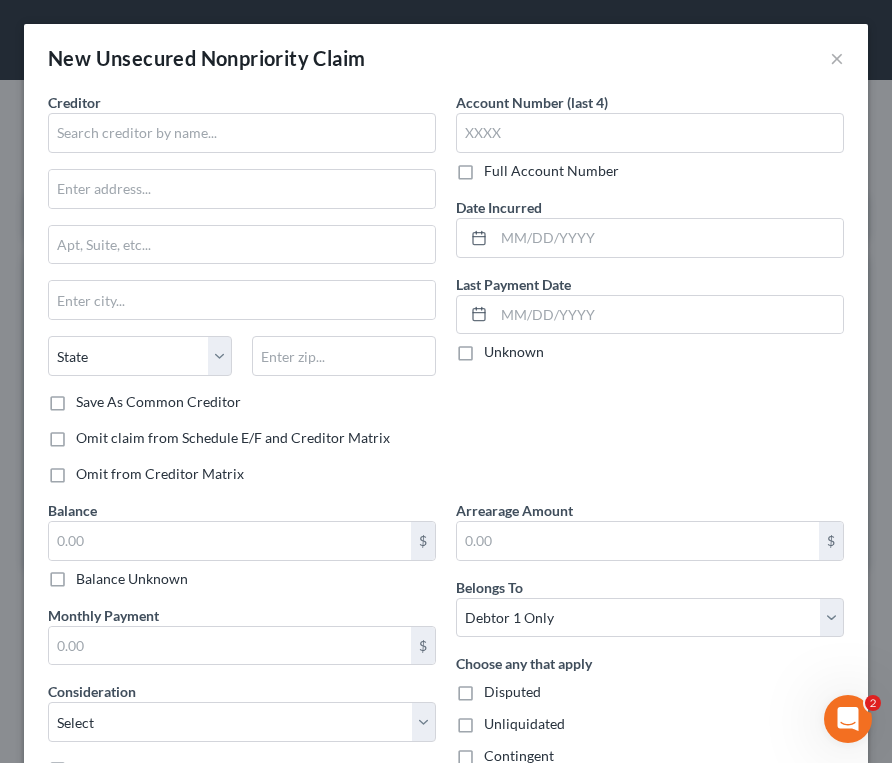 type on "1,750.00" 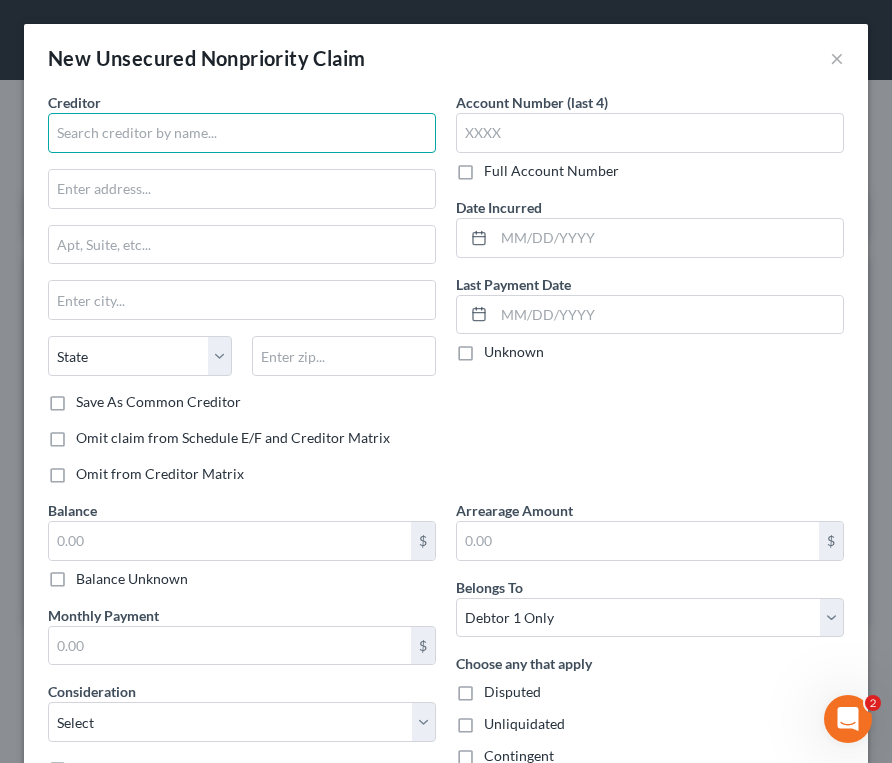 click at bounding box center [242, 133] 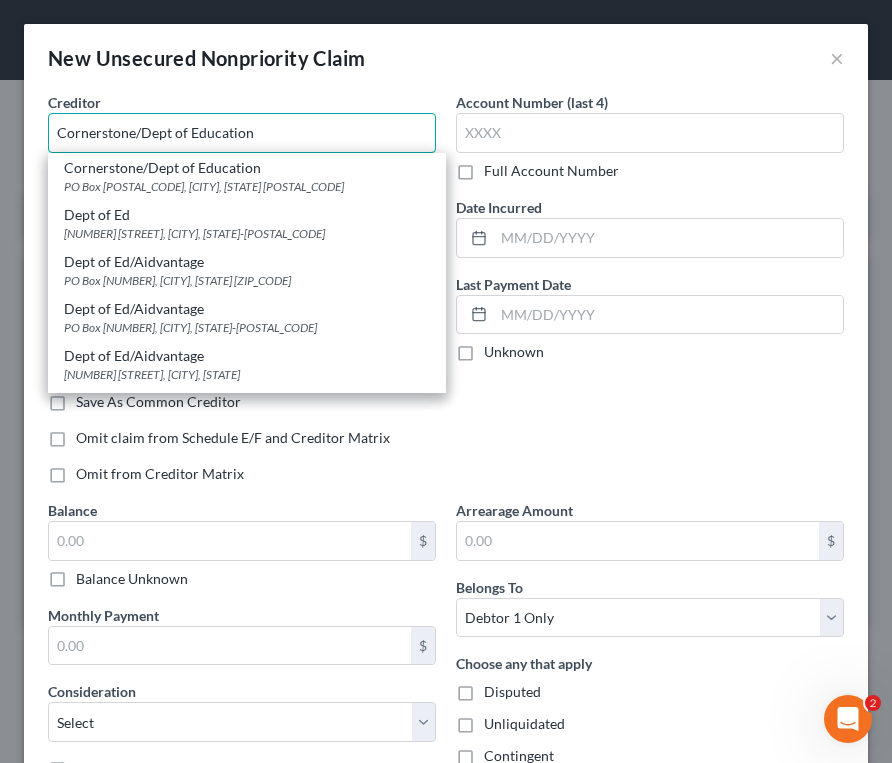 type on "Dept of Ed" 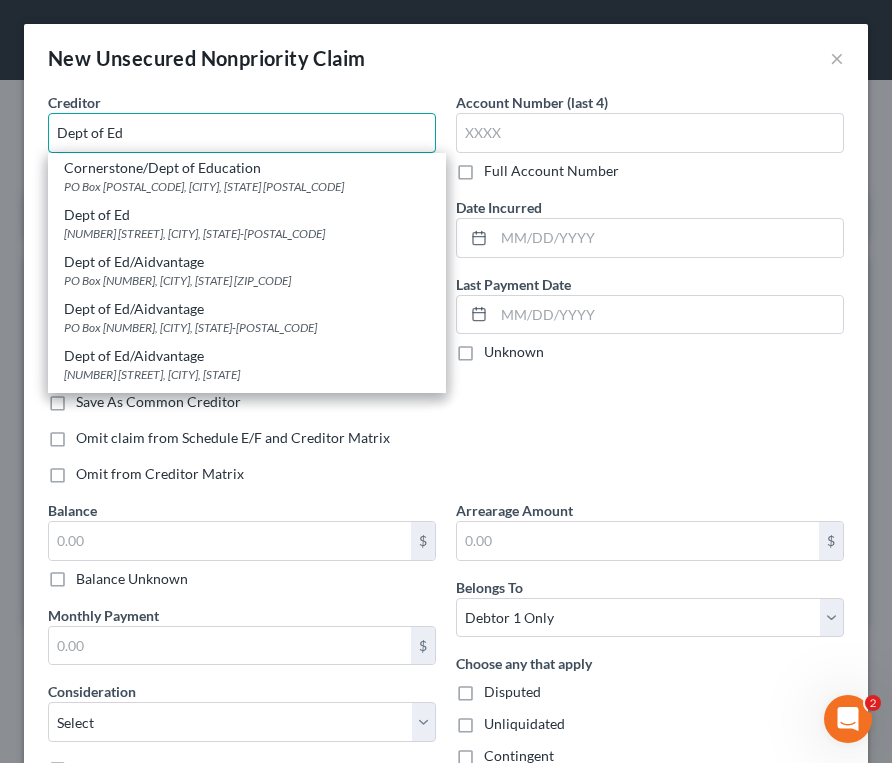 type on "[NUMBER] [STREET]" 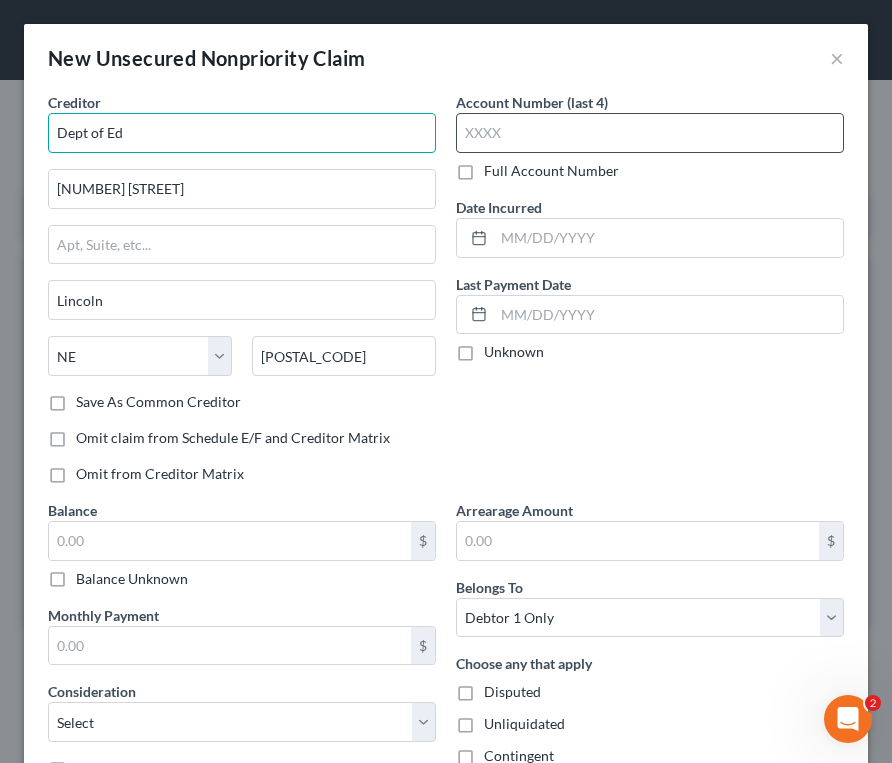 type on "Dept of Ed" 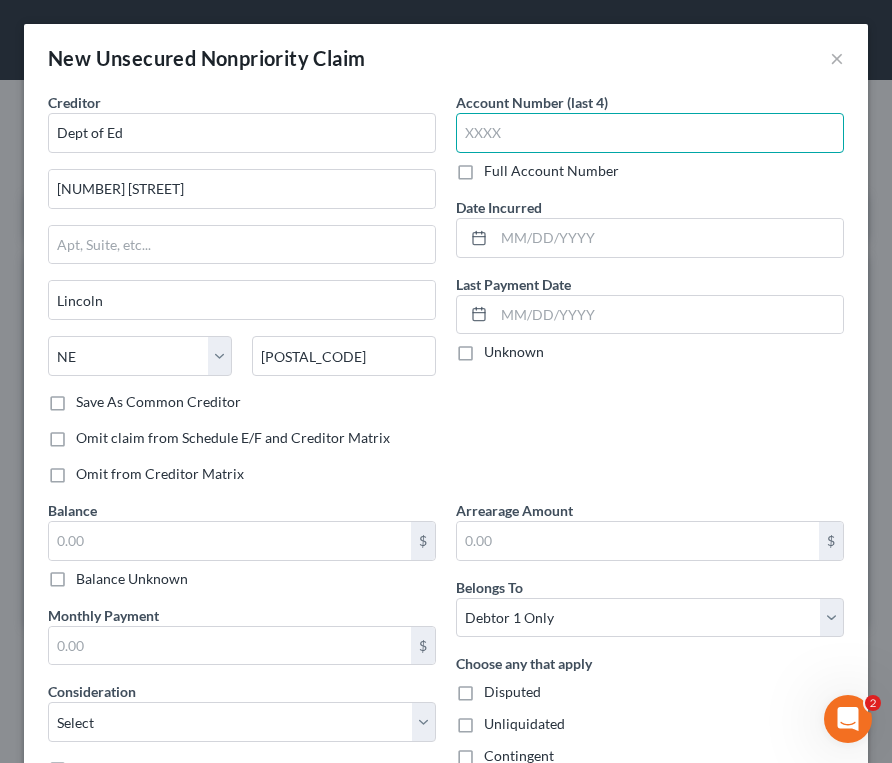 click at bounding box center [650, 133] 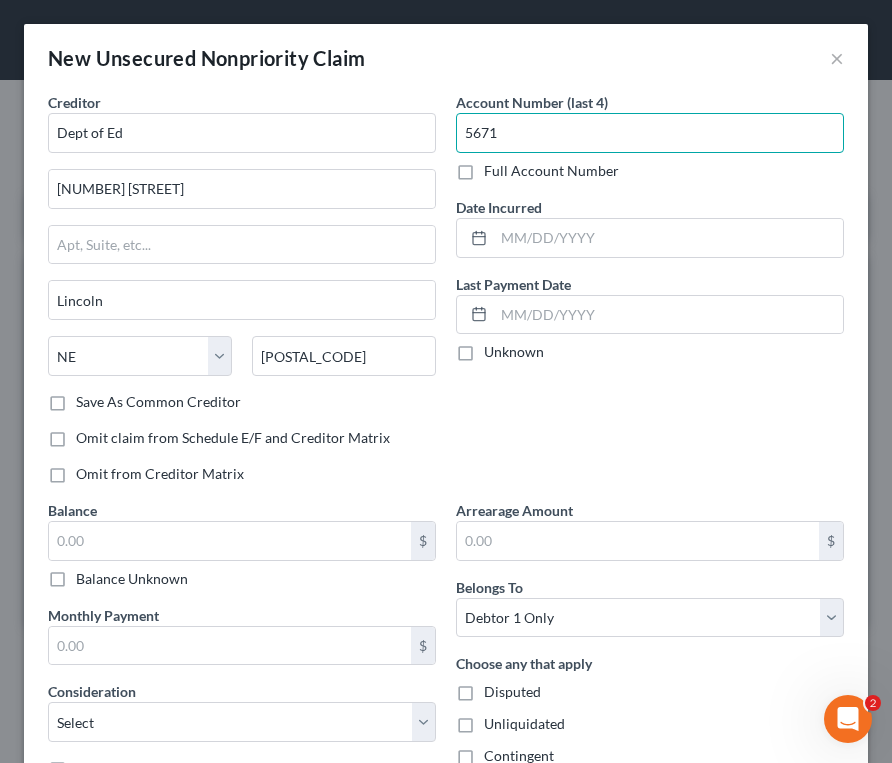 type on "5671" 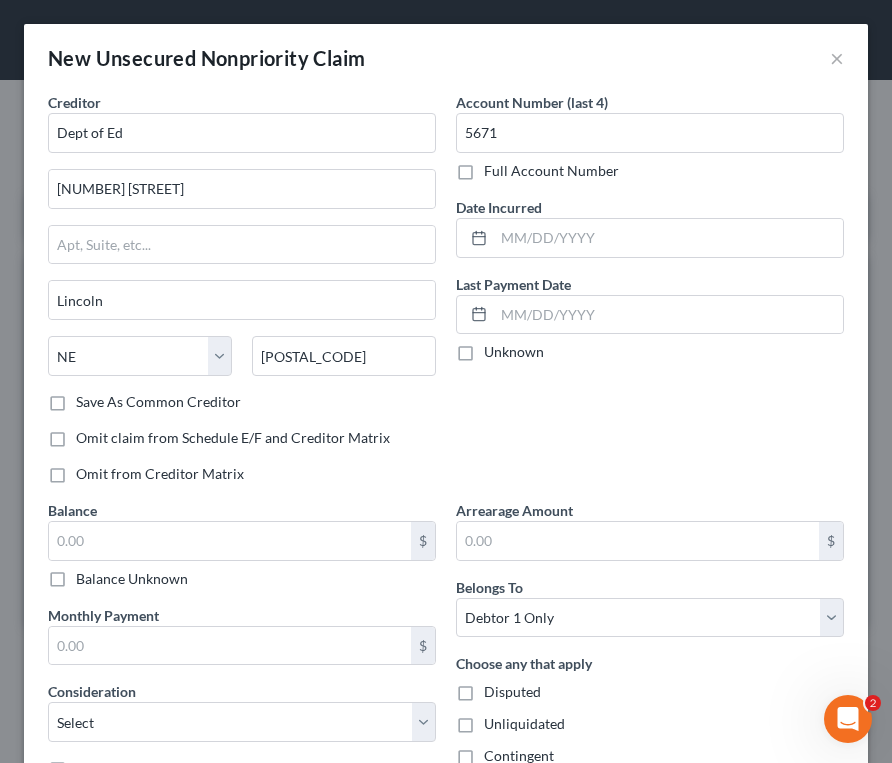 click on "Account Number (last 4)
[NUMBER]
Full Account Number
Date Incurred         Last Payment Date         Unknown" at bounding box center (650, 296) 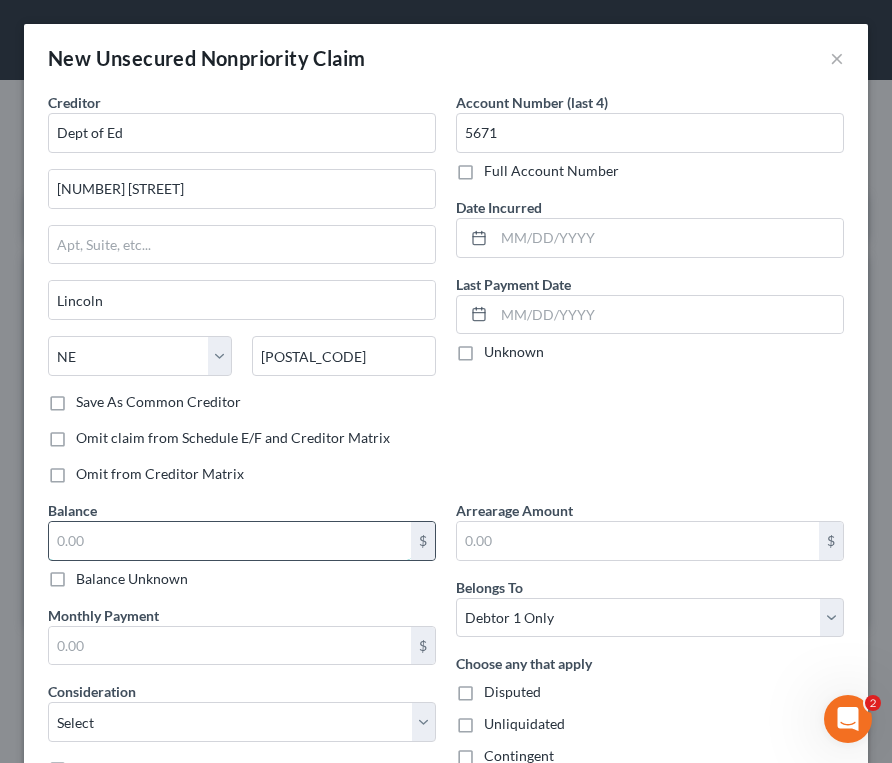 click at bounding box center [230, 541] 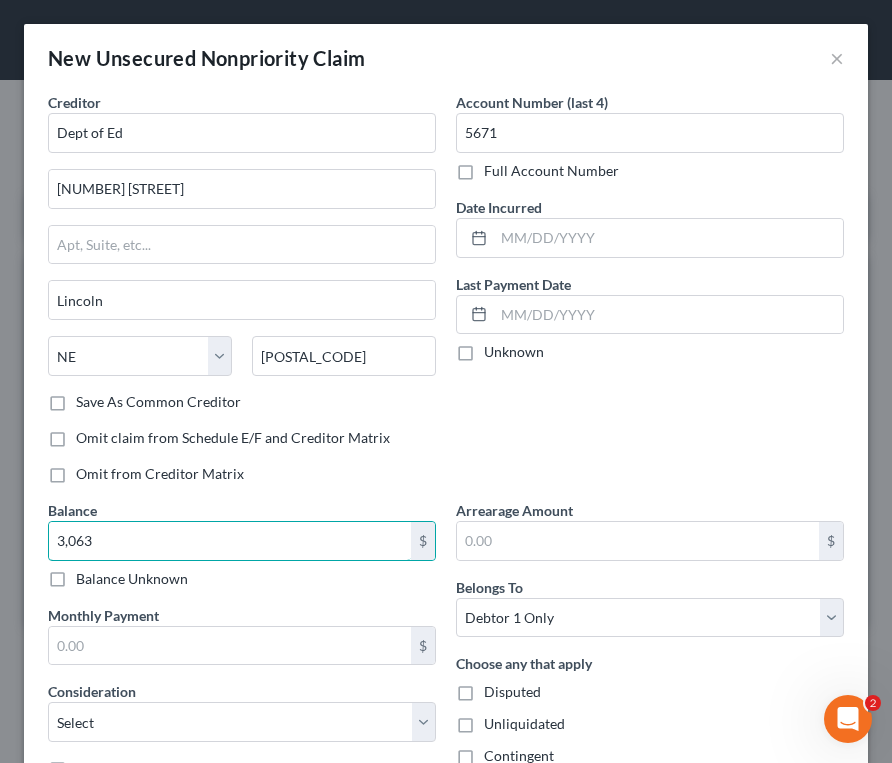 type on "3,063" 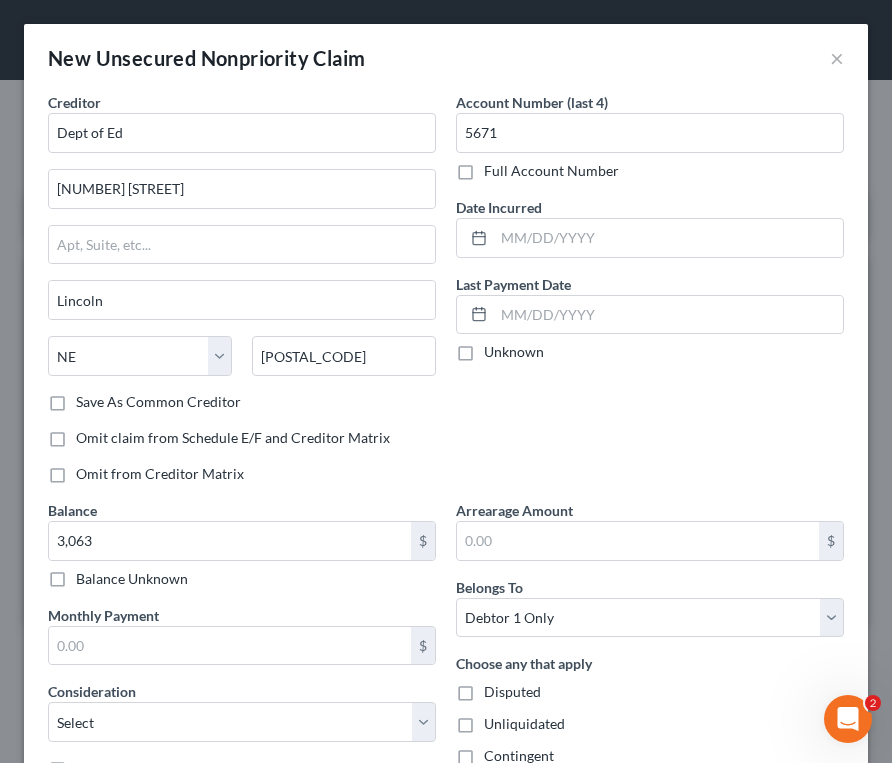 click on "Account Number (last 4)
[NUMBER]
Full Account Number
Date Incurred         Last Payment Date         Unknown" at bounding box center (650, 296) 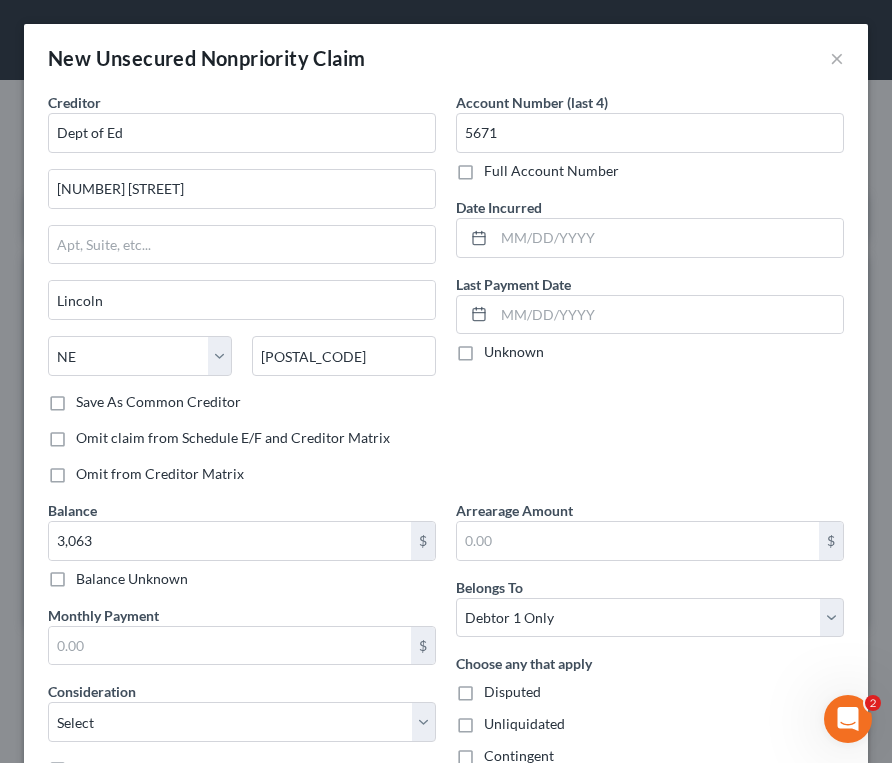 click on "Account Number (last 4)
[NUMBER]
Full Account Number
Date Incurred         Last Payment Date         Unknown" at bounding box center (650, 296) 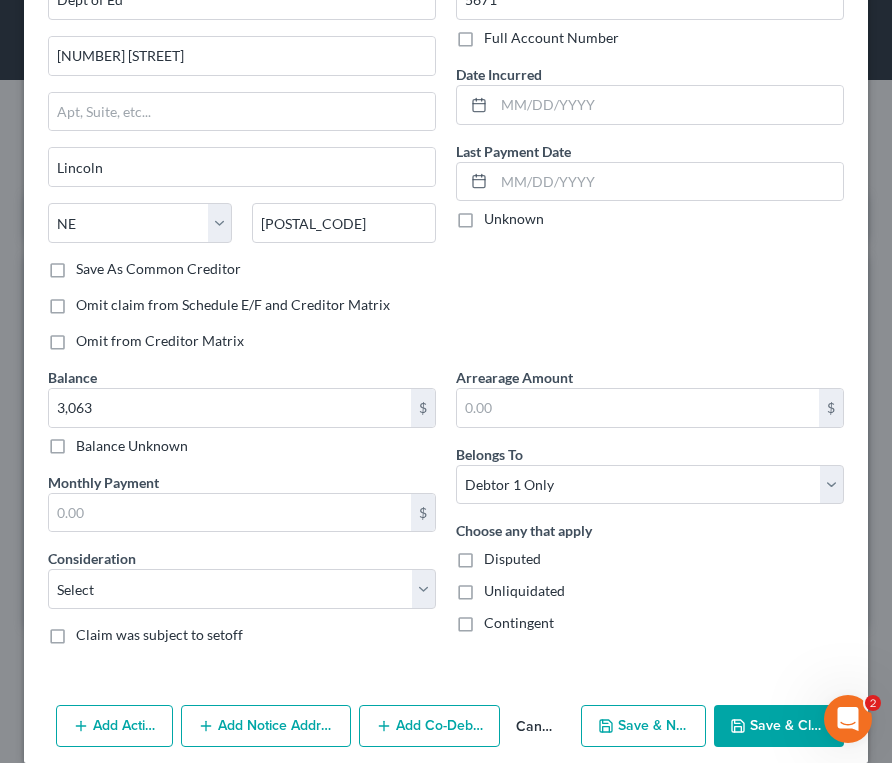 scroll, scrollTop: 157, scrollLeft: 0, axis: vertical 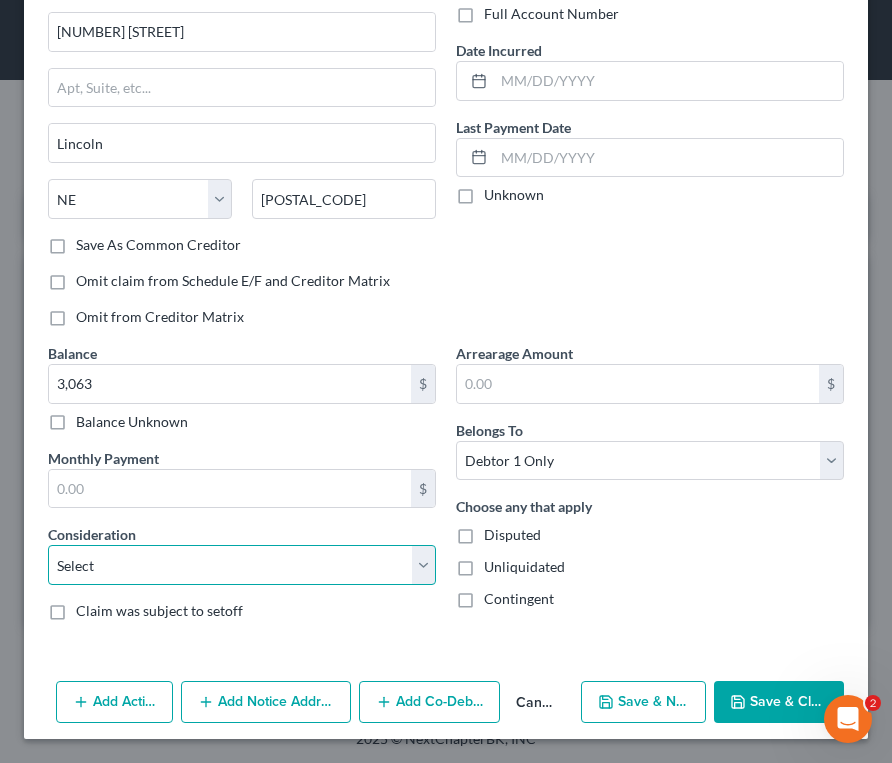 click on "Select Cable / Satellite Services Collection Agency Credit Card Debt Debt Counseling / Attorneys Deficiency Balance Domestic Support Obligations Home / Car Repairs Income Taxes Judgment Liens Medical Services Monies Loaned / Advanced Mortgage Obligation From Divorce Or Separation Obligation To Pensions Other Overdrawn Bank Account Promised To Help Pay Creditors Student Loans Suppliers And Vendors Telephone / Internet Services Utility Services" at bounding box center (242, 565) 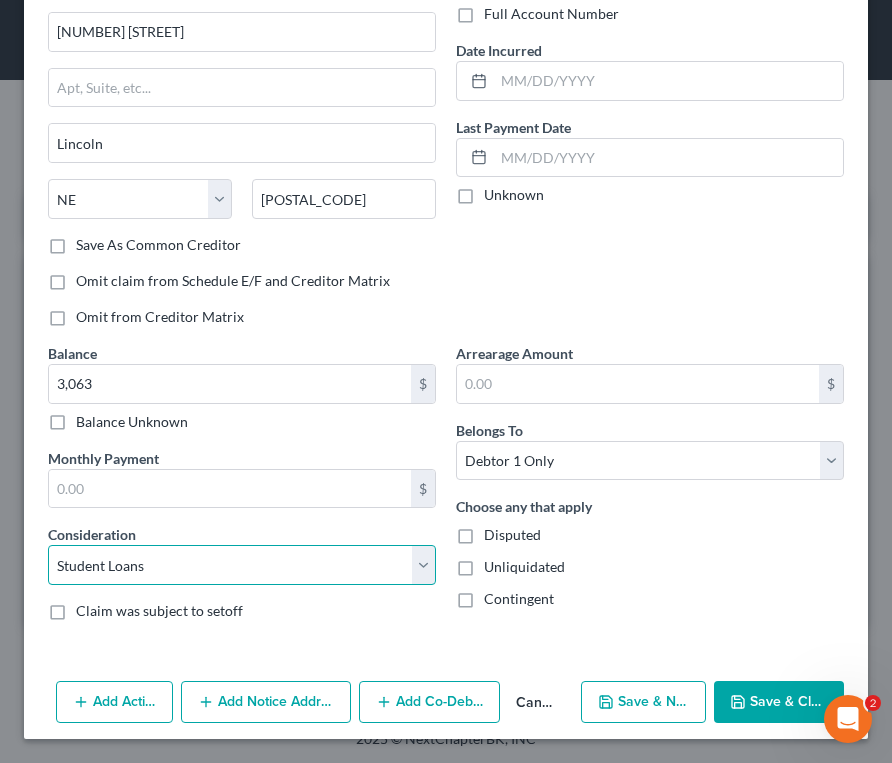 click on "Select Cable / Satellite Services Collection Agency Credit Card Debt Debt Counseling / Attorneys Deficiency Balance Domestic Support Obligations Home / Car Repairs Income Taxes Judgment Liens Medical Services Monies Loaned / Advanced Mortgage Obligation From Divorce Or Separation Obligation To Pensions Other Overdrawn Bank Account Promised To Help Pay Creditors Student Loans Suppliers And Vendors Telephone / Internet Services Utility Services" at bounding box center [242, 565] 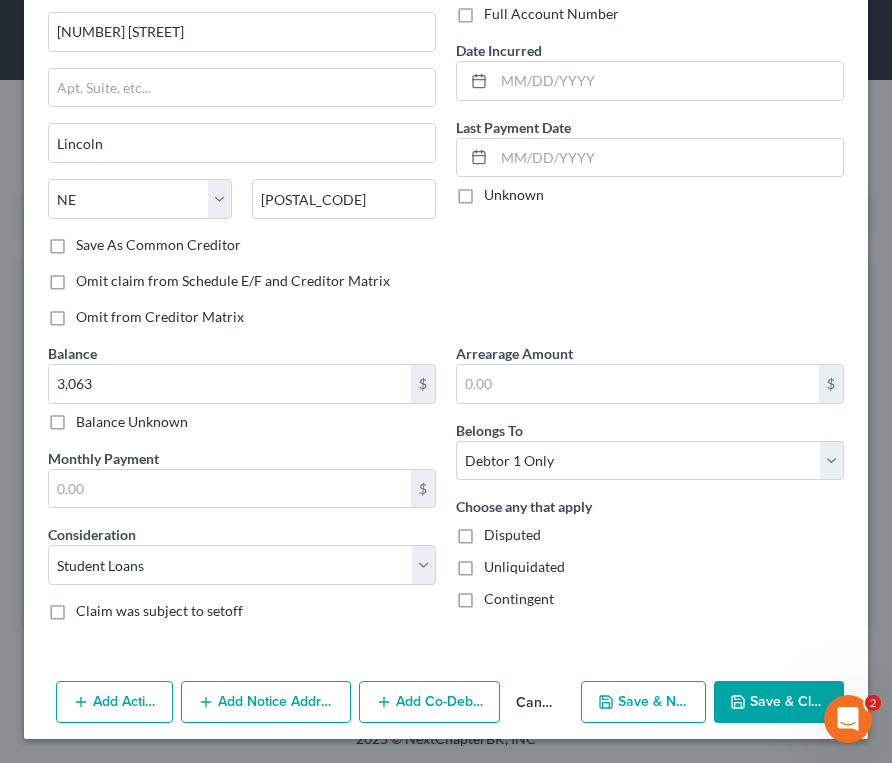 click on "Account Number (last 4)
[NUMBER]
Full Account Number
Date Incurred         Last Payment Date         Unknown" at bounding box center [650, 139] 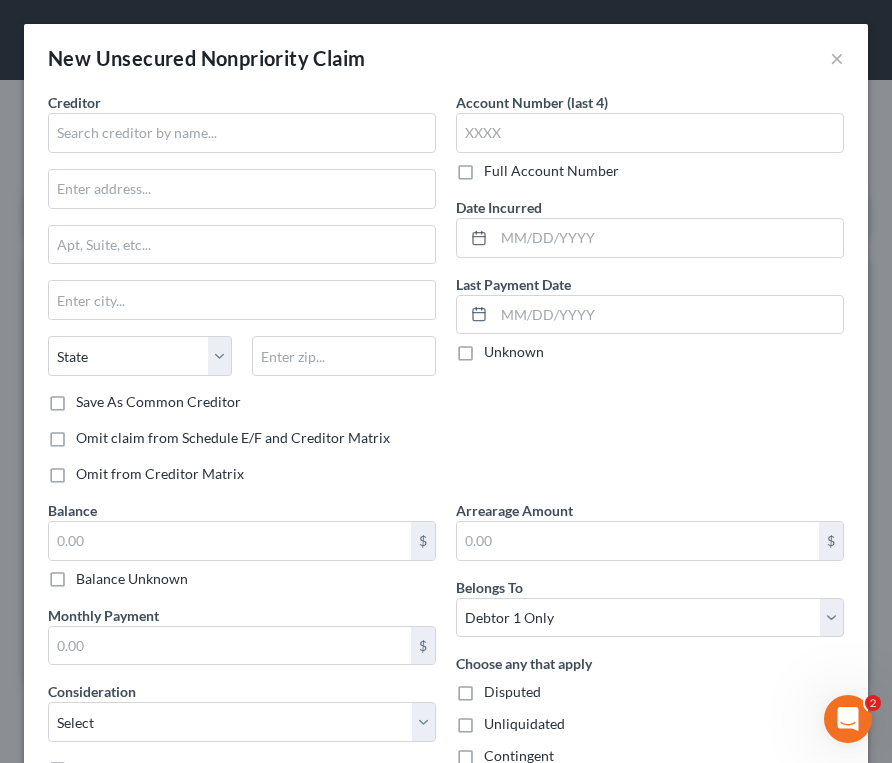 click on "Account Number (last 4)
Full Account Number
Date Incurred         Last Payment Date         Unknown" at bounding box center [650, 296] 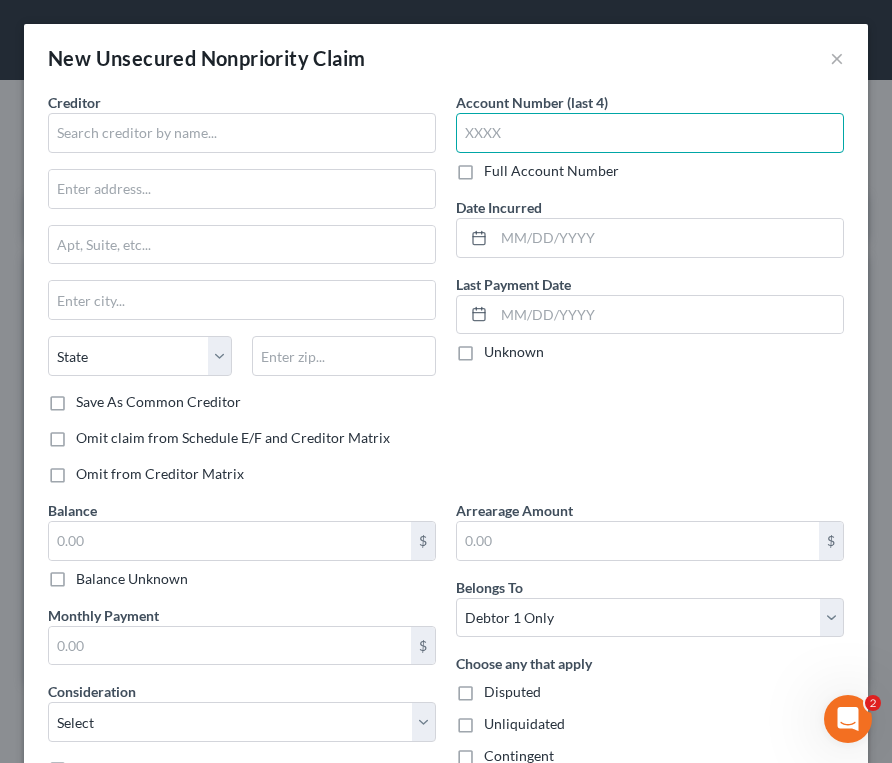 click at bounding box center (650, 133) 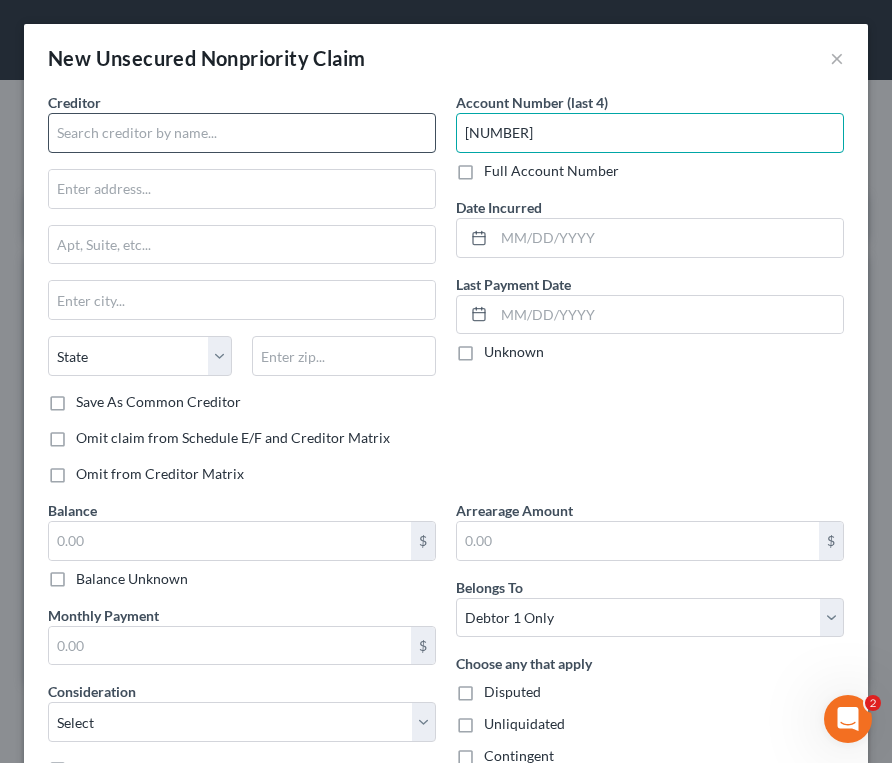 type on "[NUMBER]" 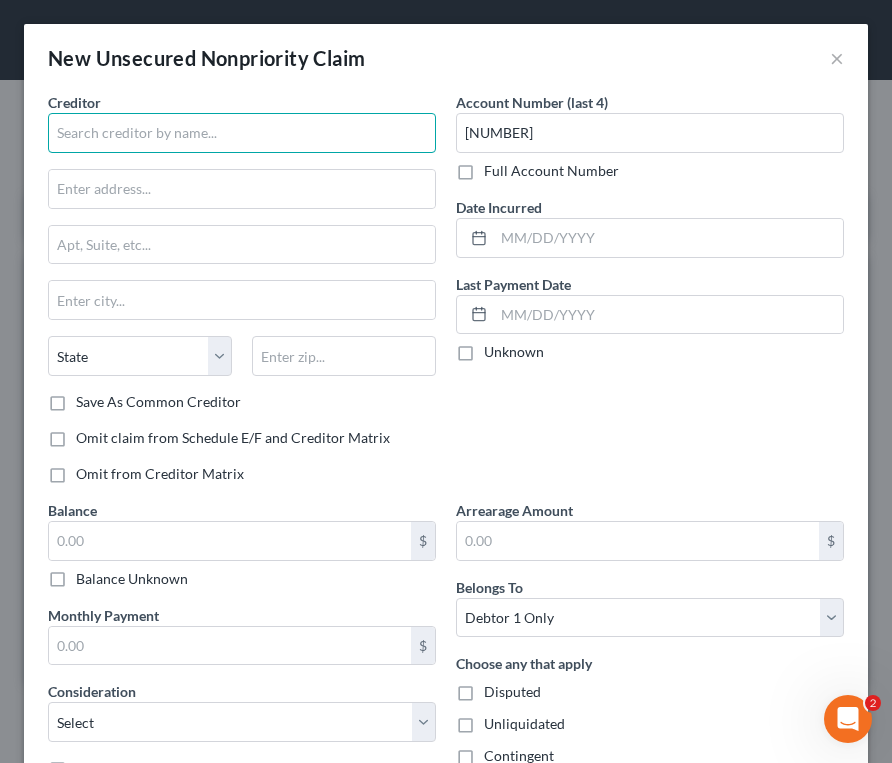 click at bounding box center (242, 133) 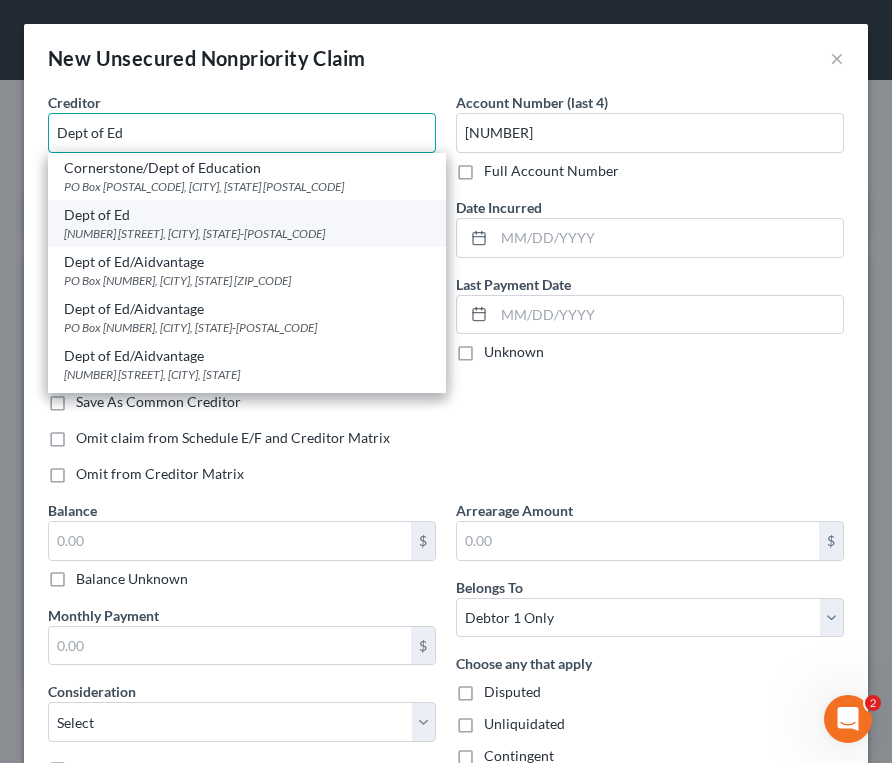 type on "Dept of Ed" 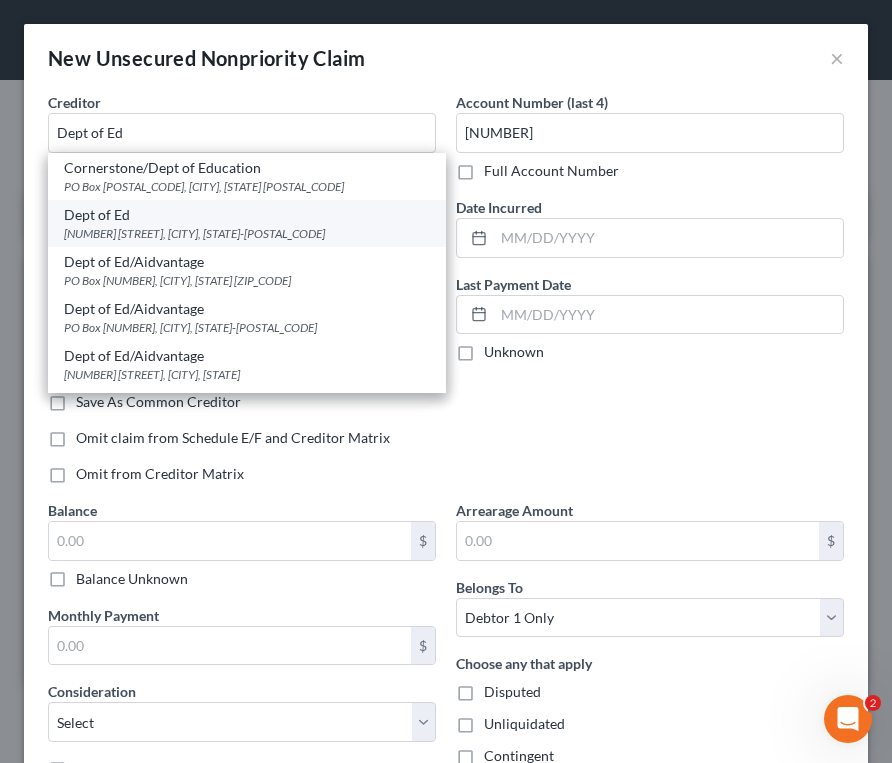 click on "Dept of Ed" at bounding box center [247, 215] 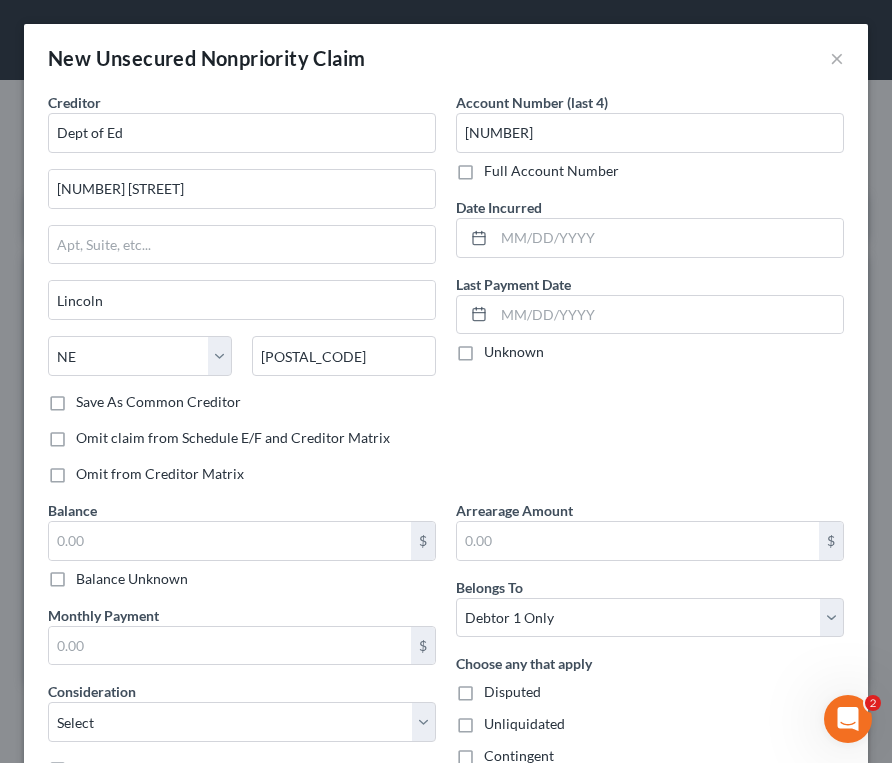 click on "Account Number (last 4)
XXXX
Full Account Number
Date Incurred         Last Payment Date         Unknown" at bounding box center [650, 296] 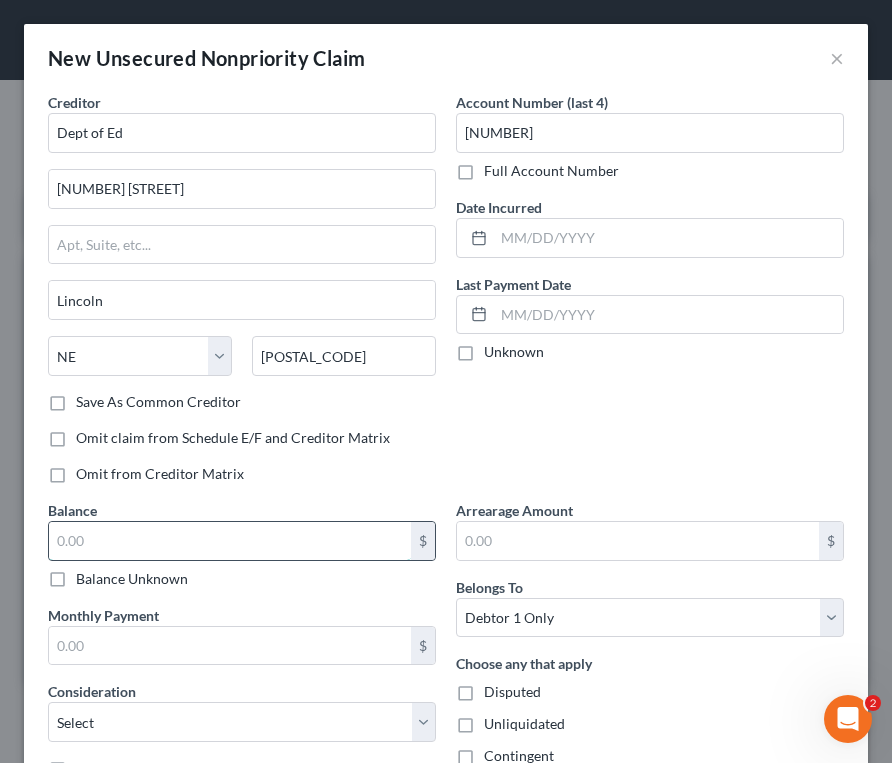 click at bounding box center [230, 541] 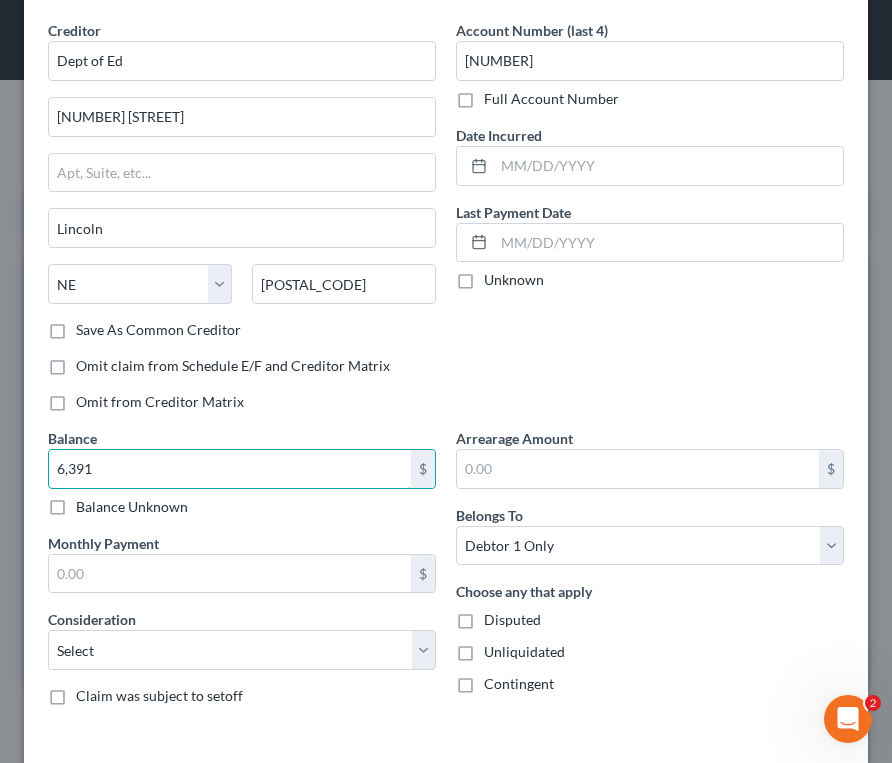 scroll, scrollTop: 157, scrollLeft: 0, axis: vertical 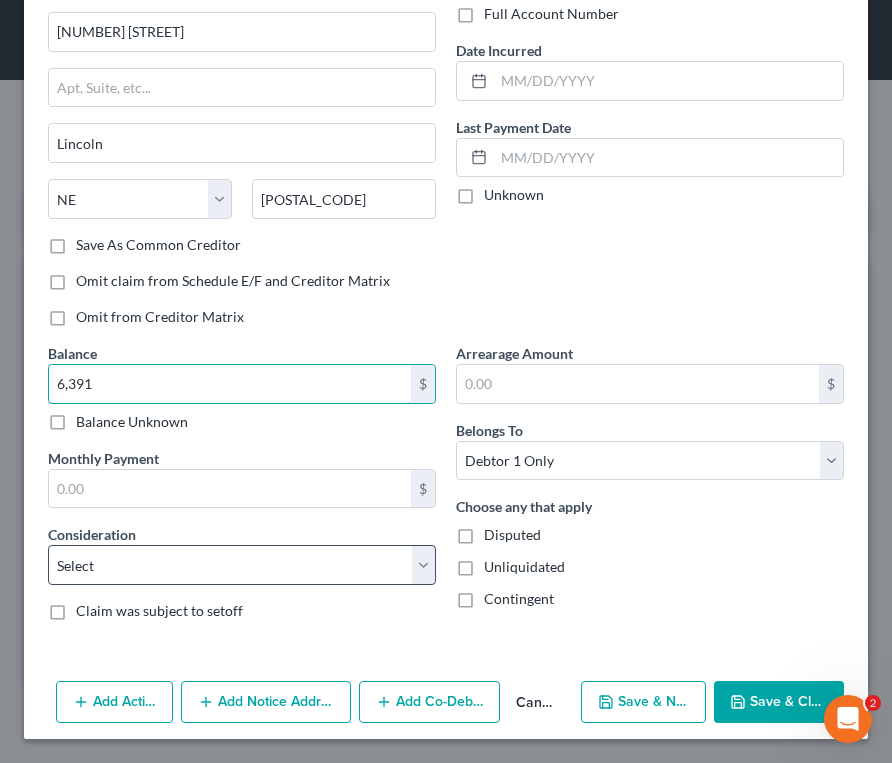 type on "6,391" 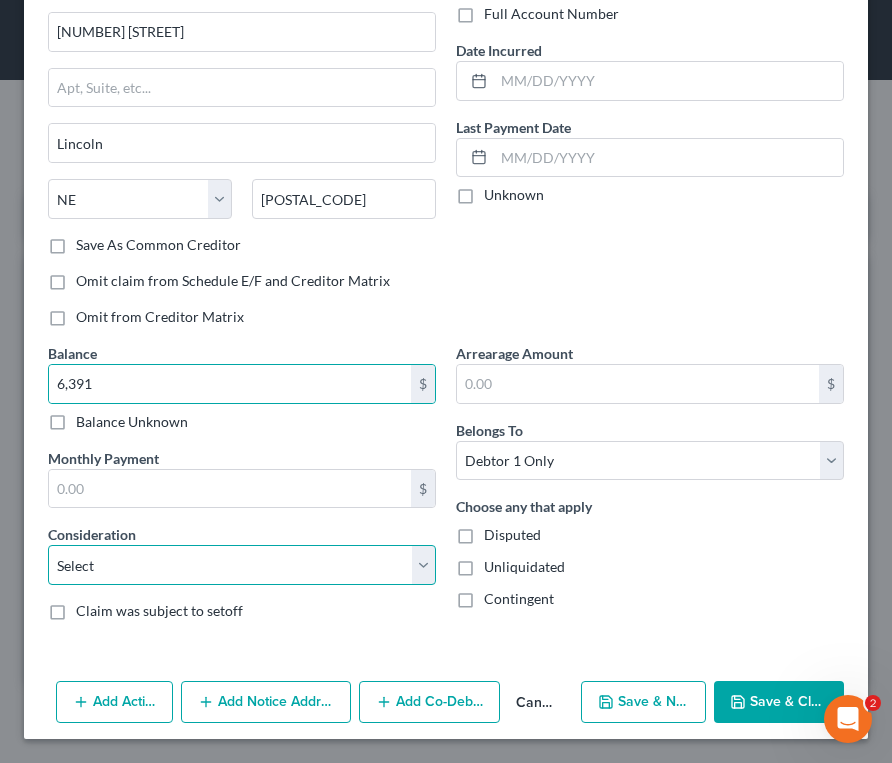 click on "Select Cable / Satellite Services Collection Agency Credit Card Debt Debt Counseling / Attorneys Deficiency Balance Domestic Support Obligations Home / Car Repairs Income Taxes Judgment Liens Medical Services Monies Loaned / Advanced Mortgage Obligation From Divorce Or Separation Obligation To Pensions Other Overdrawn Bank Account Promised To Help Pay Creditors Student Loans Suppliers And Vendors Telephone / Internet Services Utility Services" at bounding box center (242, 565) 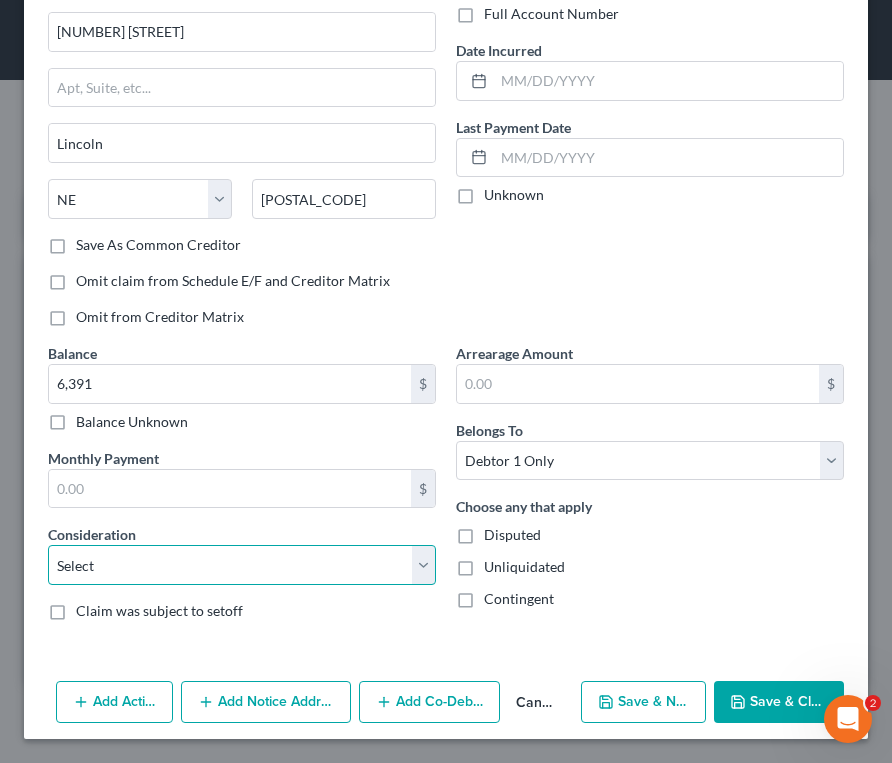 select on "17" 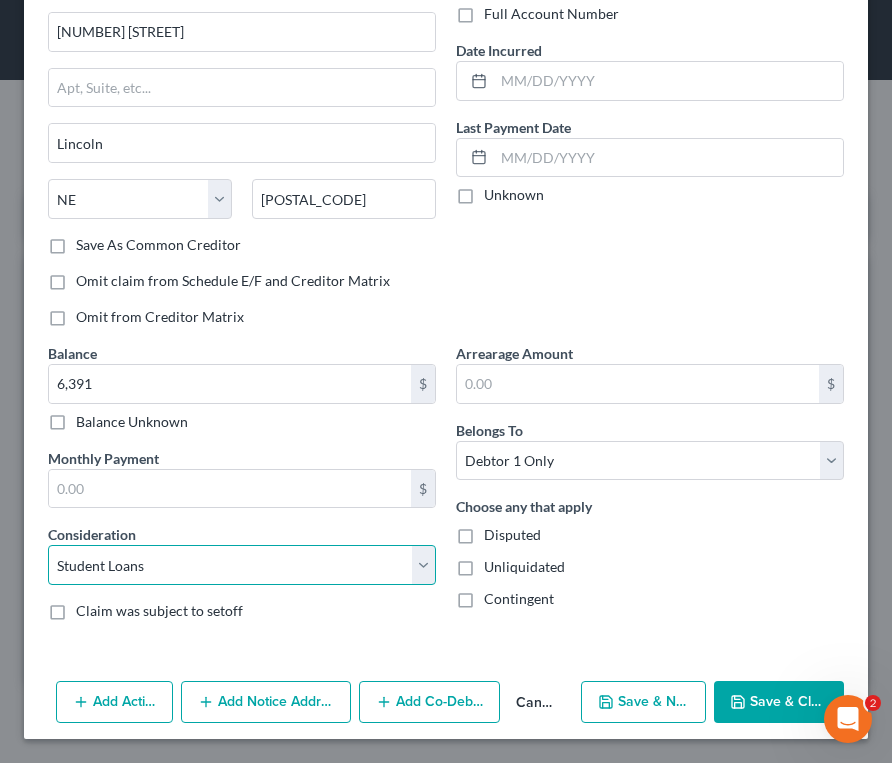 click on "Select Cable / Satellite Services Collection Agency Credit Card Debt Debt Counseling / Attorneys Deficiency Balance Domestic Support Obligations Home / Car Repairs Income Taxes Judgment Liens Medical Services Monies Loaned / Advanced Mortgage Obligation From Divorce Or Separation Obligation To Pensions Other Overdrawn Bank Account Promised To Help Pay Creditors Student Loans Suppliers And Vendors Telephone / Internet Services Utility Services" at bounding box center (242, 565) 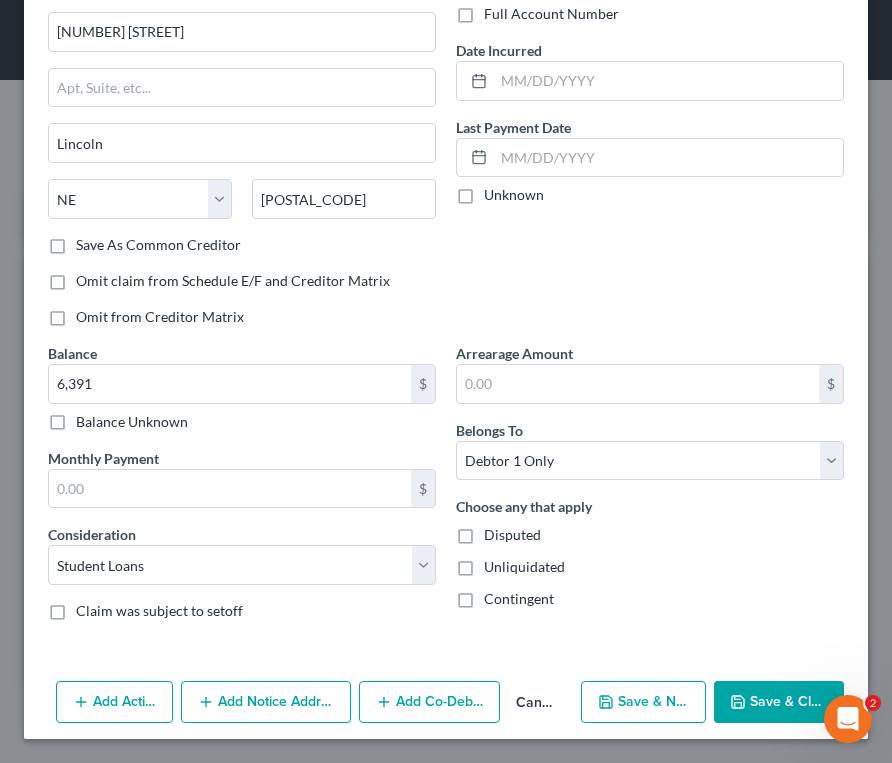 click on "Account Number (last 4)
XXXX
Full Account Number
Date Incurred         Last Payment Date         Unknown" at bounding box center [650, 139] 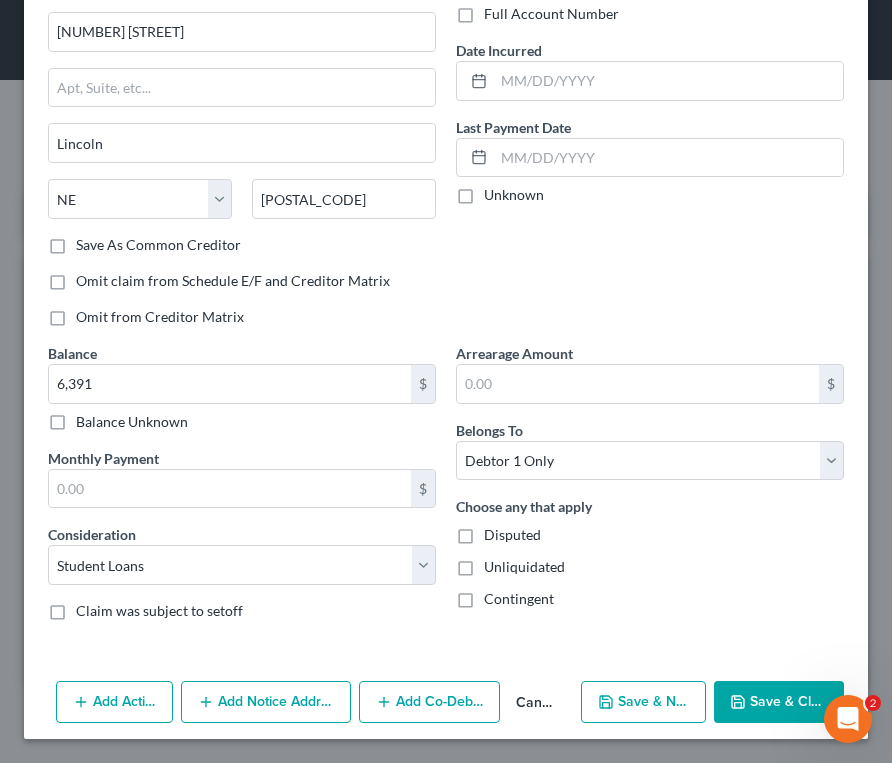 click on "Save & New" at bounding box center (643, 702) 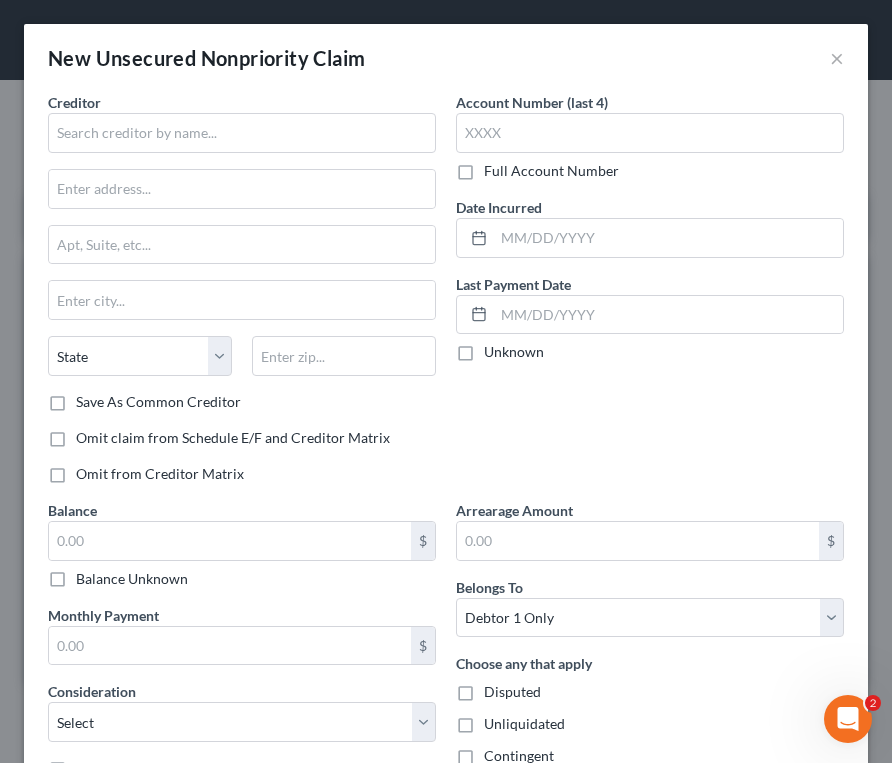 type on "6,391.00" 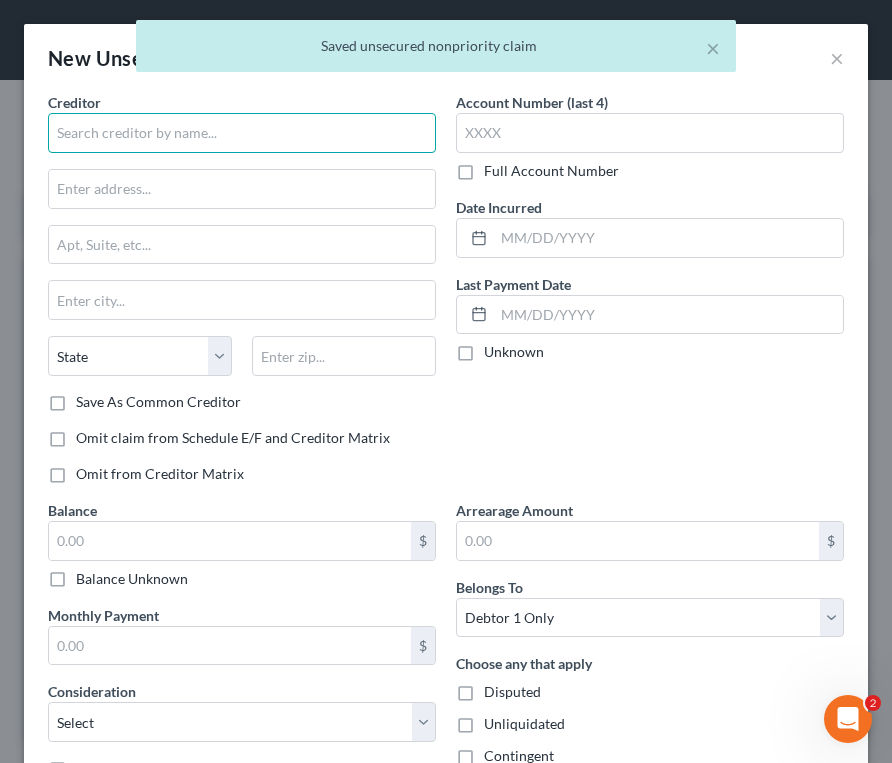 click at bounding box center [242, 133] 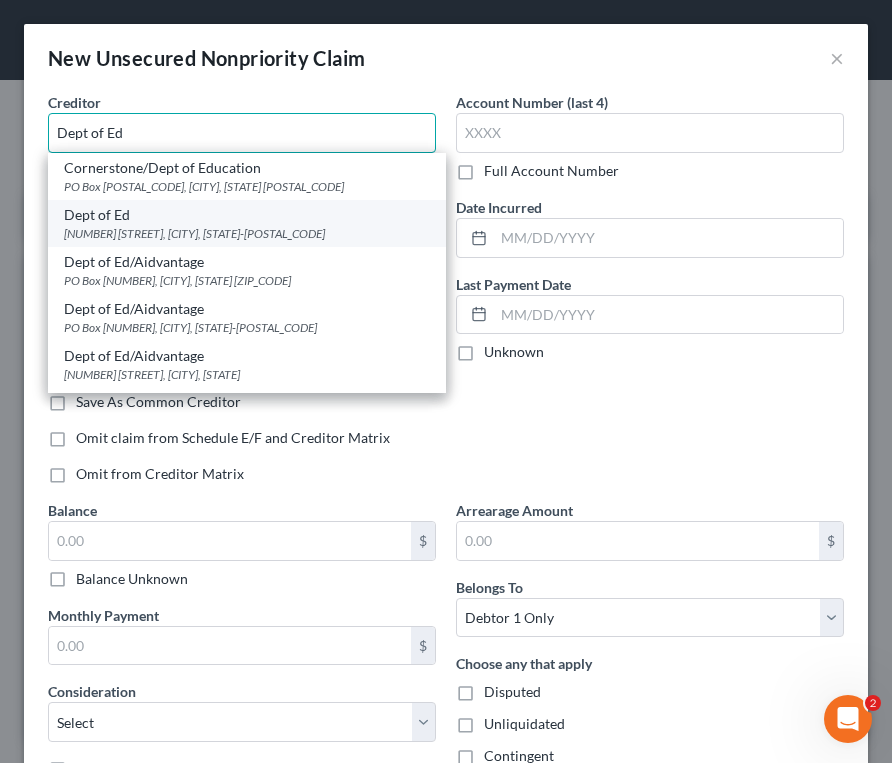type on "Dept of Ed" 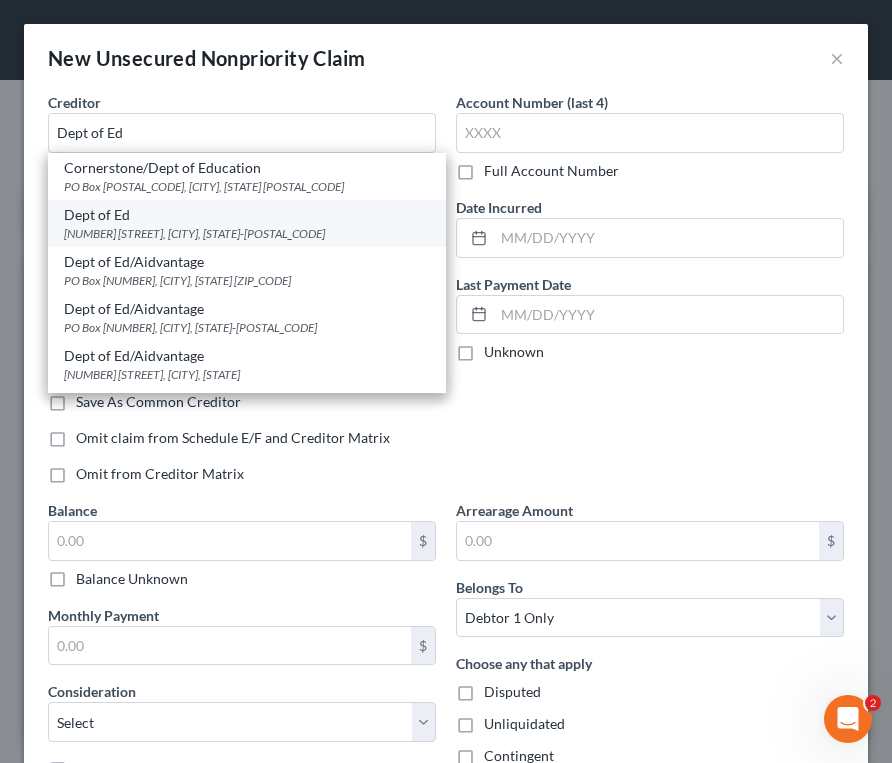 click on "Dept of Ed" at bounding box center (247, 215) 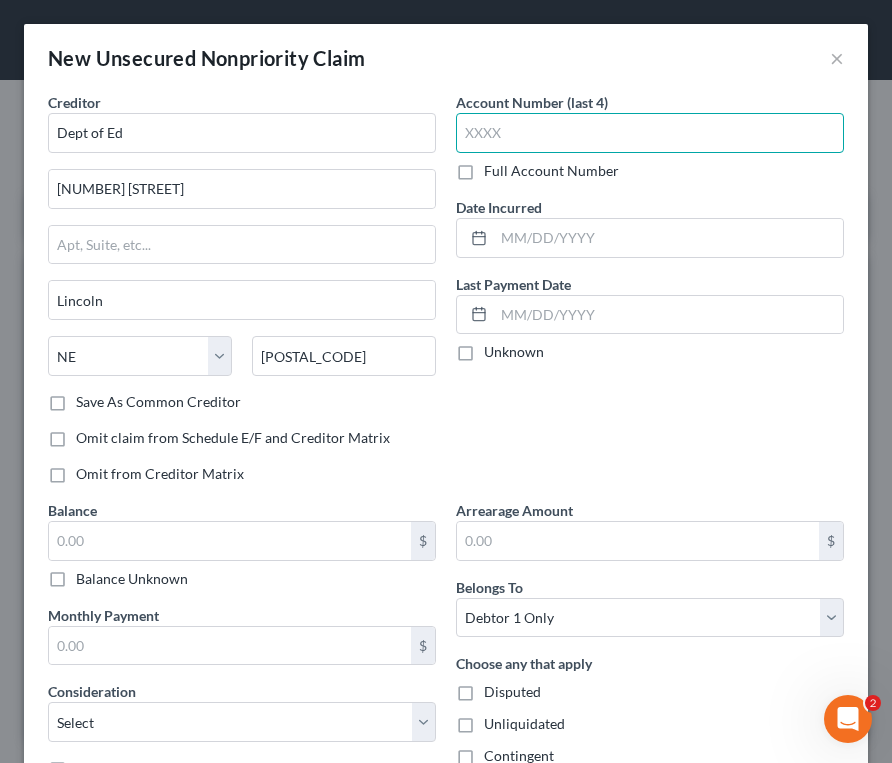 click at bounding box center [650, 133] 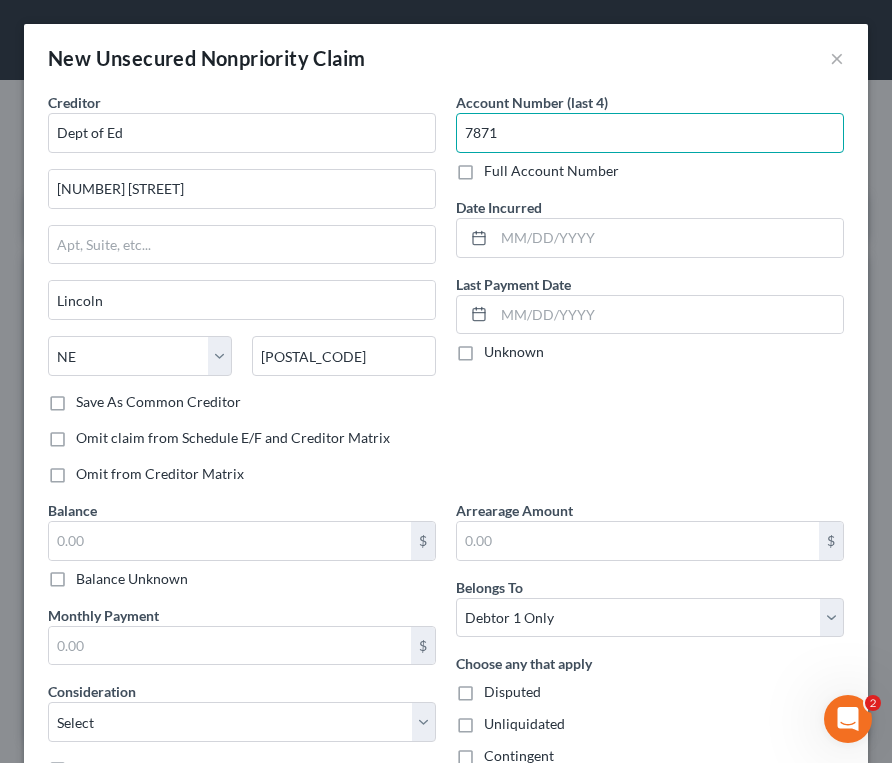 type on "7871" 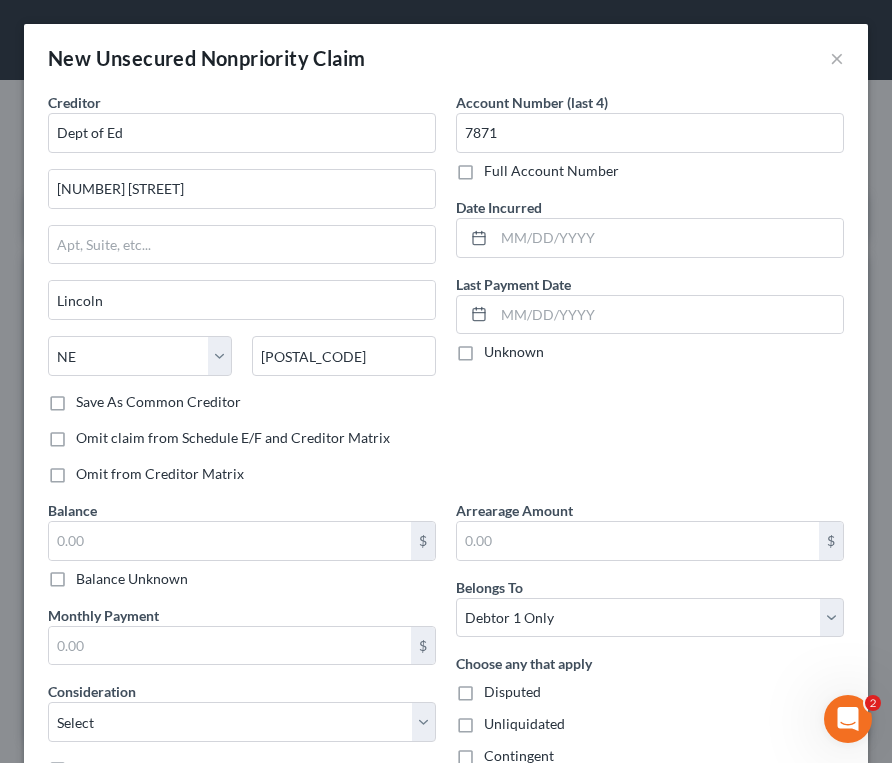 click on "Account Number (last 4)
[NUMBER]
Full Account Number
Date Incurred         Last Payment Date         Unknown" at bounding box center (650, 296) 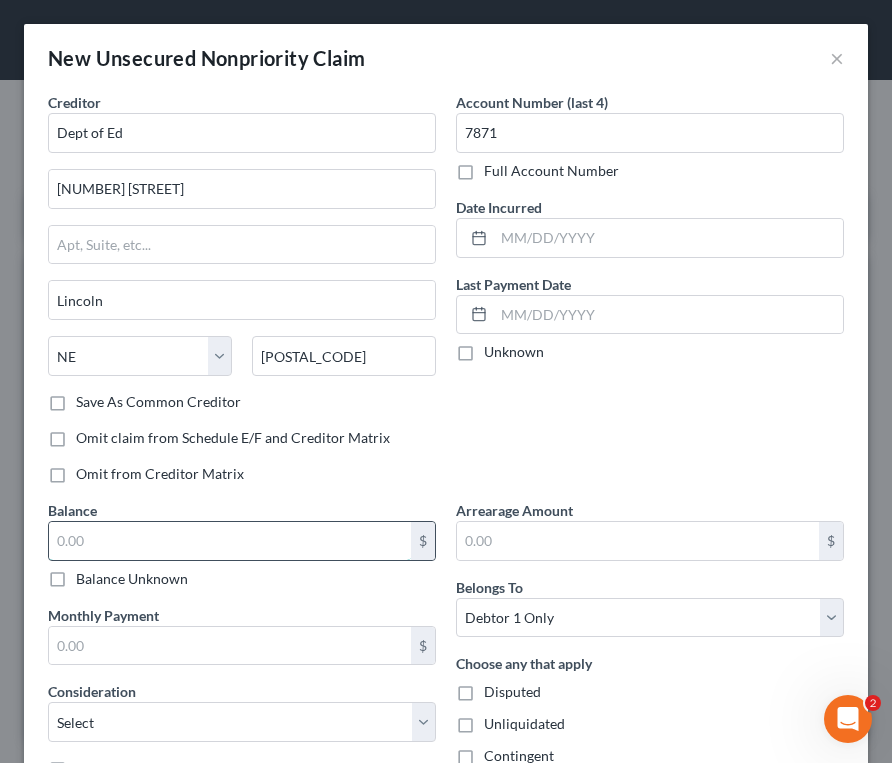 click at bounding box center [230, 541] 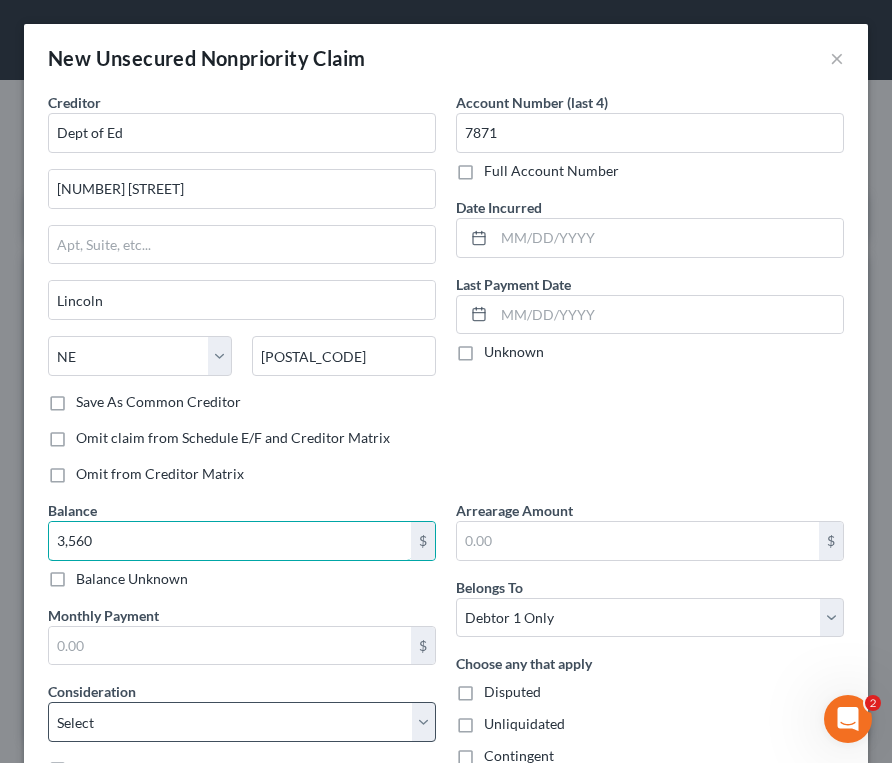 type on "3,560" 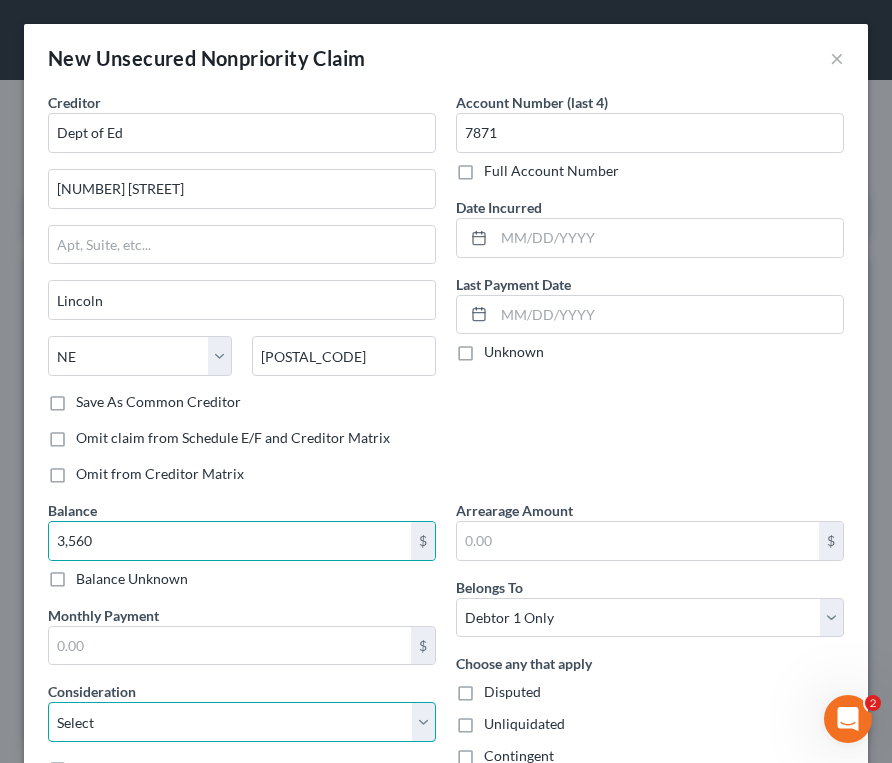click on "Select Cable / Satellite Services Collection Agency Credit Card Debt Debt Counseling / Attorneys Deficiency Balance Domestic Support Obligations Home / Car Repairs Income Taxes Judgment Liens Medical Services Monies Loaned / Advanced Mortgage Obligation From Divorce Or Separation Obligation To Pensions Other Overdrawn Bank Account Promised To Help Pay Creditors Student Loans Suppliers And Vendors Telephone / Internet Services Utility Services" at bounding box center (242, 722) 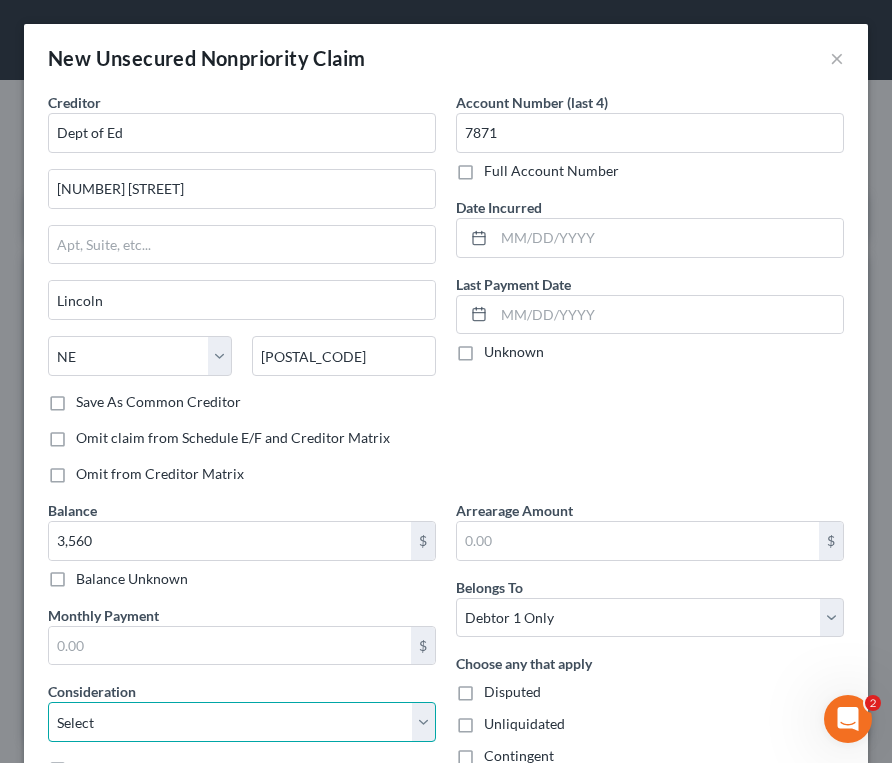 select on "17" 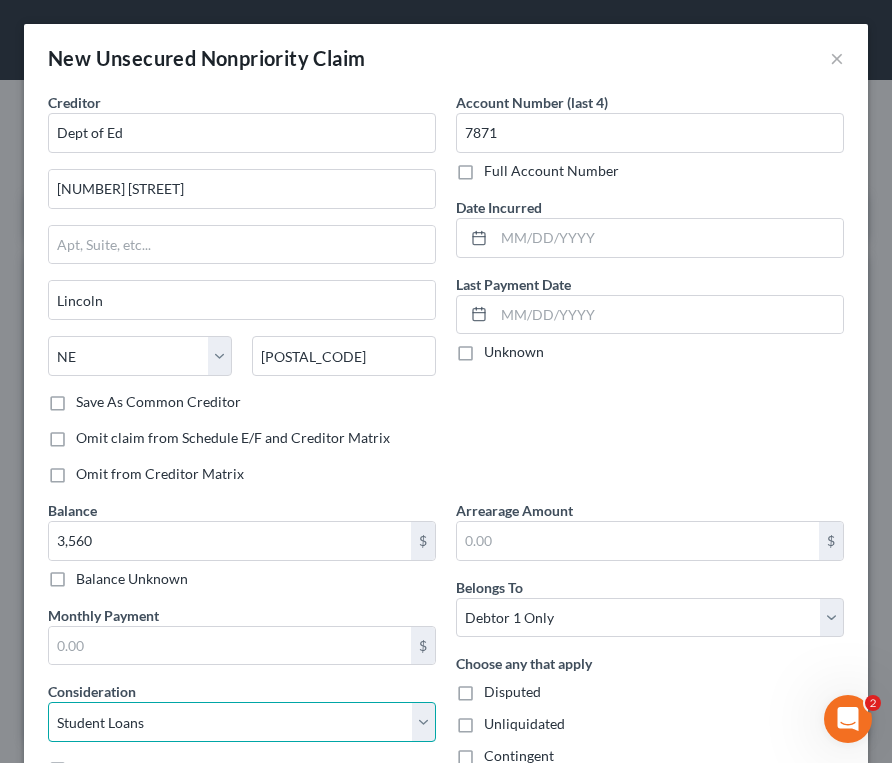 click on "Select Cable / Satellite Services Collection Agency Credit Card Debt Debt Counseling / Attorneys Deficiency Balance Domestic Support Obligations Home / Car Repairs Income Taxes Judgment Liens Medical Services Monies Loaned / Advanced Mortgage Obligation From Divorce Or Separation Obligation To Pensions Other Overdrawn Bank Account Promised To Help Pay Creditors Student Loans Suppliers And Vendors Telephone / Internet Services Utility Services" at bounding box center [242, 722] 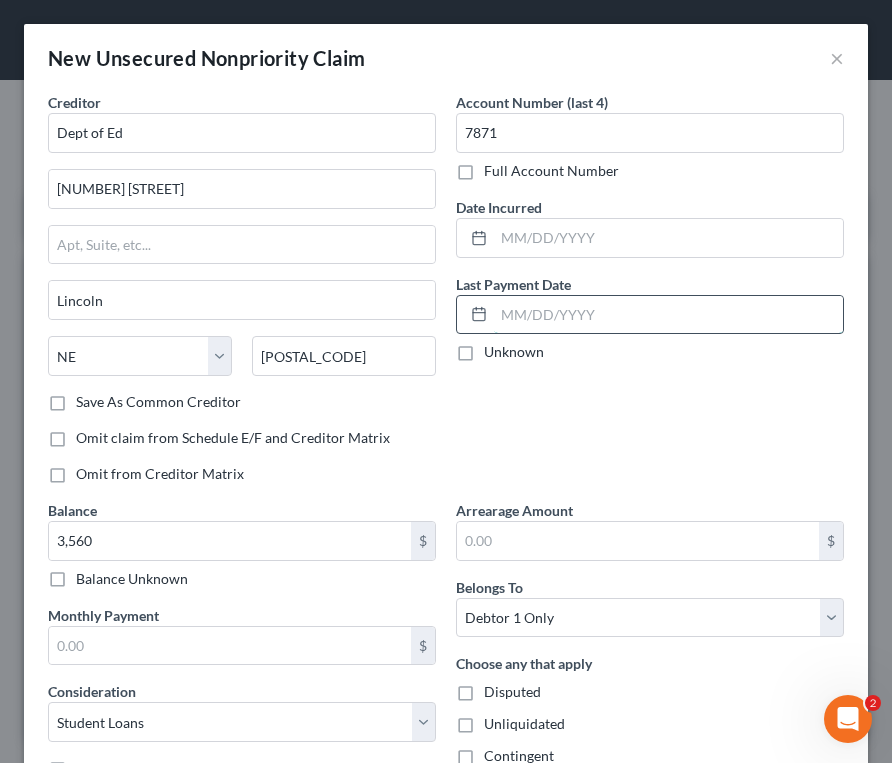 click at bounding box center (668, 315) 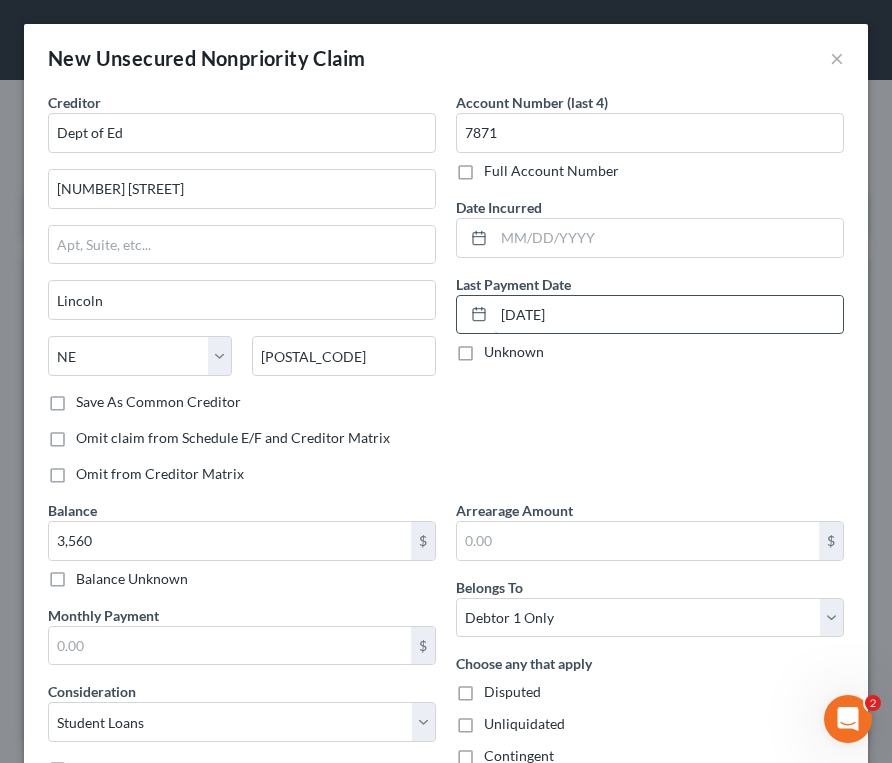 drag, startPoint x: 601, startPoint y: 325, endPoint x: 454, endPoint y: 320, distance: 147.085 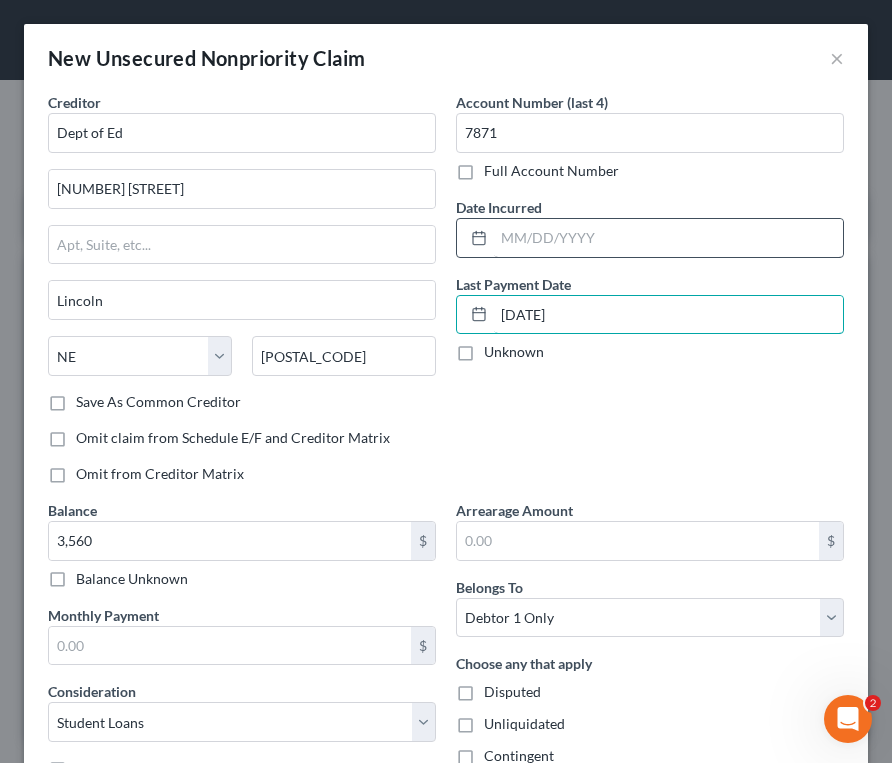 type on "[DATE]" 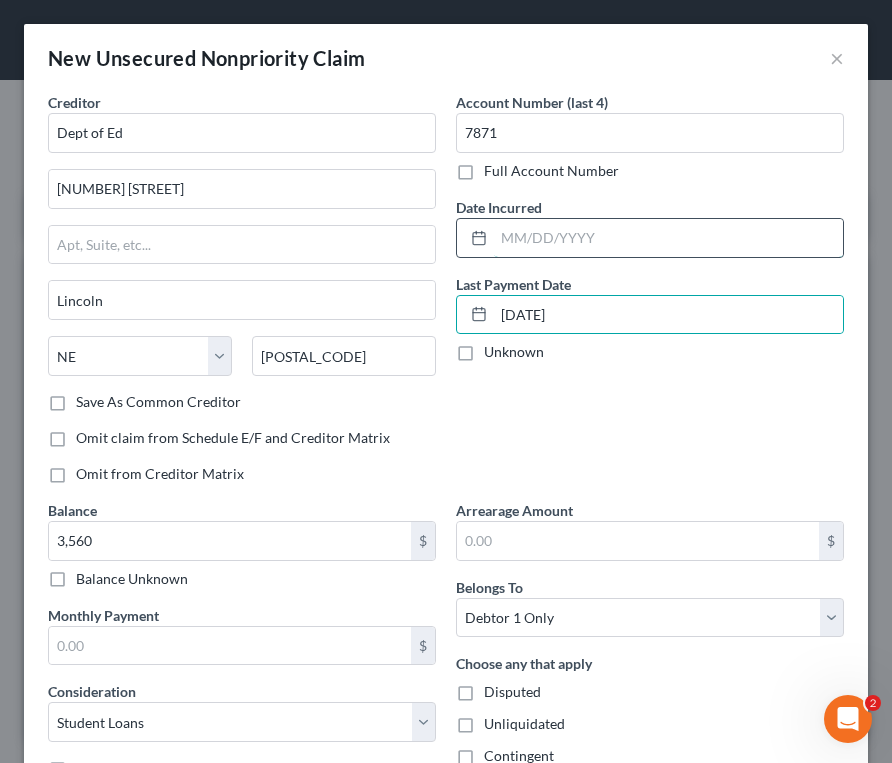 click at bounding box center [668, 238] 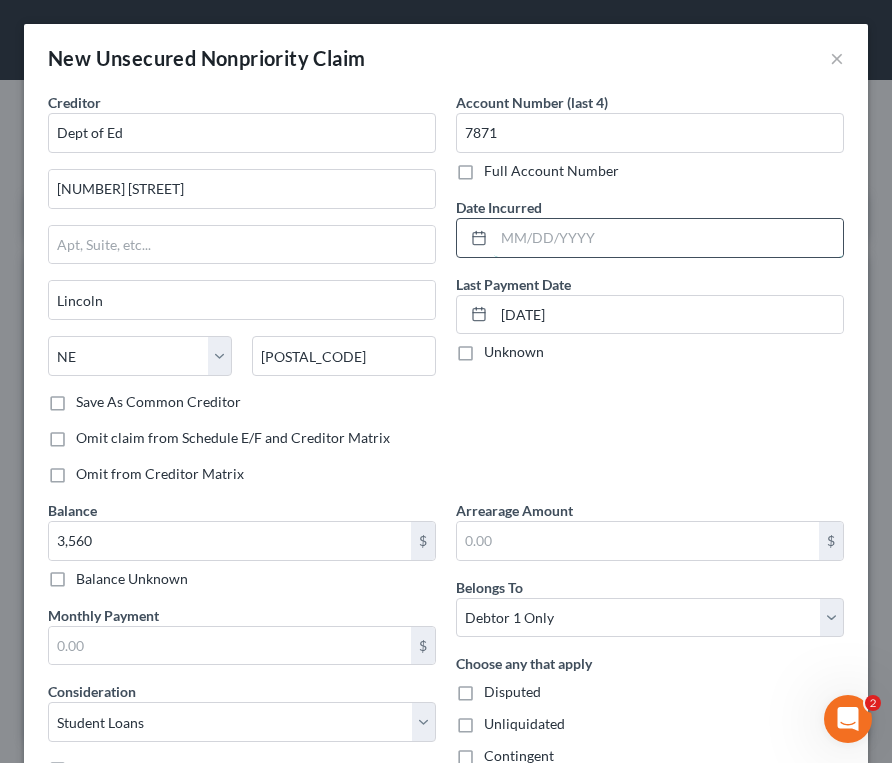 paste on "[DATE]" 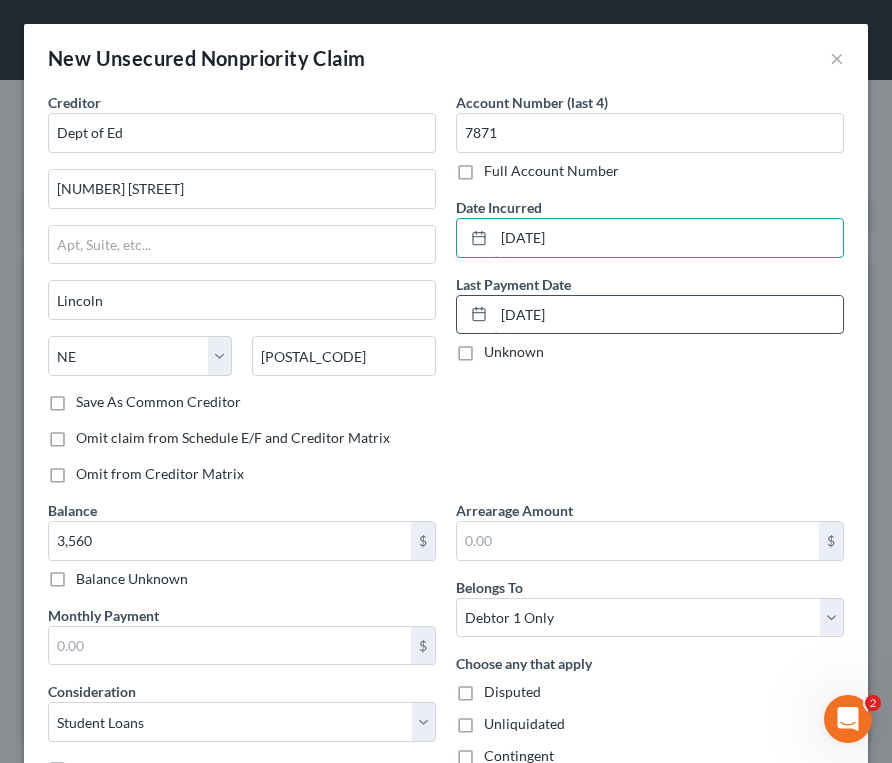 type on "[DATE]" 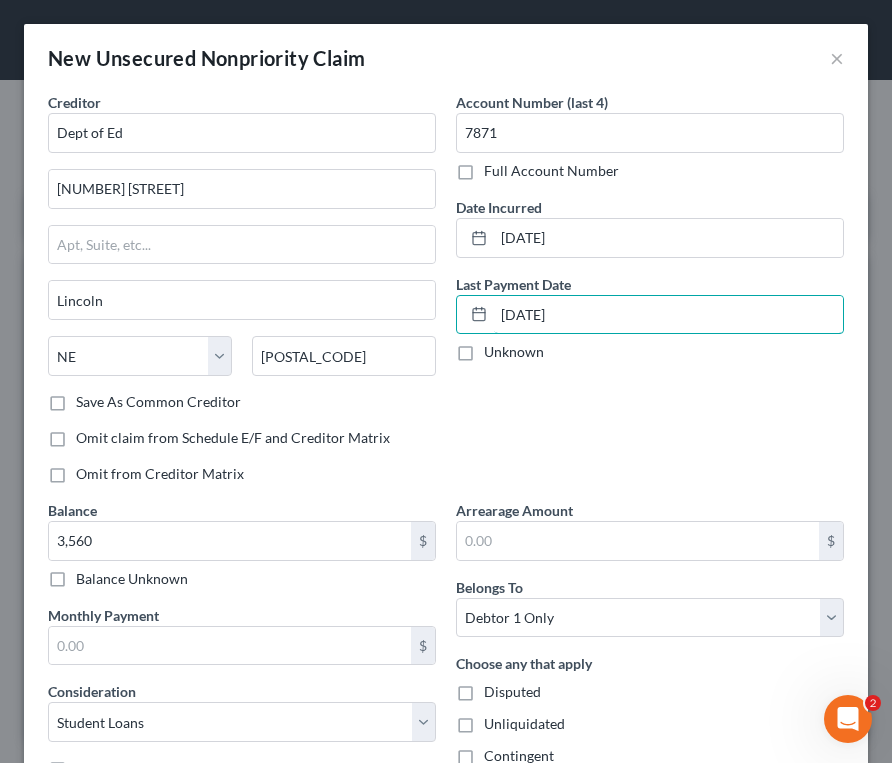 drag, startPoint x: 595, startPoint y: 316, endPoint x: 437, endPoint y: 321, distance: 158.0791 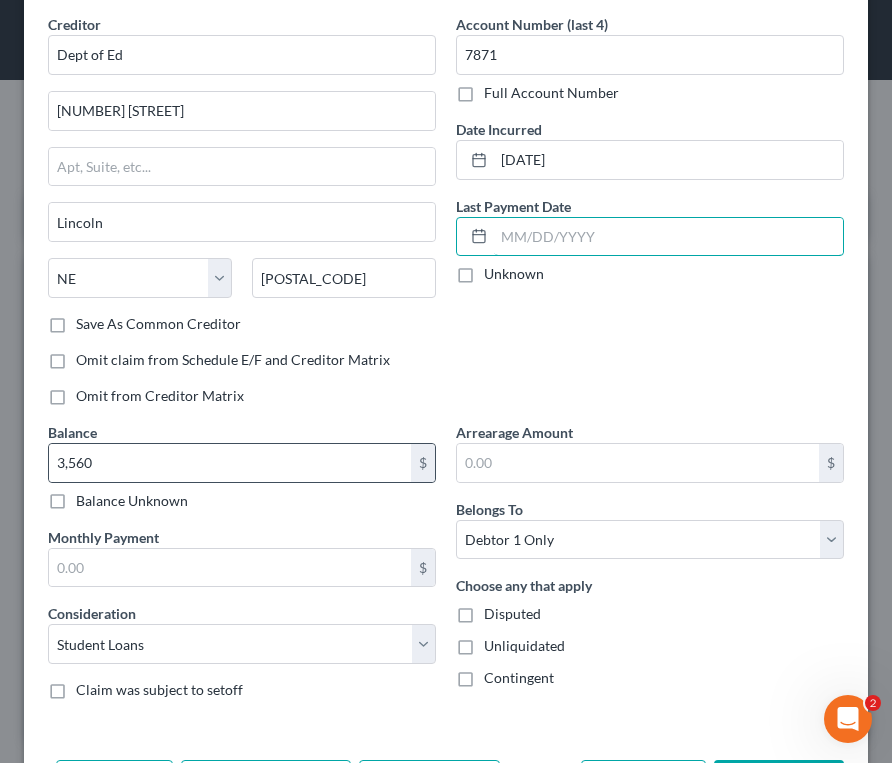 scroll, scrollTop: 157, scrollLeft: 0, axis: vertical 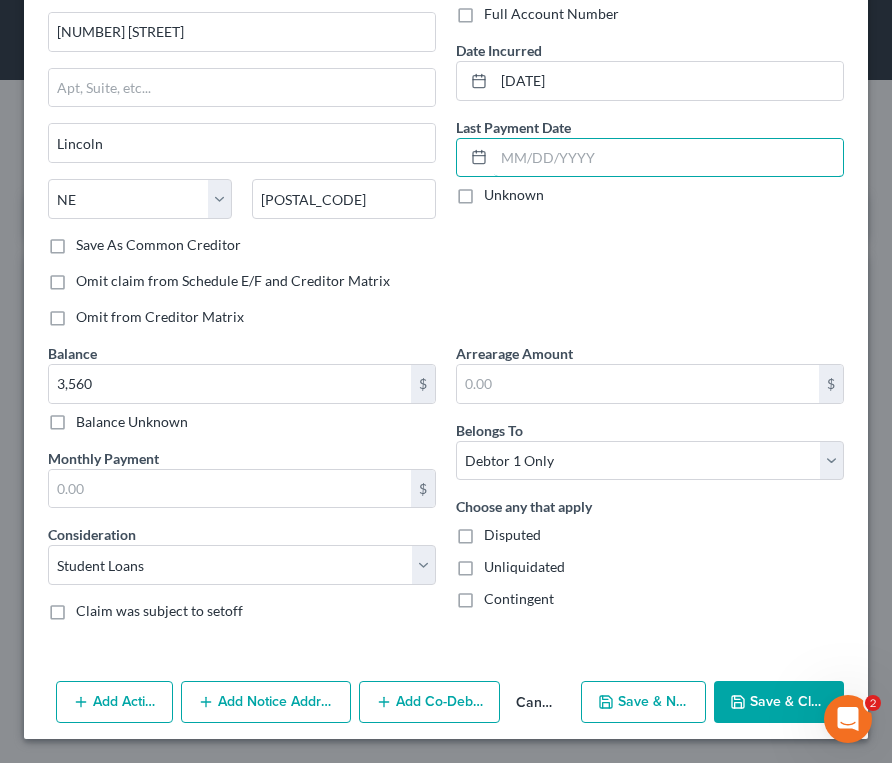 type 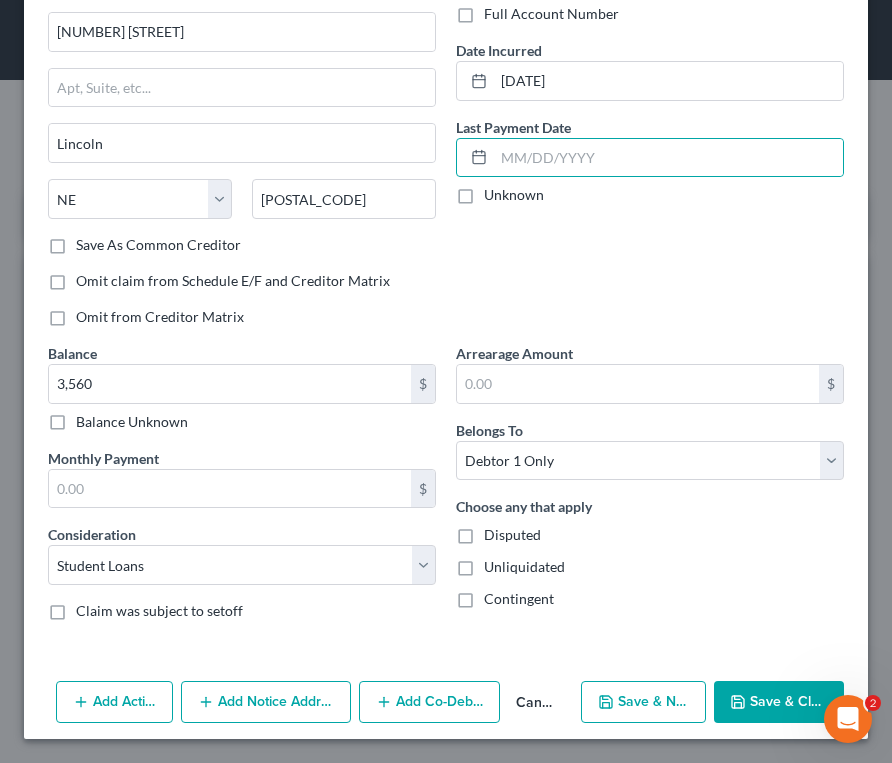 click on "Save & New" at bounding box center [643, 702] 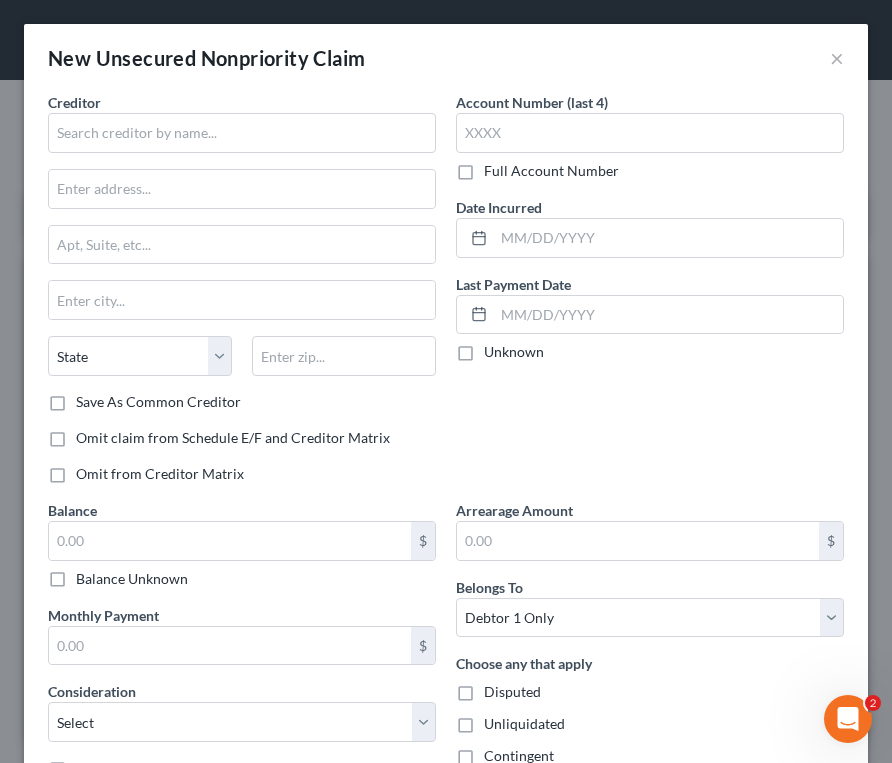 type on "3,560.00" 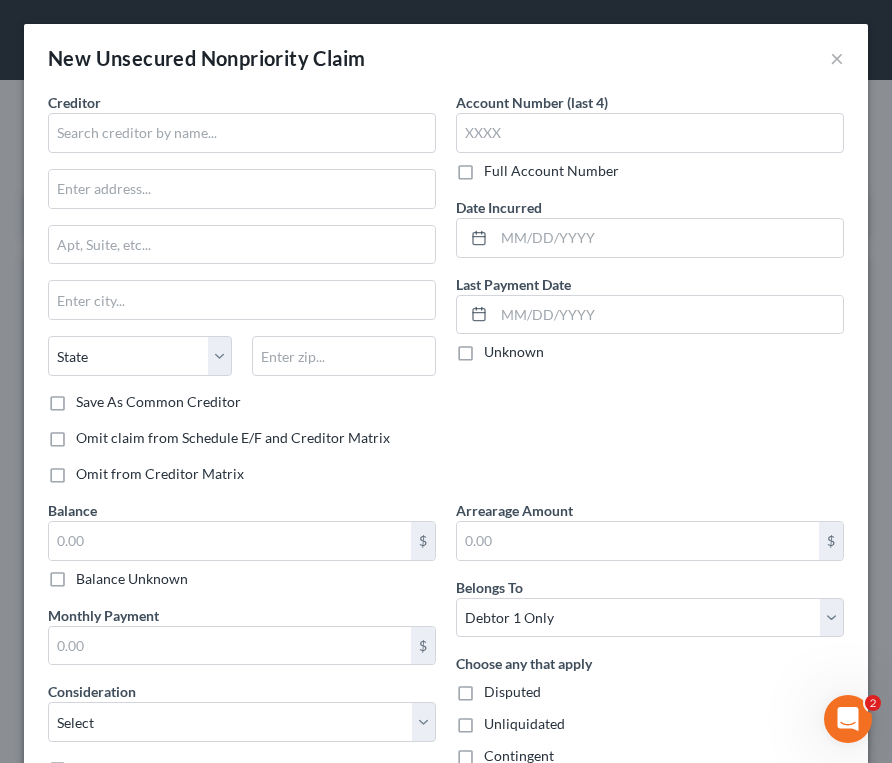 click on "Account Number (last 4)
Full Account Number
Date Incurred         Last Payment Date         Unknown" at bounding box center (650, 296) 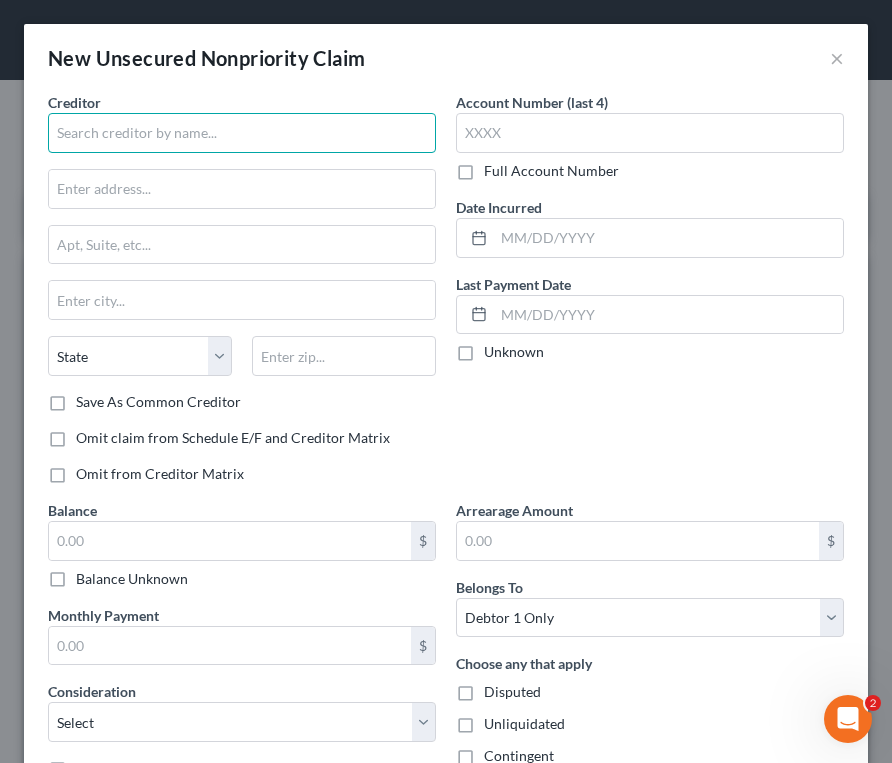 click at bounding box center (242, 133) 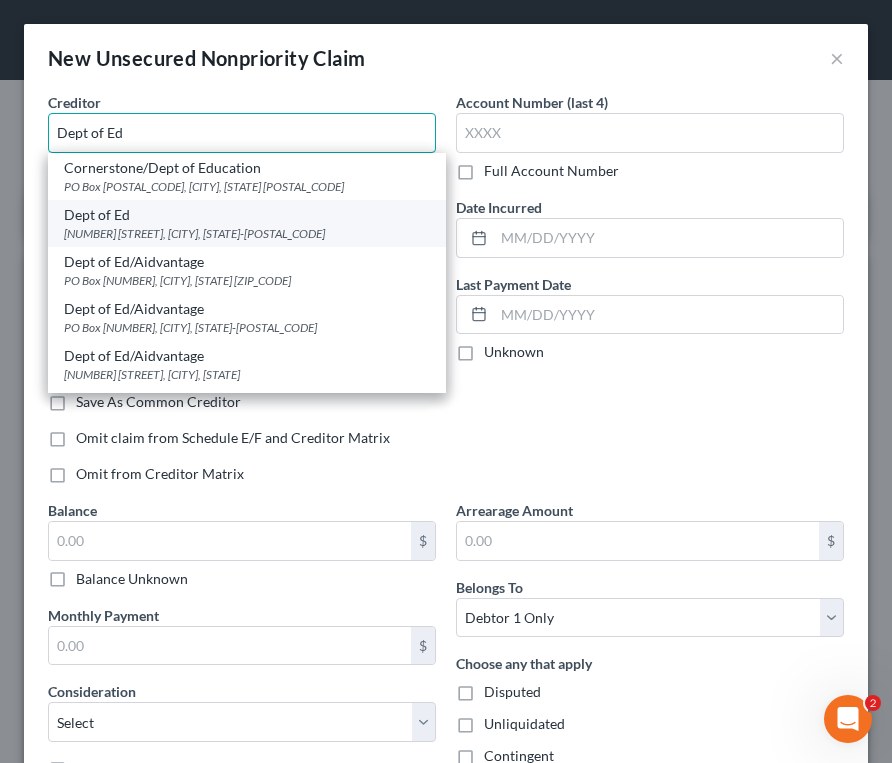 type on "Dept of Ed" 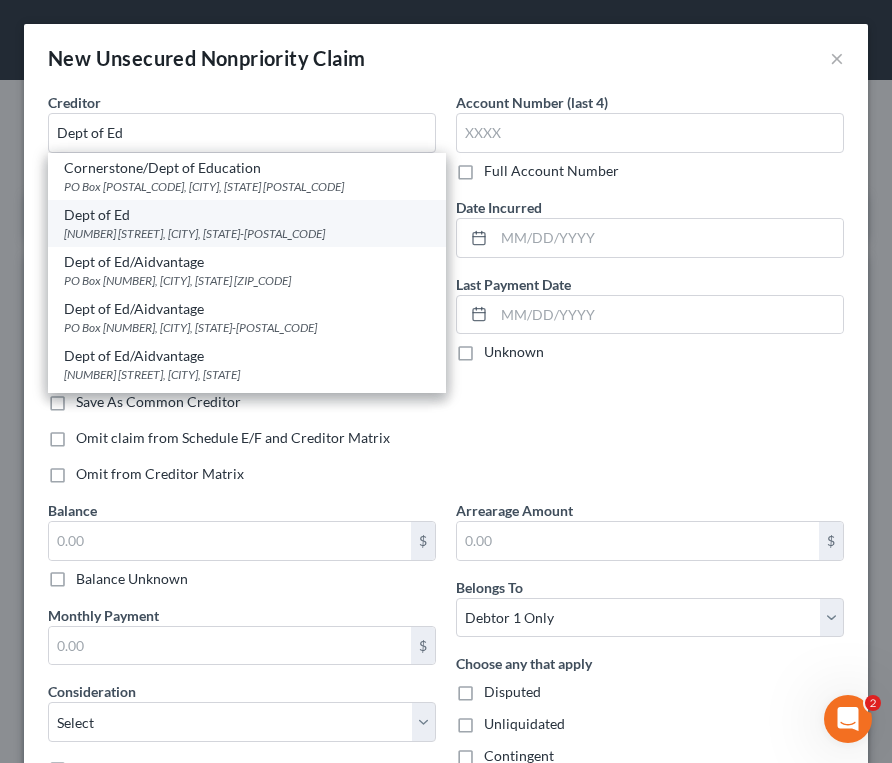click on "[NUMBER] [STREET], [CITY], [STATE]-[POSTAL_CODE]" at bounding box center (247, 233) 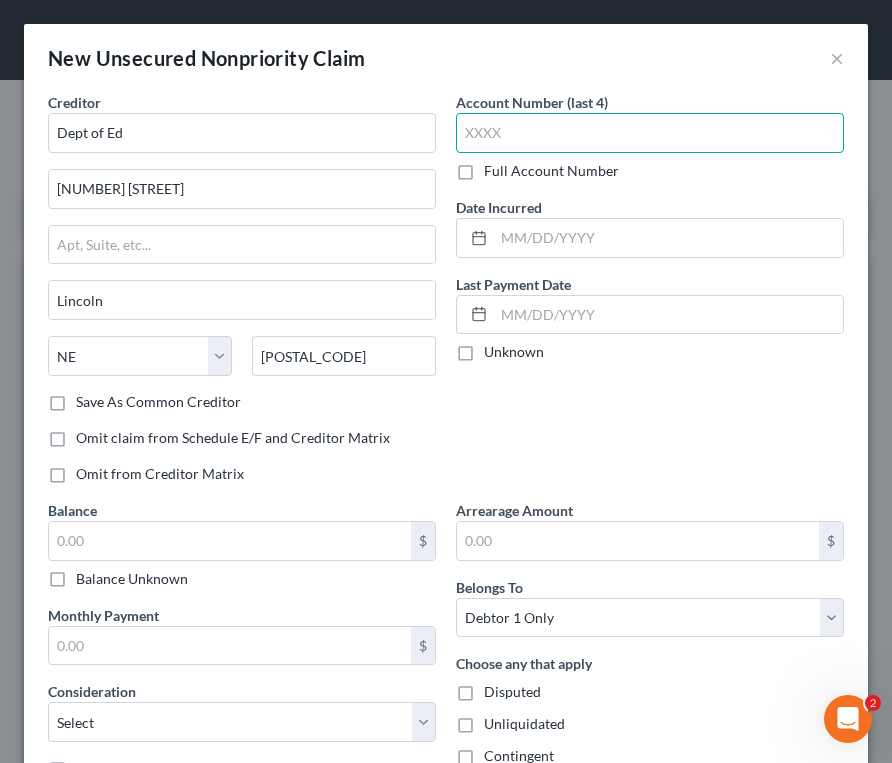 click at bounding box center (650, 133) 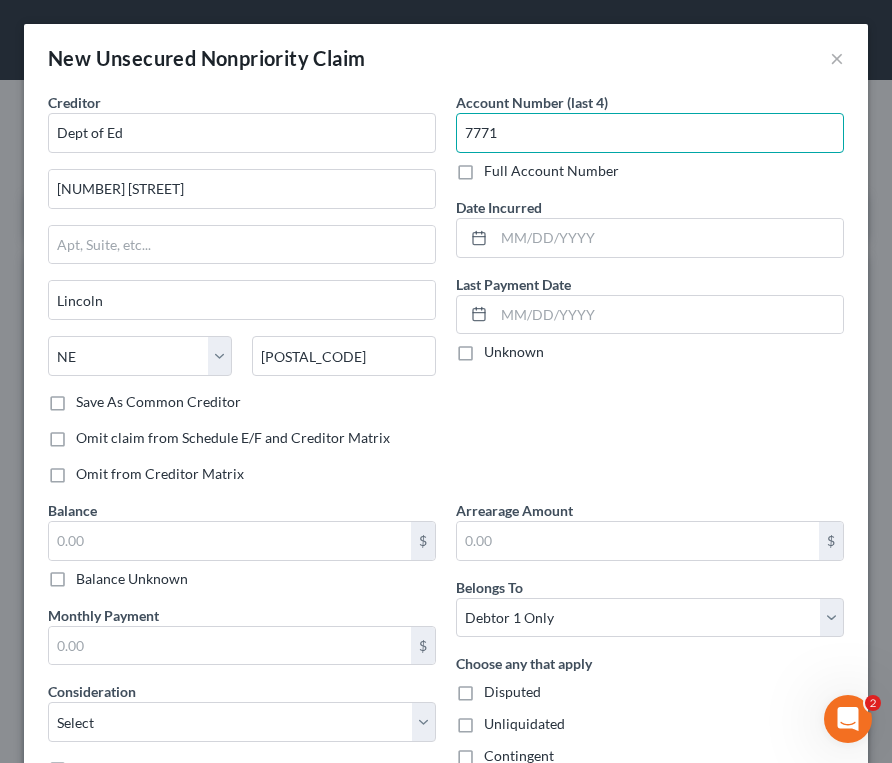 type on "7771" 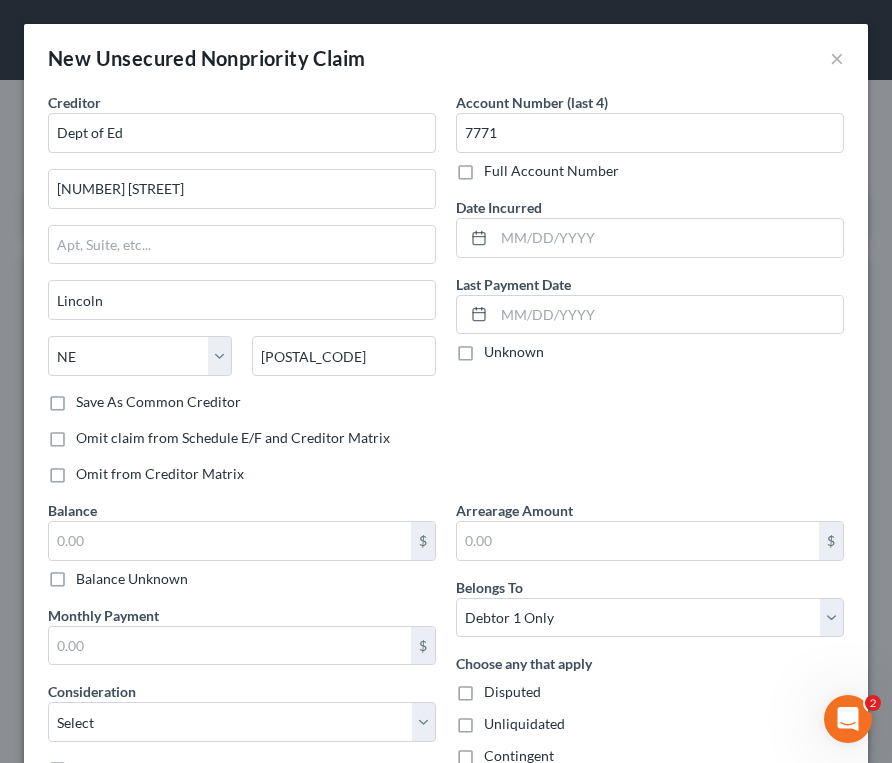 drag, startPoint x: 611, startPoint y: 400, endPoint x: 453, endPoint y: 435, distance: 161.83015 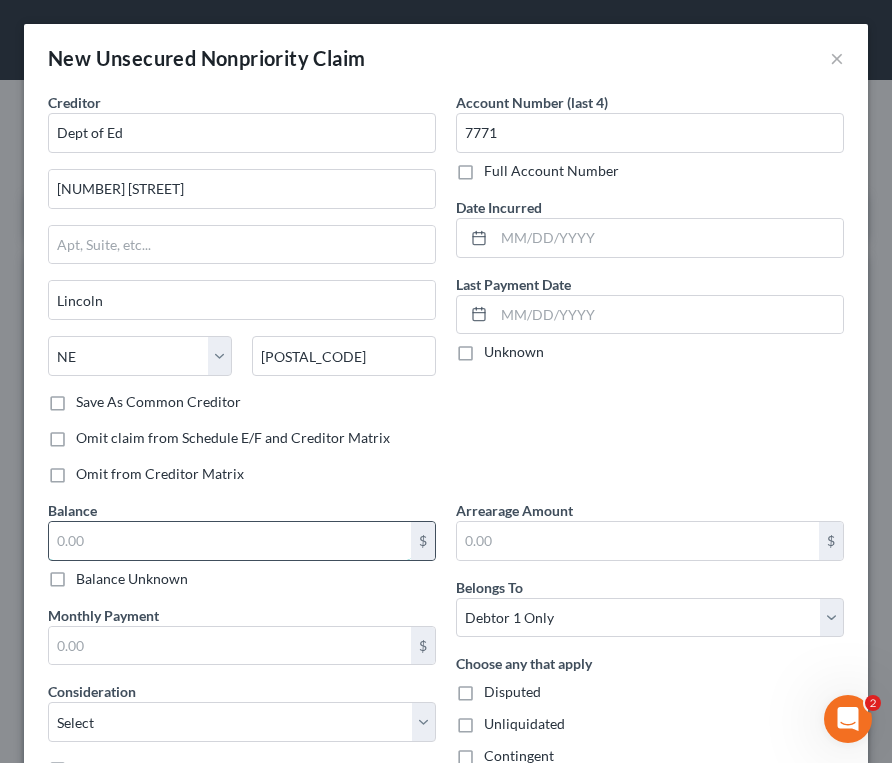 click at bounding box center (230, 541) 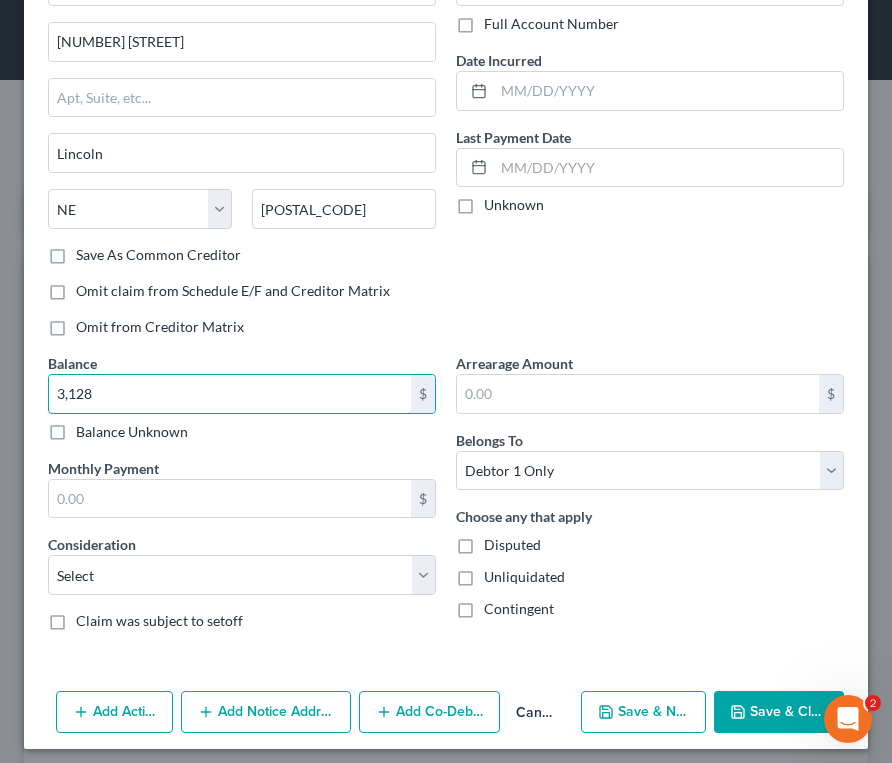 scroll, scrollTop: 157, scrollLeft: 0, axis: vertical 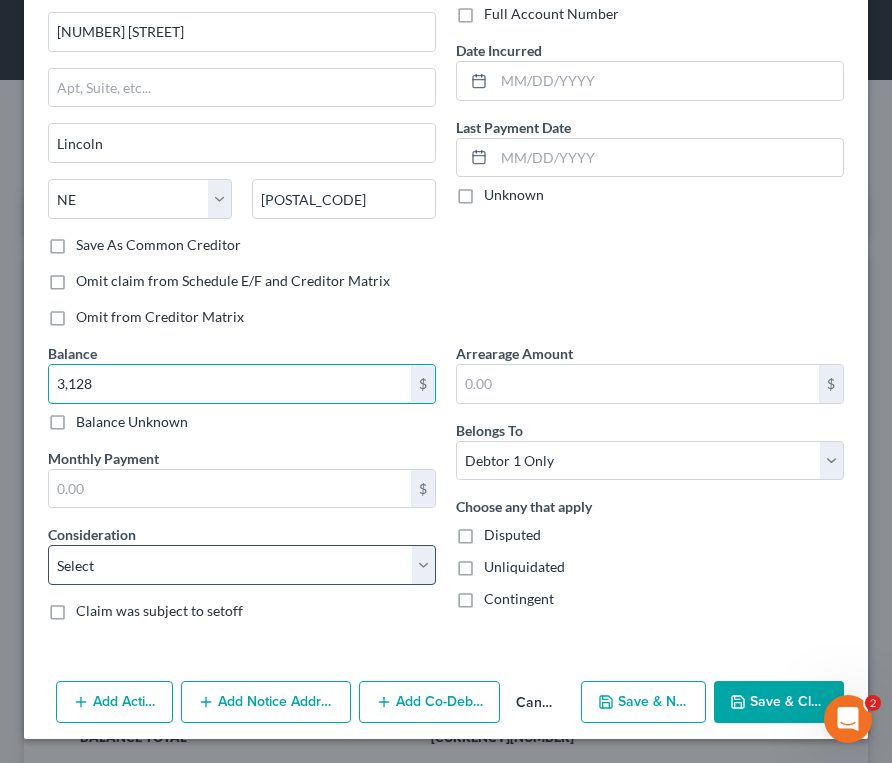type on "3,128" 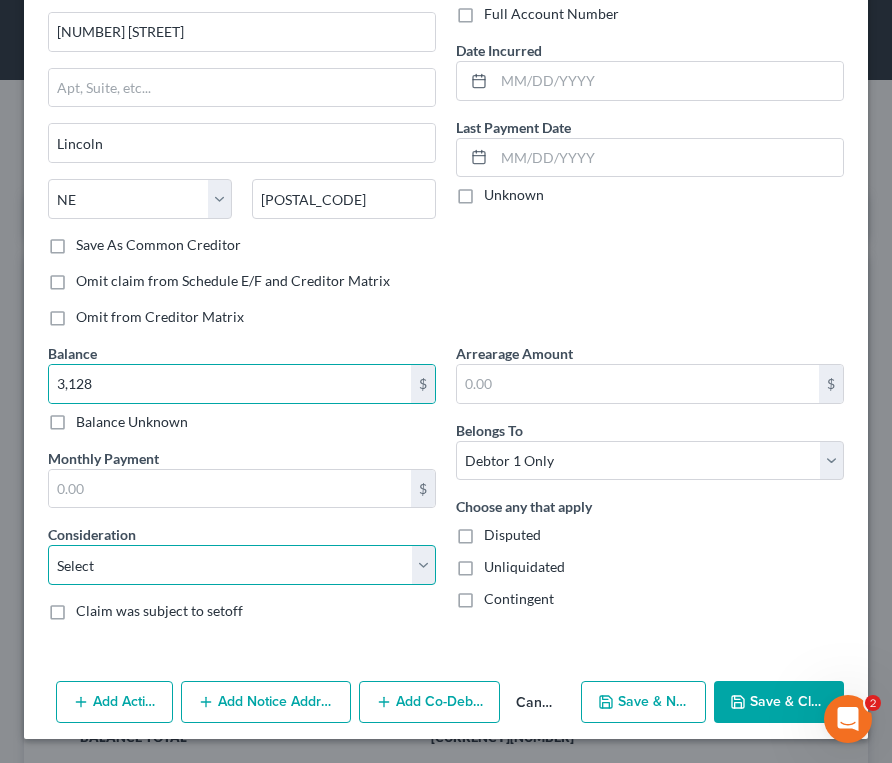 click on "Select Cable / Satellite Services Collection Agency Credit Card Debt Debt Counseling / Attorneys Deficiency Balance Domestic Support Obligations Home / Car Repairs Income Taxes Judgment Liens Medical Services Monies Loaned / Advanced Mortgage Obligation From Divorce Or Separation Obligation To Pensions Other Overdrawn Bank Account Promised To Help Pay Creditors Student Loans Suppliers And Vendors Telephone / Internet Services Utility Services" at bounding box center [242, 565] 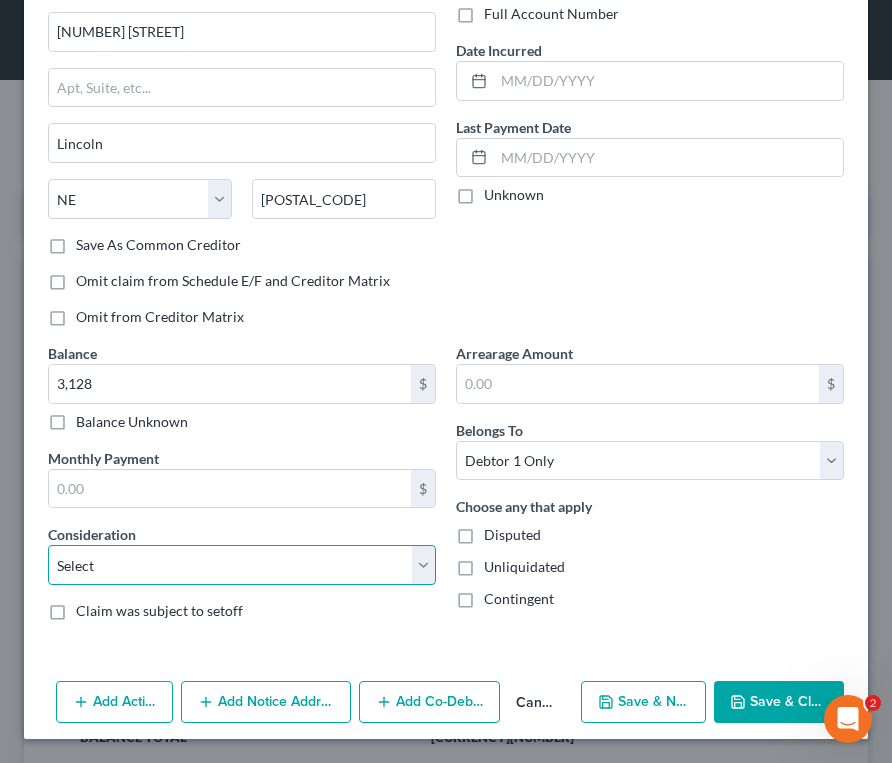 select on "17" 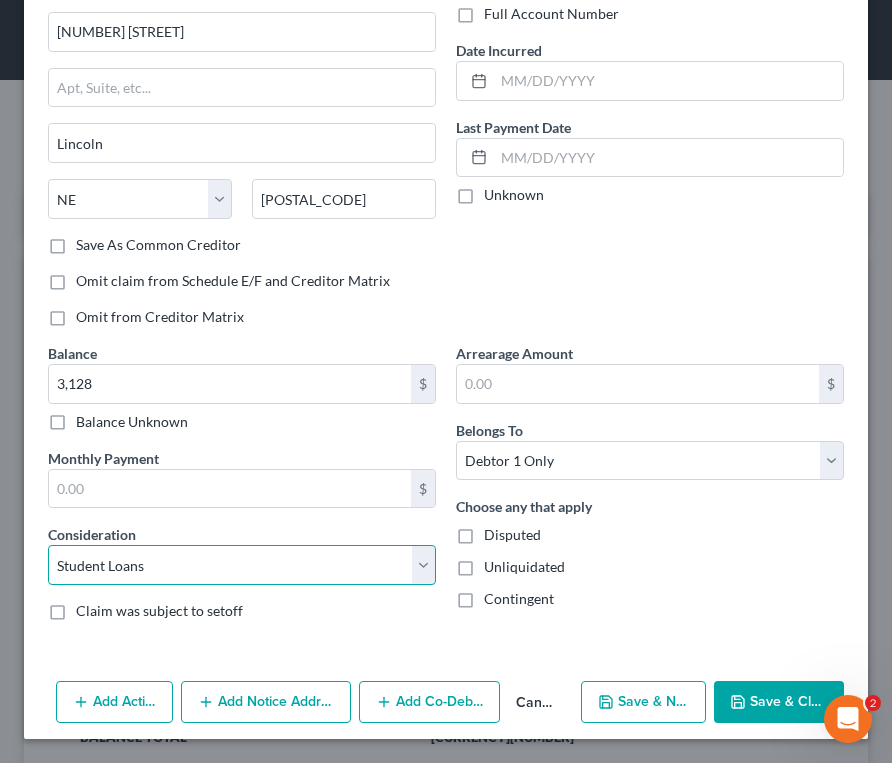 click on "Select Cable / Satellite Services Collection Agency Credit Card Debt Debt Counseling / Attorneys Deficiency Balance Domestic Support Obligations Home / Car Repairs Income Taxes Judgment Liens Medical Services Monies Loaned / Advanced Mortgage Obligation From Divorce Or Separation Obligation To Pensions Other Overdrawn Bank Account Promised To Help Pay Creditors Student Loans Suppliers And Vendors Telephone / Internet Services Utility Services" at bounding box center [242, 565] 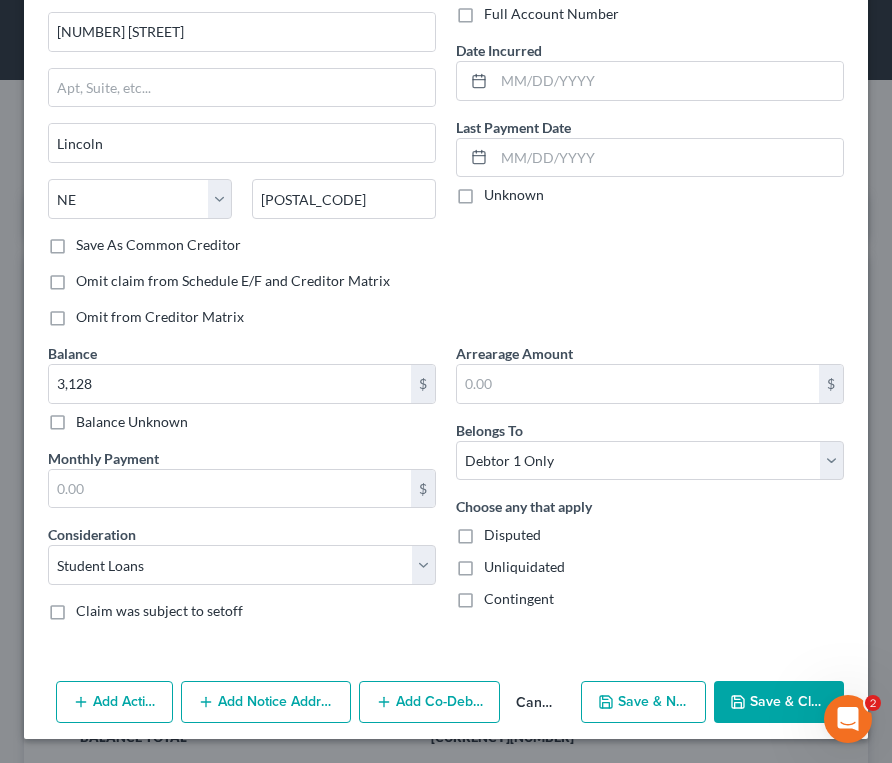 drag, startPoint x: 587, startPoint y: 277, endPoint x: 583, endPoint y: 264, distance: 13.601471 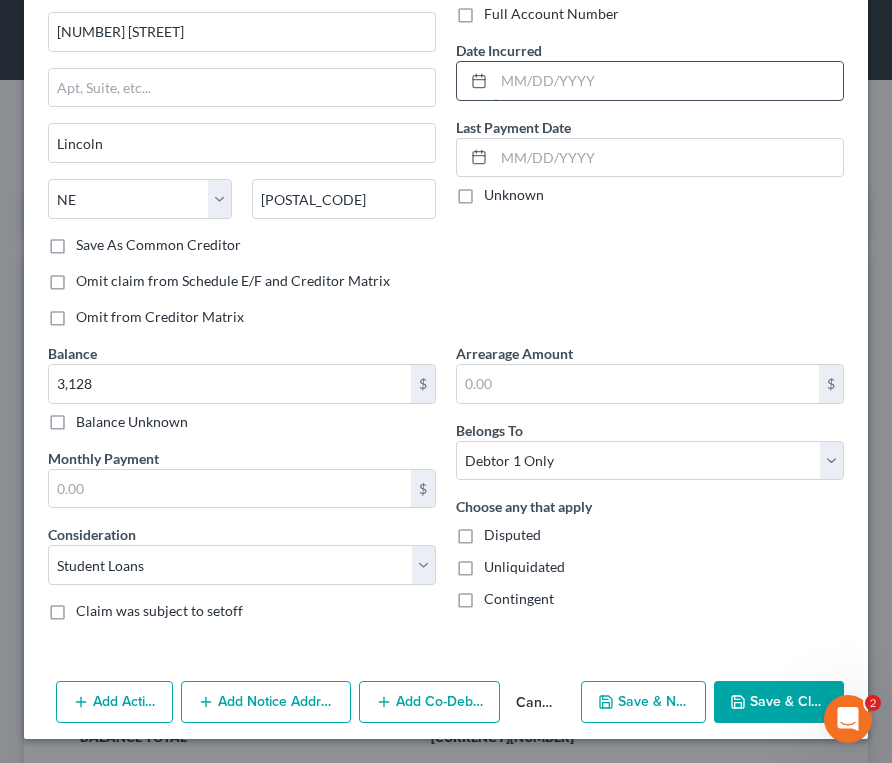 click at bounding box center (668, 81) 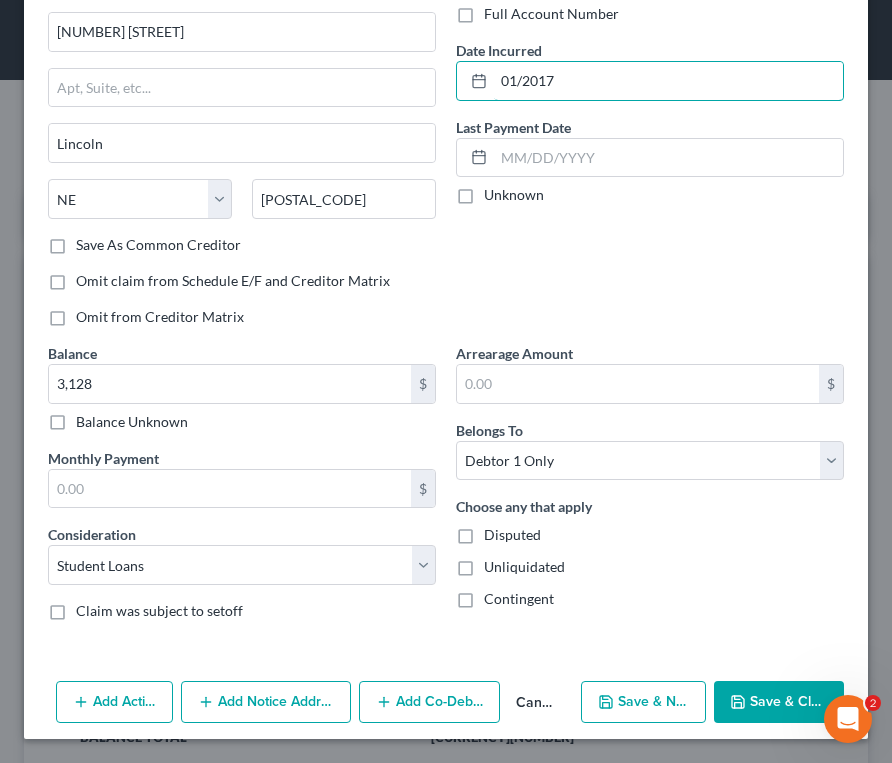 type on "01/2017" 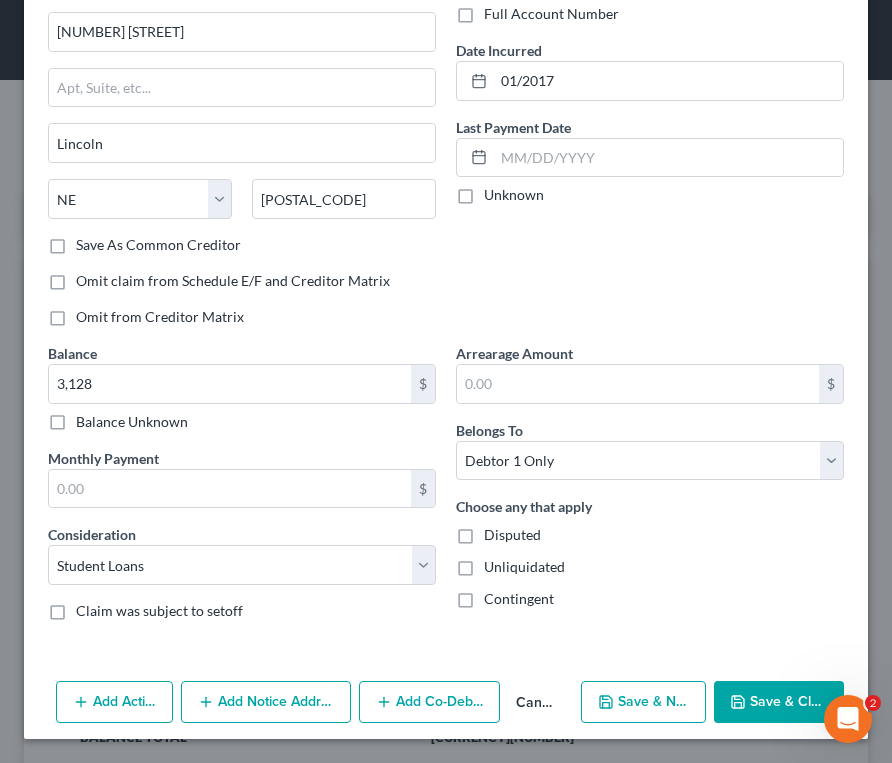 click on "Account Number (last 4)
[ACCOUNT_LAST_4]
Full Account Number
Date Incurred         [DATE] Last Payment Date         Unknown" at bounding box center [650, 139] 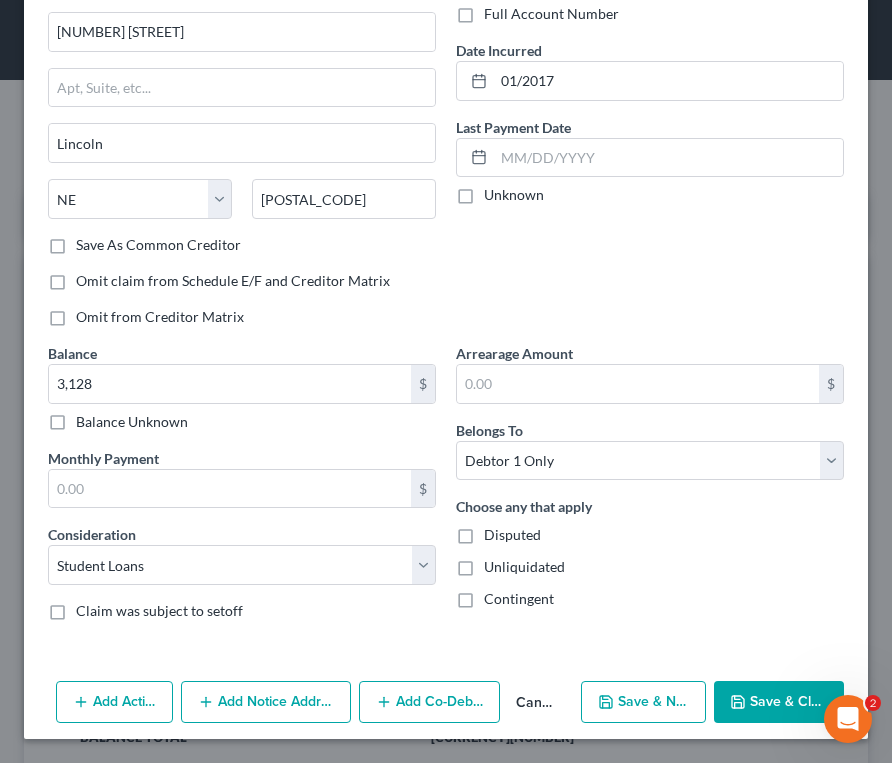 click on "Save & New" at bounding box center (643, 702) 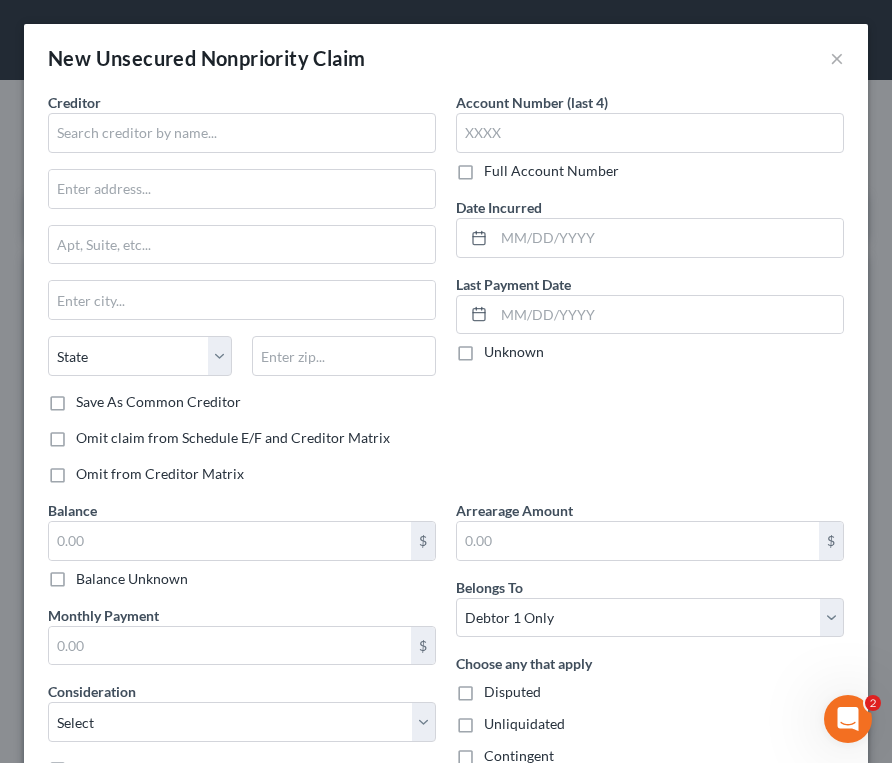 type on "3,128.00" 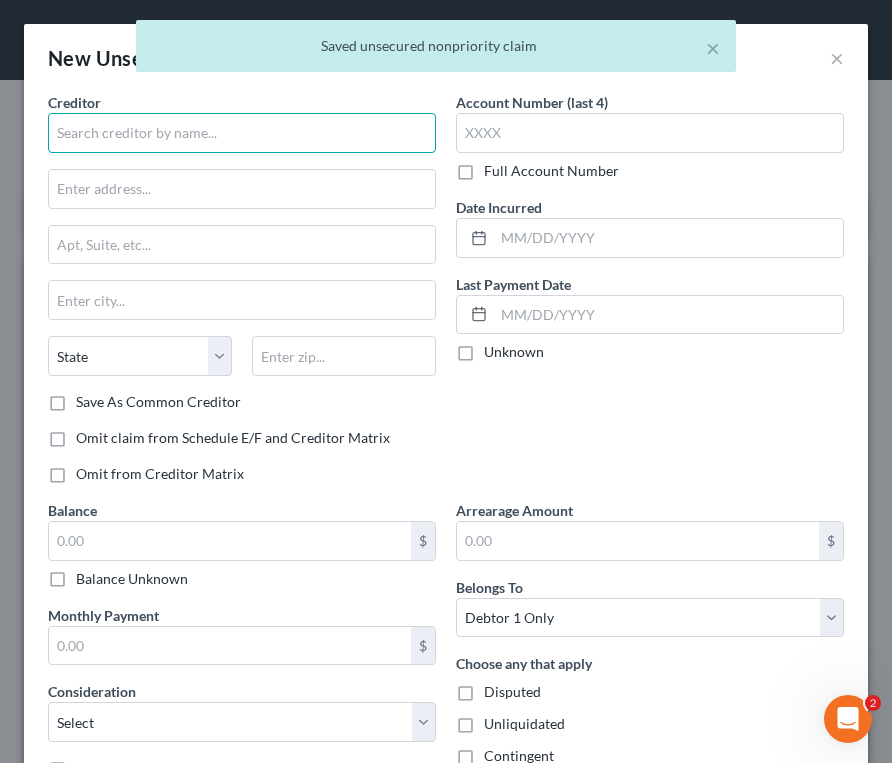 click at bounding box center [242, 133] 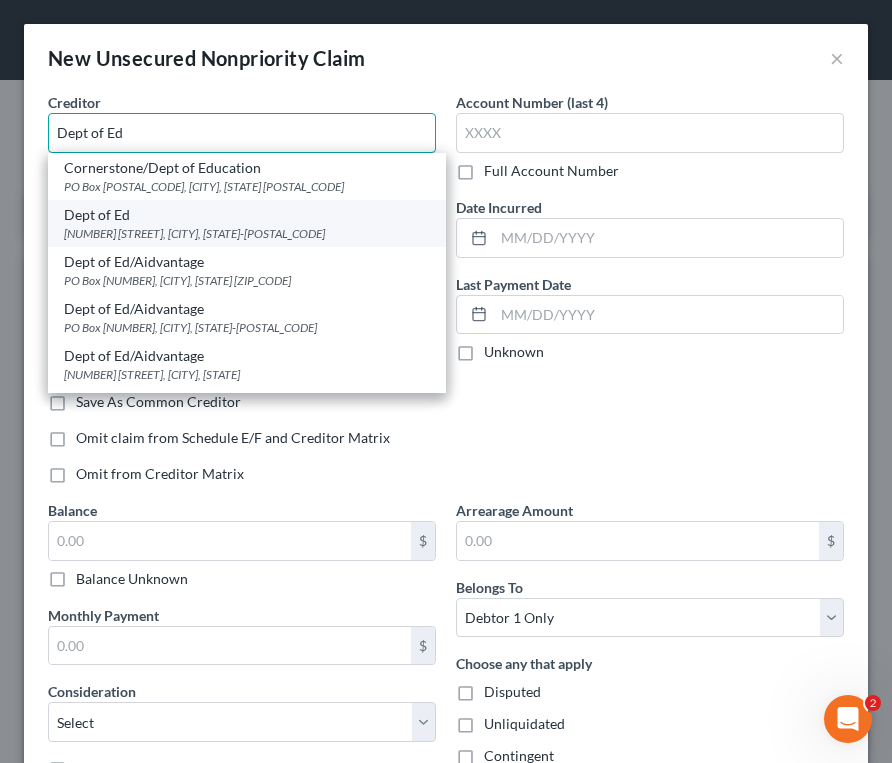 type on "Dept of Ed" 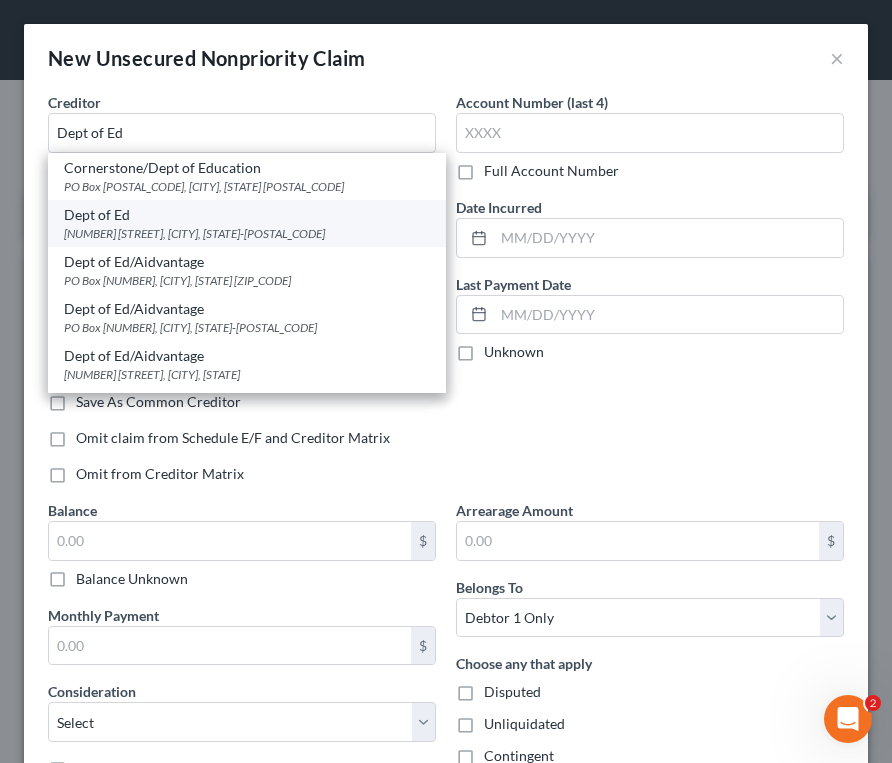 click on "[NUMBER] [STREET], [CITY], [STATE]-[POSTAL_CODE]" at bounding box center [247, 233] 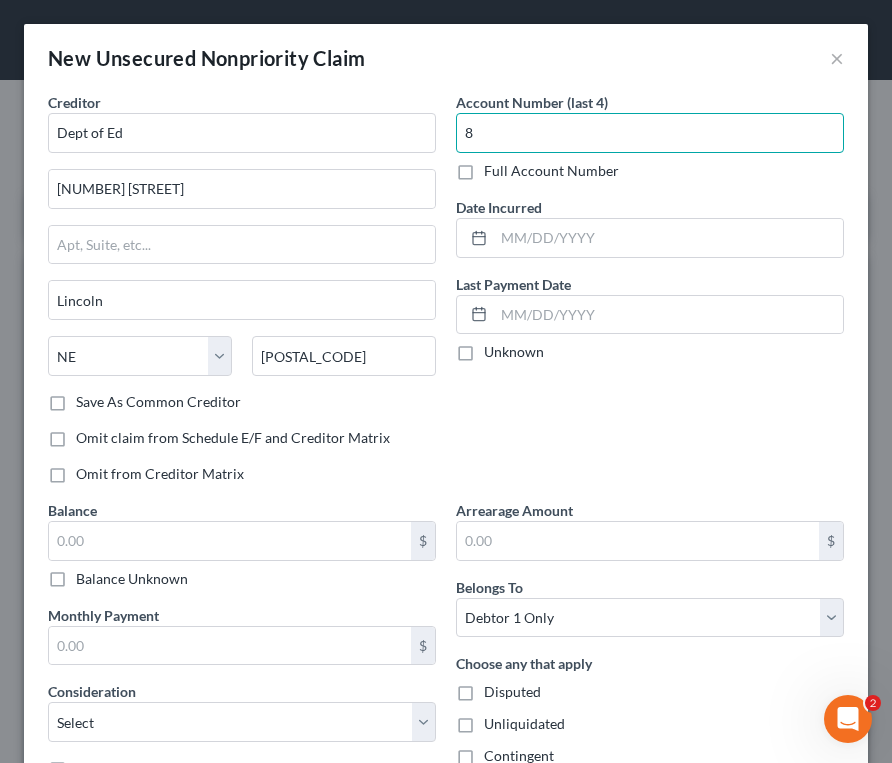 click on "8" at bounding box center (650, 133) 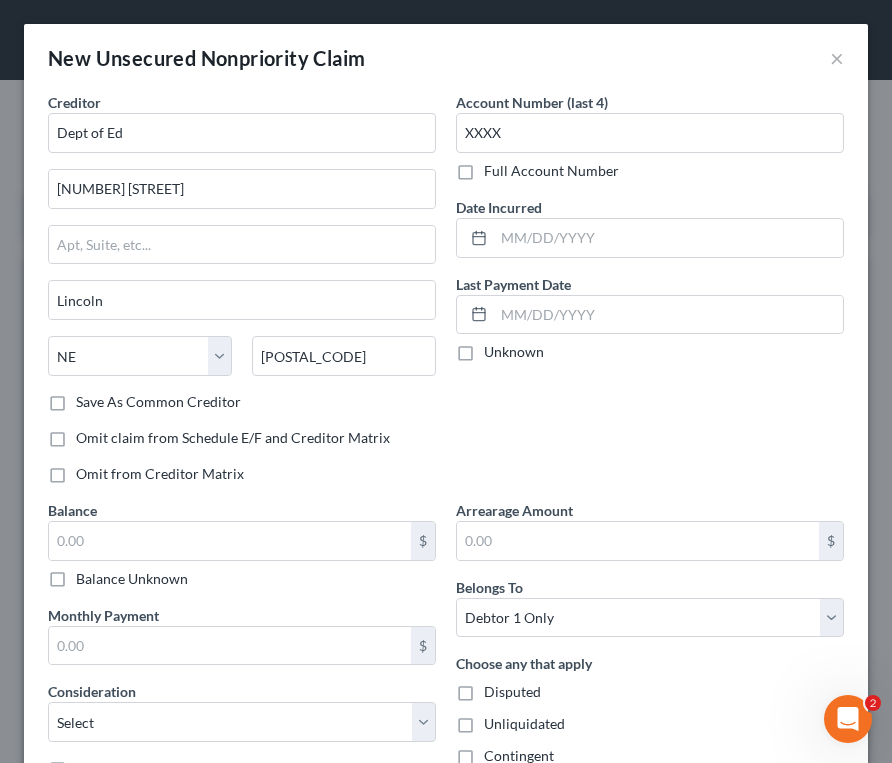 click on "Account Number (last 4)
XXXX
Full Account Number
Date Incurred         Last Payment Date         Unknown" at bounding box center (650, 296) 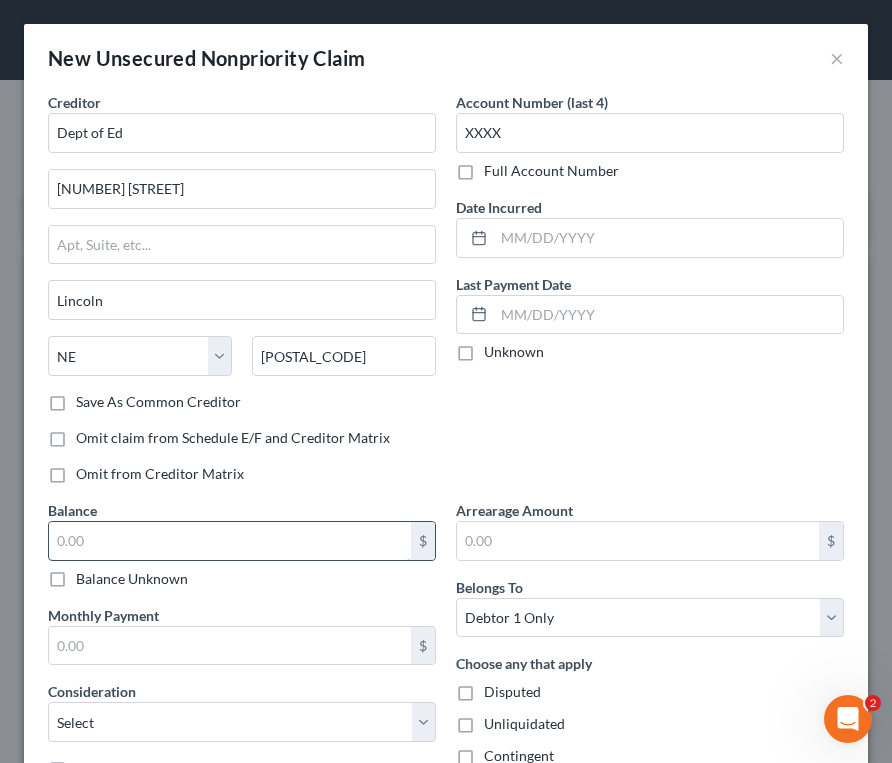 click at bounding box center [230, 541] 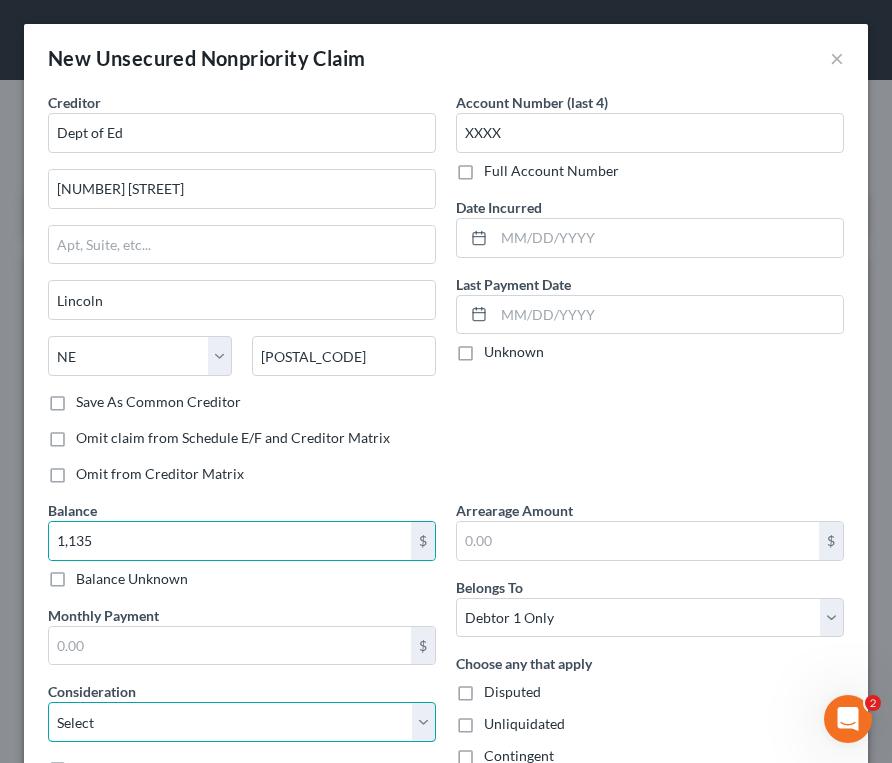 click on "Select Cable / Satellite Services Collection Agency Credit Card Debt Debt Counseling / Attorneys Deficiency Balance Domestic Support Obligations Home / Car Repairs Income Taxes Judgment Liens Medical Services Monies Loaned / Advanced Mortgage Obligation From Divorce Or Separation Obligation To Pensions Other Overdrawn Bank Account Promised To Help Pay Creditors Student Loans Suppliers And Vendors Telephone / Internet Services Utility Services" at bounding box center [242, 722] 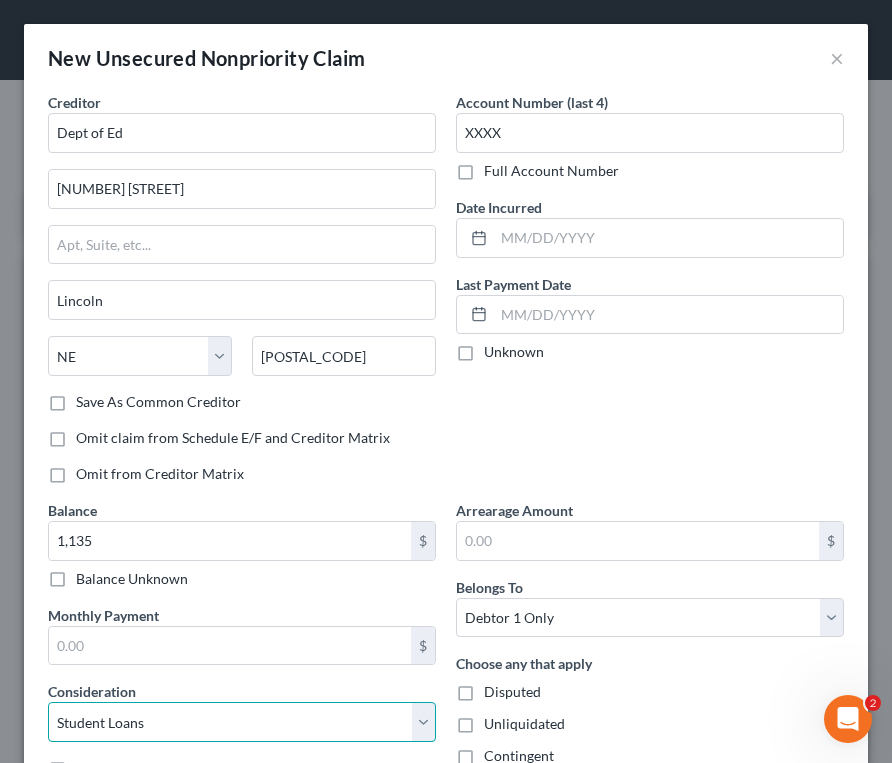 click on "Select Cable / Satellite Services Collection Agency Credit Card Debt Debt Counseling / Attorneys Deficiency Balance Domestic Support Obligations Home / Car Repairs Income Taxes Judgment Liens Medical Services Monies Loaned / Advanced Mortgage Obligation From Divorce Or Separation Obligation To Pensions Other Overdrawn Bank Account Promised To Help Pay Creditors Student Loans Suppliers And Vendors Telephone / Internet Services Utility Services" at bounding box center [242, 722] 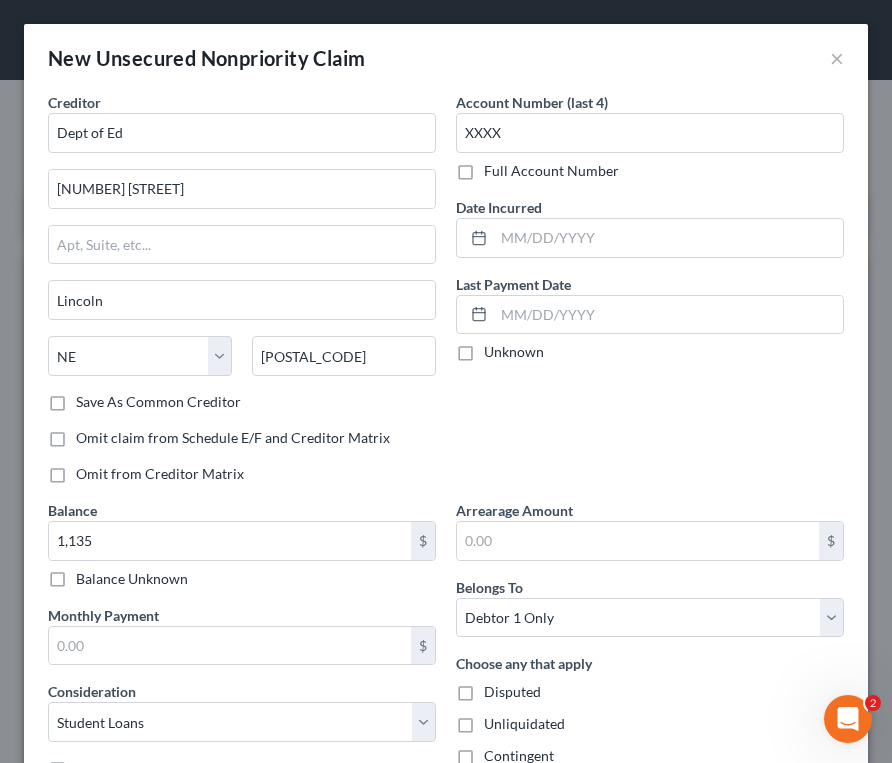 click on "Account Number (last 4)
XXXX
Full Account Number
Date Incurred         Last Payment Date         Unknown" at bounding box center (650, 296) 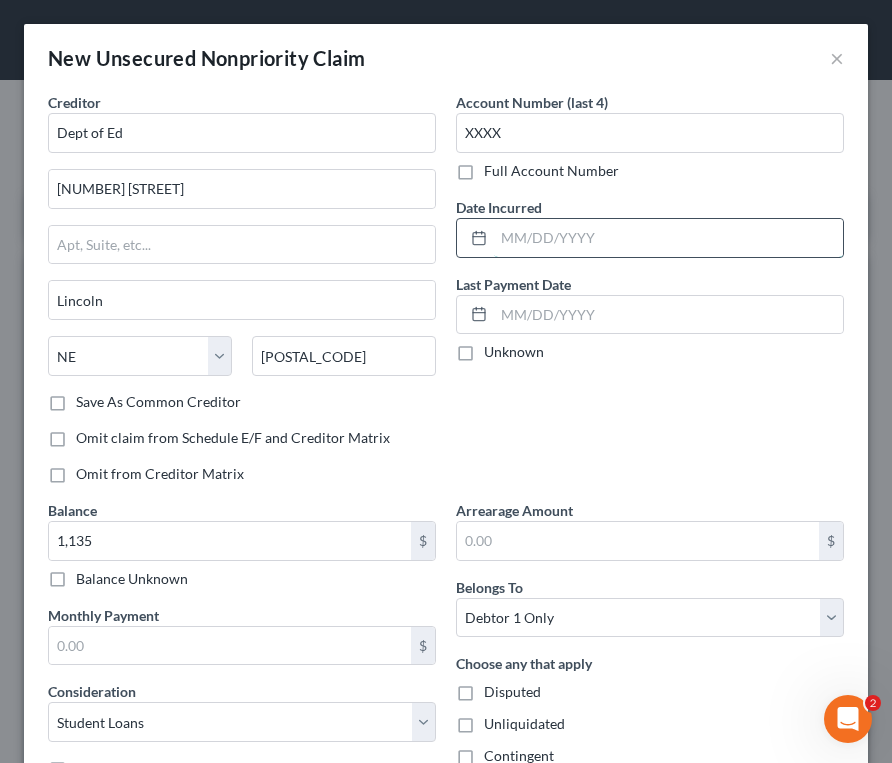 click at bounding box center (668, 238) 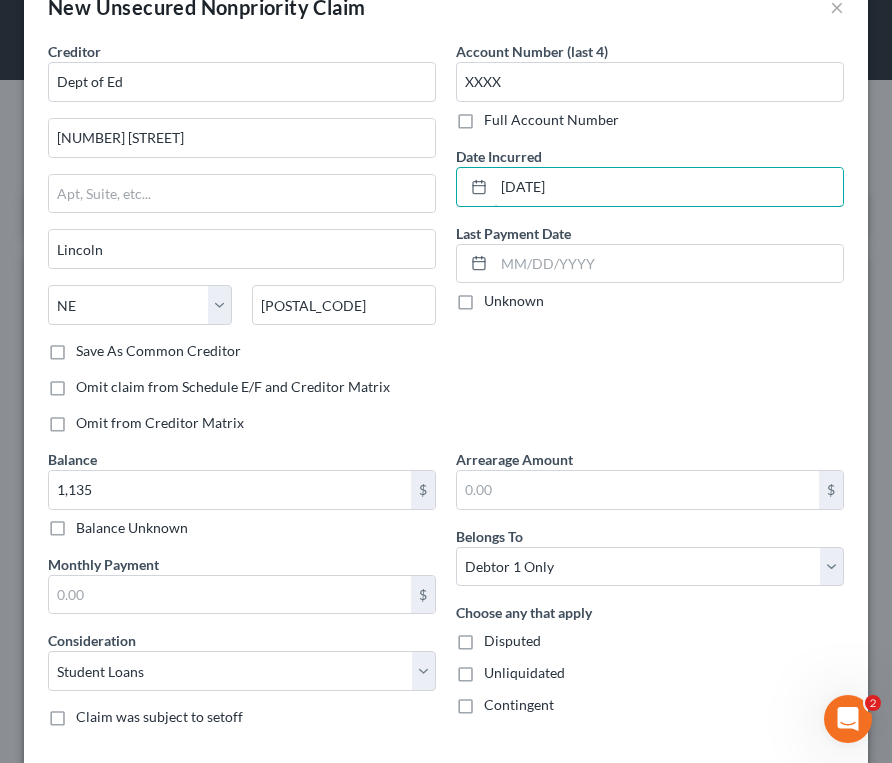scroll, scrollTop: 157, scrollLeft: 0, axis: vertical 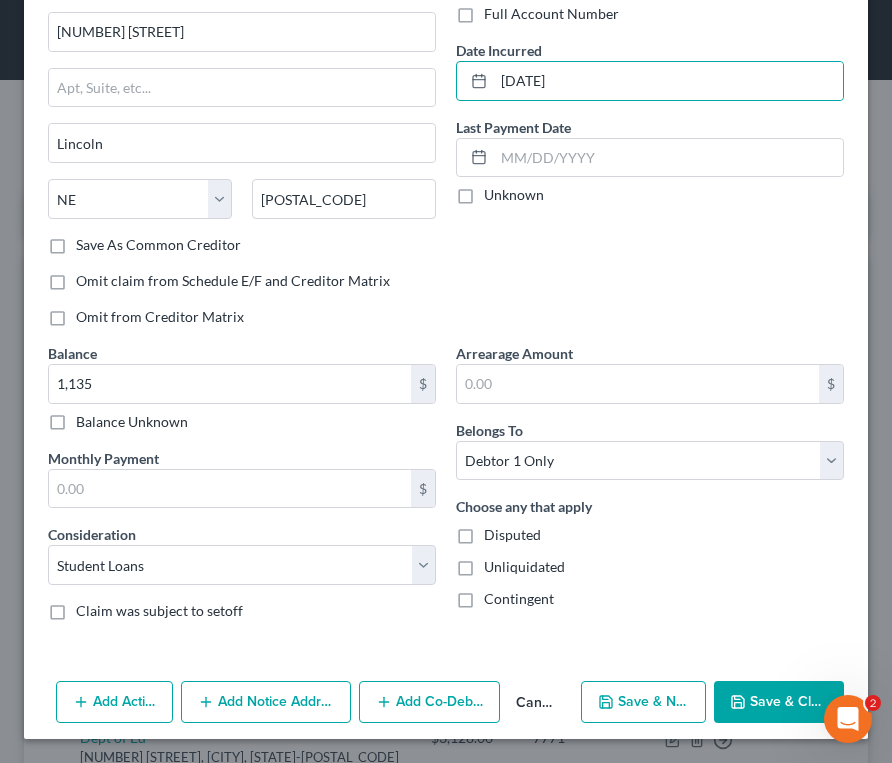 click on "Save & New" at bounding box center (643, 702) 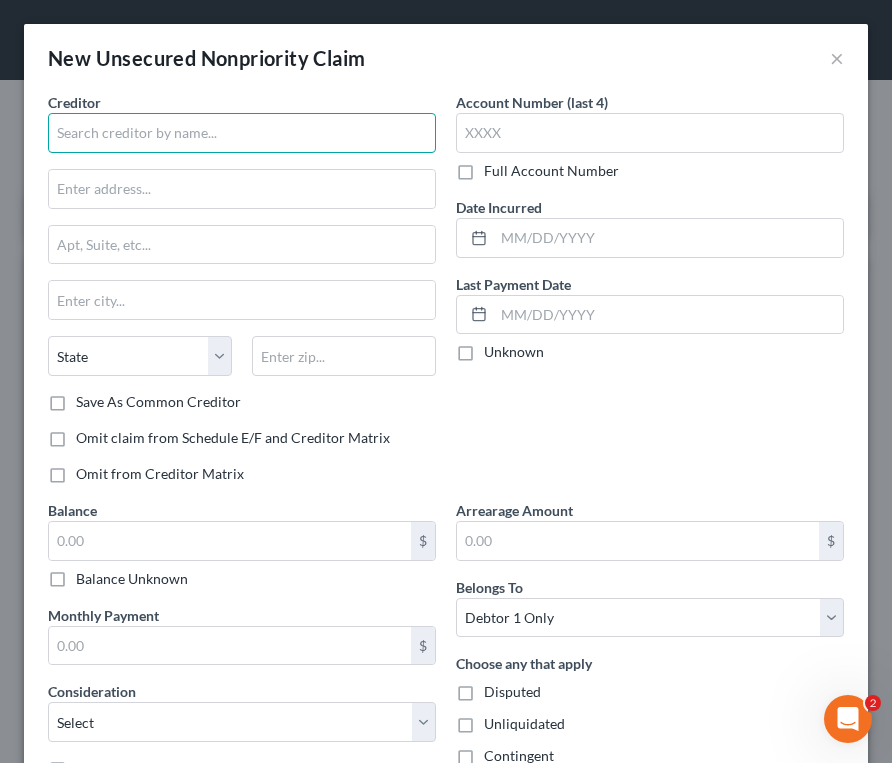 click at bounding box center [242, 133] 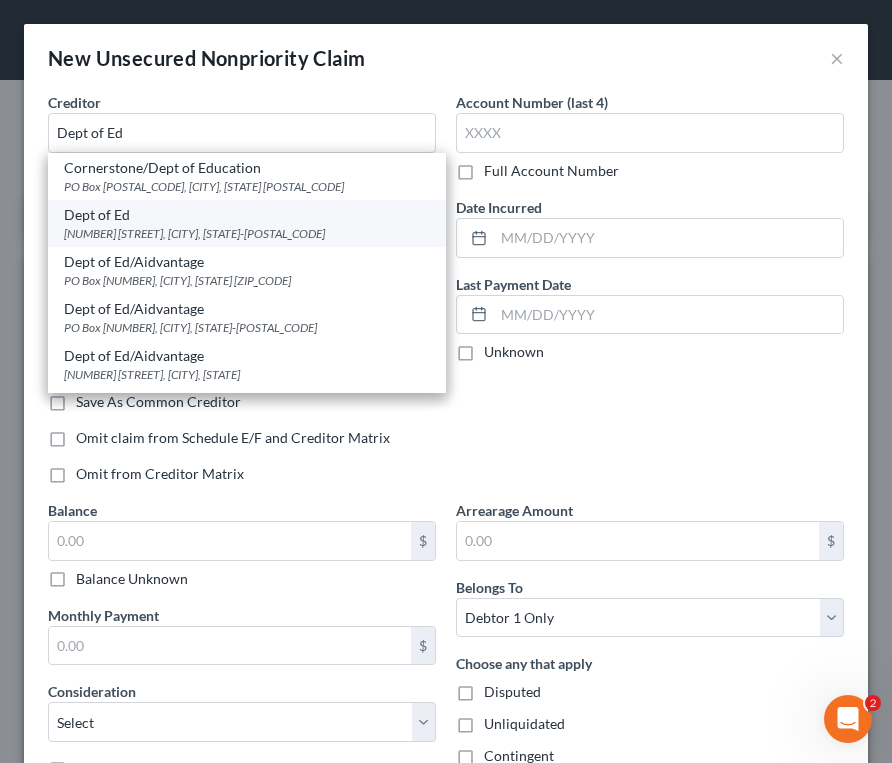 click on "[NUMBER] [STREET], [CITY], [STATE]-[POSTAL_CODE]" at bounding box center [247, 233] 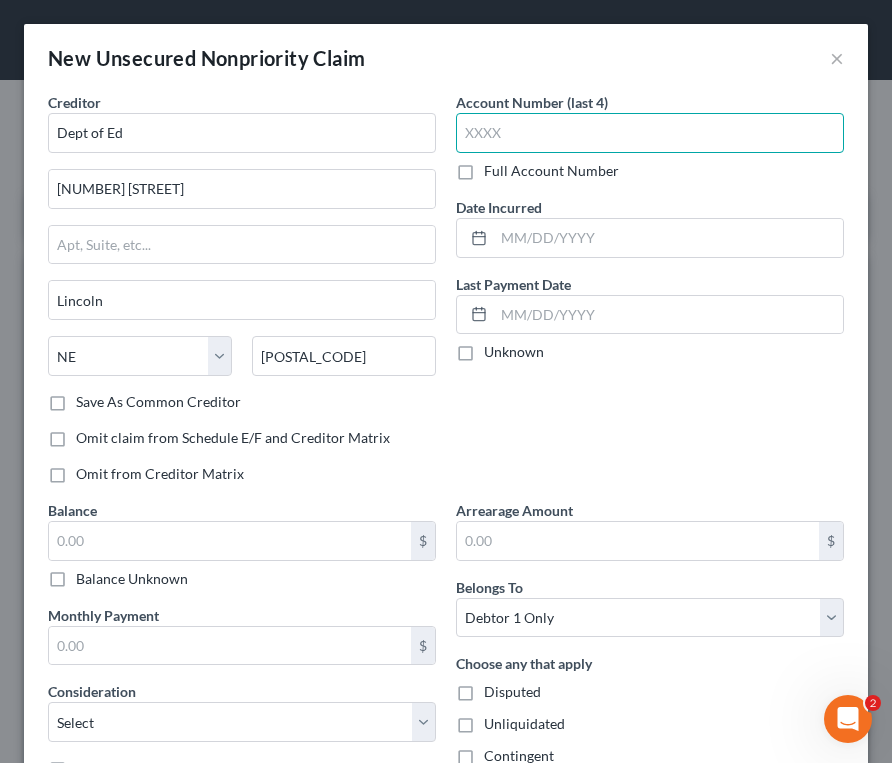 click at bounding box center (650, 133) 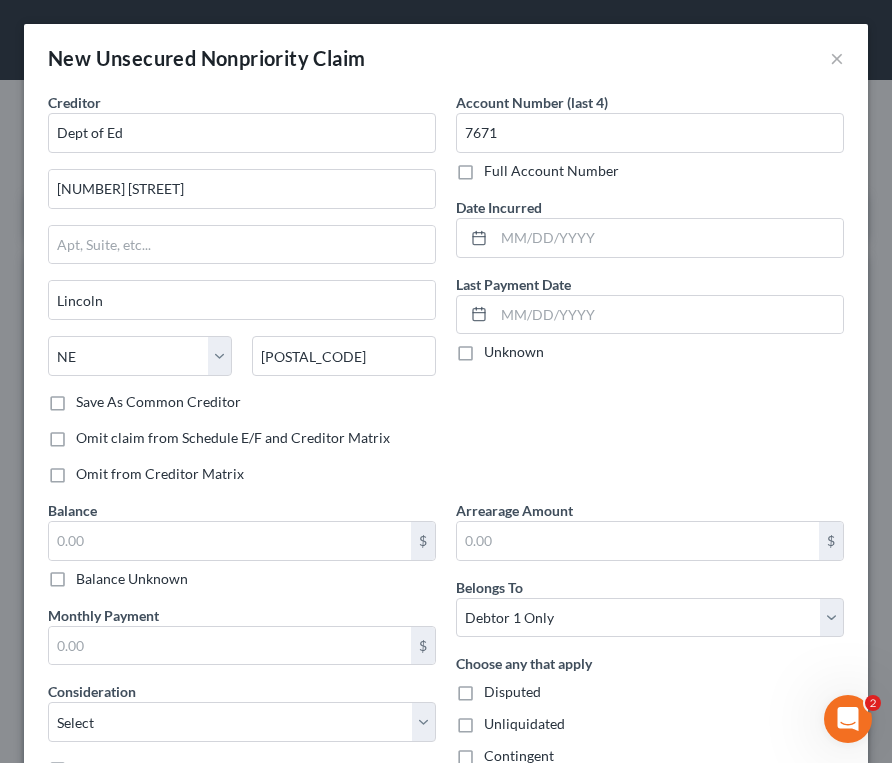 click on "Account Number (last 4)
XXXX
Full Account Number
Date Incurred         Last Payment Date         Unknown" at bounding box center [650, 296] 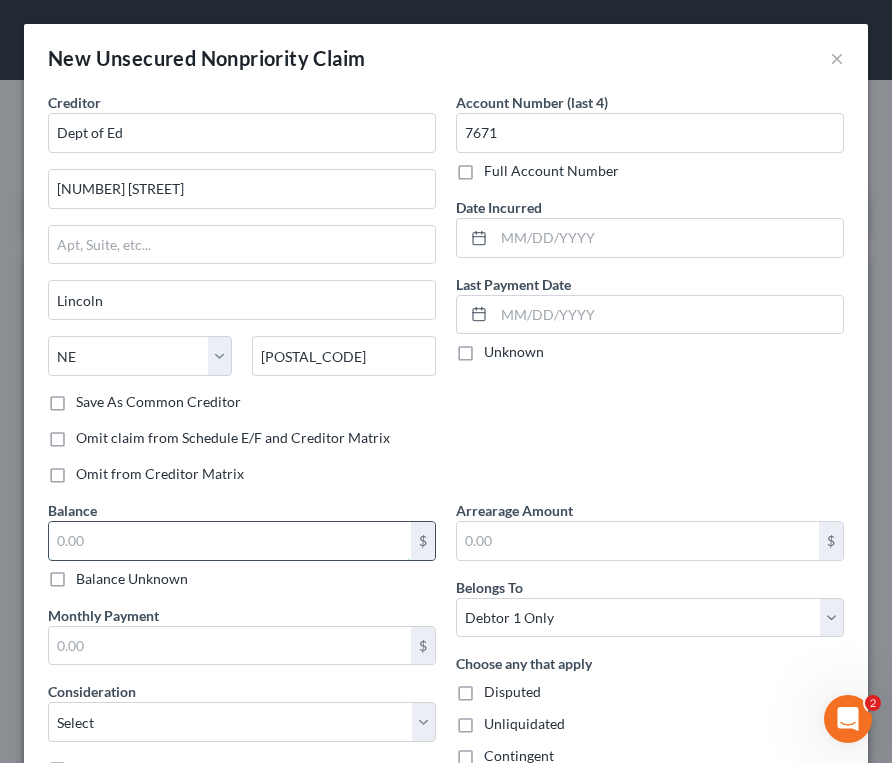 click at bounding box center (230, 541) 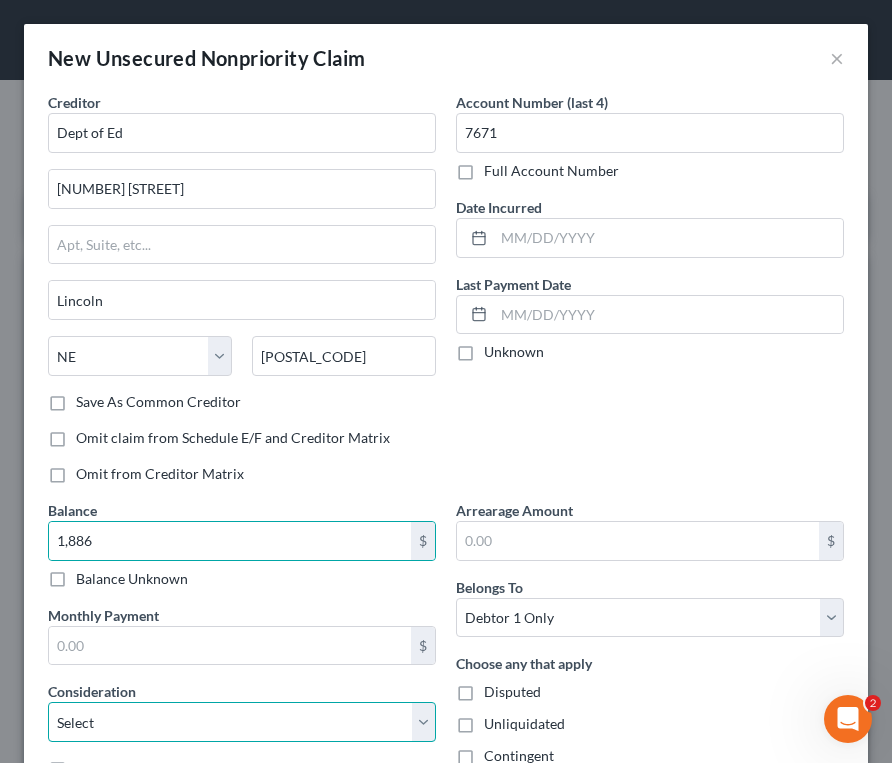click on "Select Cable / Satellite Services Collection Agency Credit Card Debt Debt Counseling / Attorneys Deficiency Balance Domestic Support Obligations Home / Car Repairs Income Taxes Judgment Liens Medical Services Monies Loaned / Advanced Mortgage Obligation From Divorce Or Separation Obligation To Pensions Other Overdrawn Bank Account Promised To Help Pay Creditors Student Loans Suppliers And Vendors Telephone / Internet Services Utility Services" at bounding box center (242, 722) 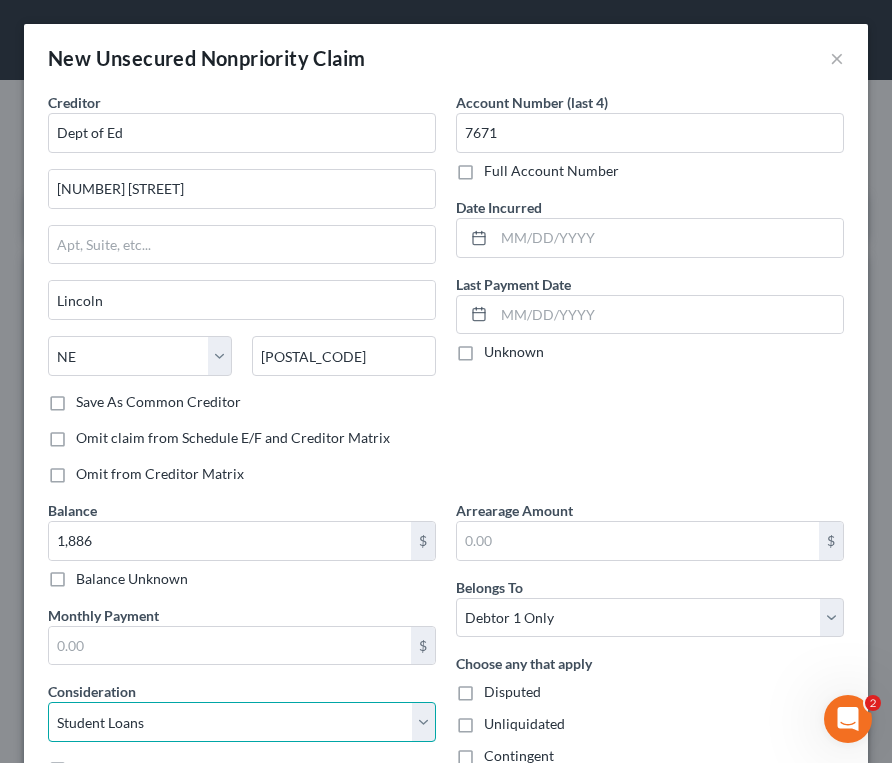 click on "Select Cable / Satellite Services Collection Agency Credit Card Debt Debt Counseling / Attorneys Deficiency Balance Domestic Support Obligations Home / Car Repairs Income Taxes Judgment Liens Medical Services Monies Loaned / Advanced Mortgage Obligation From Divorce Or Separation Obligation To Pensions Other Overdrawn Bank Account Promised To Help Pay Creditors Student Loans Suppliers And Vendors Telephone / Internet Services Utility Services" at bounding box center (242, 722) 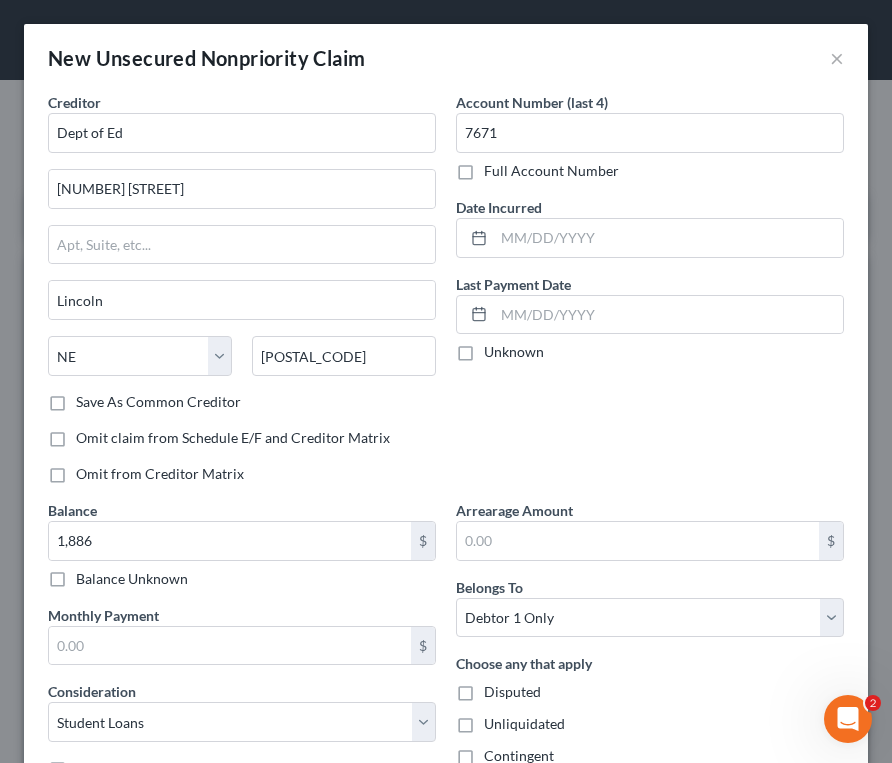 drag, startPoint x: 672, startPoint y: 390, endPoint x: 660, endPoint y: 396, distance: 13.416408 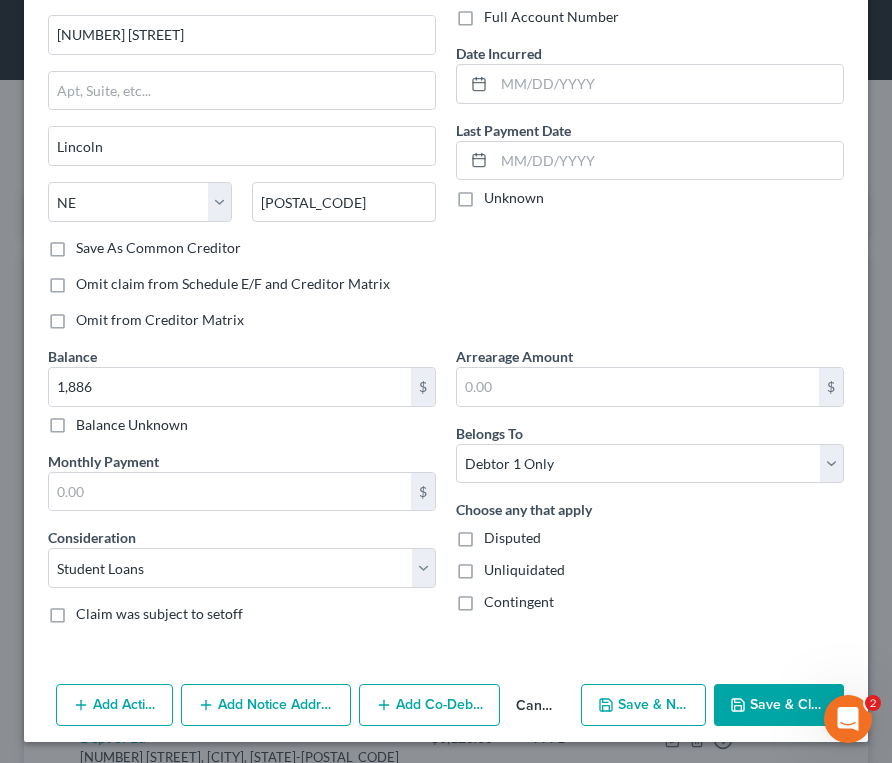 scroll, scrollTop: 157, scrollLeft: 0, axis: vertical 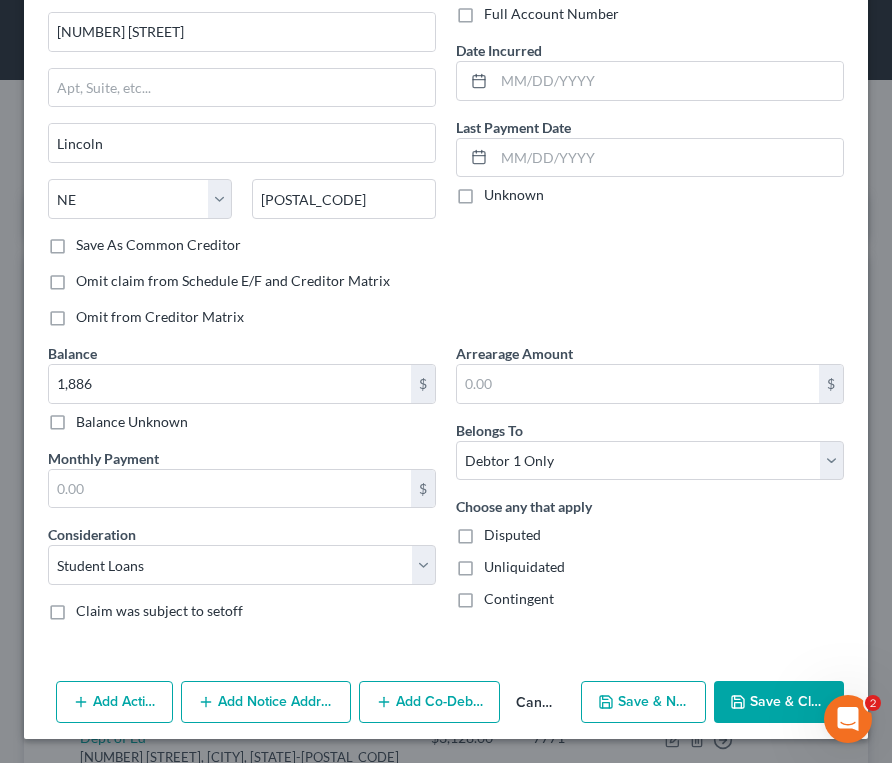 click on "Save & New" at bounding box center [643, 702] 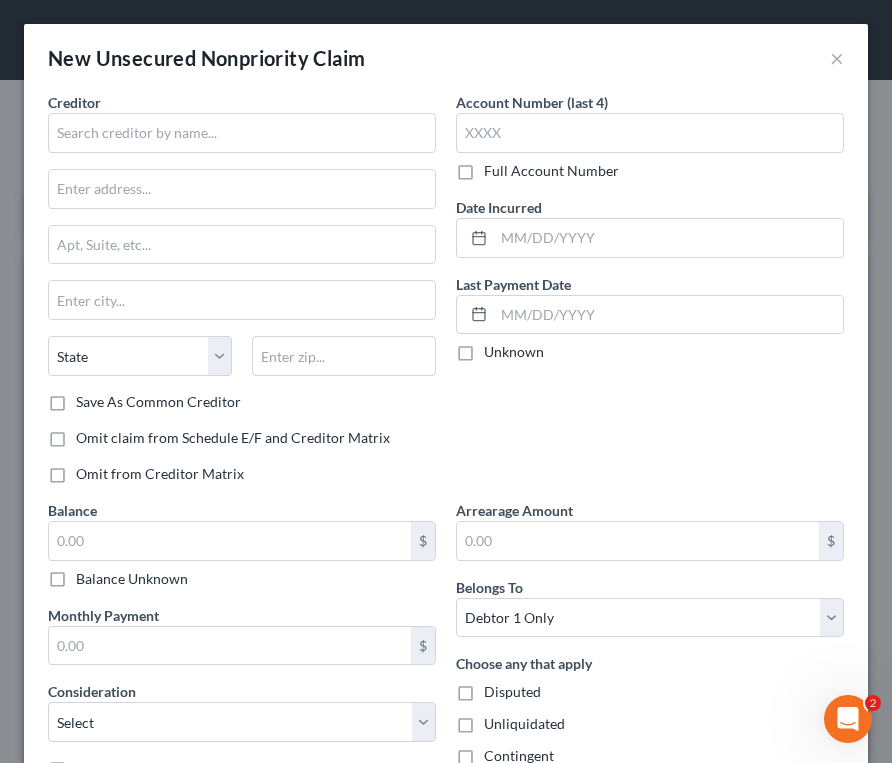 click on "Account Number (last 4)
Full Account Number
Date Incurred         Last Payment Date         Unknown" at bounding box center [650, 296] 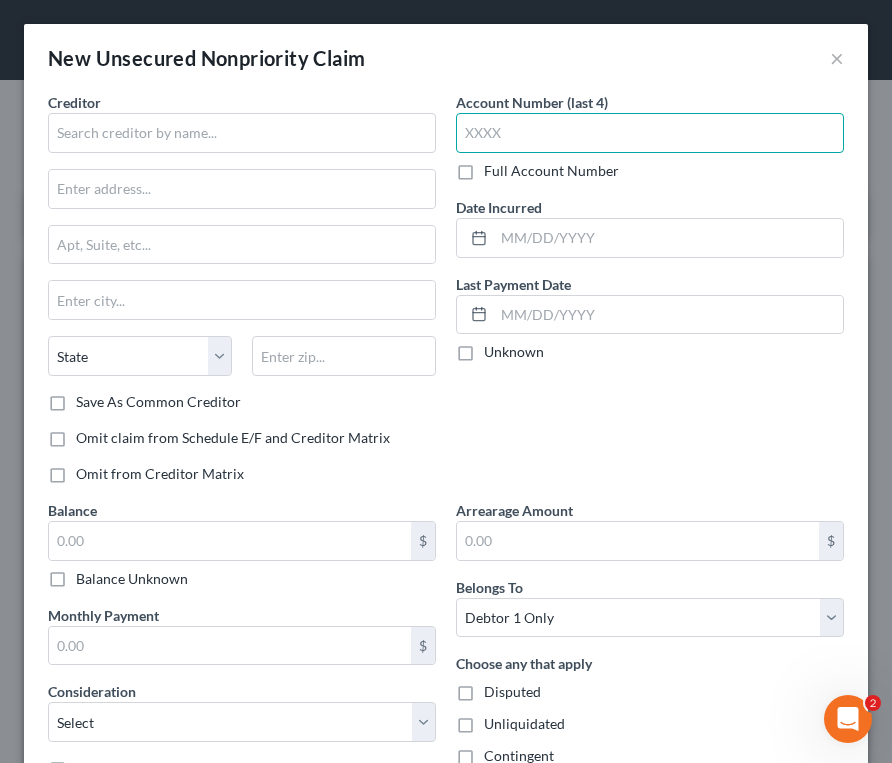 click at bounding box center [650, 133] 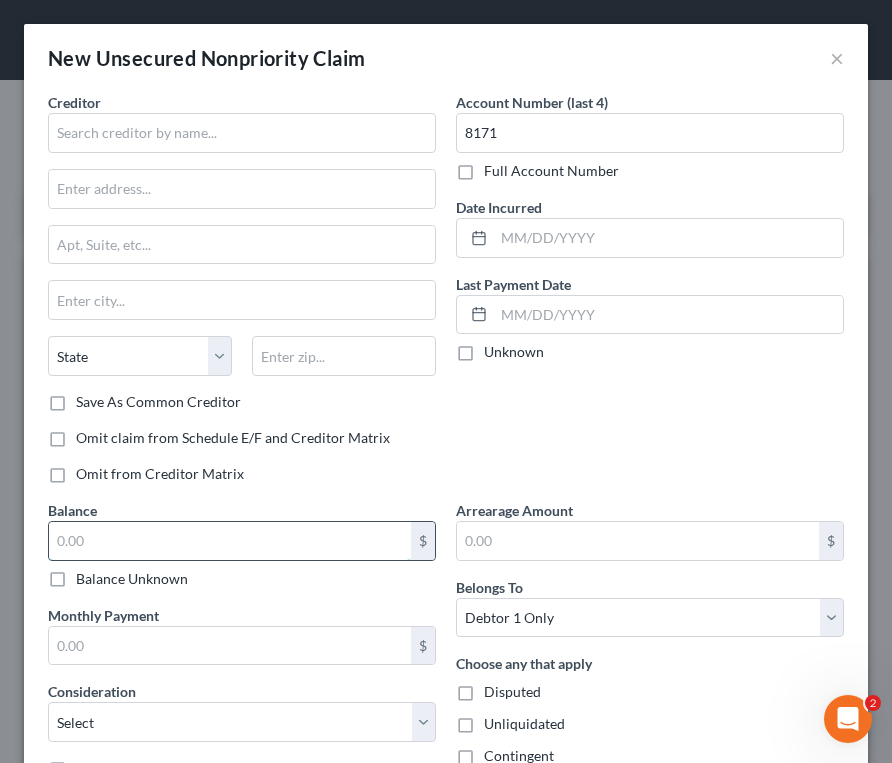 click at bounding box center [230, 541] 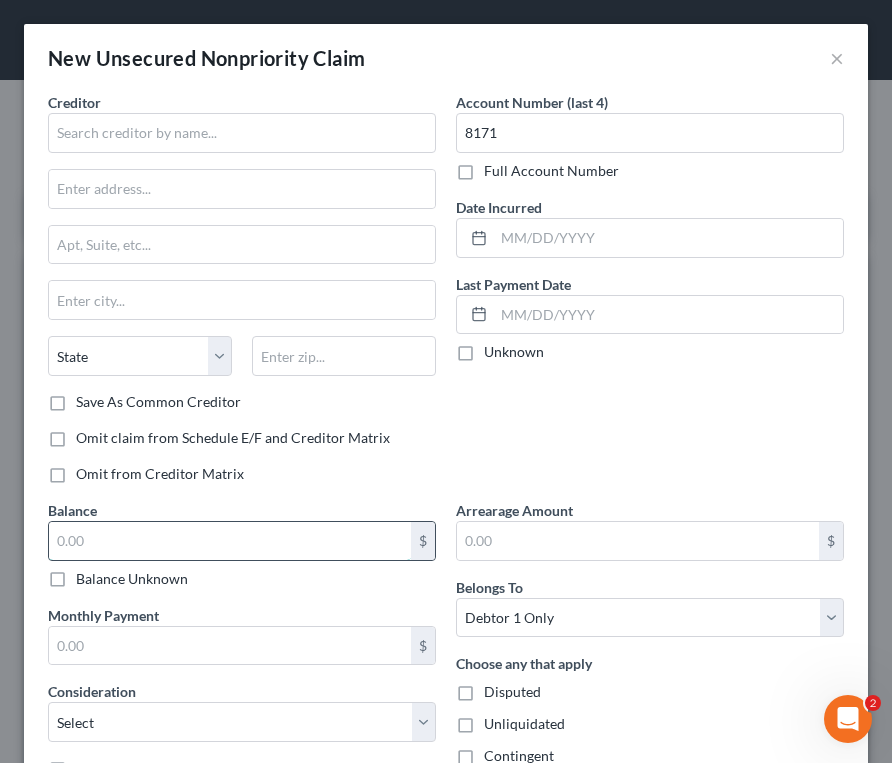 click at bounding box center (230, 541) 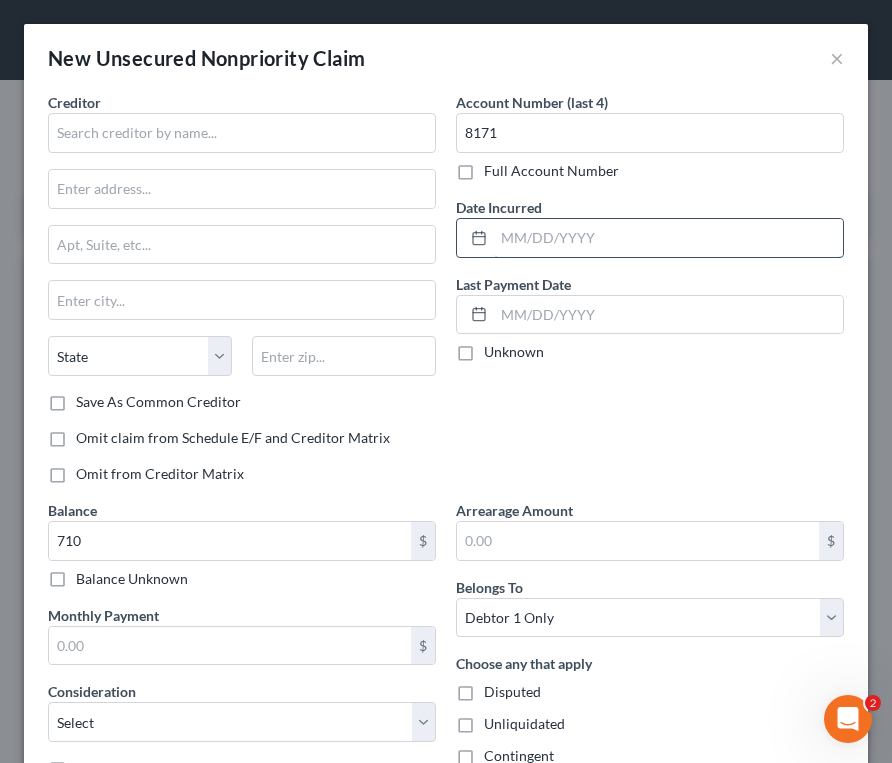 click at bounding box center (668, 238) 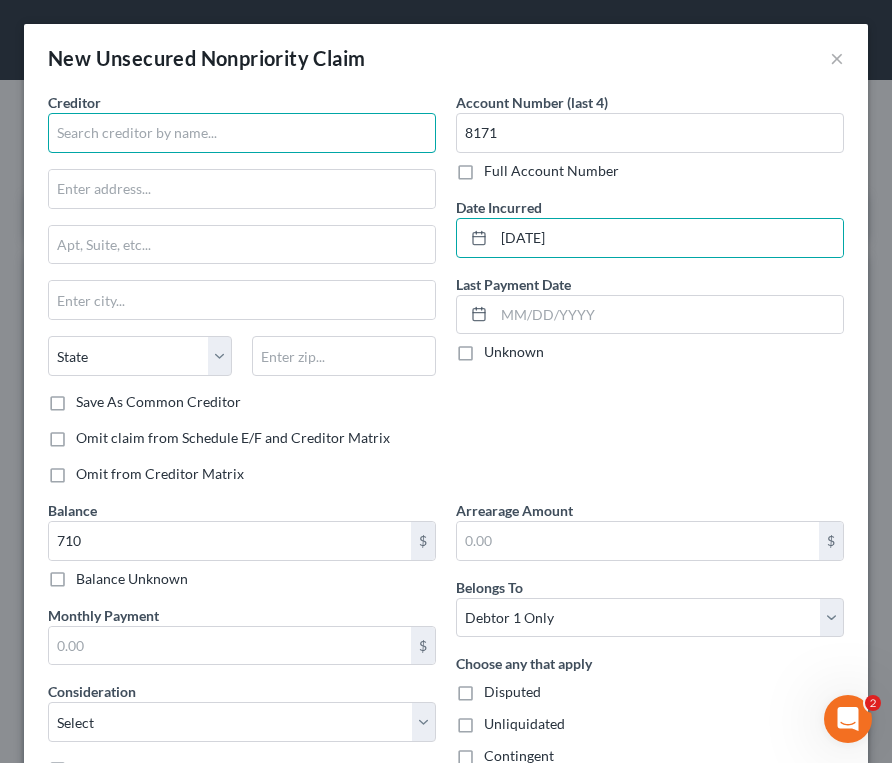 click at bounding box center (242, 133) 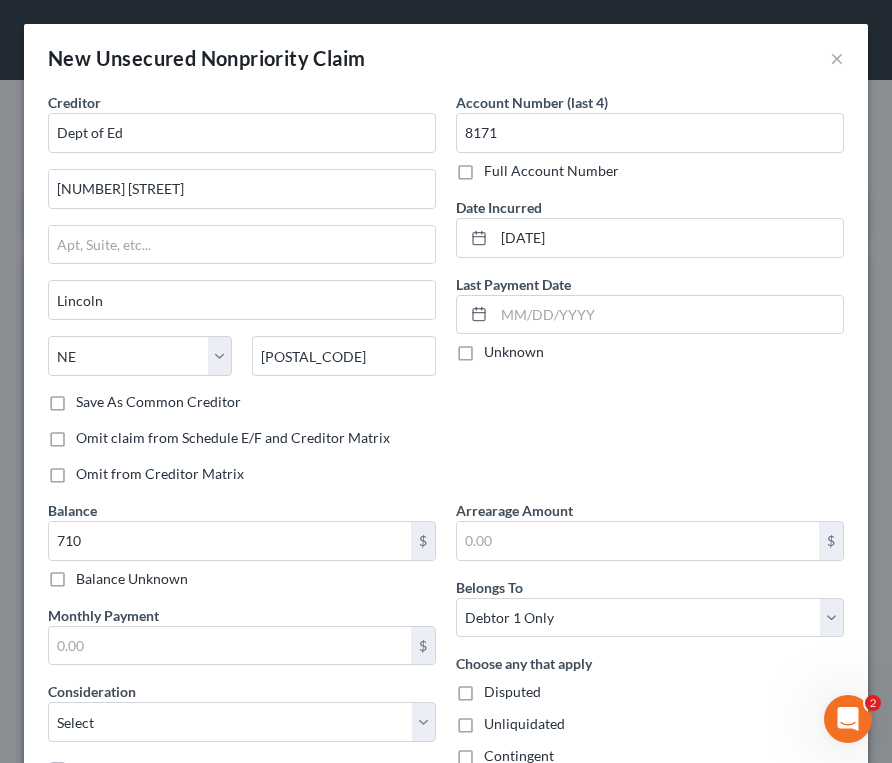 click on "Account Number (last 4)
[NUMBER]
Full Account Number
Date Incurred         [DATE] Last Payment Date         Unknown" at bounding box center [650, 296] 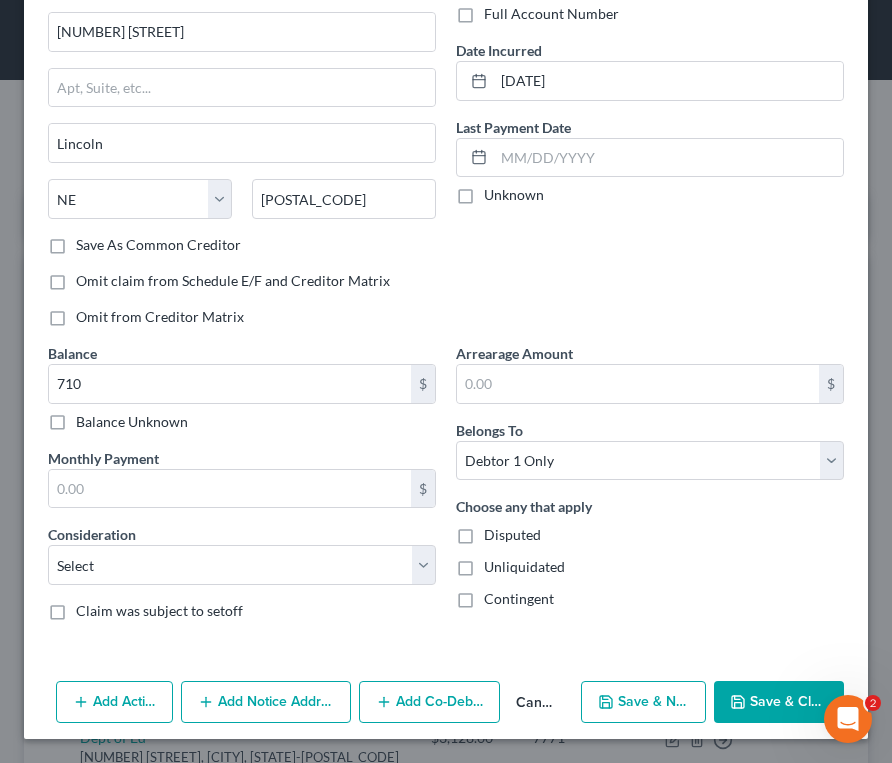 click on "Save & New" at bounding box center (643, 702) 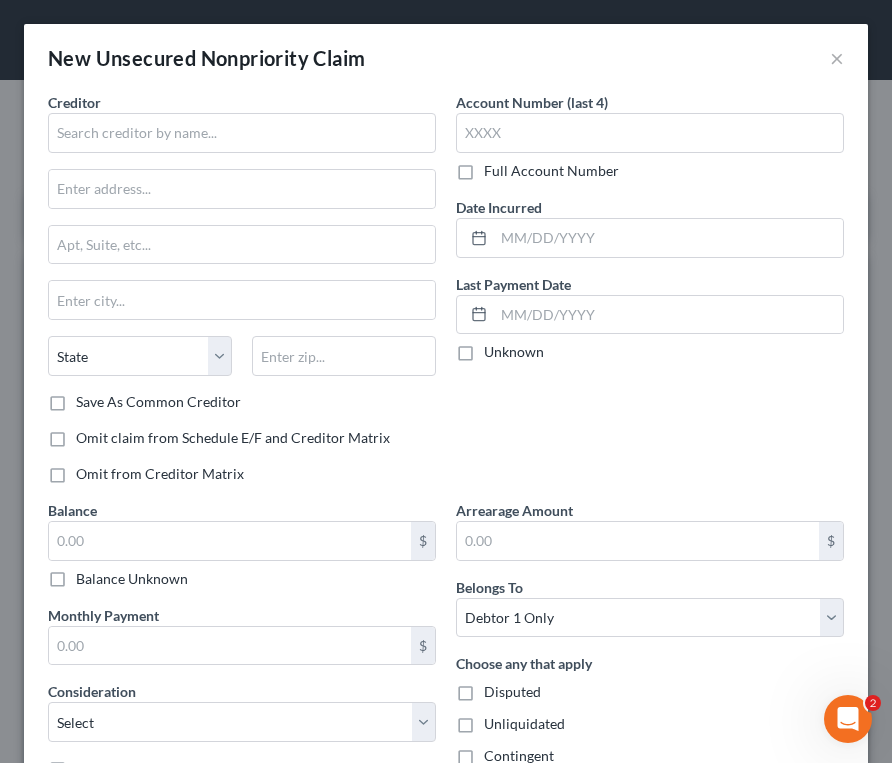 click on "Account Number (last 4)
Full Account Number
Date Incurred         Last Payment Date         Unknown" at bounding box center (650, 296) 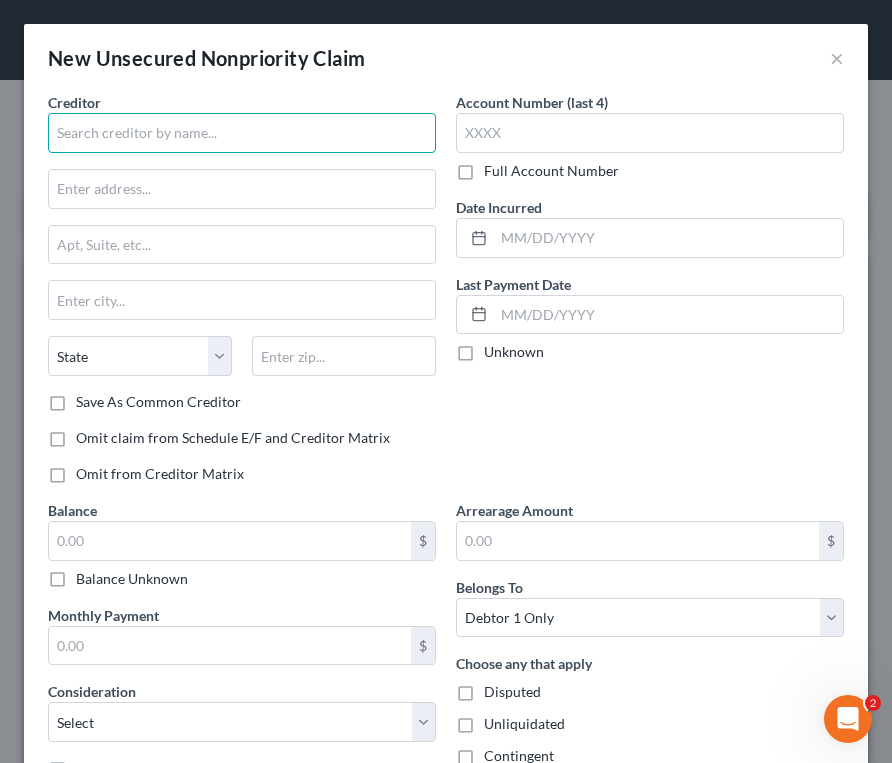 click at bounding box center (242, 133) 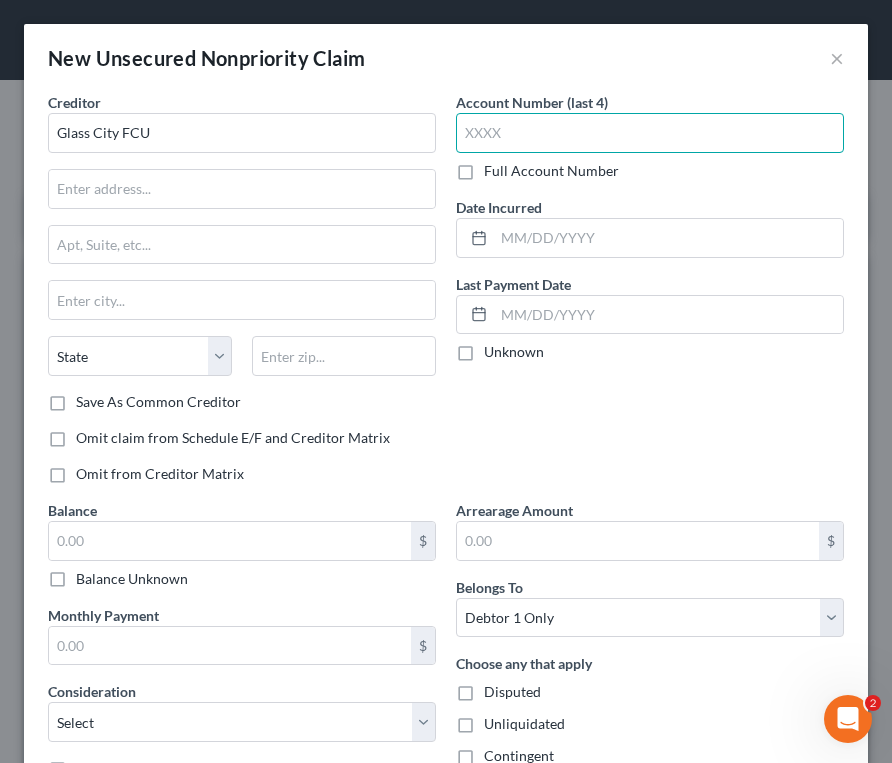 click at bounding box center (650, 133) 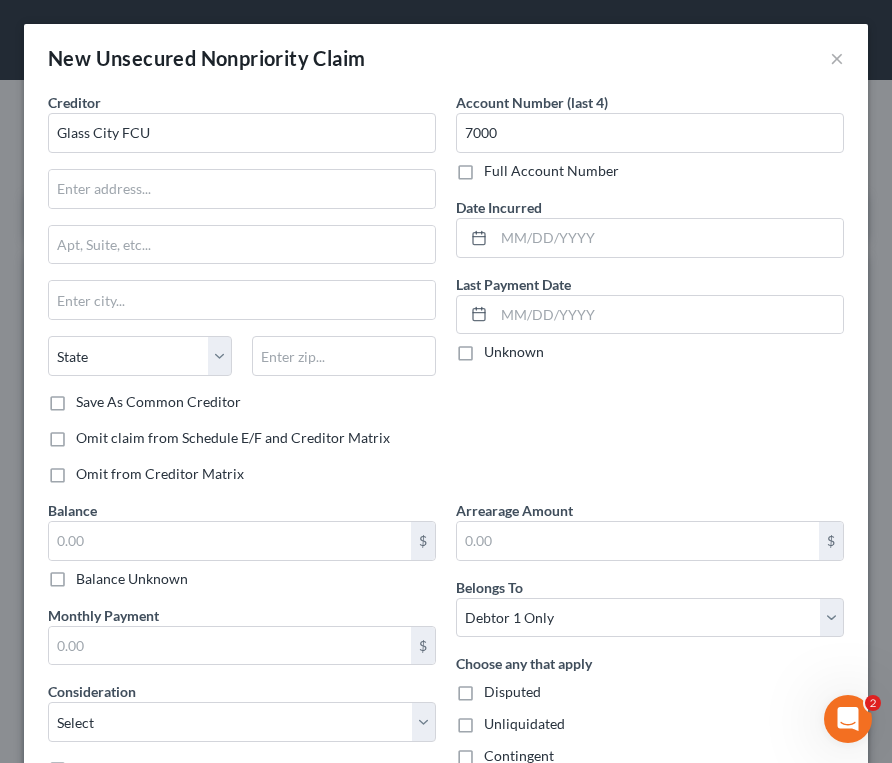 click on "Account Number (last 4)
[NUMBER]
Full Account Number
Date Incurred         Last Payment Date         Unknown" at bounding box center (650, 296) 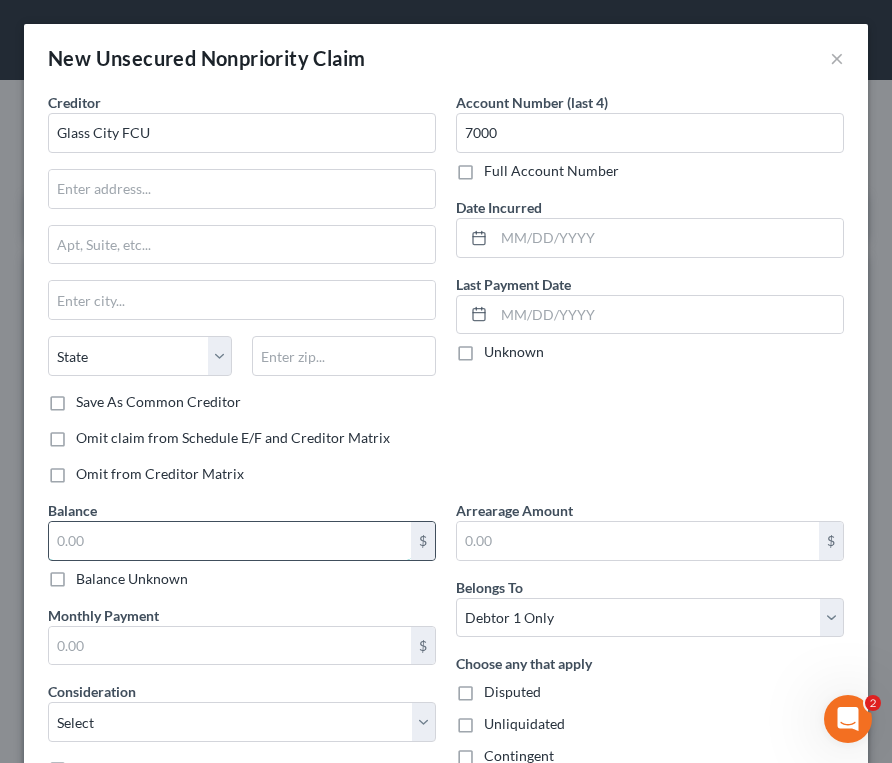 click at bounding box center [230, 541] 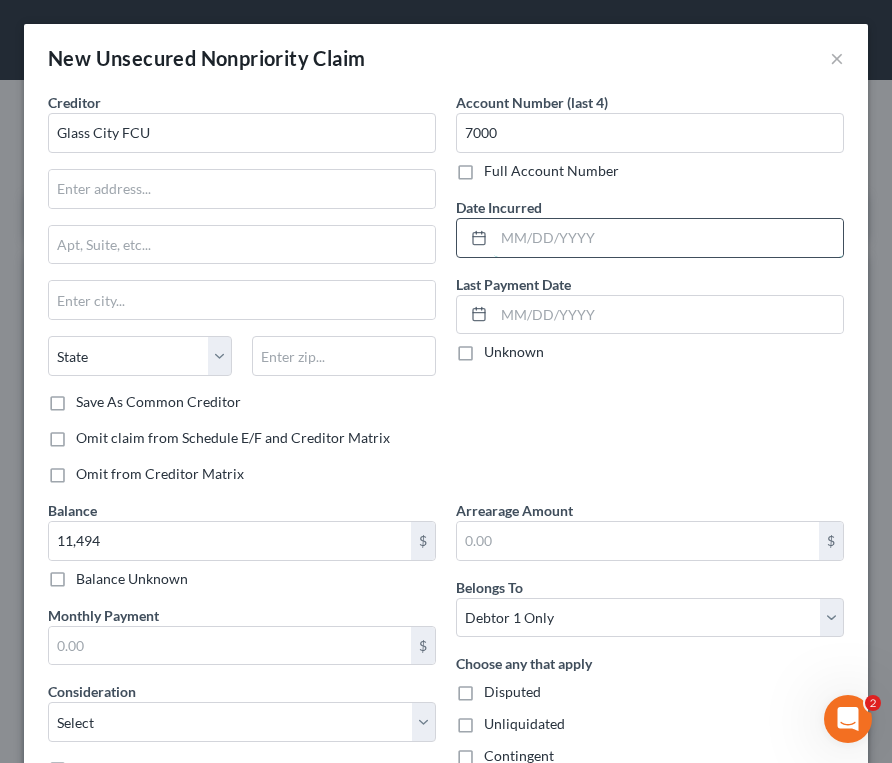 click at bounding box center (668, 238) 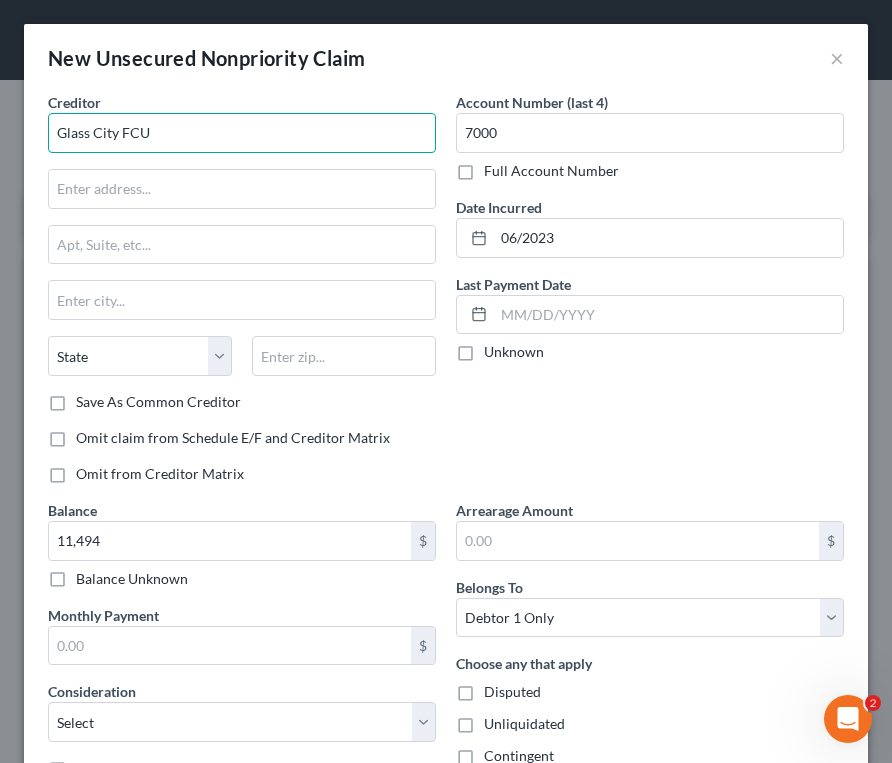 click on "Glass City FCU" at bounding box center [242, 133] 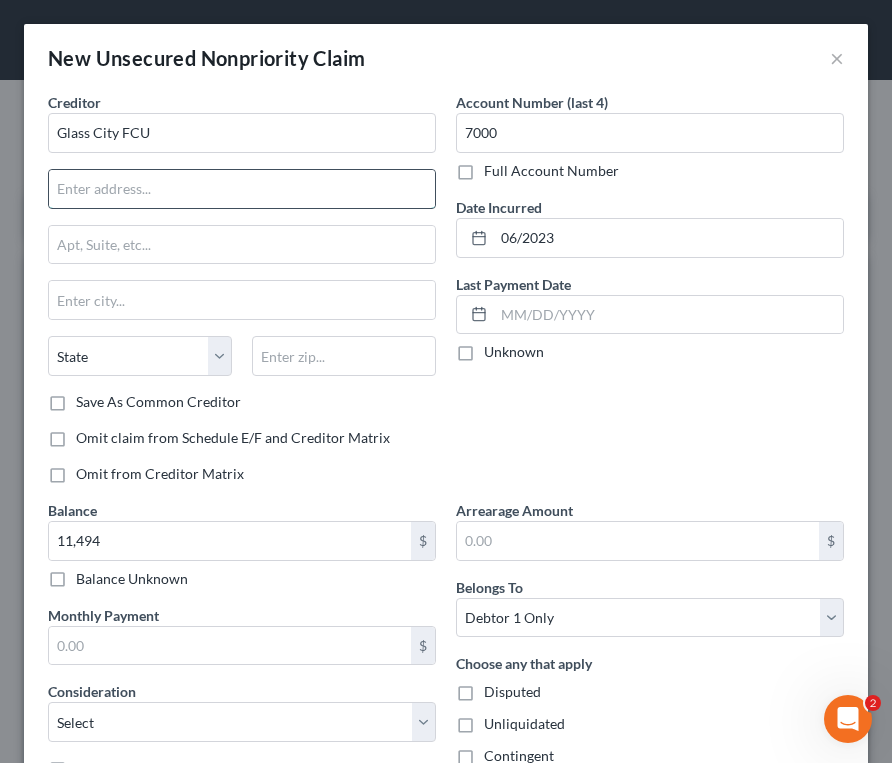 click at bounding box center (242, 189) 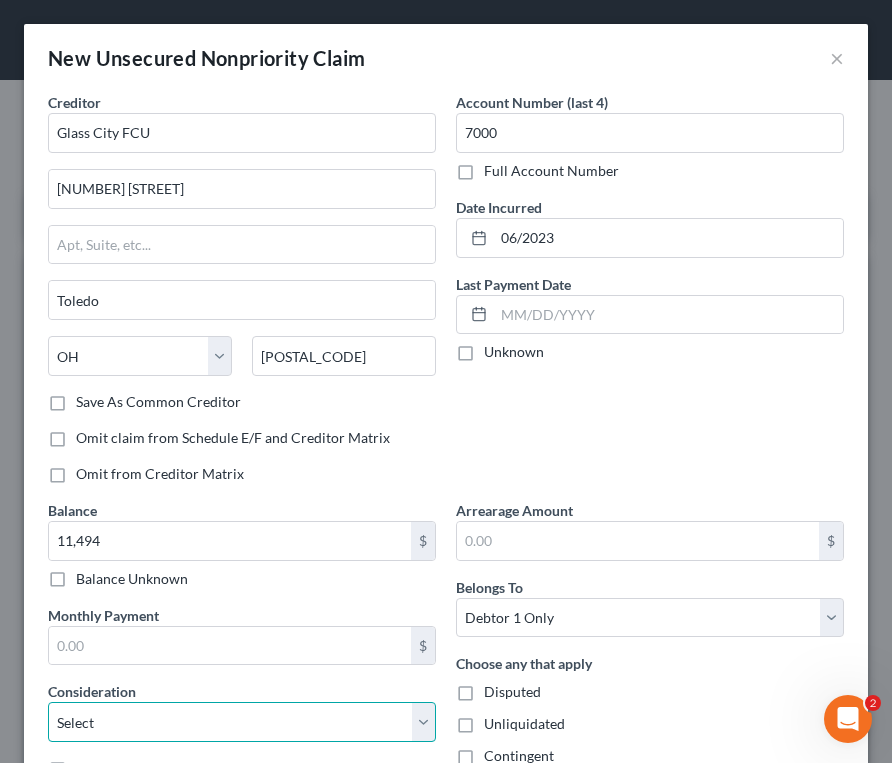 click on "Select Cable / Satellite Services Collection Agency Credit Card Debt Debt Counseling / Attorneys Deficiency Balance Domestic Support Obligations Home / Car Repairs Income Taxes Judgment Liens Medical Services Monies Loaned / Advanced Mortgage Obligation From Divorce Or Separation Obligation To Pensions Other Overdrawn Bank Account Promised To Help Pay Creditors Student Loans Suppliers And Vendors Telephone / Internet Services Utility Services" at bounding box center [242, 722] 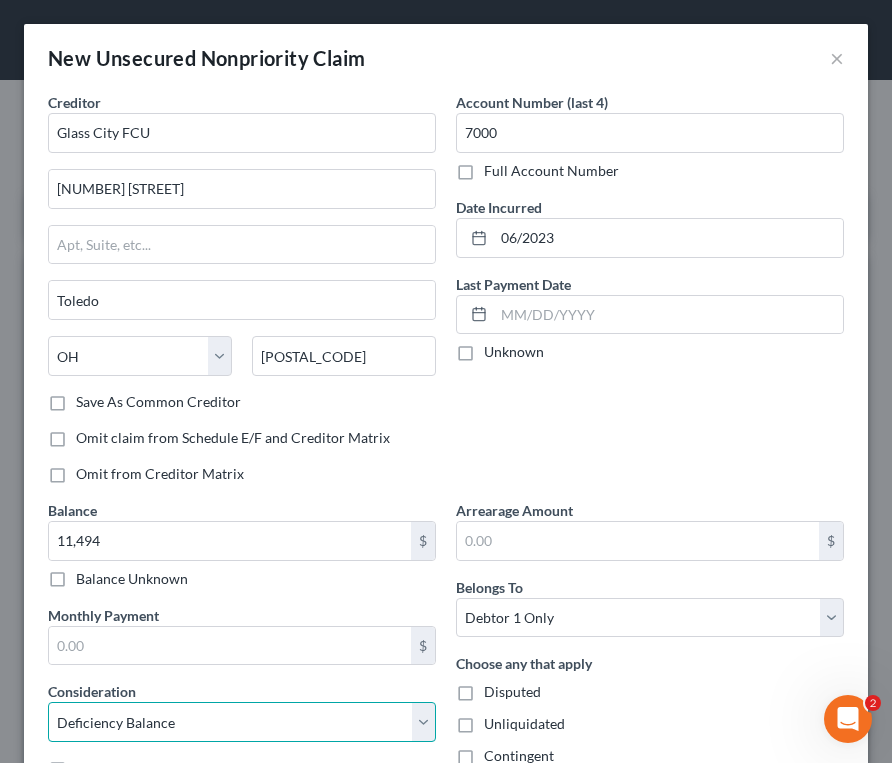 click on "Select Cable / Satellite Services Collection Agency Credit Card Debt Debt Counseling / Attorneys Deficiency Balance Domestic Support Obligations Home / Car Repairs Income Taxes Judgment Liens Medical Services Monies Loaned / Advanced Mortgage Obligation From Divorce Or Separation Obligation To Pensions Other Overdrawn Bank Account Promised To Help Pay Creditors Student Loans Suppliers And Vendors Telephone / Internet Services Utility Services" at bounding box center (242, 722) 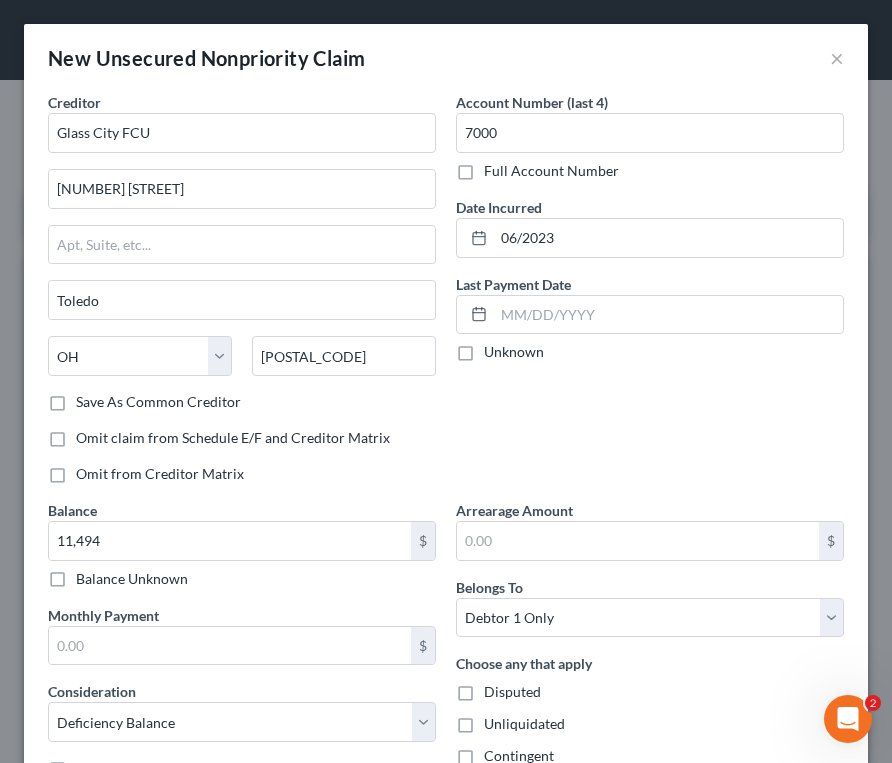 click on "Account Number (last 4)
[ACCOUNT_LAST_4]
Full Account Number
Date Incurred         [DATE] Last Payment Date         Unknown" at bounding box center (650, 296) 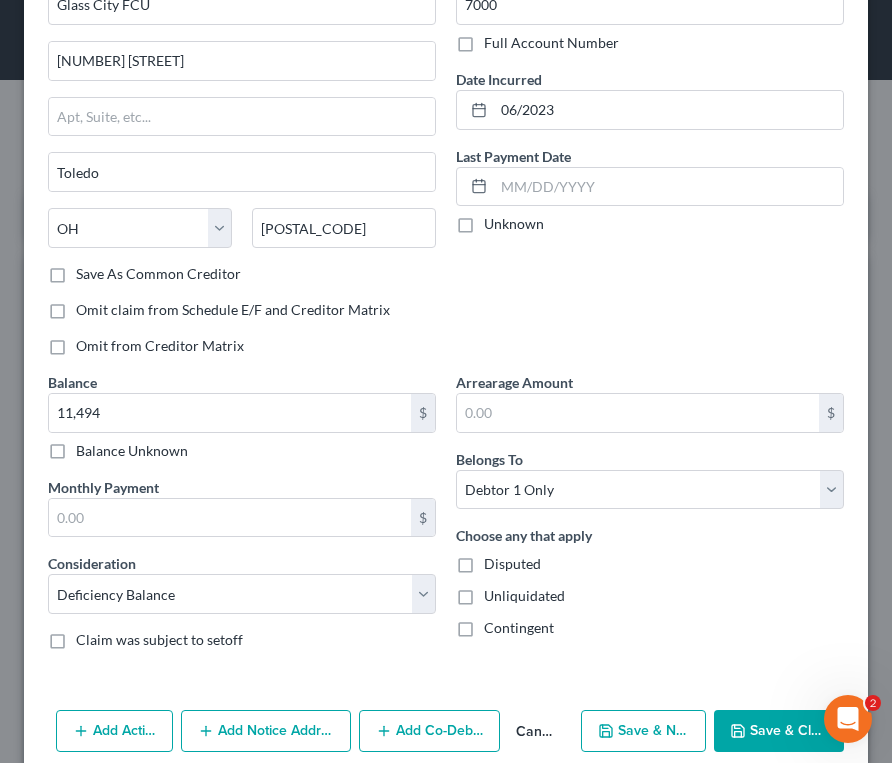scroll, scrollTop: 157, scrollLeft: 0, axis: vertical 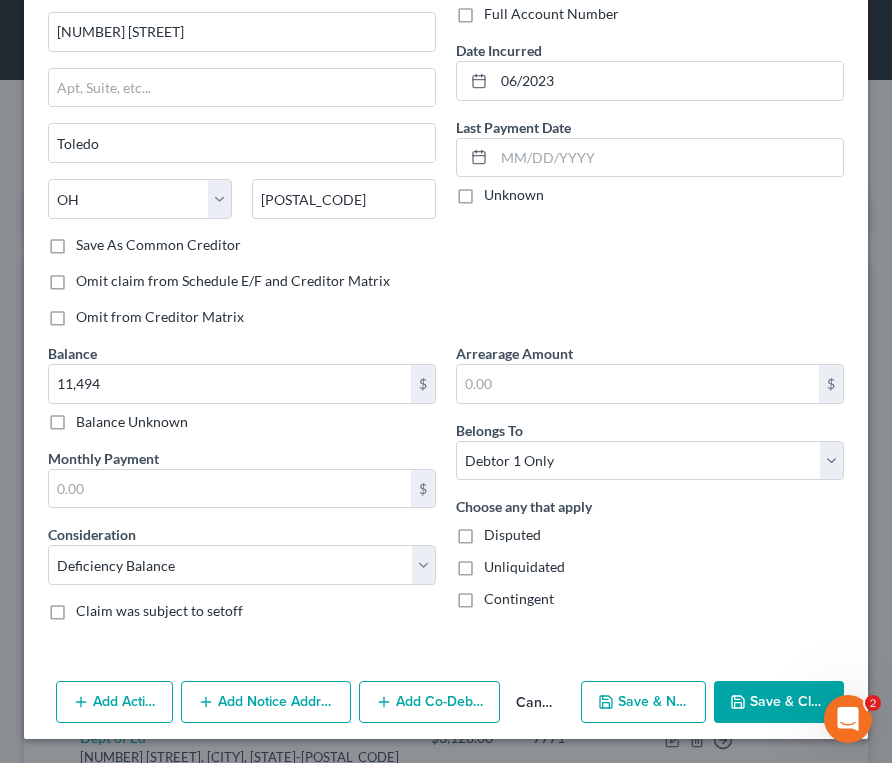 click on "Save & New" at bounding box center (643, 702) 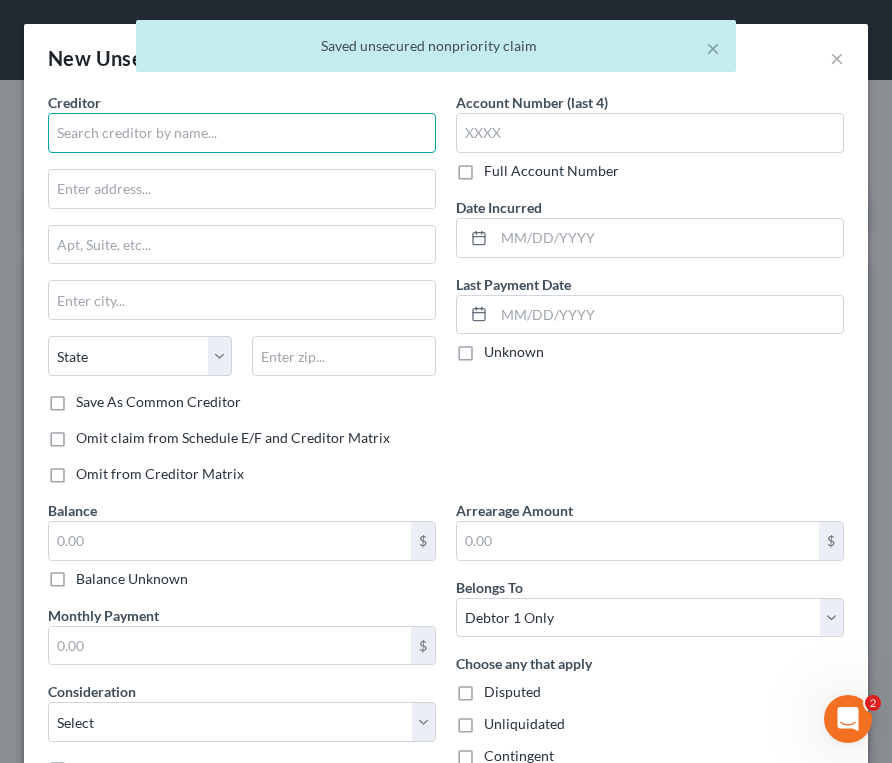 click at bounding box center [242, 133] 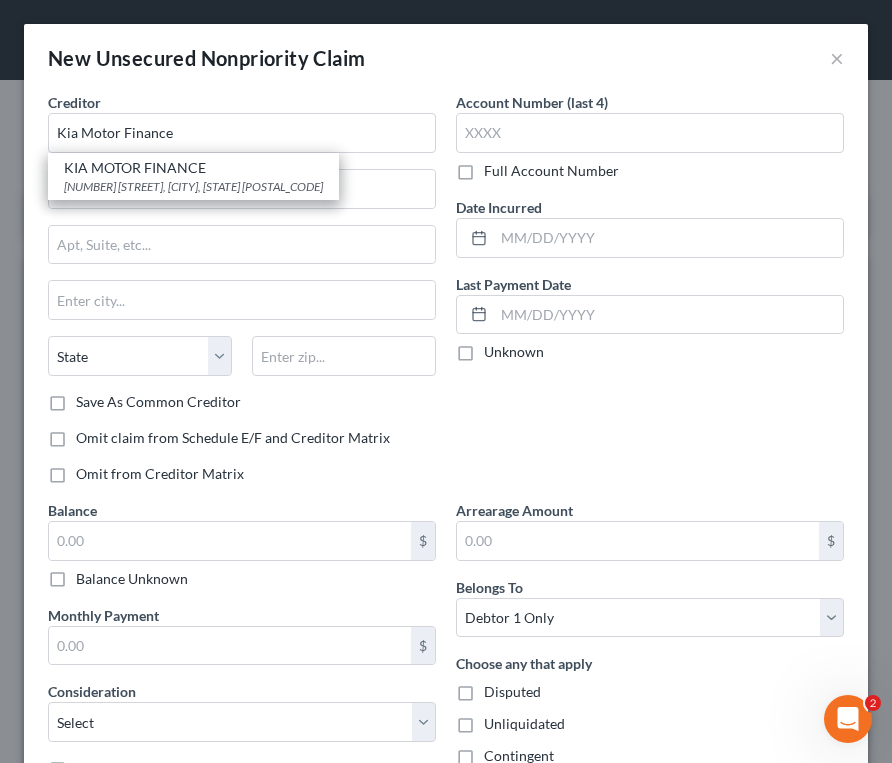 drag, startPoint x: 177, startPoint y: 178, endPoint x: 33, endPoint y: 219, distance: 149.72308 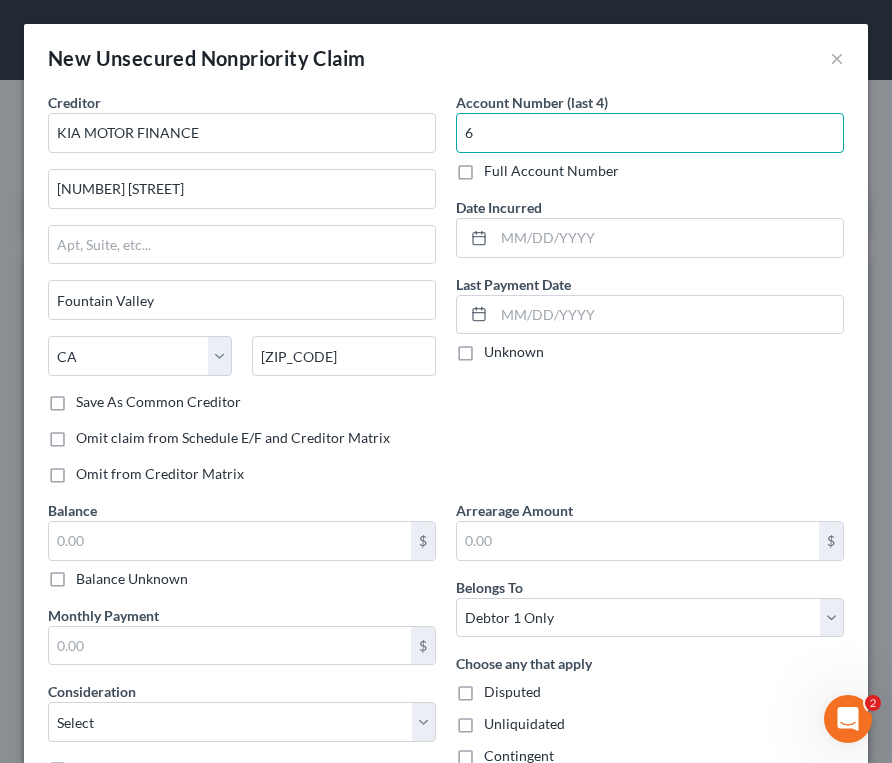 click on "6" at bounding box center [650, 133] 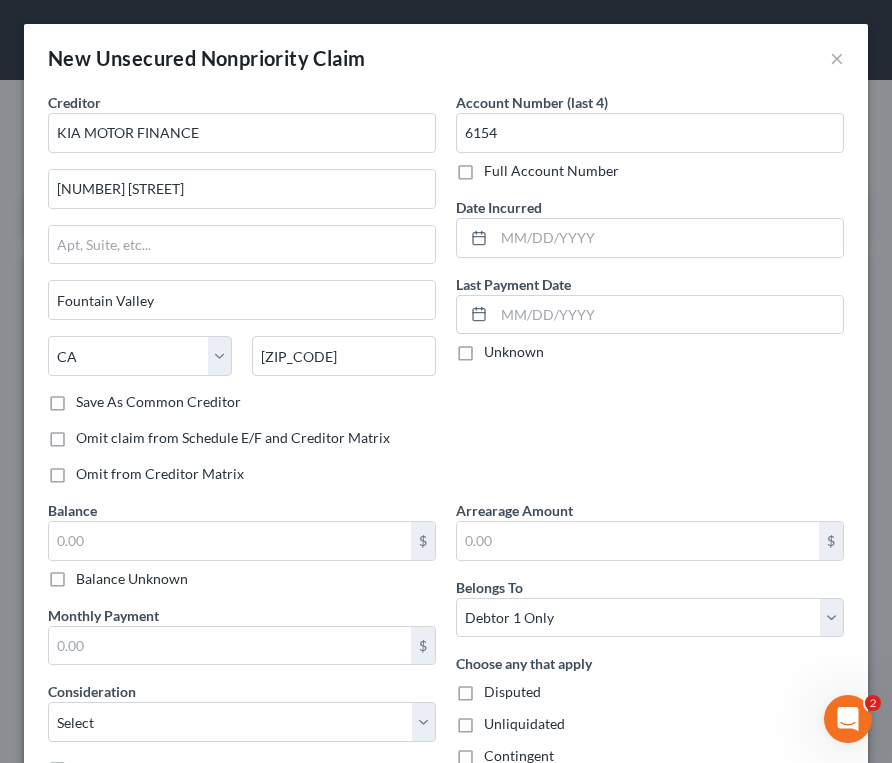 click on "Account Number (last 4)
[ACCOUNT_LAST_4]
Full Account Number
Date Incurred         Last Payment Date         Unknown" at bounding box center [650, 296] 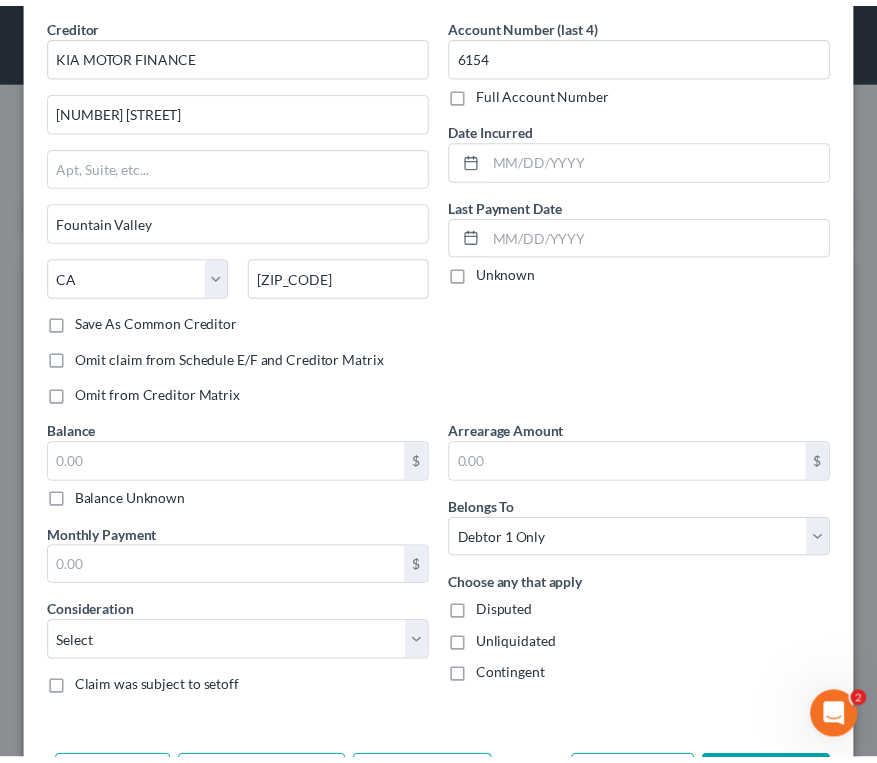 scroll, scrollTop: 157, scrollLeft: 0, axis: vertical 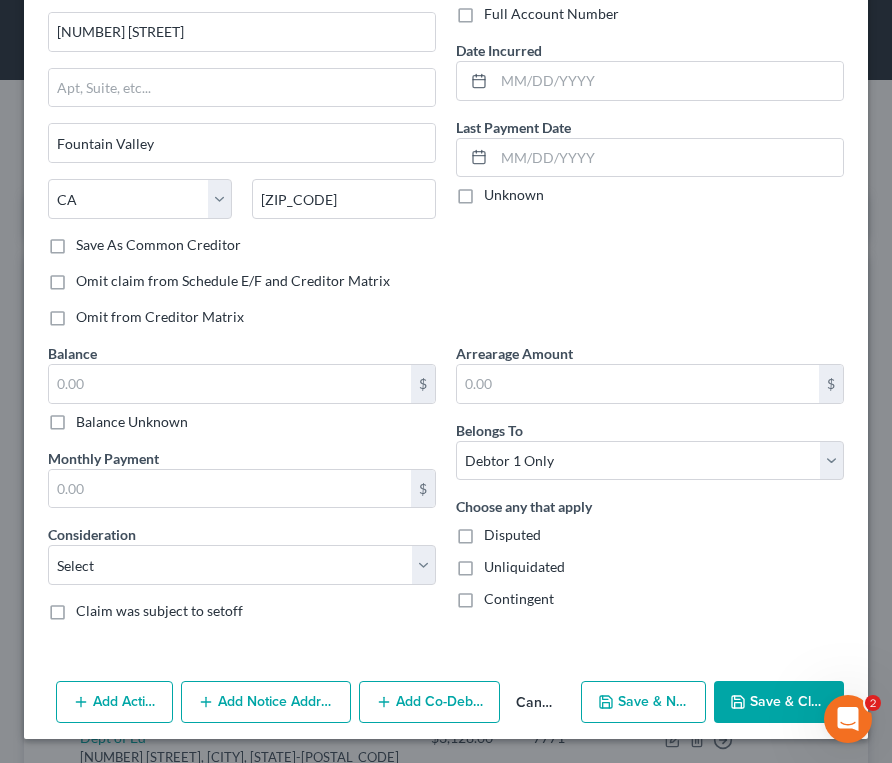 click on "Cancel" at bounding box center [536, 703] 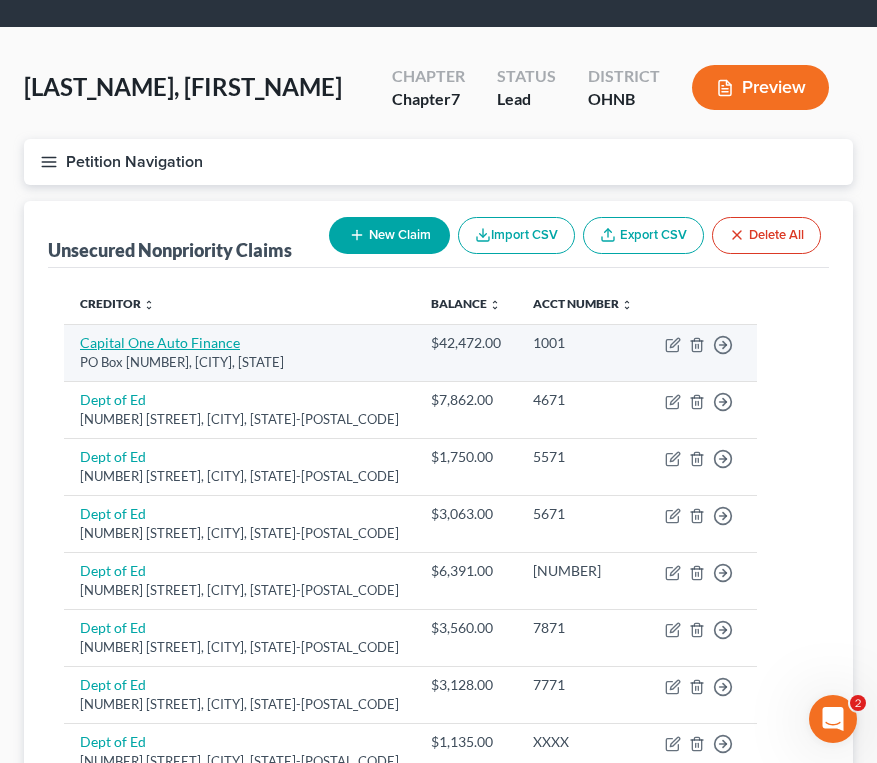 scroll, scrollTop: 0, scrollLeft: 0, axis: both 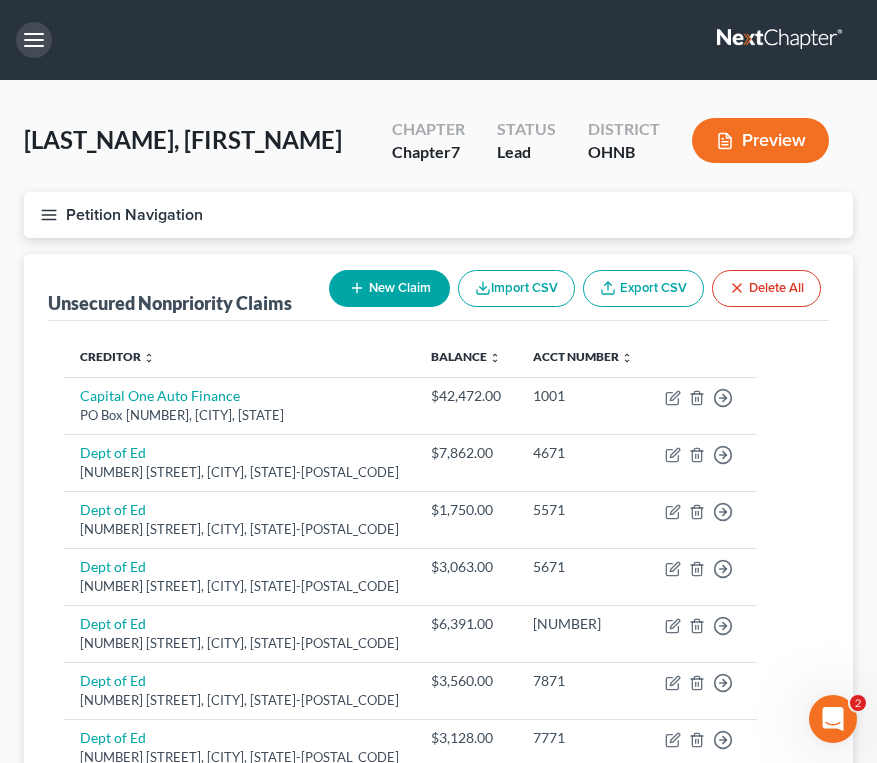 click at bounding box center [34, 40] 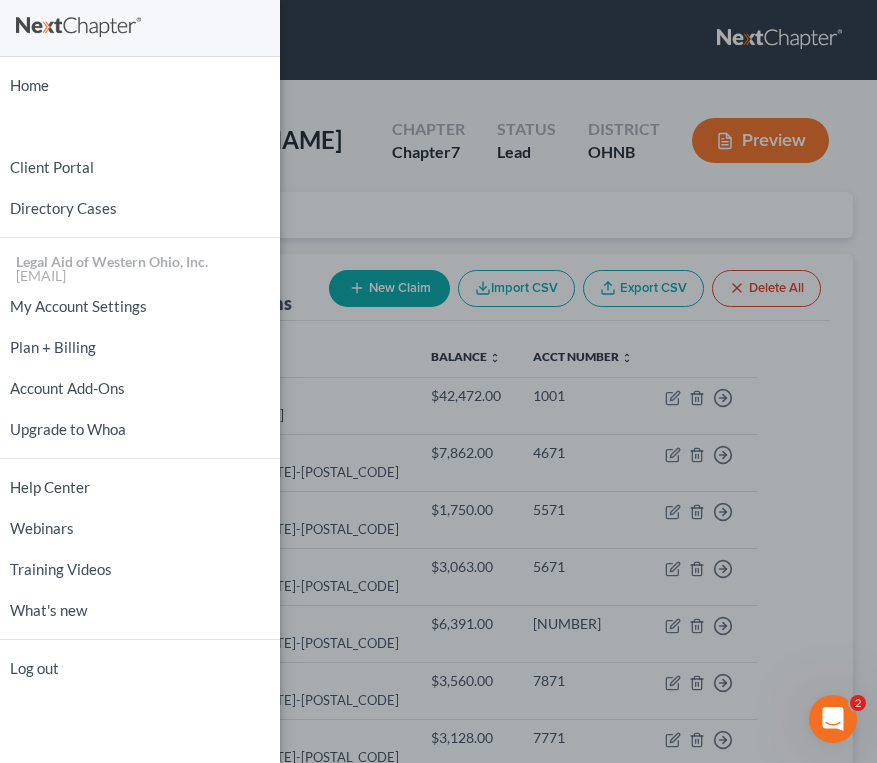 click on "Home New Case Client Portal Directory Cases Legal Aid of Western Ohio, Inc. [EMAIL] My Account Settings Plan + Billing Account Add-Ons Upgrade to Whoa Help Center Webinars Training Videos What's new Log out" at bounding box center [438, 381] 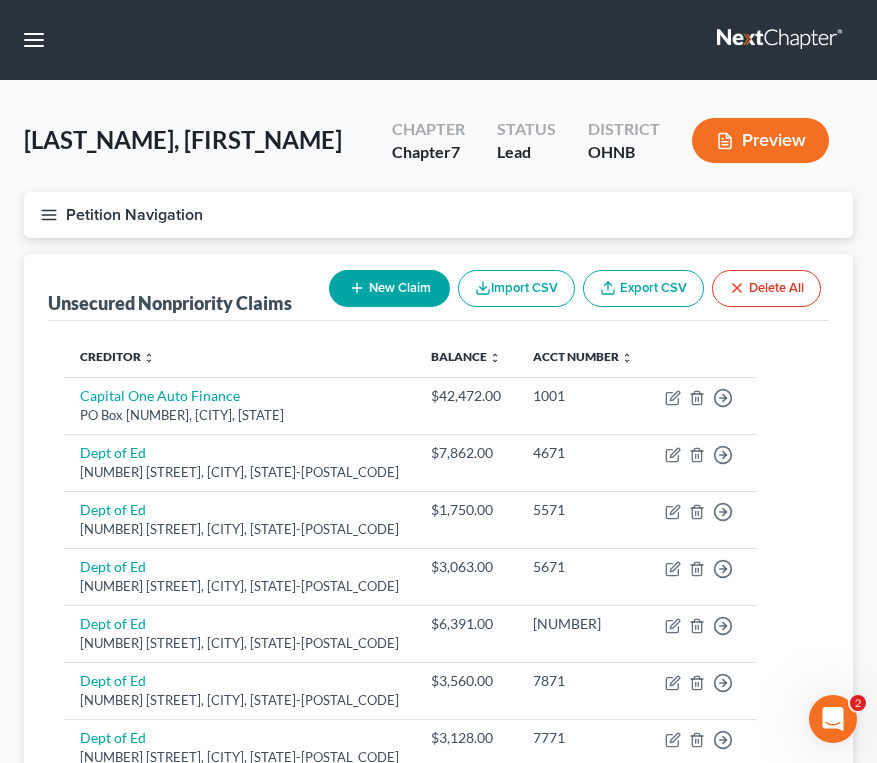 click 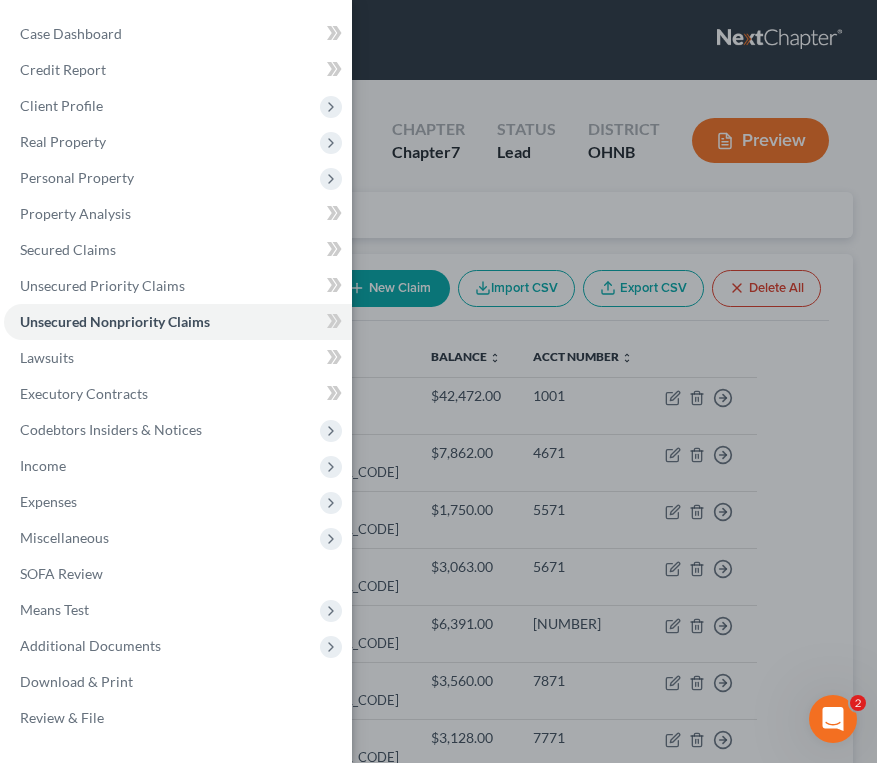 click on "Case Dashboard
Payments
Invoices
Payments
Payments
Credit Report
Client Profile" at bounding box center (438, 381) 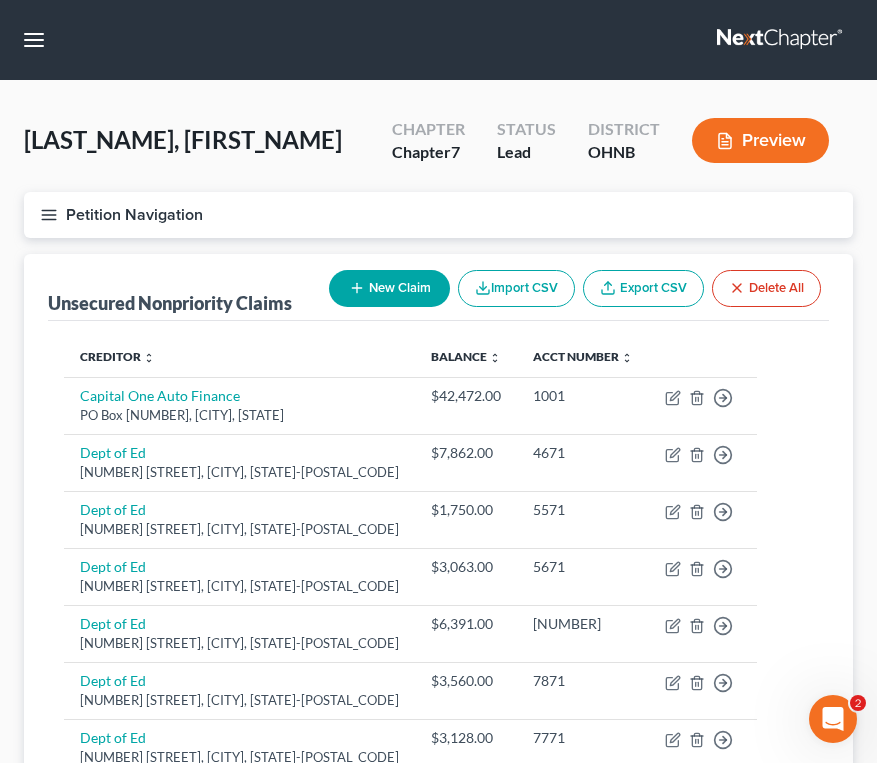 click on "[LAST], [FIRST] Upgraded Chapter Chapter  7 Status Lead District OHNB Preview" at bounding box center (438, 148) 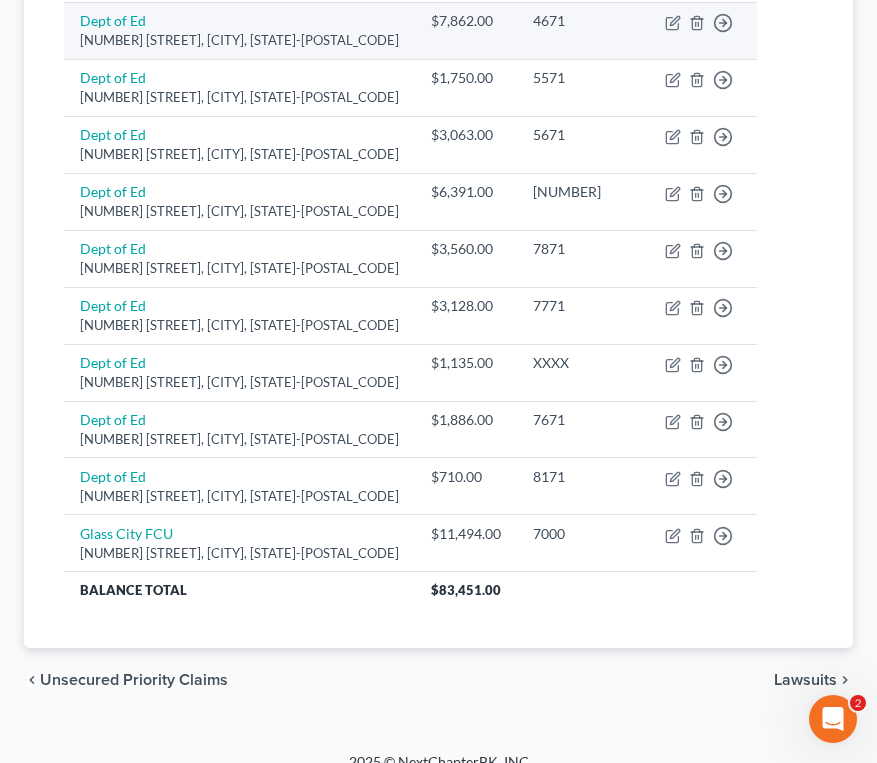 scroll, scrollTop: 457, scrollLeft: 0, axis: vertical 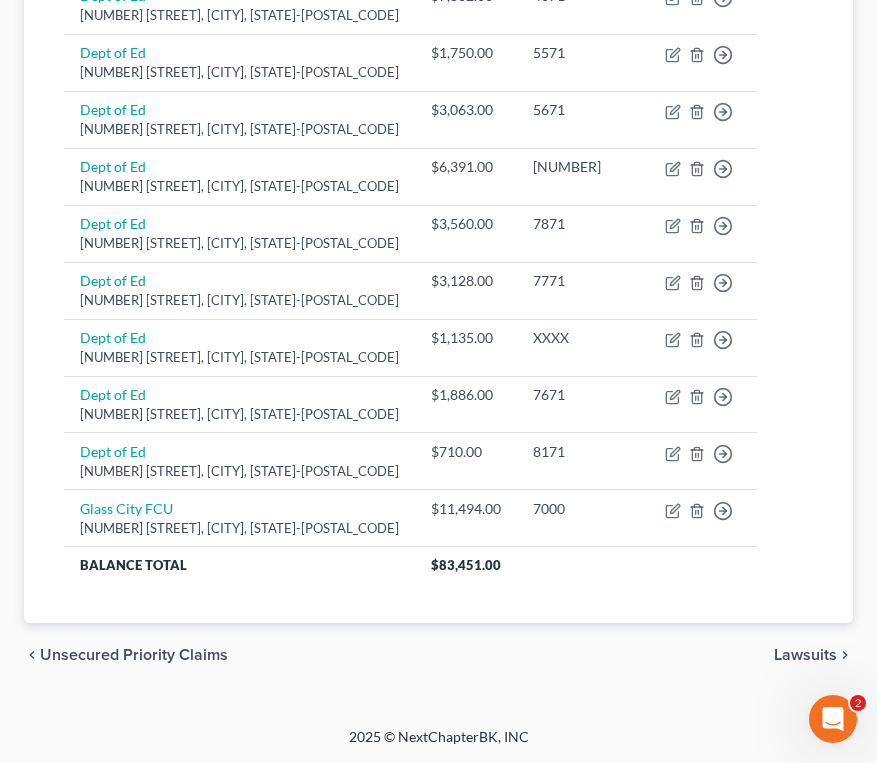 click on "Creditor  expand_more   expand_less   unfold_more Balance  expand_more   expand_less   unfold_more Acct Number  expand_more   expand_less   unfold_more Capital One Auto Finance PO Box [NUMBER], [CITY], [STATE] $[AMOUNT] XXXX Move to D Move to E Move to G Move to Notice Only Dept of Ed [NUMBER] South [NUMBER] St, [CITY], [STATE] [ZIP_CODE] $[AMOUNT] XXXX Move to D Move to E Move to G Move to Notice Only Dept of Ed [NUMBER] South [NUMBER] St, [CITY], [STATE] [ZIP_CODE] $[AMOUNT] XXXX Move to D Move to E Move to G Move to Notice Only Dept of Ed [NUMBER] South [NUMBER] St, [CITY], [STATE] [ZIP_CODE] $[AMOUNT] XXXX Move to D Move to E Move to G Move to Notice Only Dept of Ed [NUMBER] South [NUMBER] St, [CITY], [STATE] [ZIP_CODE] $[AMOUNT] XXXX Move to D Move to E Move to G Move to Notice Only Dept of Ed [NUMBER] South [NUMBER] St, [CITY], [STATE] [ZIP_CODE] $[AMOUNT] XXXX Move to D Move to E Move to G Move to Notice Only Dept of Ed [NUMBER] South [NUMBER] St, [CITY], [STATE] [ZIP_CODE] $[AMOUNT] XXXX Move to D XXXX" at bounding box center [438, 232] 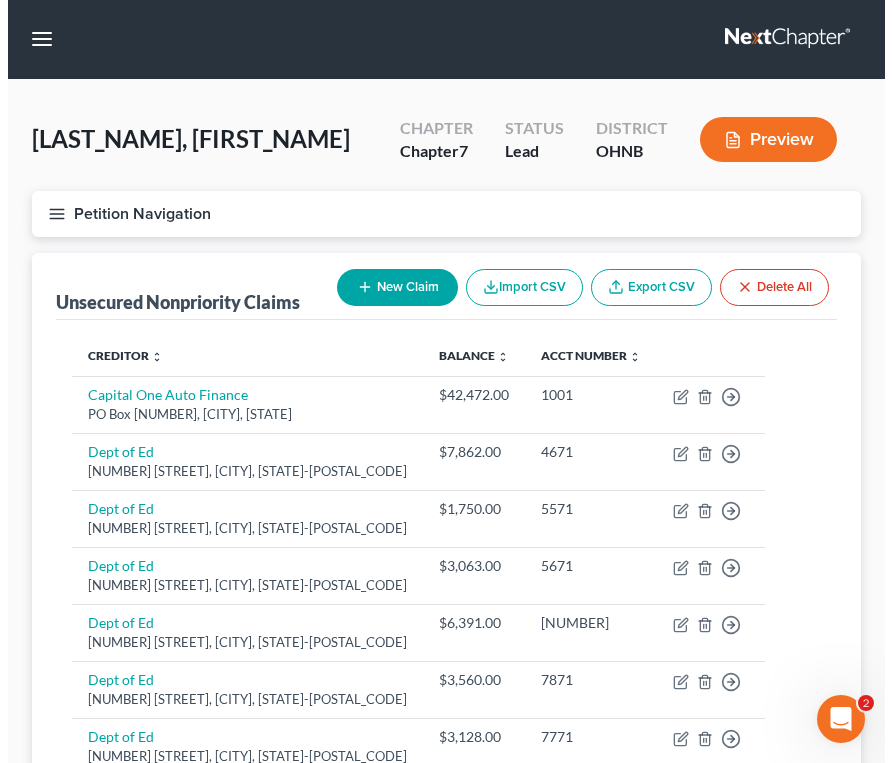 scroll, scrollTop: 0, scrollLeft: 0, axis: both 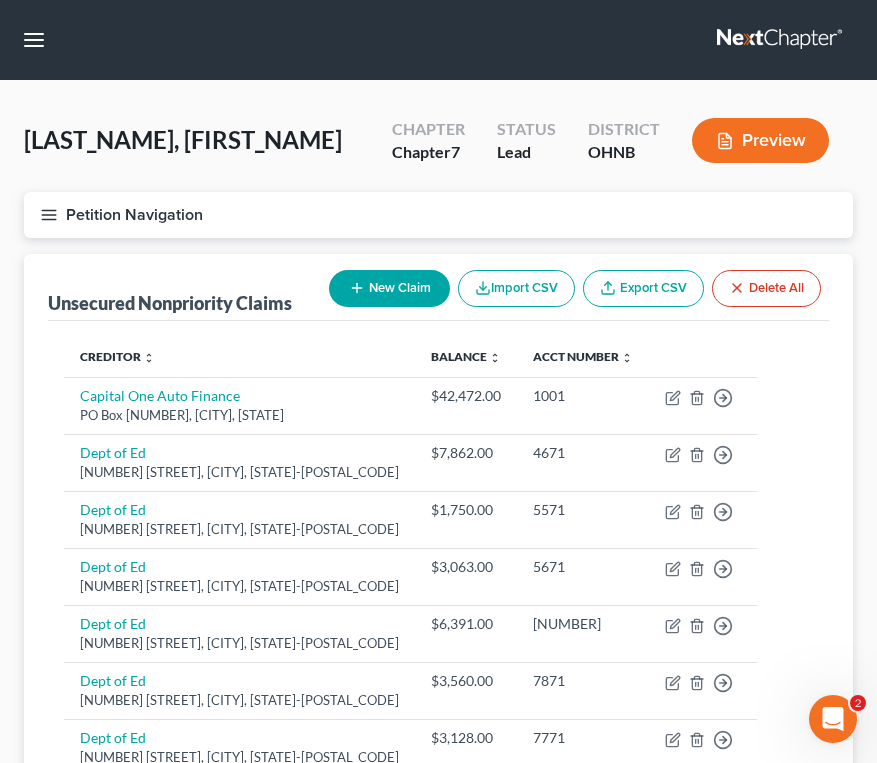 click 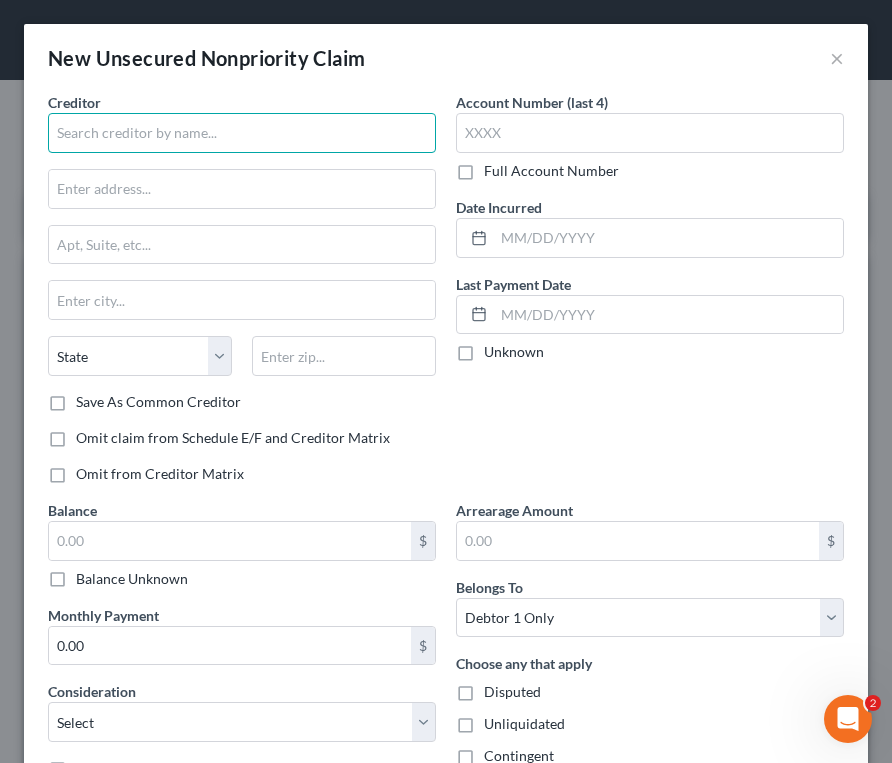 click at bounding box center [242, 133] 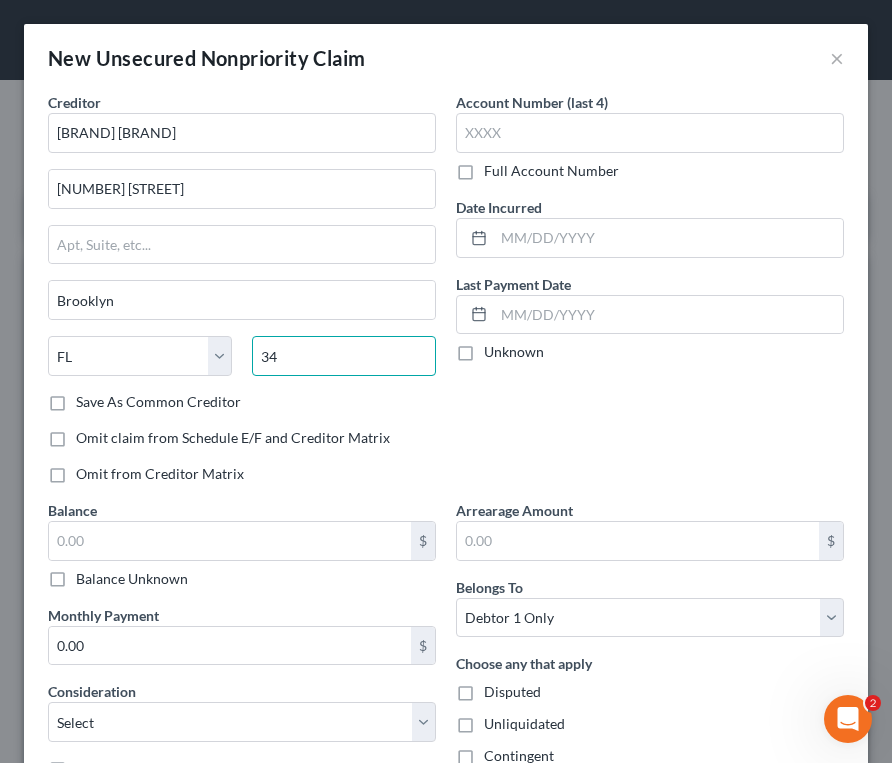 click on "34" at bounding box center (344, 356) 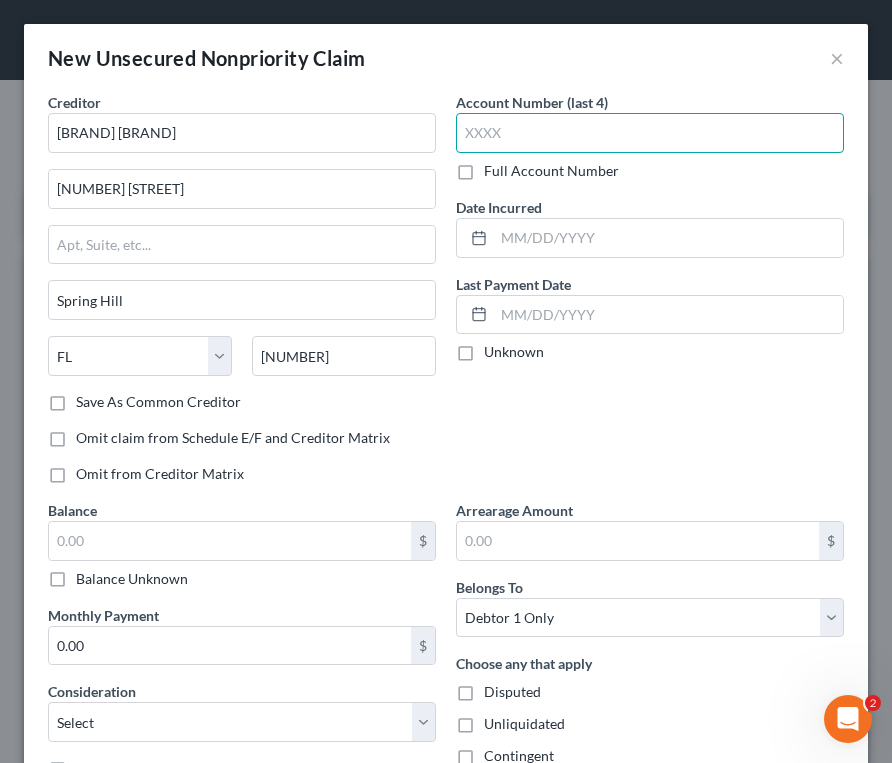 click at bounding box center (650, 133) 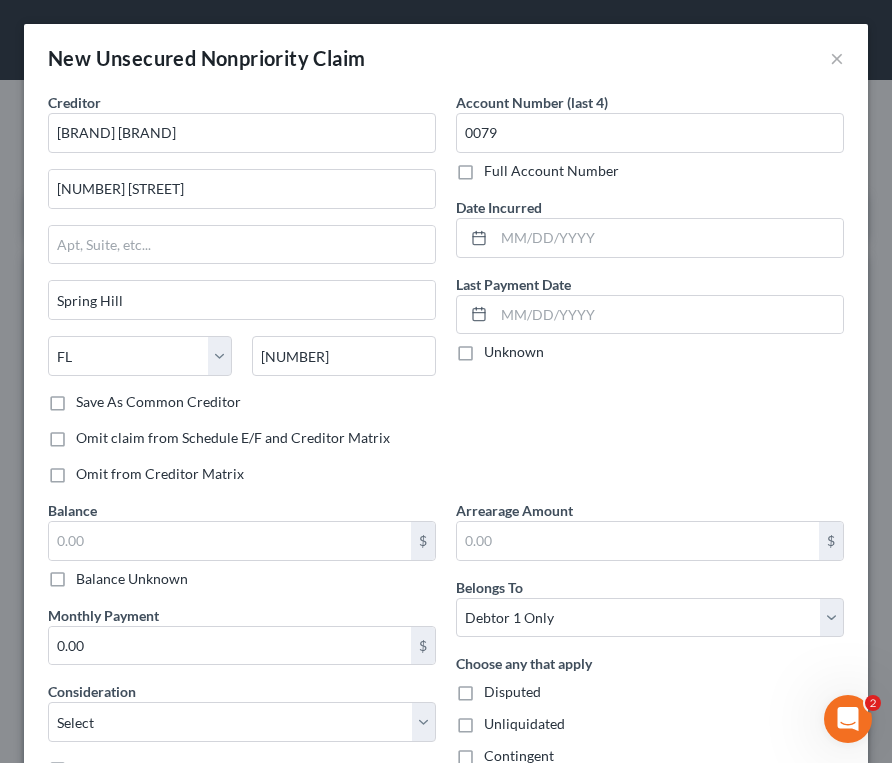 click on "Account Number (last 4)
0079
Full Account Number
Date Incurred         Last Payment Date         Unknown" at bounding box center [650, 296] 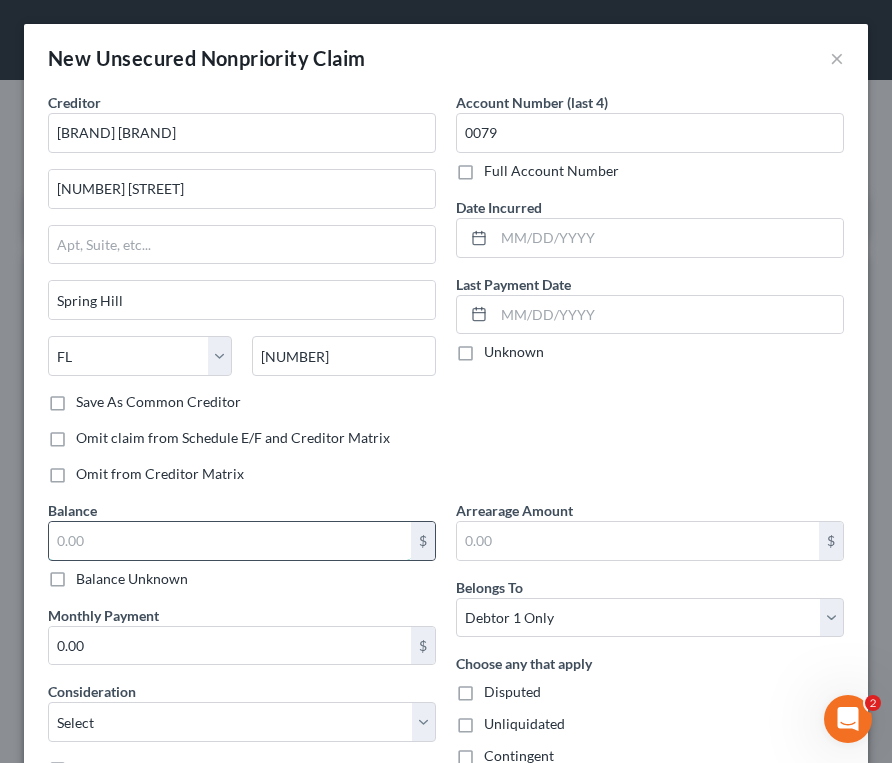 click at bounding box center [230, 541] 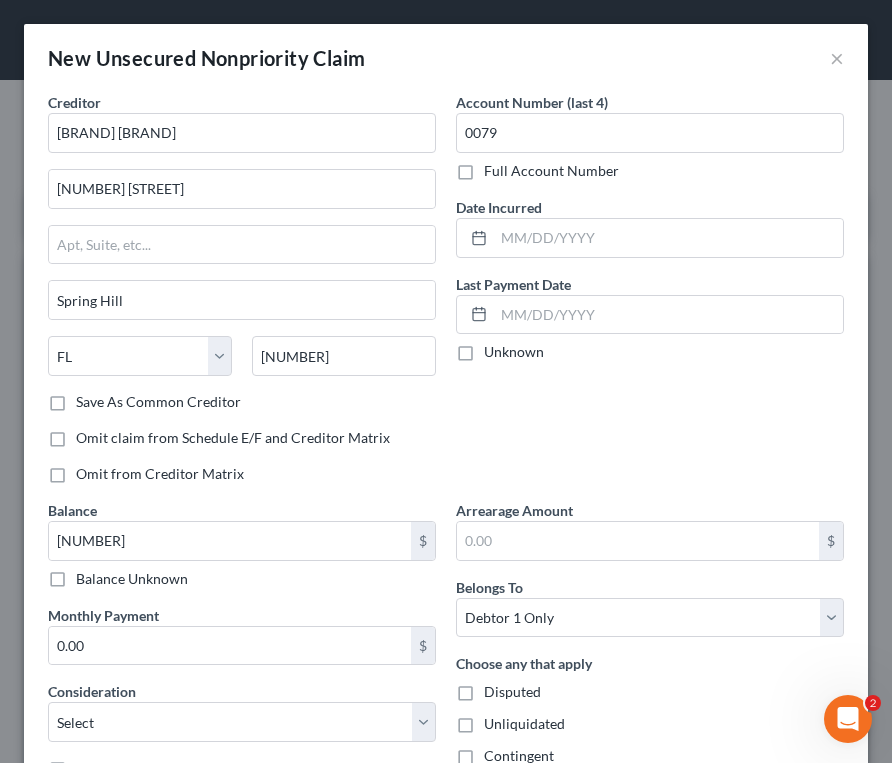 click on "Account Number (last 4)
0079
Full Account Number
Date Incurred         Last Payment Date         Unknown" at bounding box center (650, 296) 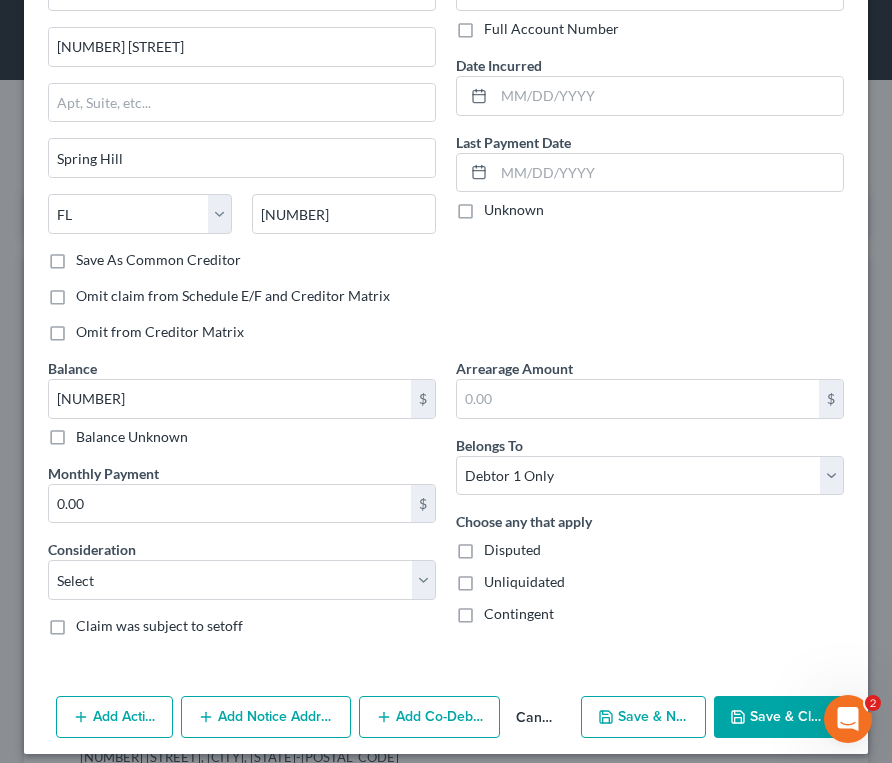 scroll, scrollTop: 157, scrollLeft: 0, axis: vertical 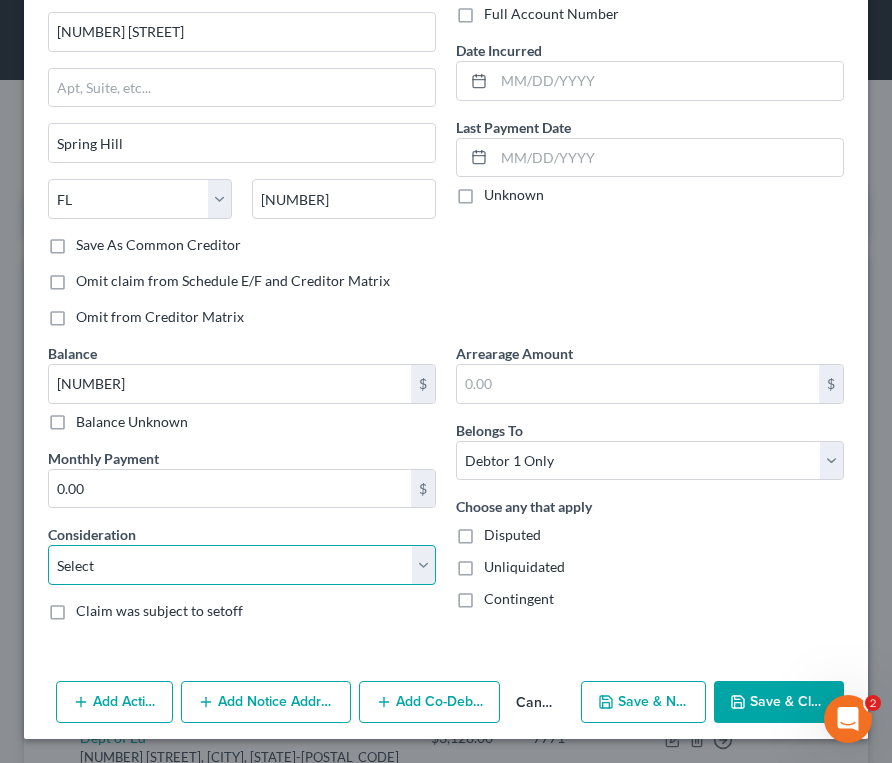 click on "Select Cable / Satellite Services Collection Agency Credit Card Debt Debt Counseling / Attorneys Deficiency Balance Domestic Support Obligations Home / Car Repairs Income Taxes Judgment Liens Medical Services Monies Loaned / Advanced Mortgage Obligation From Divorce Or Separation Obligation To Pensions Other Overdrawn Bank Account Promised To Help Pay Creditors Student Loans Suppliers And Vendors Telephone / Internet Services Utility Services" at bounding box center [242, 565] 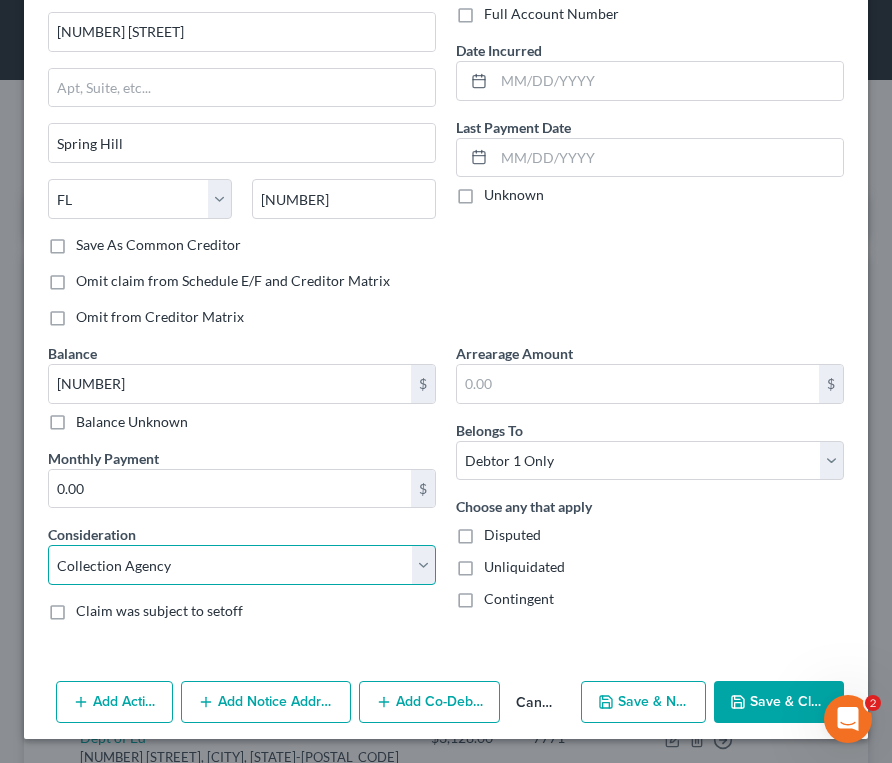 click on "Select Cable / Satellite Services Collection Agency Credit Card Debt Debt Counseling / Attorneys Deficiency Balance Domestic Support Obligations Home / Car Repairs Income Taxes Judgment Liens Medical Services Monies Loaned / Advanced Mortgage Obligation From Divorce Or Separation Obligation To Pensions Other Overdrawn Bank Account Promised To Help Pay Creditors Student Loans Suppliers And Vendors Telephone / Internet Services Utility Services" at bounding box center (242, 565) 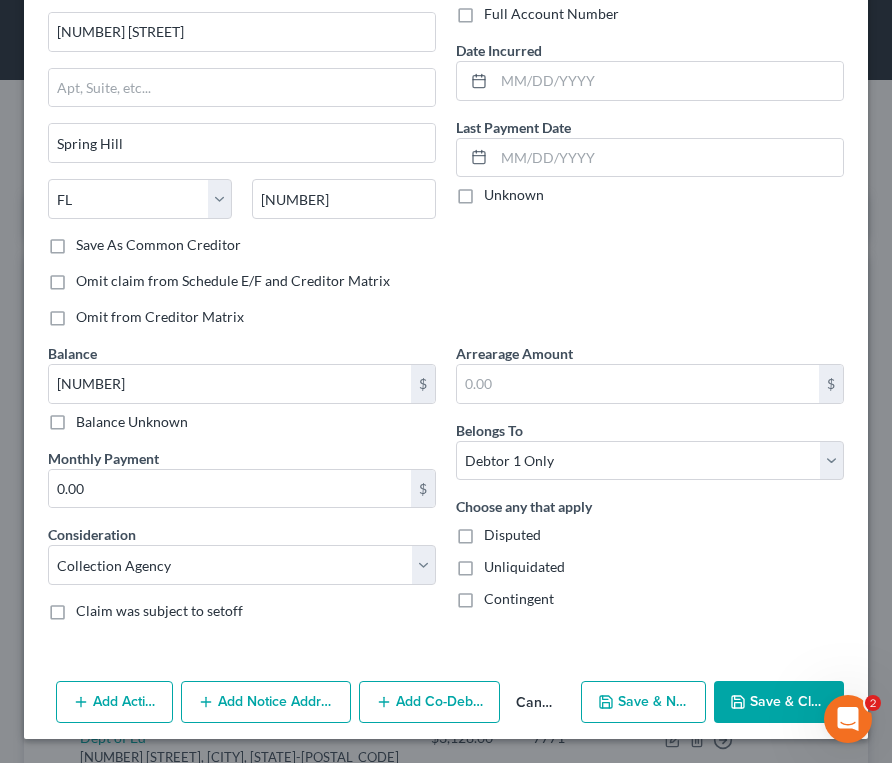 click on "Save & New" at bounding box center (643, 702) 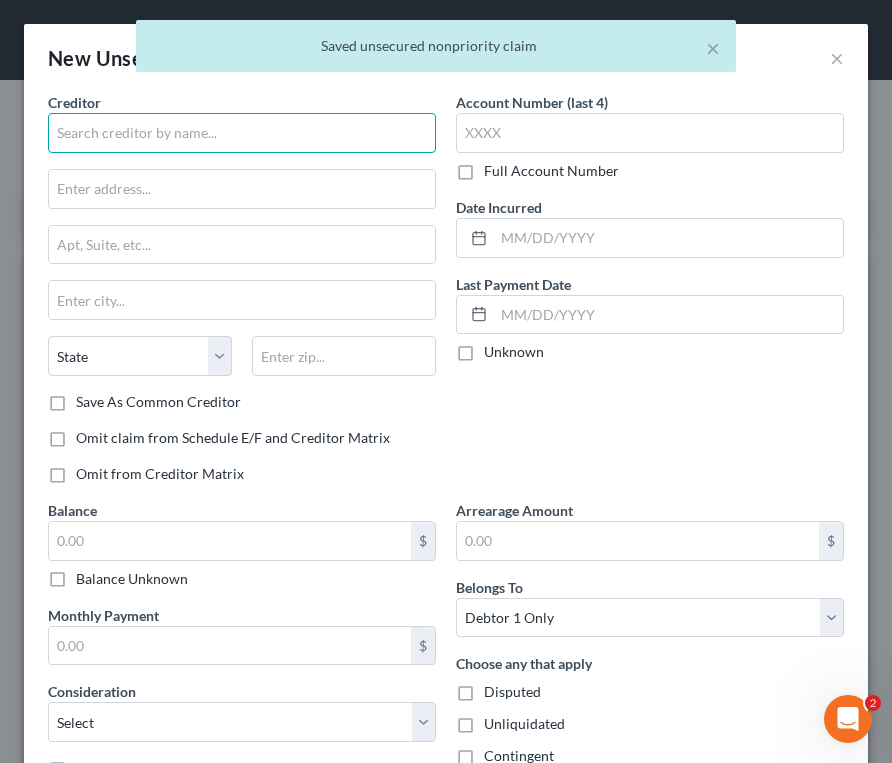 click at bounding box center (242, 133) 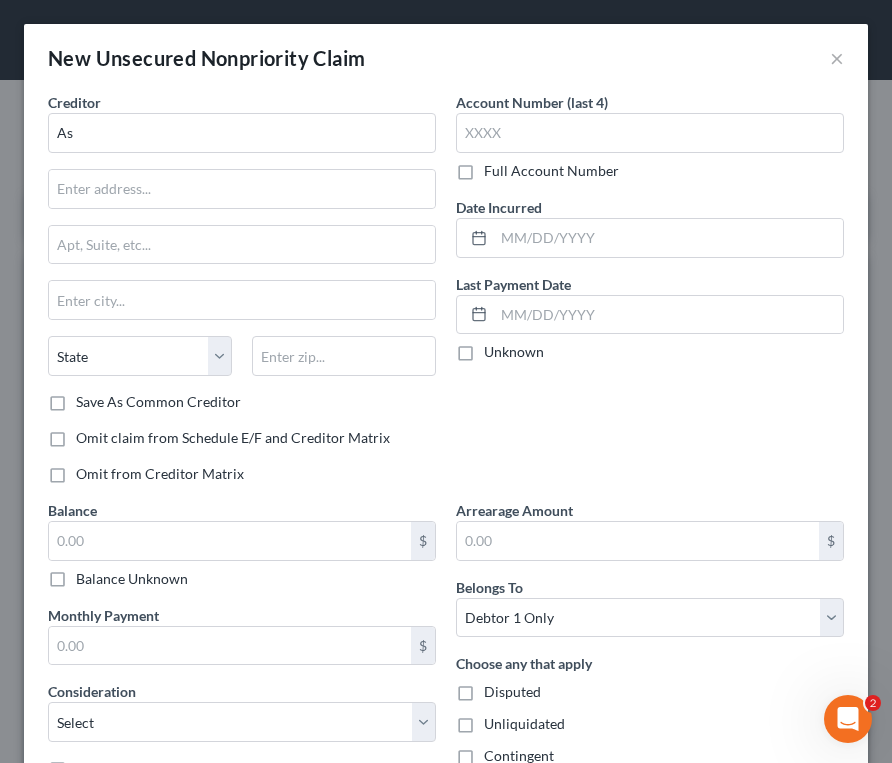 drag, startPoint x: 683, startPoint y: 444, endPoint x: 442, endPoint y: 355, distance: 256.90854 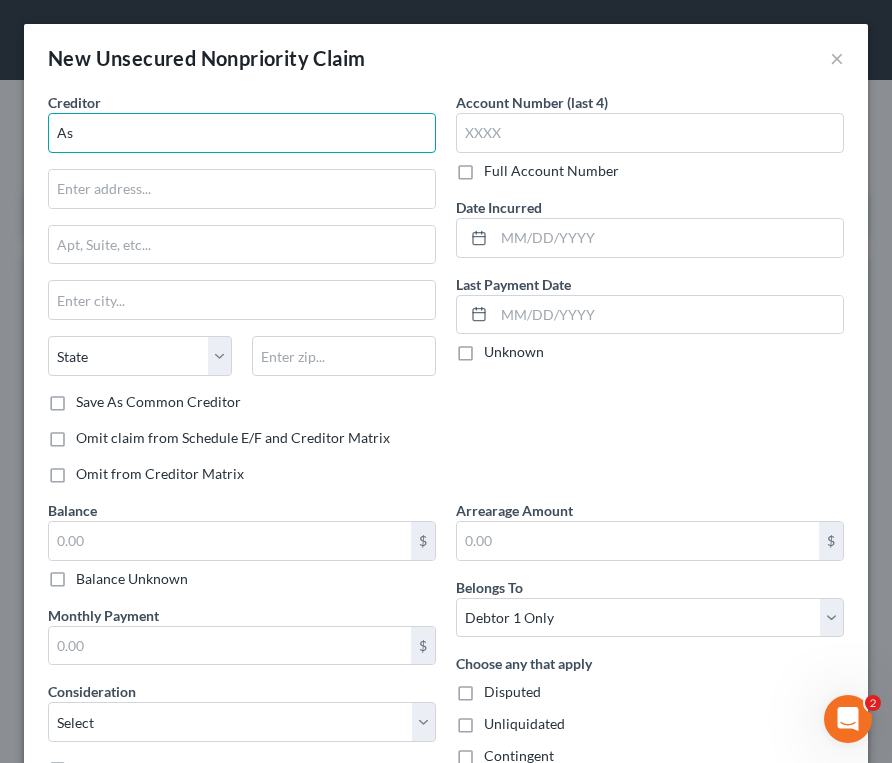 click on "As" at bounding box center (242, 133) 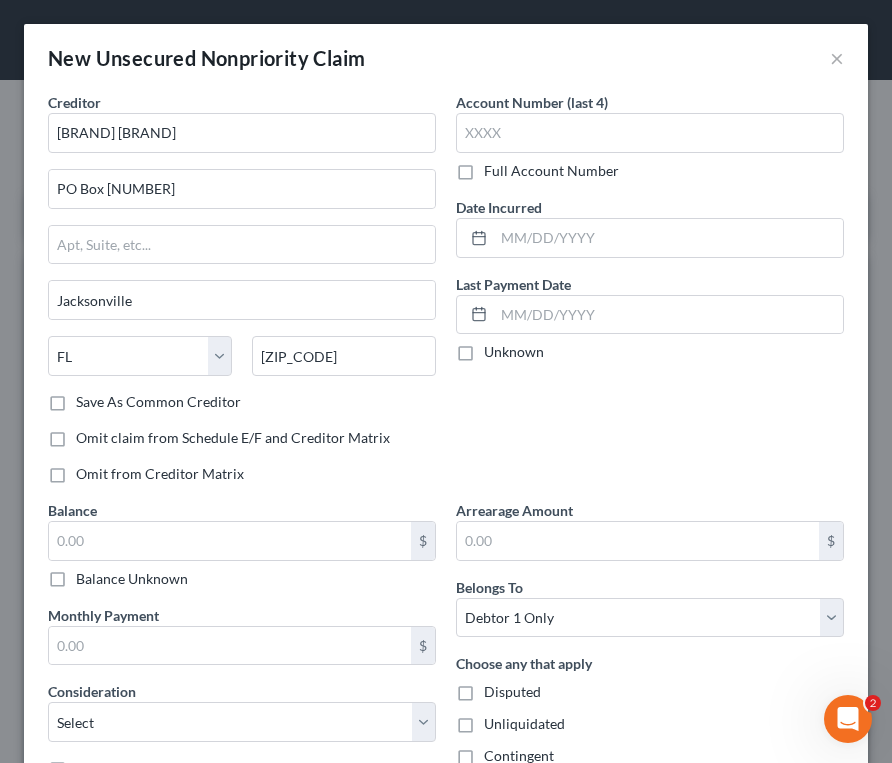 click on "Account Number (last 4)" at bounding box center [532, 102] 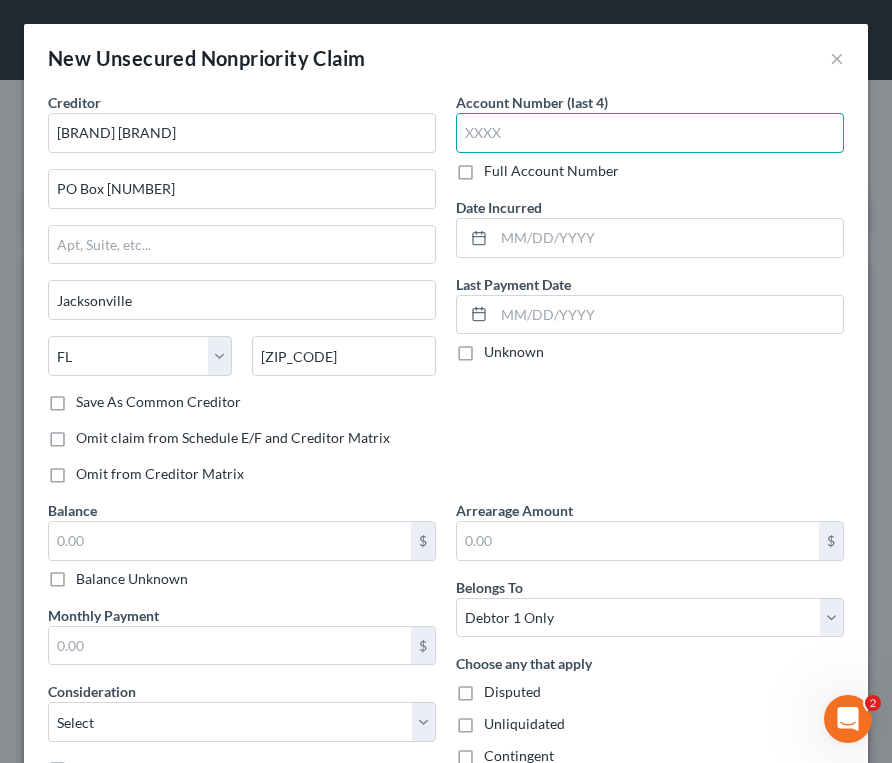 click at bounding box center (650, 133) 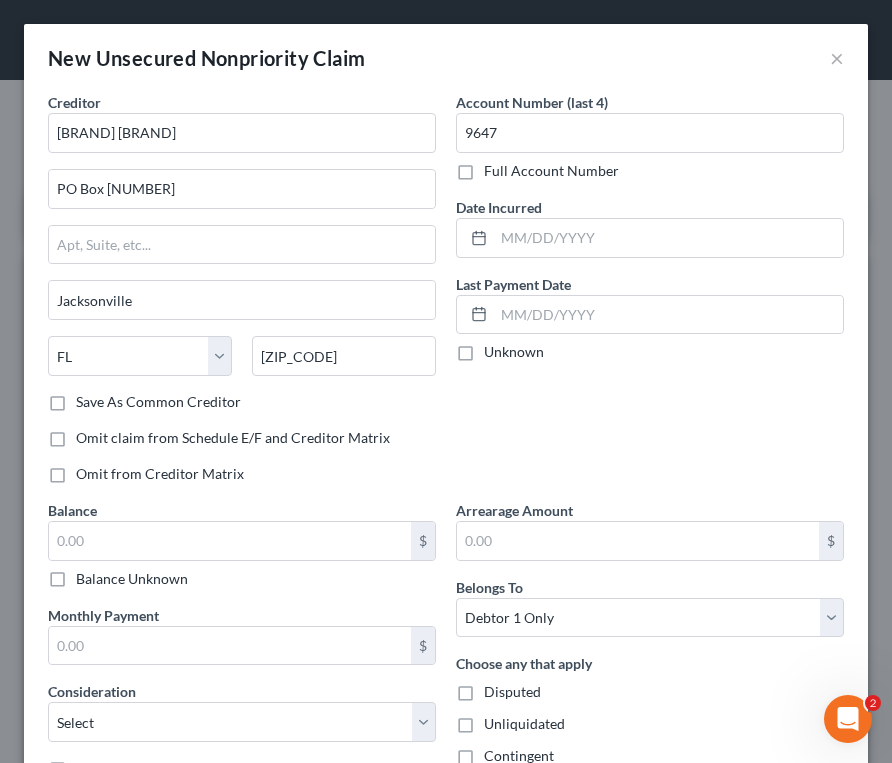 click on "Account Number (last 4)
9647
Full Account Number
Date Incurred         Last Payment Date         Unknown" at bounding box center (650, 296) 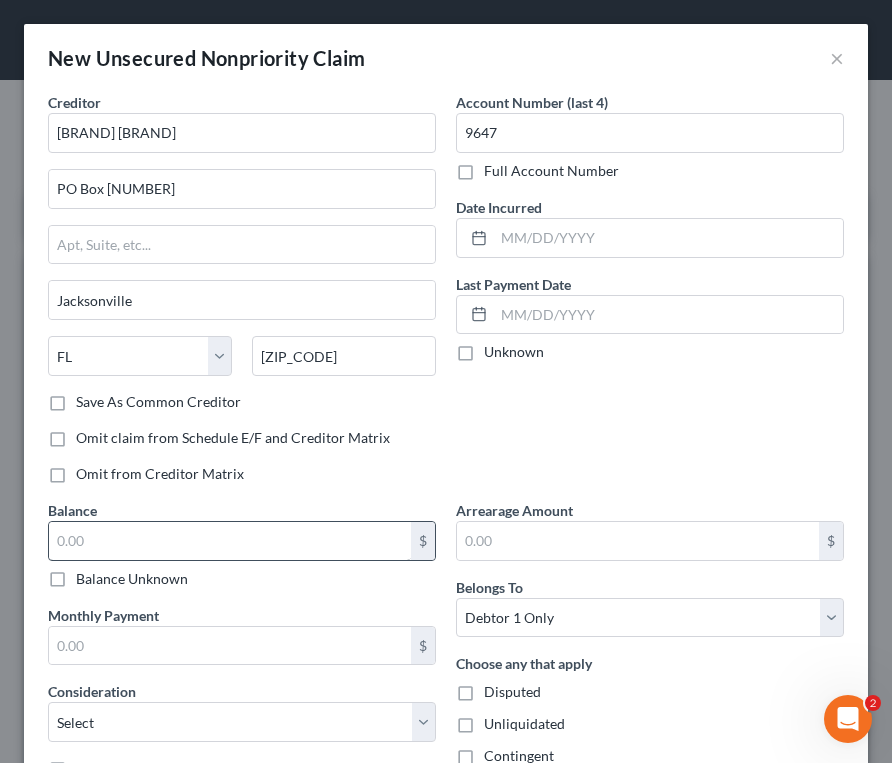 click on "$
Balance Unknown" at bounding box center [242, 555] 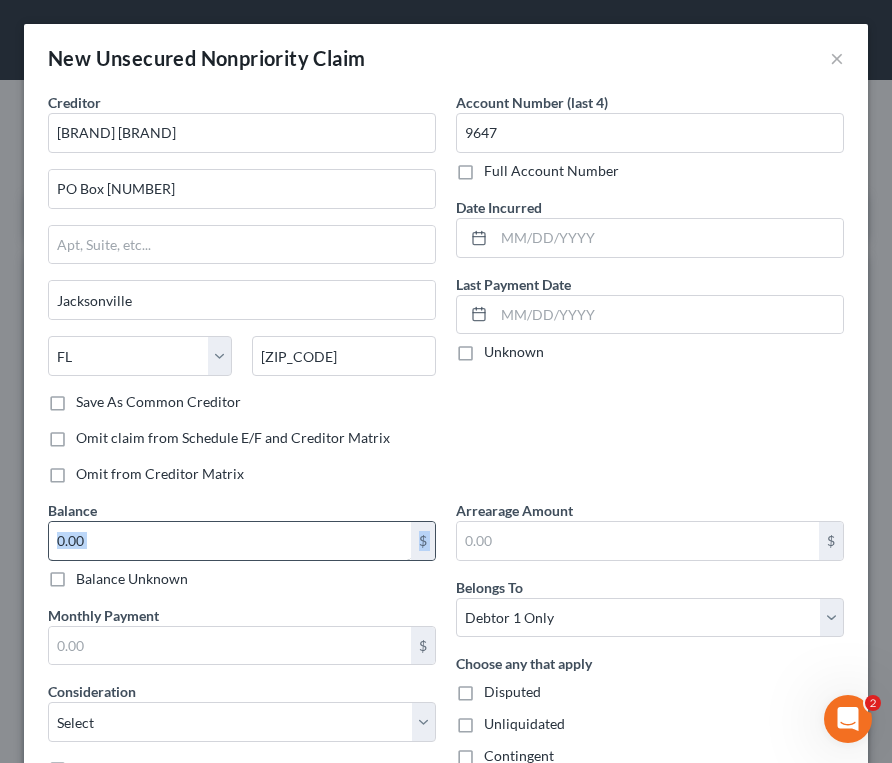 drag, startPoint x: 153, startPoint y: 559, endPoint x: 158, endPoint y: 542, distance: 17.720045 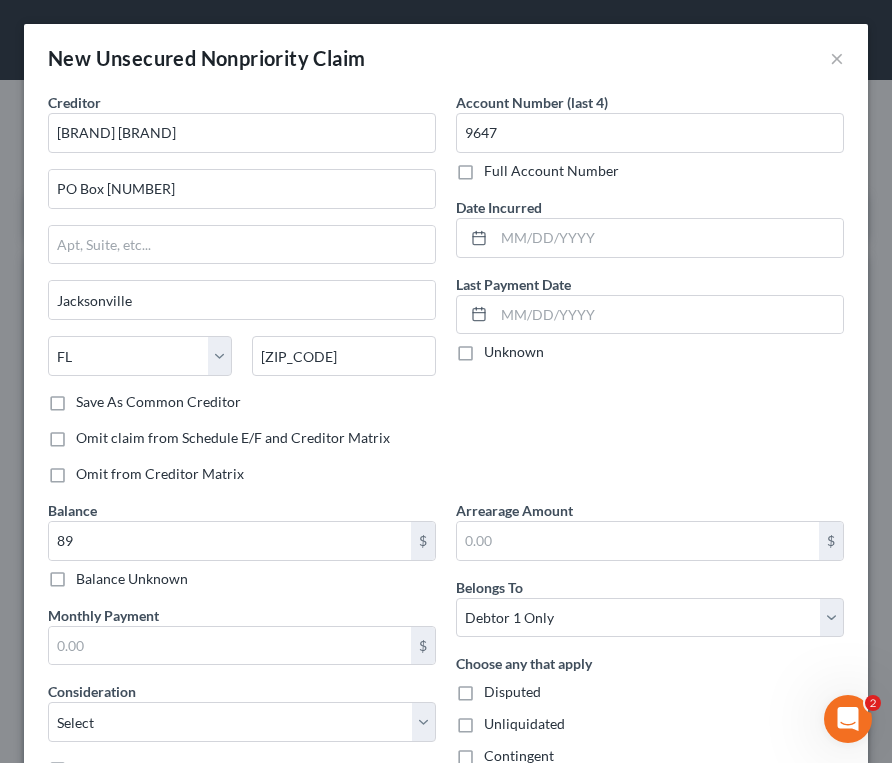 drag, startPoint x: 667, startPoint y: 455, endPoint x: 607, endPoint y: 461, distance: 60.299255 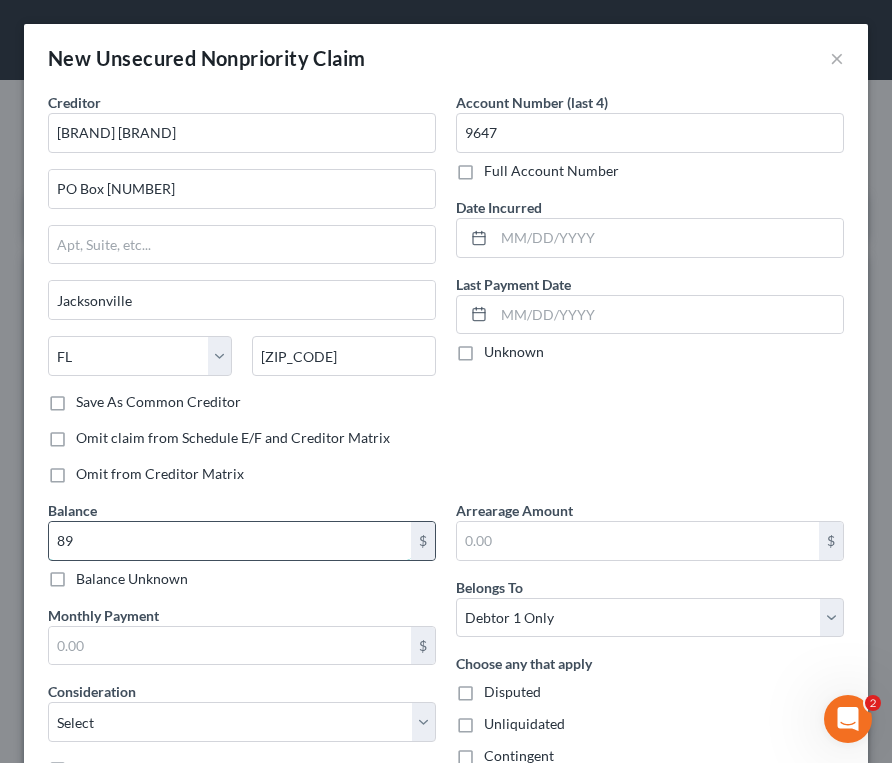 click on "89" at bounding box center (230, 541) 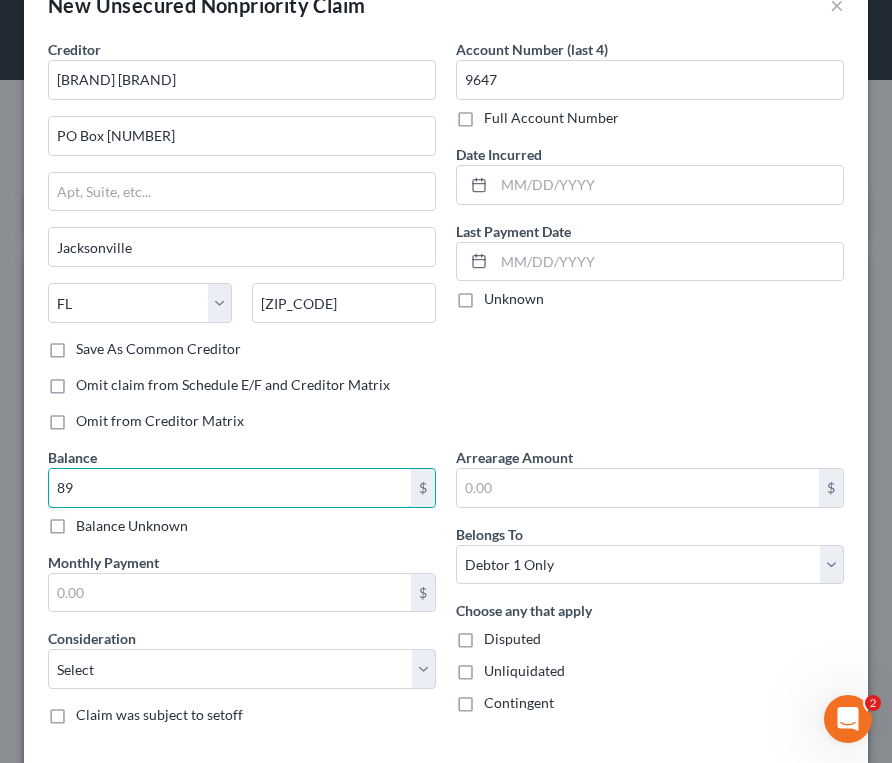 scroll, scrollTop: 100, scrollLeft: 0, axis: vertical 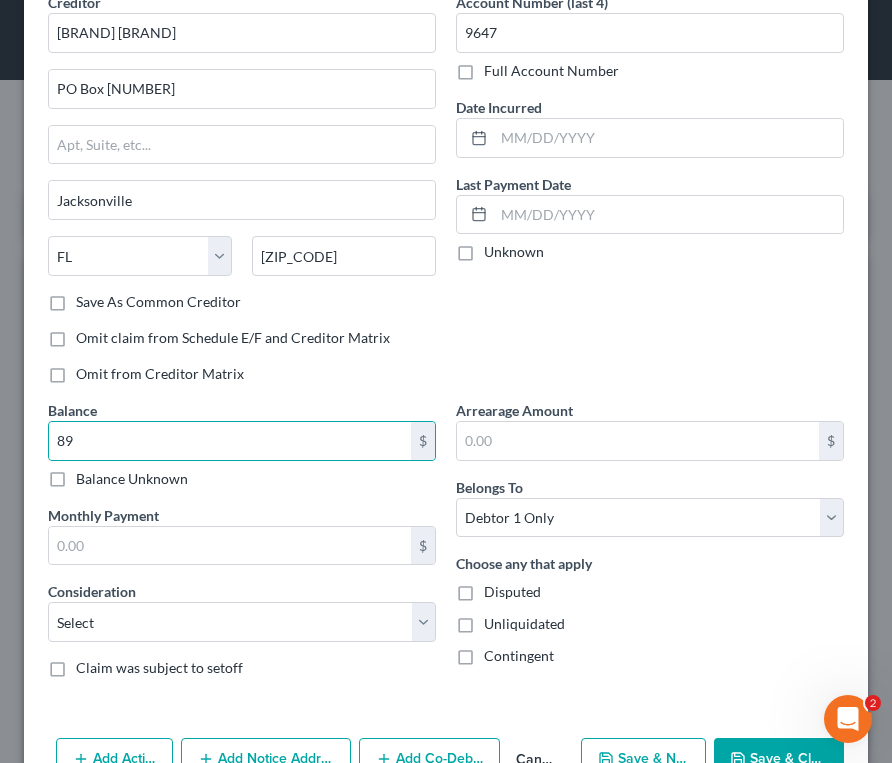 click on "Consideration Select Cable / Satellite Services Collection Agency Credit Card Debt Debt Counseling / Attorneys Deficiency Balance Domestic Support Obligations Home / Car Repairs Income Taxes Judgment Liens Medical Services Monies Loaned / Advanced Mortgage Obligation From Divorce Or Separation Obligation To Pensions Other Overdrawn Bank Account Promised To Help Pay Creditors Student Loans Suppliers And Vendors Telephone / Internet Services Utility Services" at bounding box center [242, 611] 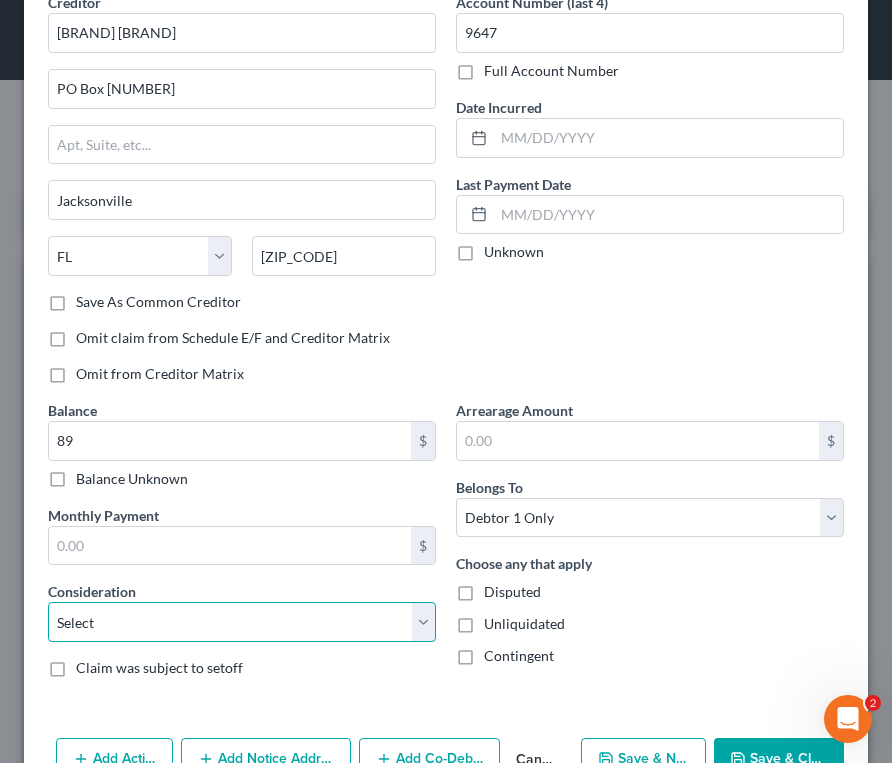 click on "Select Cable / Satellite Services Collection Agency Credit Card Debt Debt Counseling / Attorneys Deficiency Balance Domestic Support Obligations Home / Car Repairs Income Taxes Judgment Liens Medical Services Monies Loaned / Advanced Mortgage Obligation From Divorce Or Separation Obligation To Pensions Other Overdrawn Bank Account Promised To Help Pay Creditors Student Loans Suppliers And Vendors Telephone / Internet Services Utility Services" at bounding box center (242, 622) 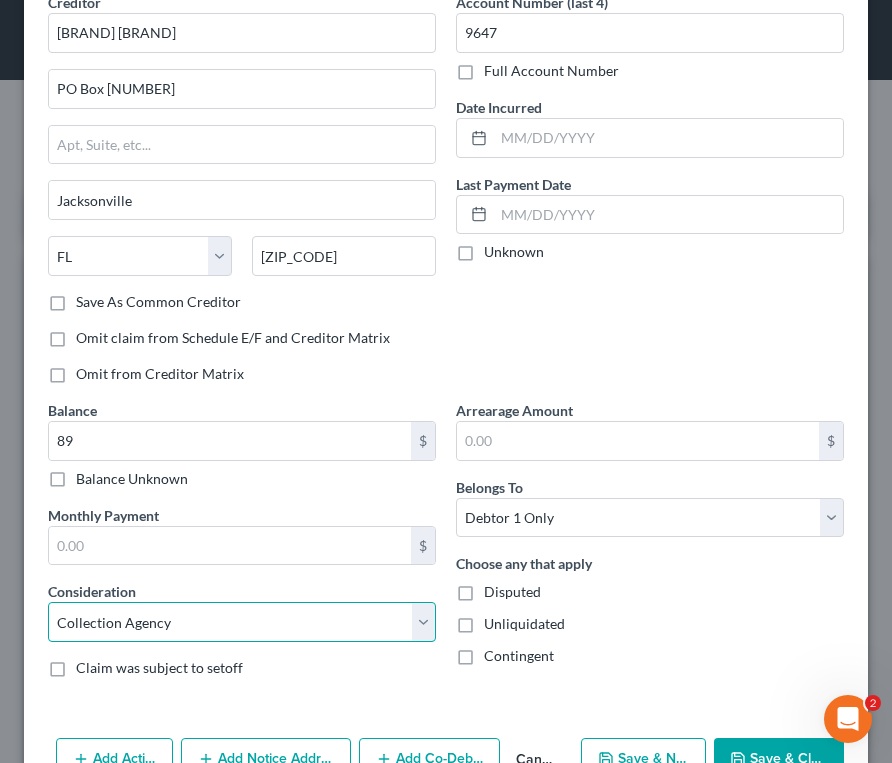 click on "Select Cable / Satellite Services Collection Agency Credit Card Debt Debt Counseling / Attorneys Deficiency Balance Domestic Support Obligations Home / Car Repairs Income Taxes Judgment Liens Medical Services Monies Loaned / Advanced Mortgage Obligation From Divorce Or Separation Obligation To Pensions Other Overdrawn Bank Account Promised To Help Pay Creditors Student Loans Suppliers And Vendors Telephone / Internet Services Utility Services" at bounding box center (242, 622) 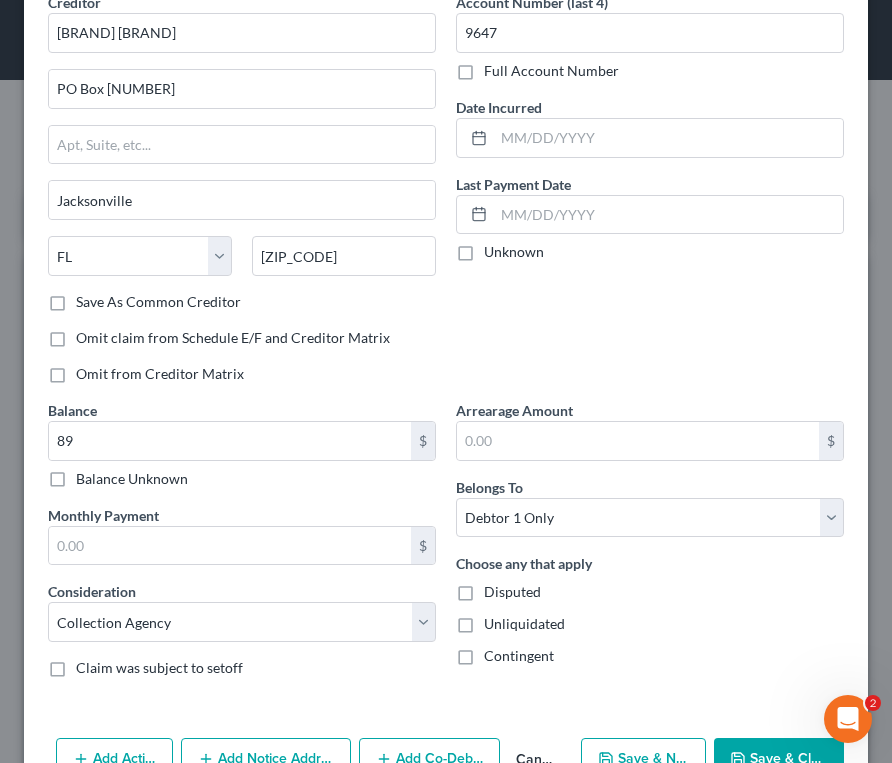click on "Account Number (last 4)
9647
Full Account Number
Date Incurred         Last Payment Date         Unknown" at bounding box center (650, 196) 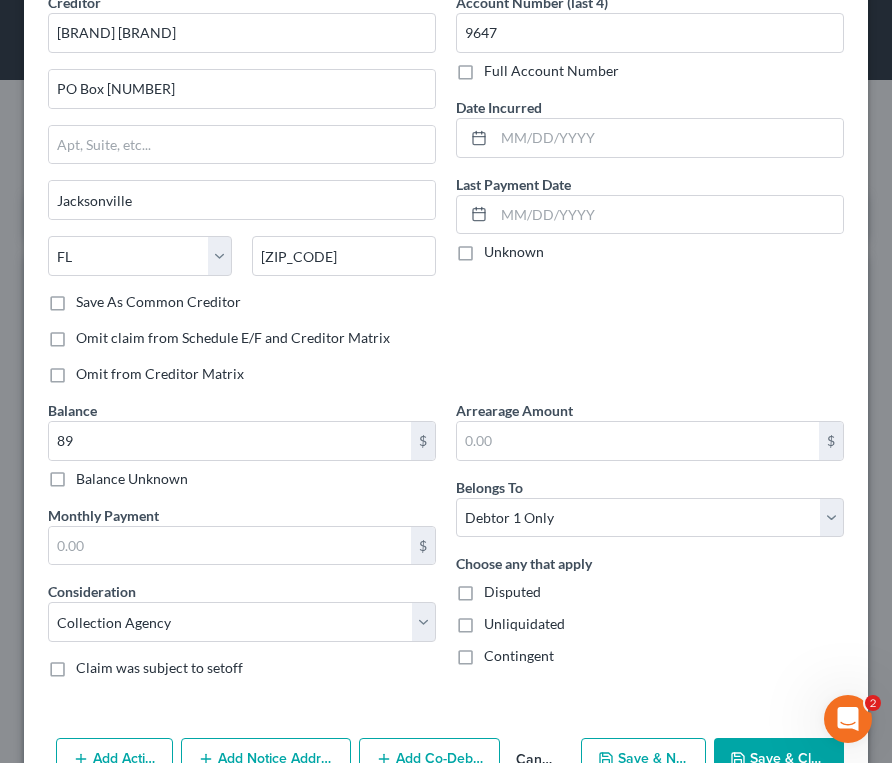 click on "Account Number (last 4)
9647
Full Account Number
Date Incurred         Last Payment Date         Unknown" at bounding box center [650, 196] 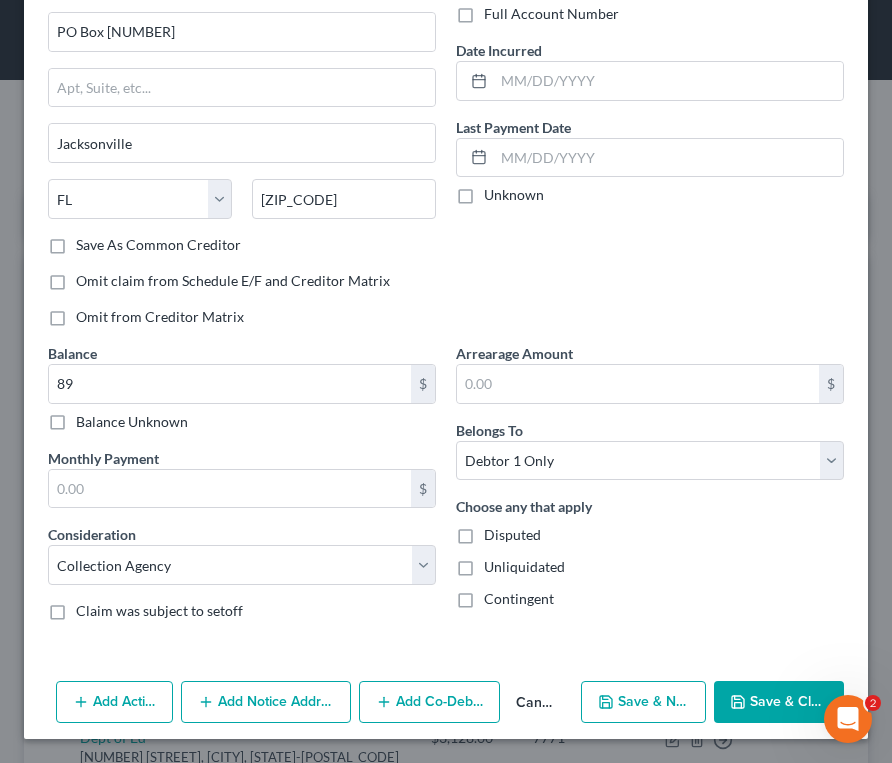 click on "Save & New" at bounding box center [643, 702] 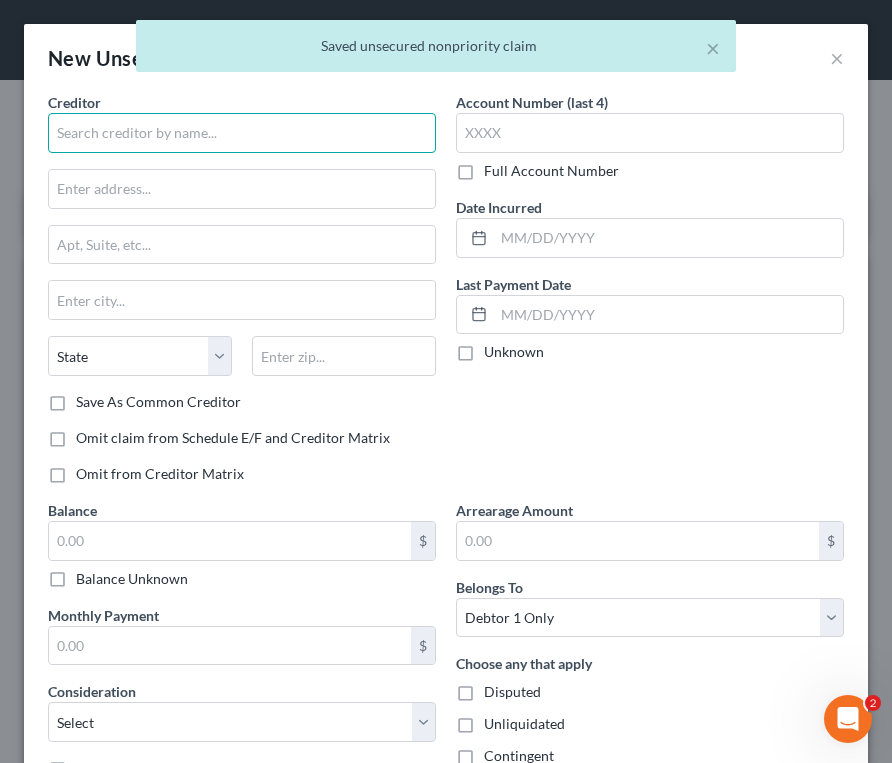 click at bounding box center [242, 133] 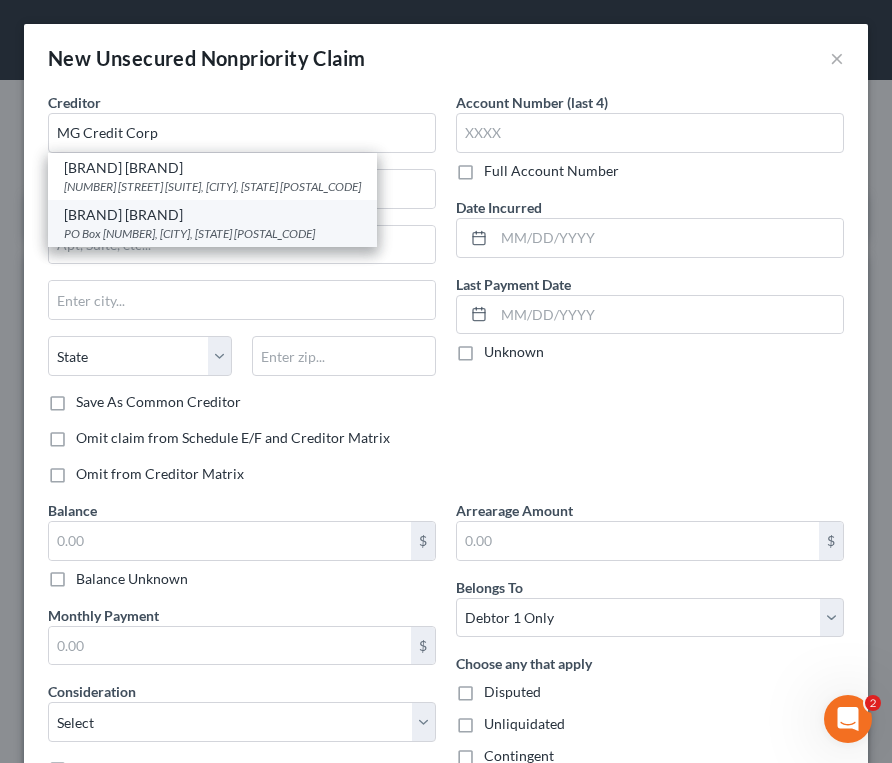 click on "[BRAND] [BRAND]" at bounding box center [212, 215] 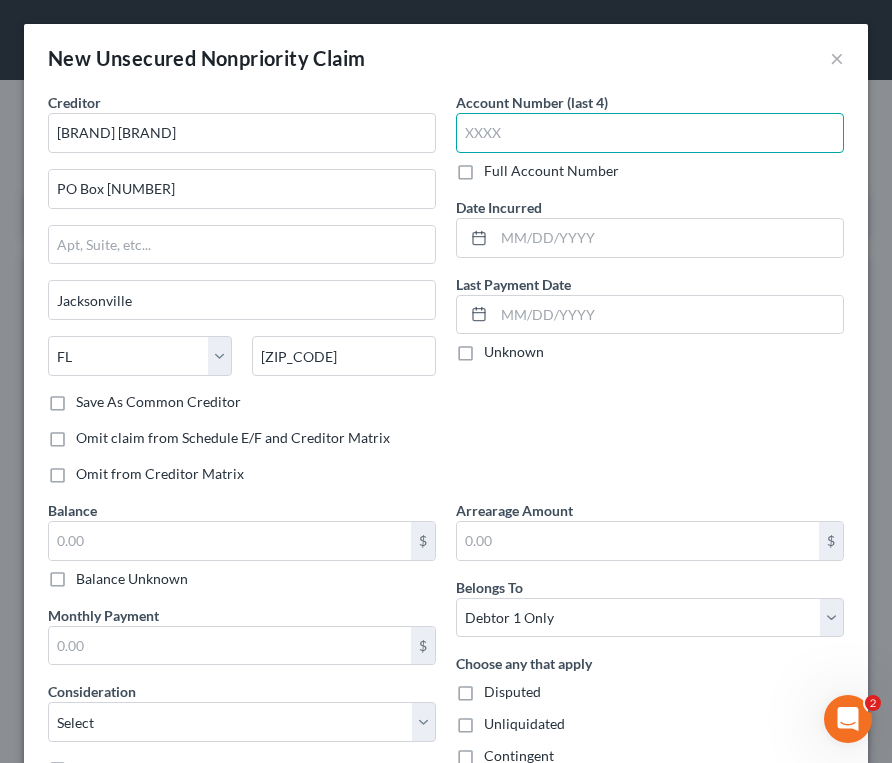 click at bounding box center [650, 133] 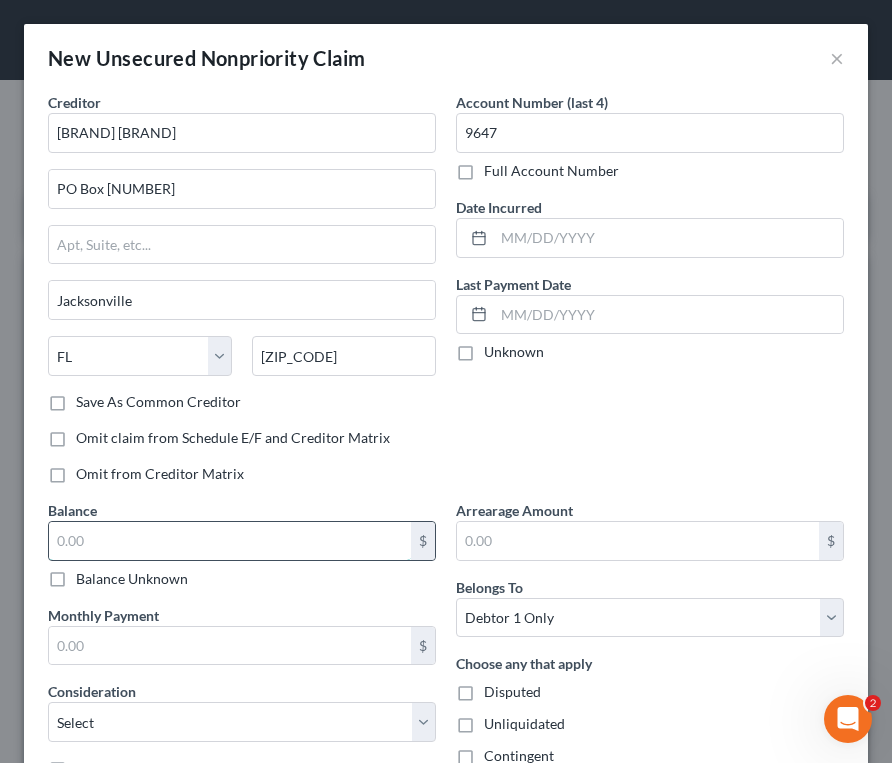 click at bounding box center (230, 541) 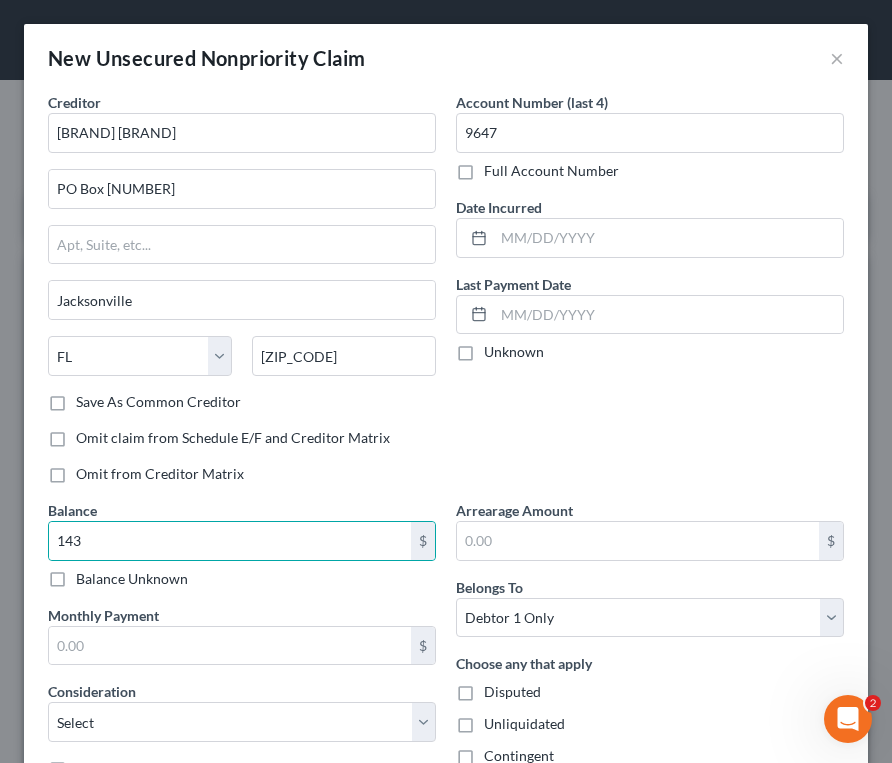 click on "Account Number (last 4)
9647
Full Account Number
Date Incurred         Last Payment Date         Unknown" at bounding box center (650, 296) 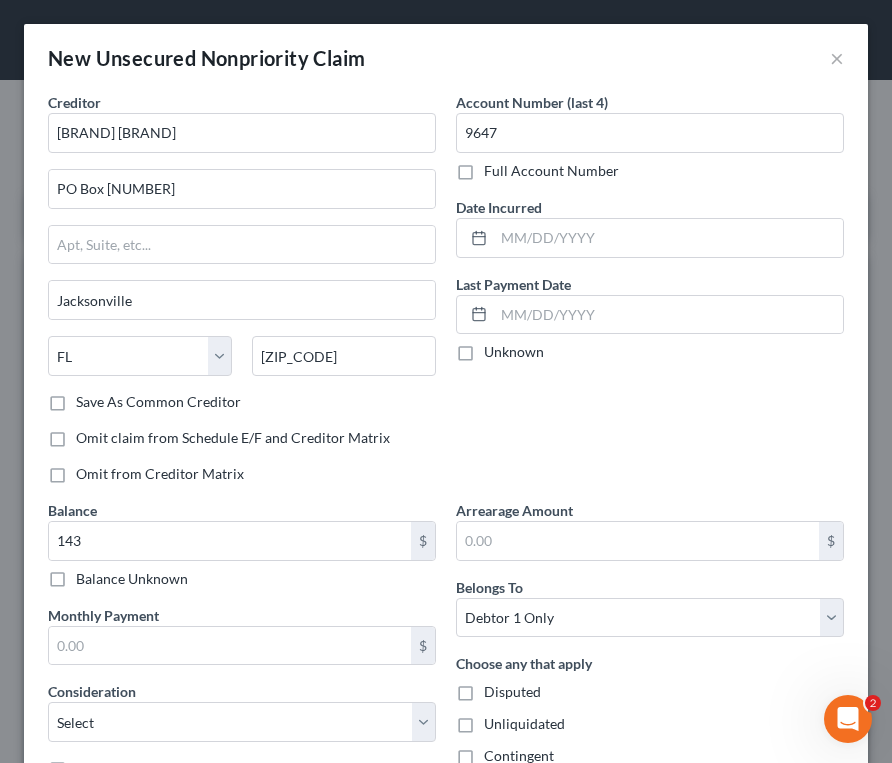 scroll, scrollTop: 100, scrollLeft: 0, axis: vertical 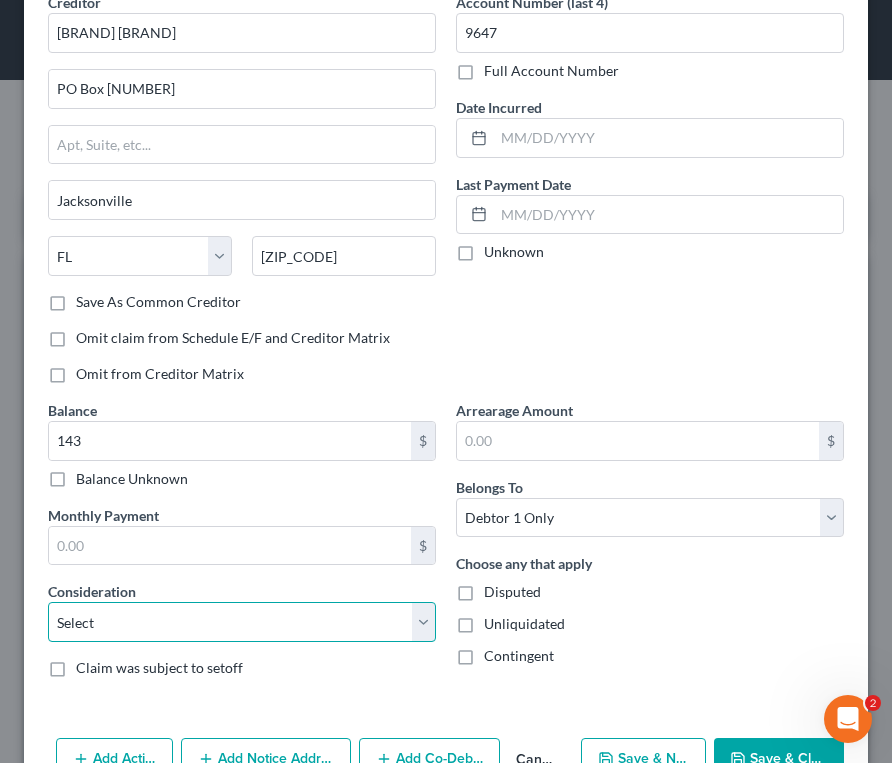 click on "Select Cable / Satellite Services Collection Agency Credit Card Debt Debt Counseling / Attorneys Deficiency Balance Domestic Support Obligations Home / Car Repairs Income Taxes Judgment Liens Medical Services Monies Loaned / Advanced Mortgage Obligation From Divorce Or Separation Obligation To Pensions Other Overdrawn Bank Account Promised To Help Pay Creditors Student Loans Suppliers And Vendors Telephone / Internet Services Utility Services" at bounding box center (242, 622) 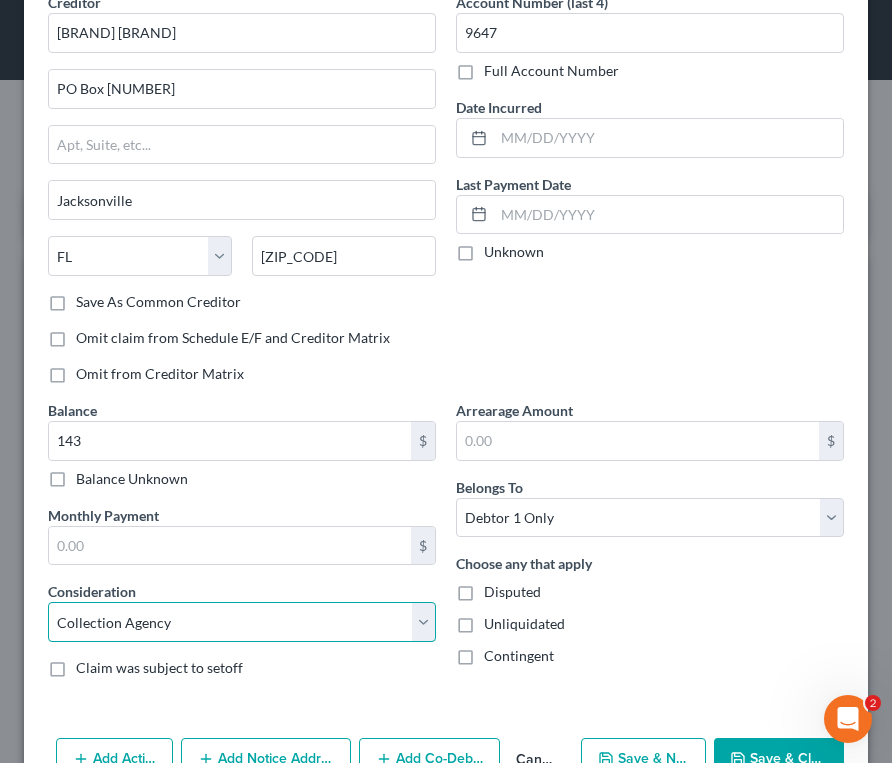 click on "Select Cable / Satellite Services Collection Agency Credit Card Debt Debt Counseling / Attorneys Deficiency Balance Domestic Support Obligations Home / Car Repairs Income Taxes Judgment Liens Medical Services Monies Loaned / Advanced Mortgage Obligation From Divorce Or Separation Obligation To Pensions Other Overdrawn Bank Account Promised To Help Pay Creditors Student Loans Suppliers And Vendors Telephone / Internet Services Utility Services" at bounding box center (242, 622) 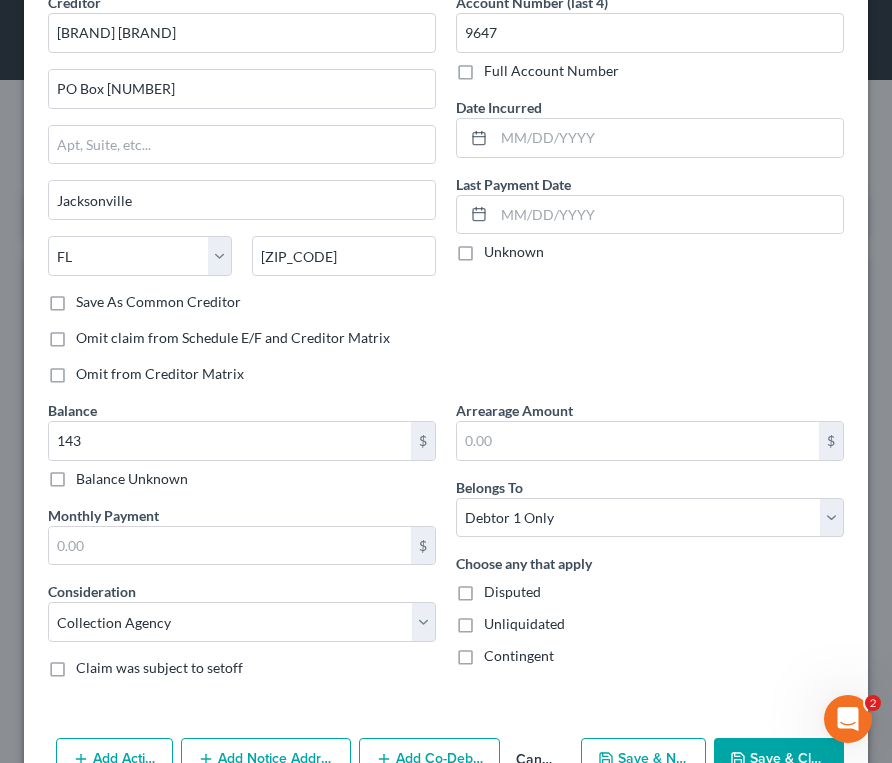 click on "Account Number (last 4)
9647
Full Account Number
Date Incurred         Last Payment Date         Unknown" at bounding box center (650, 196) 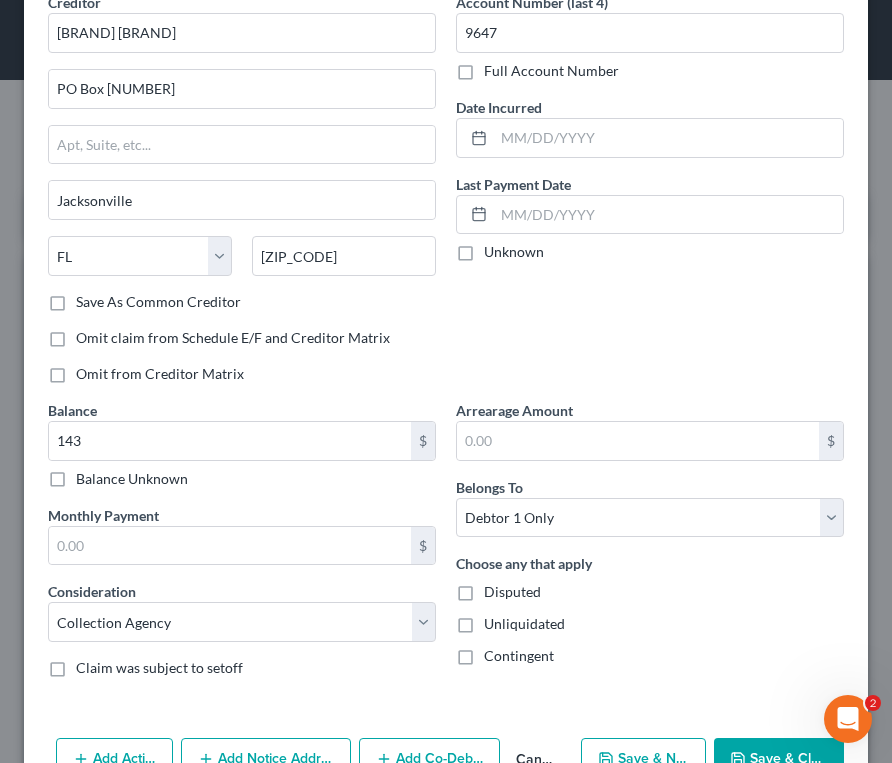scroll, scrollTop: 157, scrollLeft: 0, axis: vertical 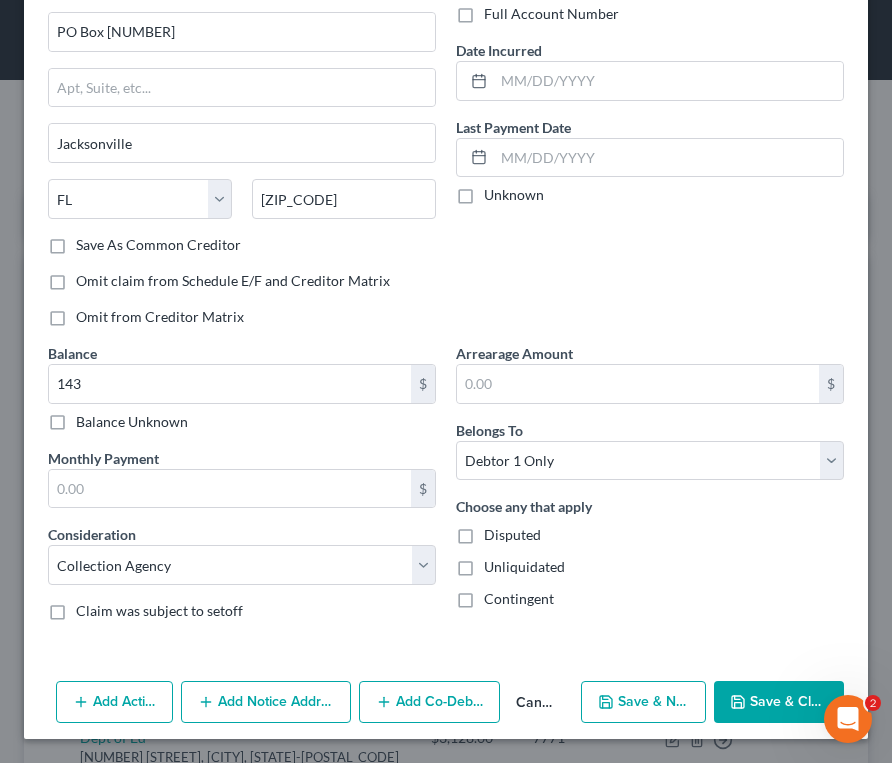click on "Unliquidated" at bounding box center (650, 567) 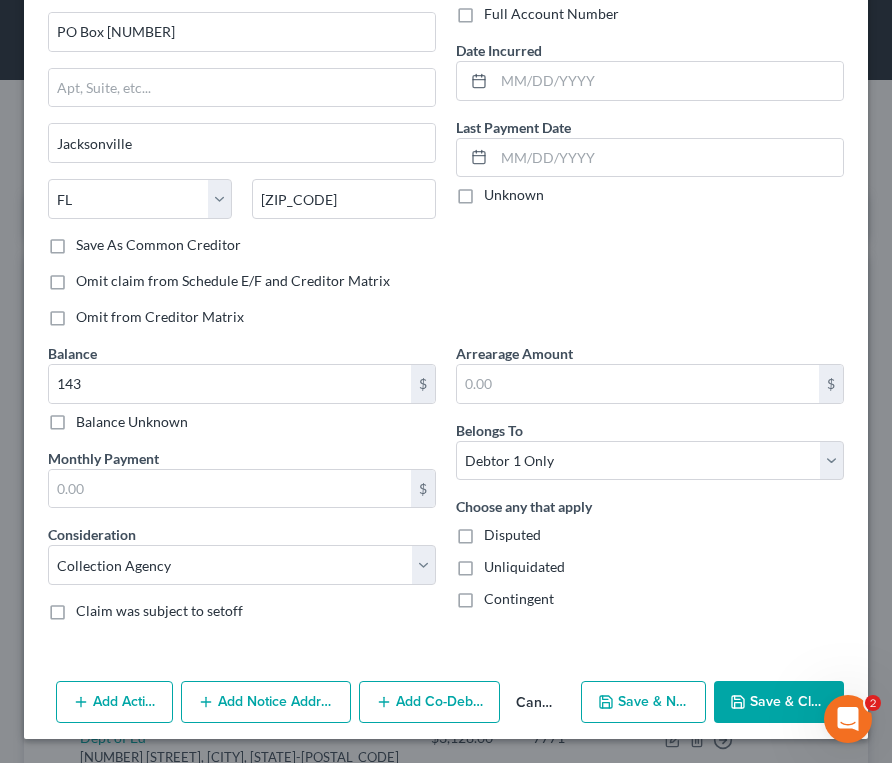 click on "Save & New" at bounding box center [643, 702] 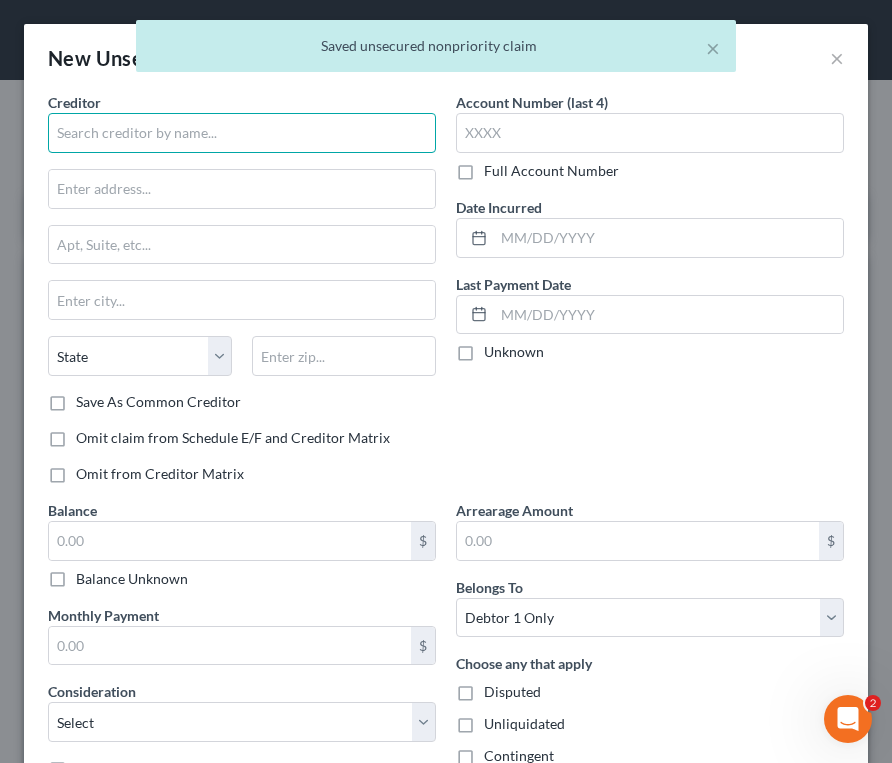 click at bounding box center [242, 133] 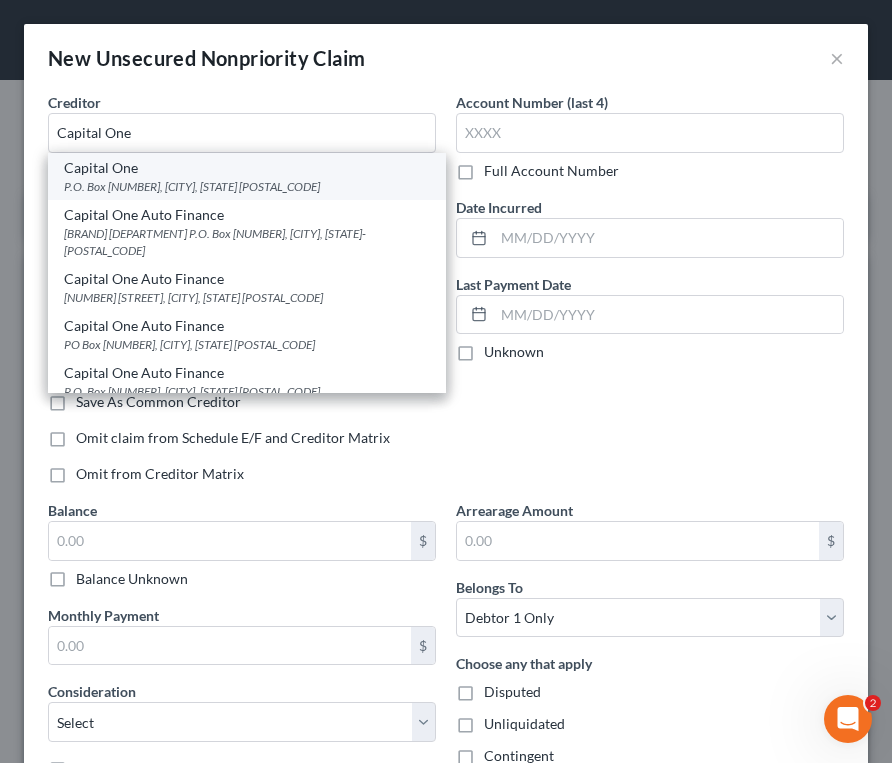 click on "P.O. Box [NUMBER], [CITY], [STATE] [POSTAL_CODE]" at bounding box center (247, 186) 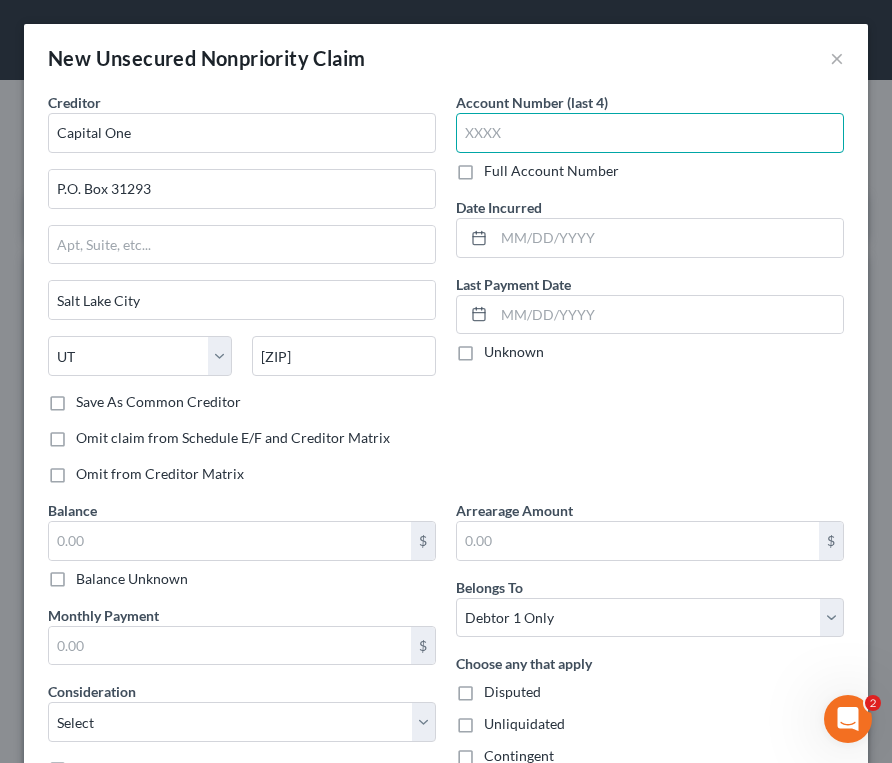 click at bounding box center (650, 133) 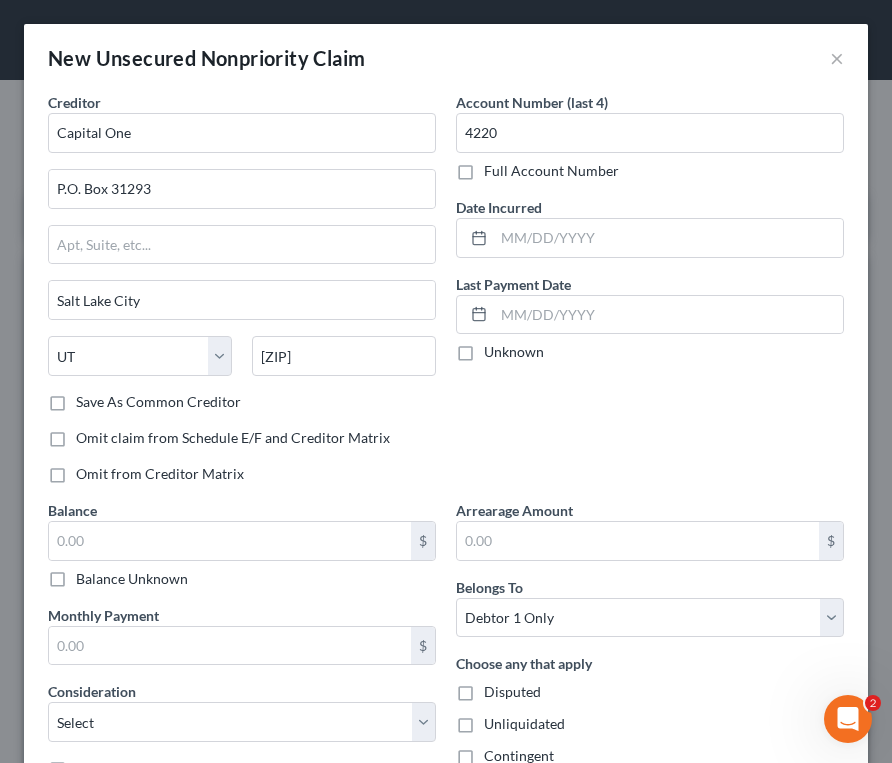 click on "Account Number (last 4)
[ACCOUNT_LAST_4]
Full Account Number
Date Incurred         Last Payment Date         Unknown" at bounding box center [650, 296] 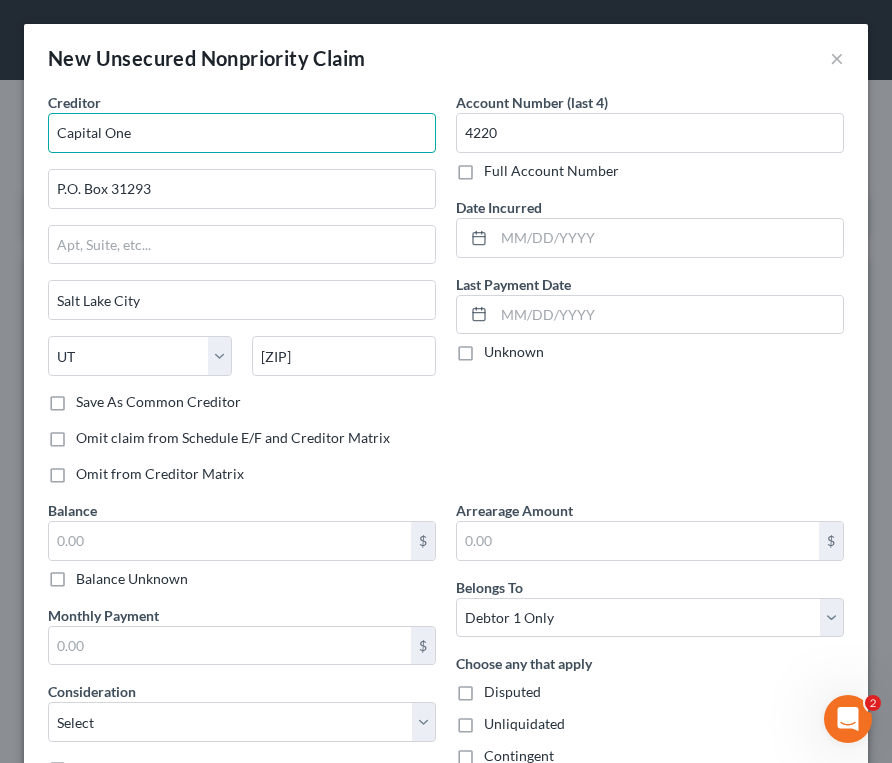 click on "Capital One" at bounding box center [242, 133] 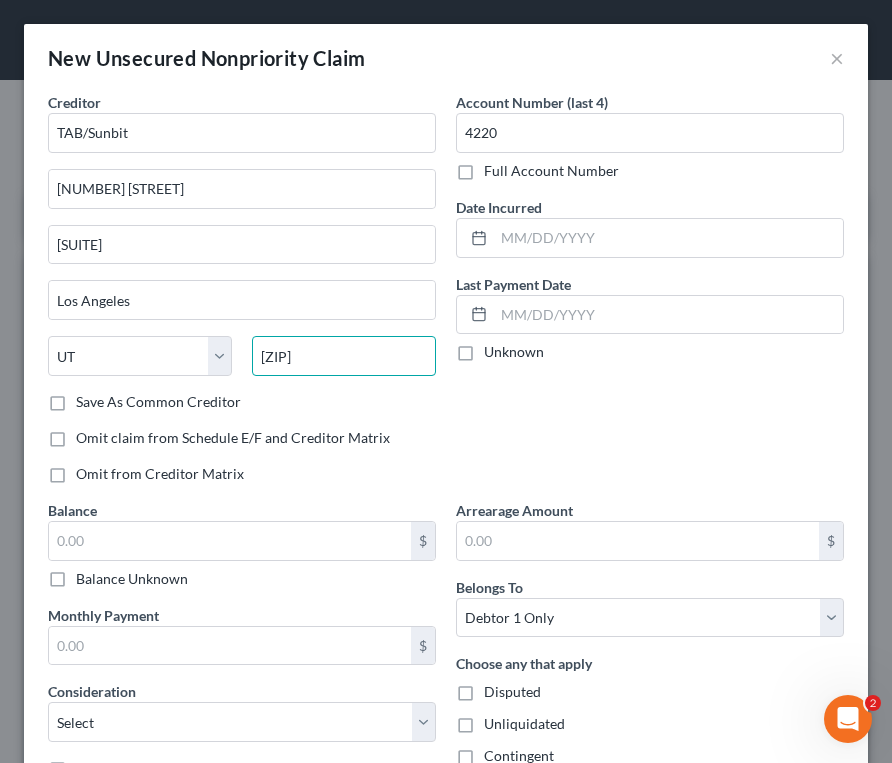 click on "[ZIP]" at bounding box center (344, 356) 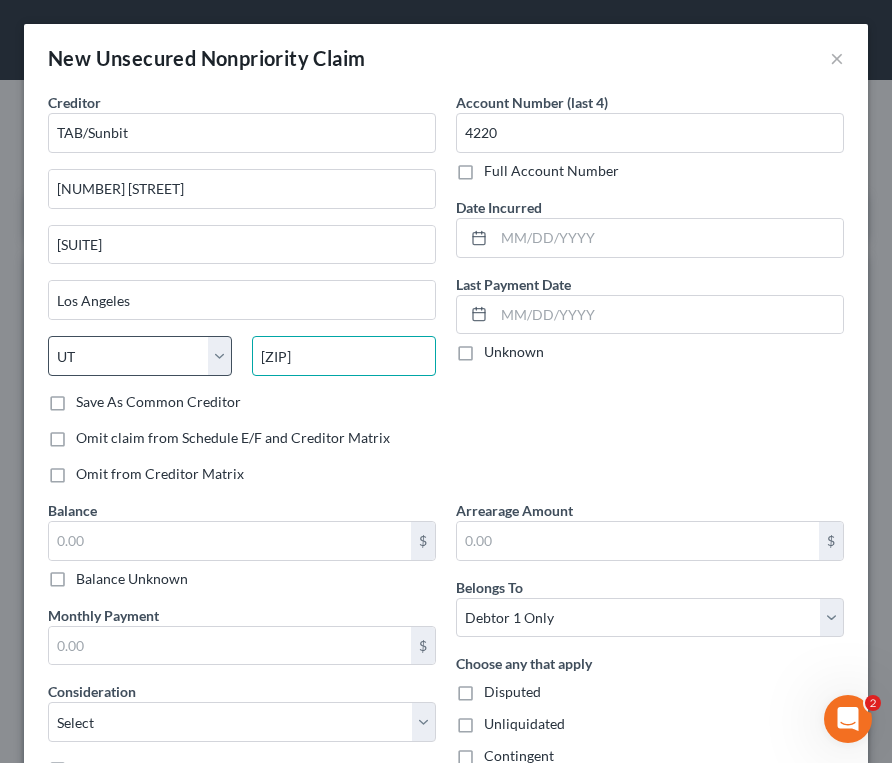 drag, startPoint x: 350, startPoint y: 354, endPoint x: 206, endPoint y: 349, distance: 144.08678 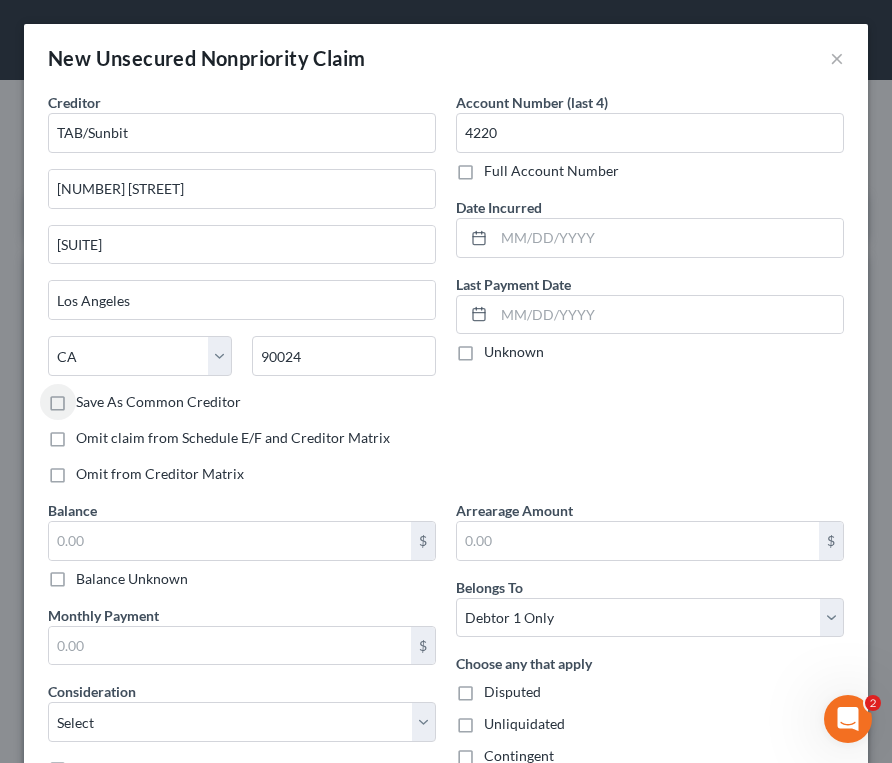 click on "Account Number (last 4)
[ACCOUNT_LAST_4]
Full Account Number
Date Incurred         Last Payment Date         Unknown" at bounding box center [650, 296] 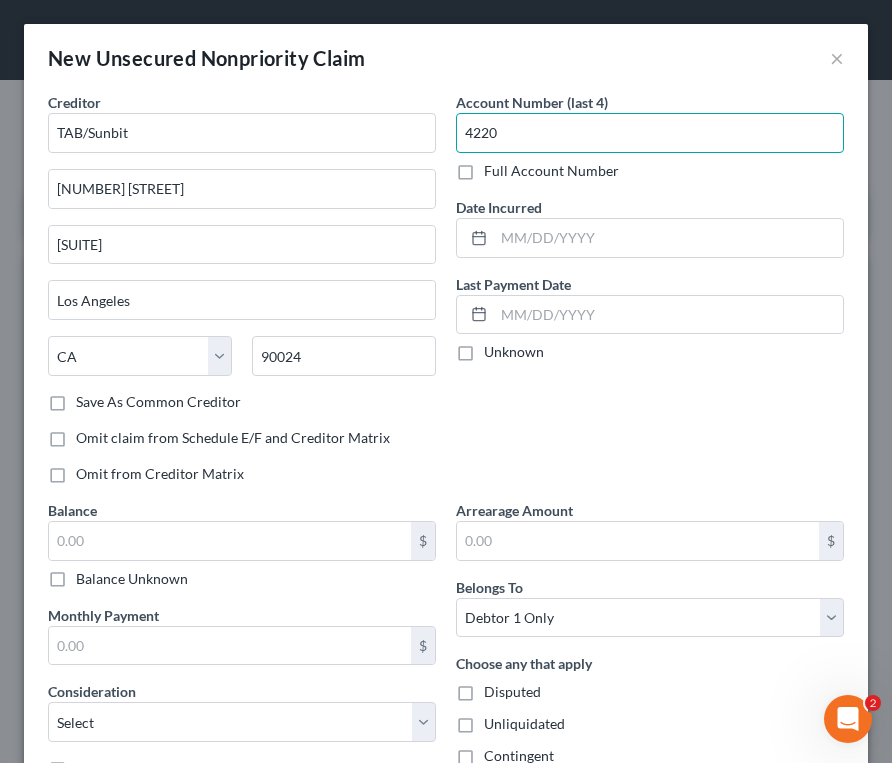 click on "4220" at bounding box center [650, 133] 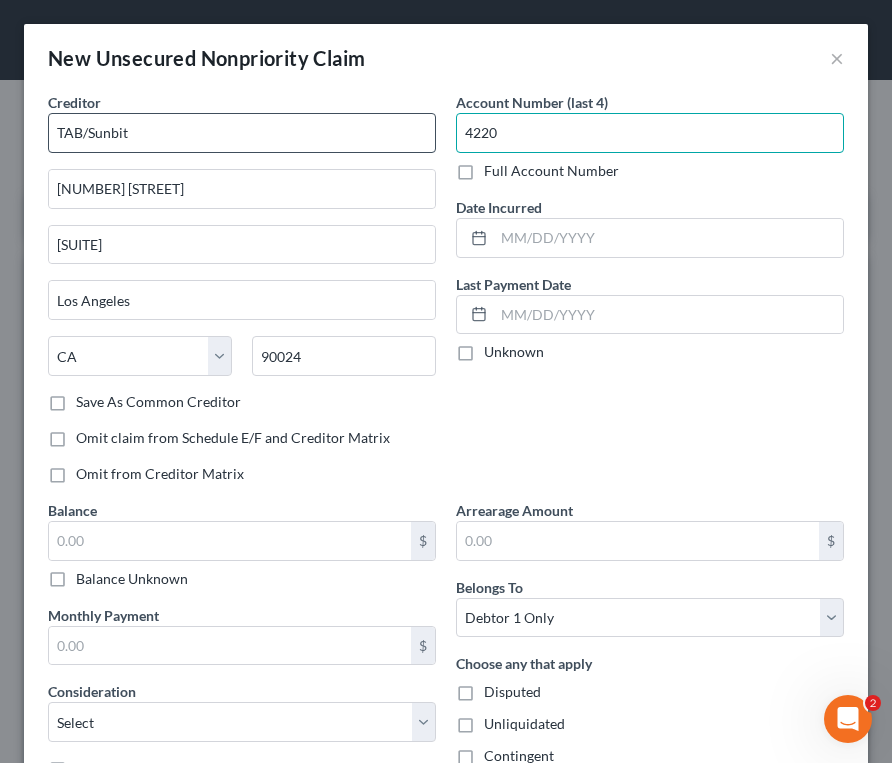 drag, startPoint x: 450, startPoint y: 128, endPoint x: 426, endPoint y: 126, distance: 24.083189 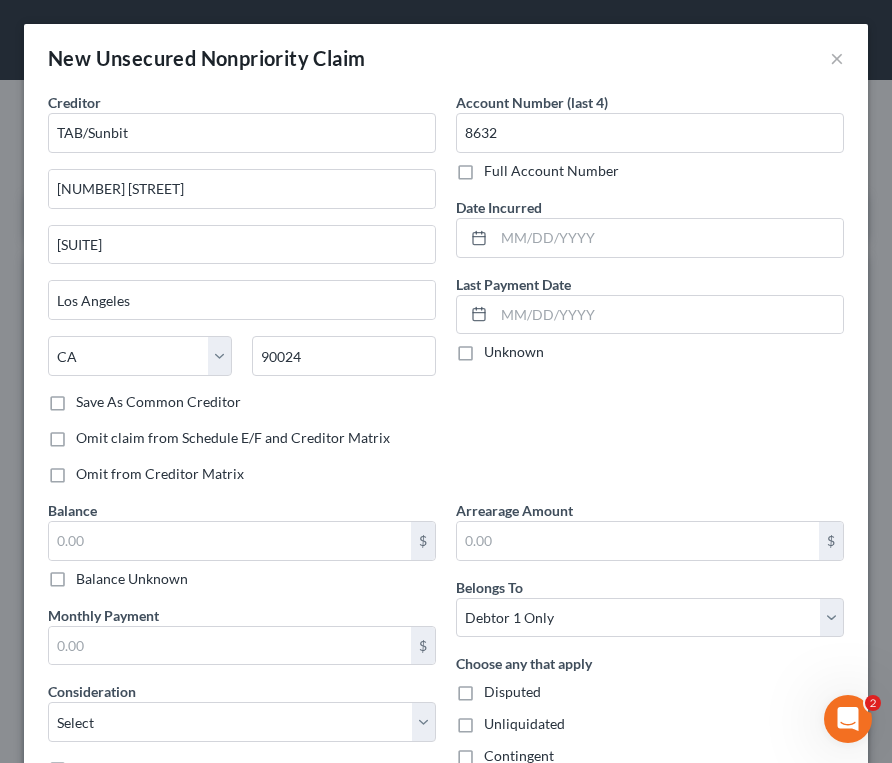 drag, startPoint x: 727, startPoint y: 428, endPoint x: 582, endPoint y: 428, distance: 145 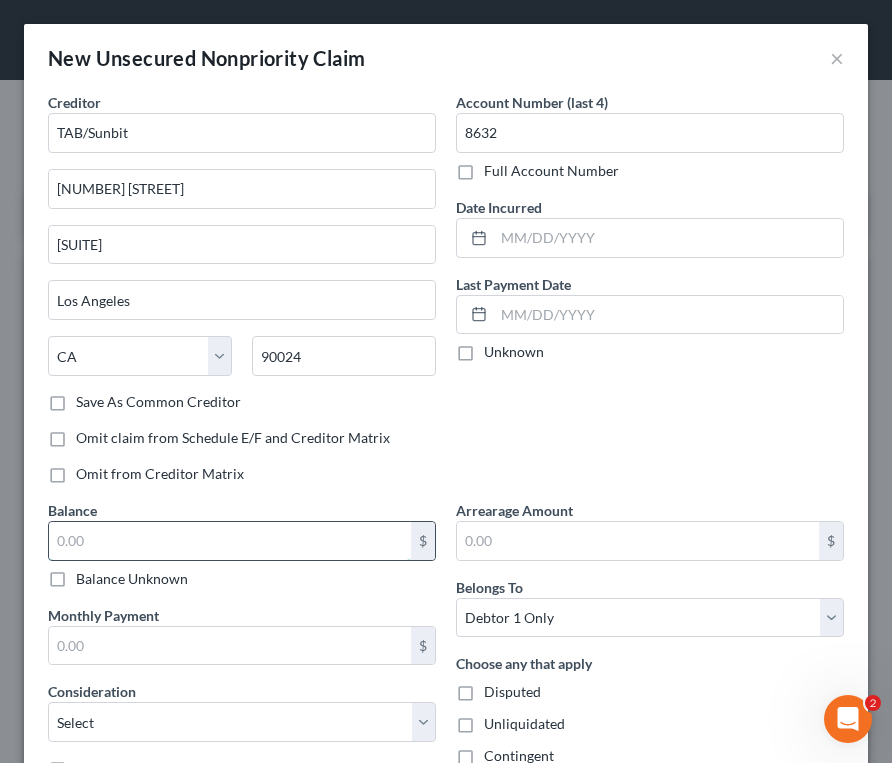 click at bounding box center (230, 541) 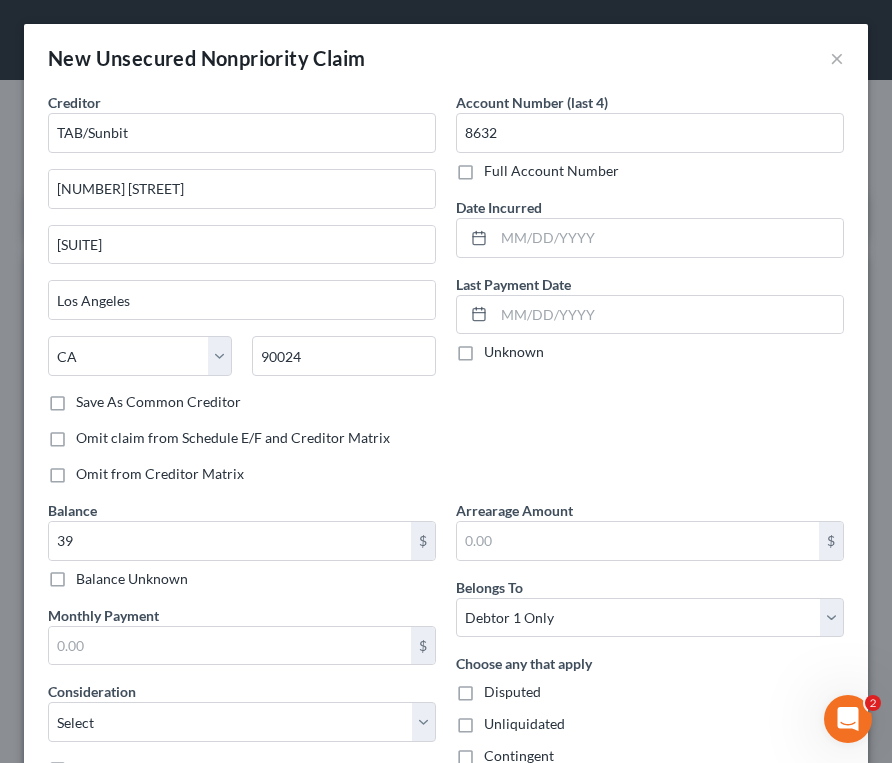 click on "Account Number (last 4)
8632
Full Account Number
Date Incurred         Last Payment Date         Unknown" at bounding box center (650, 296) 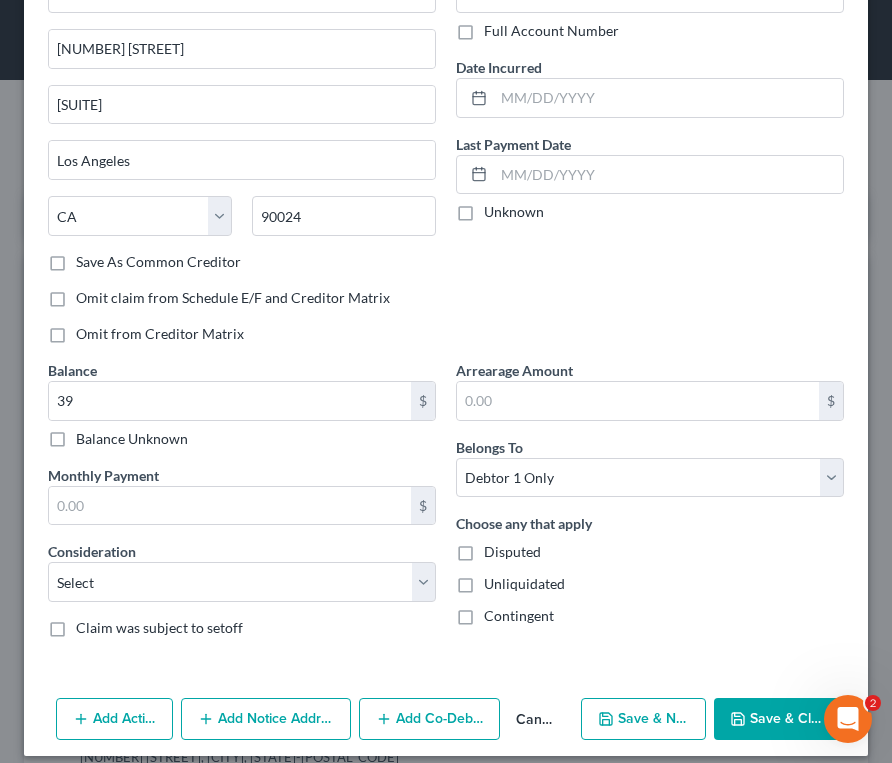 scroll, scrollTop: 157, scrollLeft: 0, axis: vertical 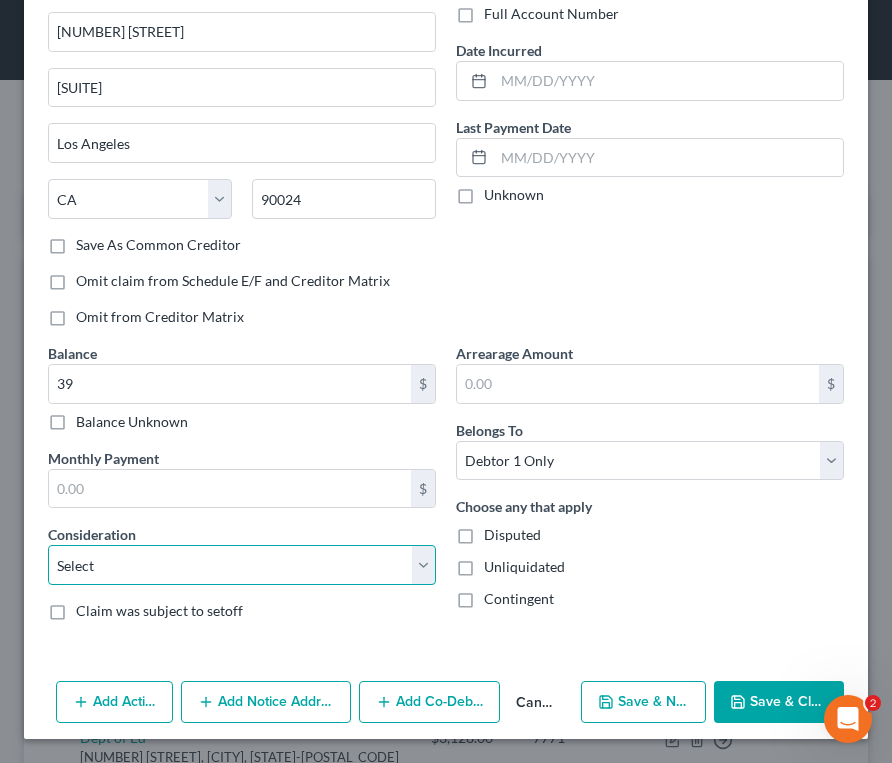 drag, startPoint x: 326, startPoint y: 565, endPoint x: 292, endPoint y: 565, distance: 34 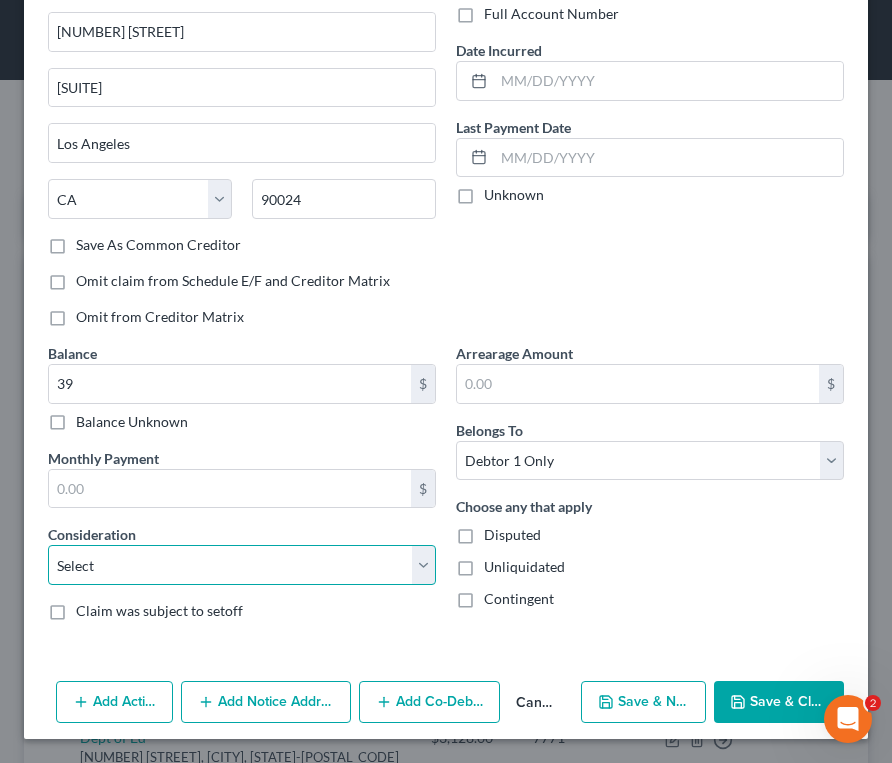click on "Select Cable / Satellite Services Collection Agency Credit Card Debt Debt Counseling / Attorneys Deficiency Balance Domestic Support Obligations Home / Car Repairs Income Taxes Judgment Liens Medical Services Monies Loaned / Advanced Mortgage Obligation From Divorce Or Separation Obligation To Pensions Other Overdrawn Bank Account Promised To Help Pay Creditors Student Loans Suppliers And Vendors Telephone / Internet Services Utility Services" at bounding box center [242, 565] 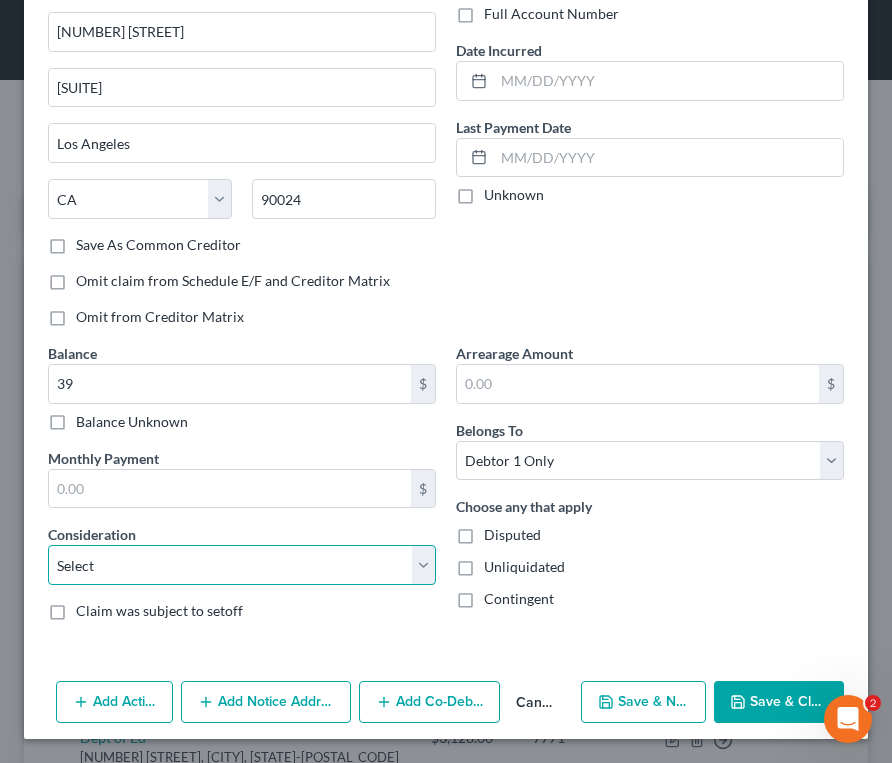 click on "Select Cable / Satellite Services Collection Agency Credit Card Debt Debt Counseling / Attorneys Deficiency Balance Domestic Support Obligations Home / Car Repairs Income Taxes Judgment Liens Medical Services Monies Loaned / Advanced Mortgage Obligation From Divorce Or Separation Obligation To Pensions Other Overdrawn Bank Account Promised To Help Pay Creditors Student Loans Suppliers And Vendors Telephone / Internet Services Utility Services" at bounding box center (242, 565) 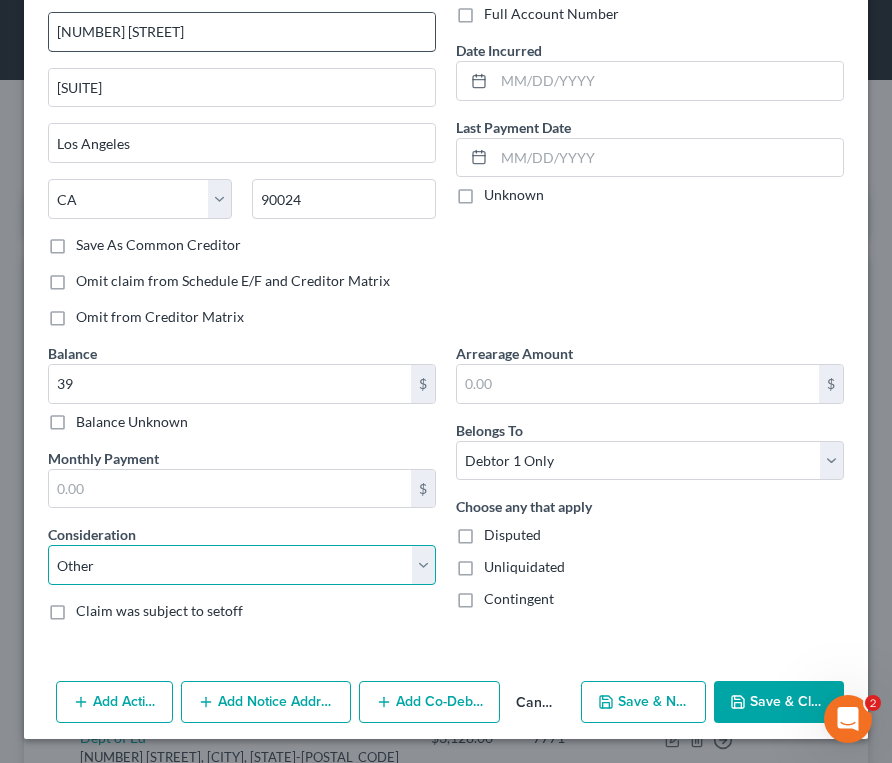click on "Select Cable / Satellite Services Collection Agency Credit Card Debt Debt Counseling / Attorneys Deficiency Balance Domestic Support Obligations Home / Car Repairs Income Taxes Judgment Liens Medical Services Monies Loaned / Advanced Mortgage Obligation From Divorce Or Separation Obligation To Pensions Other Overdrawn Bank Account Promised To Help Pay Creditors Student Loans Suppliers And Vendors Telephone / Internet Services Utility Services" at bounding box center [242, 565] 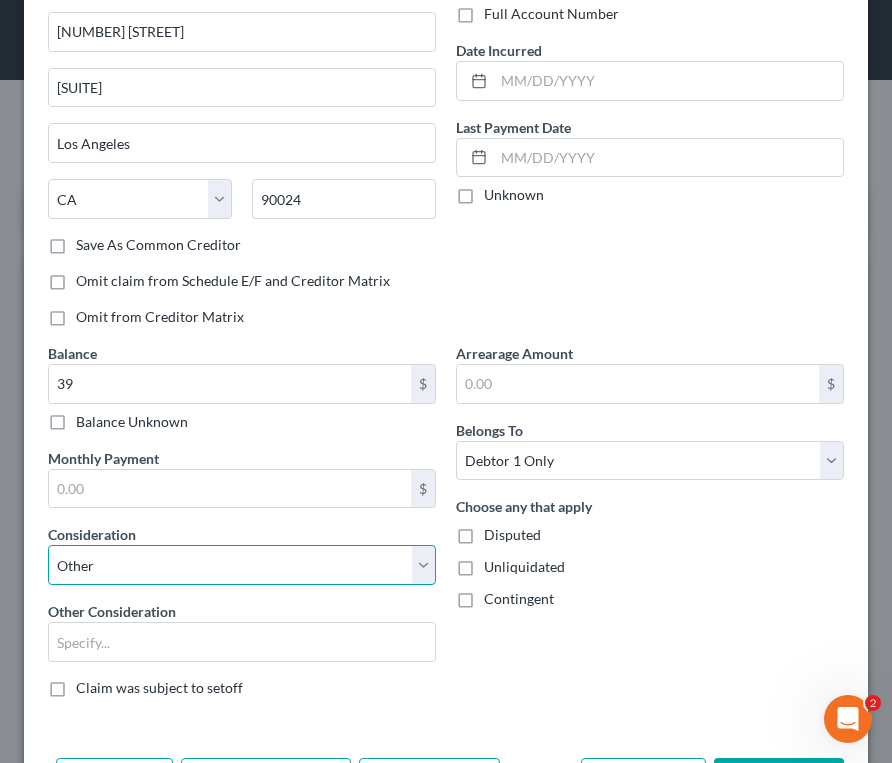 click on "Select Cable / Satellite Services Collection Agency Credit Card Debt Debt Counseling / Attorneys Deficiency Balance Domestic Support Obligations Home / Car Repairs Income Taxes Judgment Liens Medical Services Monies Loaned / Advanced Mortgage Obligation From Divorce Or Separation Obligation To Pensions Other Overdrawn Bank Account Promised To Help Pay Creditors Student Loans Suppliers And Vendors Telephone / Internet Services Utility Services" at bounding box center (242, 565) 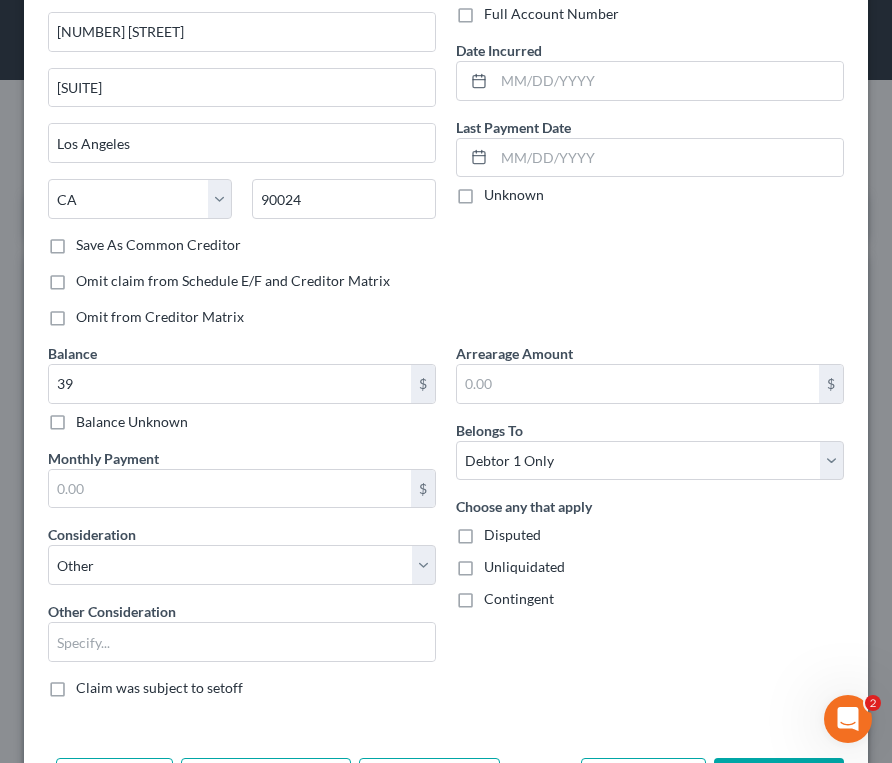 click on "Account Number (last 4)
8632
Full Account Number
Date Incurred         Last Payment Date         Unknown" at bounding box center (650, 139) 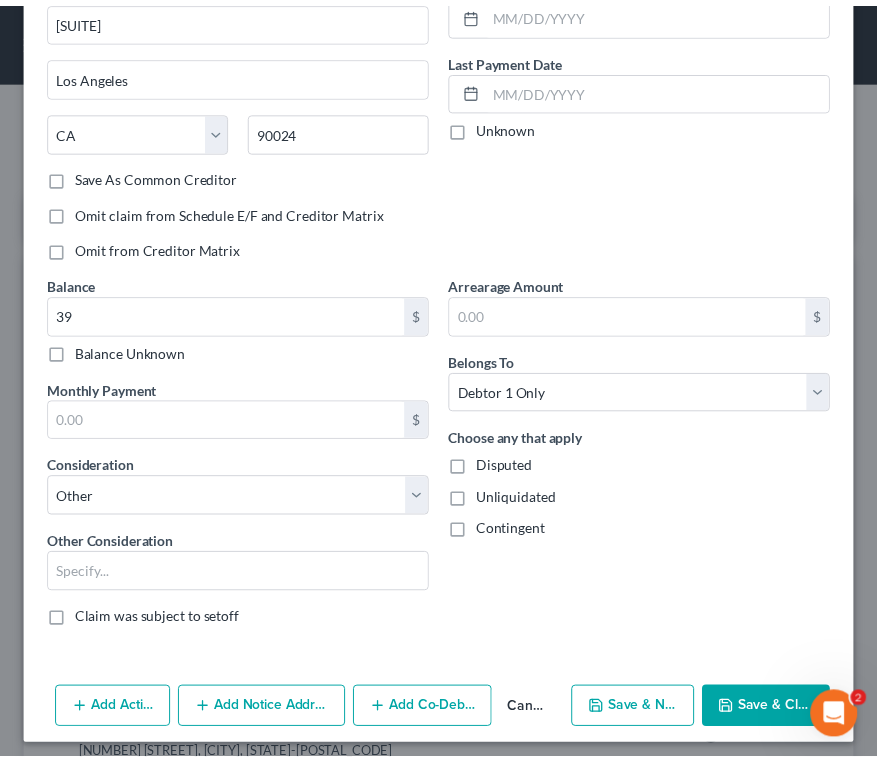 scroll, scrollTop: 234, scrollLeft: 0, axis: vertical 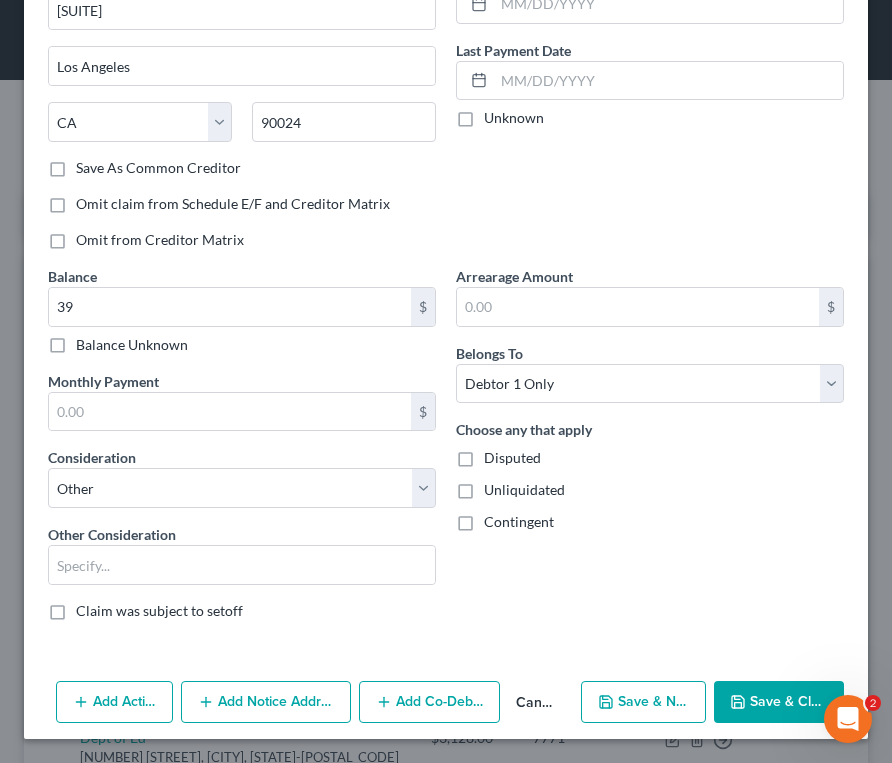 click on "Save & Close" at bounding box center (779, 702) 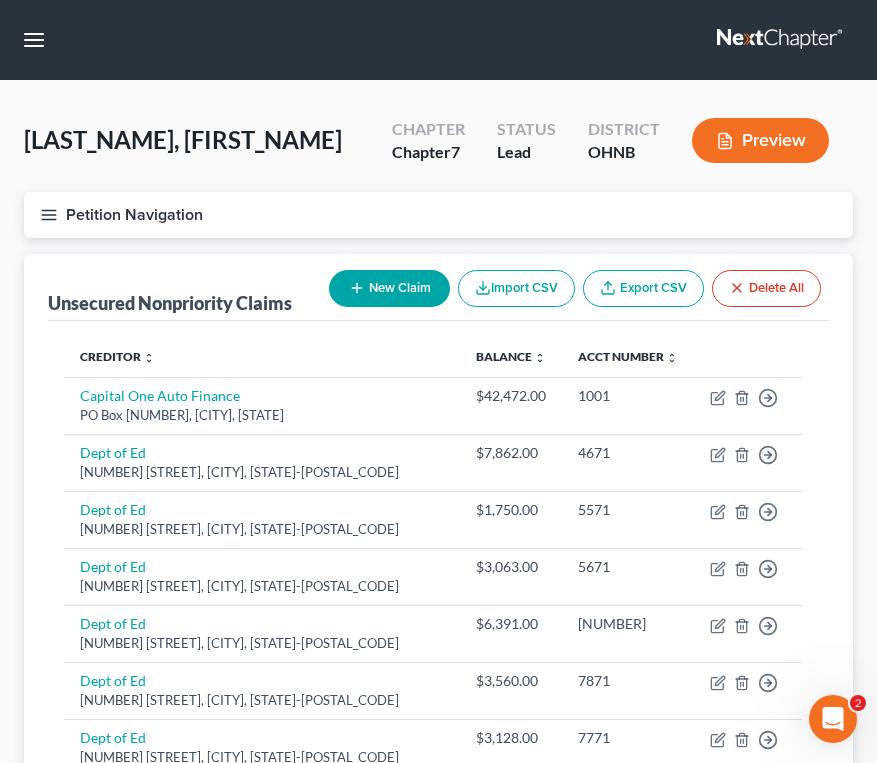 click on "[LAST_NAME], [FIRST_NAME] Upgraded Chapter Chapter  7 Status Lead District OHNB Preview Petition Navigation
Case Dashboard
Payments
Invoices
Payments
Payments
Credit Report
Home" at bounding box center [438, 746] 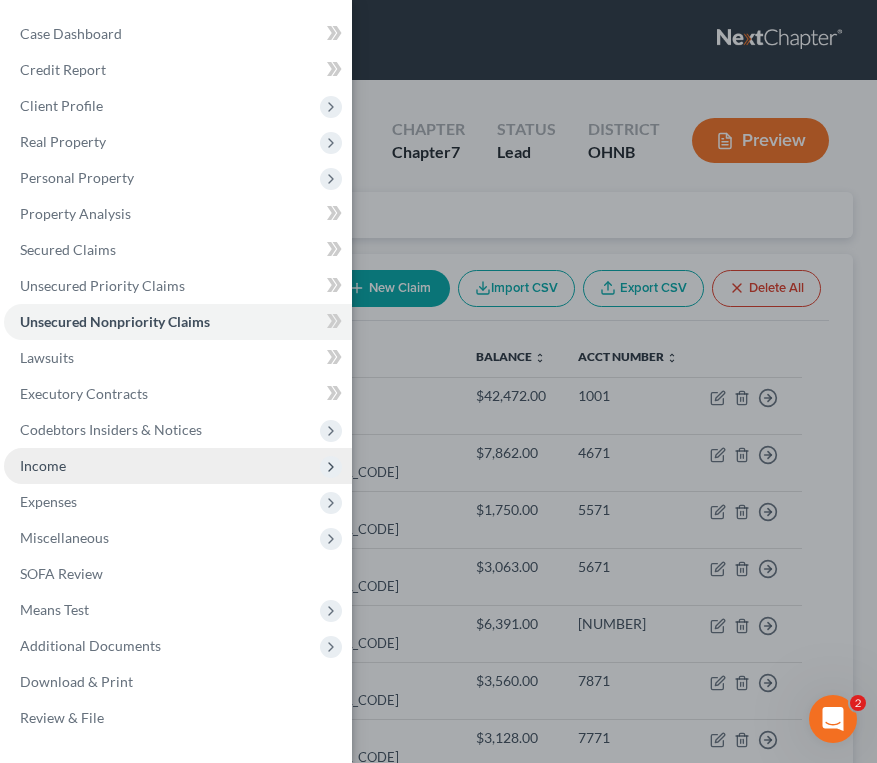 click on "Income" at bounding box center (43, 465) 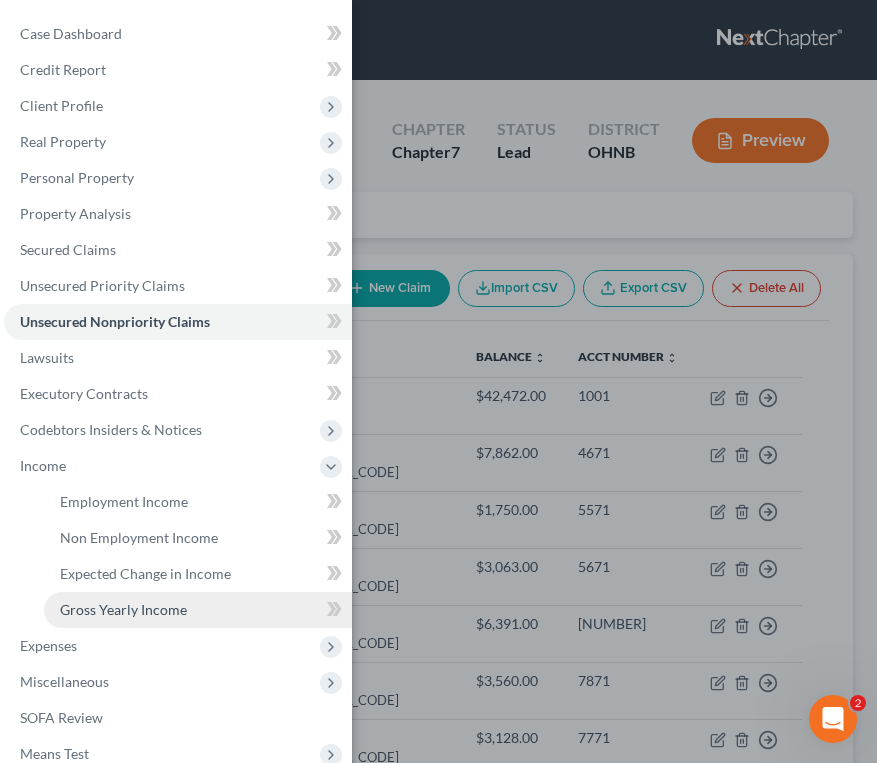 click on "Gross Yearly Income" at bounding box center [123, 609] 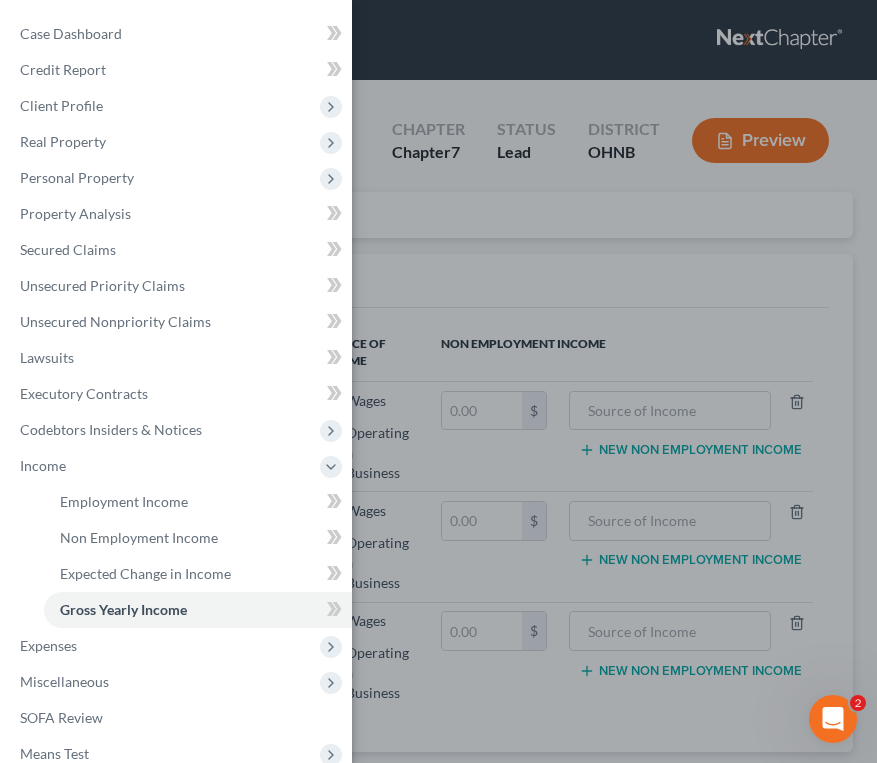 click on "Case Dashboard
Payments
Invoices
Payments
Payments
Credit Report
Client Profile" at bounding box center [438, 381] 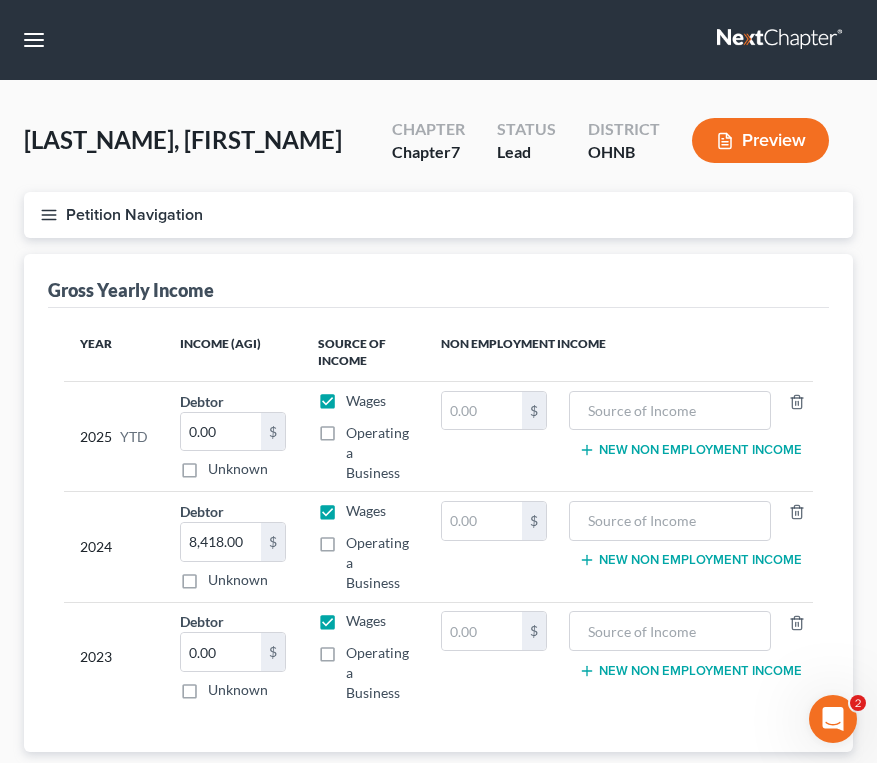 click on "Gross Yearly Income" at bounding box center (438, 281) 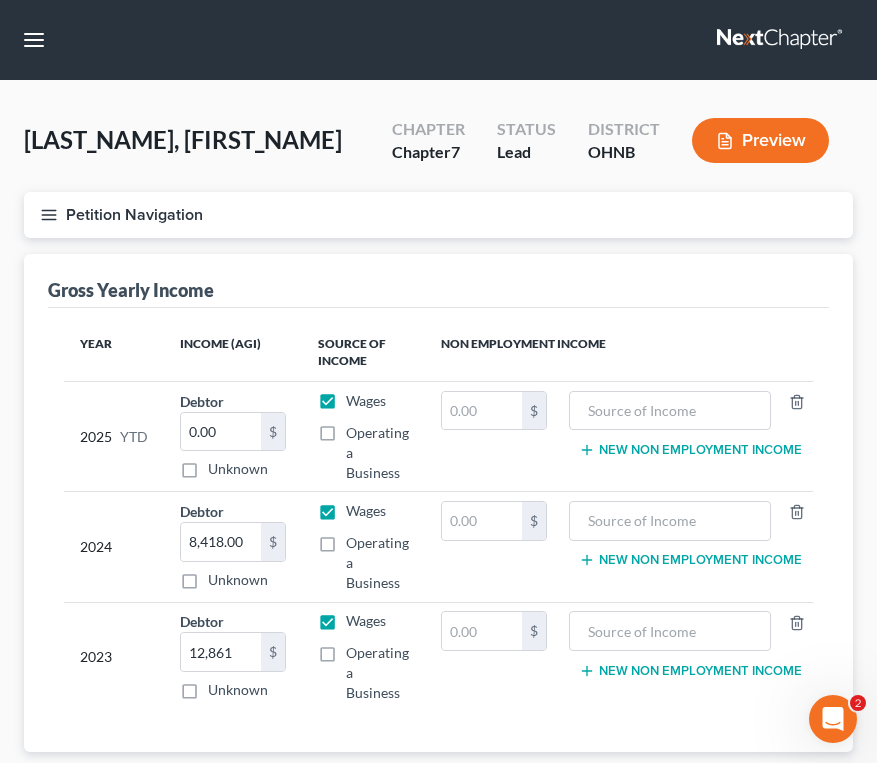 click on "$" at bounding box center (494, 657) 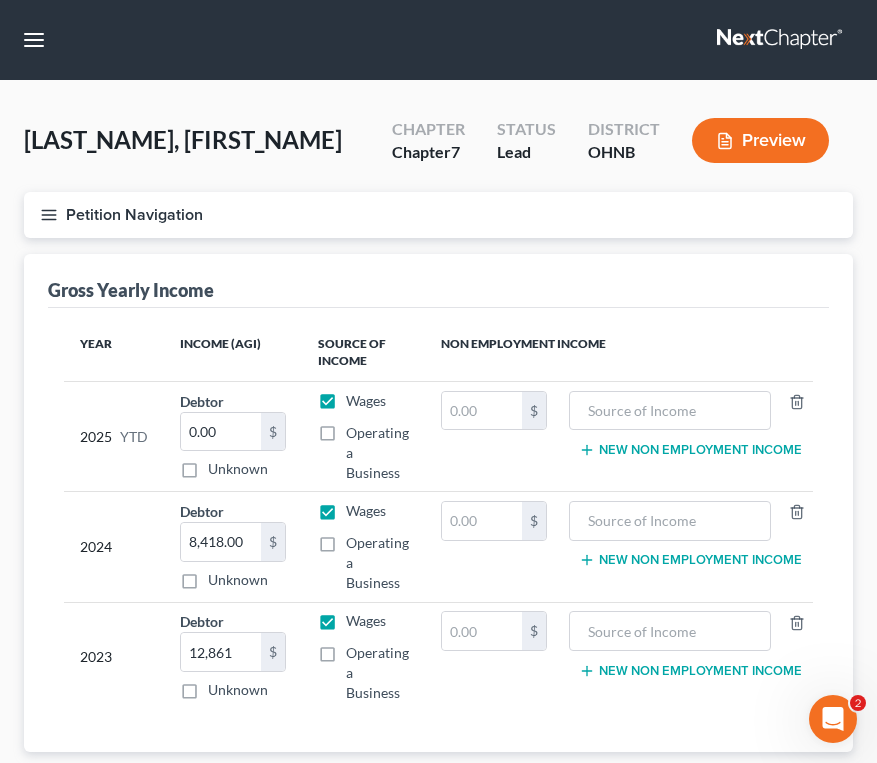 click on "$" at bounding box center [494, 436] 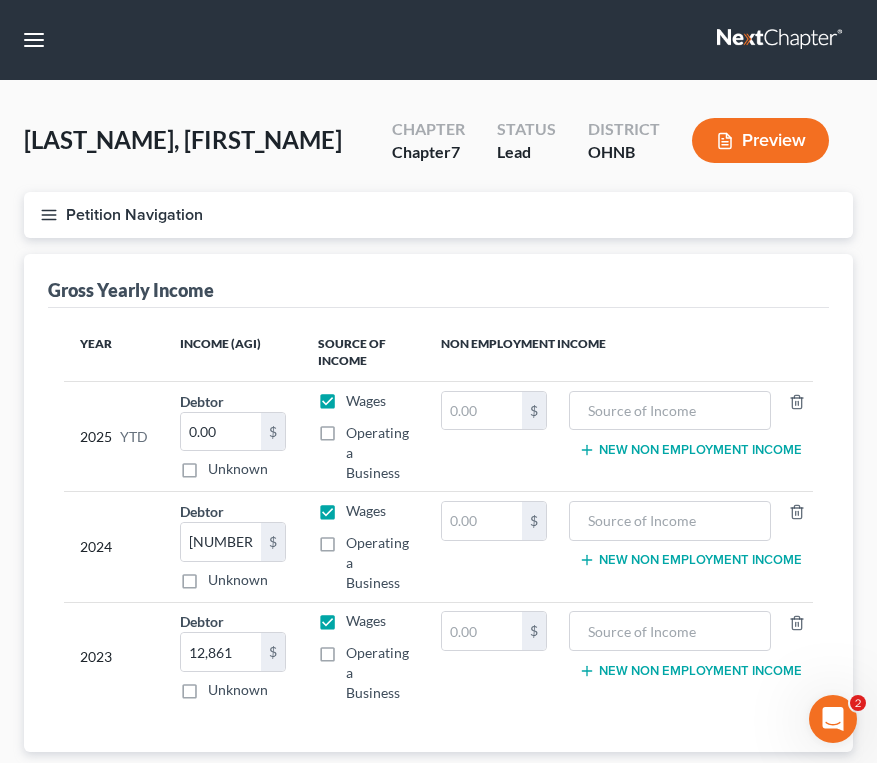 click on "$" at bounding box center (494, 436) 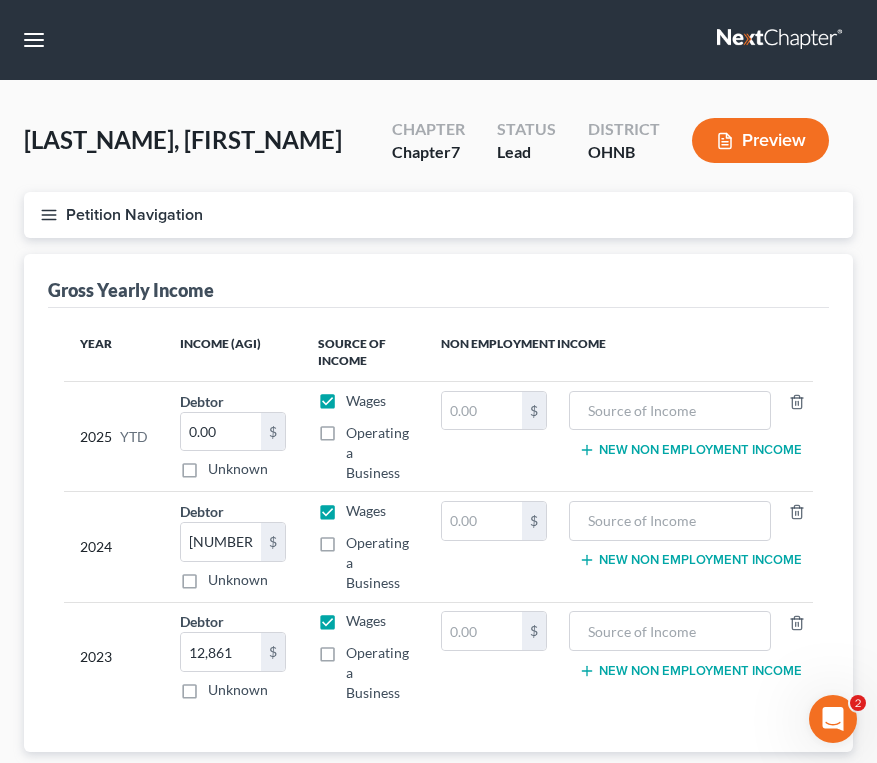 click on "Gross Yearly Income" at bounding box center (438, 281) 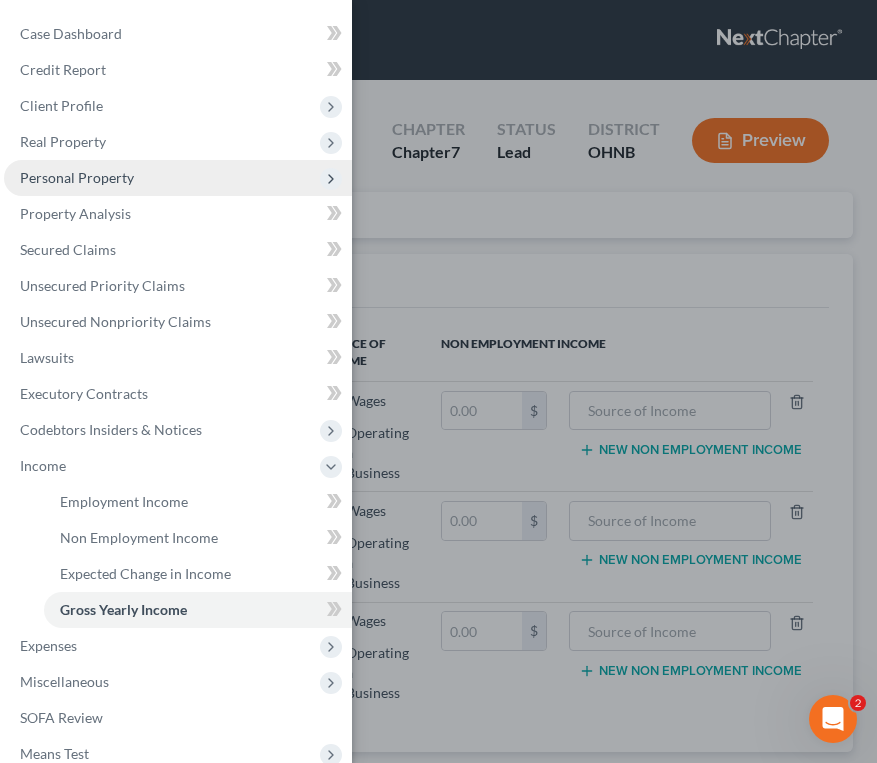 click on "Personal Property" at bounding box center (77, 177) 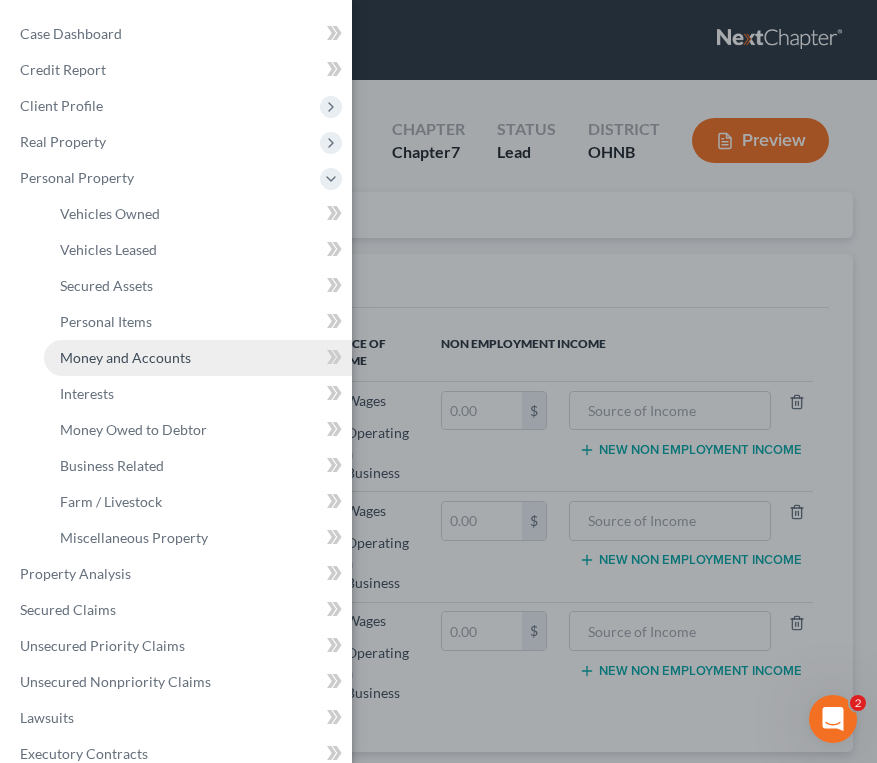 click on "Money and Accounts" at bounding box center (125, 357) 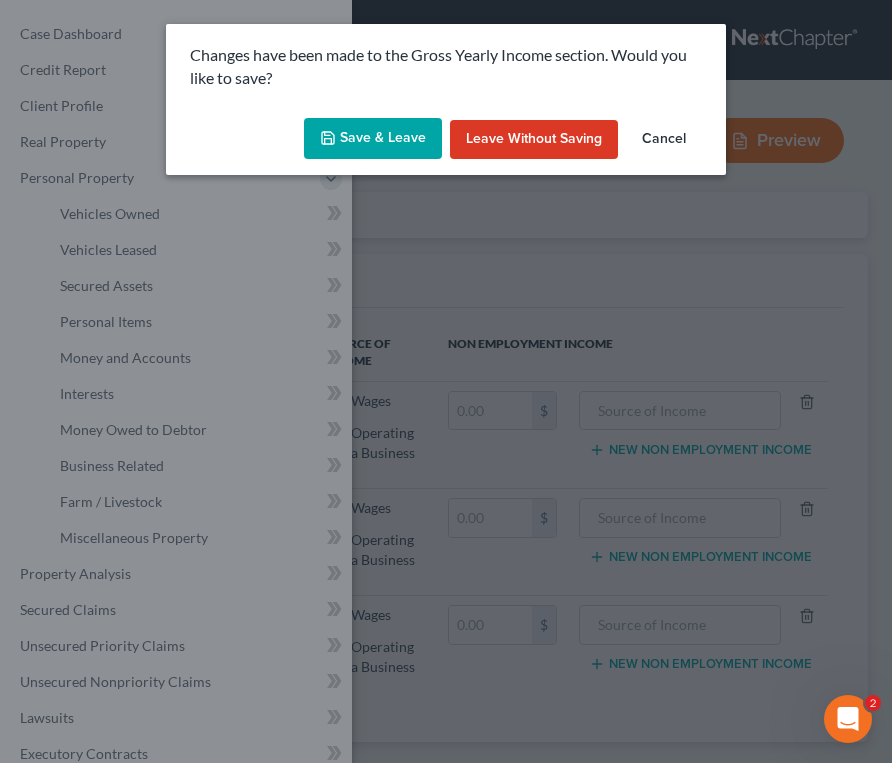 click on "Save & Leave" at bounding box center (373, 139) 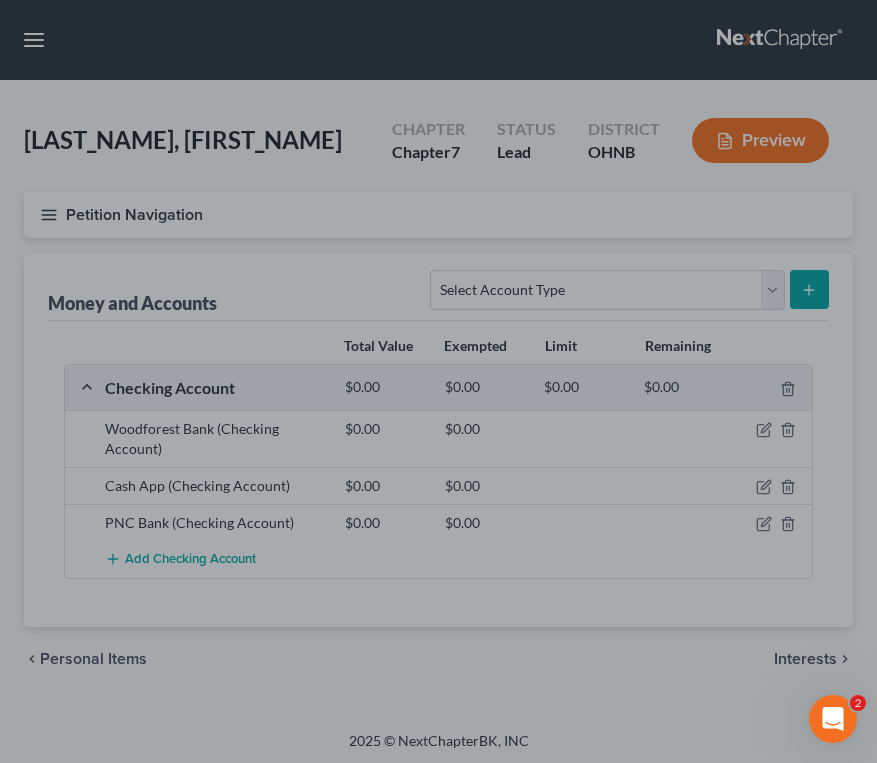 click at bounding box center (438, 381) 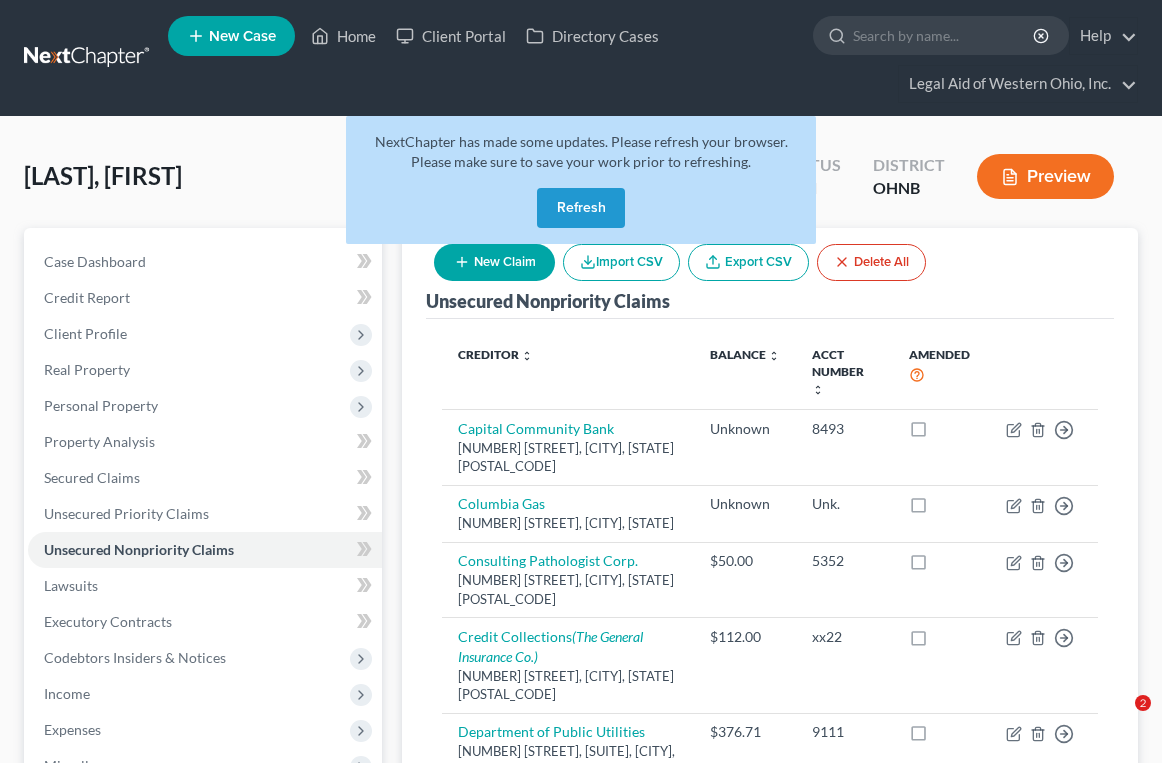 scroll, scrollTop: 0, scrollLeft: 0, axis: both 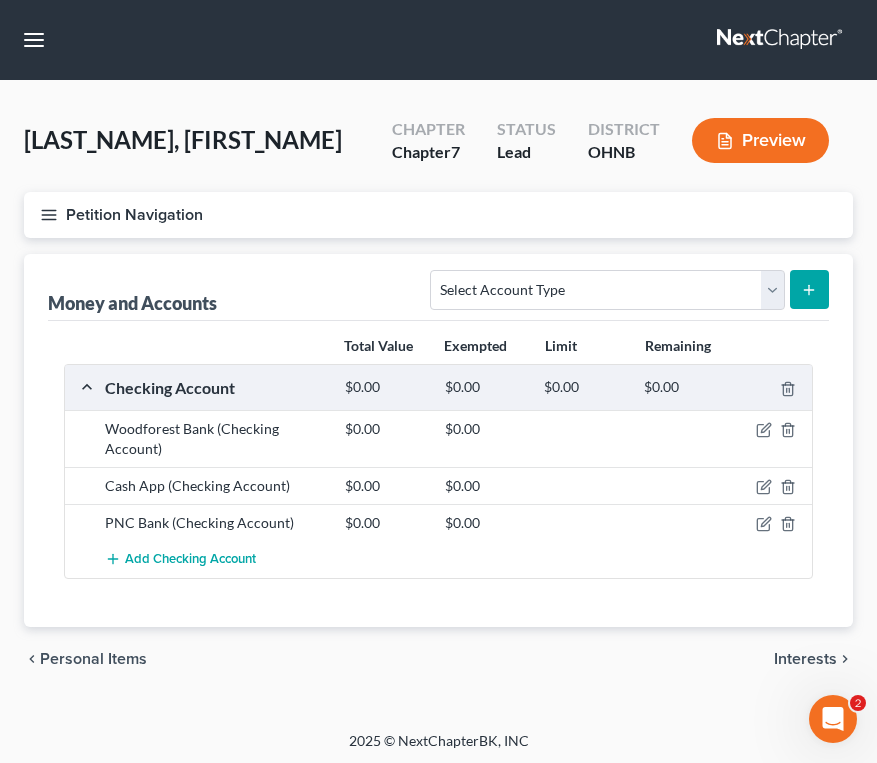 click 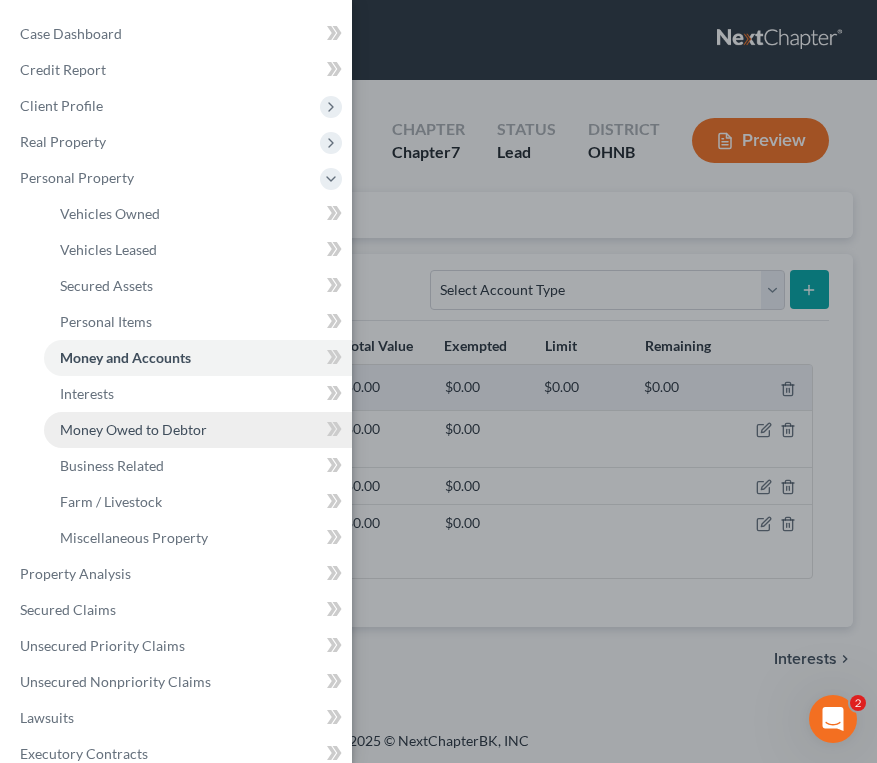 click on "Money Owed to Debtor" at bounding box center [133, 429] 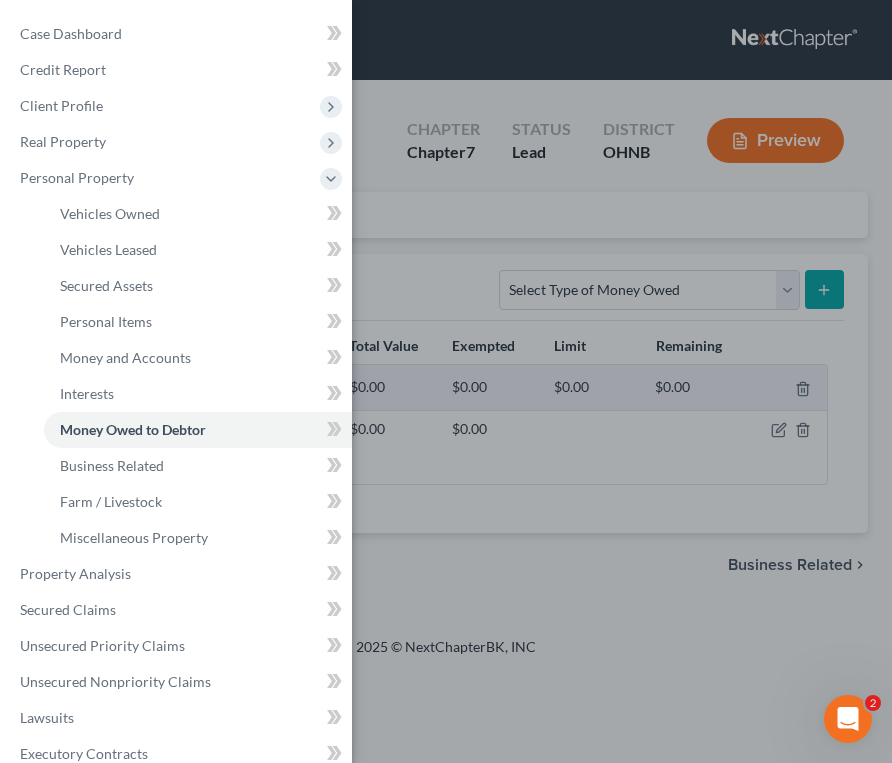click on "Case Dashboard
Payments
Invoices
Payments
Payments
Credit Report
Client Profile" at bounding box center [446, 381] 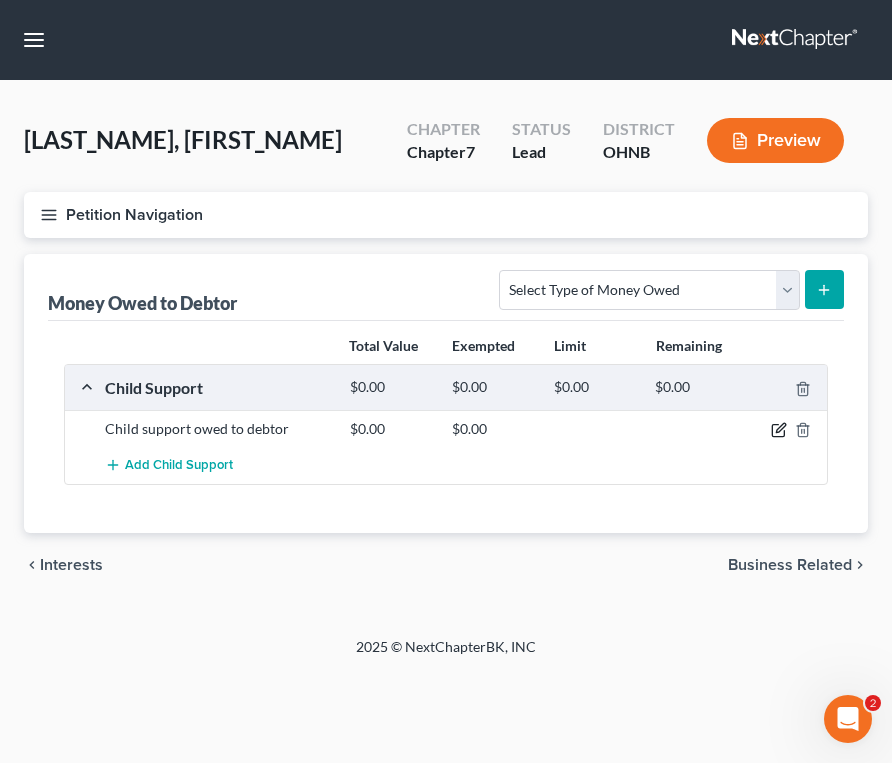 click 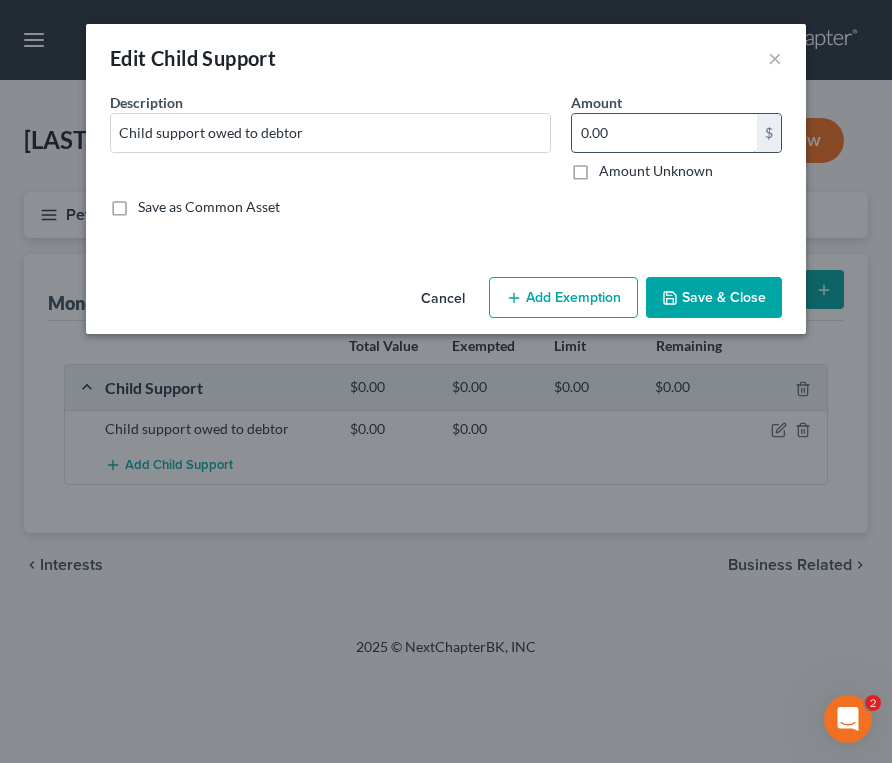 click on "0.00" at bounding box center (664, 133) 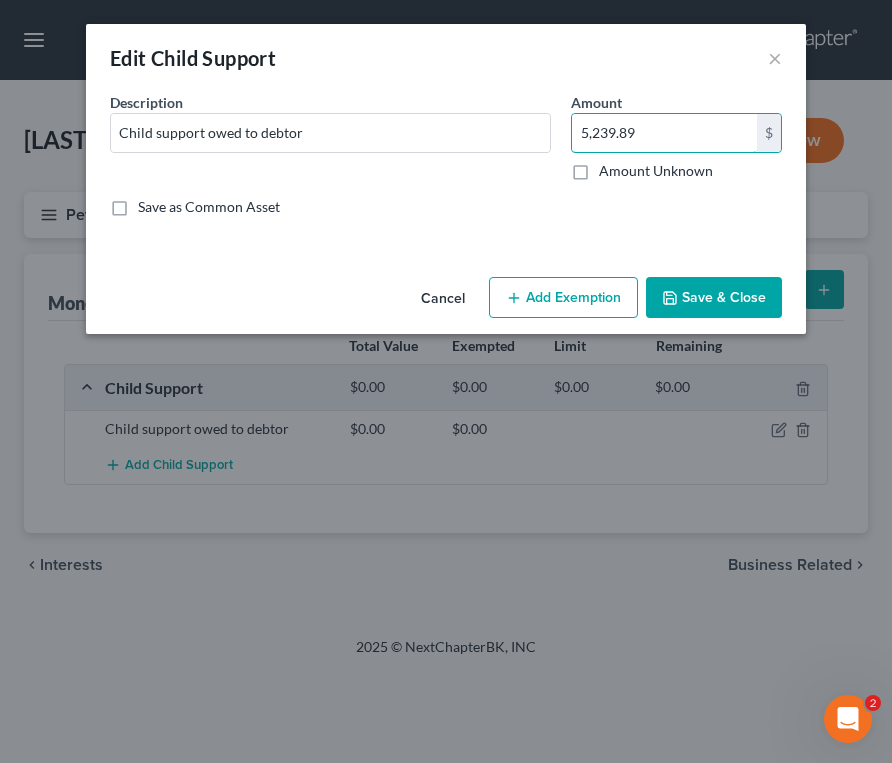 type on "5,239.89" 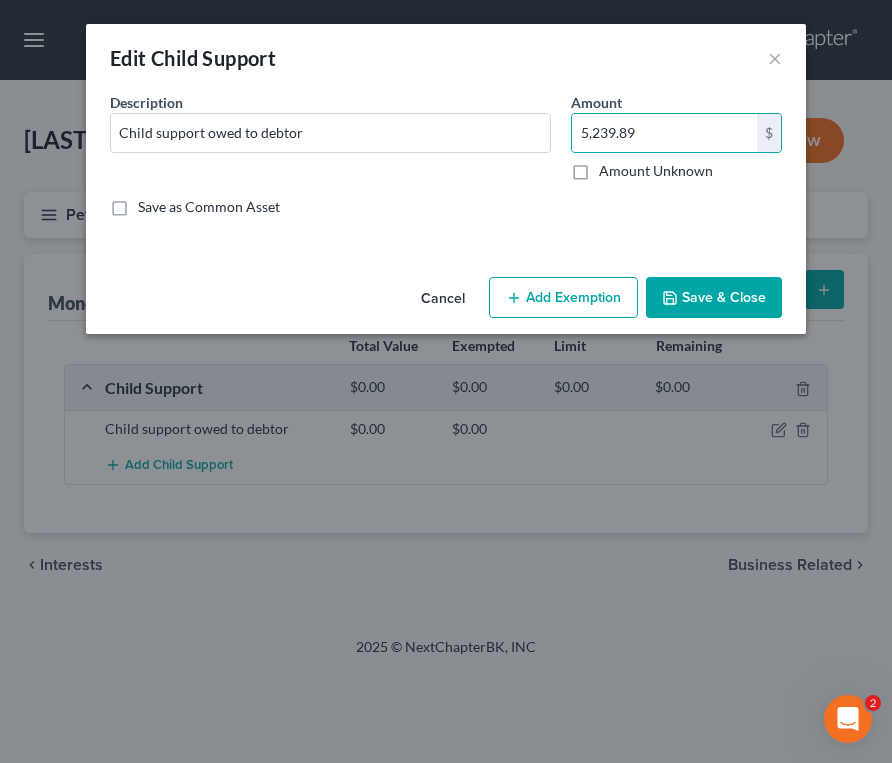 click on "Add Exemption" at bounding box center (563, 298) 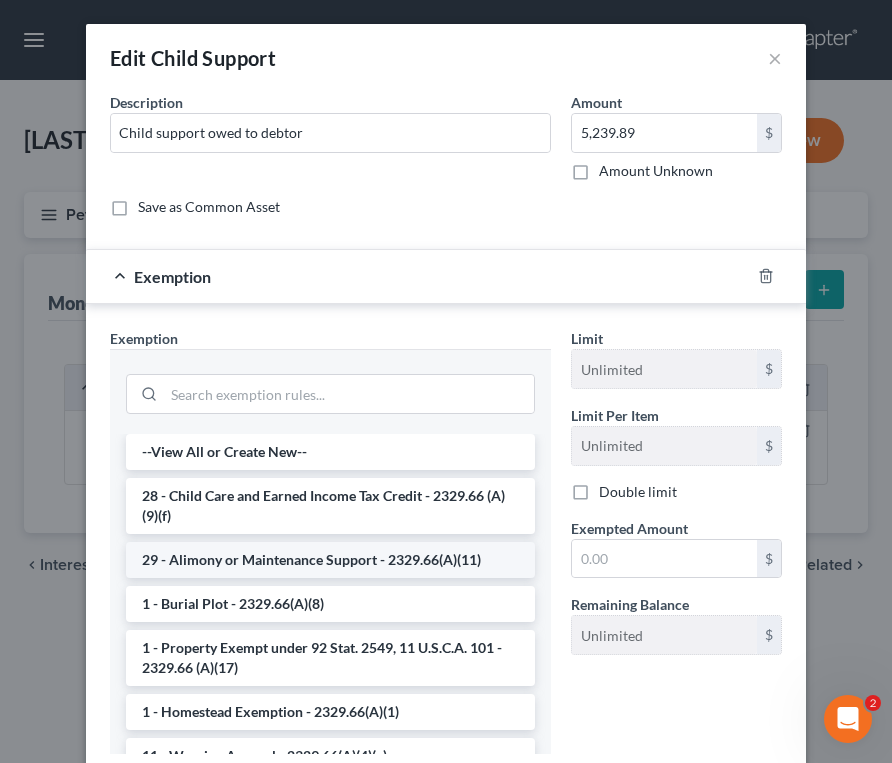 click on "29 - Alimony or Maintenance Support - 2329.66(A)(11)" at bounding box center (330, 560) 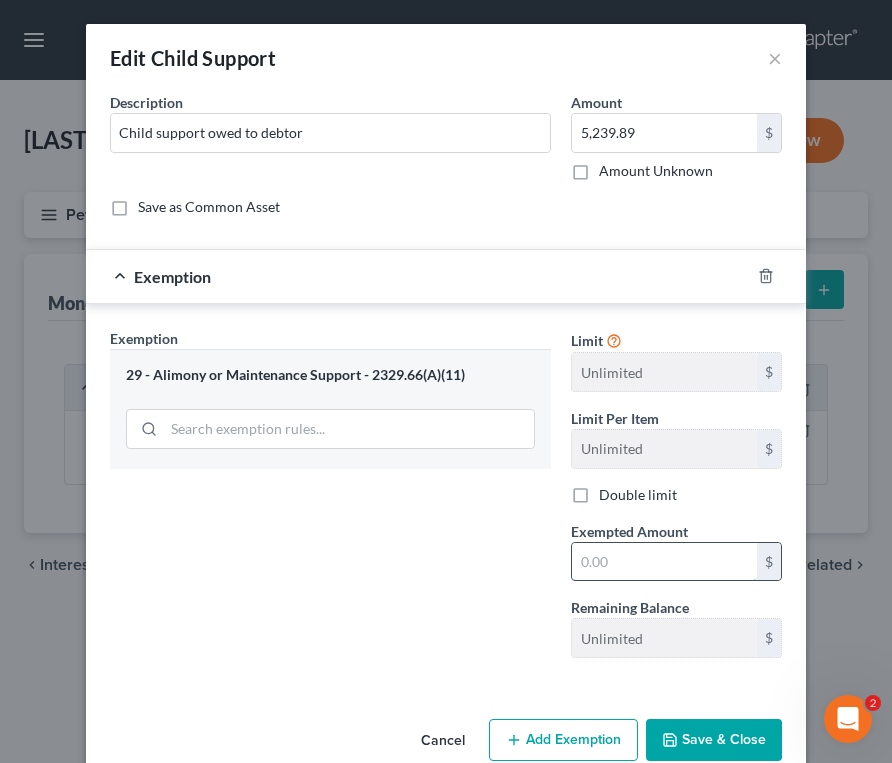 click at bounding box center [664, 562] 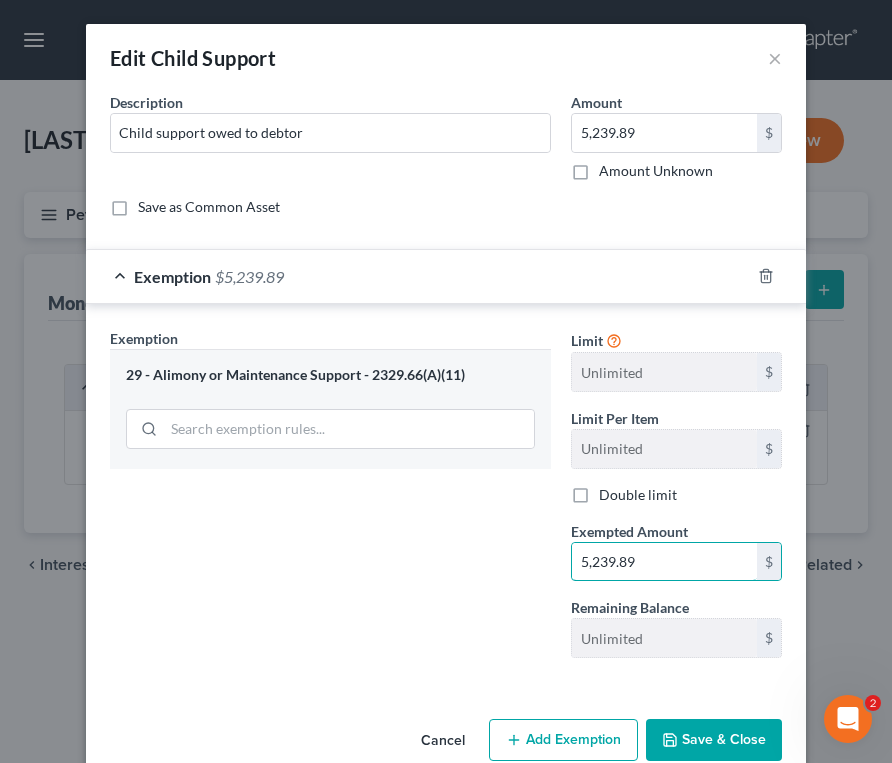 type on "5,239.89" 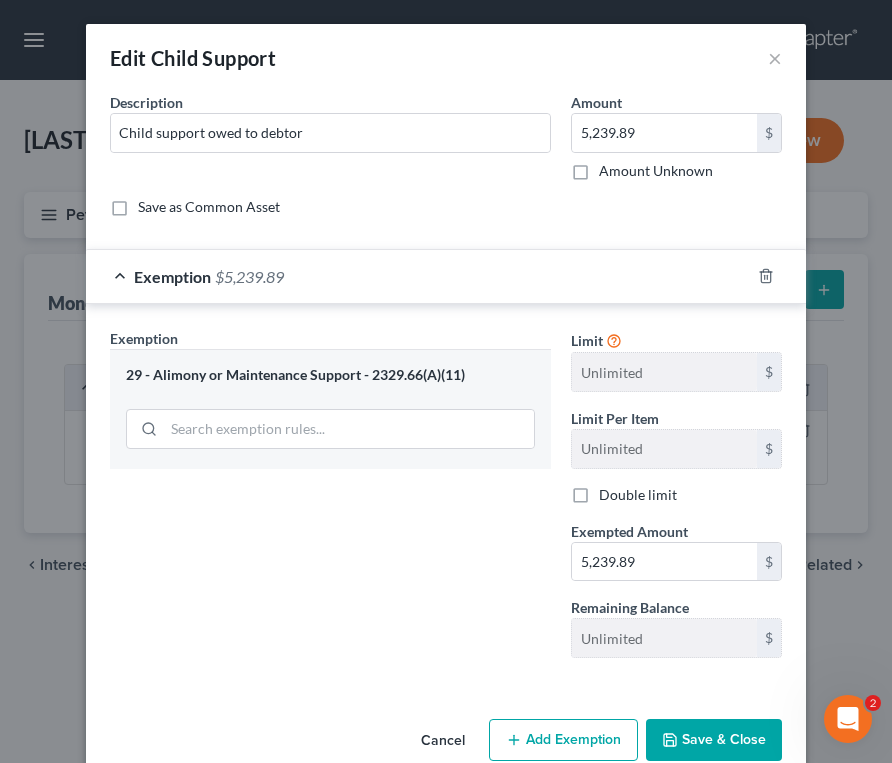 click on "Save & Close" at bounding box center (714, 740) 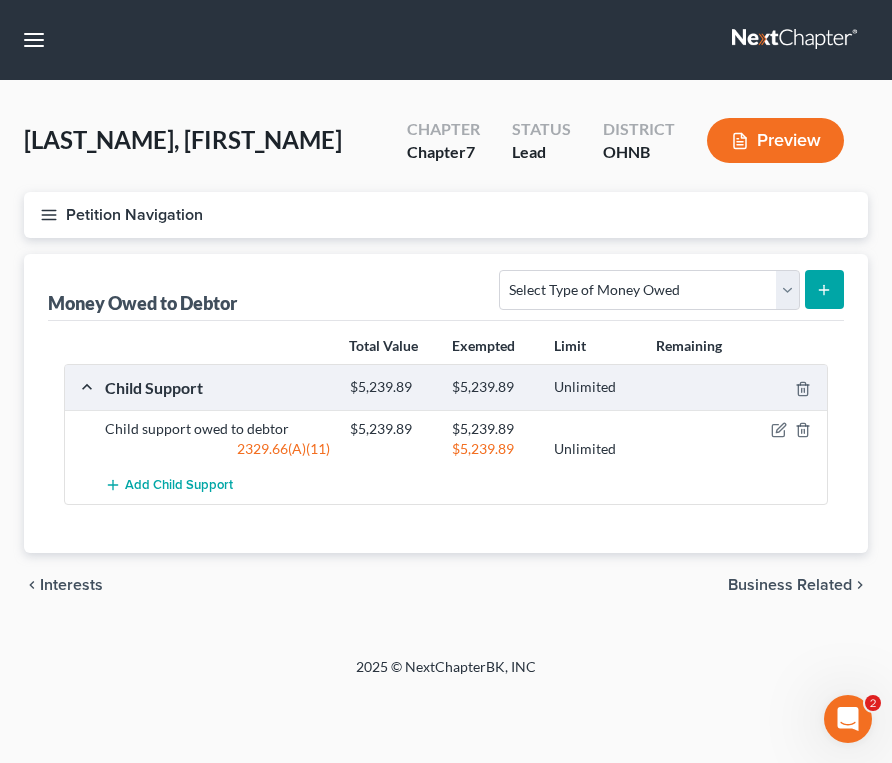 click on "Preview" at bounding box center [779, 142] 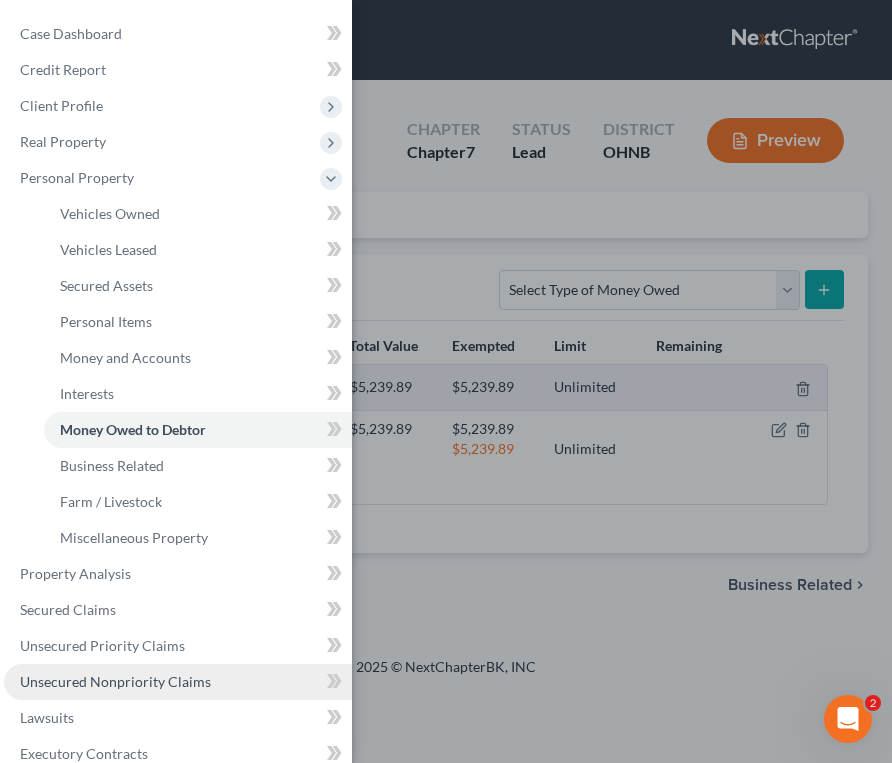 click on "Unsecured Nonpriority Claims" at bounding box center [115, 681] 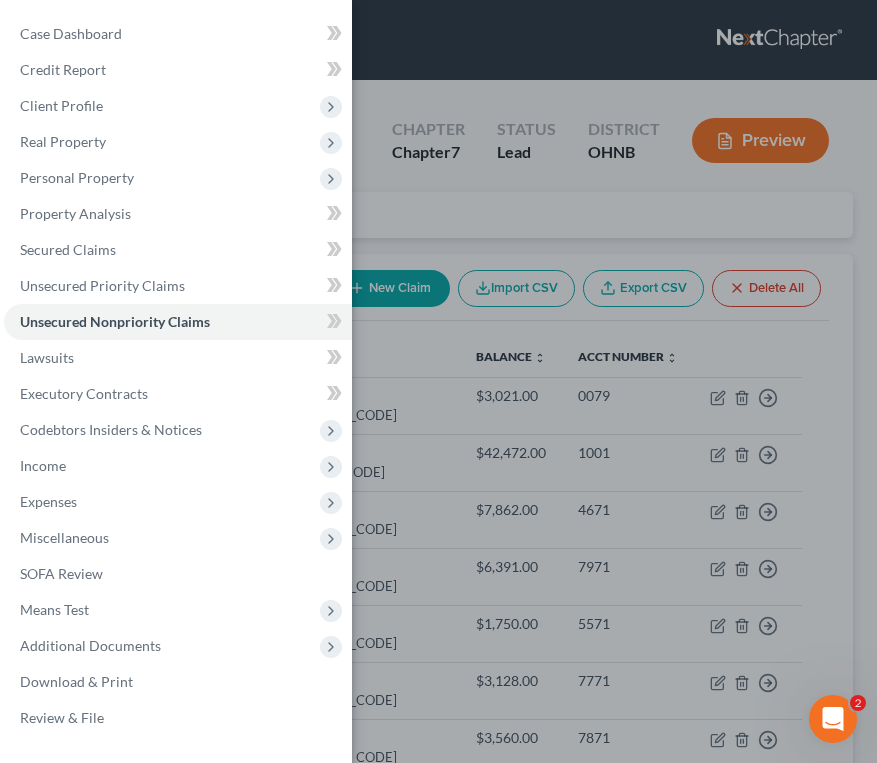 click on "Case Dashboard
Payments
Invoices
Payments
Payments
Credit Report
Client Profile" at bounding box center (438, 381) 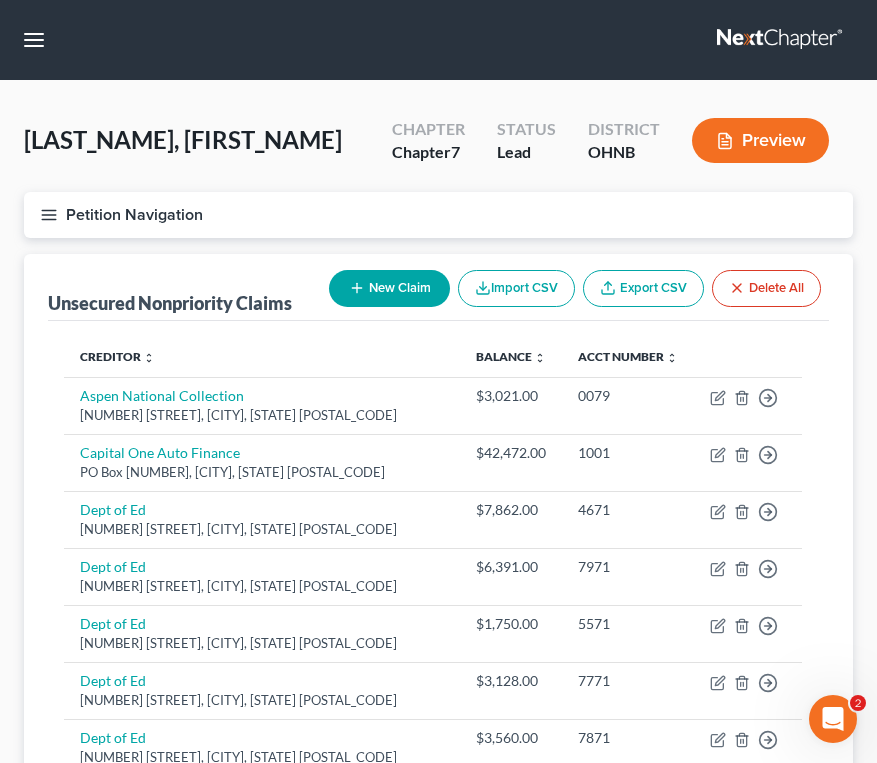 click on "New Claim" at bounding box center (389, 288) 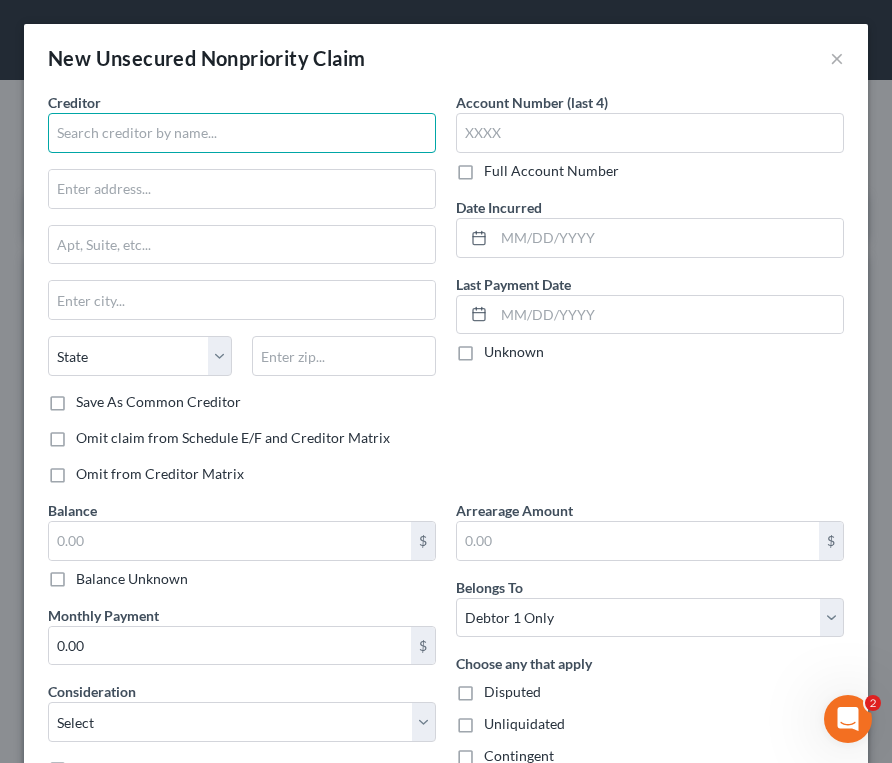 click at bounding box center (242, 133) 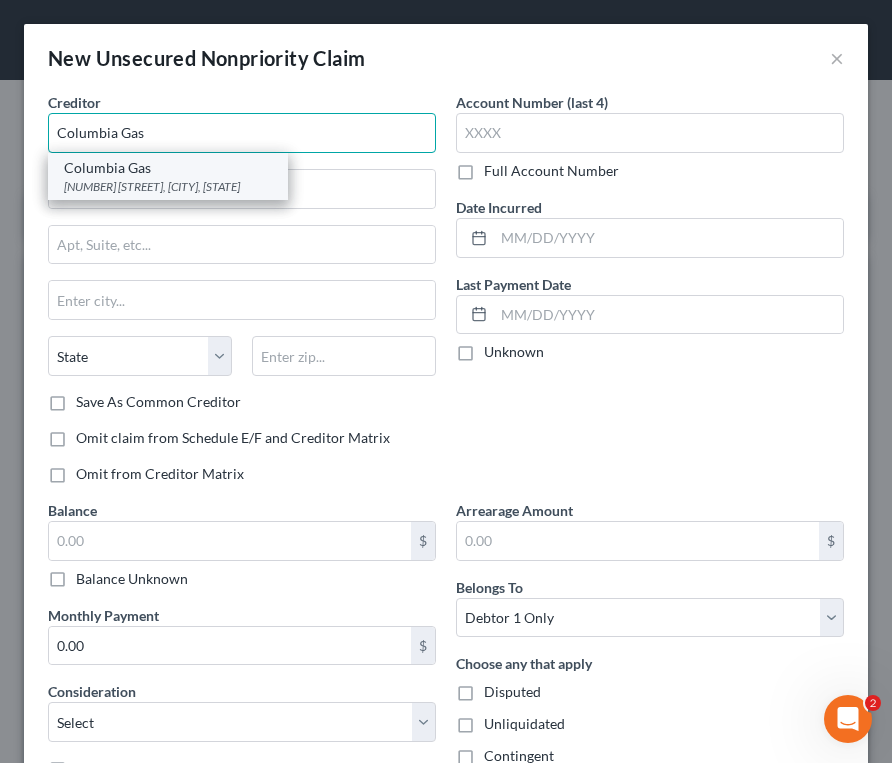 type on "Columbia Gas" 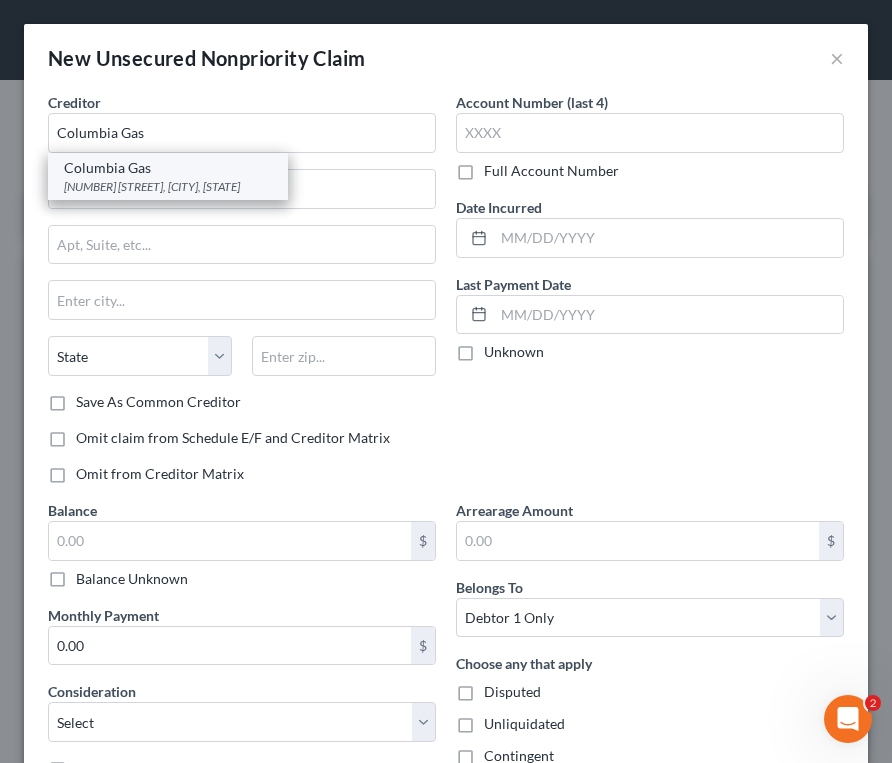 click on "Columbia Gas" at bounding box center [168, 168] 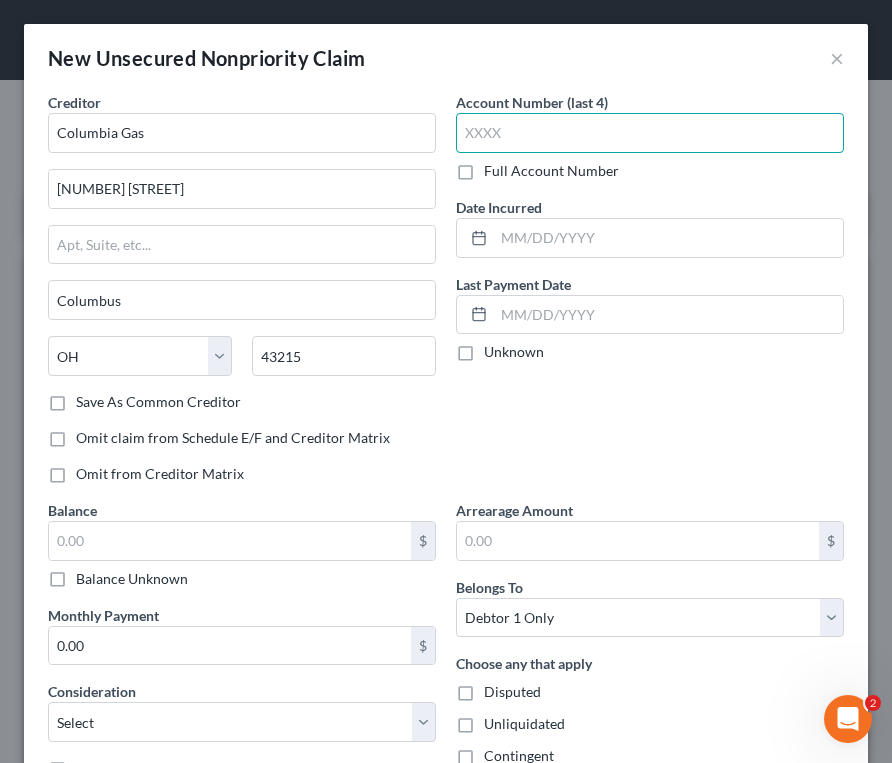 click at bounding box center (650, 133) 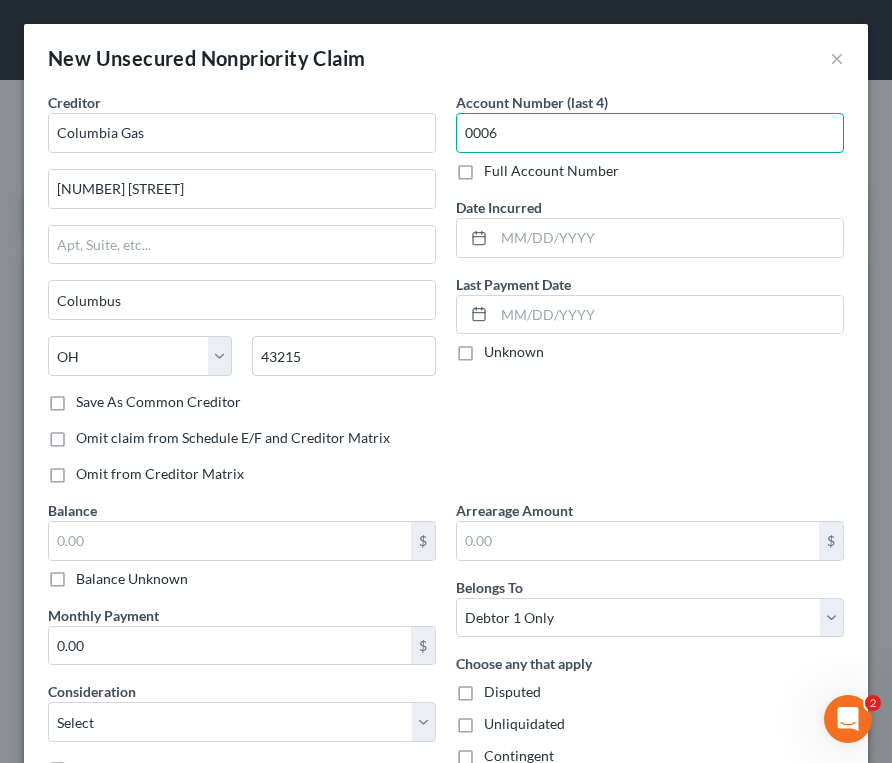 type on "0006" 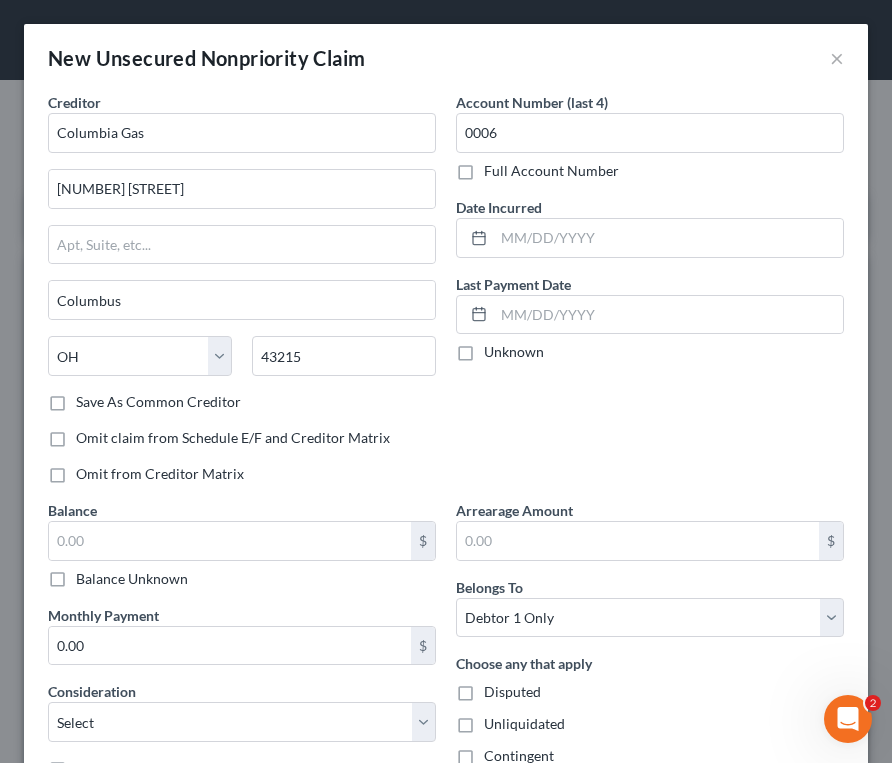 click on "Account Number (last 4)
0006
Full Account Number
Date Incurred         Last Payment Date         Unknown" at bounding box center [650, 296] 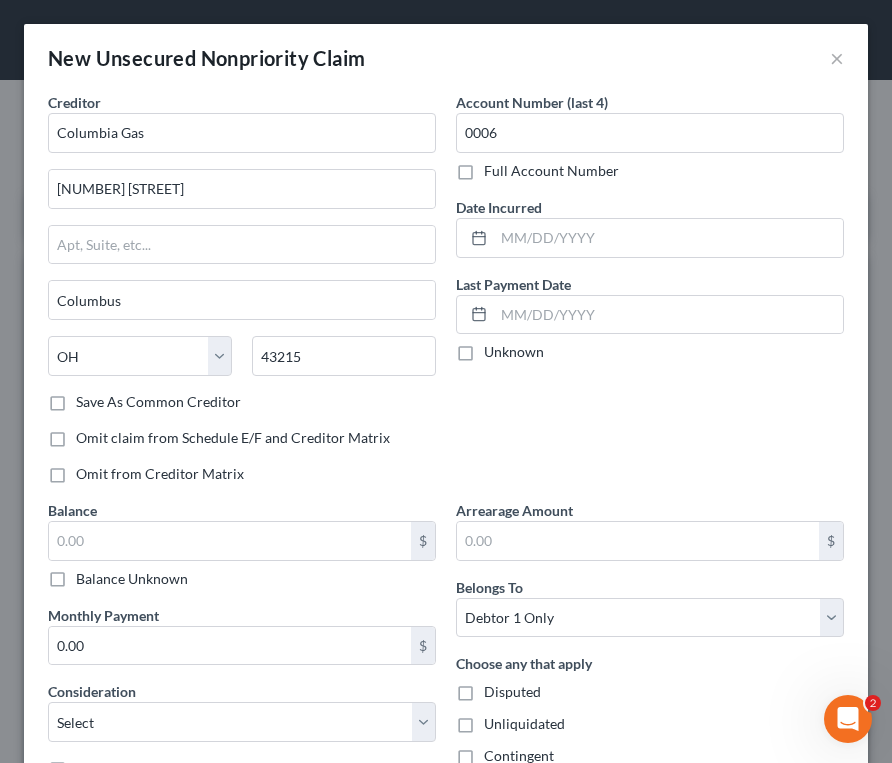 click on "Account Number (last 4)
0006
Full Account Number
Date Incurred         Last Payment Date         Unknown" at bounding box center [650, 296] 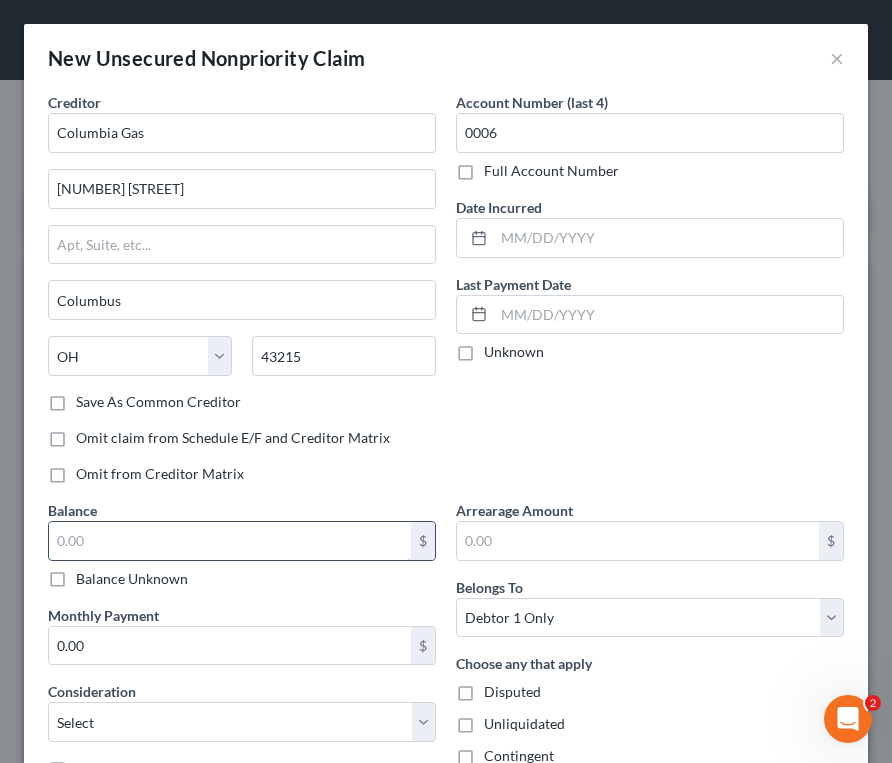 click at bounding box center (230, 541) 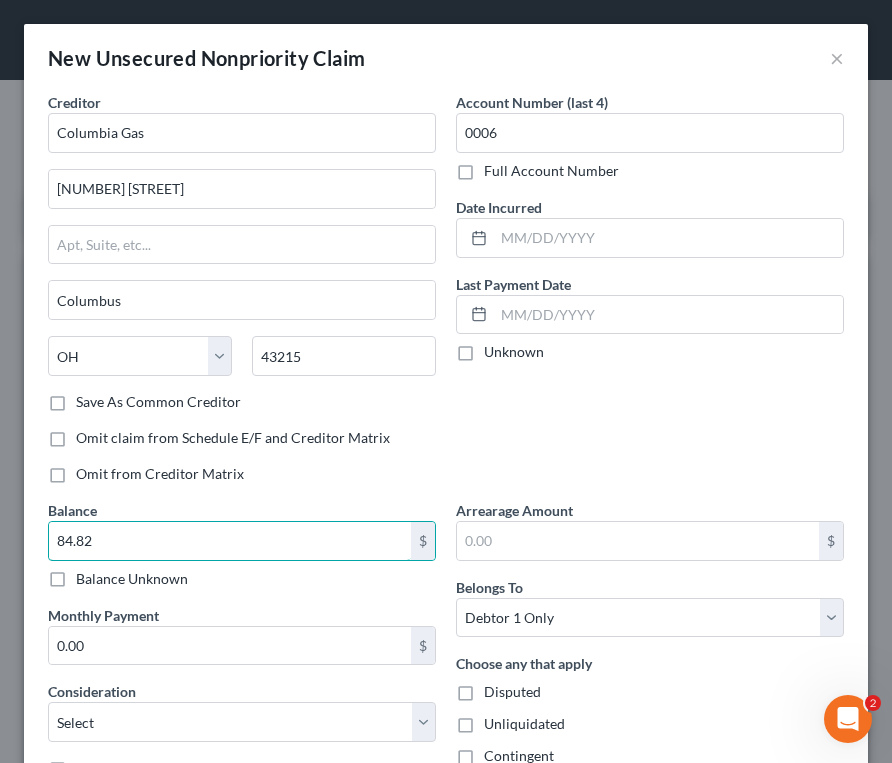 type on "84.82" 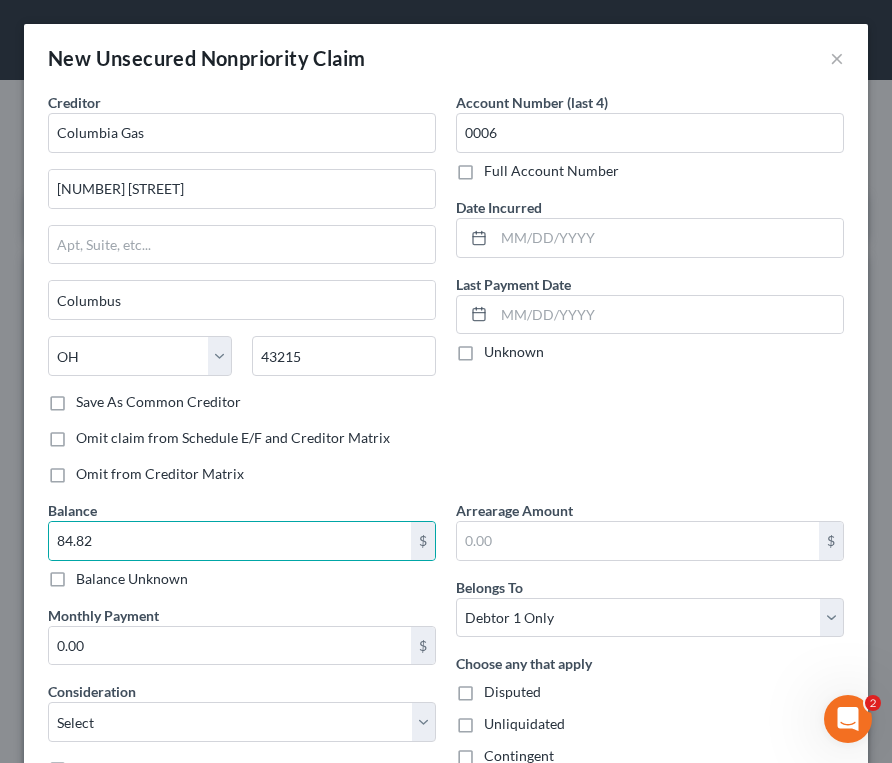 click on "Account Number (last 4)
0006
Full Account Number
Date Incurred         Last Payment Date         Unknown" at bounding box center [650, 296] 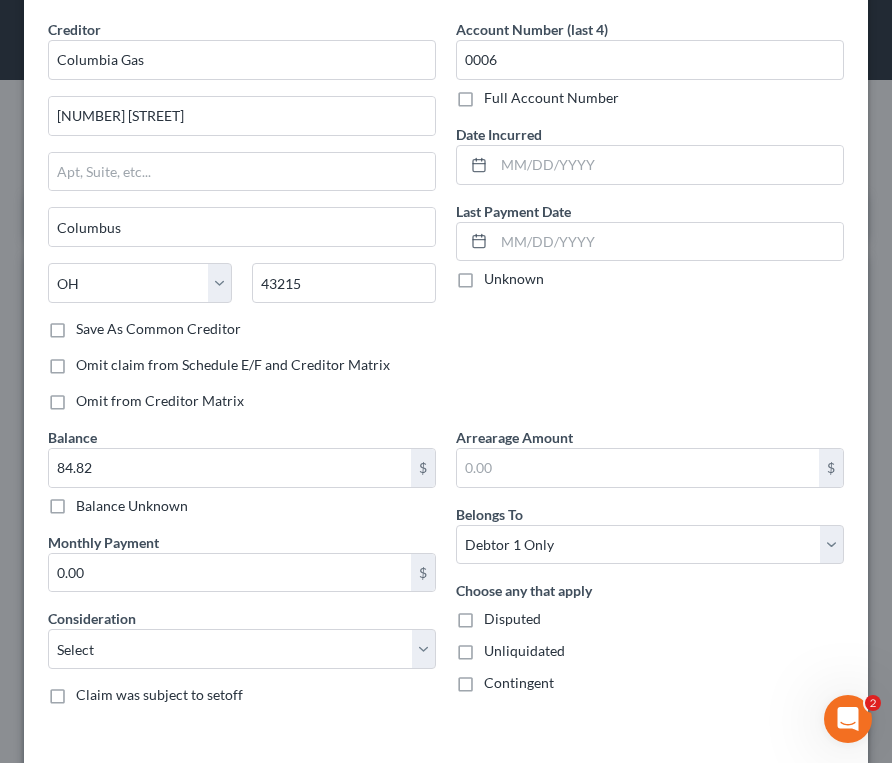 scroll, scrollTop: 157, scrollLeft: 0, axis: vertical 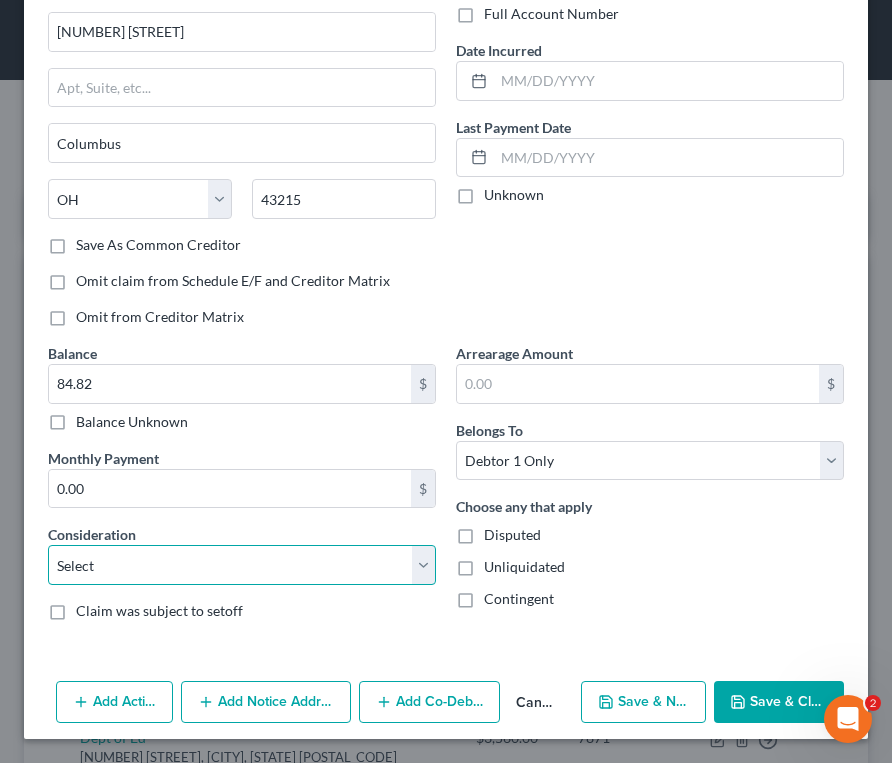 click on "Select Cable / Satellite Services Collection Agency Credit Card Debt Debt Counseling / Attorneys Deficiency Balance Domestic Support Obligations Home / Car Repairs Income Taxes Judgment Liens Medical Services Monies Loaned / Advanced Mortgage Obligation From Divorce Or Separation Obligation To Pensions Other Overdrawn Bank Account Promised To Help Pay Creditors Student Loans Suppliers And Vendors Telephone / Internet Services Utility Services" at bounding box center (242, 565) 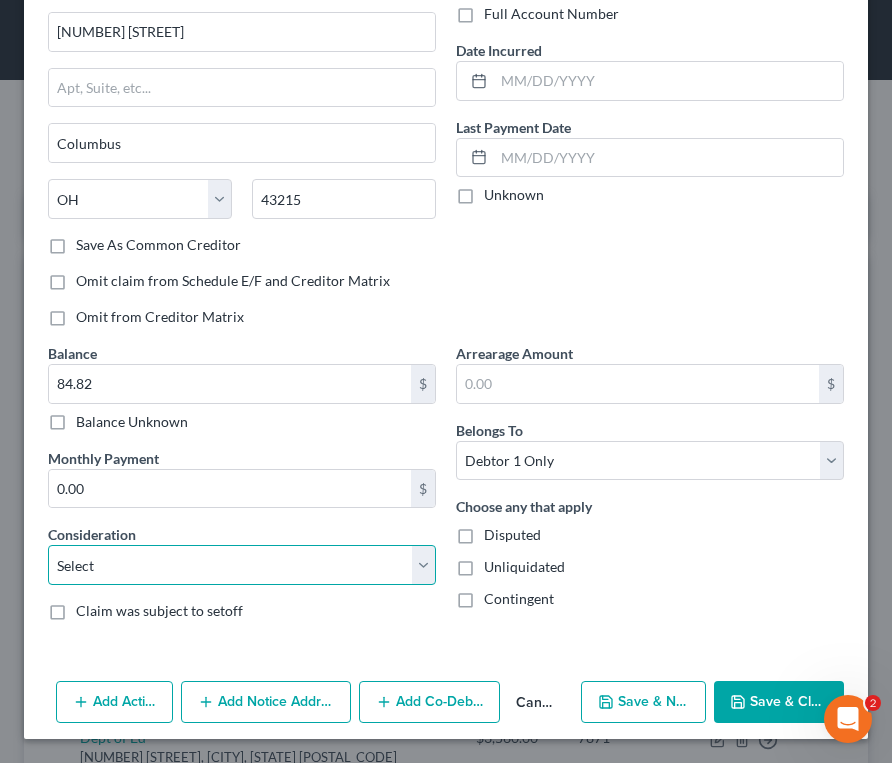 select on "20" 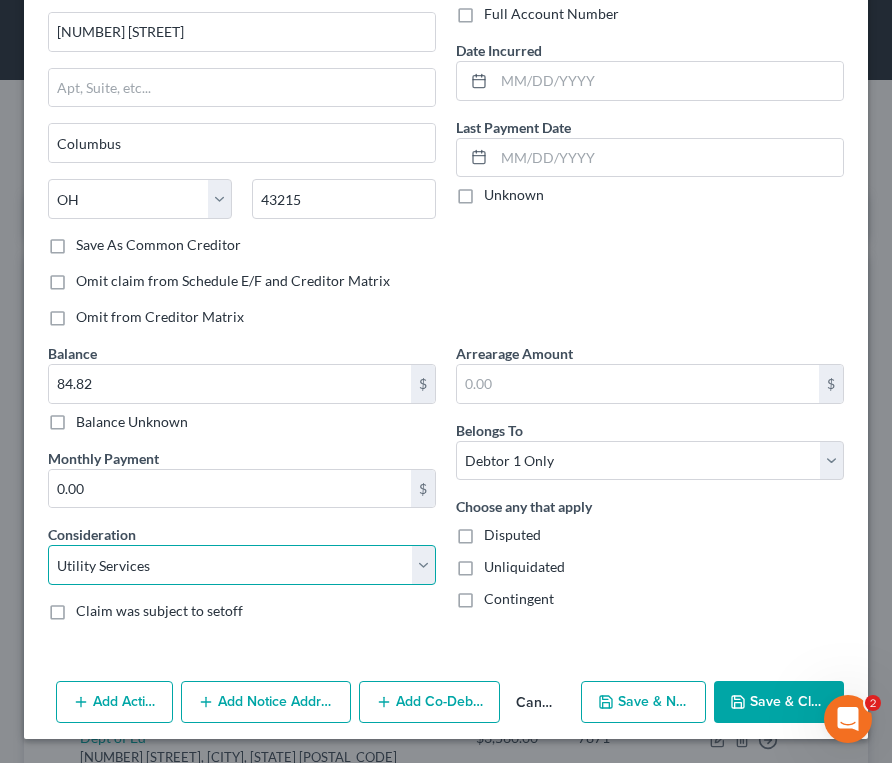 click on "Select Cable / Satellite Services Collection Agency Credit Card Debt Debt Counseling / Attorneys Deficiency Balance Domestic Support Obligations Home / Car Repairs Income Taxes Judgment Liens Medical Services Monies Loaned / Advanced Mortgage Obligation From Divorce Or Separation Obligation To Pensions Other Overdrawn Bank Account Promised To Help Pay Creditors Student Loans Suppliers And Vendors Telephone / Internet Services Utility Services" at bounding box center [242, 565] 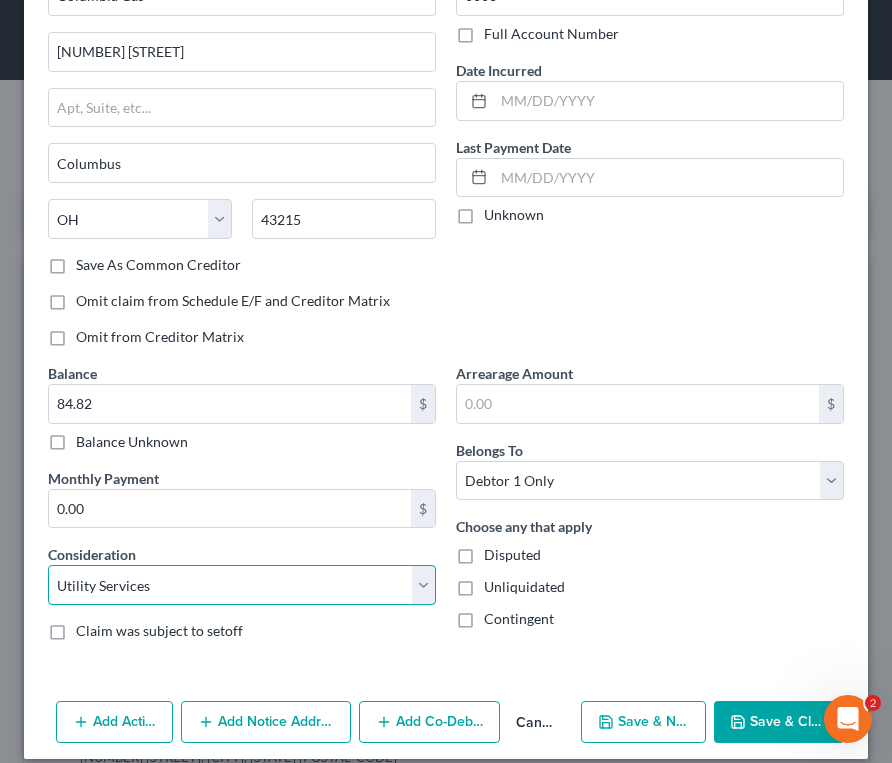 scroll, scrollTop: 157, scrollLeft: 0, axis: vertical 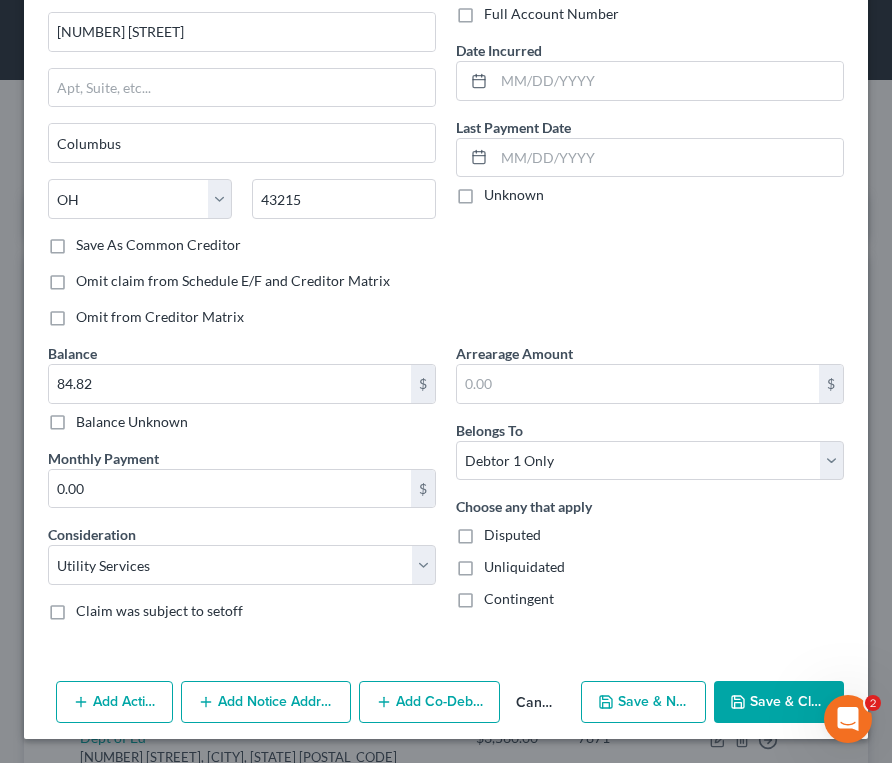 click on "Save & Close" at bounding box center [779, 702] 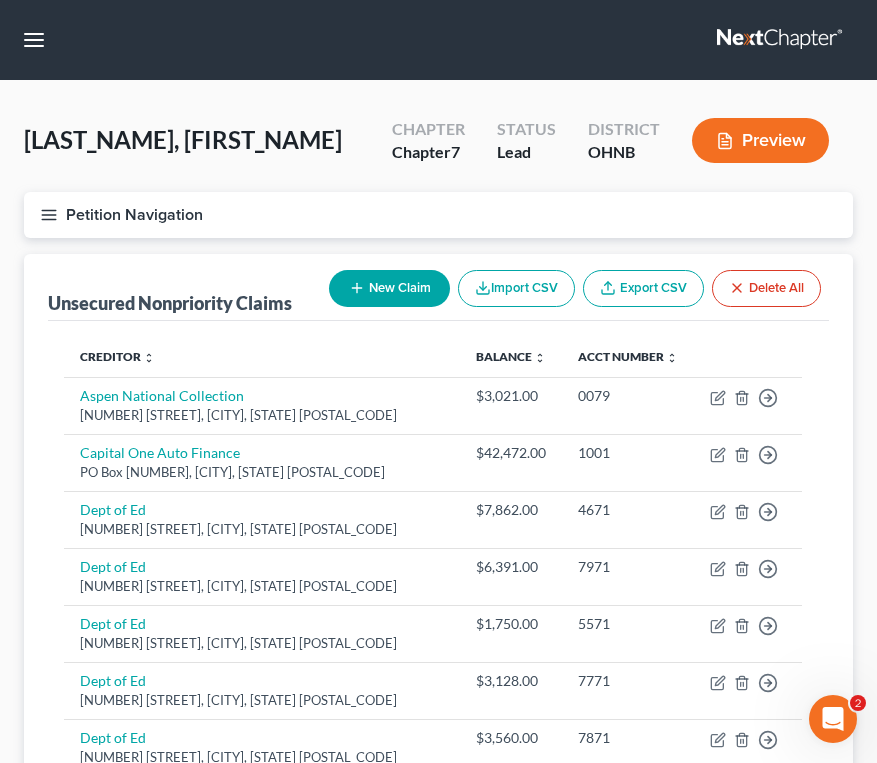 click on "Petition Navigation" at bounding box center (438, 215) 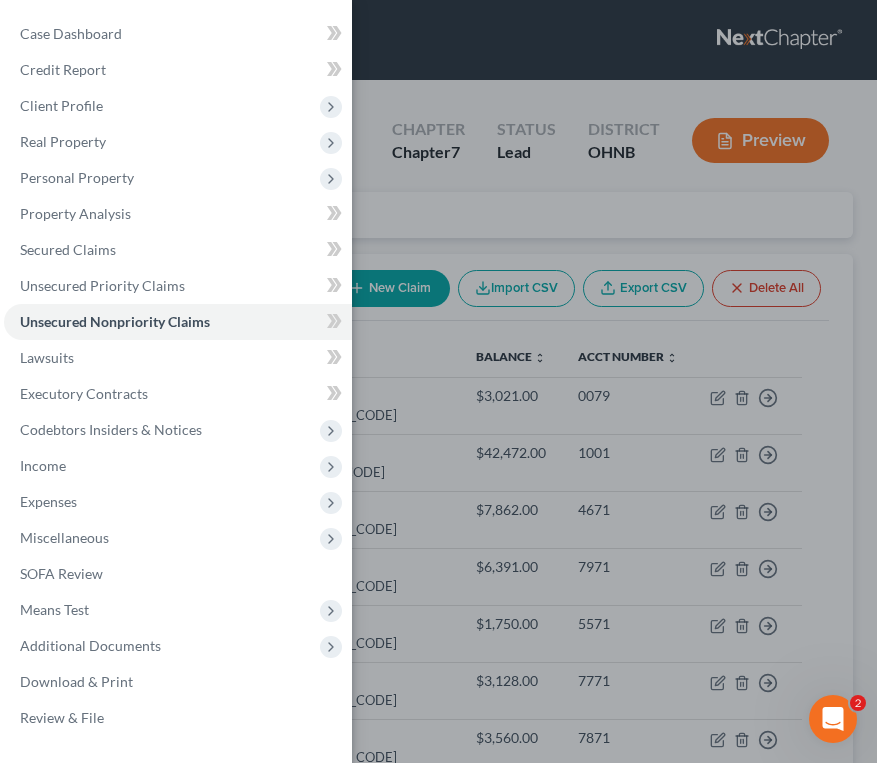 click on "Case Dashboard
Payments
Invoices
Payments
Payments
Credit Report
Client Profile" at bounding box center (438, 381) 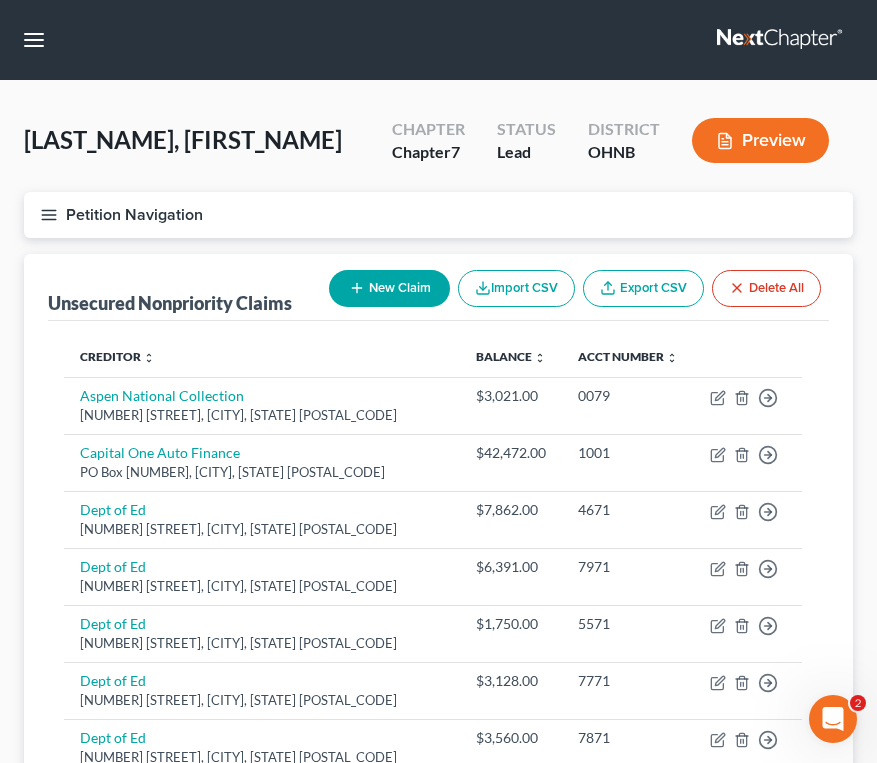 click on "New Claim" at bounding box center (389, 288) 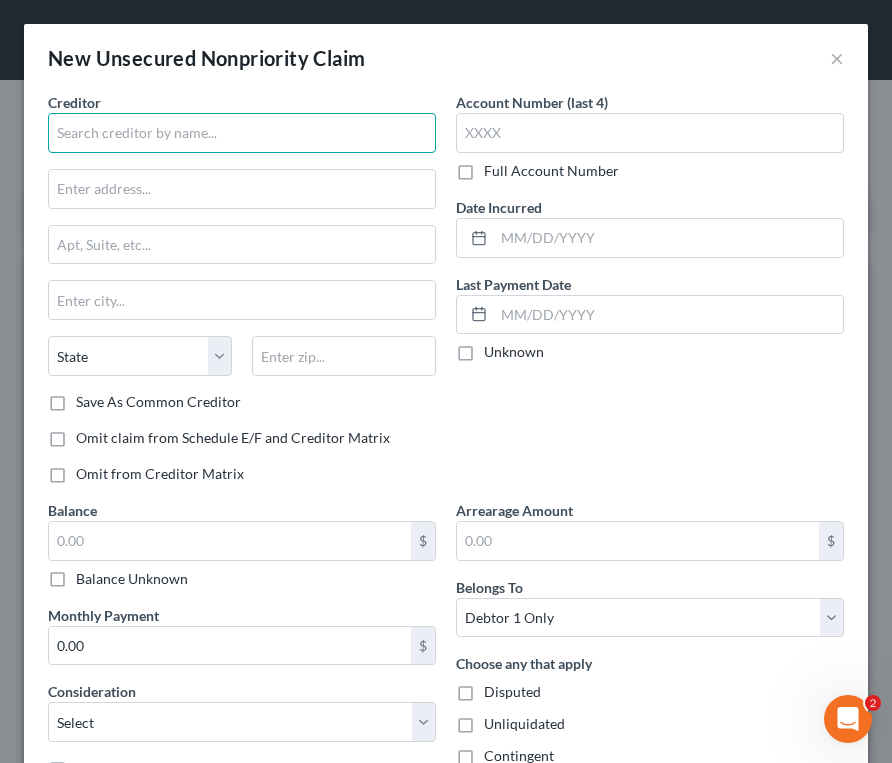 click at bounding box center (242, 133) 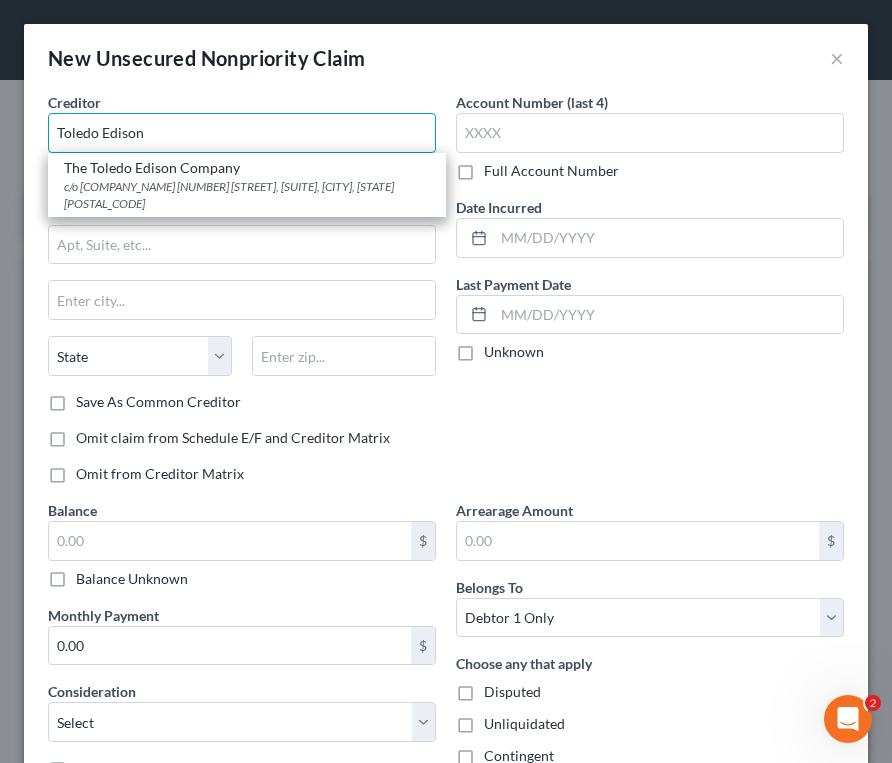 type on "The Toledo Edison Company" 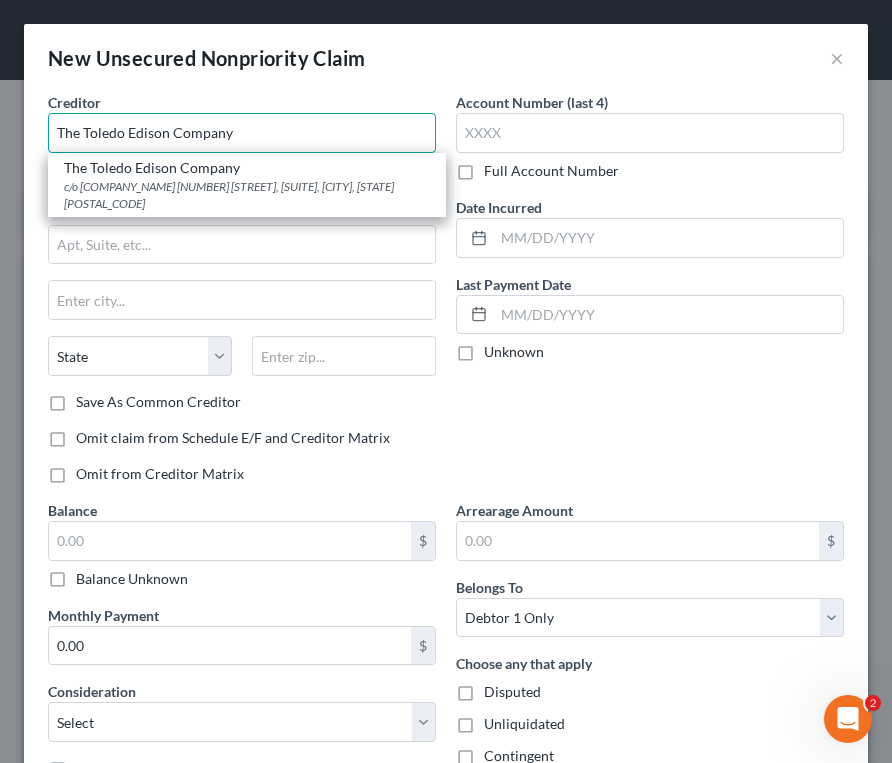 type on "c/o CT Corporation System" 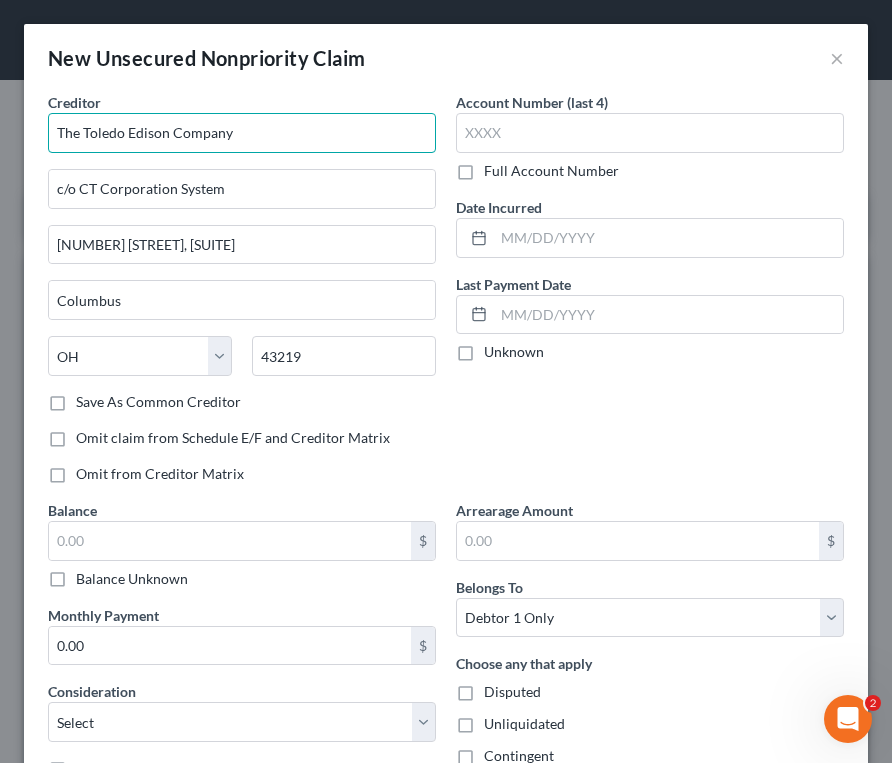 type on "The Toledo Edison Company" 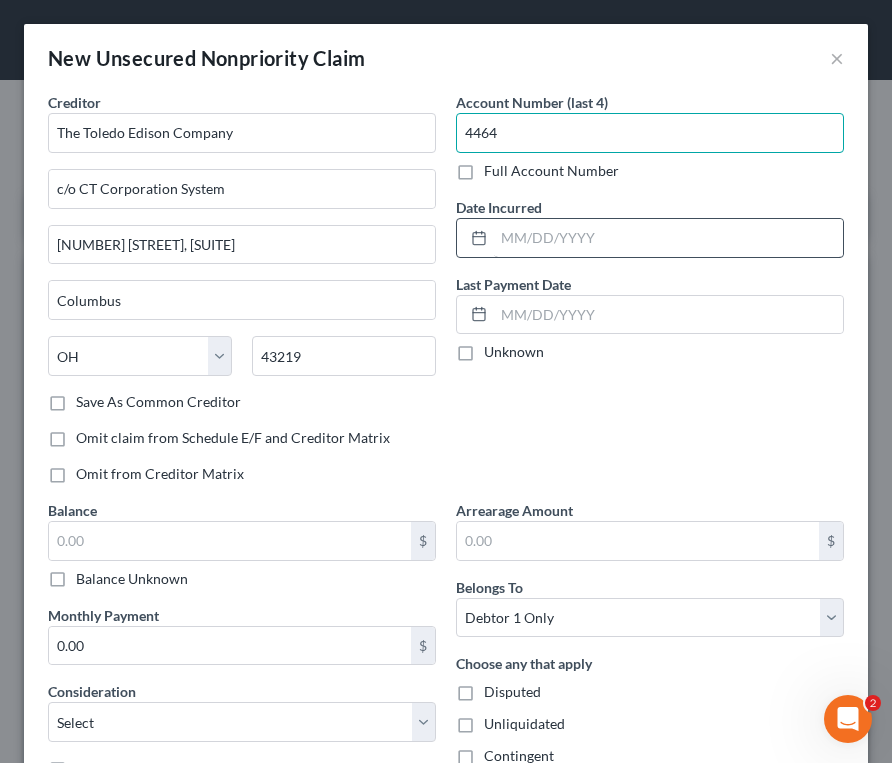 type on "4464" 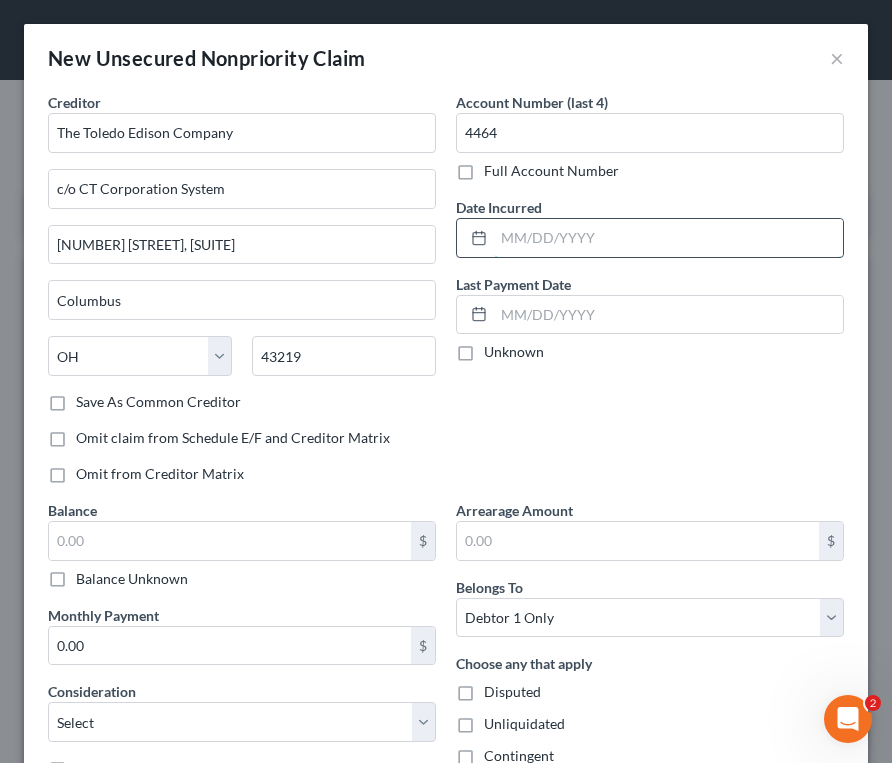 click at bounding box center [668, 238] 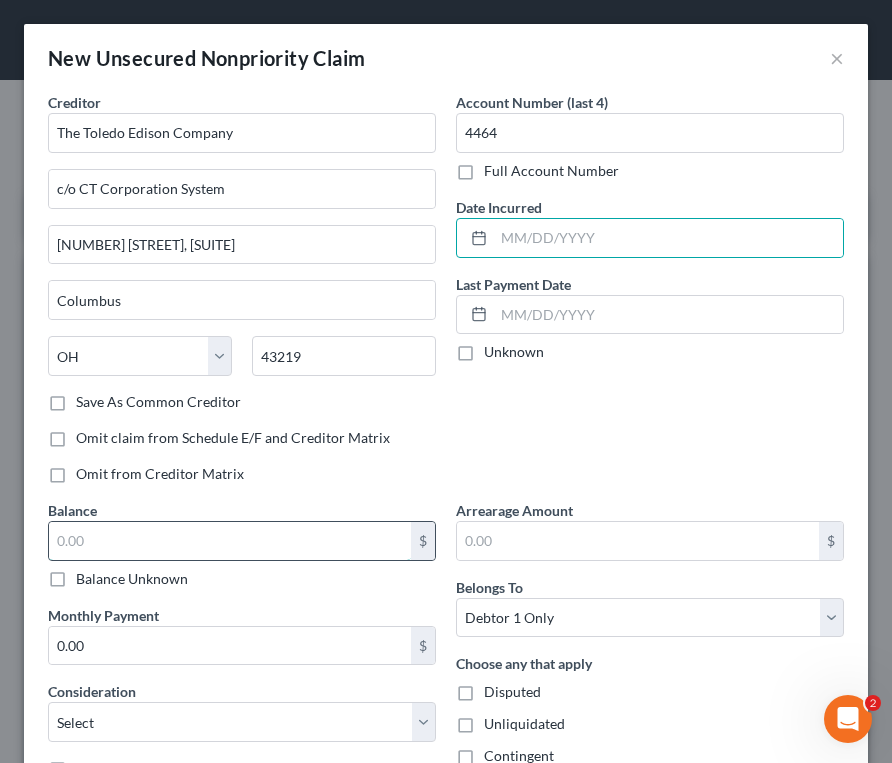 click at bounding box center (230, 541) 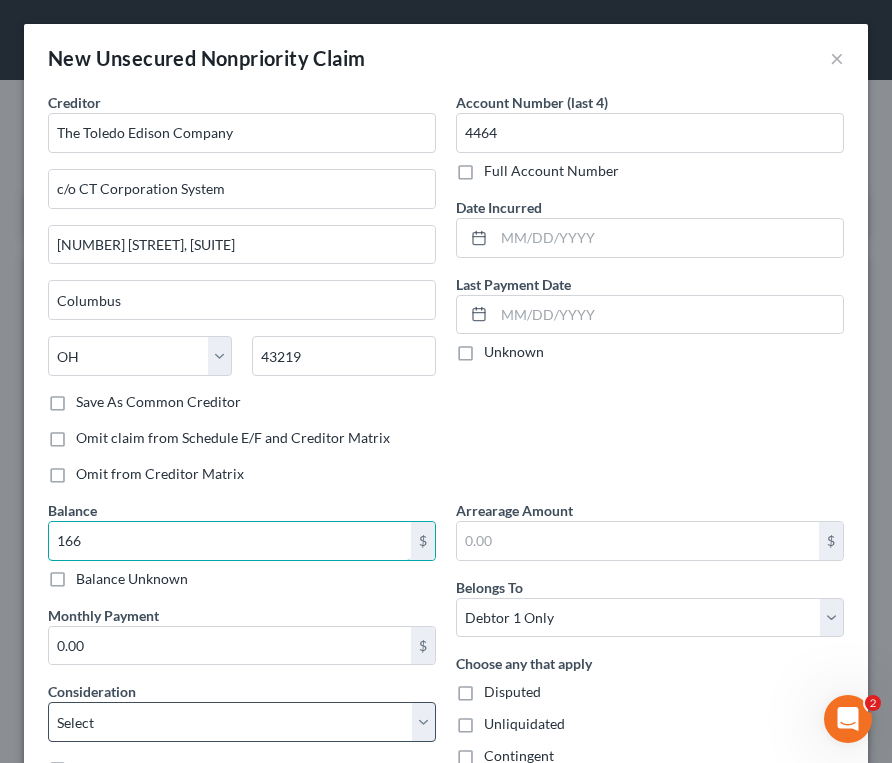 type on "166" 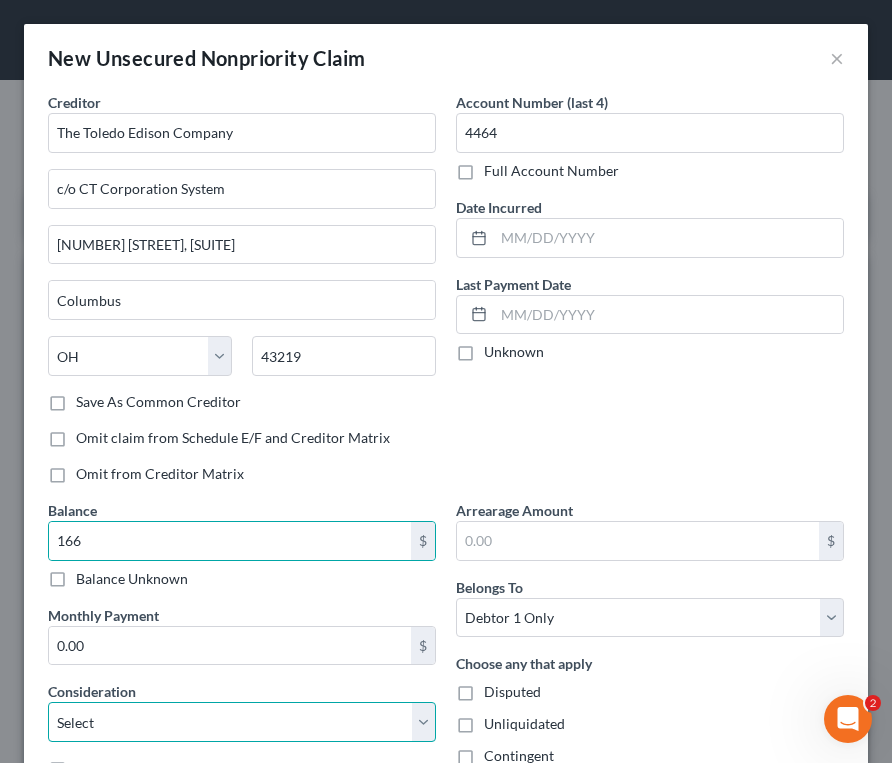 click on "Select Cable / Satellite Services Collection Agency Credit Card Debt Debt Counseling / Attorneys Deficiency Balance Domestic Support Obligations Home / Car Repairs Income Taxes Judgment Liens Medical Services Monies Loaned / Advanced Mortgage Obligation From Divorce Or Separation Obligation To Pensions Other Overdrawn Bank Account Promised To Help Pay Creditors Student Loans Suppliers And Vendors Telephone / Internet Services Utility Services" at bounding box center (242, 722) 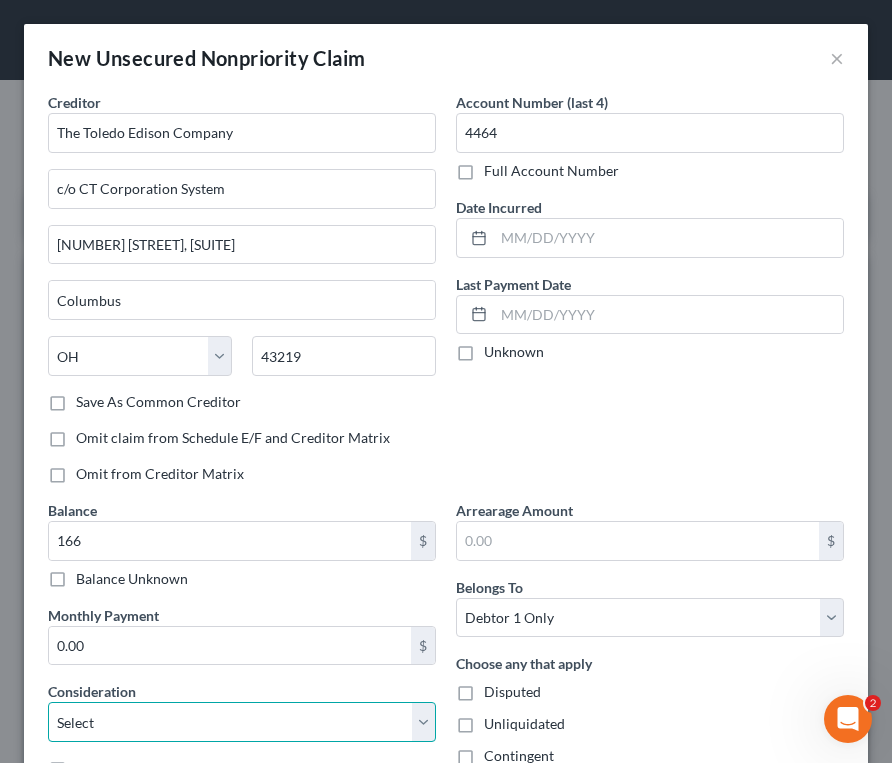 select on "20" 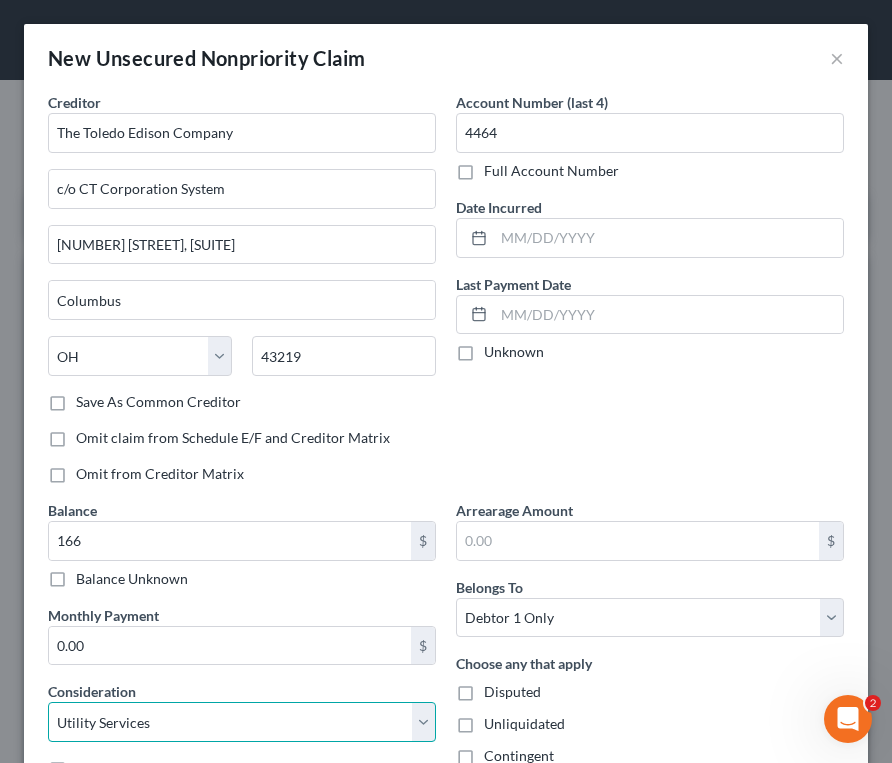 click on "Select Cable / Satellite Services Collection Agency Credit Card Debt Debt Counseling / Attorneys Deficiency Balance Domestic Support Obligations Home / Car Repairs Income Taxes Judgment Liens Medical Services Monies Loaned / Advanced Mortgage Obligation From Divorce Or Separation Obligation To Pensions Other Overdrawn Bank Account Promised To Help Pay Creditors Student Loans Suppliers And Vendors Telephone / Internet Services Utility Services" at bounding box center (242, 722) 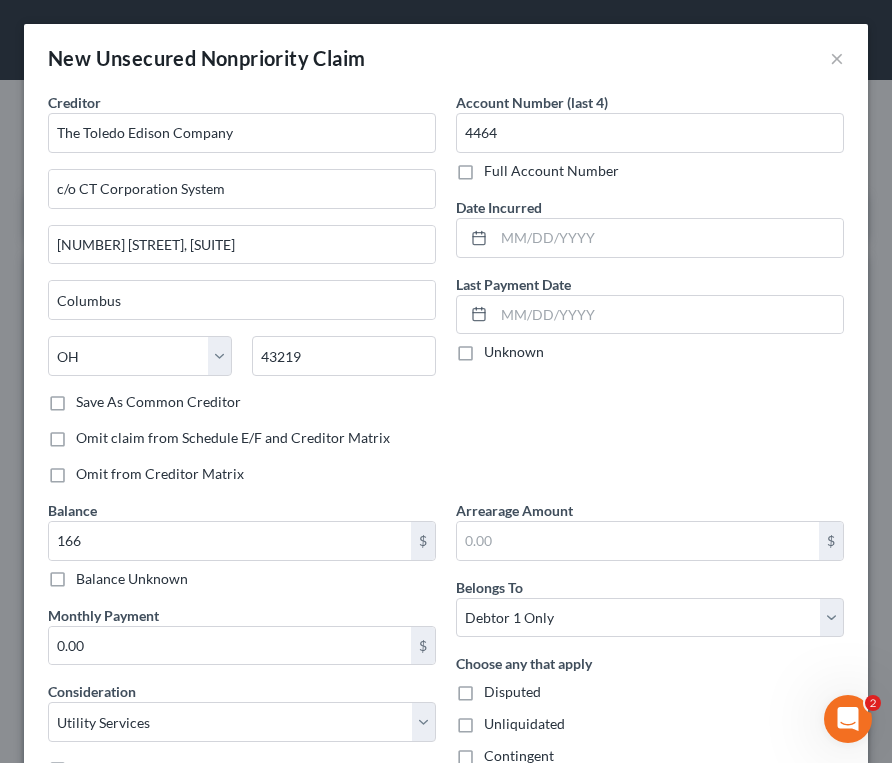 click on "Account Number (last 4)
4464
Full Account Number
Date Incurred         Last Payment Date         Unknown" at bounding box center (650, 296) 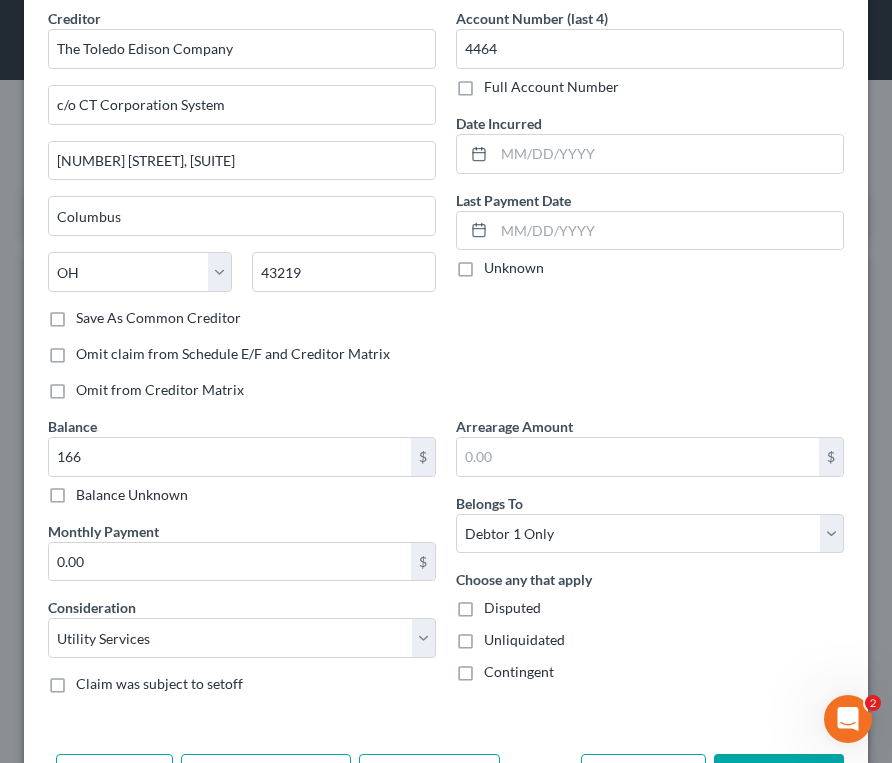 scroll, scrollTop: 157, scrollLeft: 0, axis: vertical 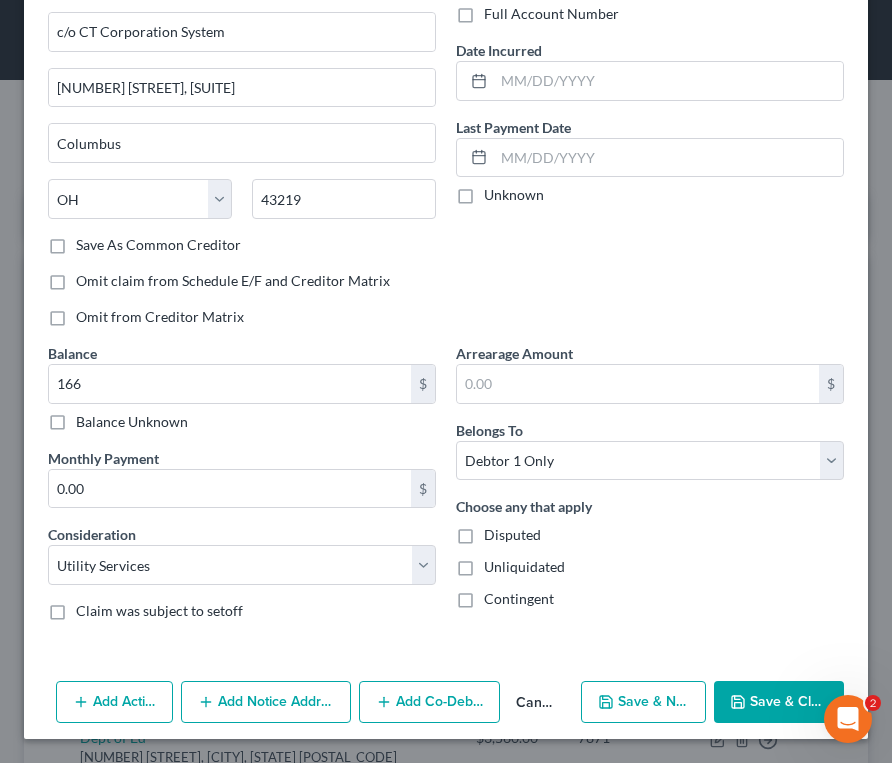 click on "Save & Close" at bounding box center (779, 702) 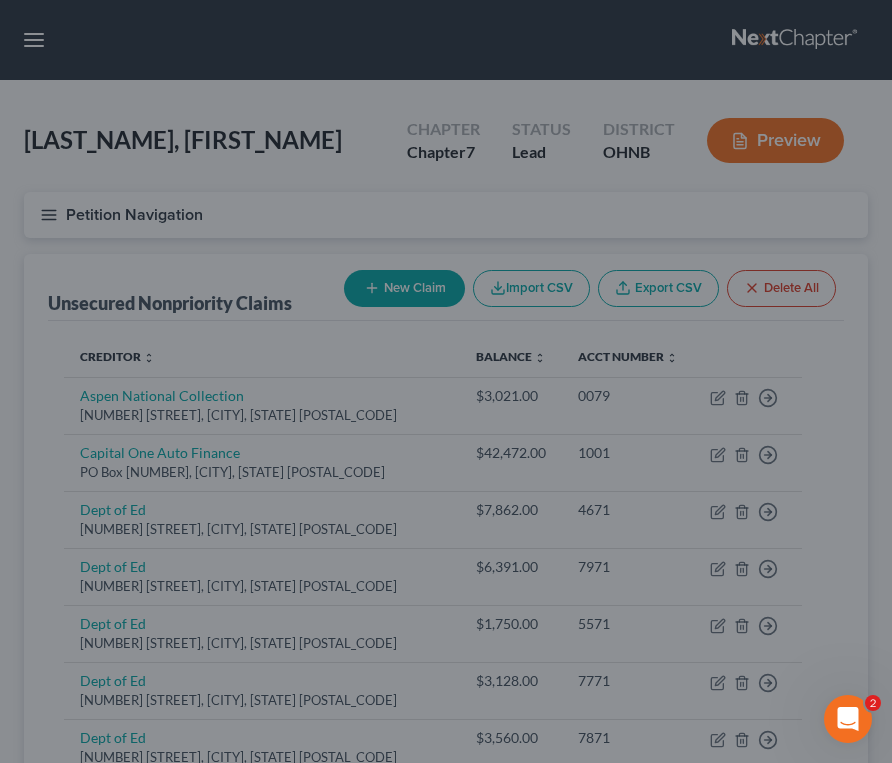 type on "166.00" 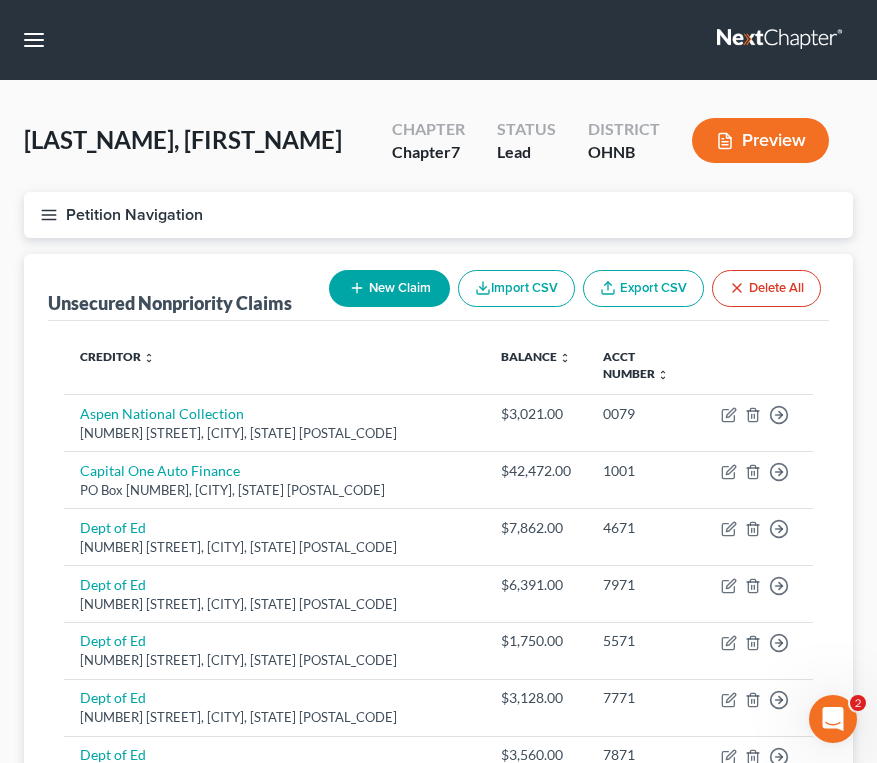 click on "[LAST], [FIRST] Upgraded Chapter Chapter  7 Status Lead District OHNB Preview" at bounding box center [438, 148] 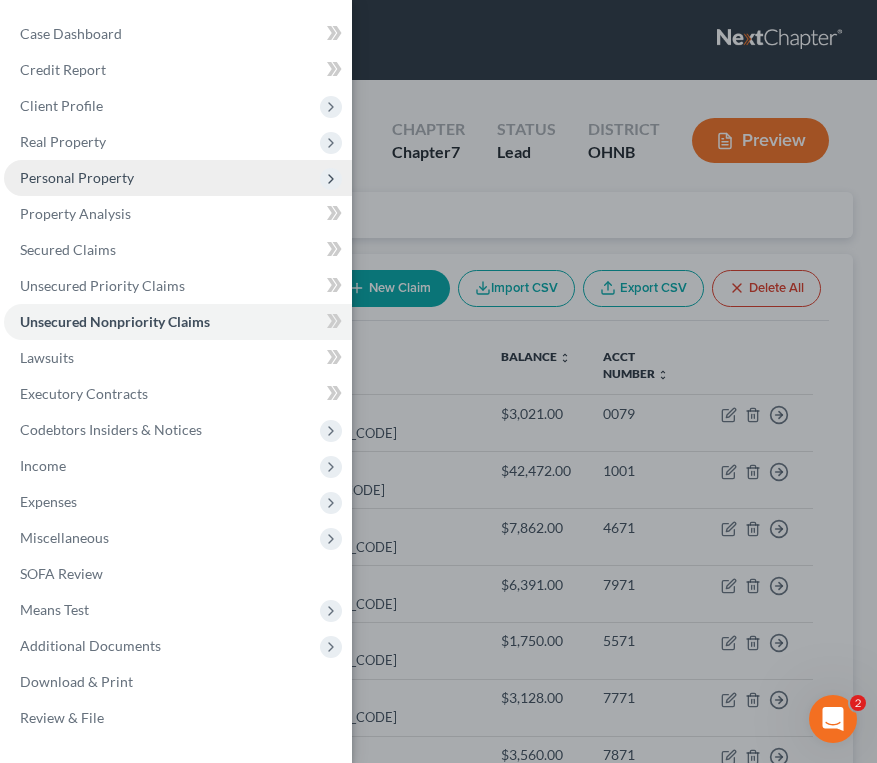 click on "Personal Property" at bounding box center [77, 177] 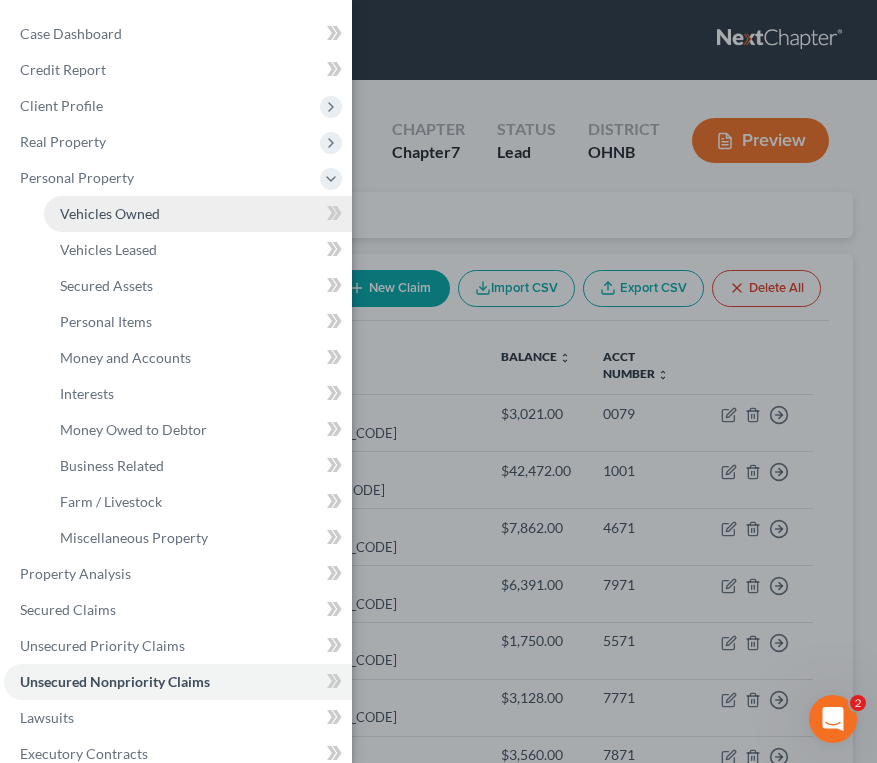 click on "Vehicles Owned" at bounding box center (110, 213) 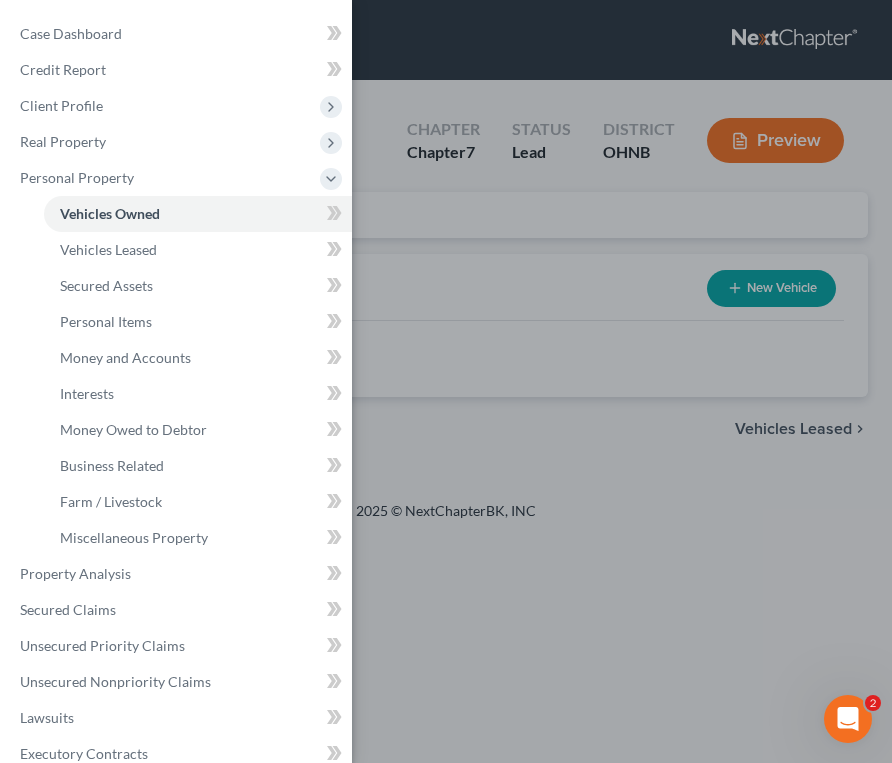 click on "Case Dashboard
Payments
Invoices
Payments
Payments
Credit Report
Client Profile" at bounding box center [446, 381] 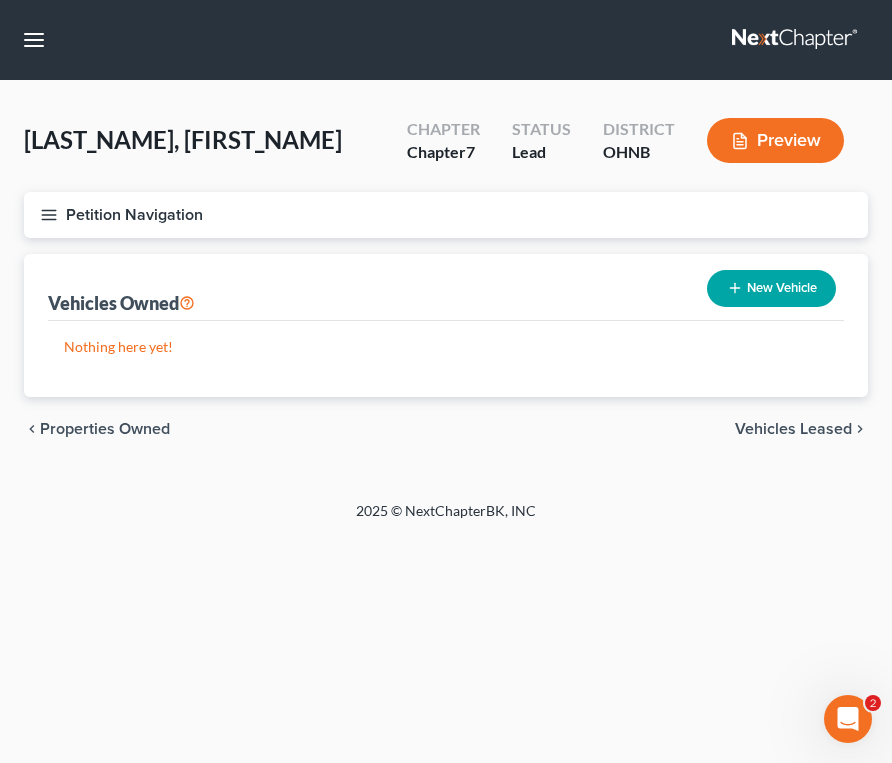 click on "New Vehicle" at bounding box center (771, 288) 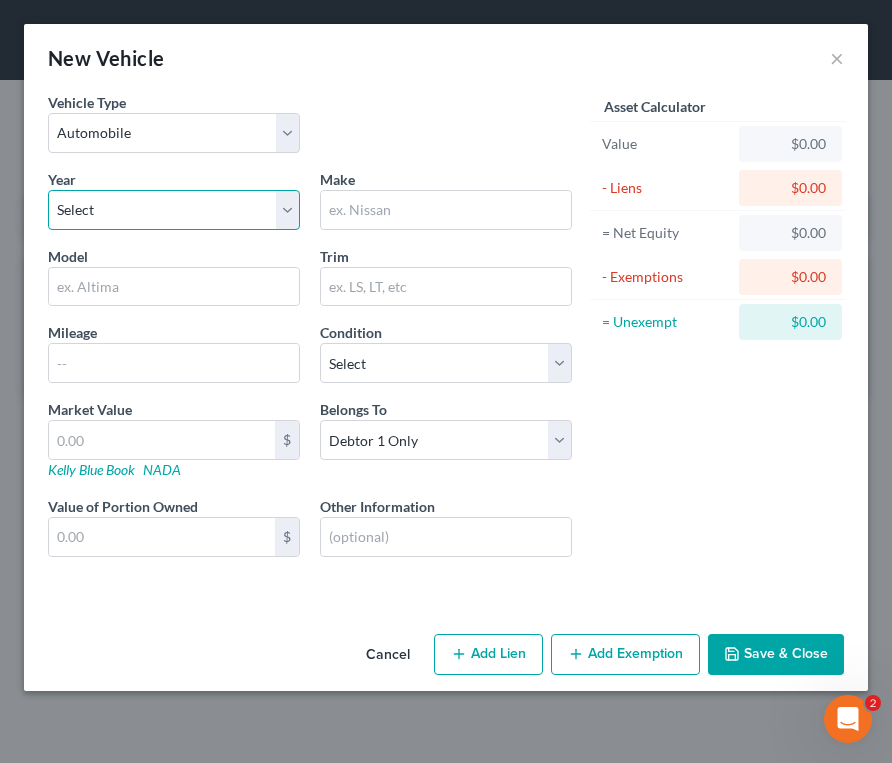 click on "Select 2026 2025 2024 2023 2022 2021 2020 2019 2018 2017 2016 2015 2014 2013 2012 2011 2010 2009 2008 2007 2006 2005 2004 2003 2002 2001 2000 1999 1998 1997 1996 1995 1994 1993 1992 1991 1990 1989 1988 1987 1986 1985 1984 1983 1982 1981 1980 1979 1978 1977 1976 1975 1974 1973 1972 1971 1970 1969 1968 1967 1966 1965 1964 1963 1962 1961 1960 1959 1958 1957 1956 1955 1954 1953 1952 1951 1950 1949 1948 1947 1946 1945 1944 1943 1942 1941 1940 1939 1938 1937 1936 1935 1934 1933 1932 1931 1930 1929 1928 1927 1926 1925 1924 1923 1922 1921 1920 1919 1918 1917 1916 1915 1914 1913 1912 1911 1910 1909 1908 1907 1906 1905 1904 1903 1902 1901" at bounding box center [174, 210] 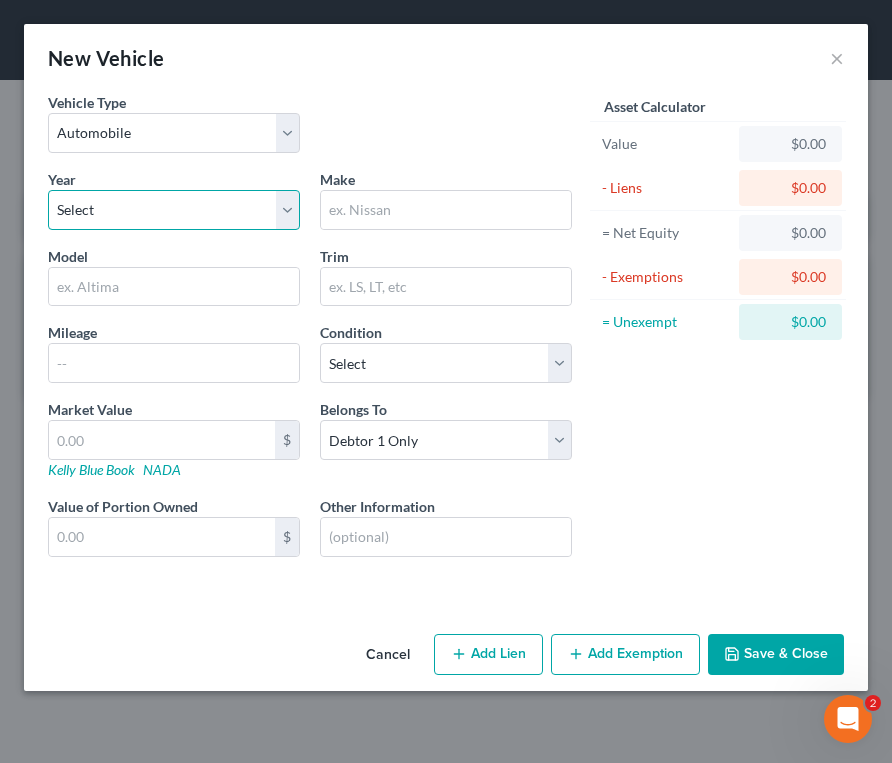 select on "15" 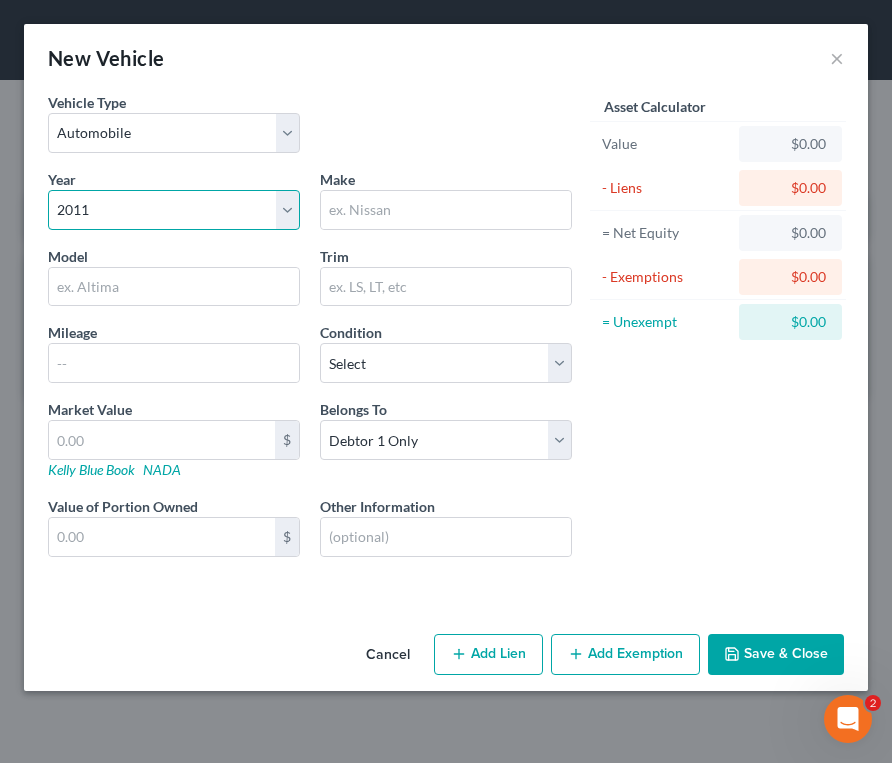 click on "Select 2026 2025 2024 2023 2022 2021 2020 2019 2018 2017 2016 2015 2014 2013 2012 2011 2010 2009 2008 2007 2006 2005 2004 2003 2002 2001 2000 1999 1998 1997 1996 1995 1994 1993 1992 1991 1990 1989 1988 1987 1986 1985 1984 1983 1982 1981 1980 1979 1978 1977 1976 1975 1974 1973 1972 1971 1970 1969 1968 1967 1966 1965 1964 1963 1962 1961 1960 1959 1958 1957 1956 1955 1954 1953 1952 1951 1950 1949 1948 1947 1946 1945 1944 1943 1942 1941 1940 1939 1938 1937 1936 1935 1934 1933 1932 1931 1930 1929 1928 1927 1926 1925 1924 1923 1922 1921 1920 1919 1918 1917 1916 1915 1914 1913 1912 1911 1910 1909 1908 1907 1906 1905 1904 1903 1902 1901" at bounding box center [174, 210] 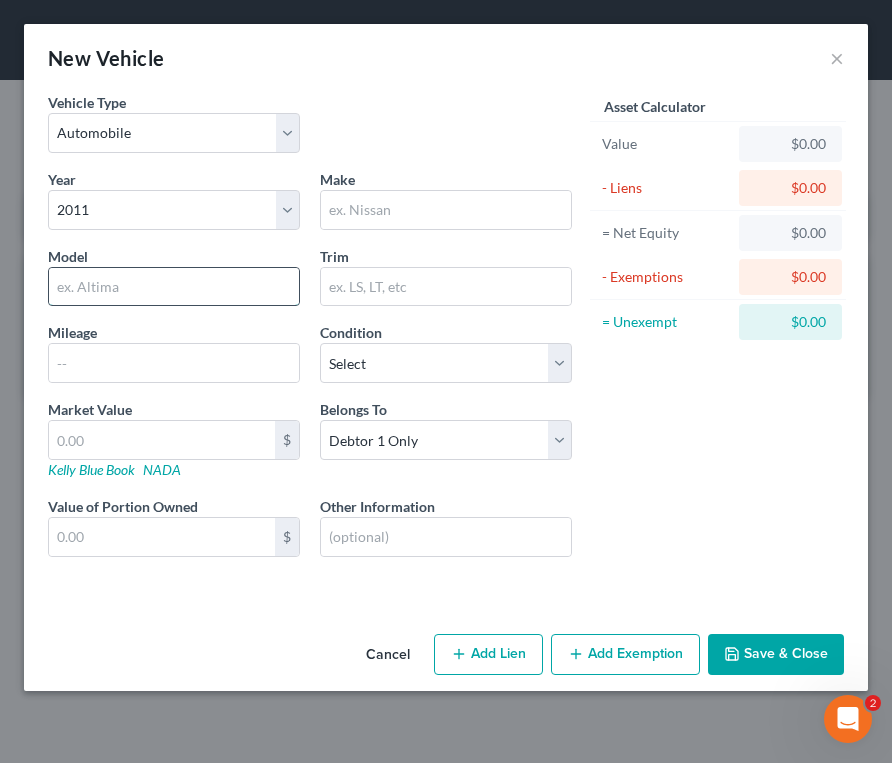 click at bounding box center (174, 287) 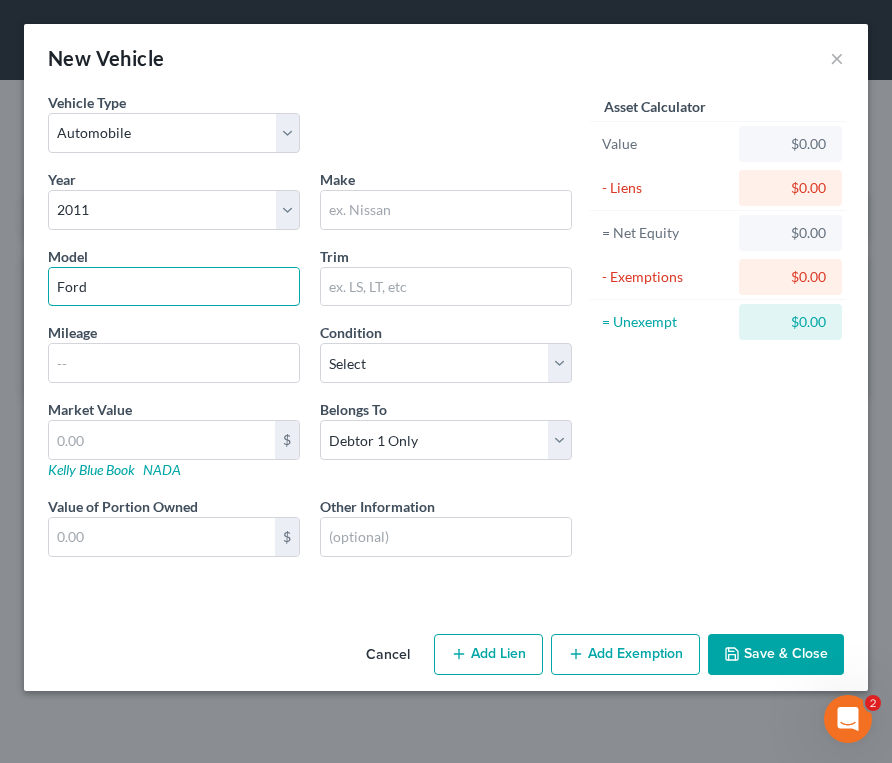 type on "Ford" 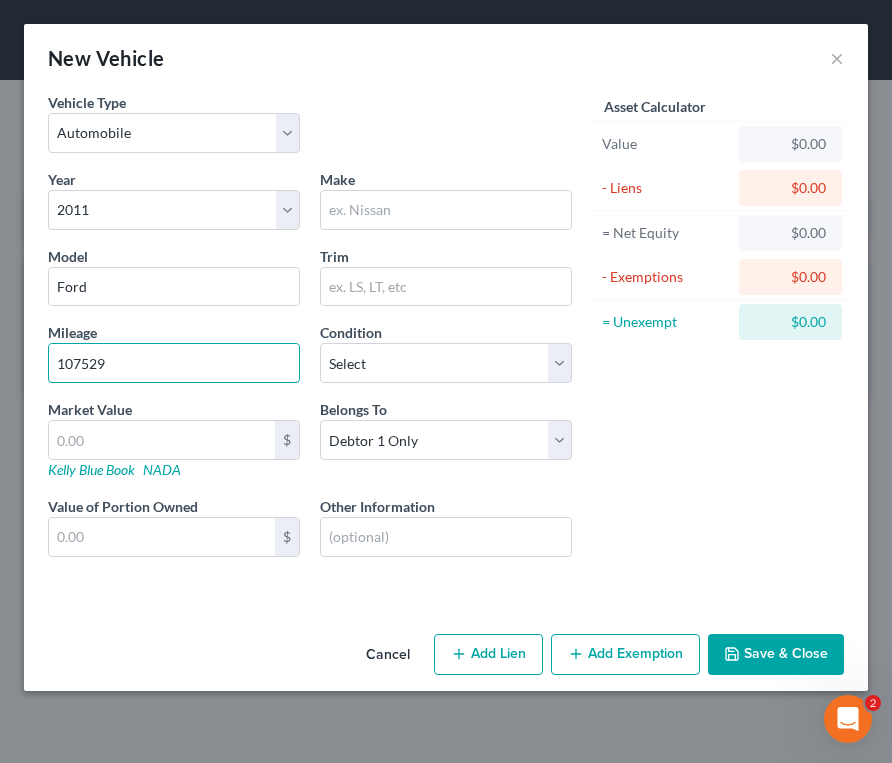 type on "107529" 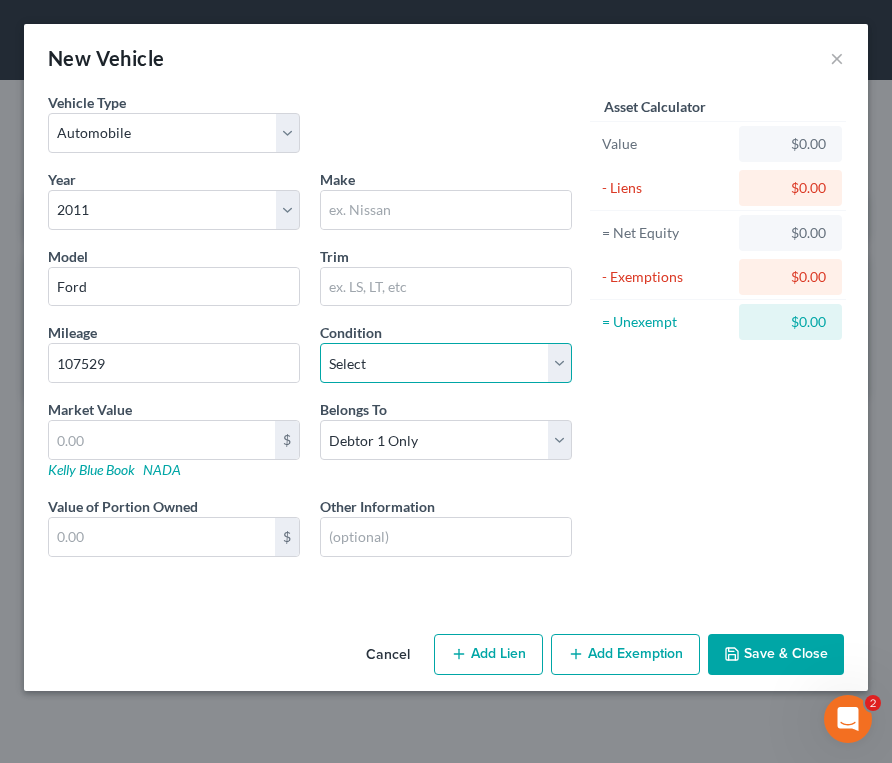 select on "2" 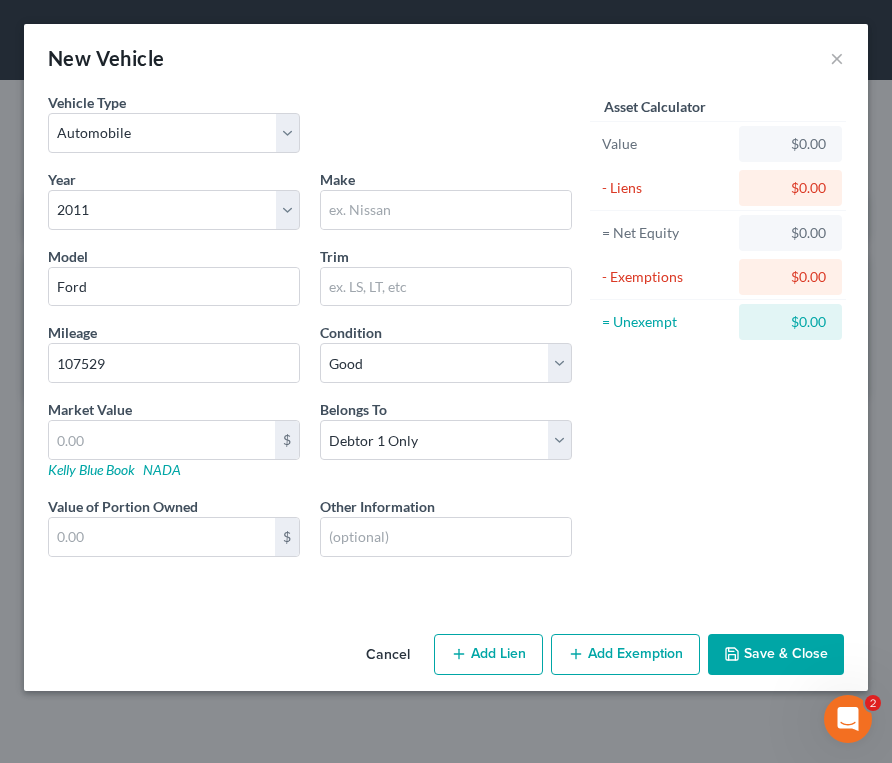 click on "Save & Close" at bounding box center (776, 655) 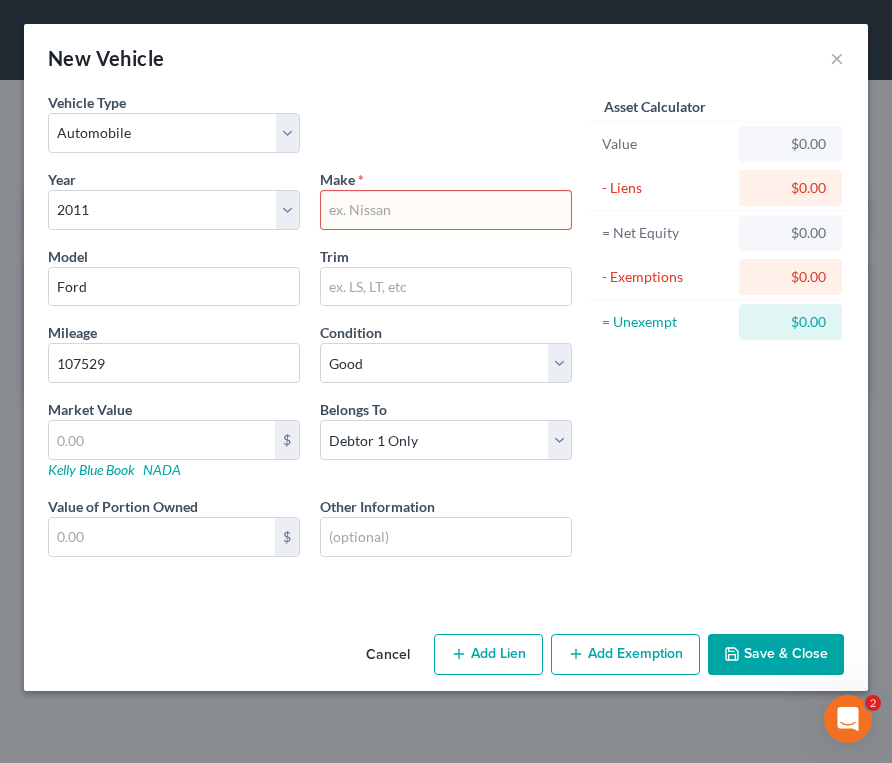 click at bounding box center [446, 210] 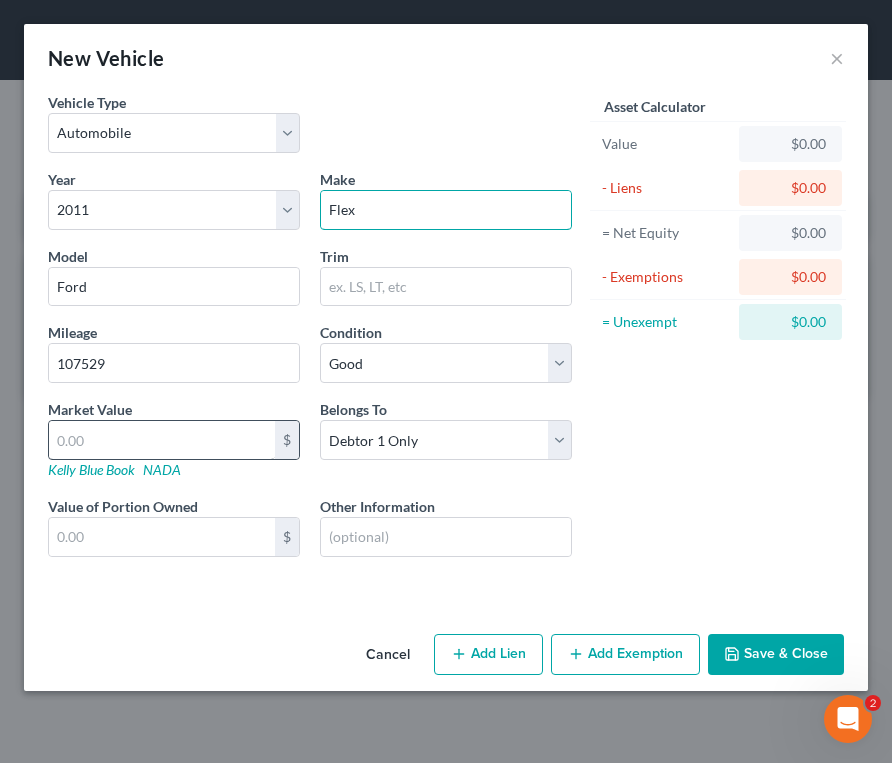 type on "Flex" 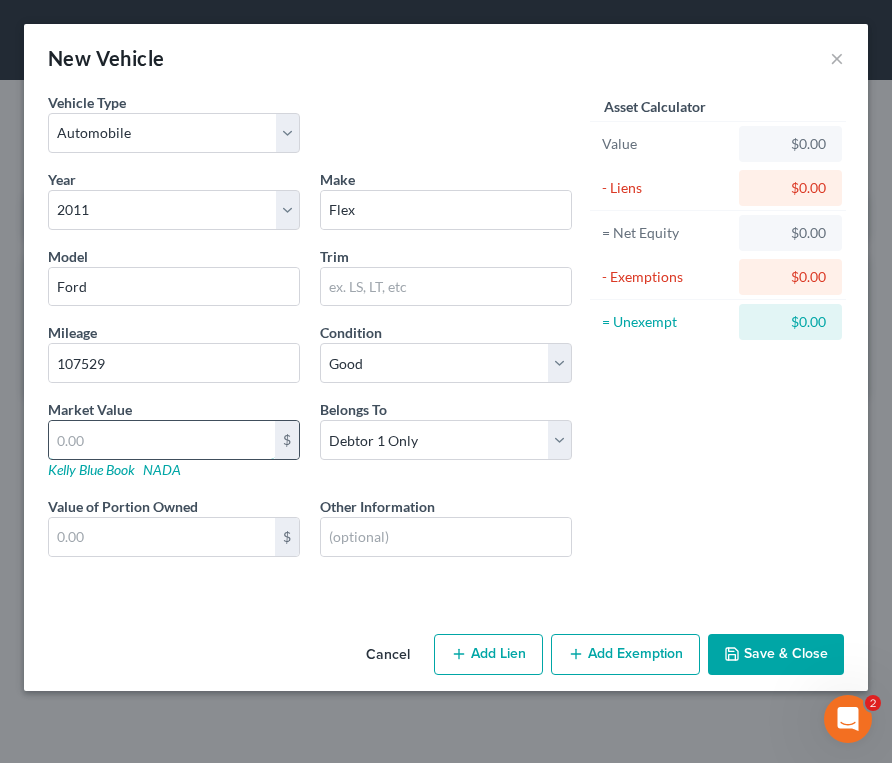 click at bounding box center [162, 440] 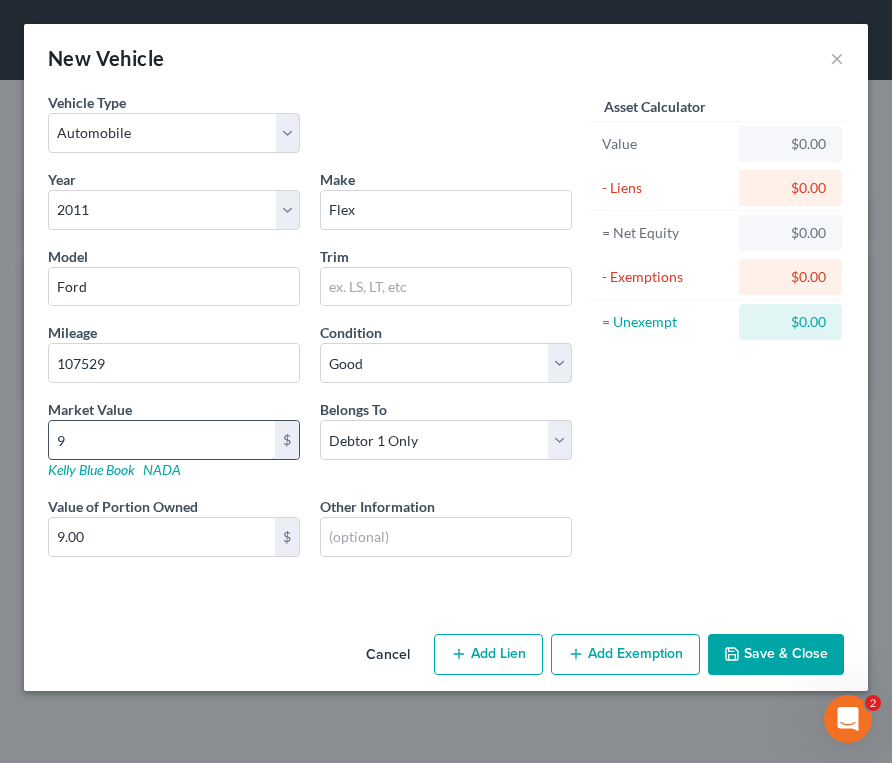 type on "93" 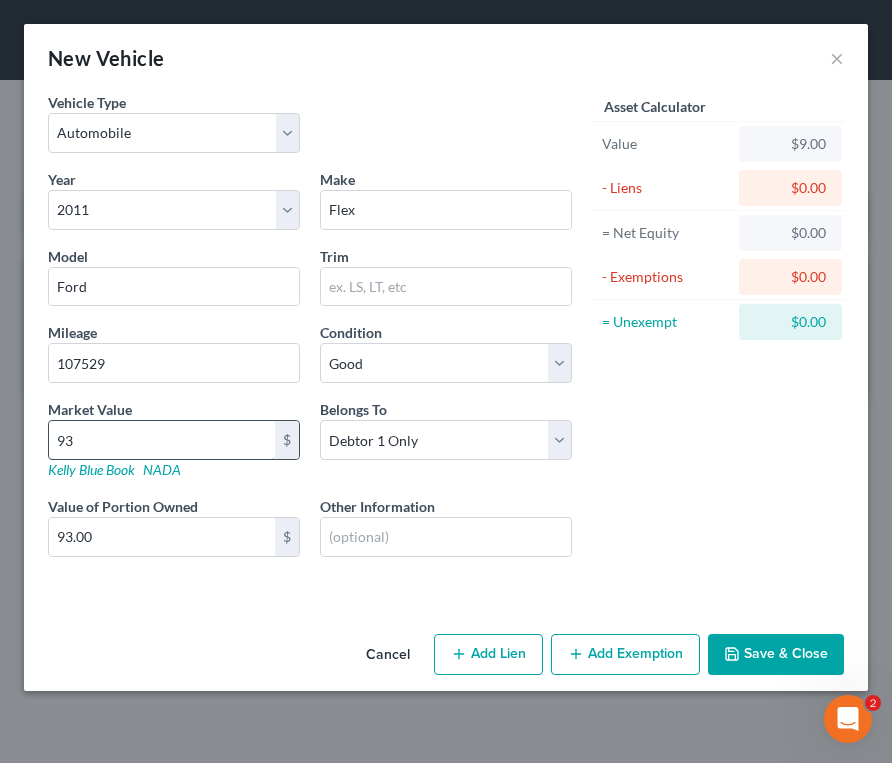 type on "933" 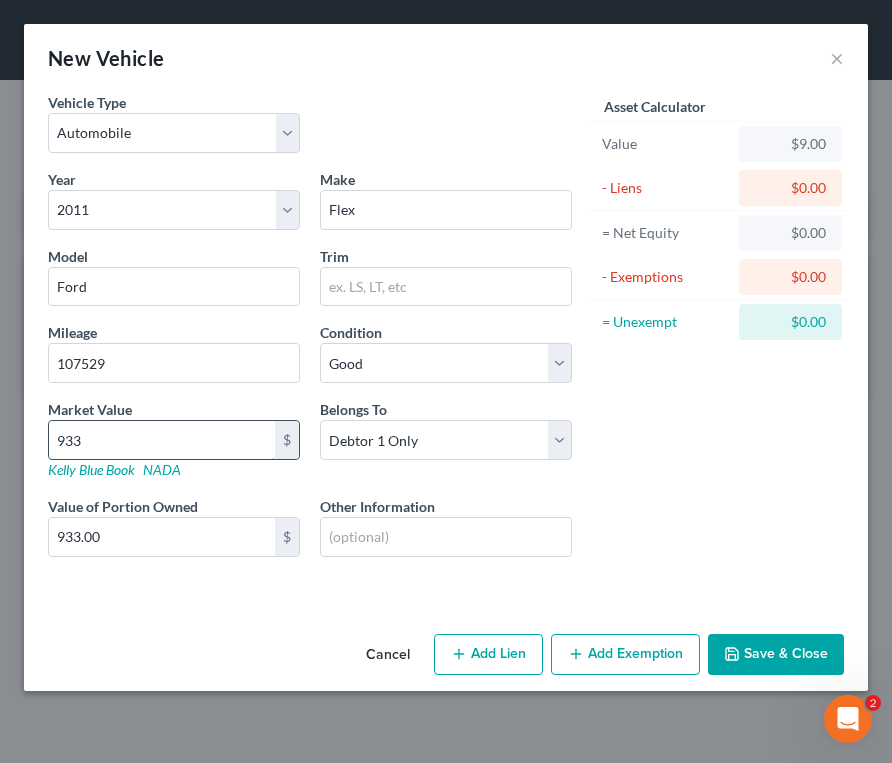 type on "9337" 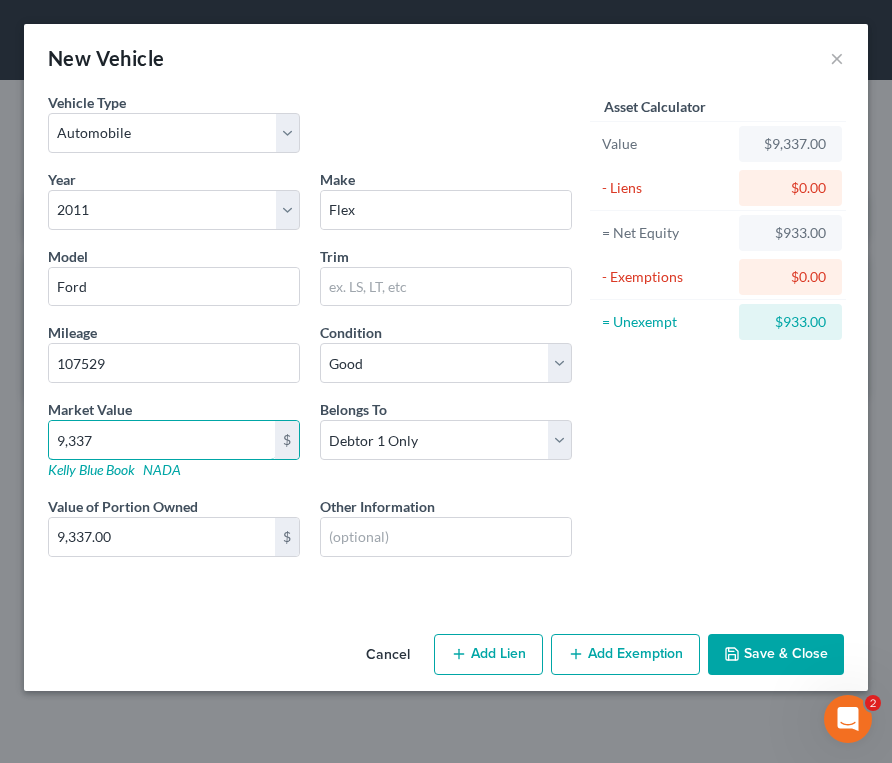 type on "9,337" 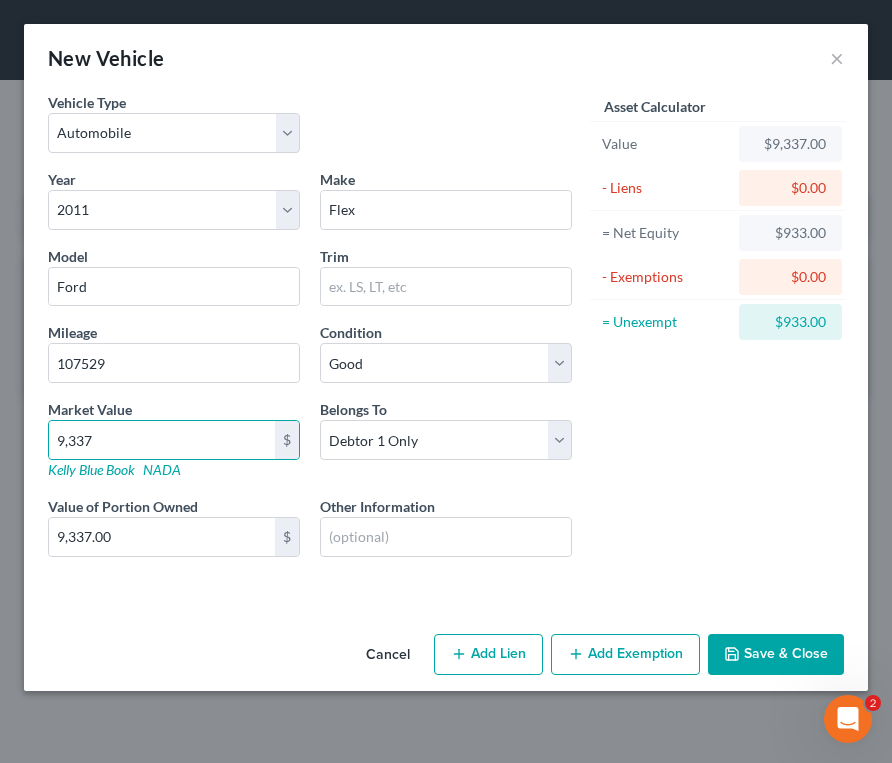click on "Add Lien" at bounding box center (488, 655) 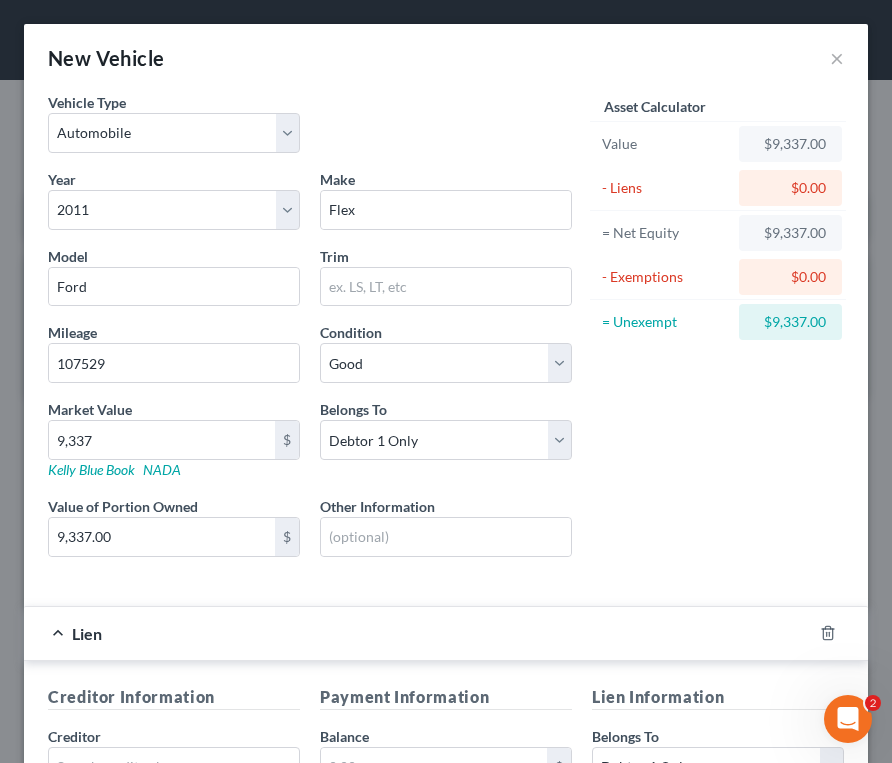 click on "Asset Calculator Value $9,337.00 - Liens $0.00 = Net Equity $9,337.00 - Exemptions $0.00 = Unexempt $9,337.00" at bounding box center (718, 341) 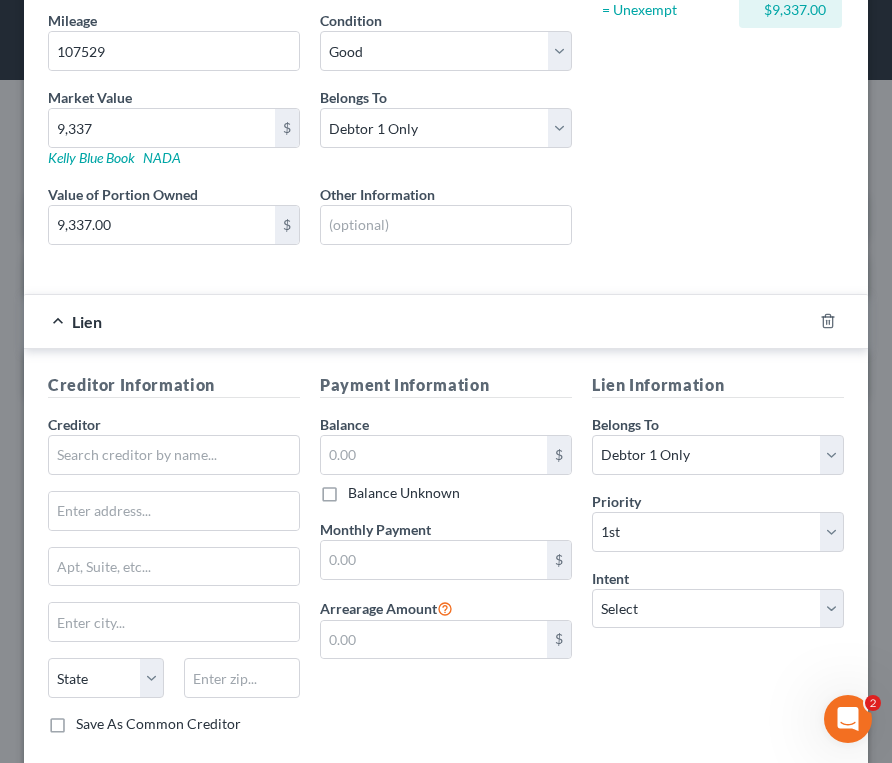 scroll, scrollTop: 400, scrollLeft: 0, axis: vertical 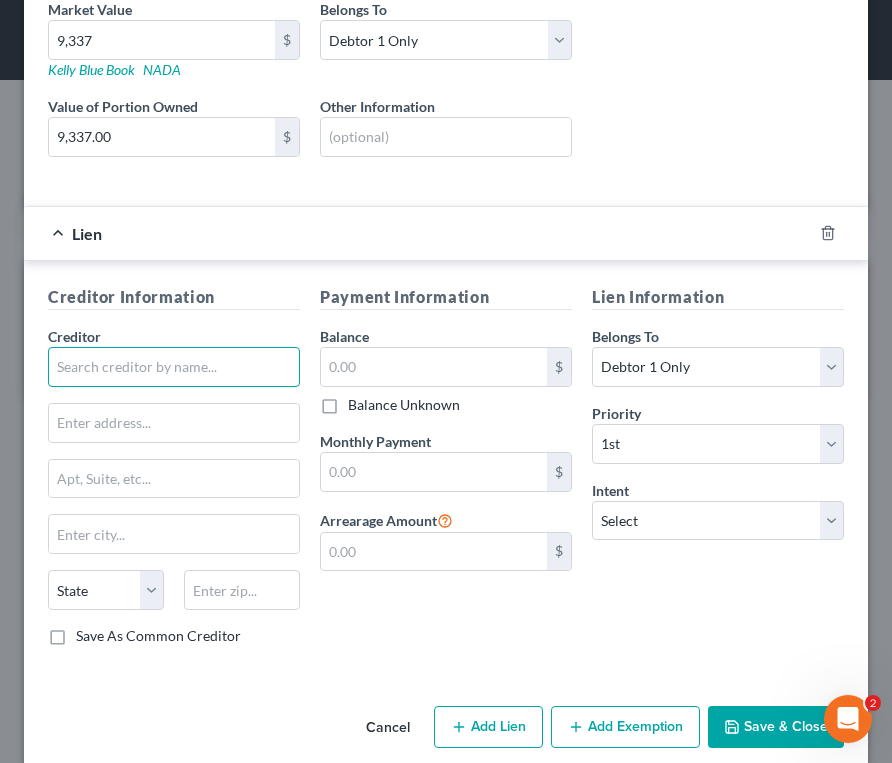 click at bounding box center [174, 367] 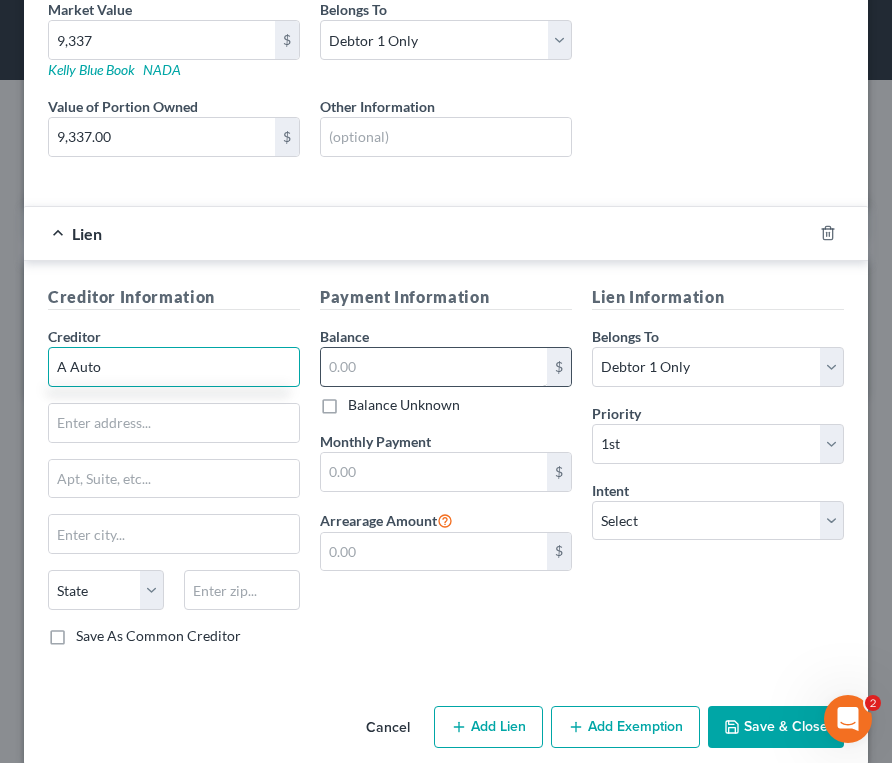 type on "A Auto" 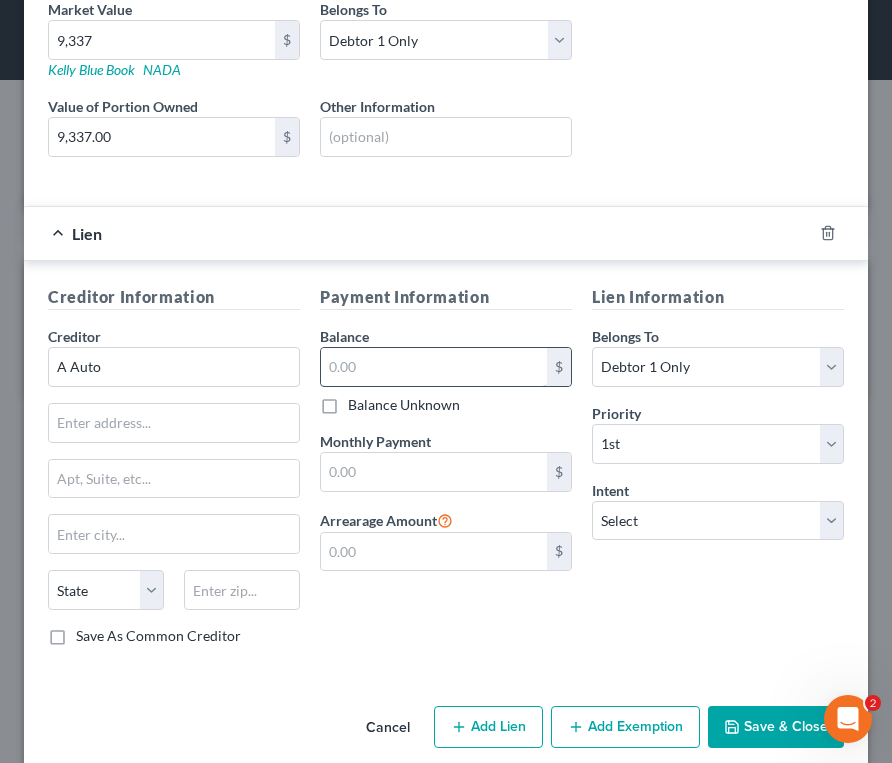 click at bounding box center [434, 367] 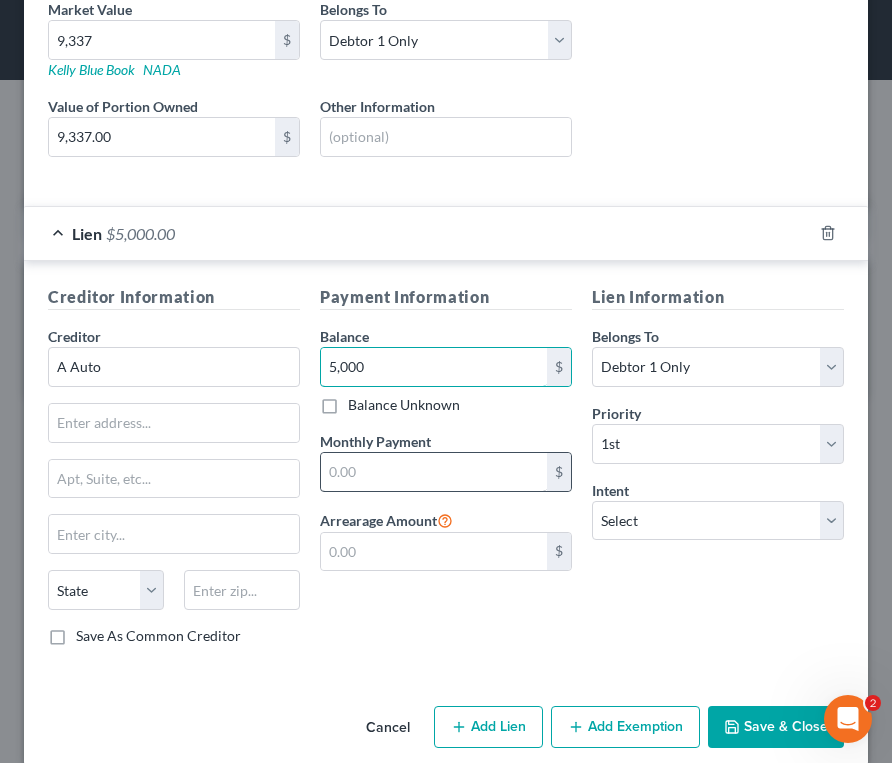 type on "5,000" 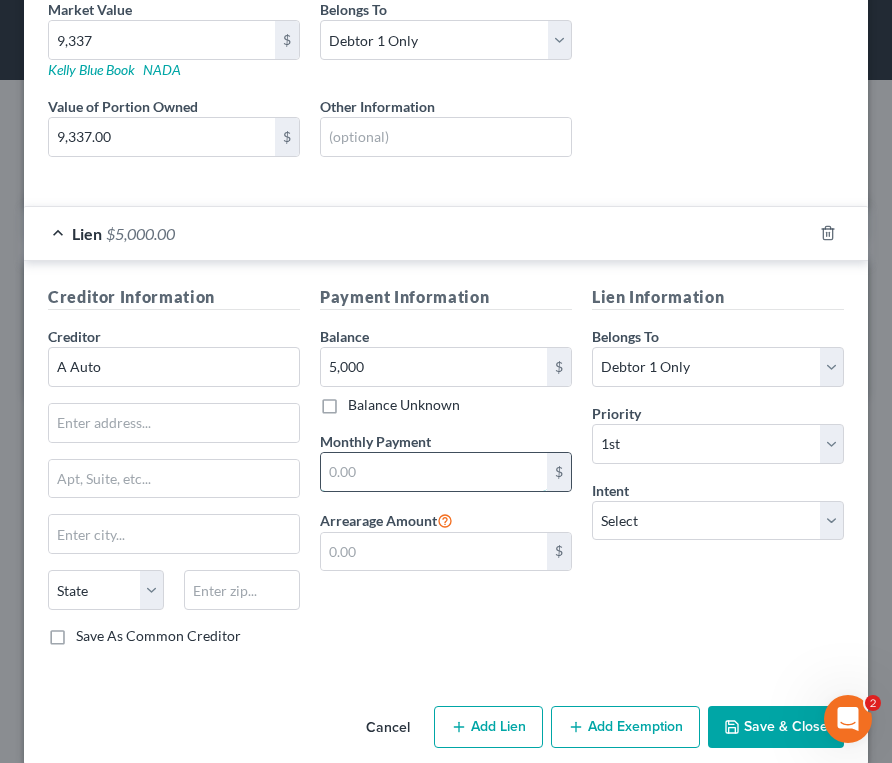 click at bounding box center (434, 472) 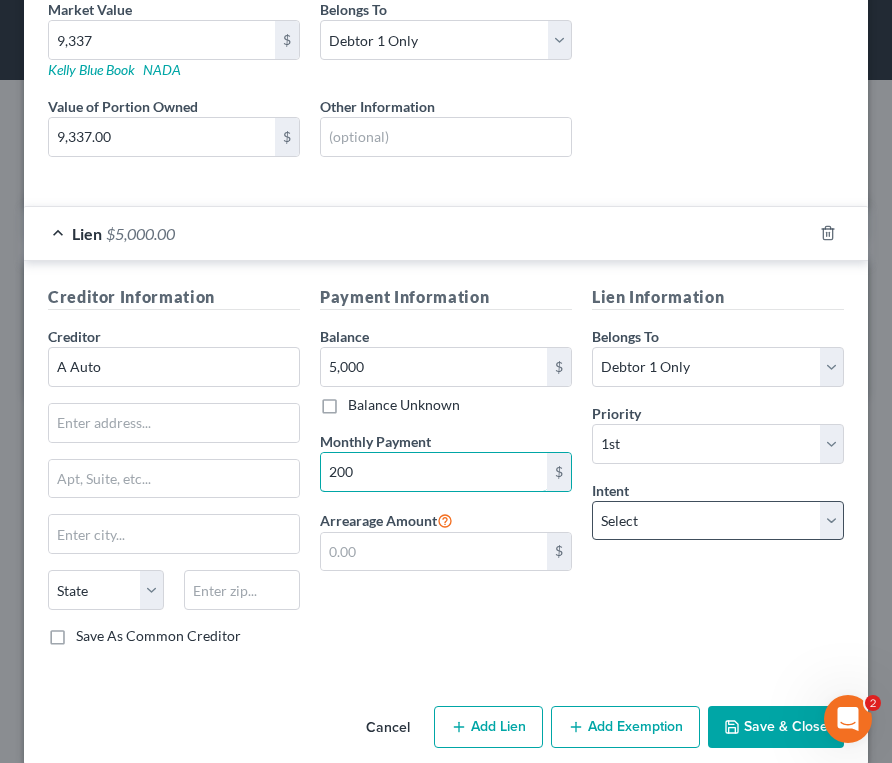 type on "200" 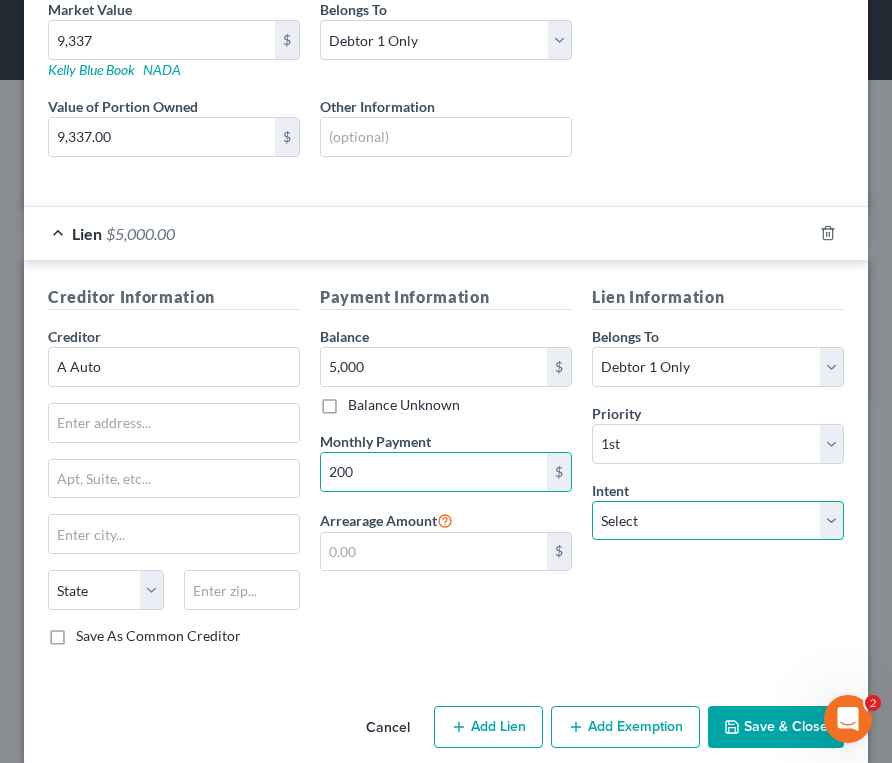 click on "Select Surrender Redeem Reaffirm Avoid Other" at bounding box center [718, 521] 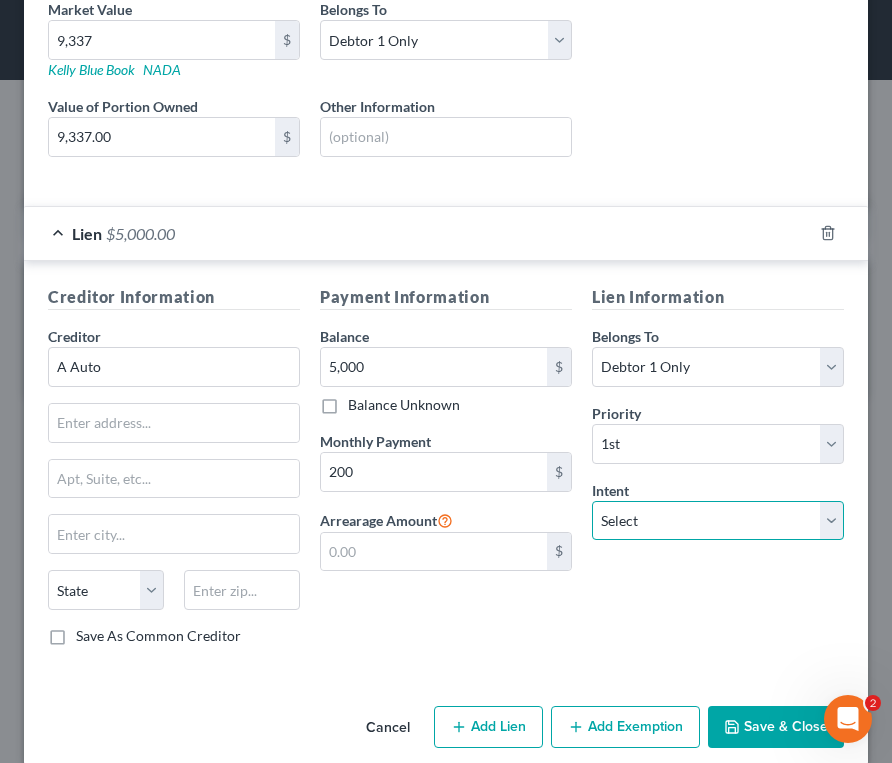 select on "2" 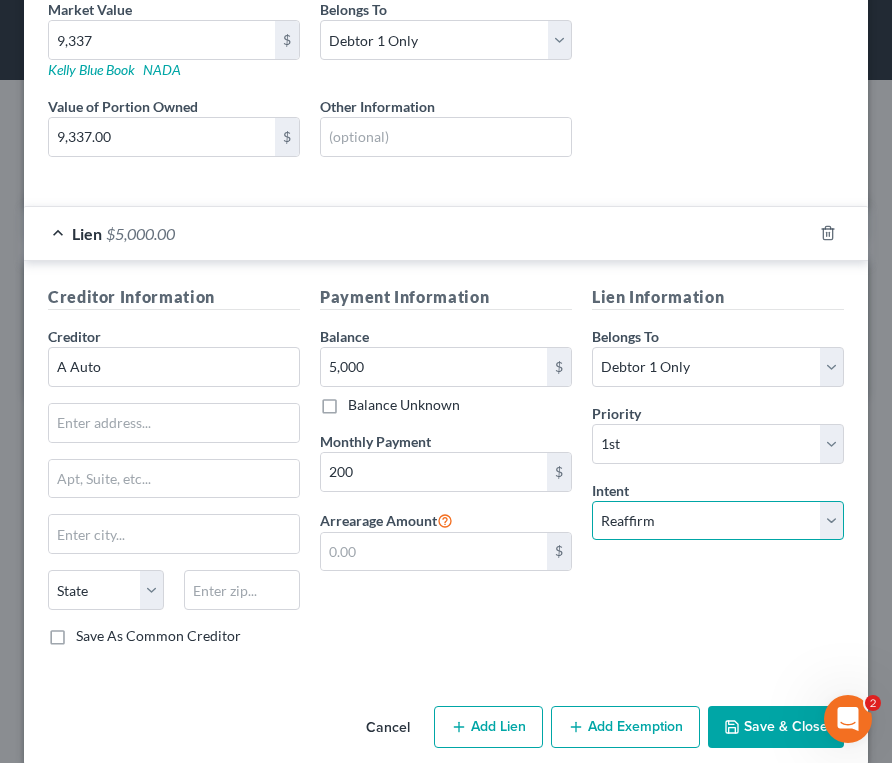 click on "Select Surrender Redeem Reaffirm Avoid Other" at bounding box center [718, 521] 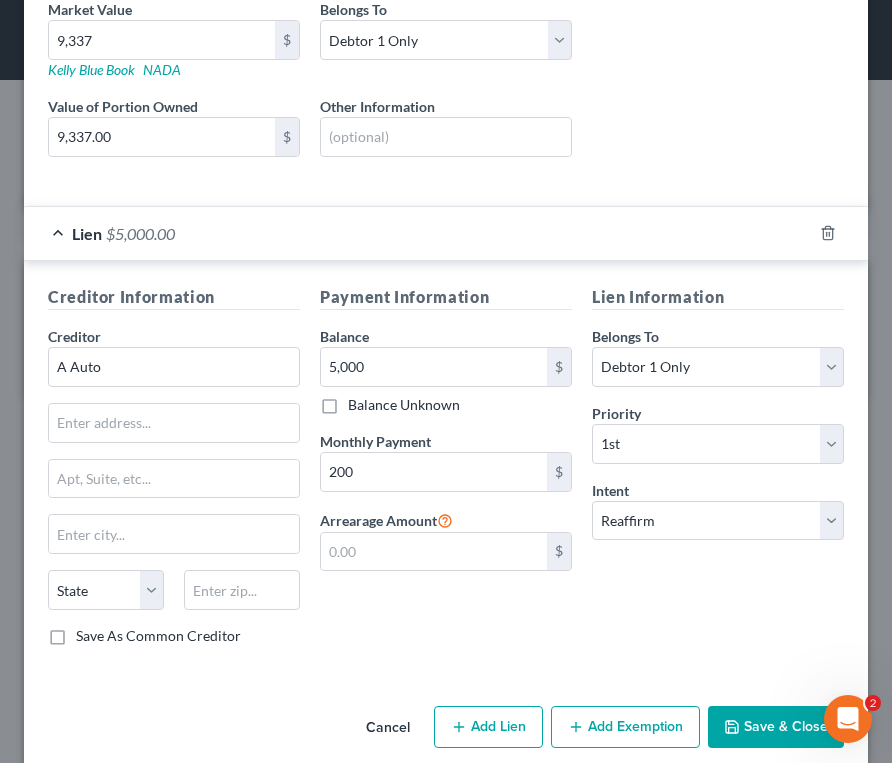 click on "Save & Close" at bounding box center (776, 727) 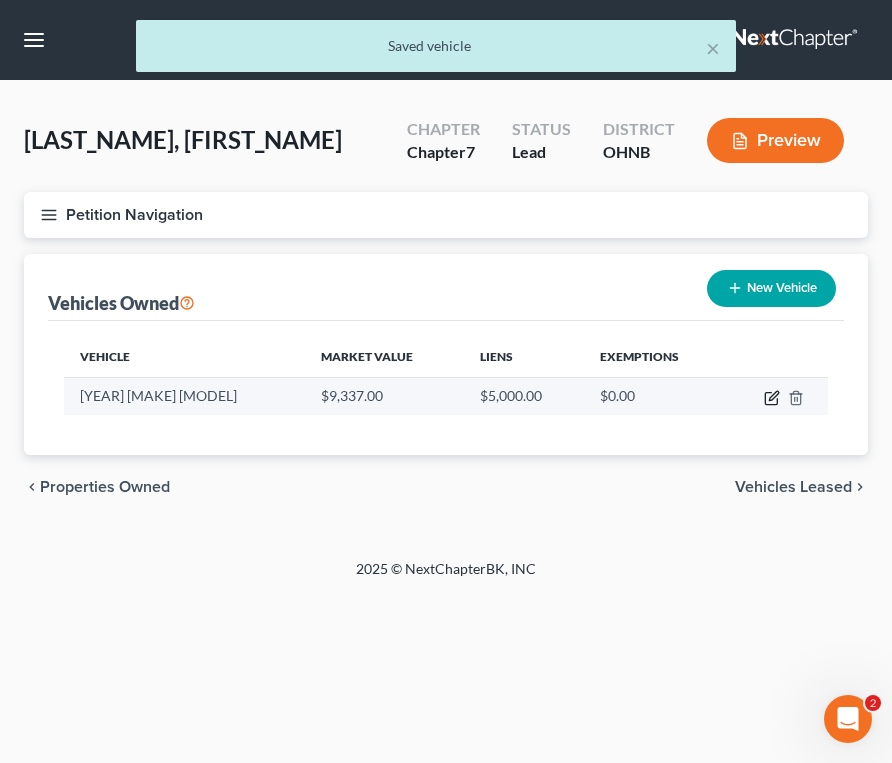 click 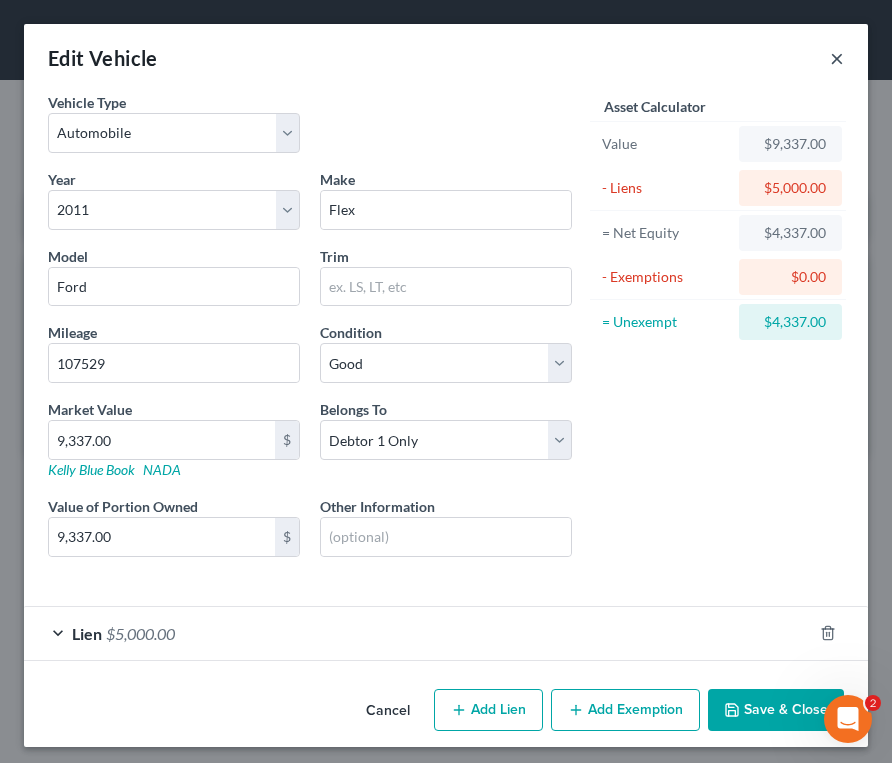 click on "×" at bounding box center [837, 58] 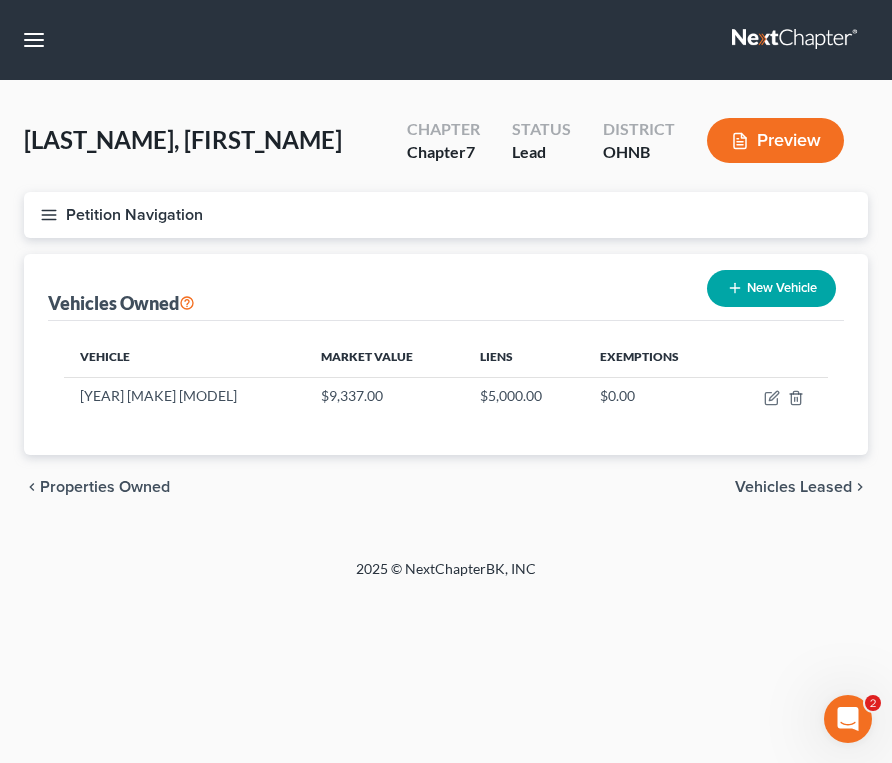 click 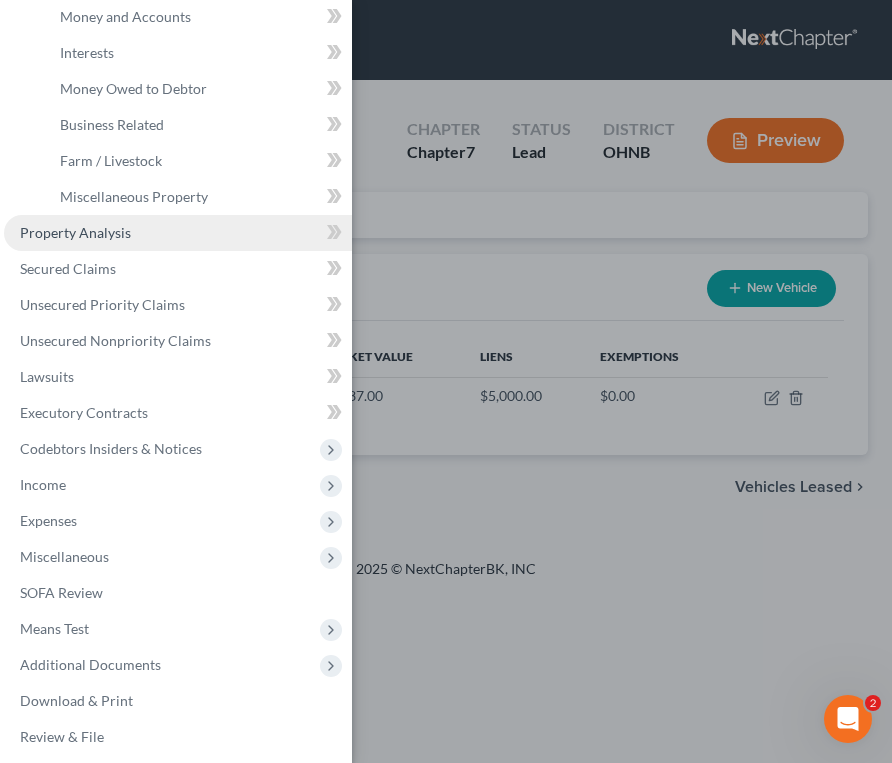 scroll, scrollTop: 349, scrollLeft: 0, axis: vertical 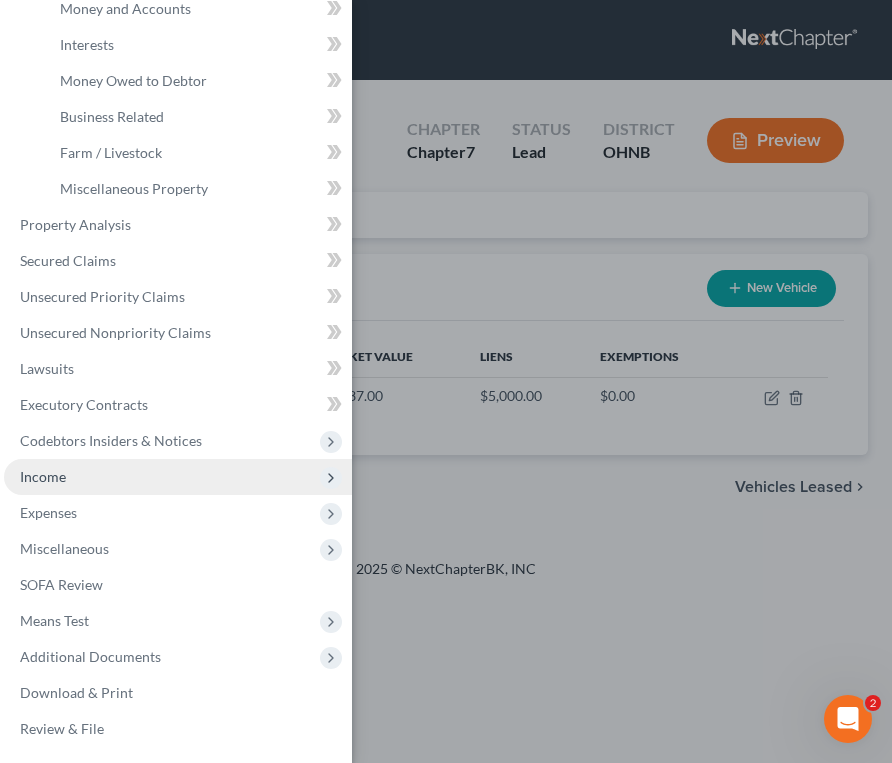 click on "Income" at bounding box center (43, 476) 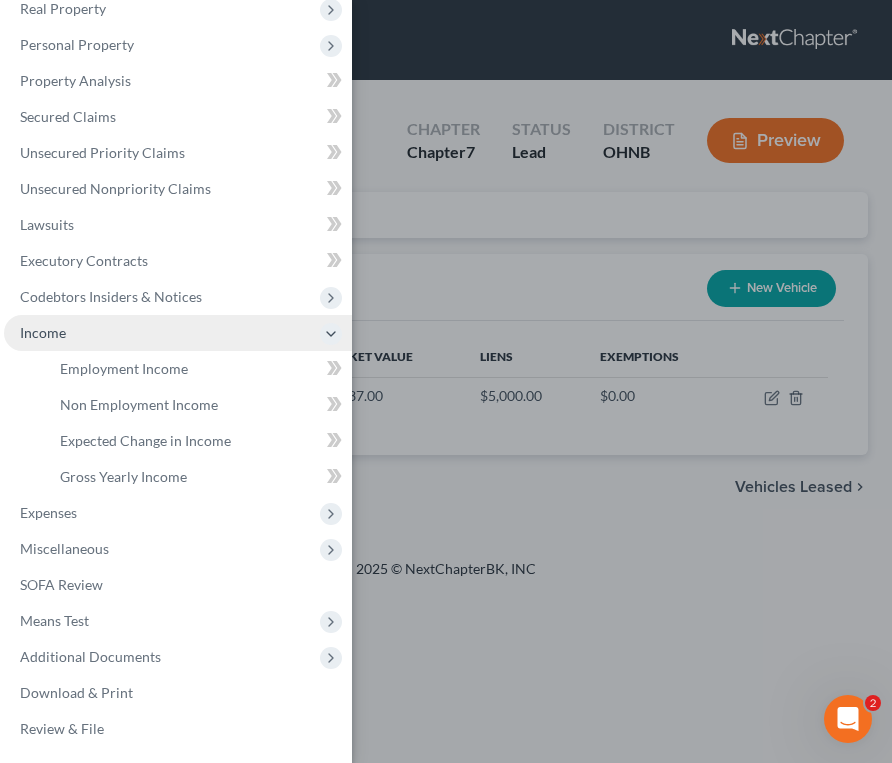 scroll, scrollTop: 133, scrollLeft: 0, axis: vertical 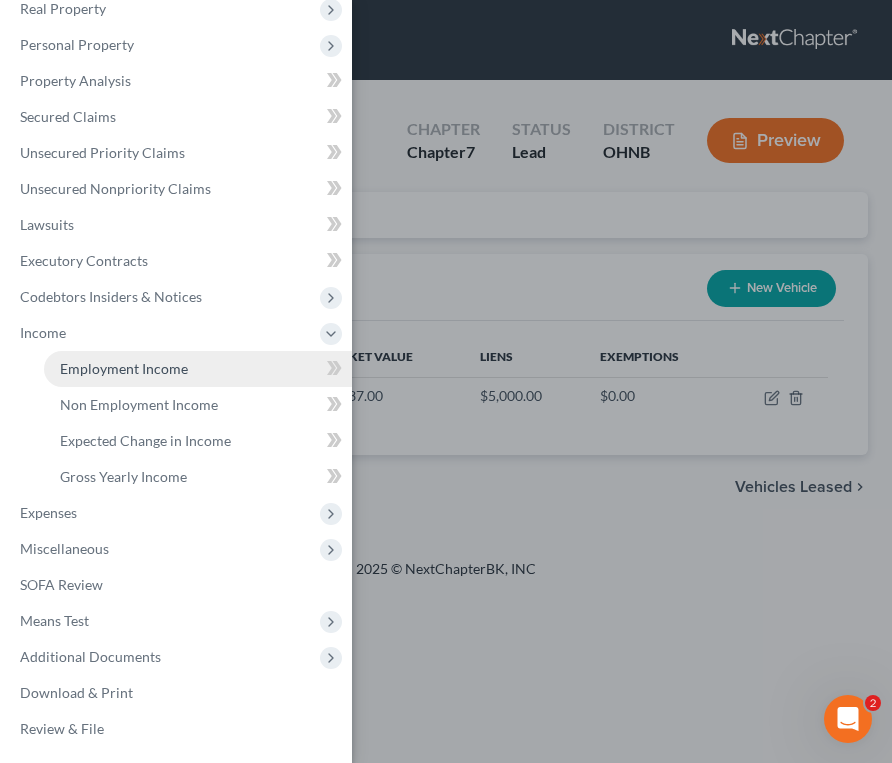 click on "Employment Income" at bounding box center [198, 369] 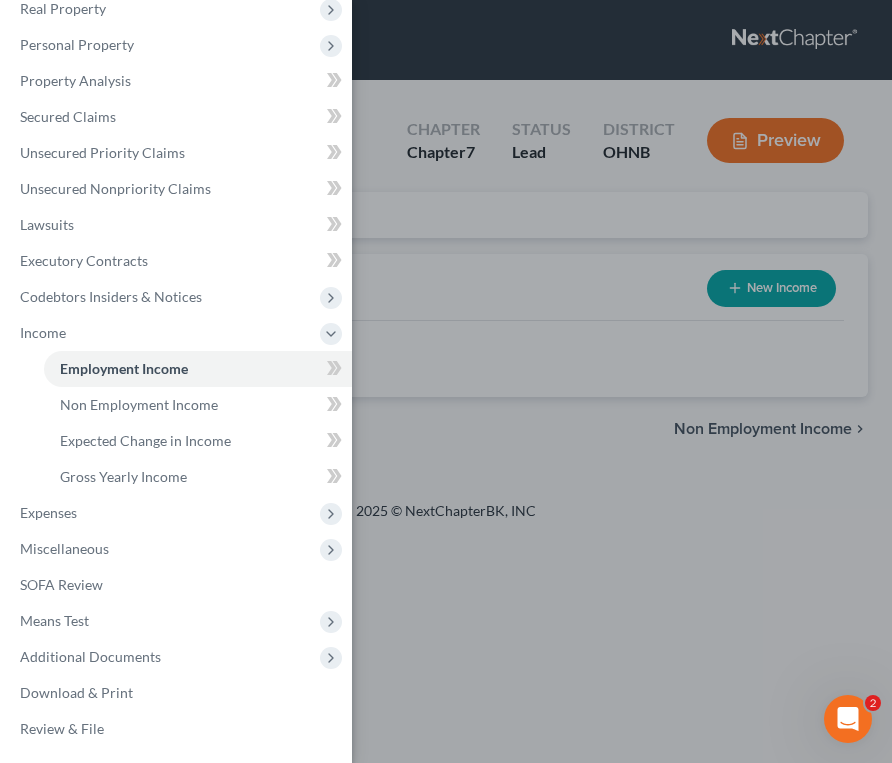 click on "Case Dashboard
Payments
Invoices
Payments
Payments
Credit Report
Client Profile" at bounding box center (446, 381) 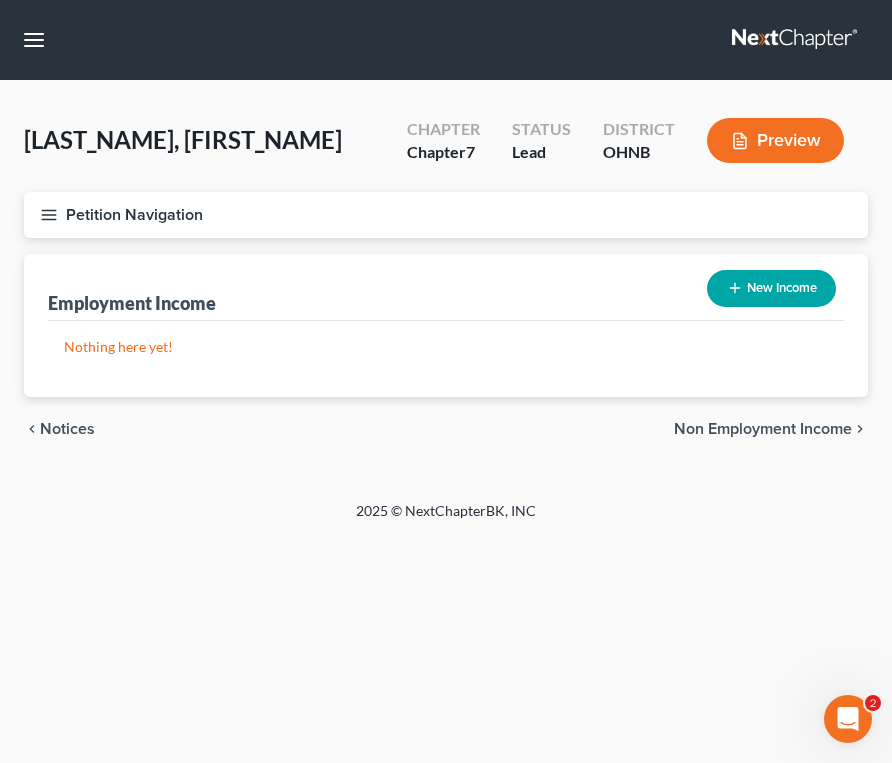click on "New Income" at bounding box center (771, 288) 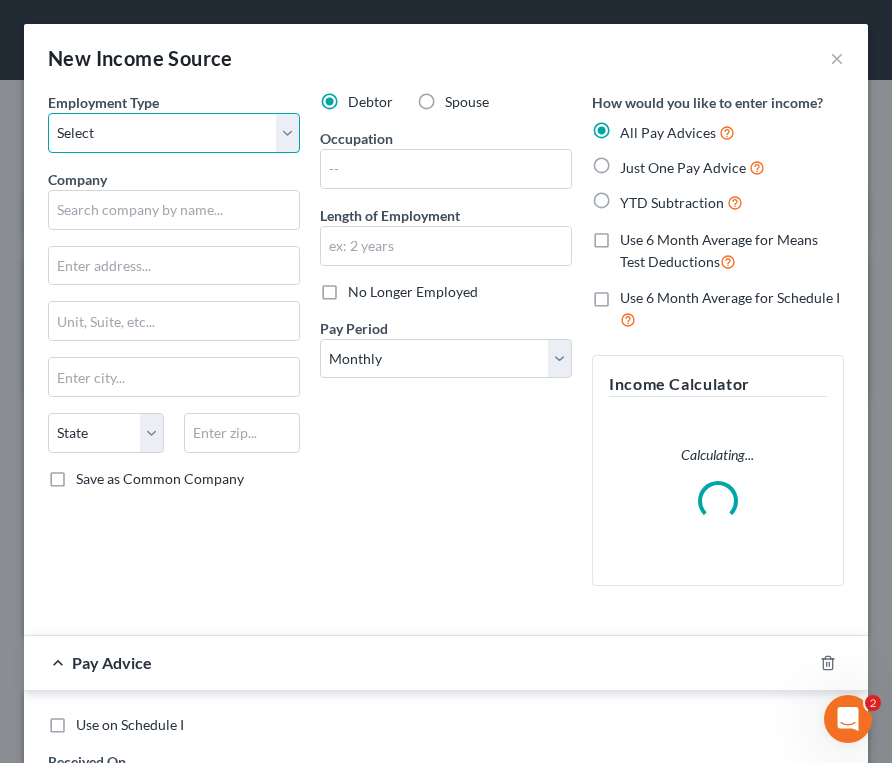 click on "Select Full or Part Time Employment Self Employment" at bounding box center [174, 133] 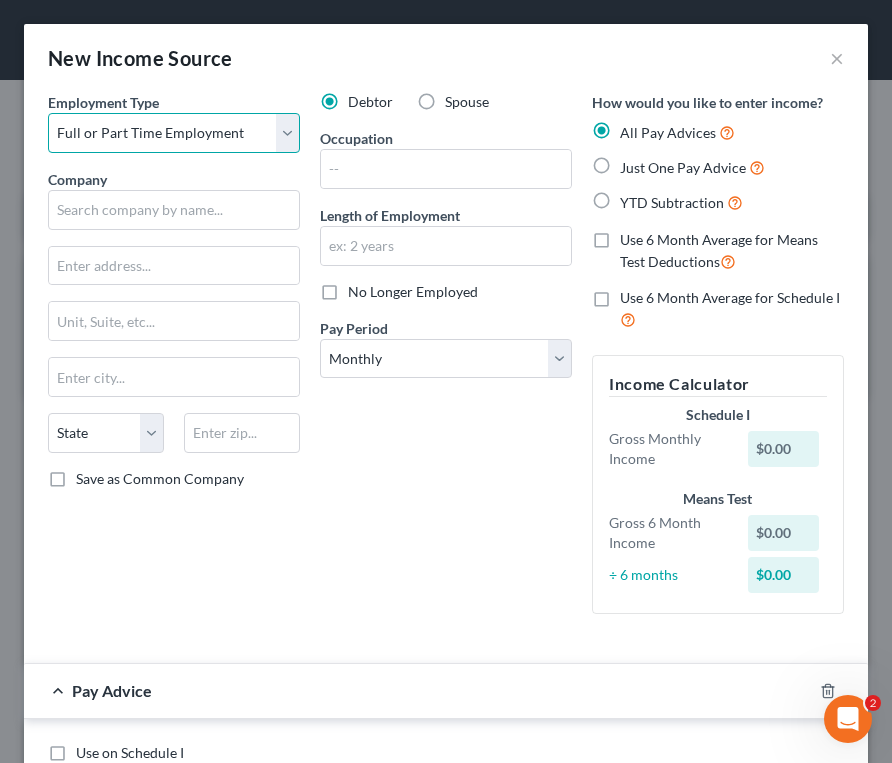 click on "Select Full or Part Time Employment Self Employment" at bounding box center [174, 133] 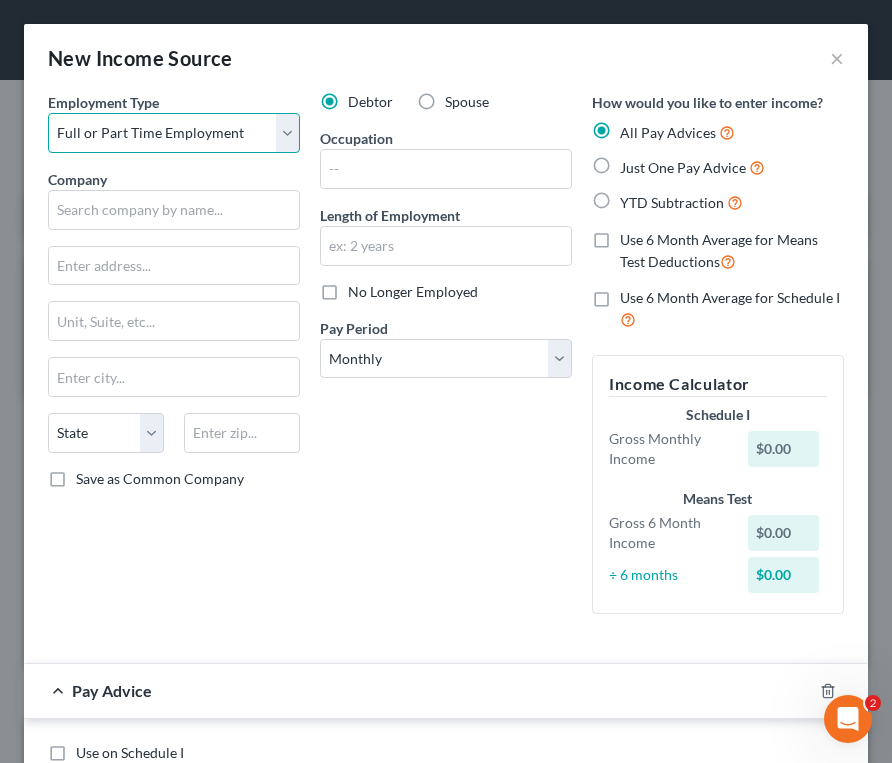 click on "Select Full or Part Time Employment Self Employment" at bounding box center (174, 133) 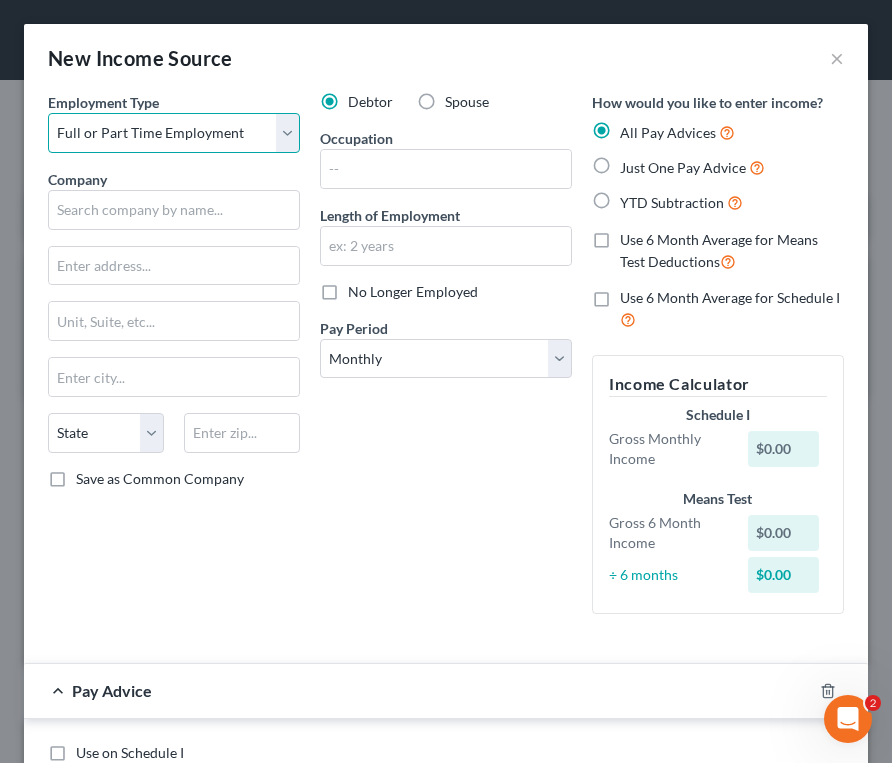 select on "1" 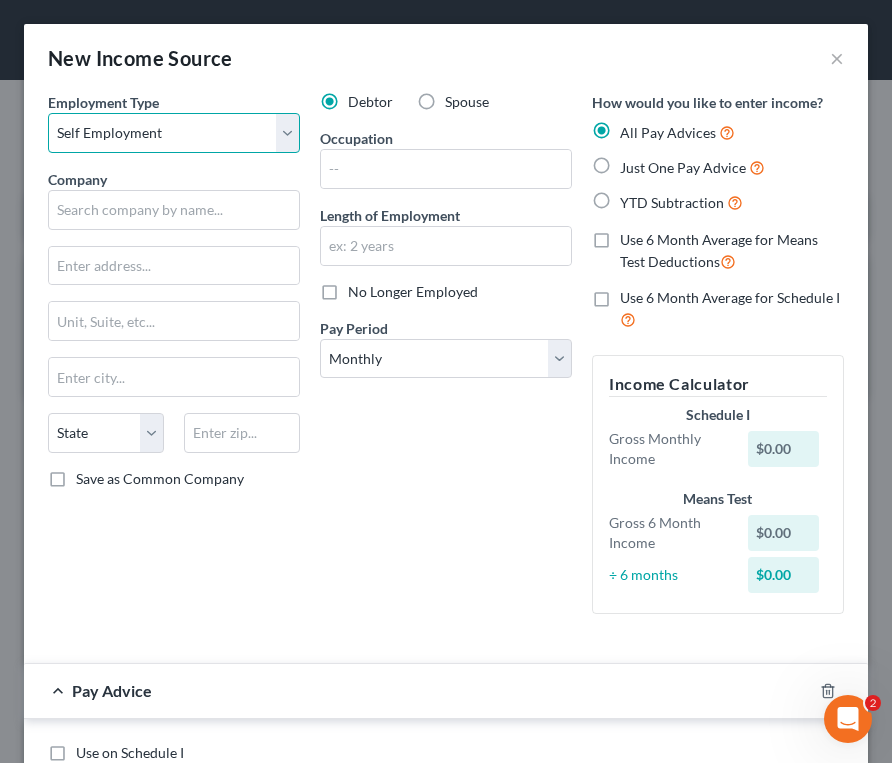 click on "Select Full or Part Time Employment Self Employment" at bounding box center (174, 133) 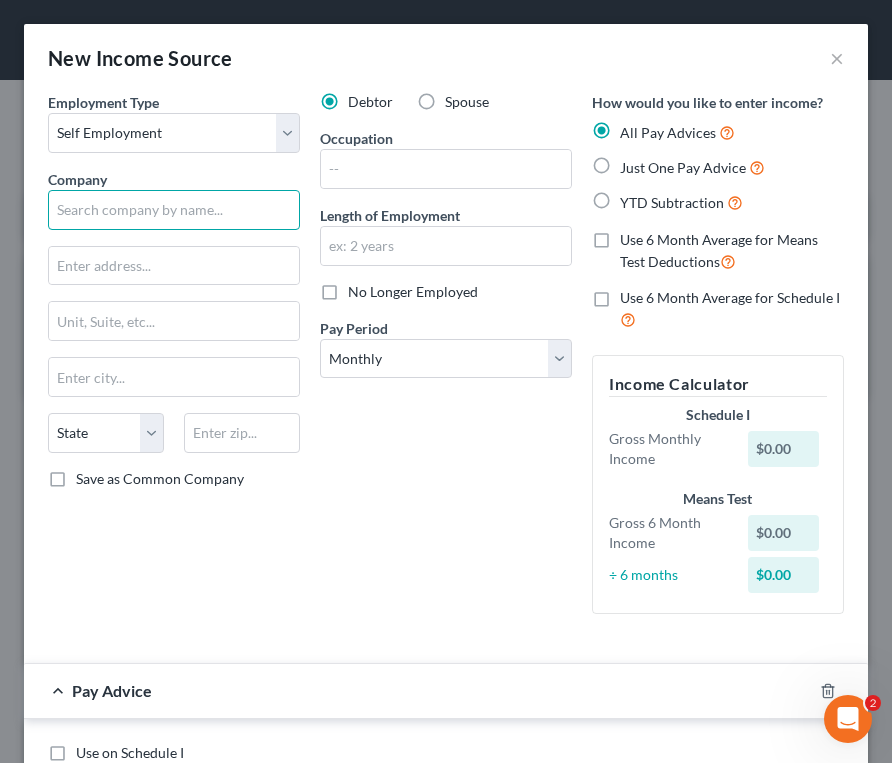 click at bounding box center [174, 210] 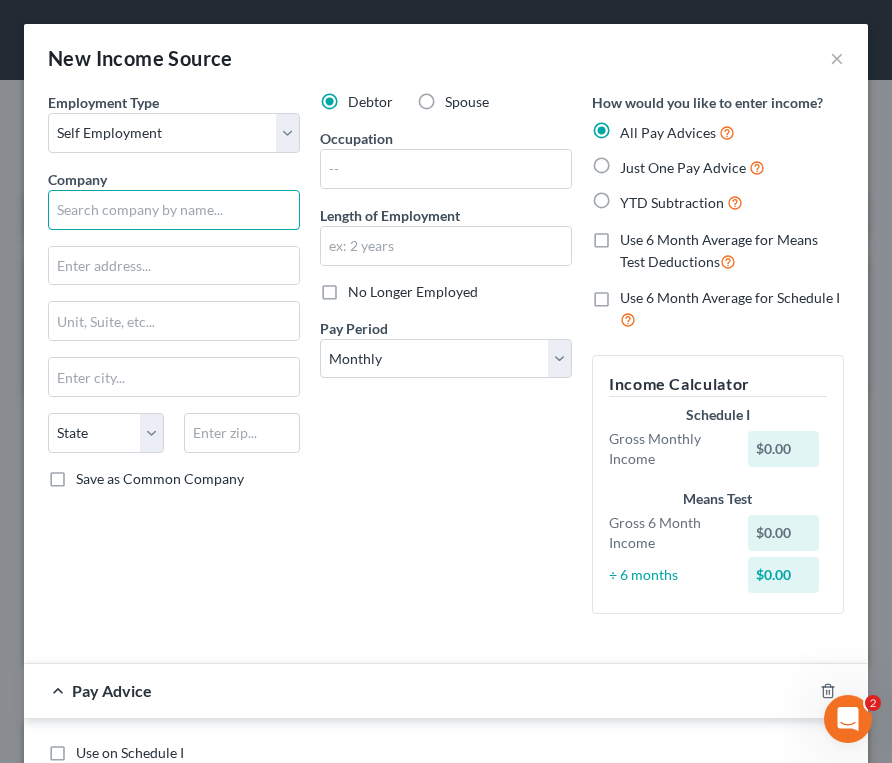 click at bounding box center [174, 210] 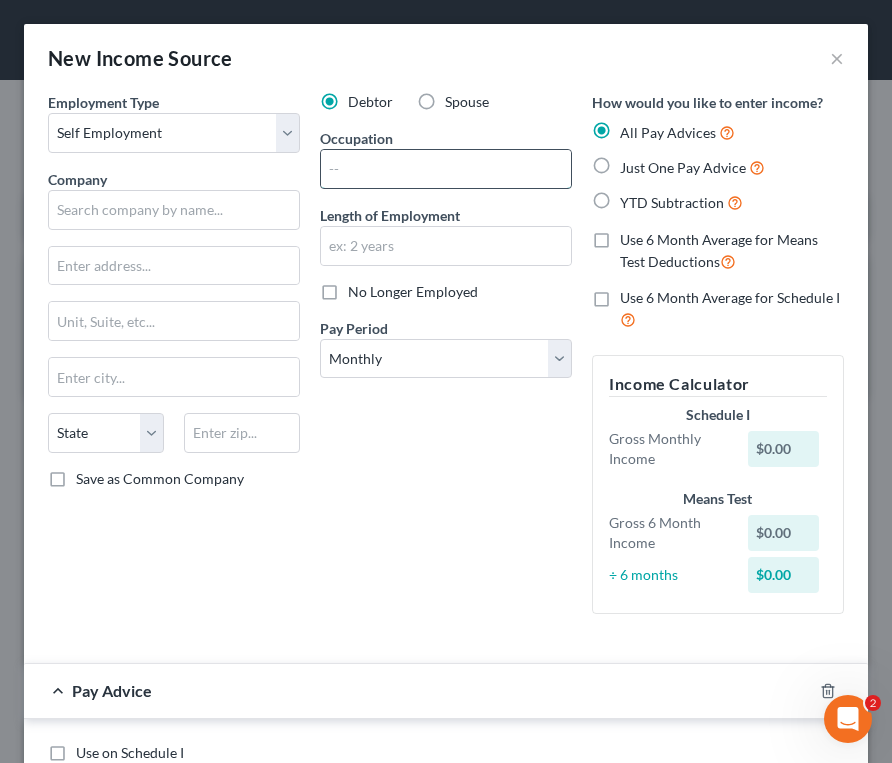 click at bounding box center (446, 169) 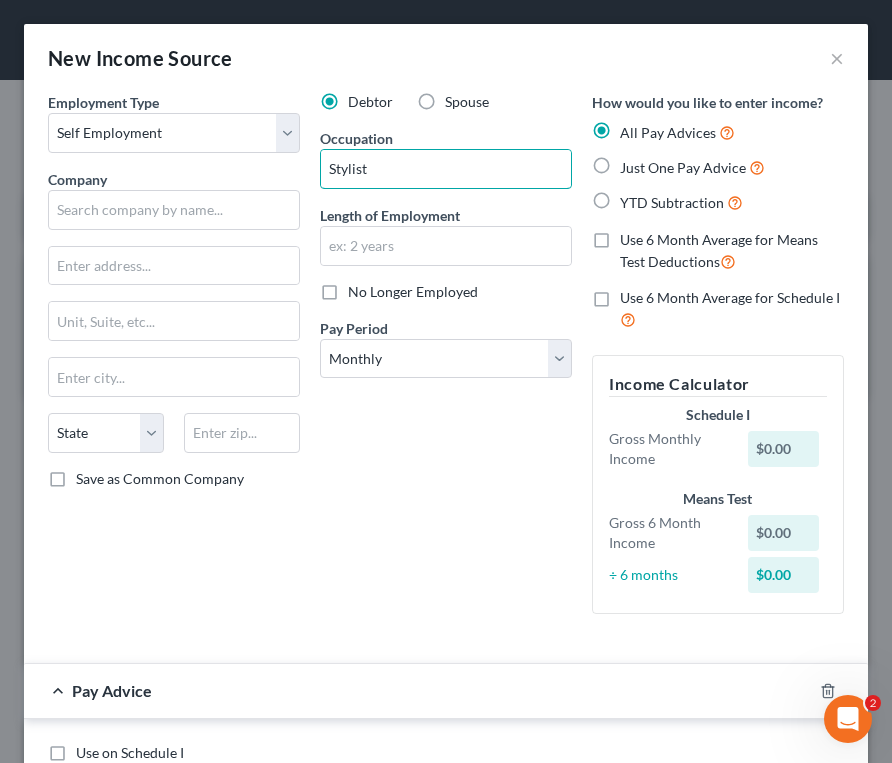 type on "Stylist" 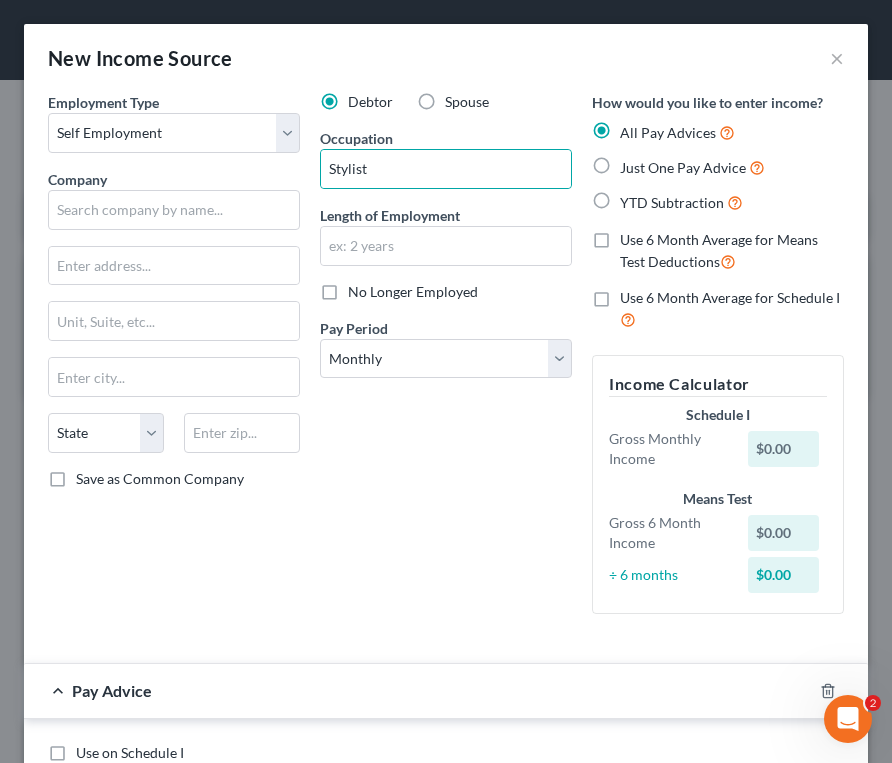 click on "Debtor Spouse Occupation Stylist Length of Employment No Longer Employed
Pay Period
*
Select Monthly Twice Monthly Every Other Week Weekly" at bounding box center (446, 361) 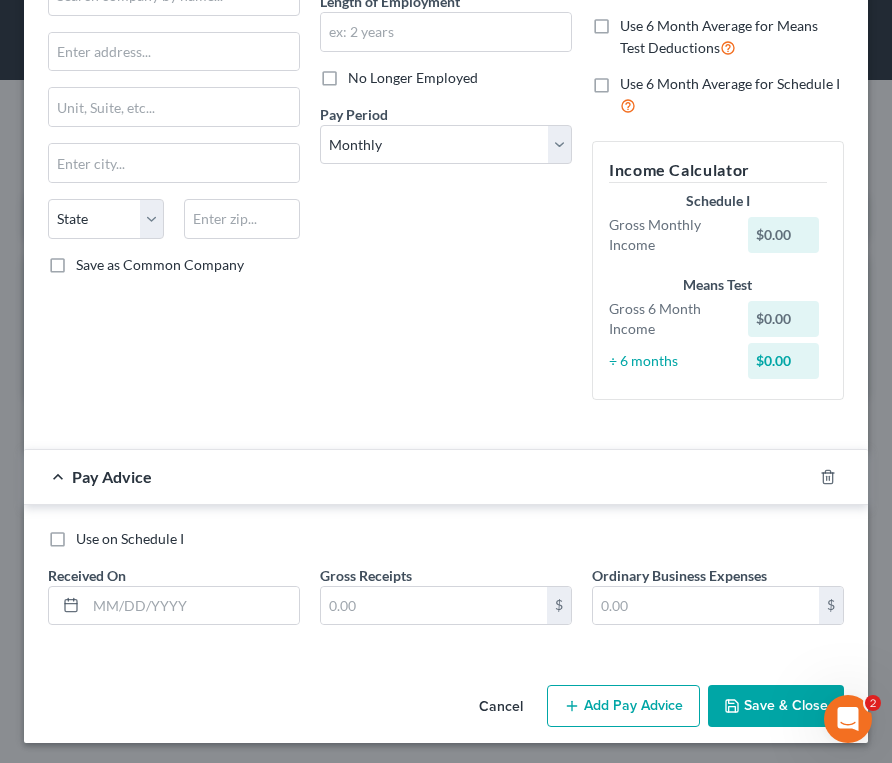scroll, scrollTop: 218, scrollLeft: 0, axis: vertical 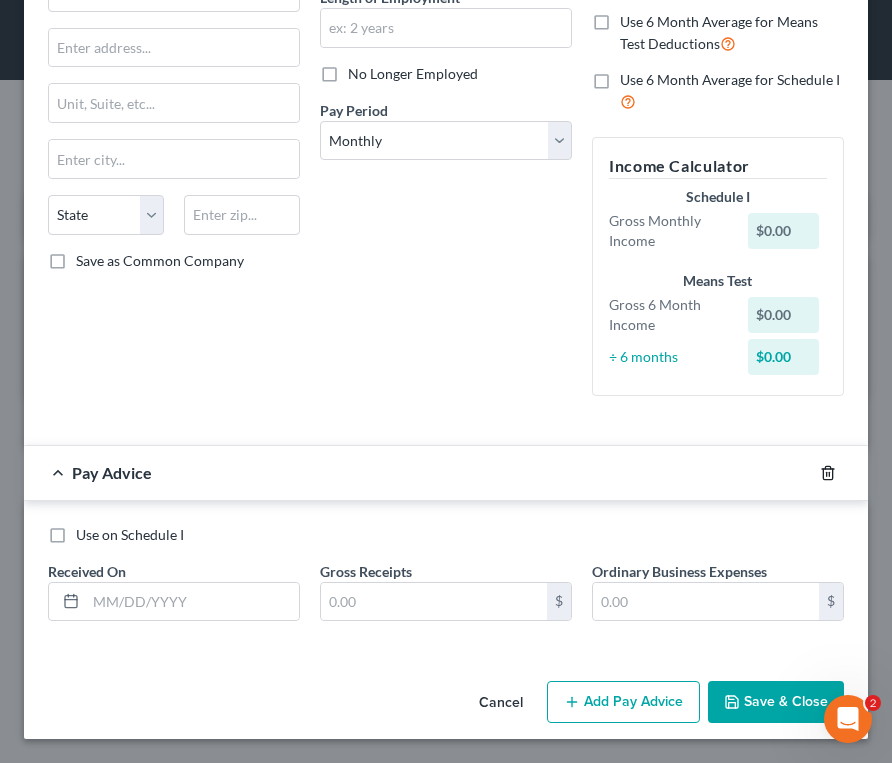 click 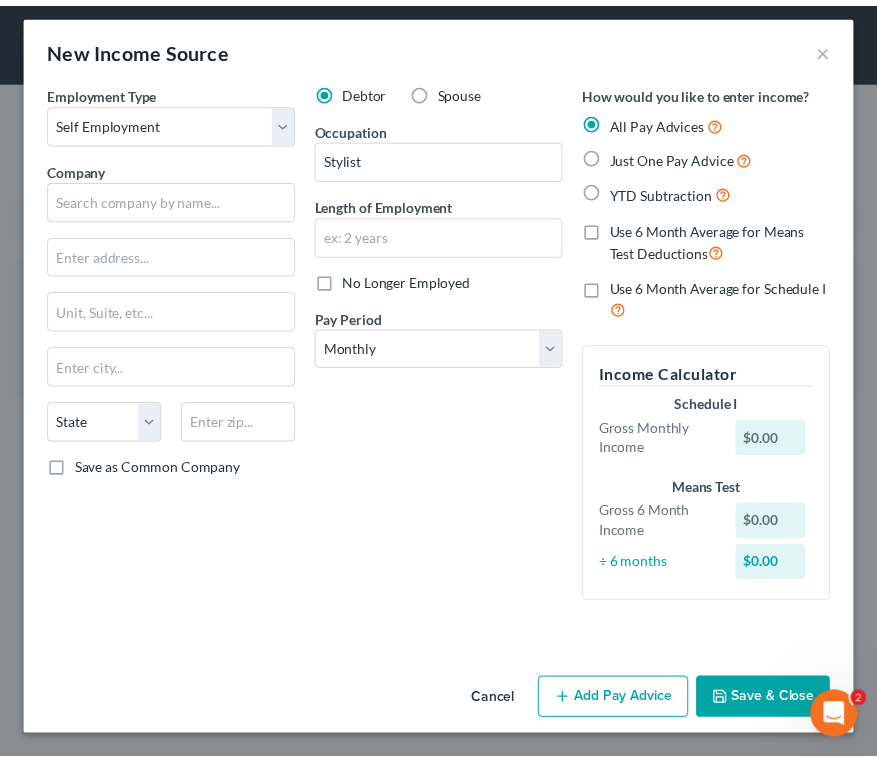 scroll, scrollTop: 10, scrollLeft: 0, axis: vertical 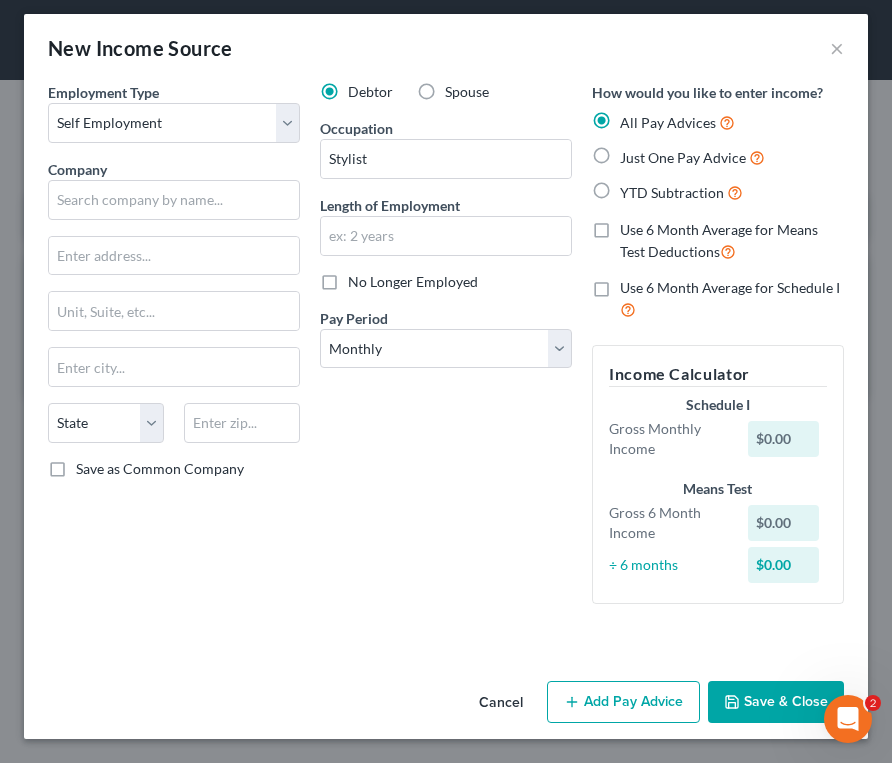 click on "Save & Close" at bounding box center [776, 702] 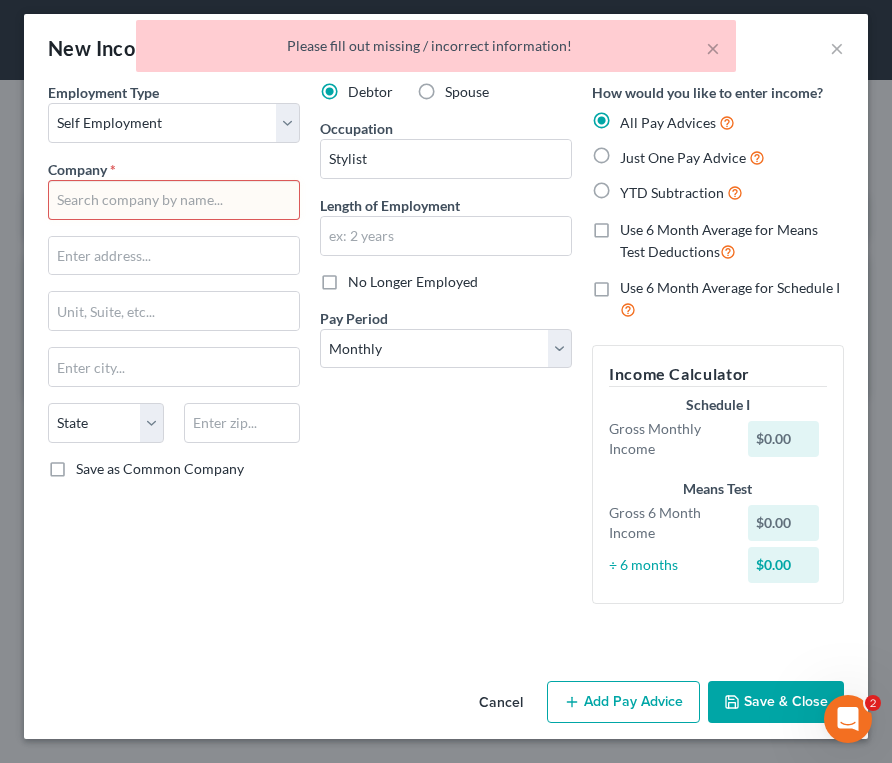 click at bounding box center (174, 200) 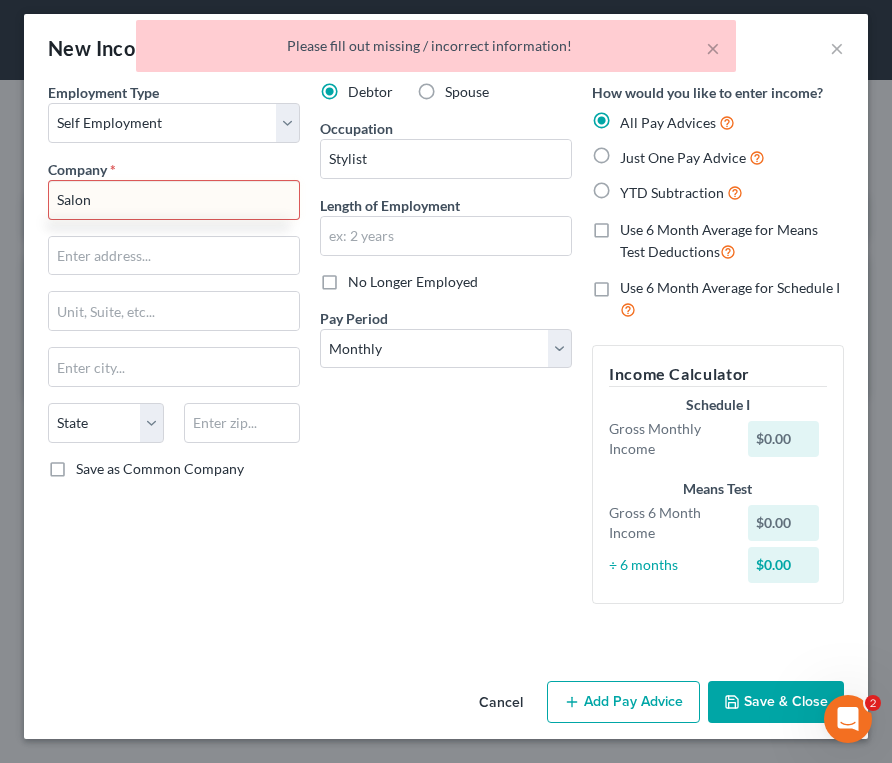 type on "Salon" 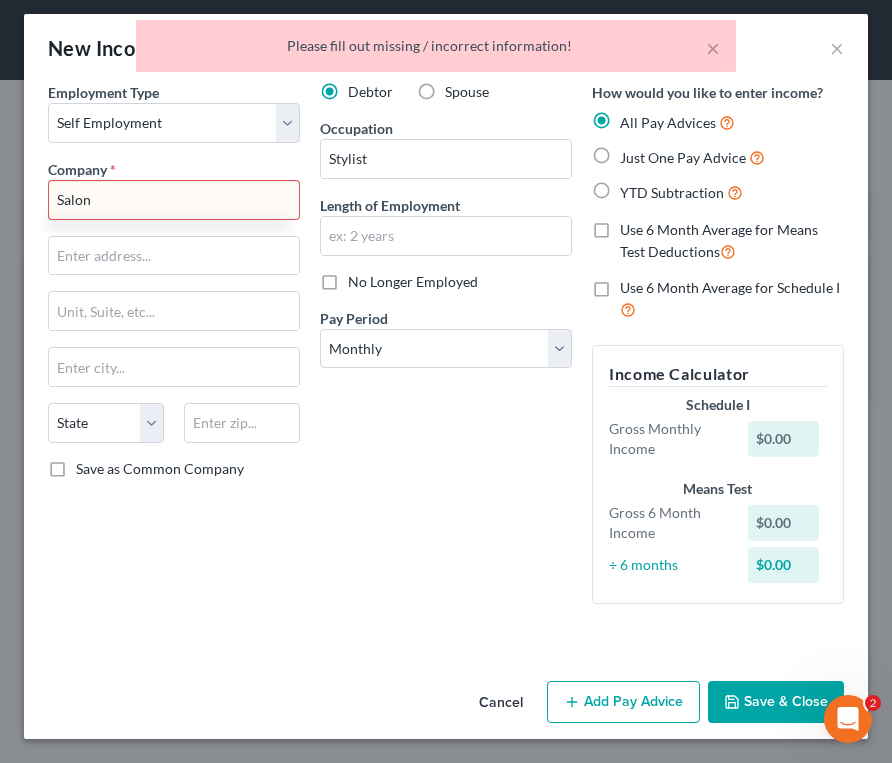 click on "Debtor Spouse Occupation Stylist Length of Employment No Longer Employed
Pay Period
*
Select Monthly Twice Monthly Every Other Week Weekly" at bounding box center [446, 351] 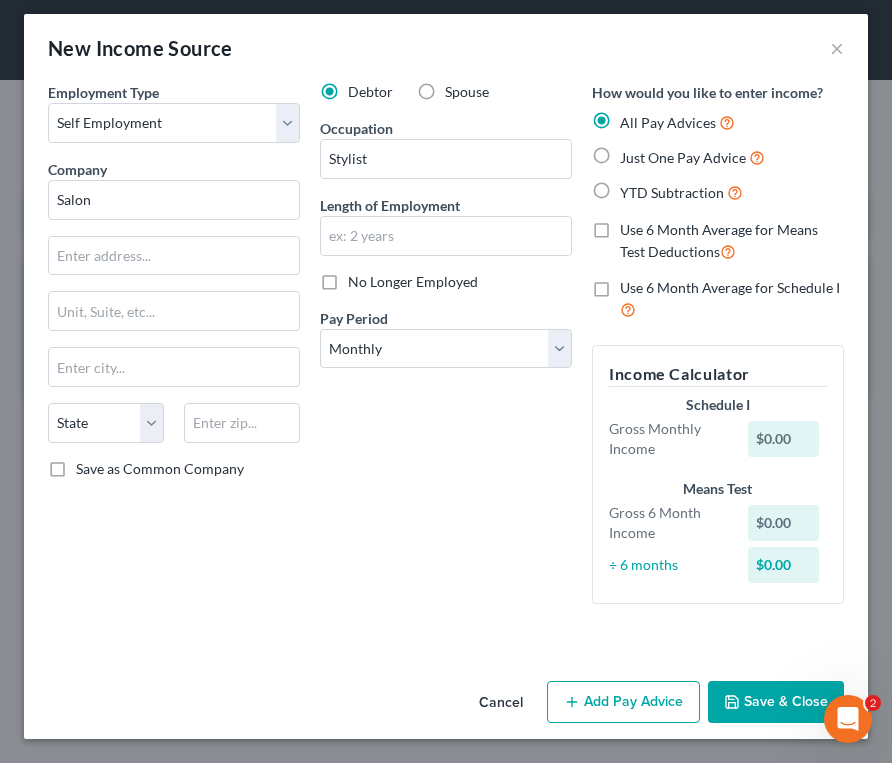 click 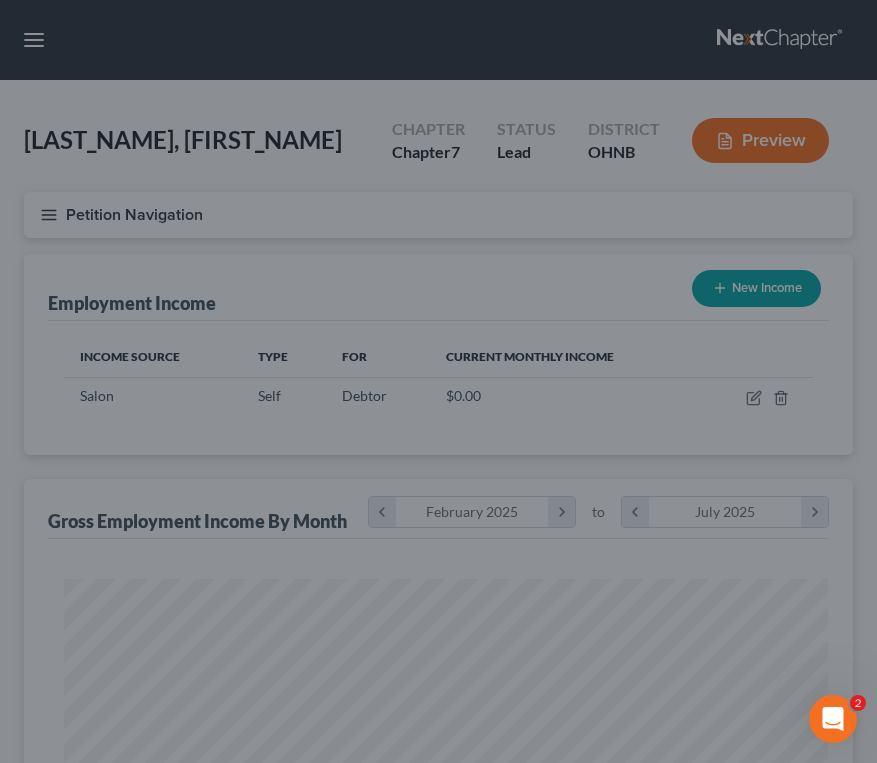 scroll, scrollTop: 374, scrollLeft: 789, axis: both 